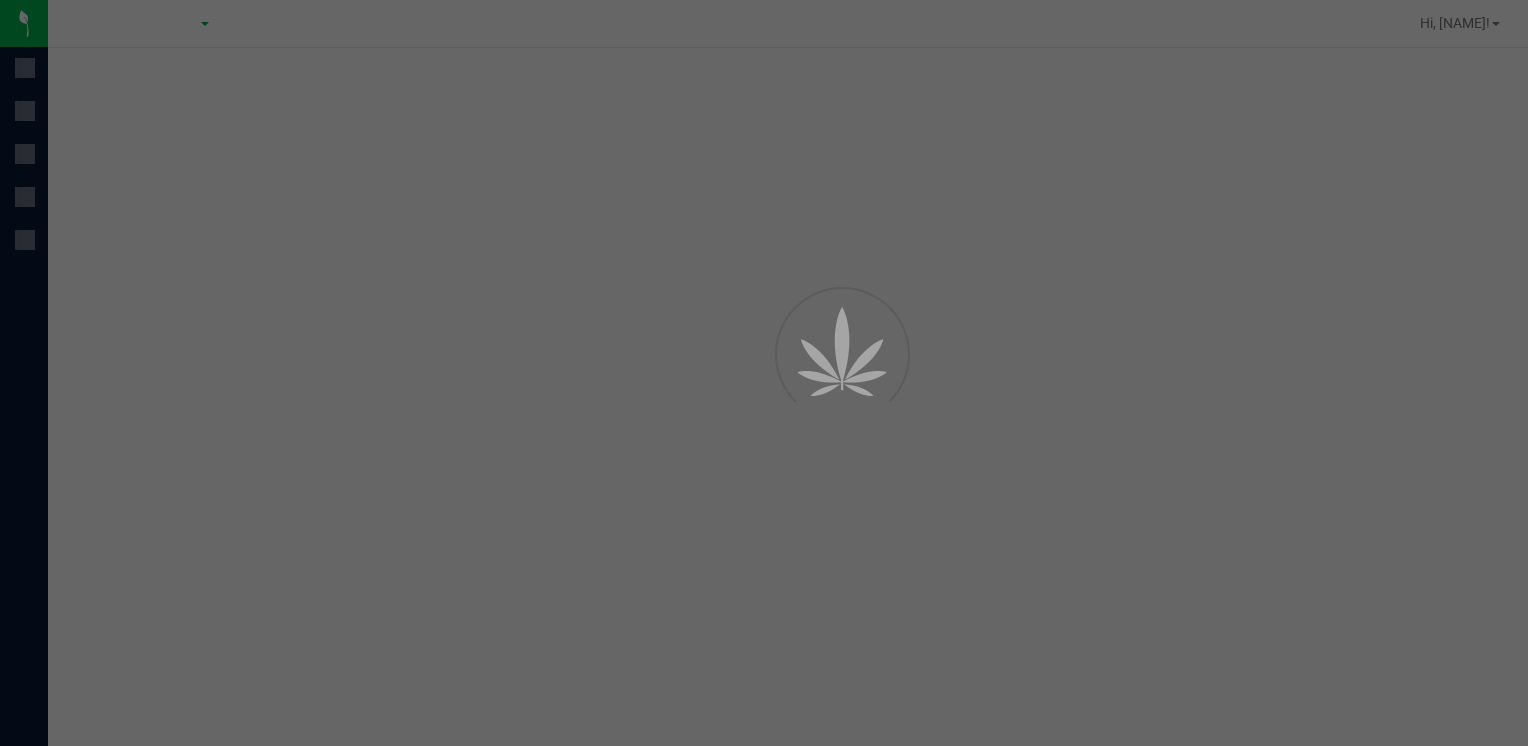 scroll, scrollTop: 0, scrollLeft: 0, axis: both 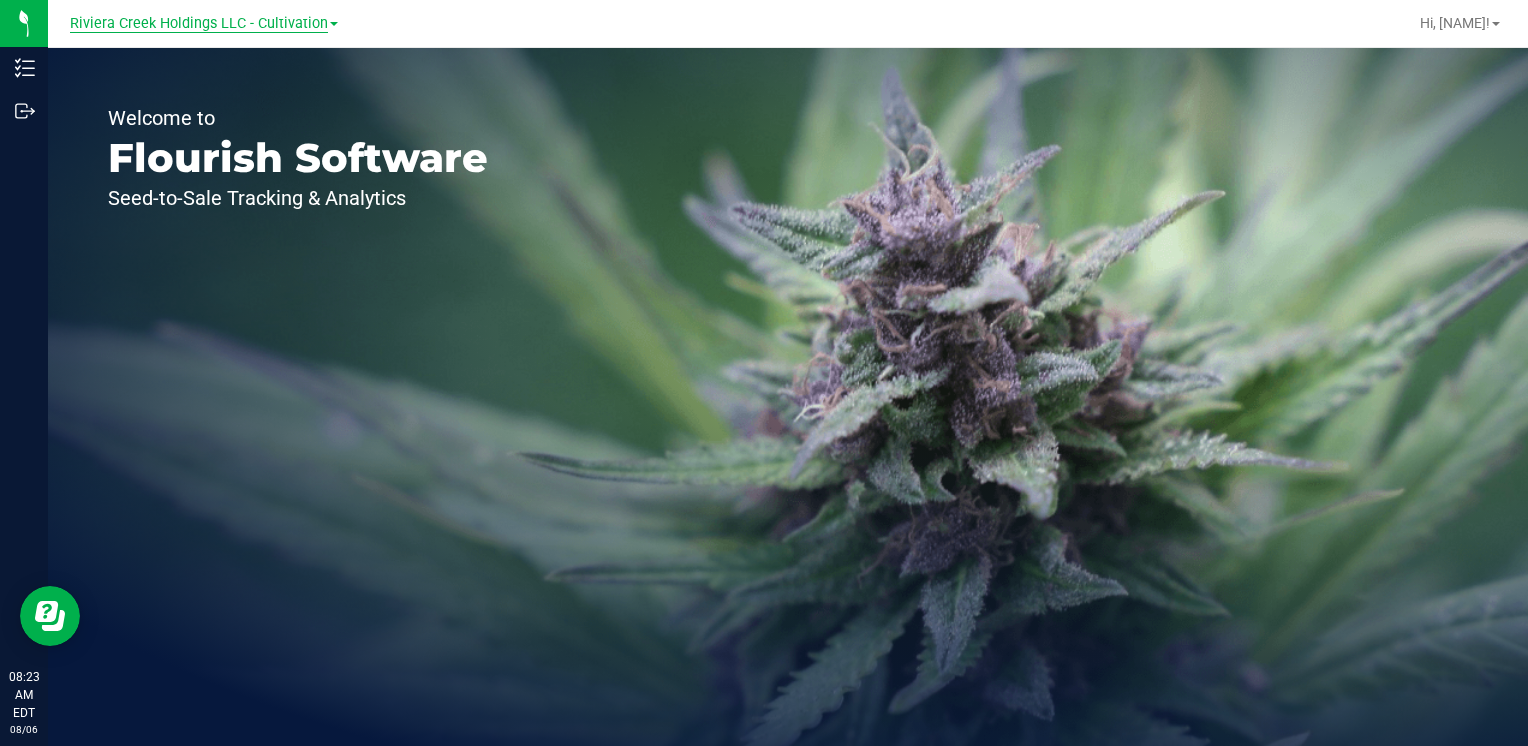 click on "Riviera Creek Holdings LLC - Cultivation" at bounding box center [199, 24] 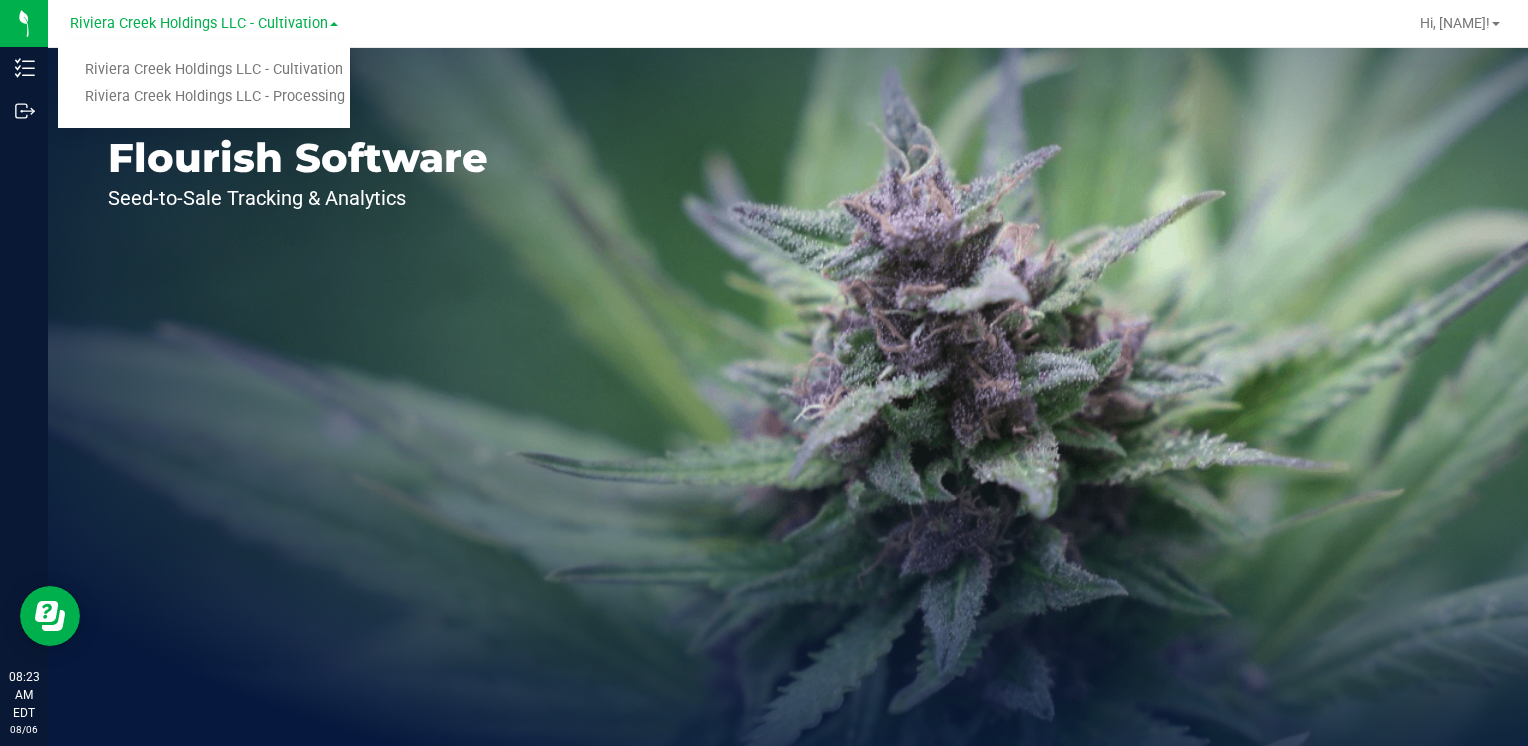 click on "Riviera Creek Holdings LLC - Cultivation   Riviera Creek Holdings LLC - Processing" at bounding box center [204, 83] 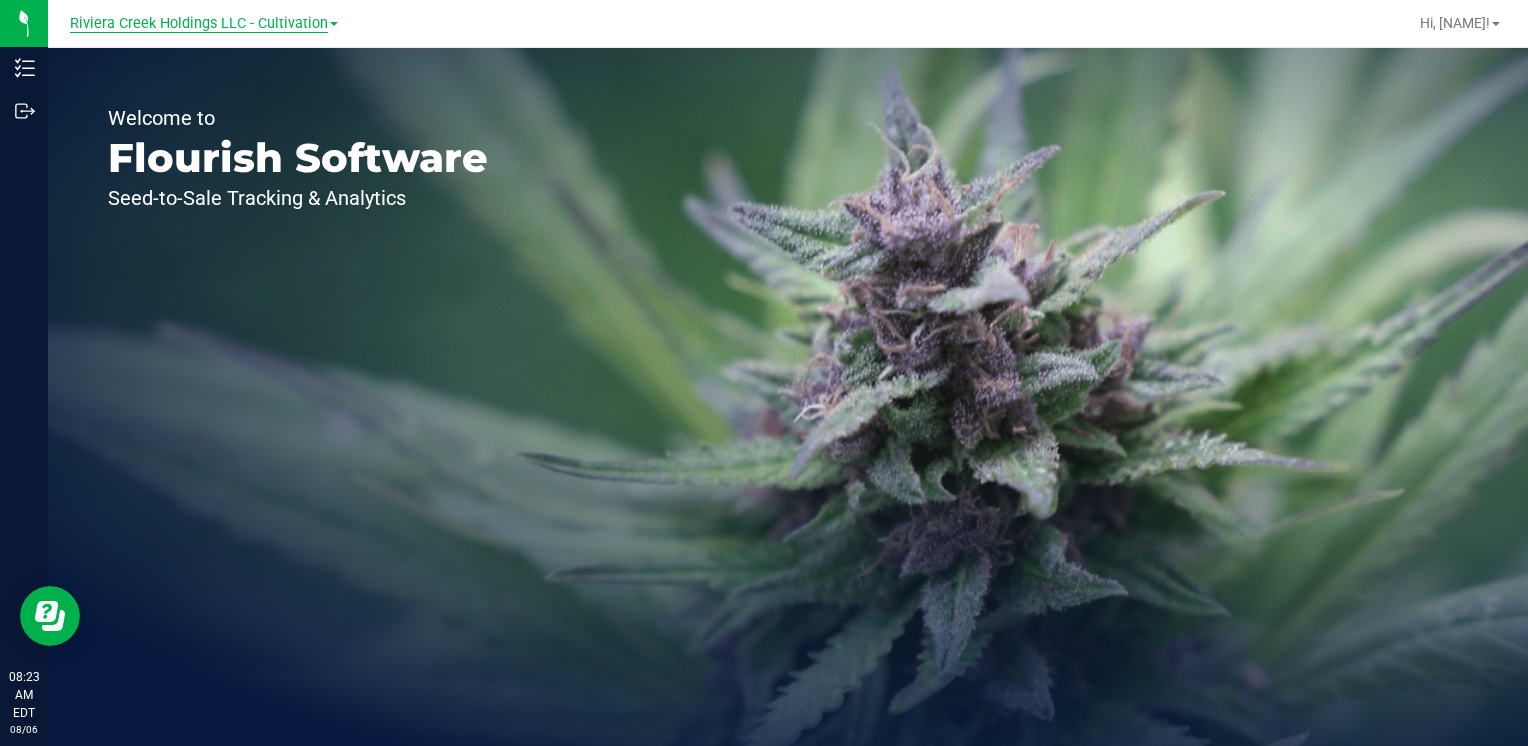 click on "Riviera Creek Holdings LLC - Cultivation" at bounding box center (199, 24) 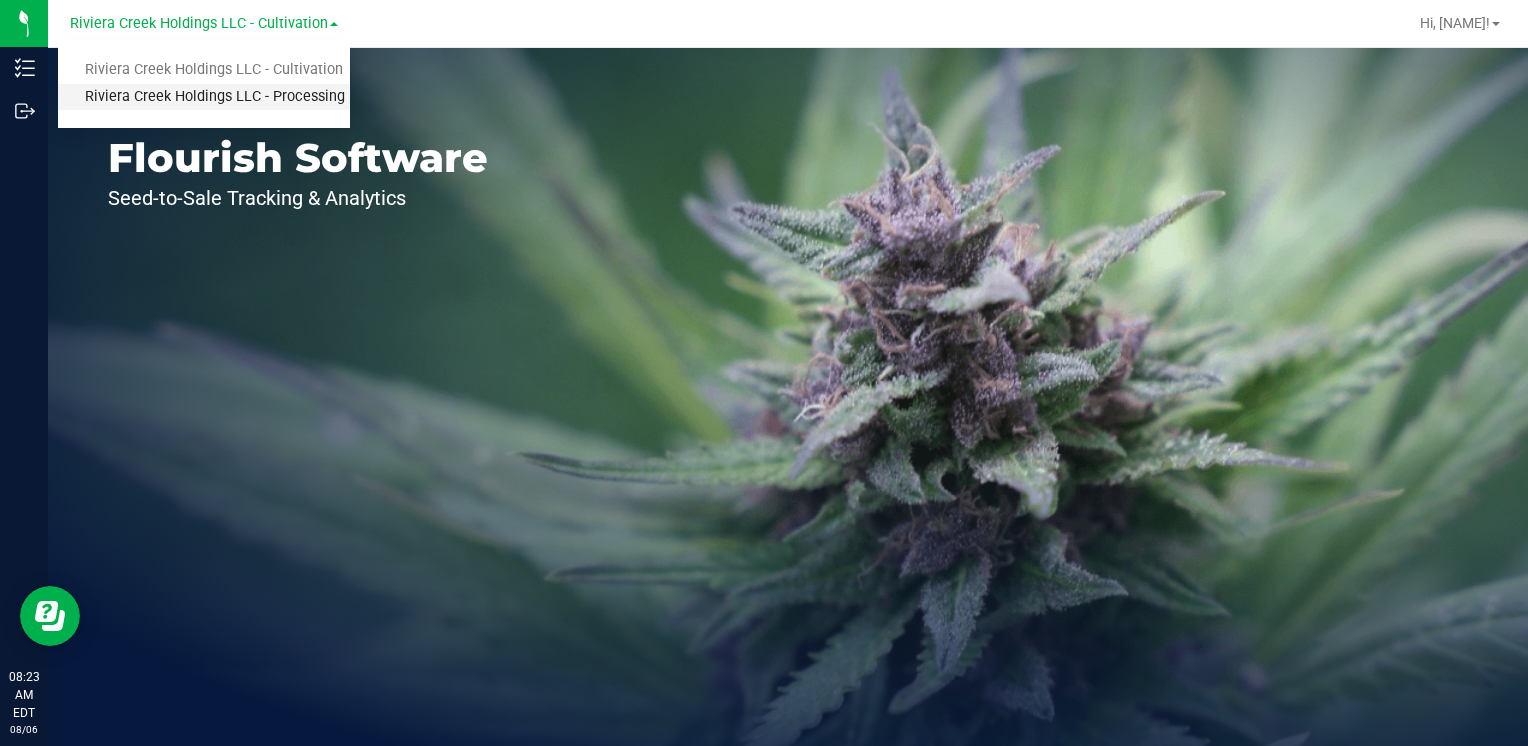 click on "Riviera Creek Holdings LLC - Processing" at bounding box center [204, 97] 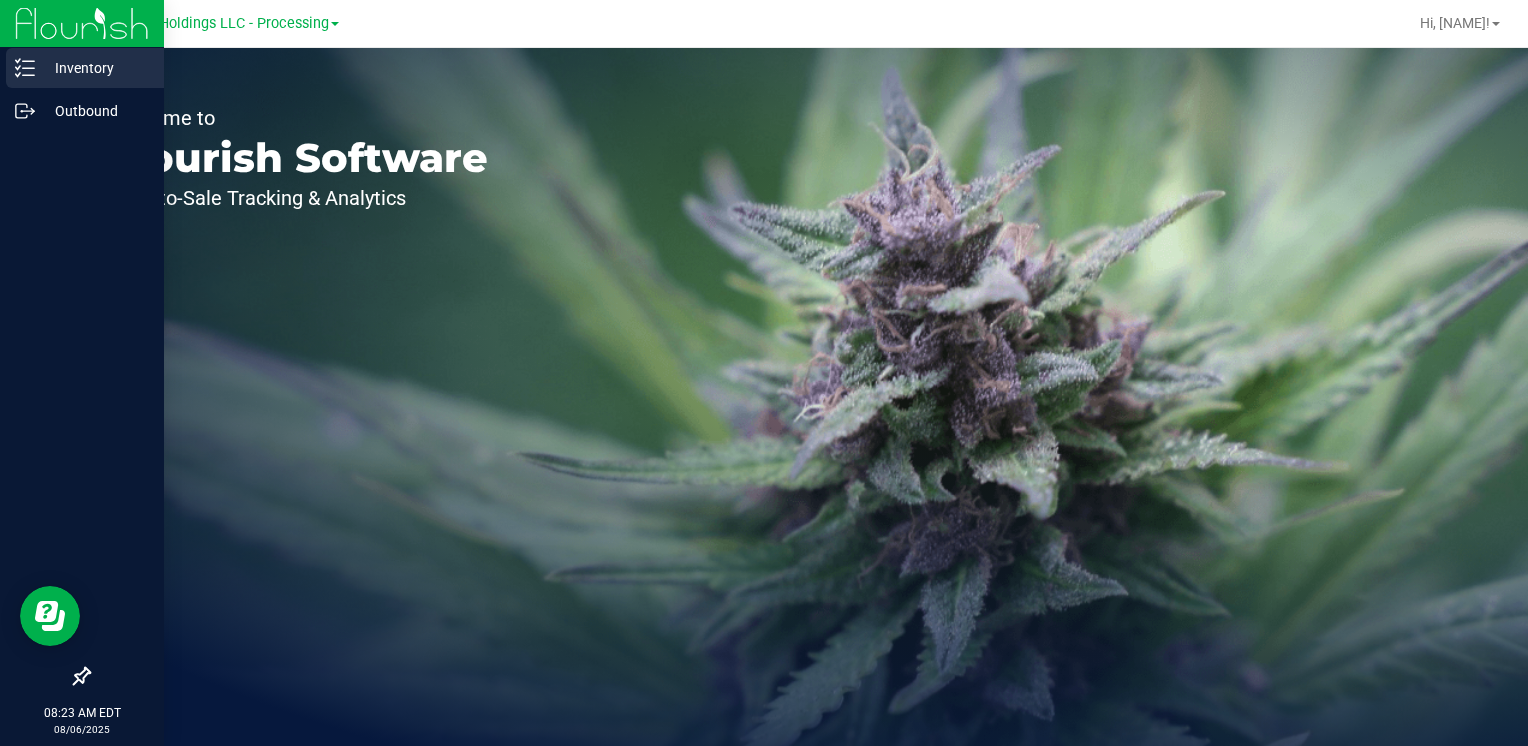 click on "Inventory" at bounding box center (95, 68) 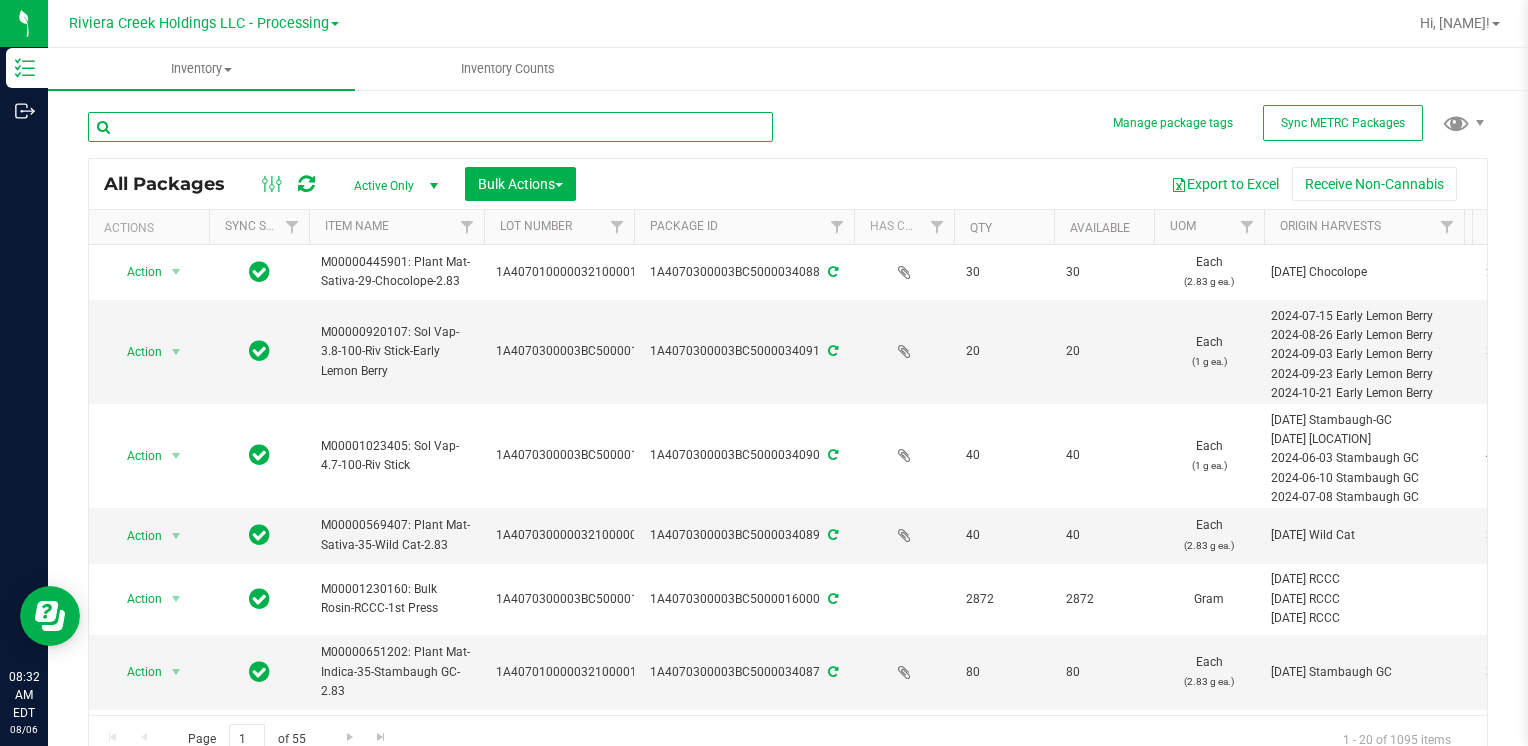 click at bounding box center [430, 127] 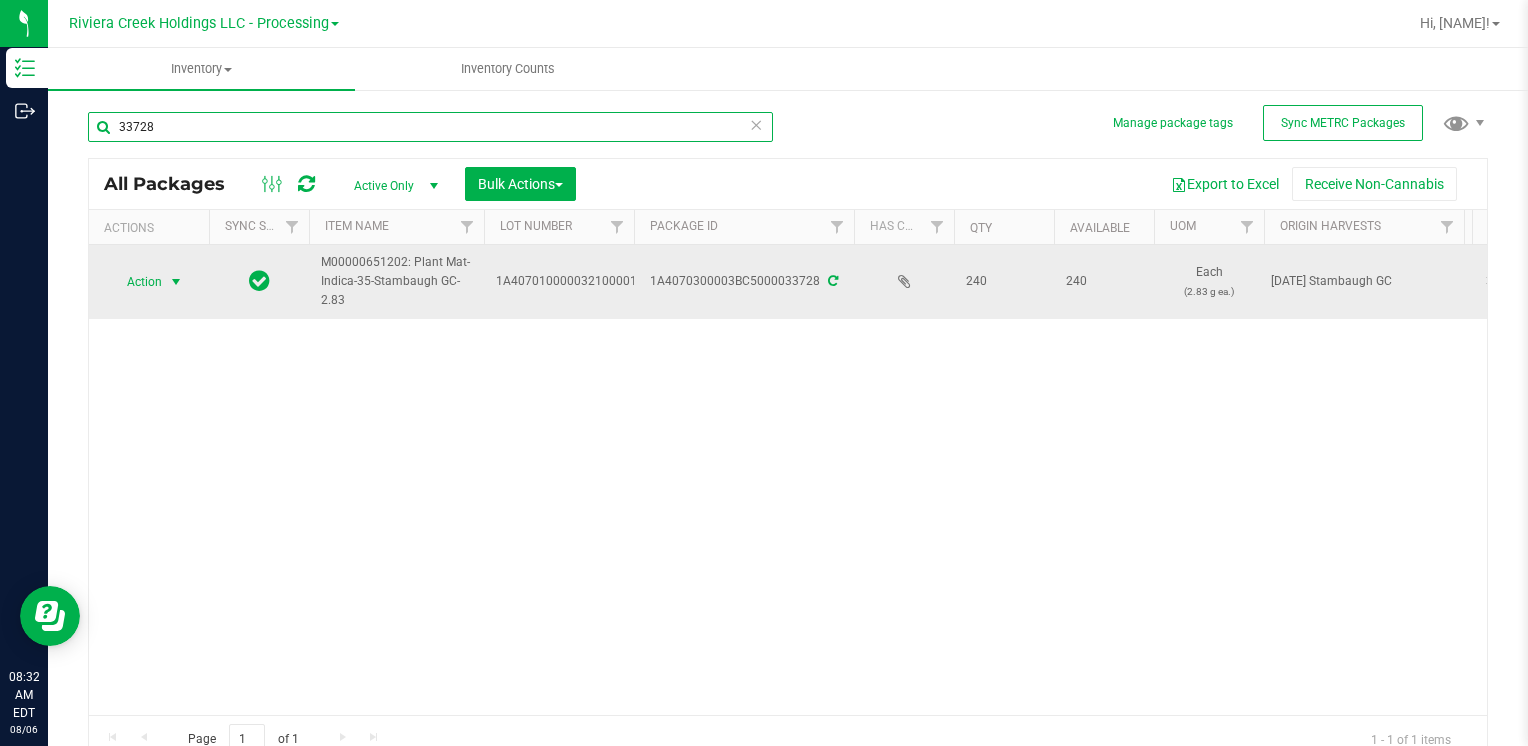 type on "33728" 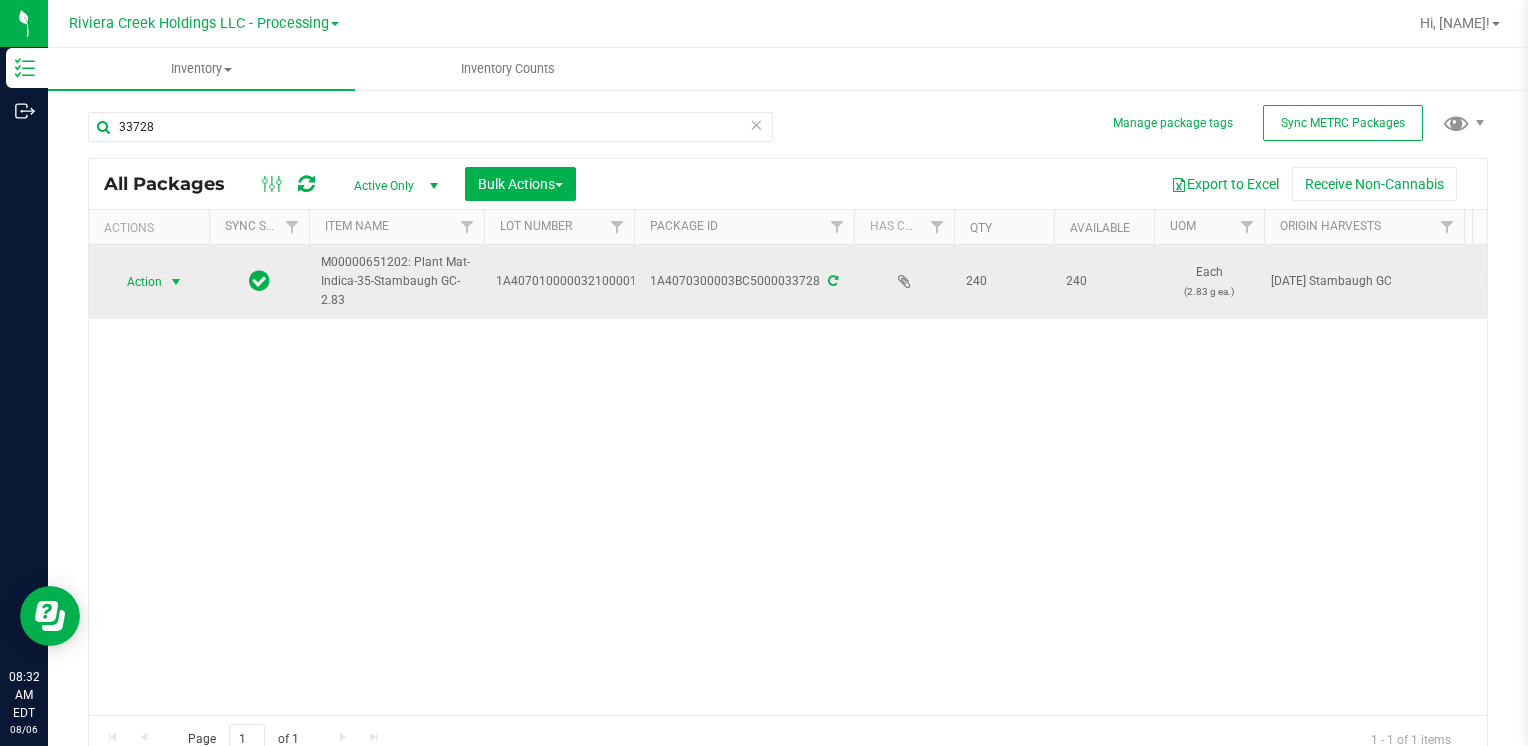 click on "Action" at bounding box center (136, 282) 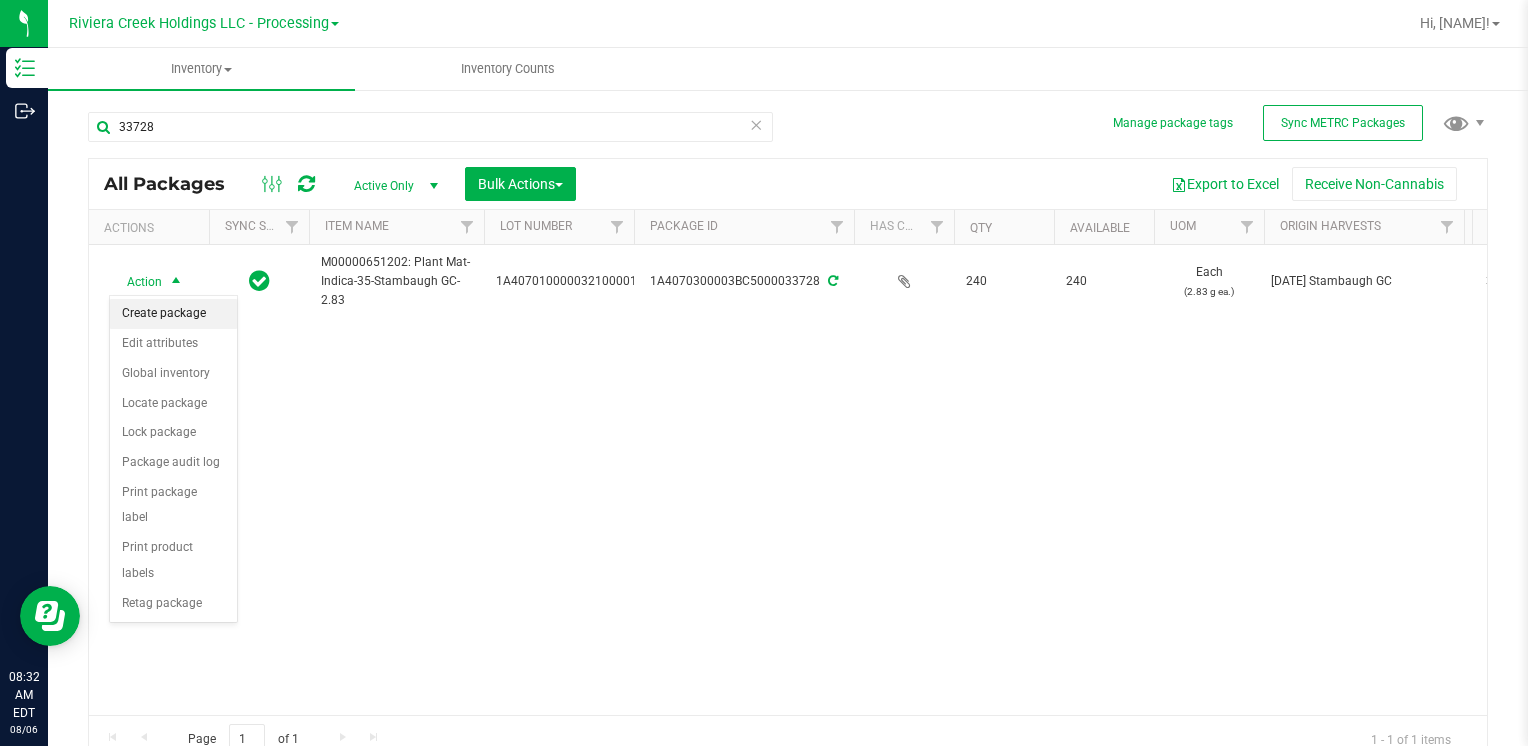 click on "Create package" at bounding box center (173, 314) 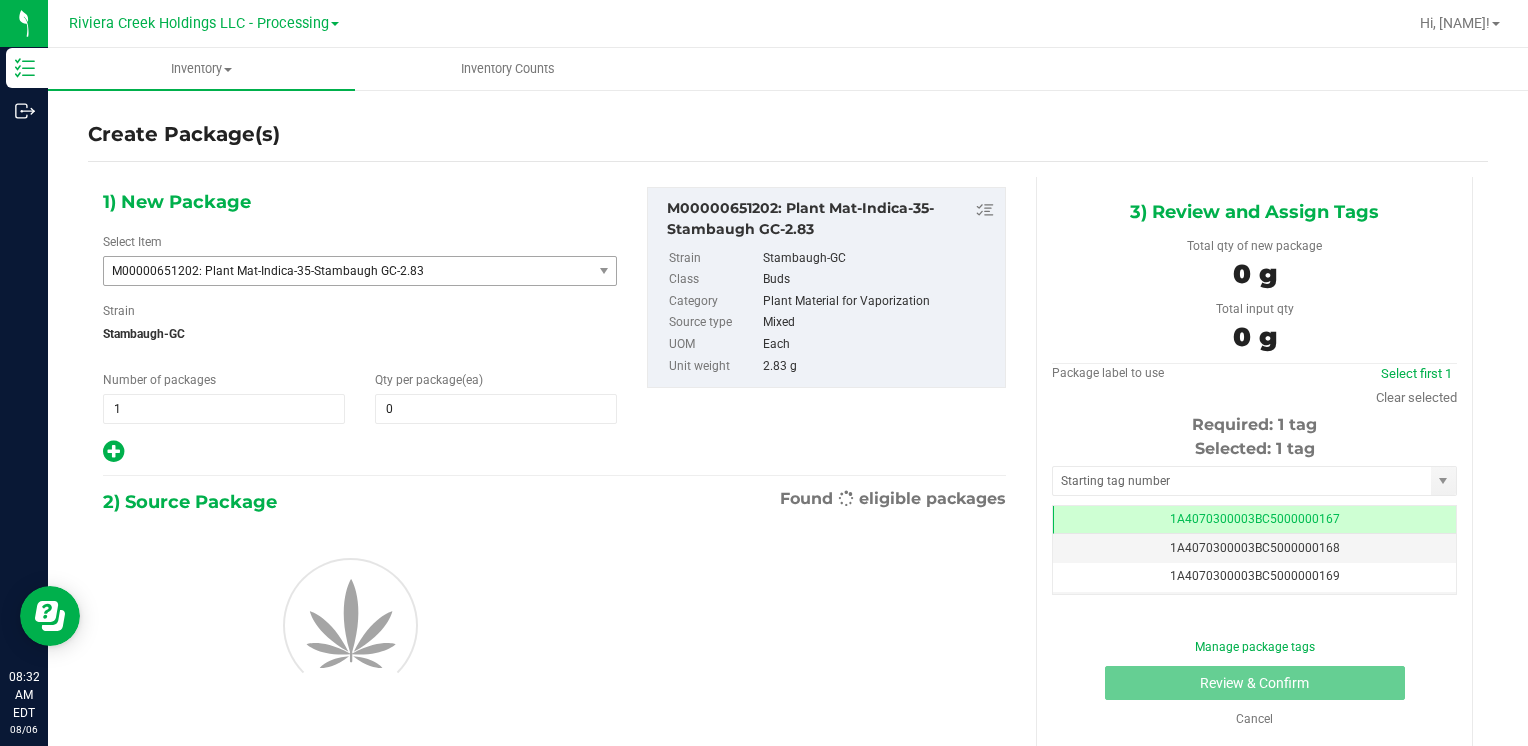 scroll, scrollTop: 0, scrollLeft: 0, axis: both 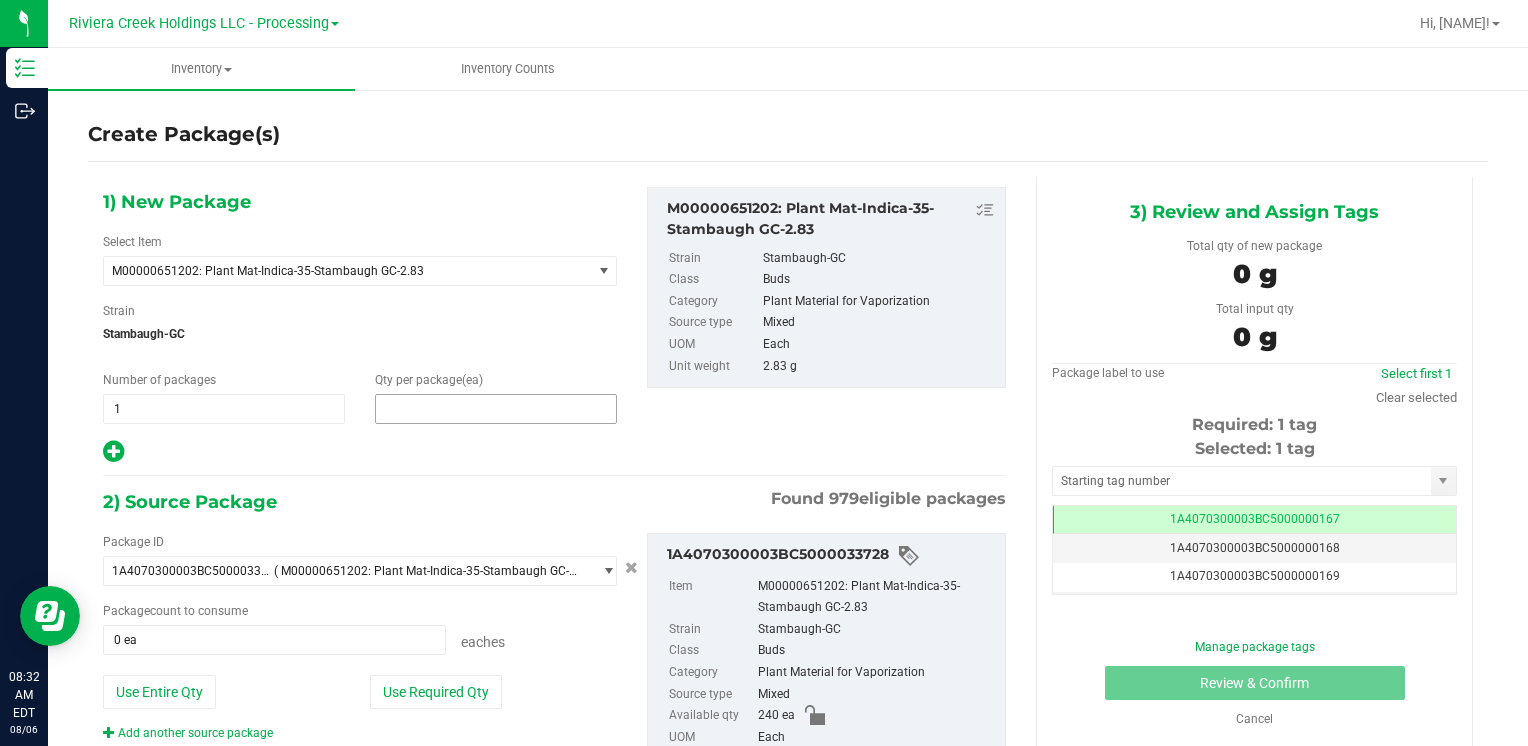 click at bounding box center (496, 409) 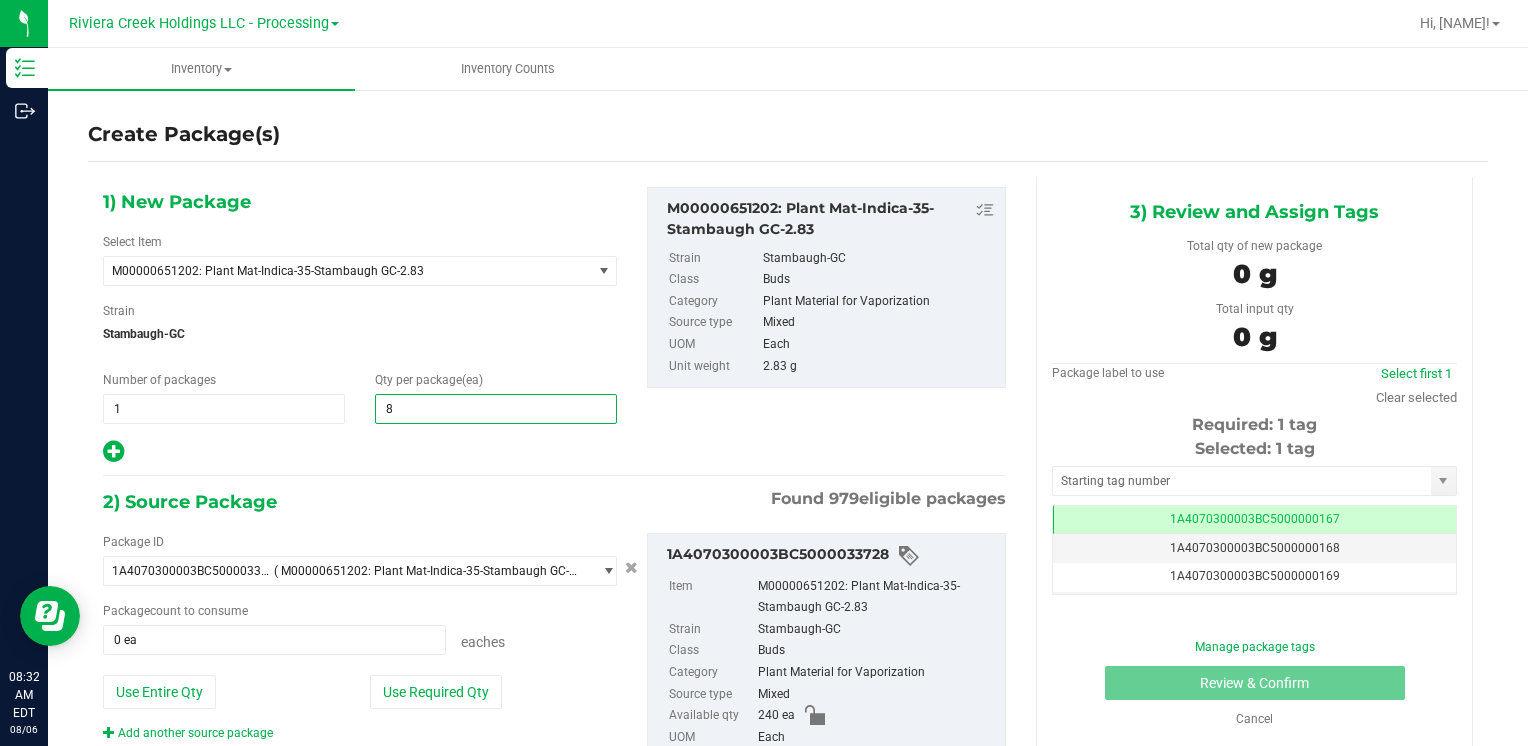 type on "80" 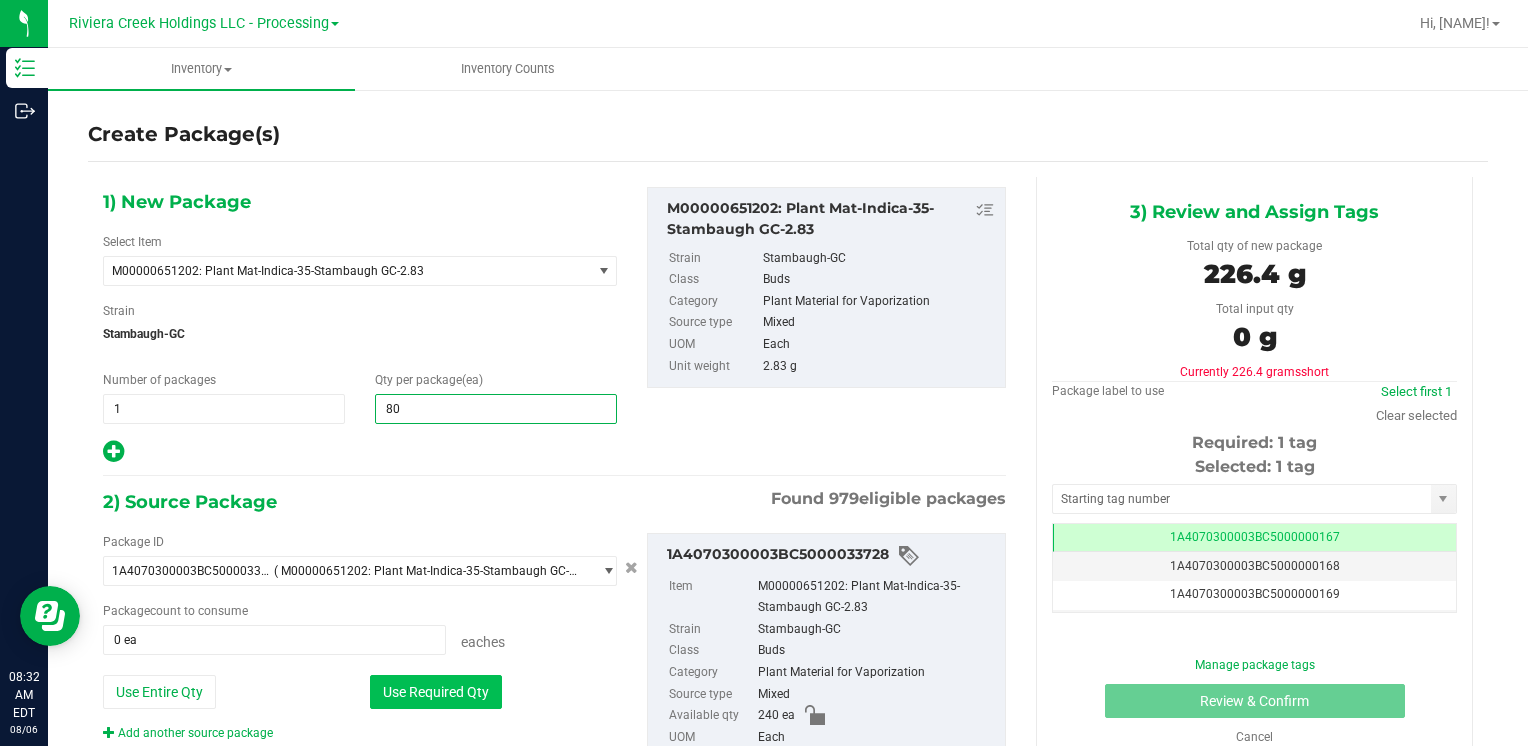 type on "80" 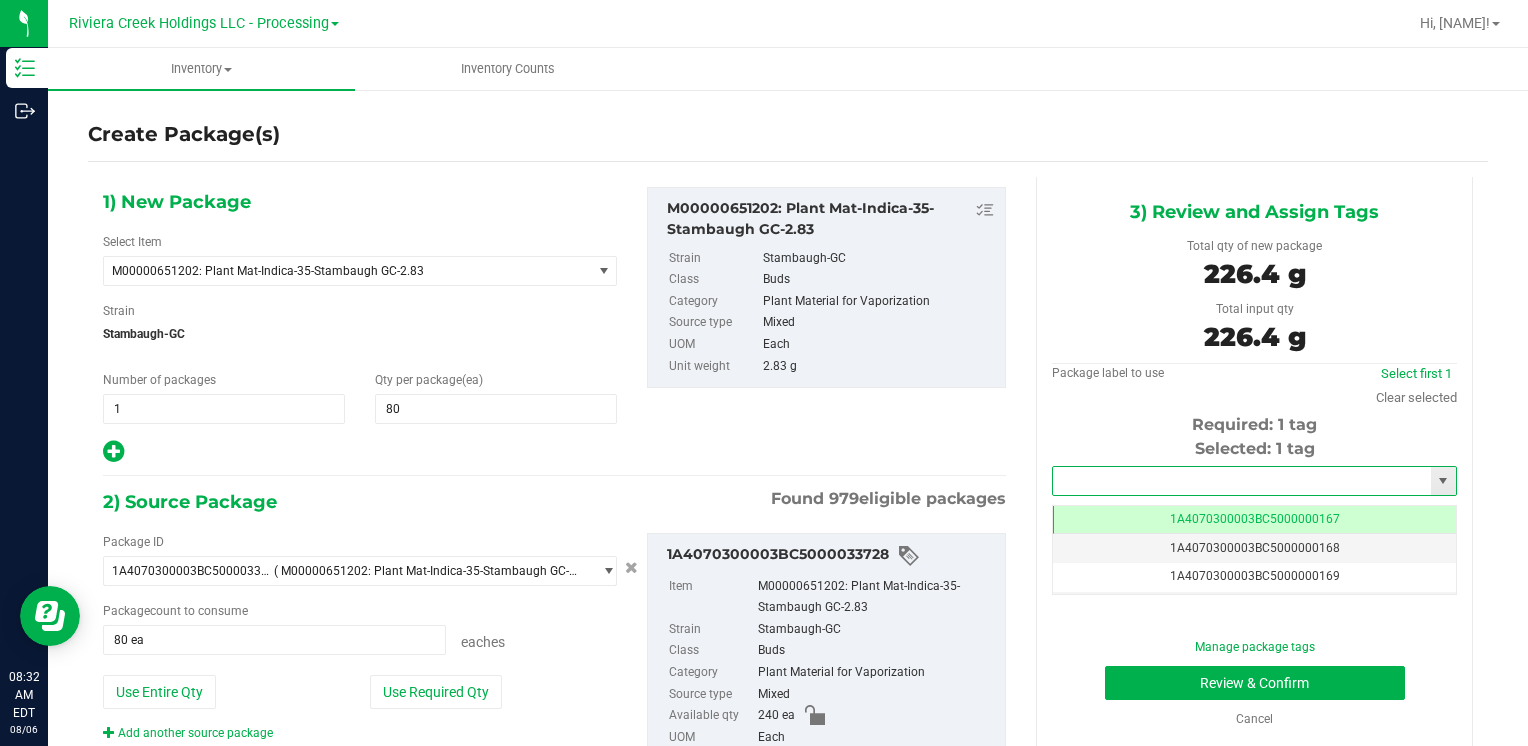 click at bounding box center [1242, 481] 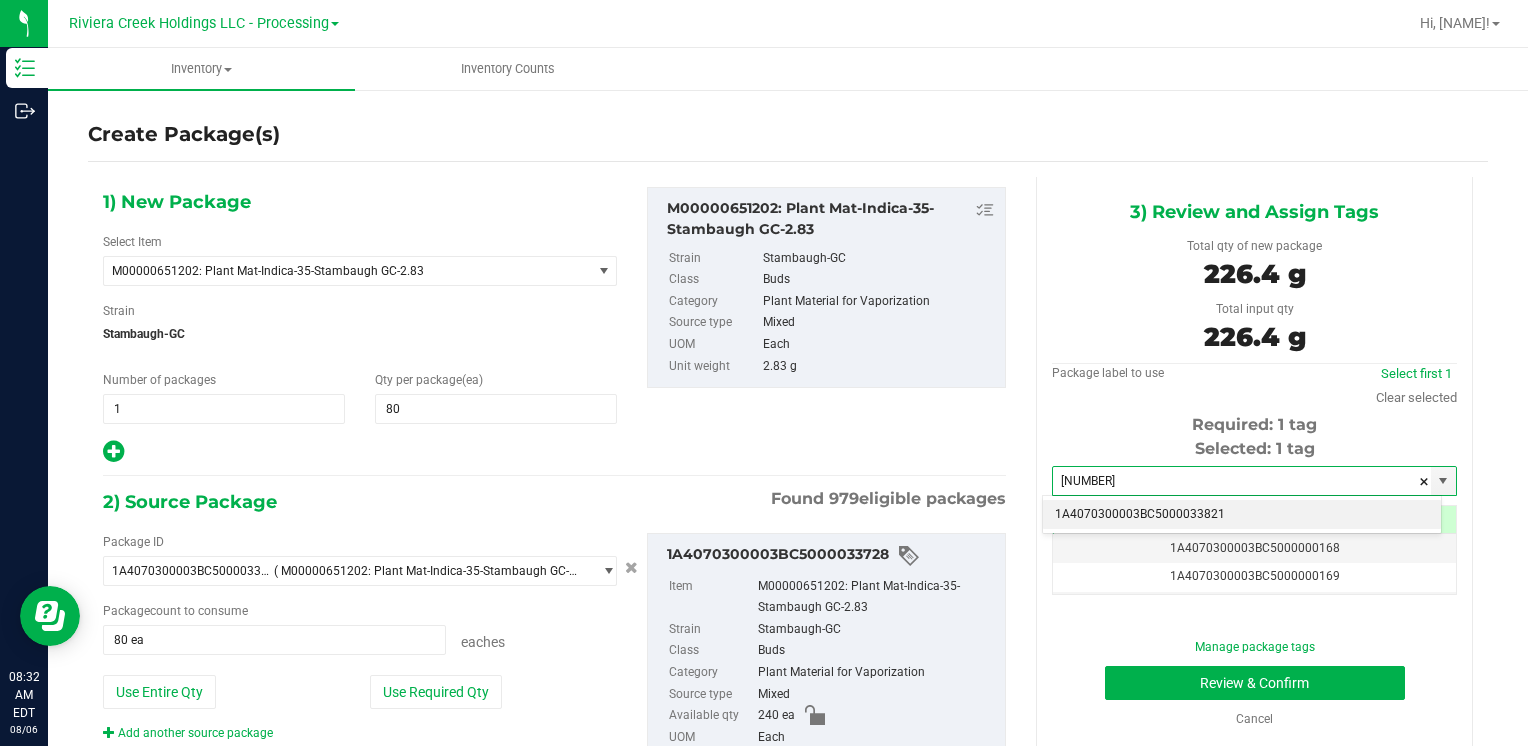 click on "1A4070300003BC5000033821" at bounding box center [1242, 515] 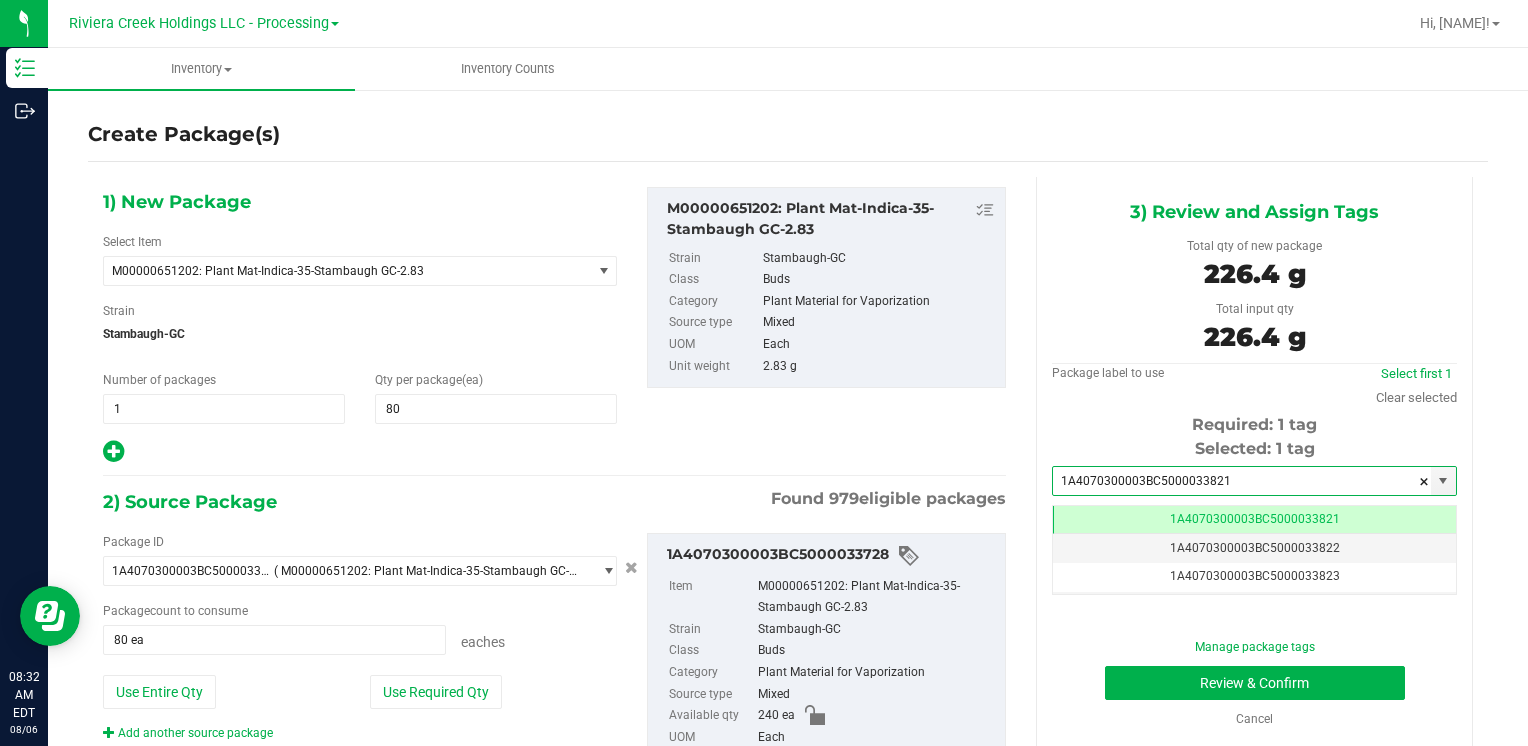 scroll, scrollTop: 0, scrollLeft: 0, axis: both 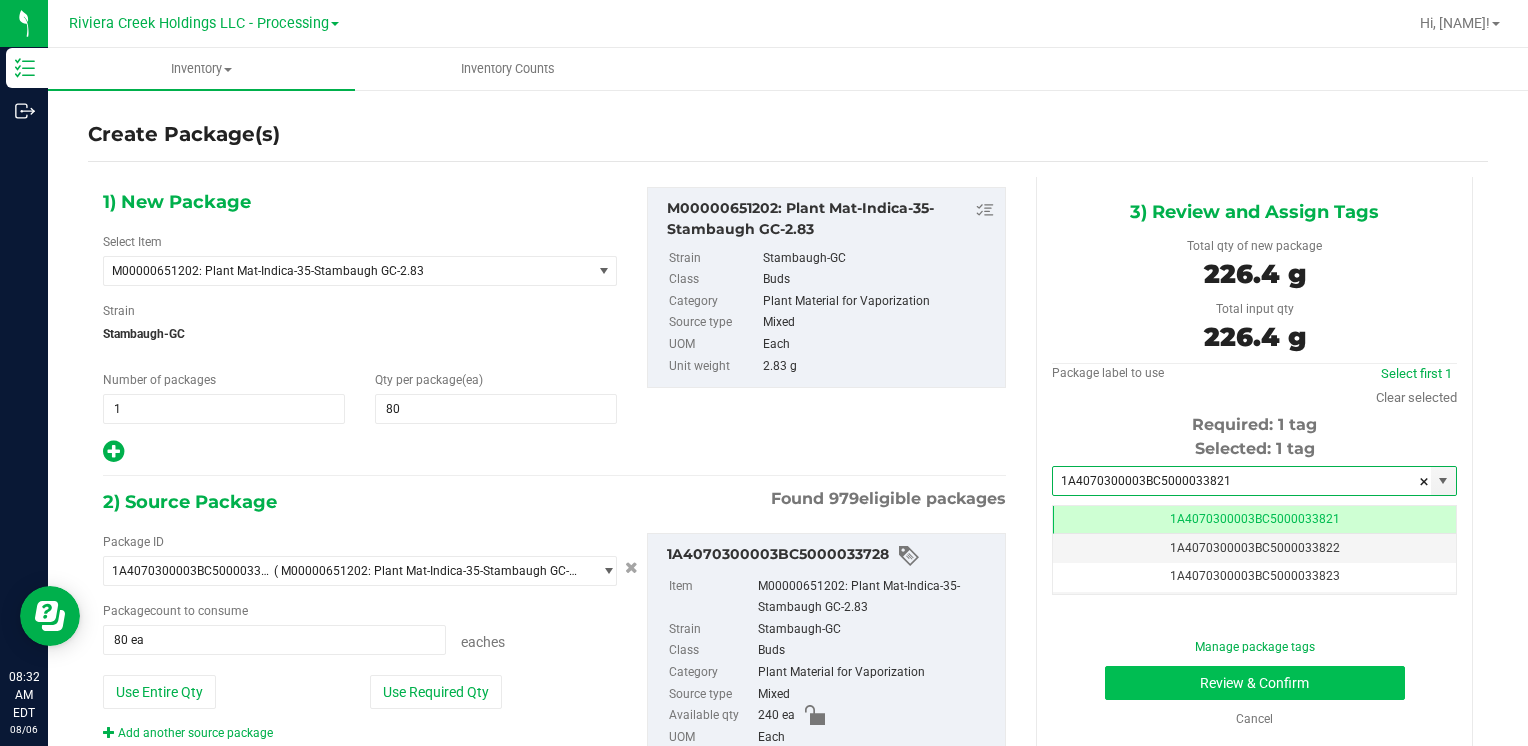 type on "1A4070300003BC5000033821" 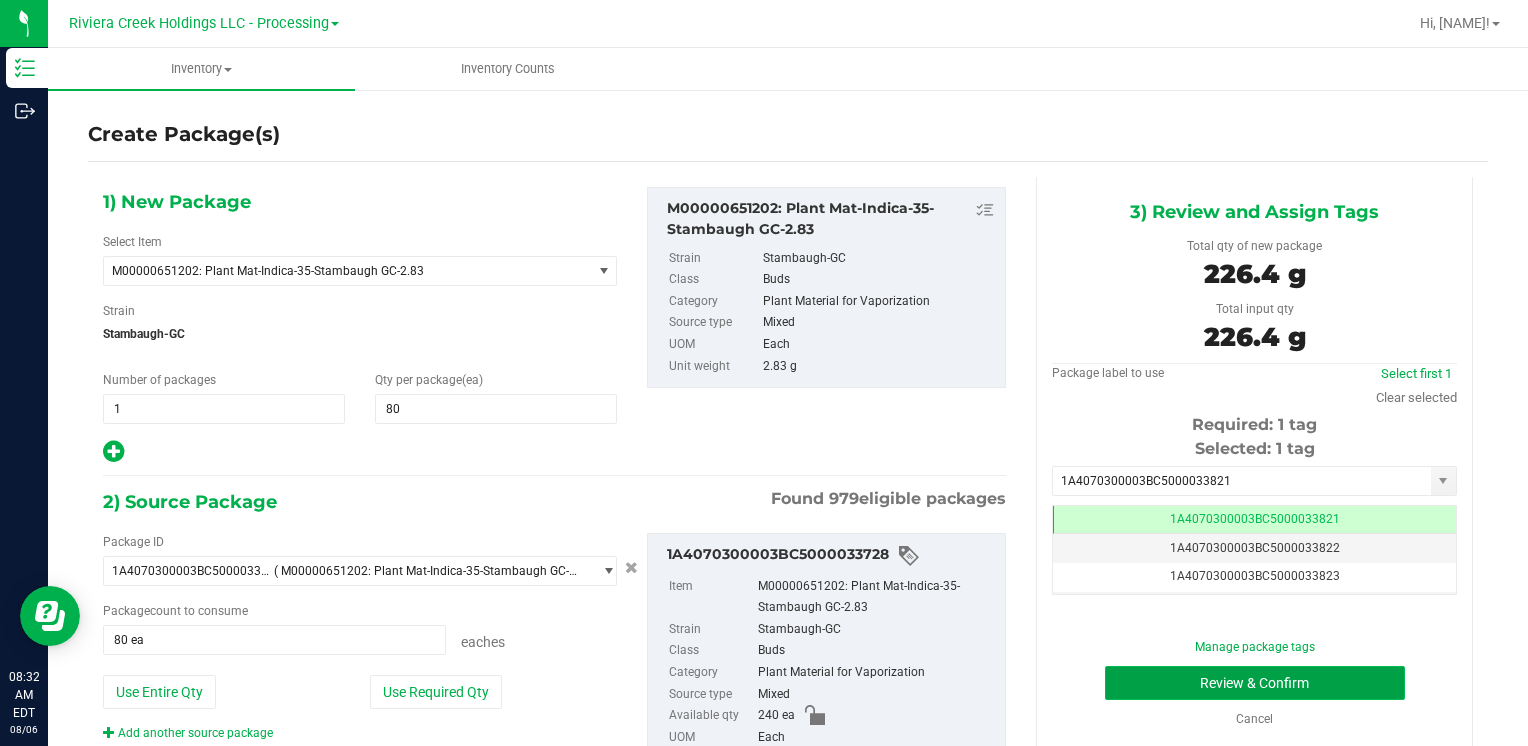click on "Review & Confirm" at bounding box center (1255, 683) 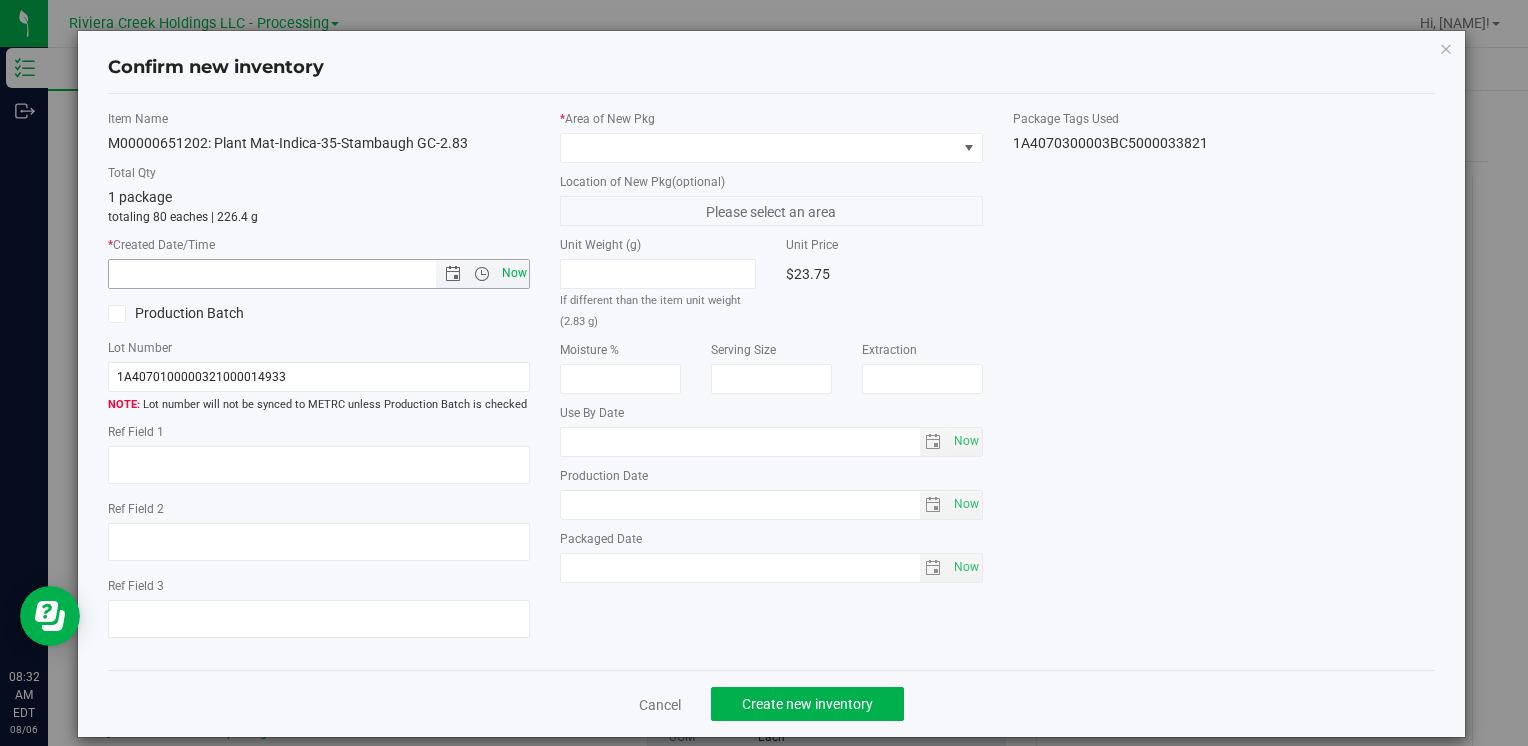 click on "Now" at bounding box center (514, 273) 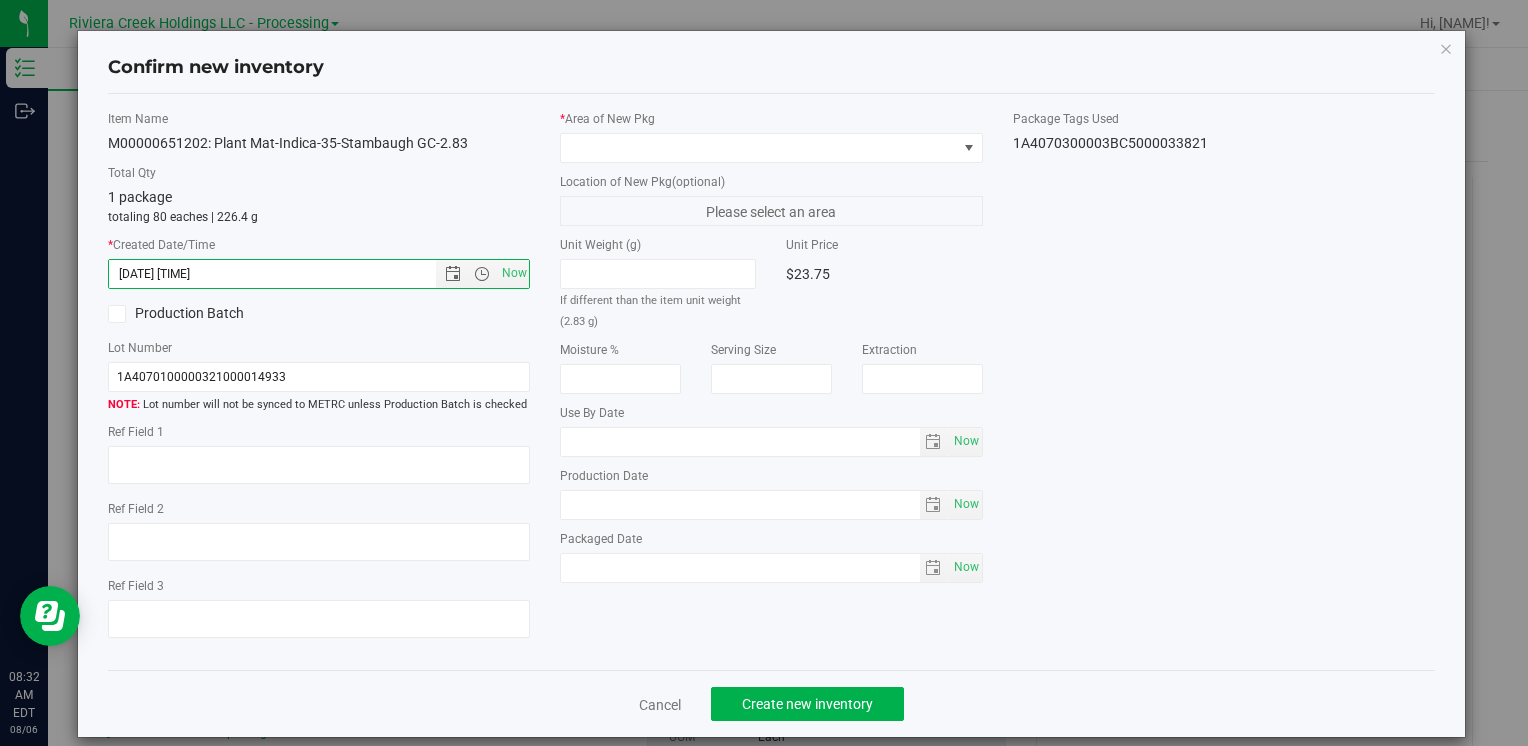 click on "*
Area of New Pkg" at bounding box center (771, 136) 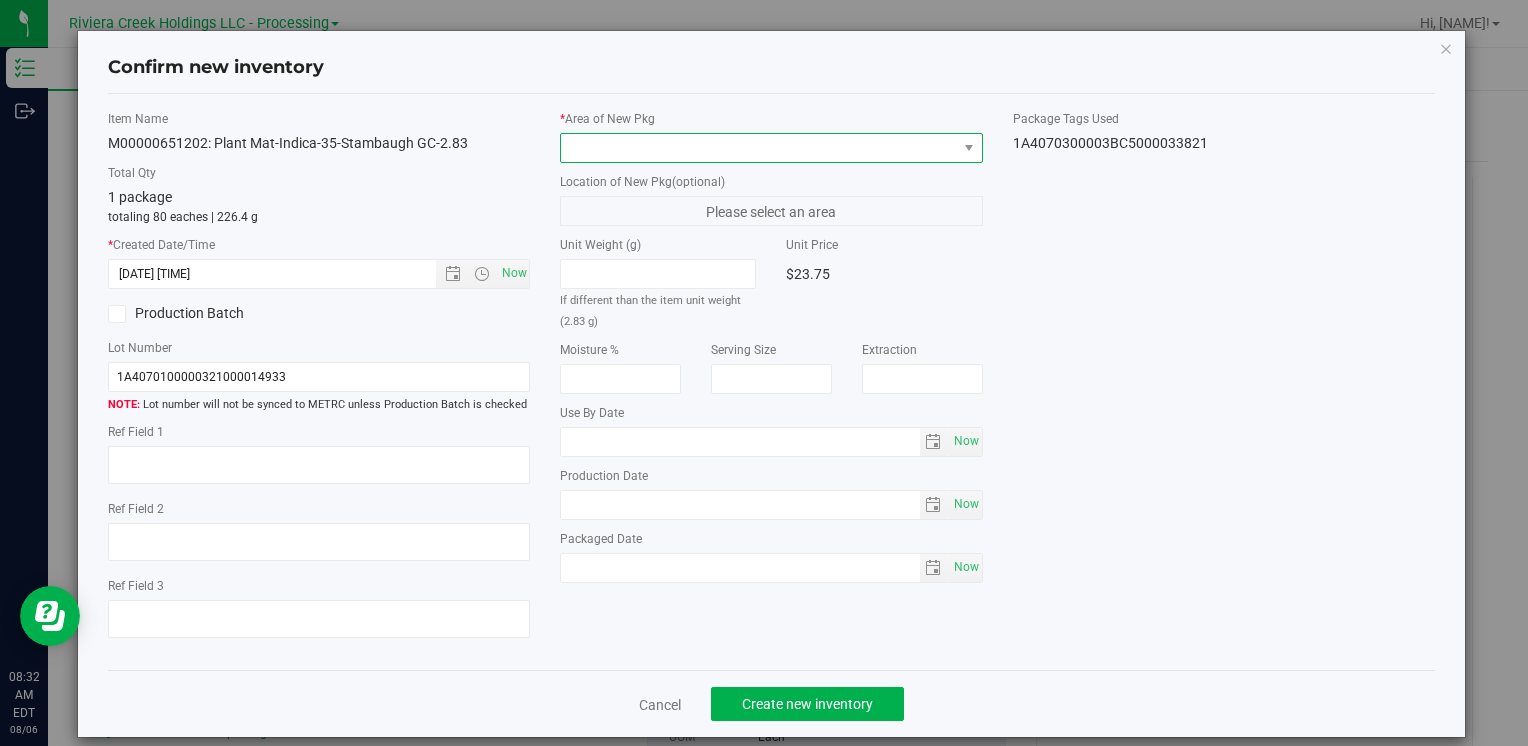 click at bounding box center [758, 148] 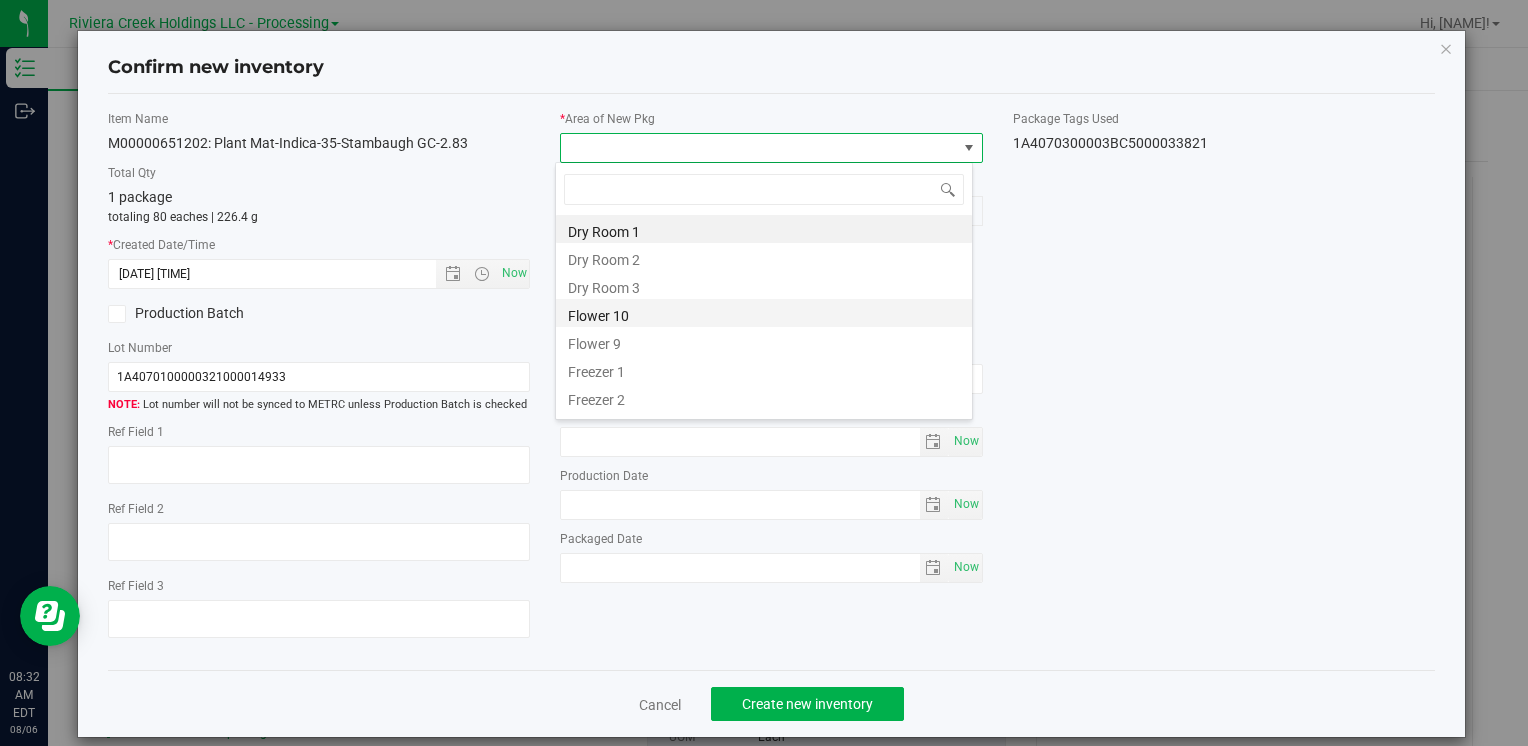 click on "Flower 10" at bounding box center [764, 313] 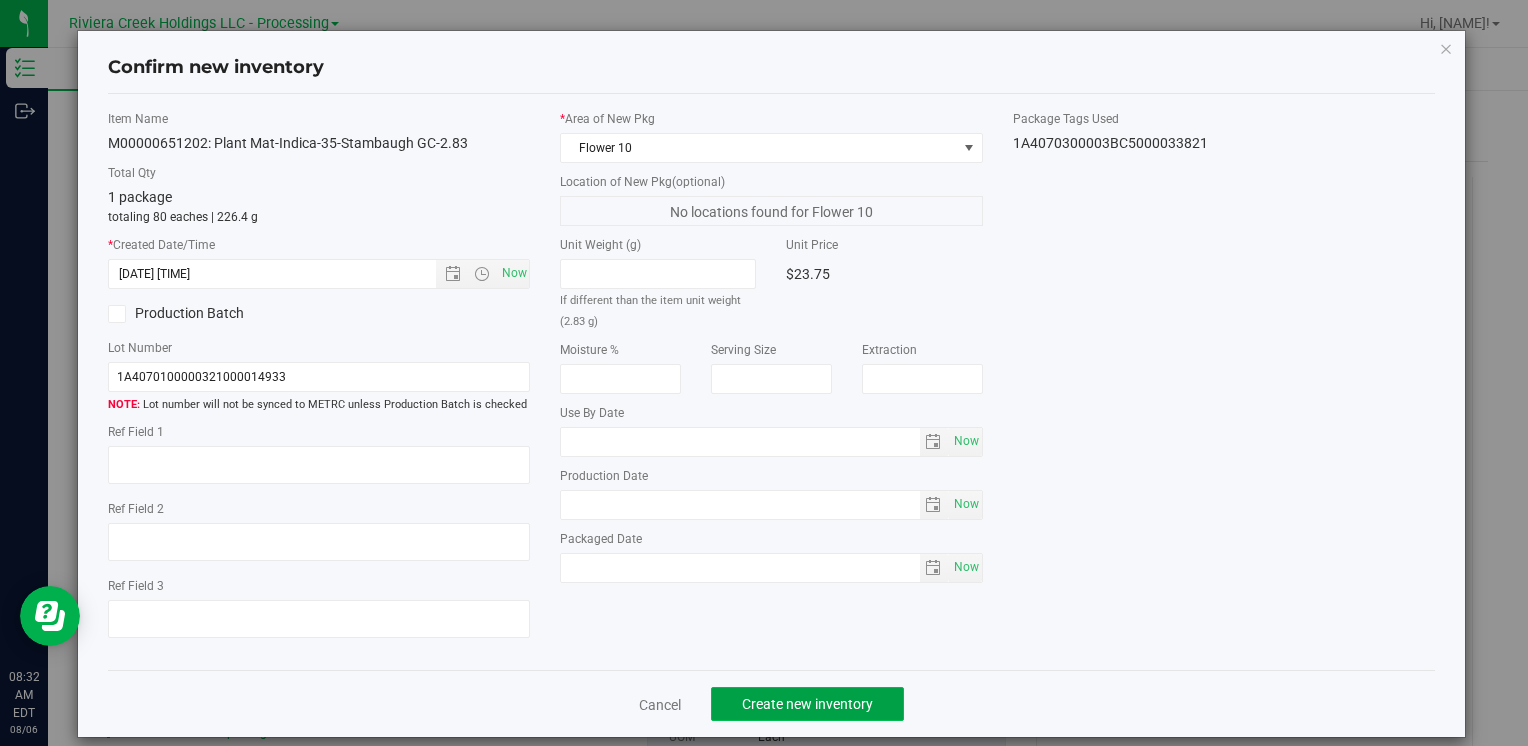 click on "Create new inventory" 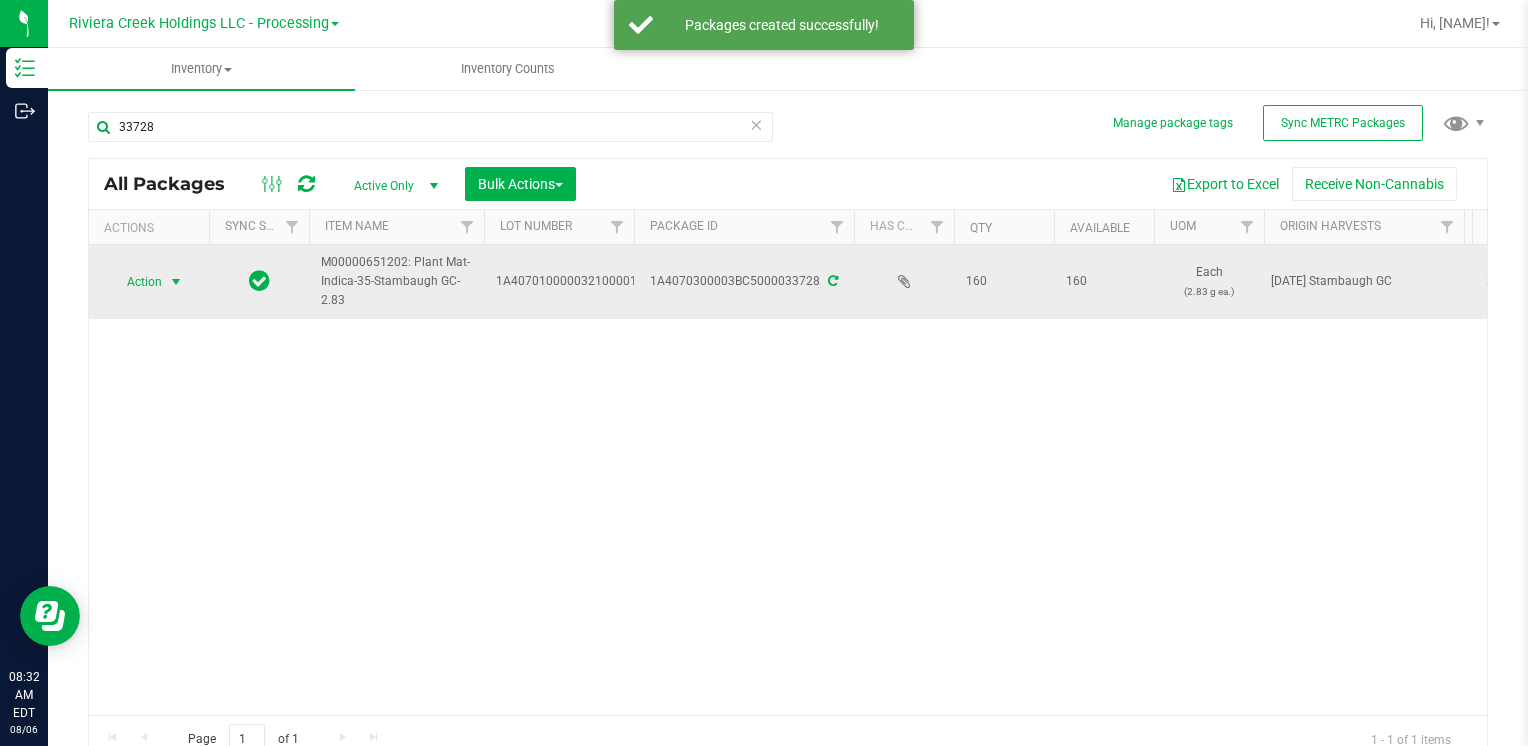 click on "Action" at bounding box center (136, 282) 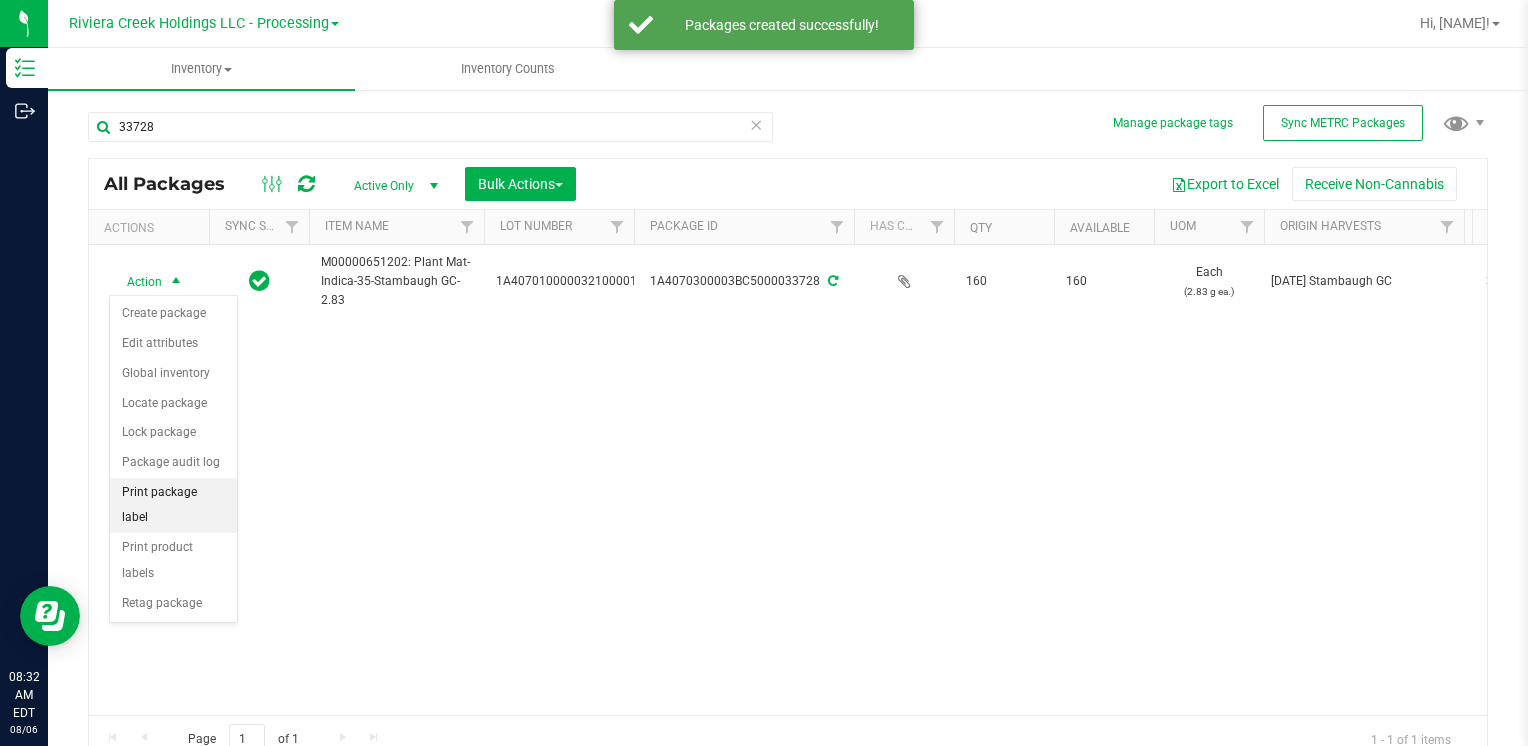 click on "Print package label" at bounding box center (173, 505) 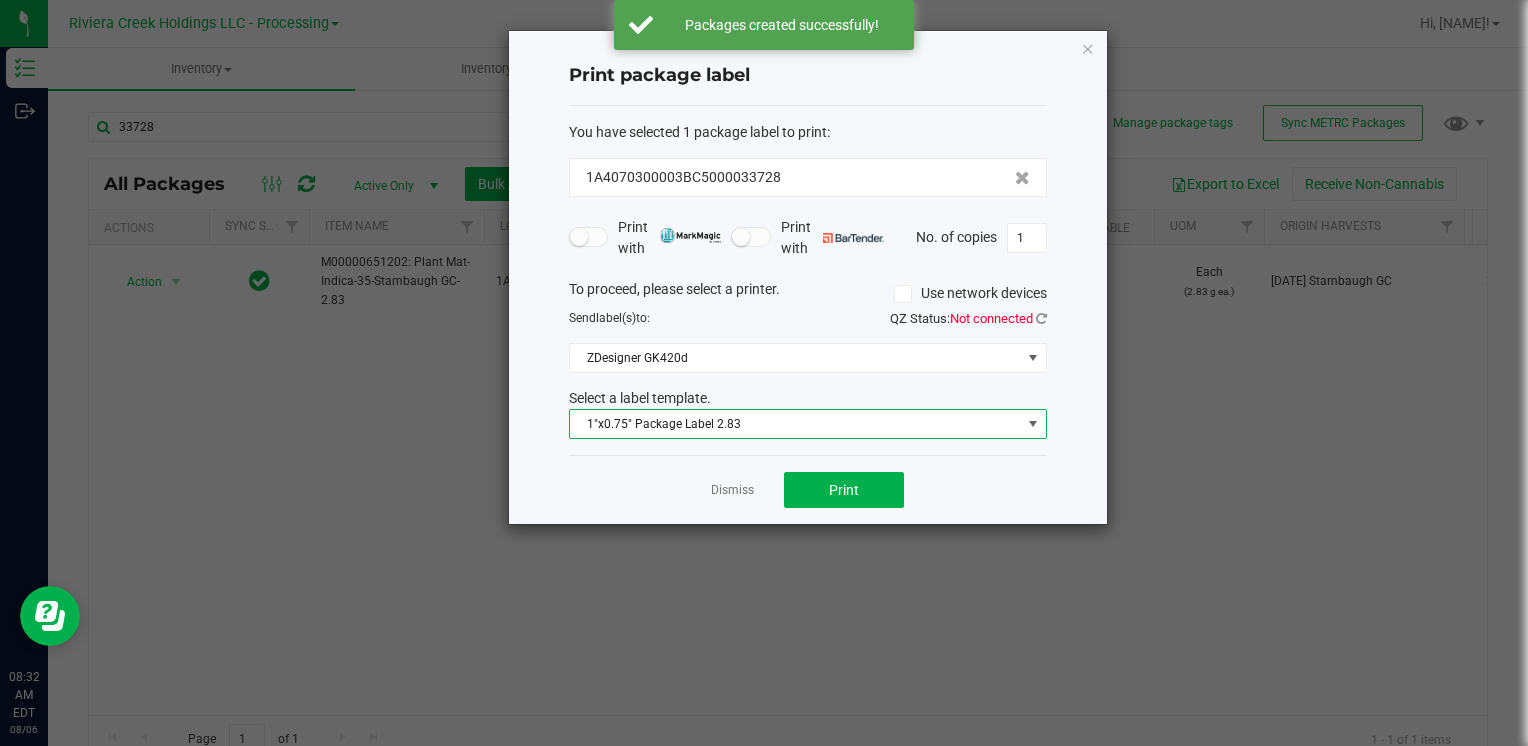 click on "1"x0.75" Package Label 2.83" at bounding box center [795, 424] 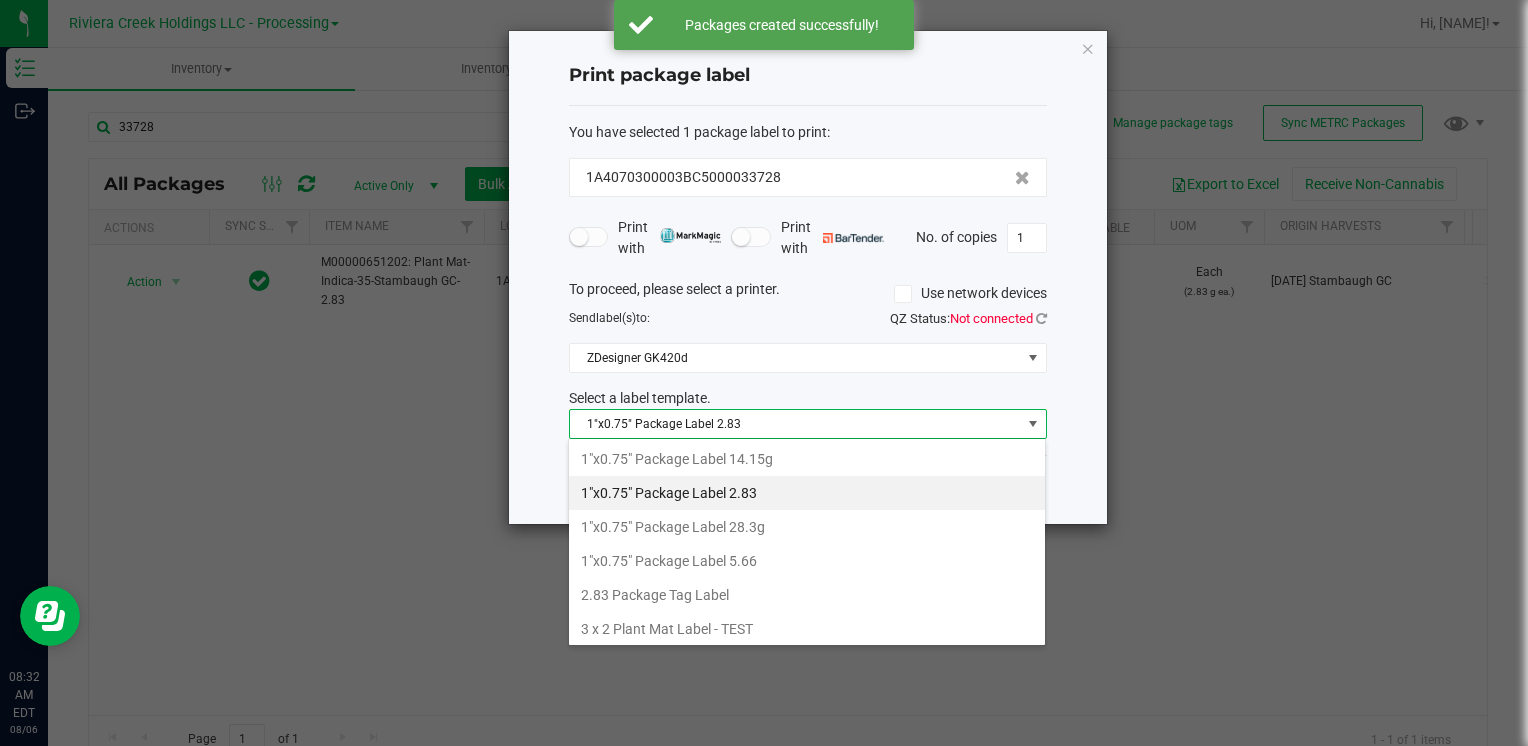 click on "1"x0.75" Package Label 2.83" at bounding box center (807, 493) 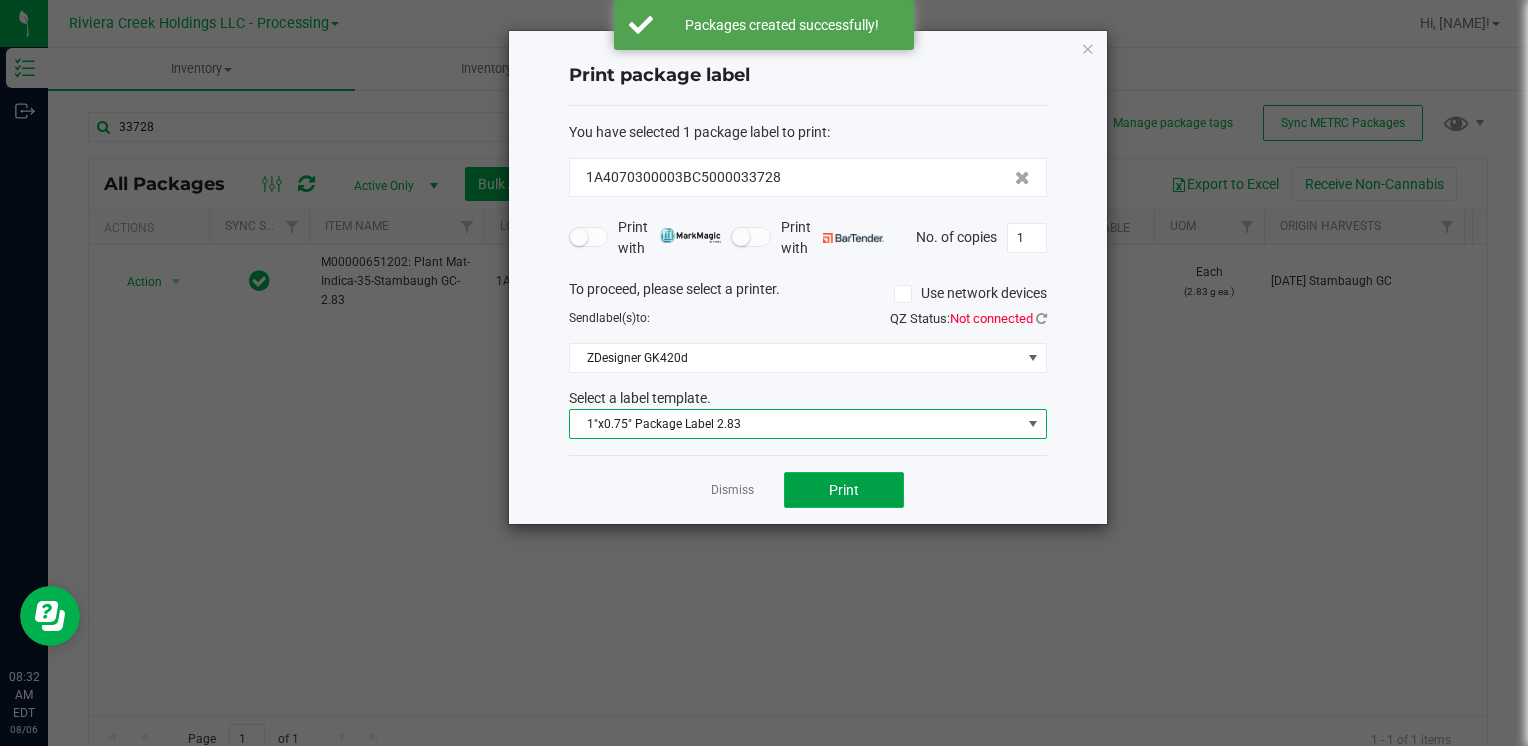 click on "Print" 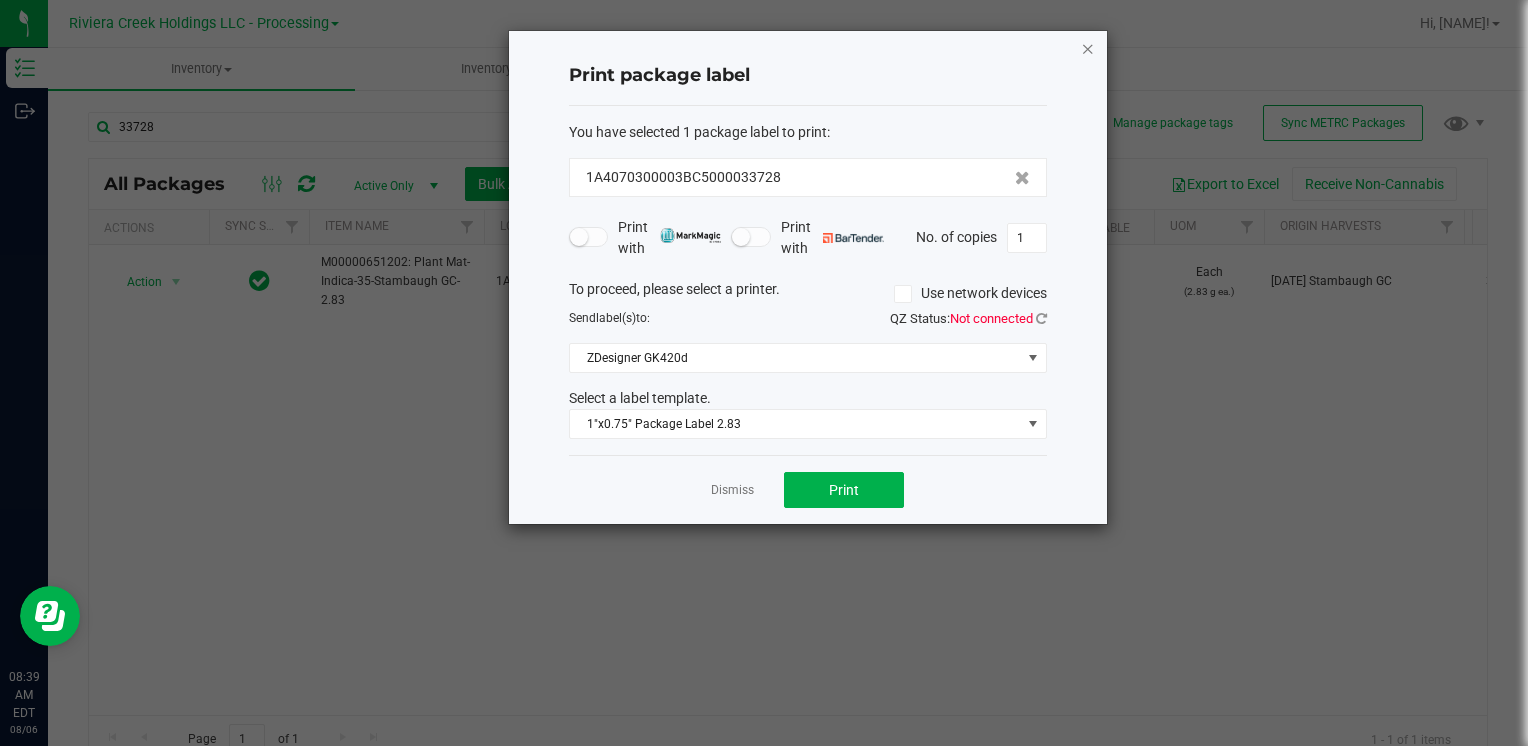 click 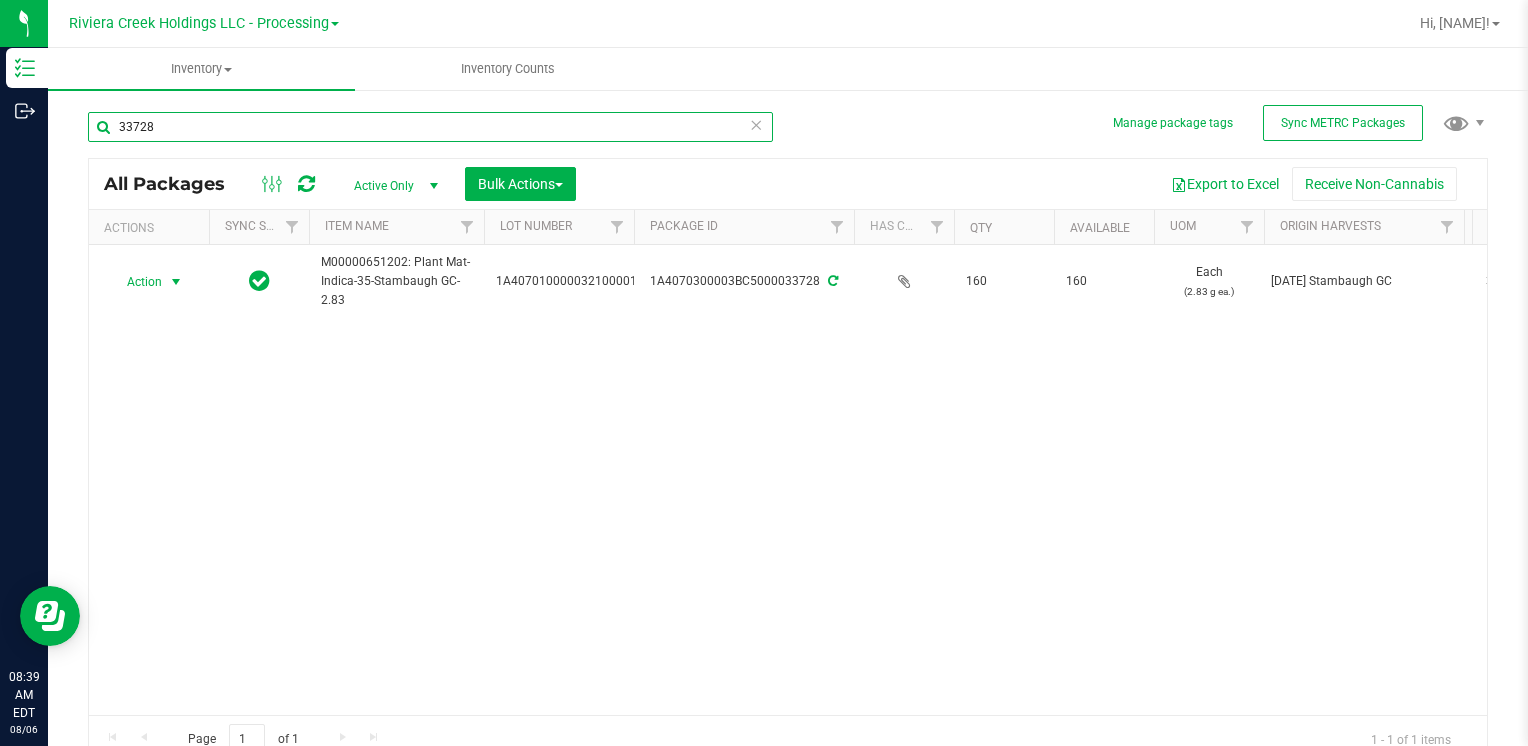 click on "33728" at bounding box center [430, 127] 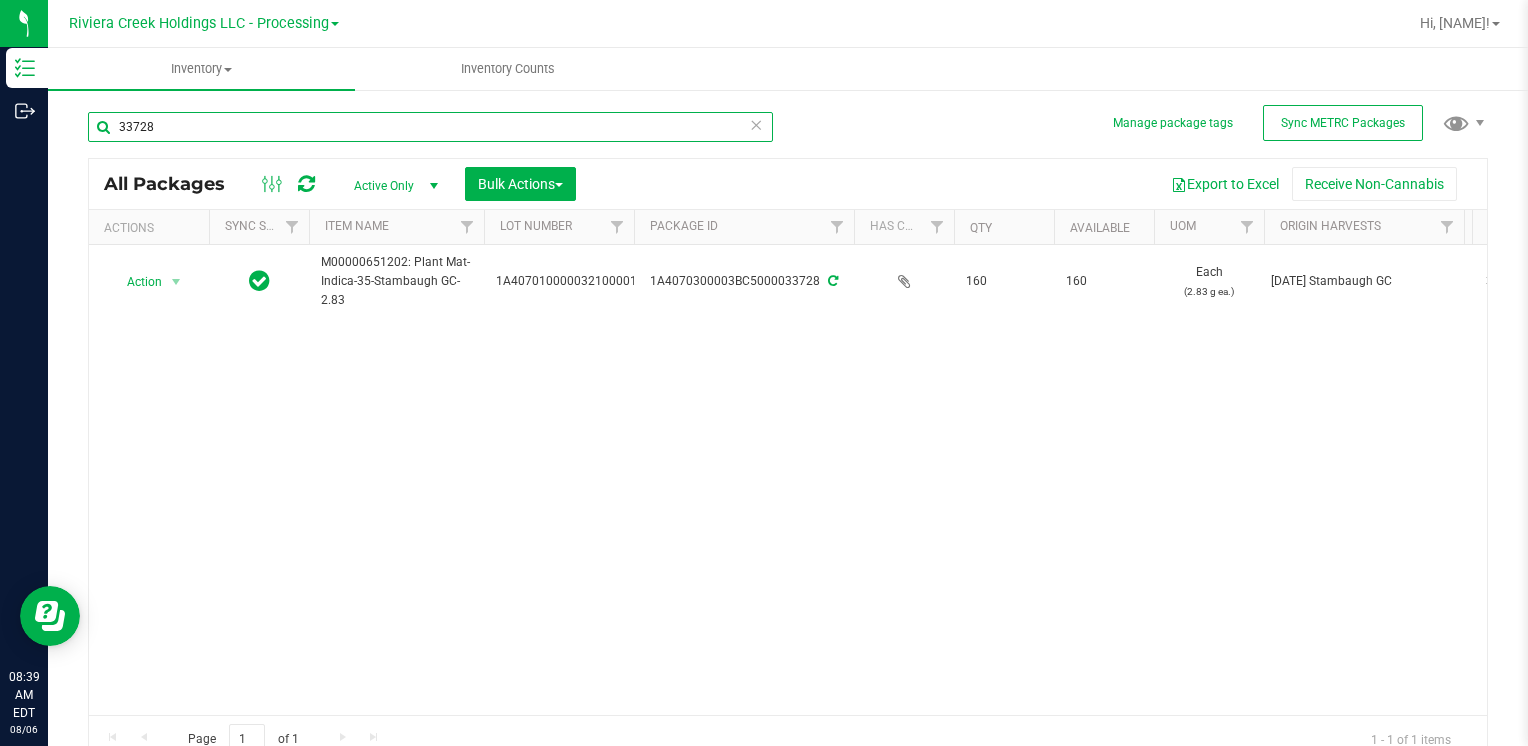 click on "33728" at bounding box center [430, 127] 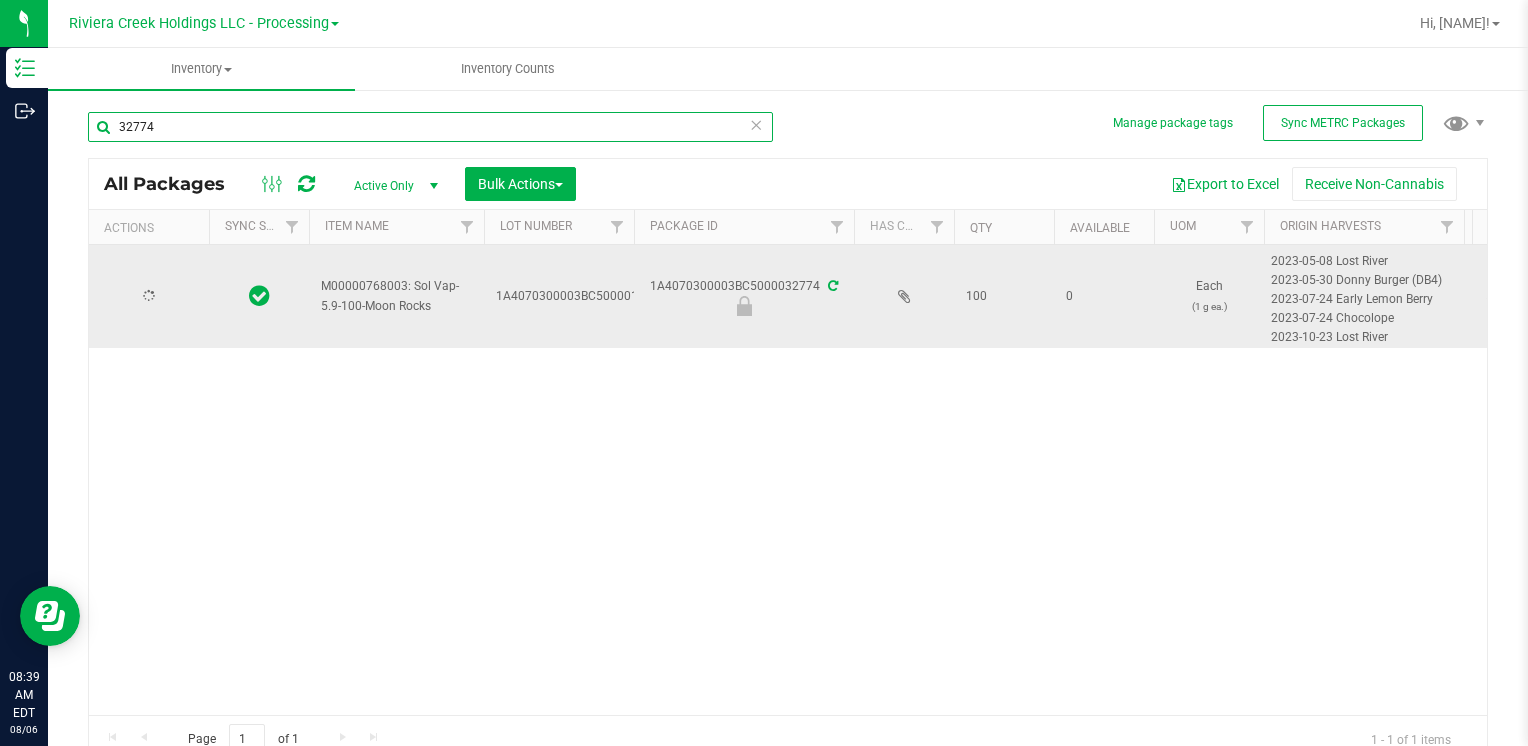 type on "32774" 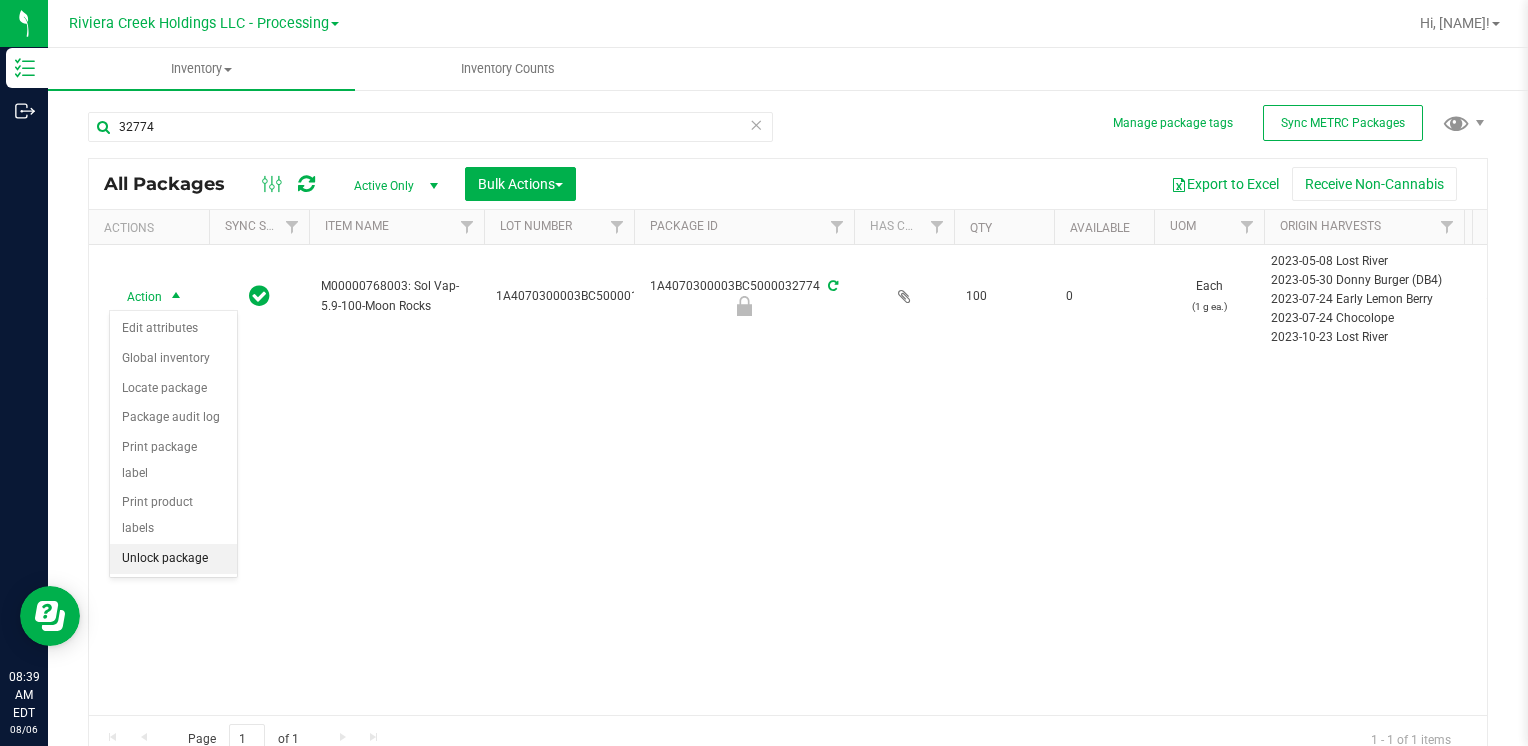 click on "Unlock package" at bounding box center [173, 559] 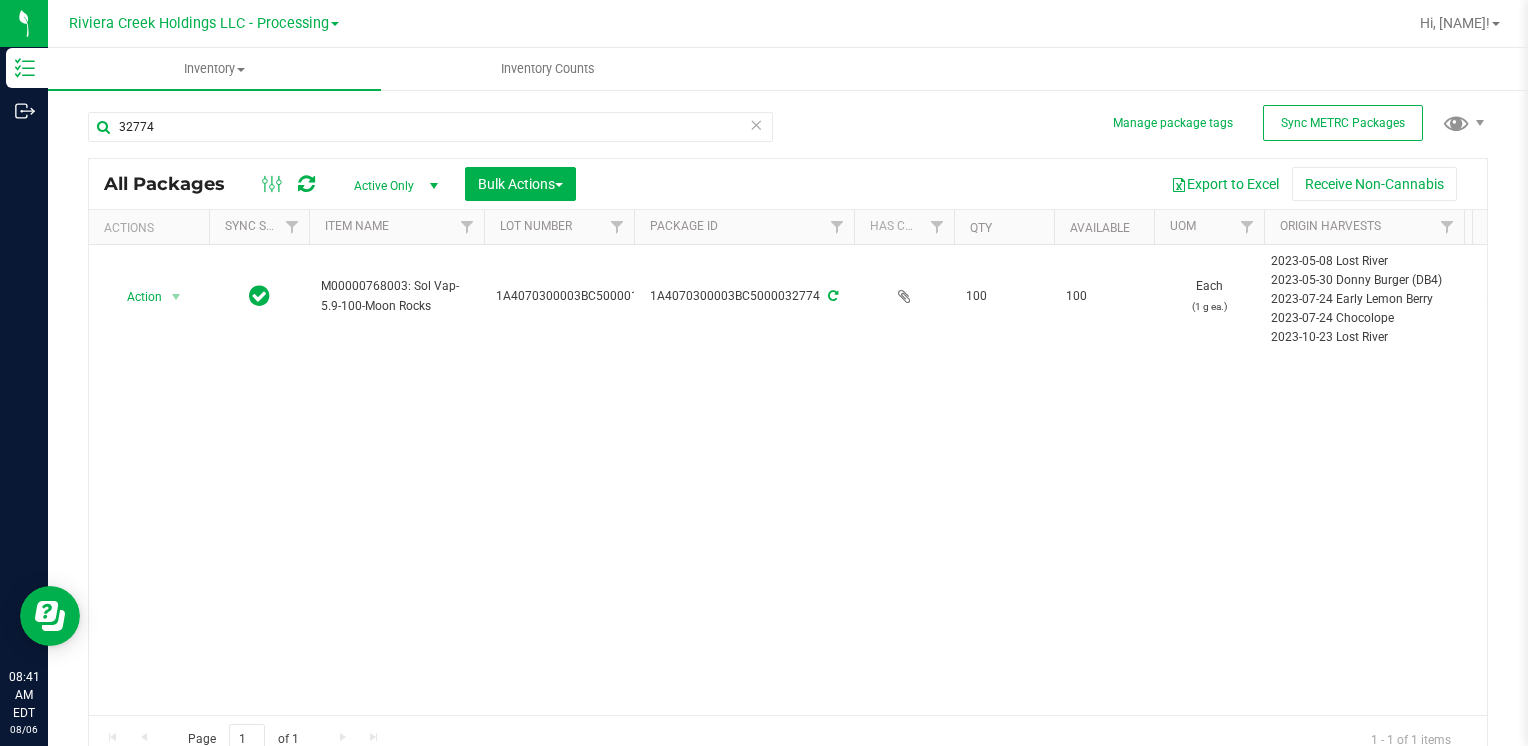 click on "32774" at bounding box center [438, 126] 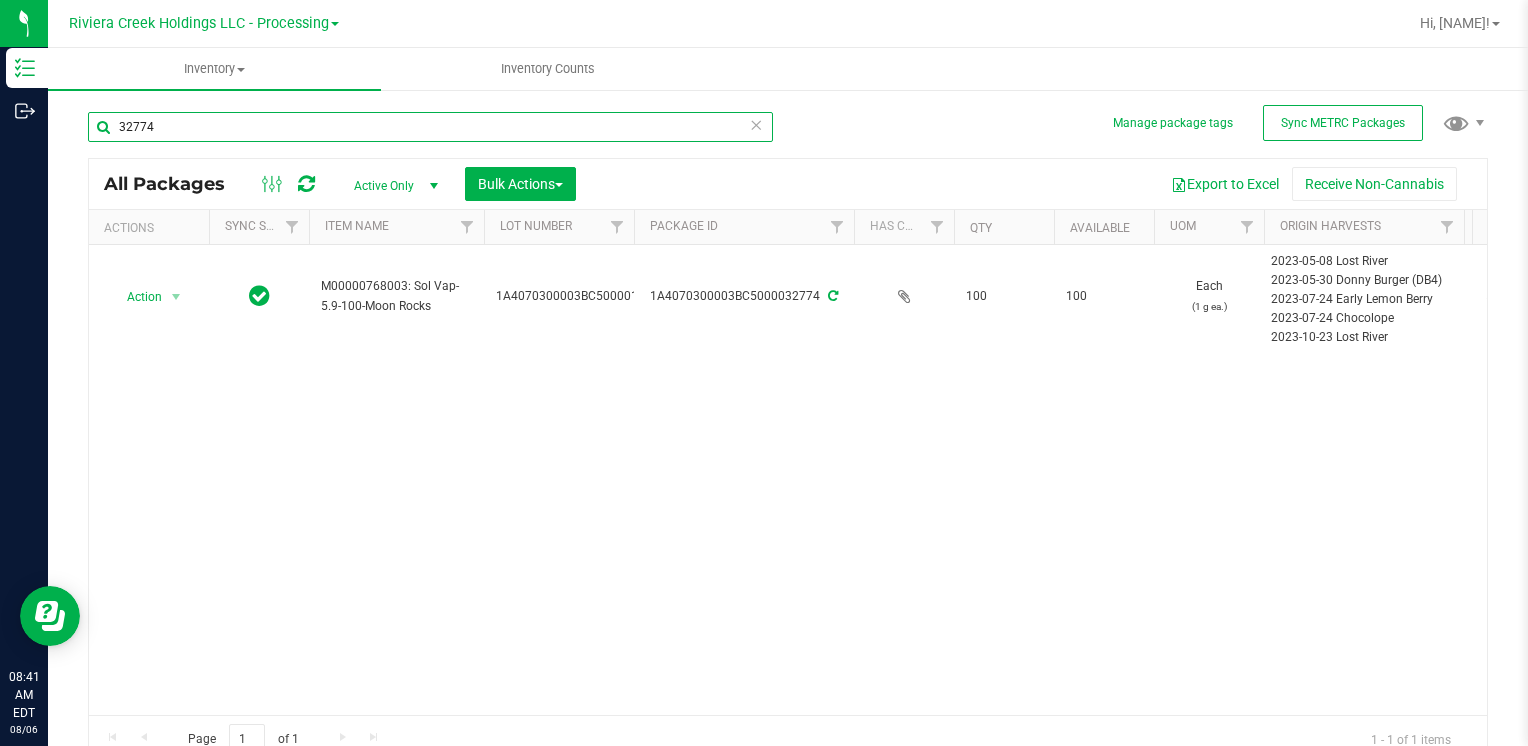click on "32774" at bounding box center (430, 127) 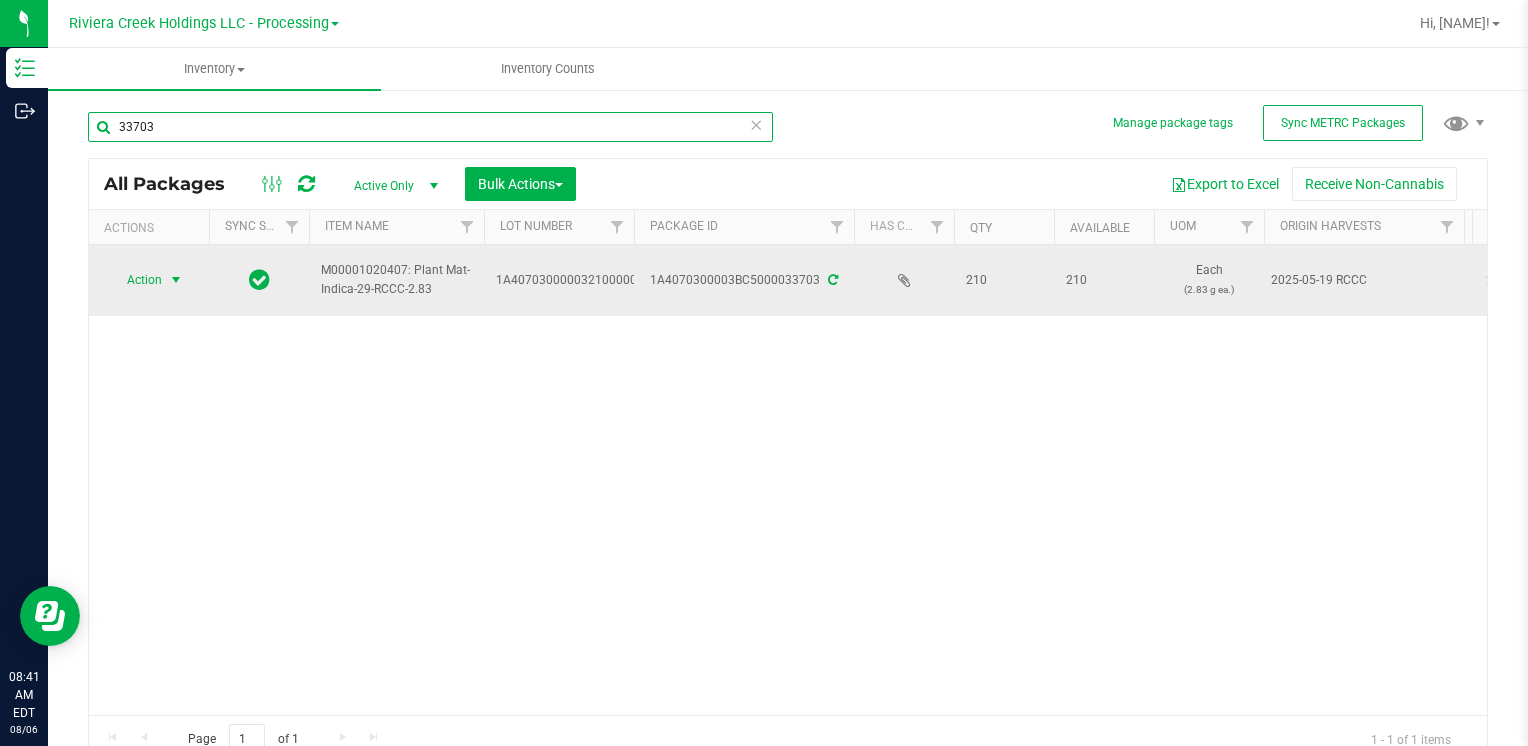 type on "33703" 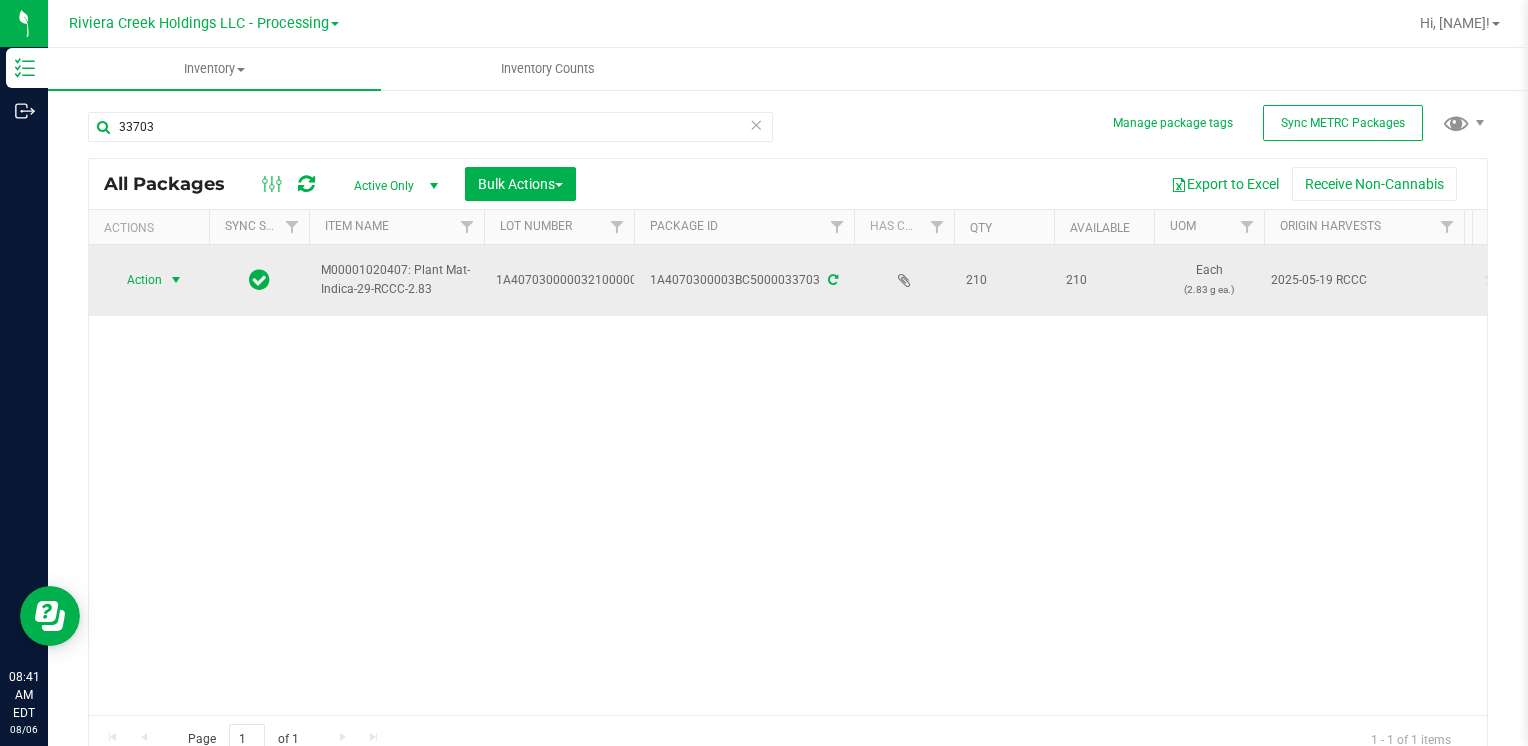 click on "Action" at bounding box center (136, 280) 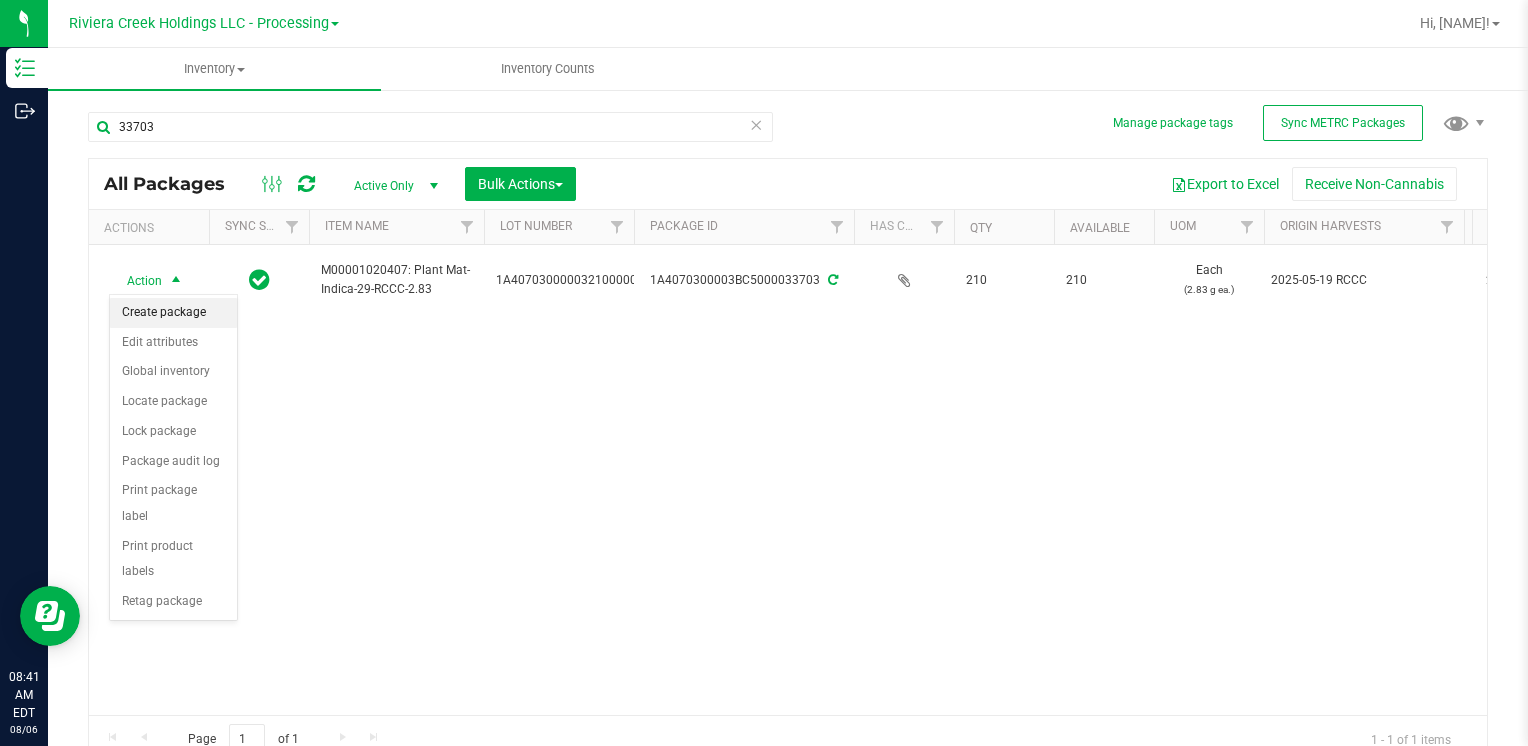click on "Create package" at bounding box center [173, 313] 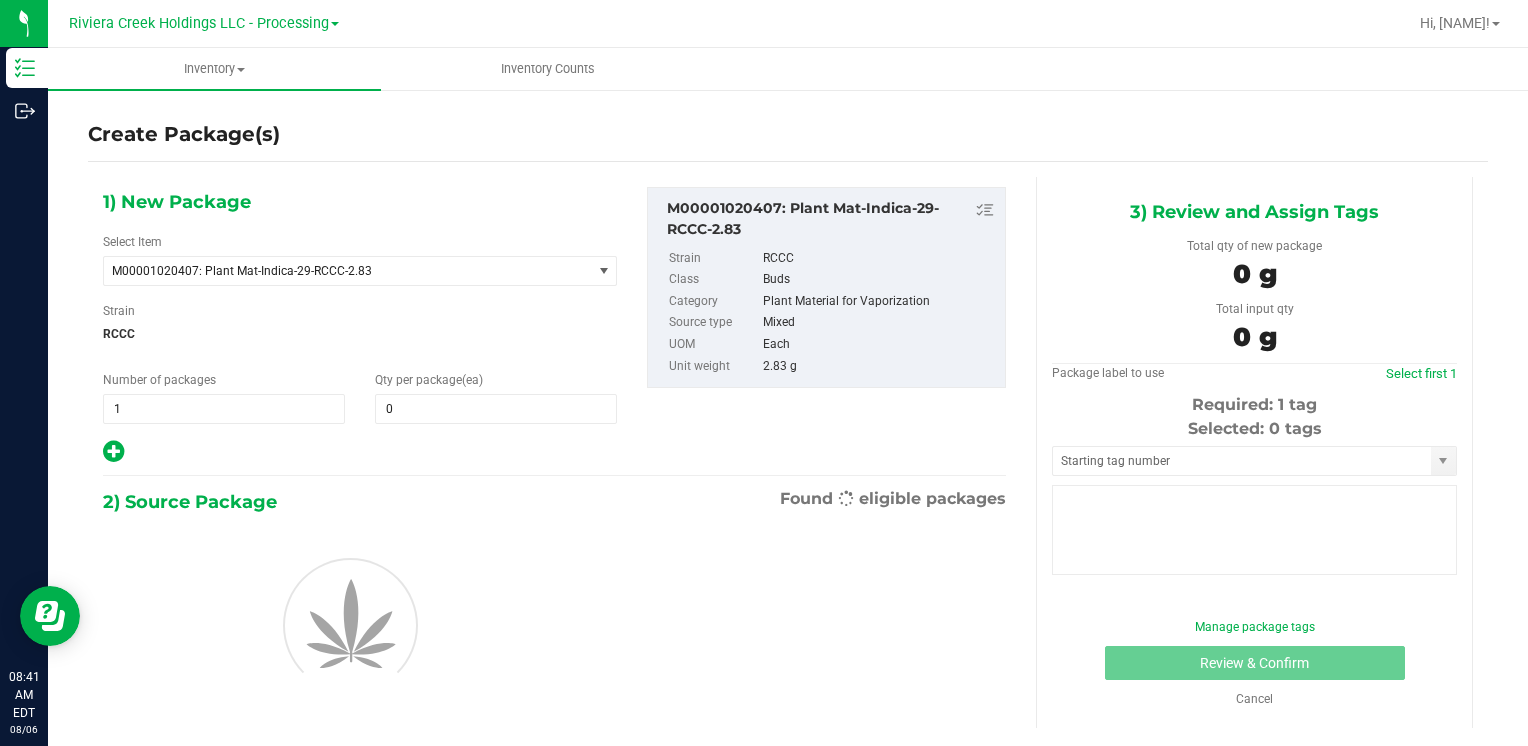 type on "0" 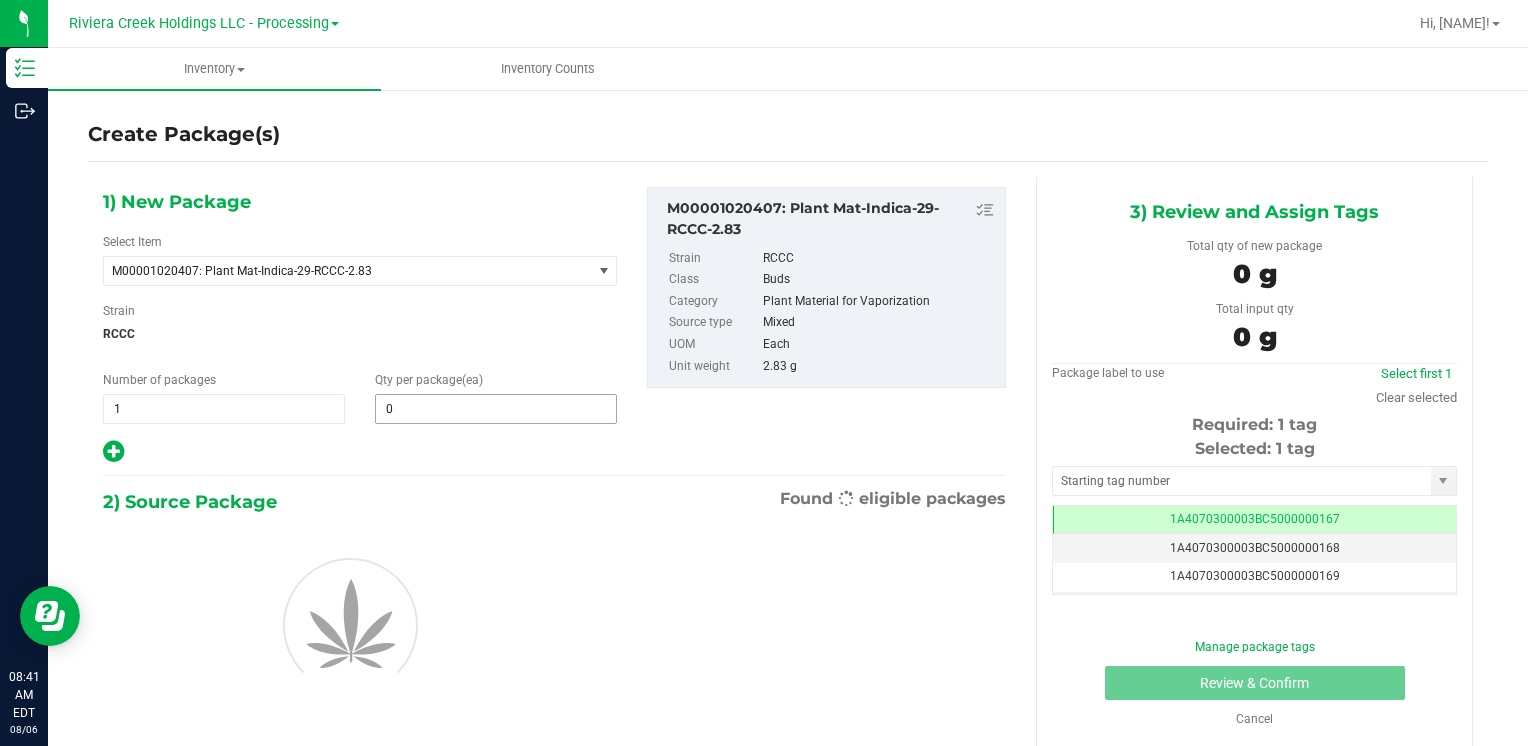 scroll, scrollTop: 0, scrollLeft: 0, axis: both 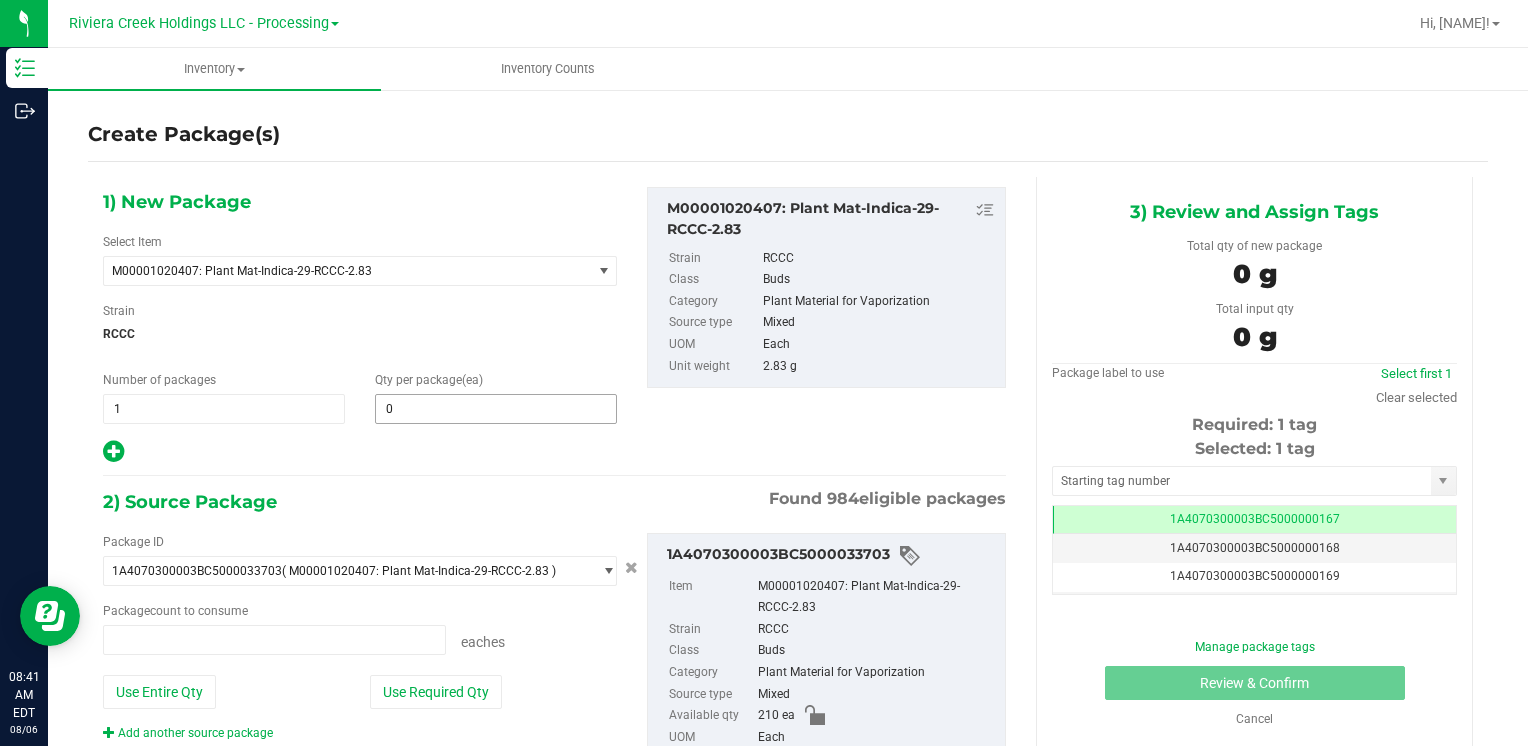 type on "0 ea" 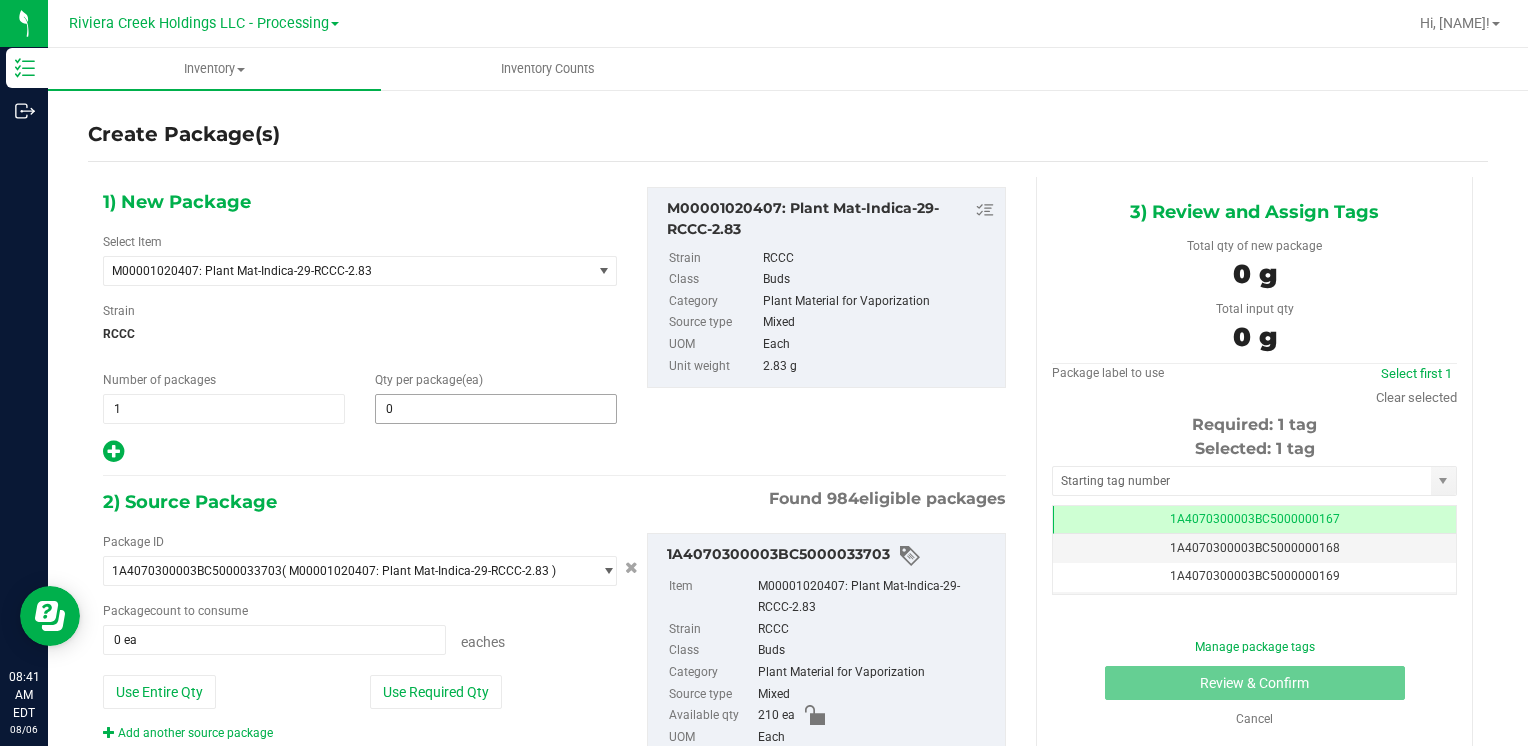 type 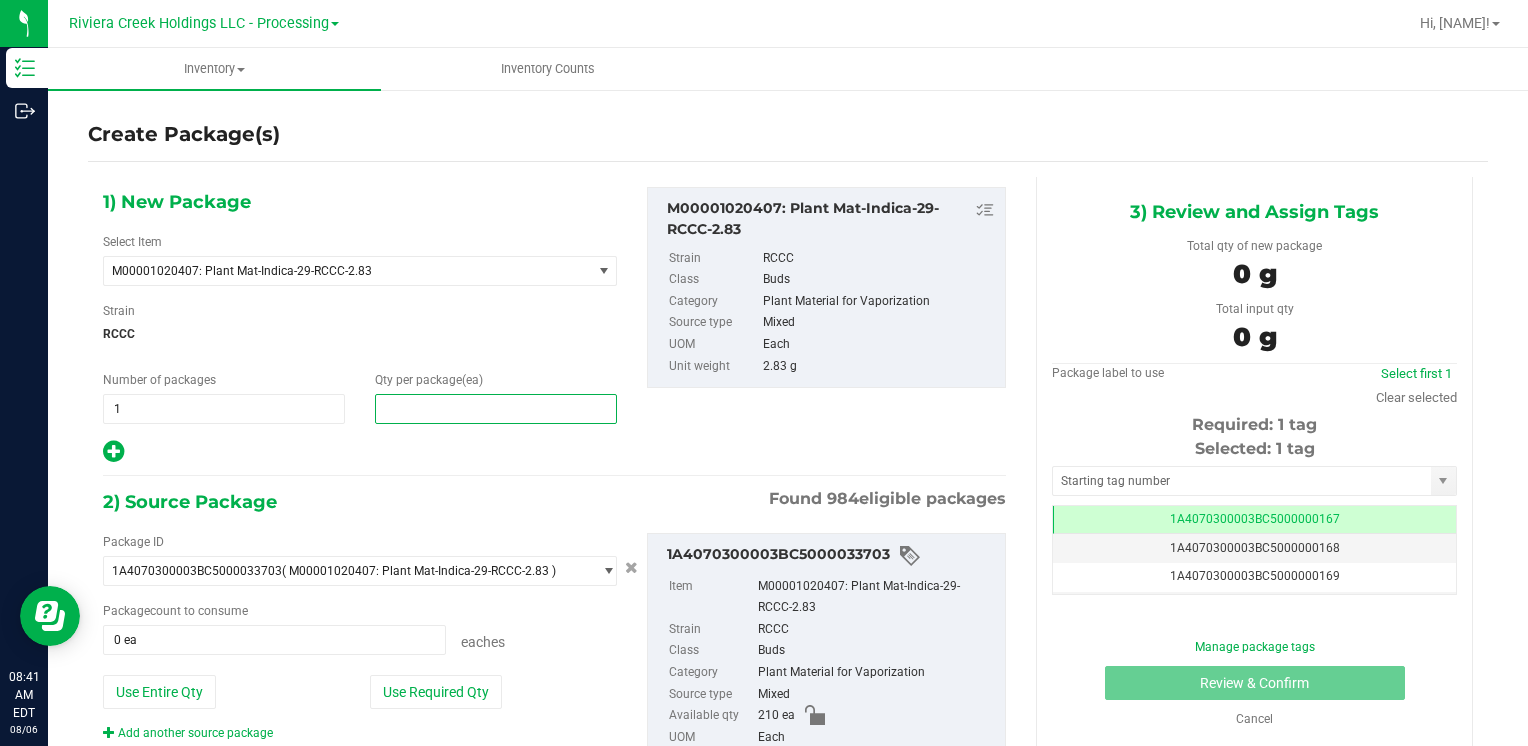 click at bounding box center [496, 409] 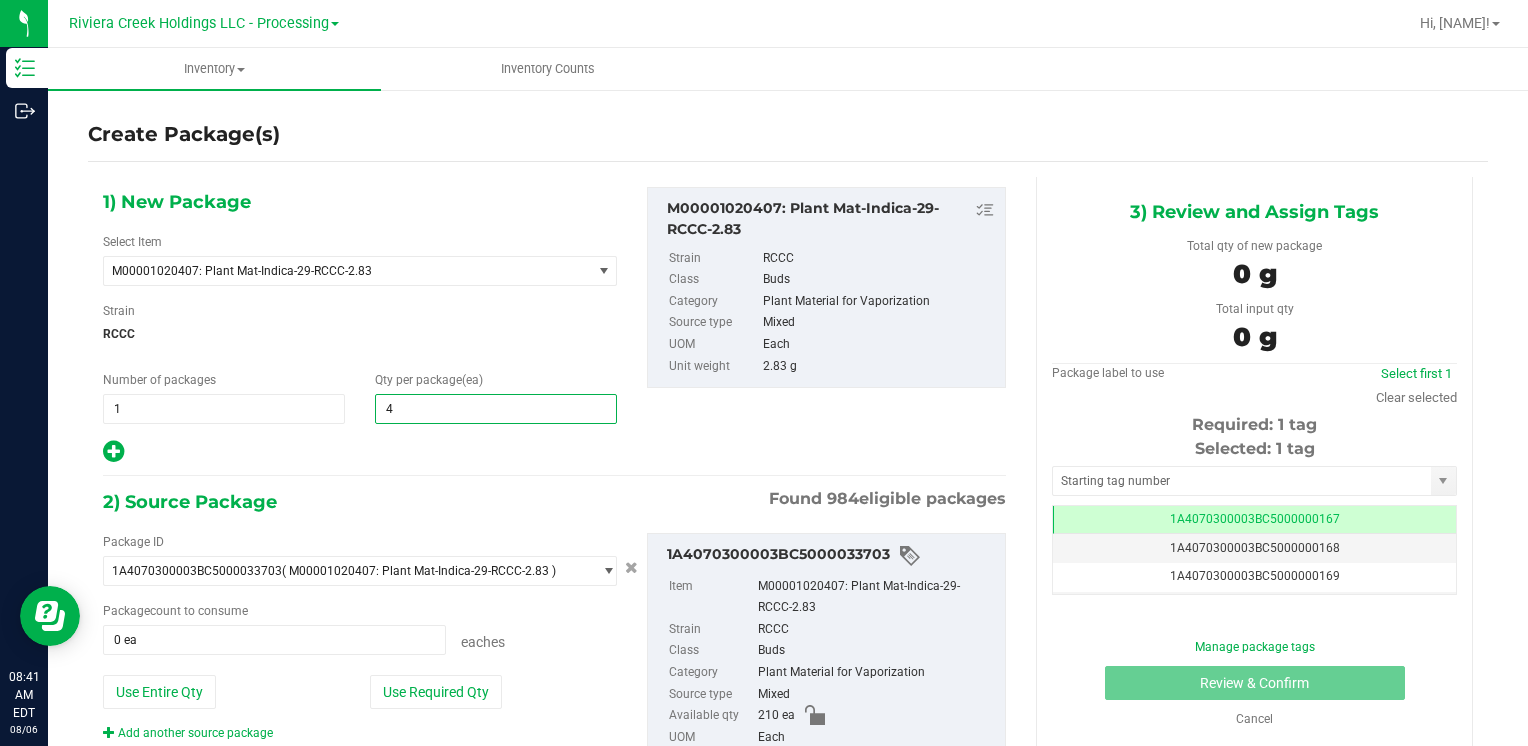 type on "40" 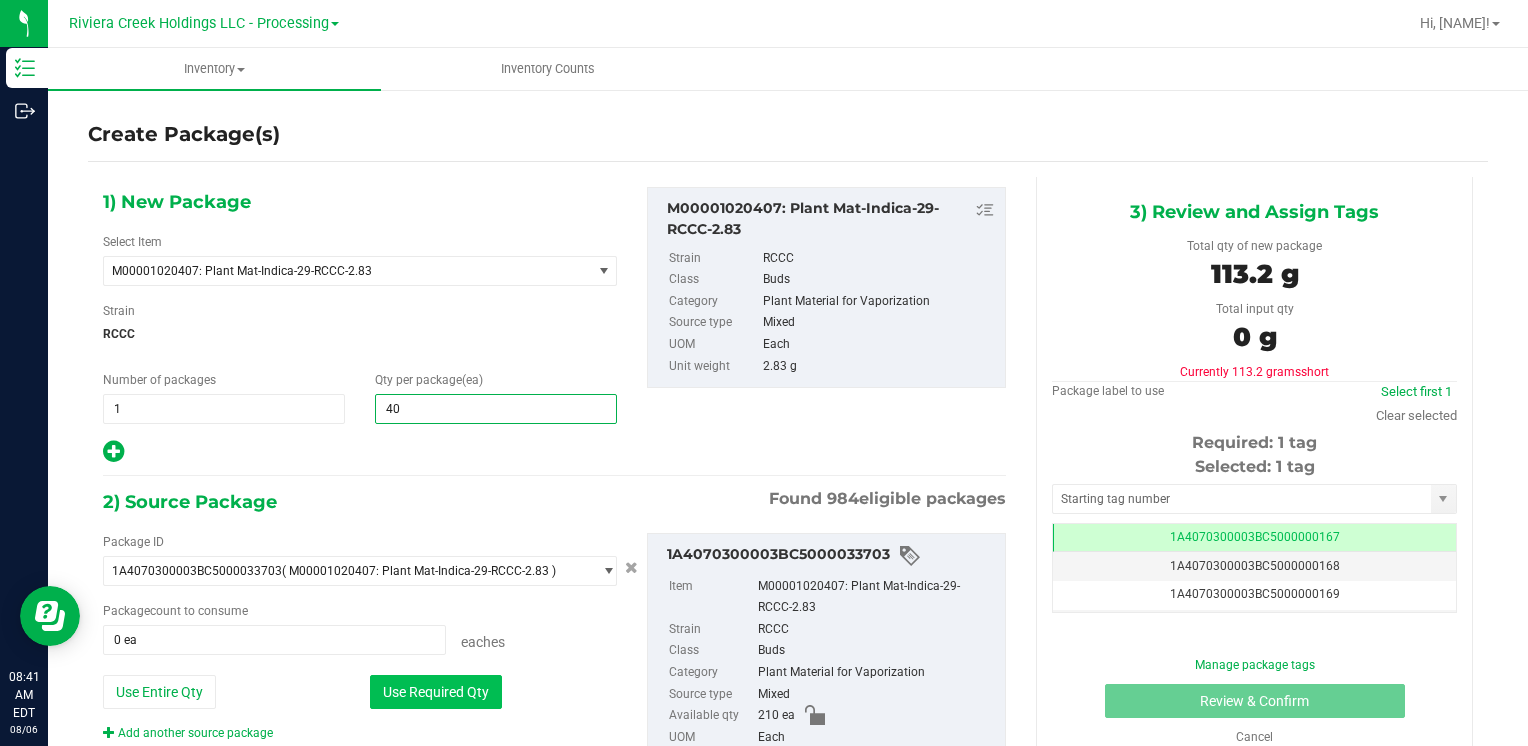 type on "40" 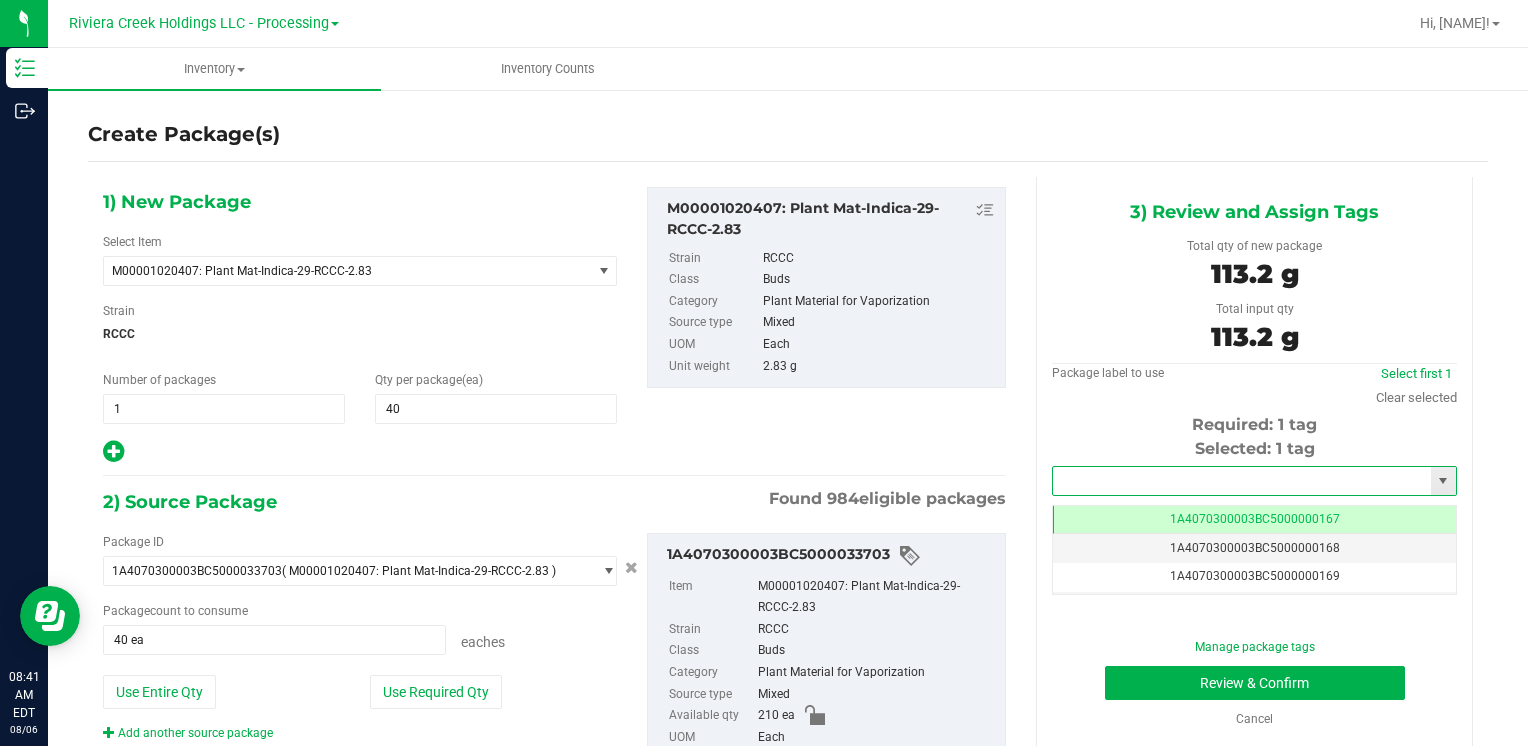 click at bounding box center (1242, 481) 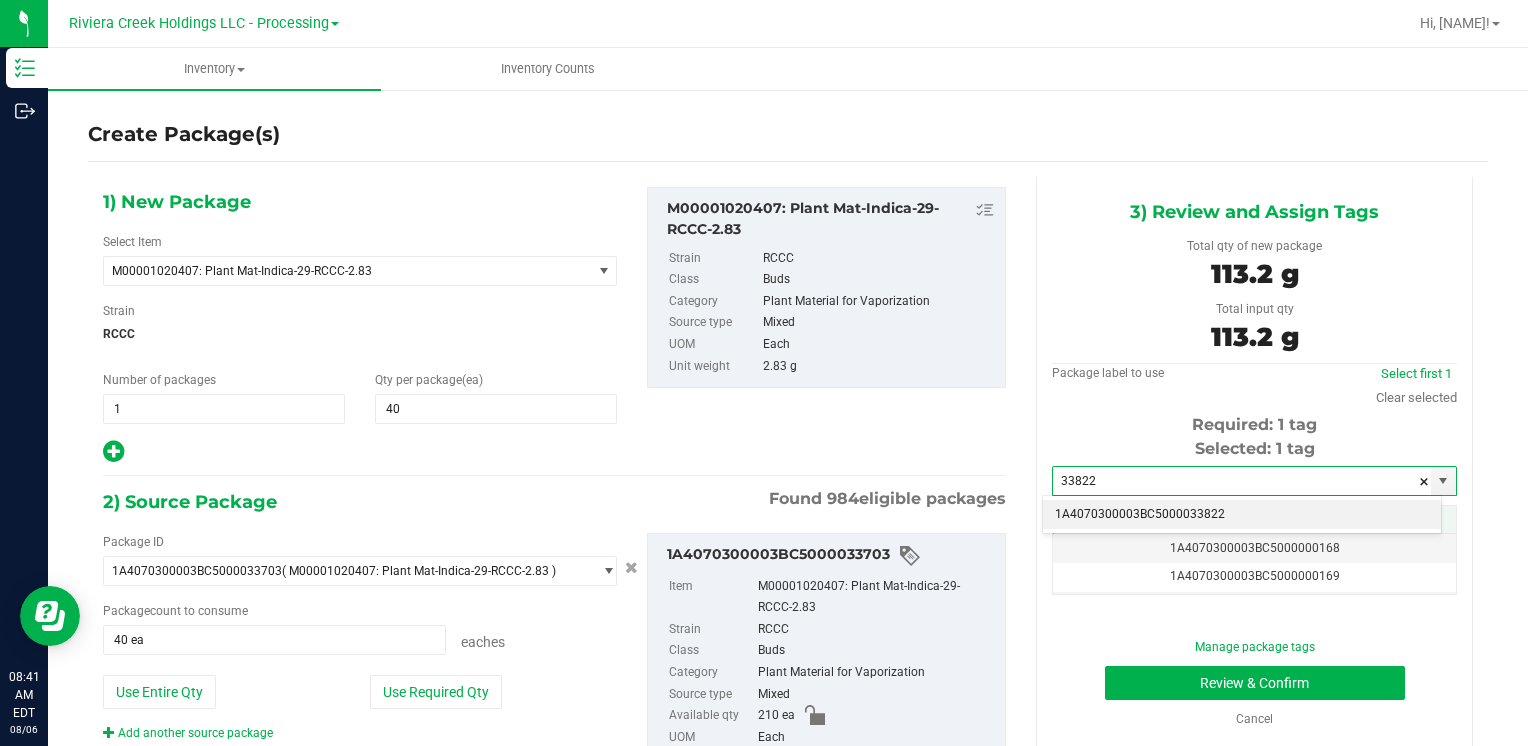 click on "1A4070300003BC5000033822" at bounding box center [1242, 515] 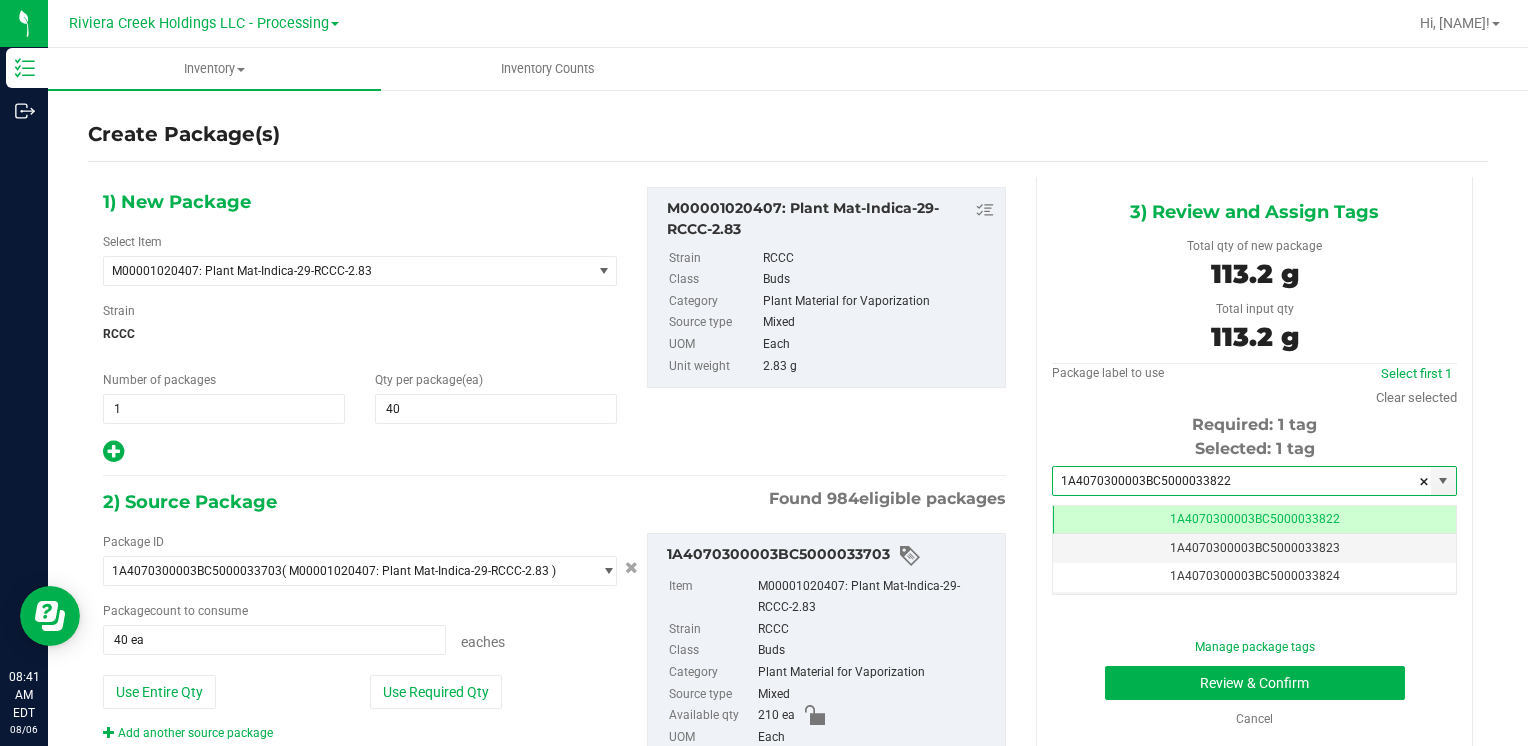 scroll, scrollTop: 0, scrollLeft: 0, axis: both 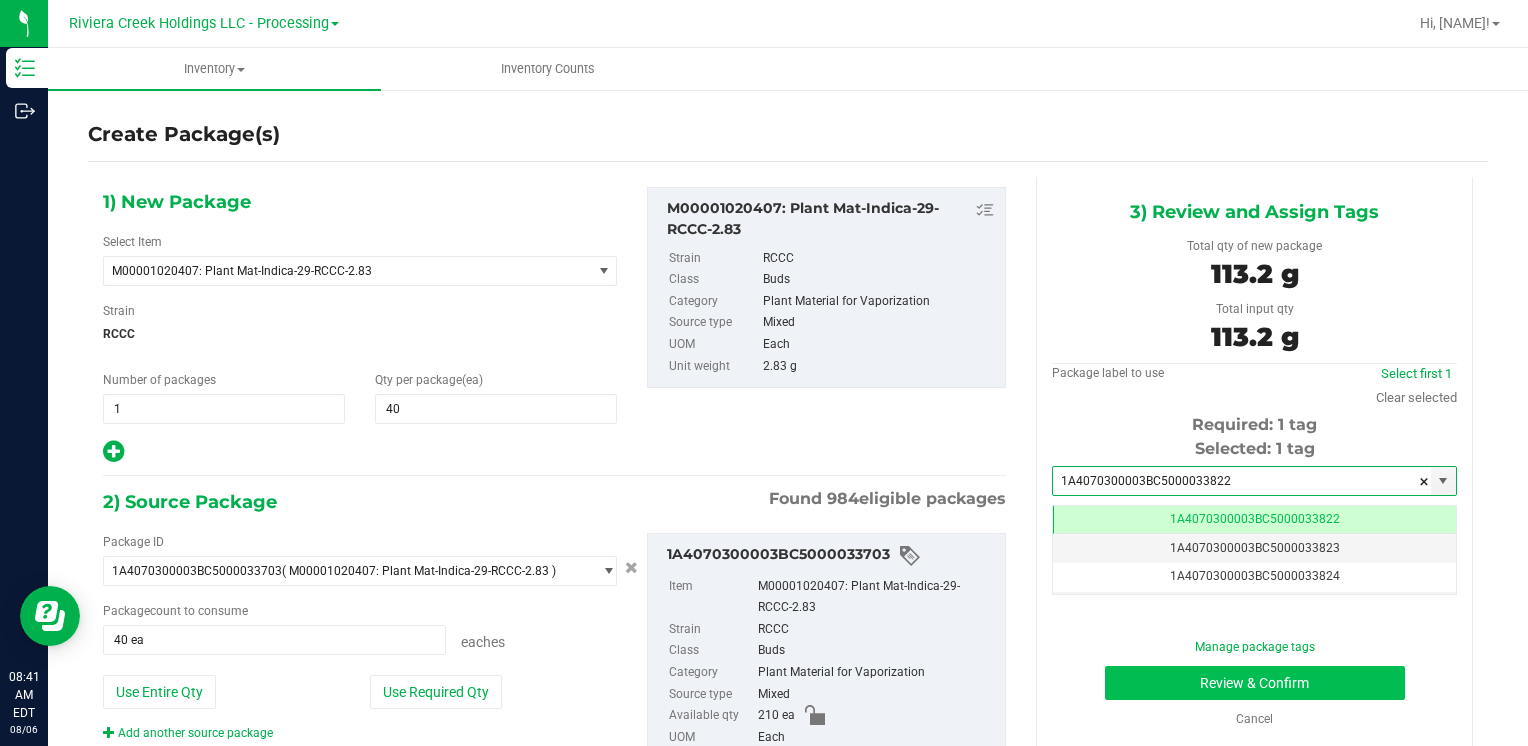 type on "1A4070300003BC5000033822" 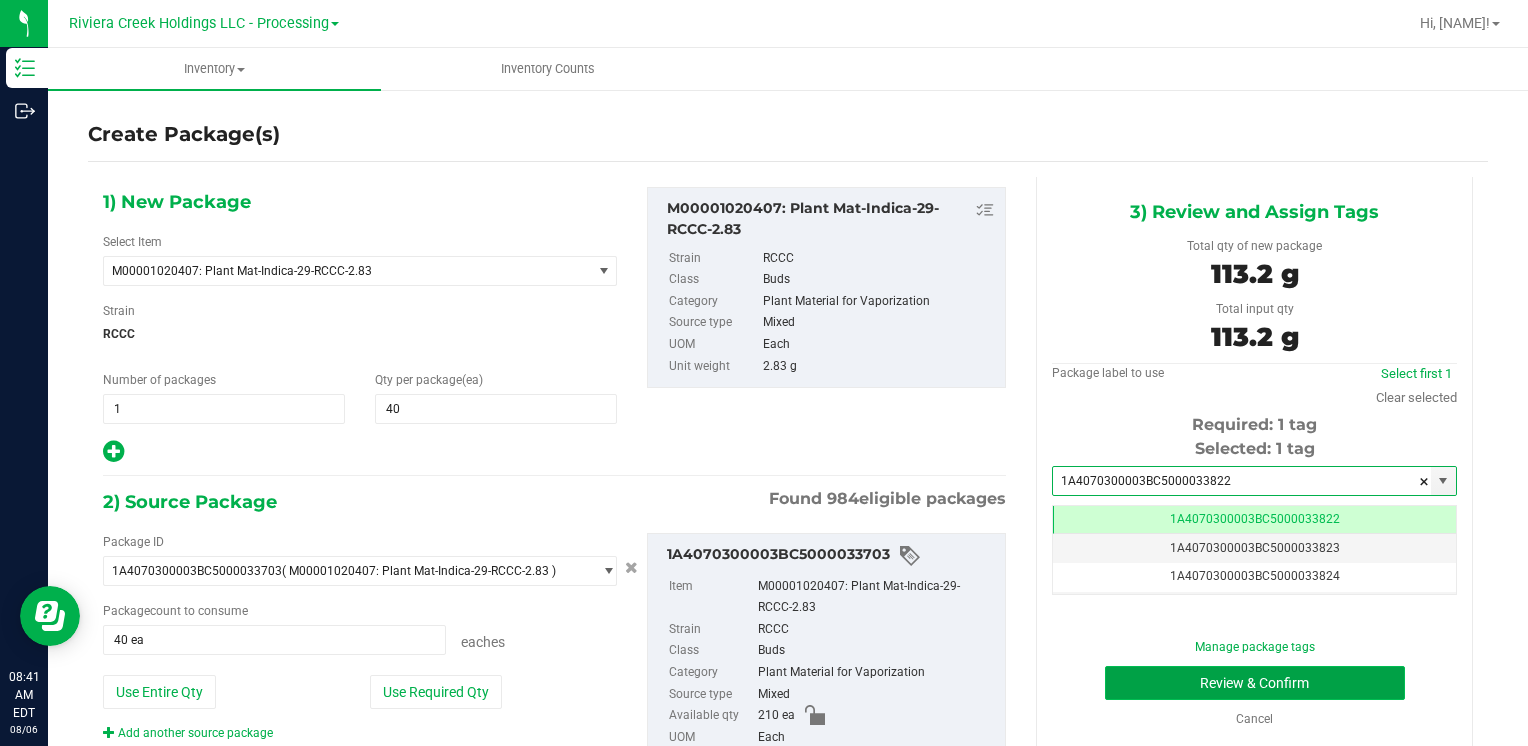 click on "Review & Confirm" at bounding box center (1255, 683) 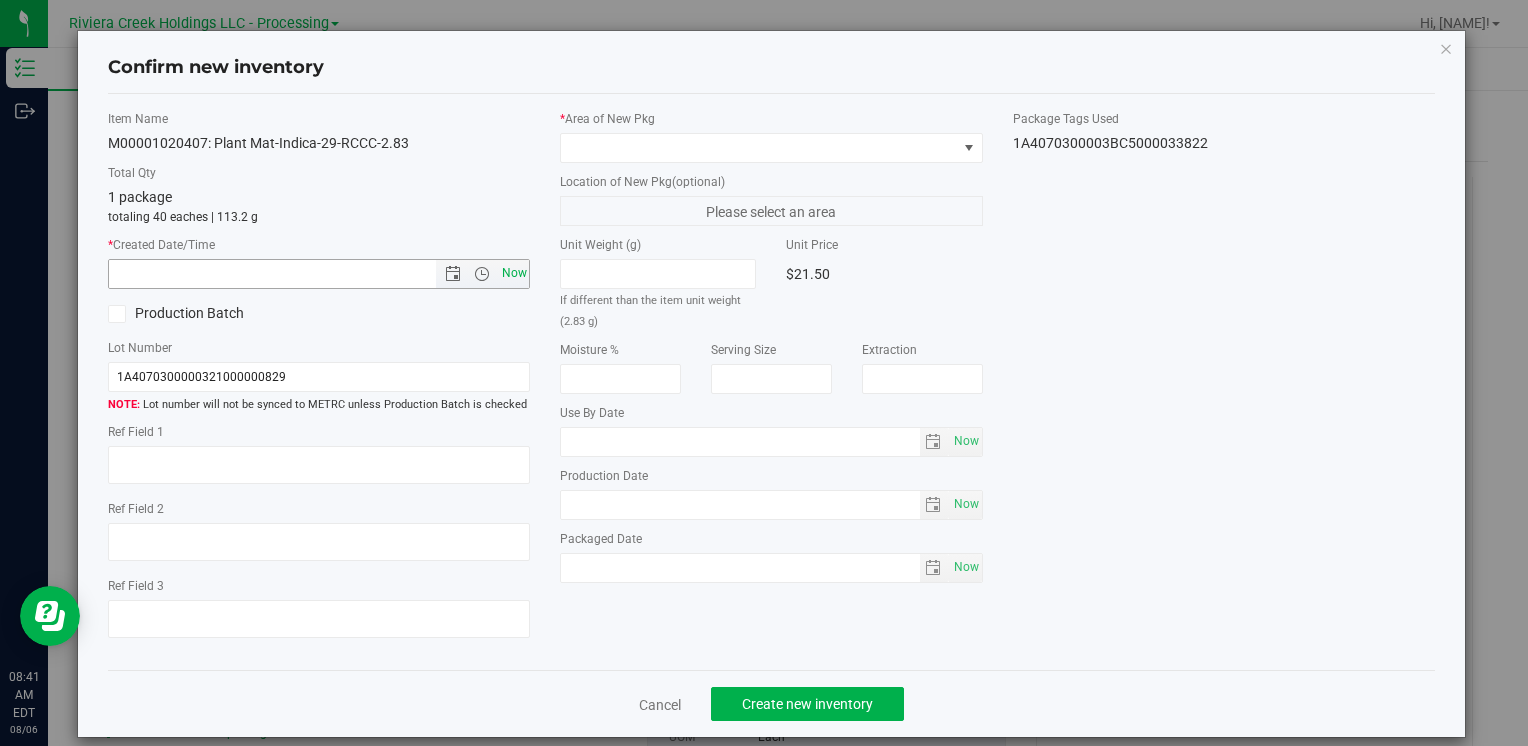 click on "Now" at bounding box center [514, 273] 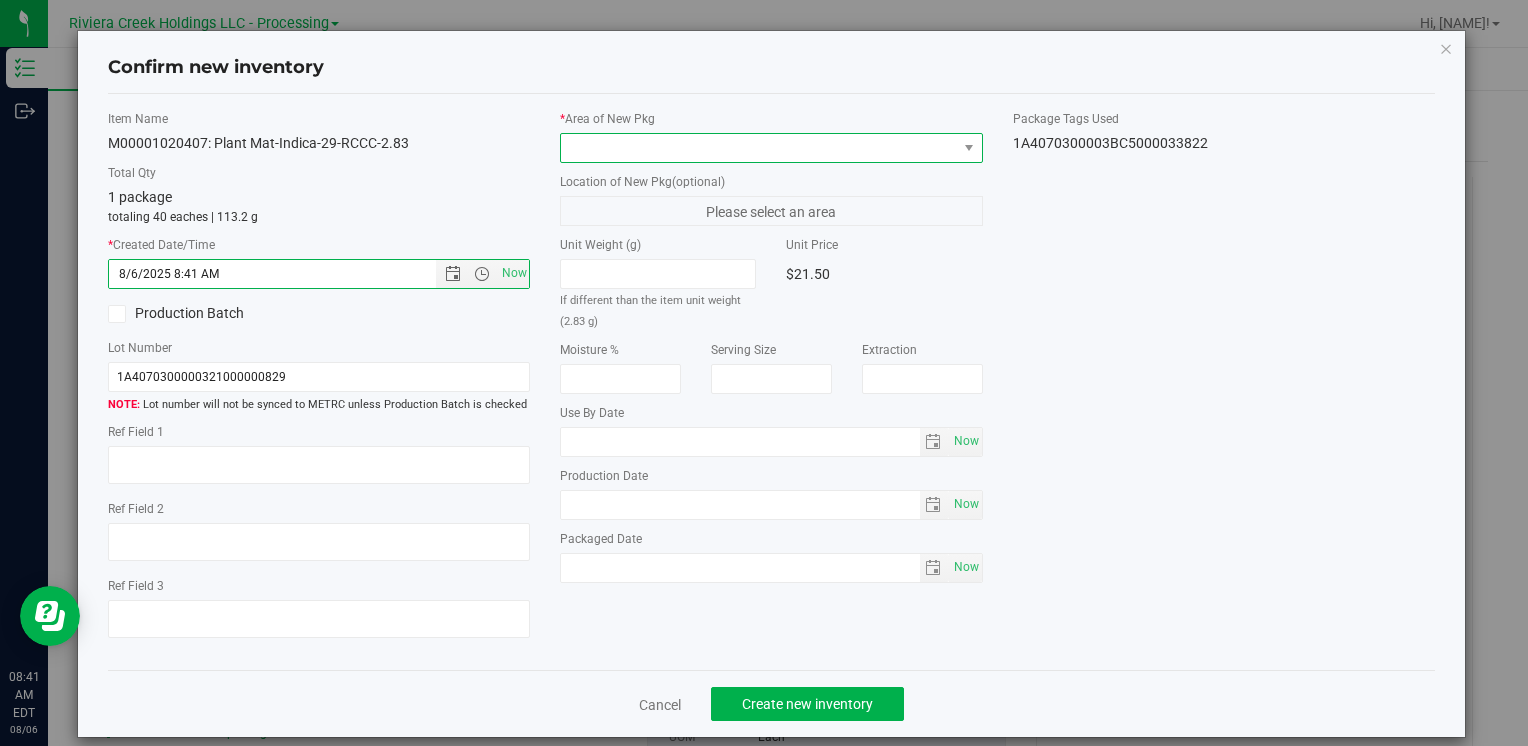 click at bounding box center (758, 148) 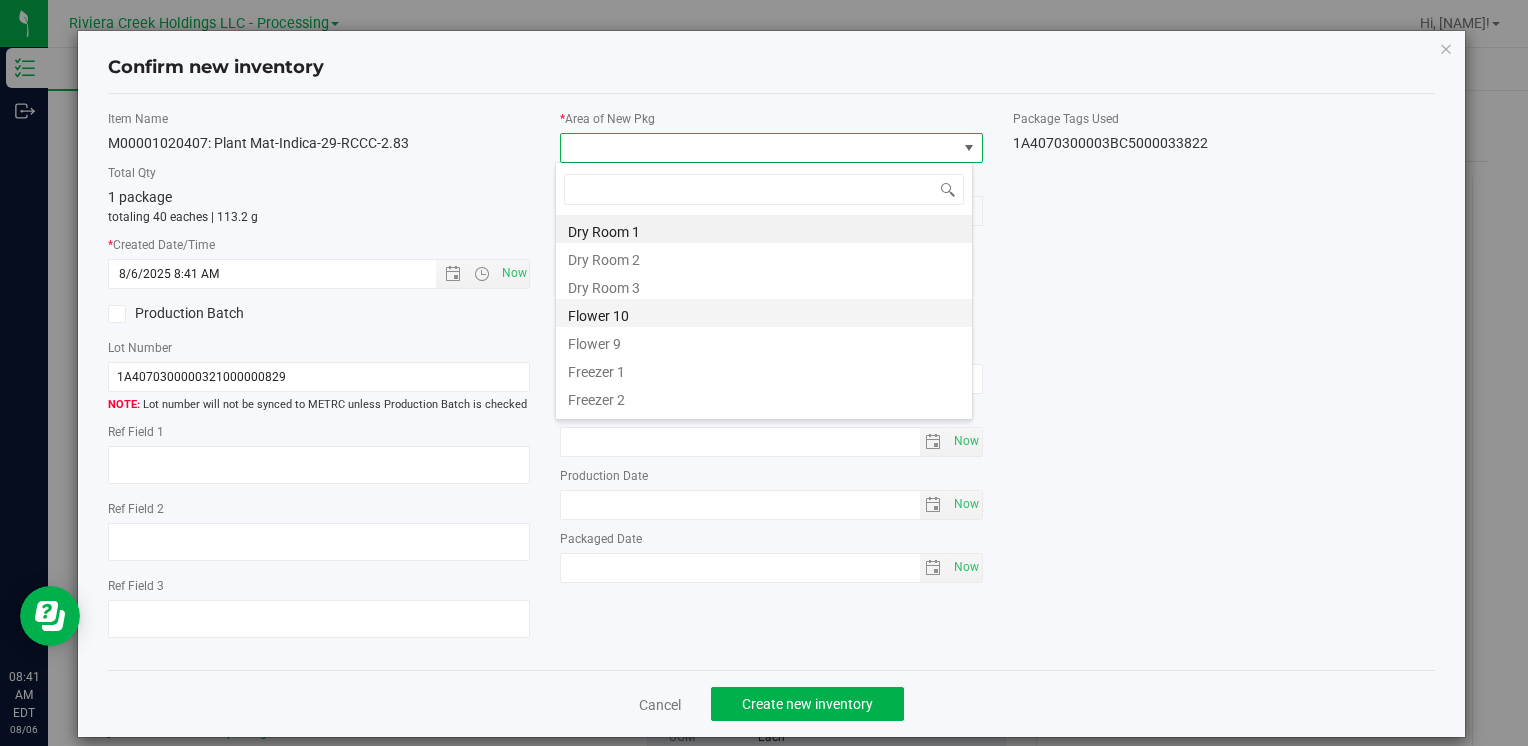 click on "Flower 10" at bounding box center [764, 313] 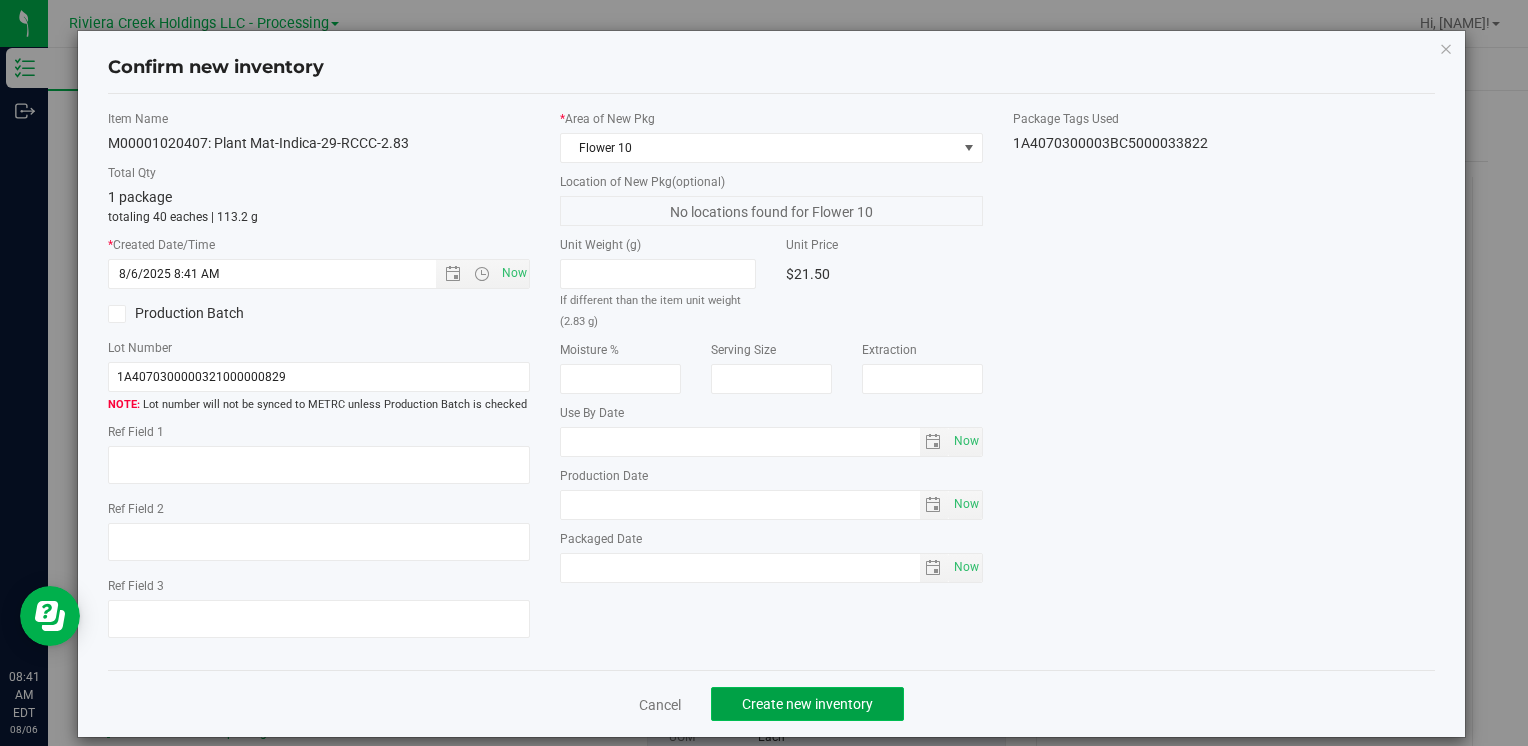 click on "Create new inventory" 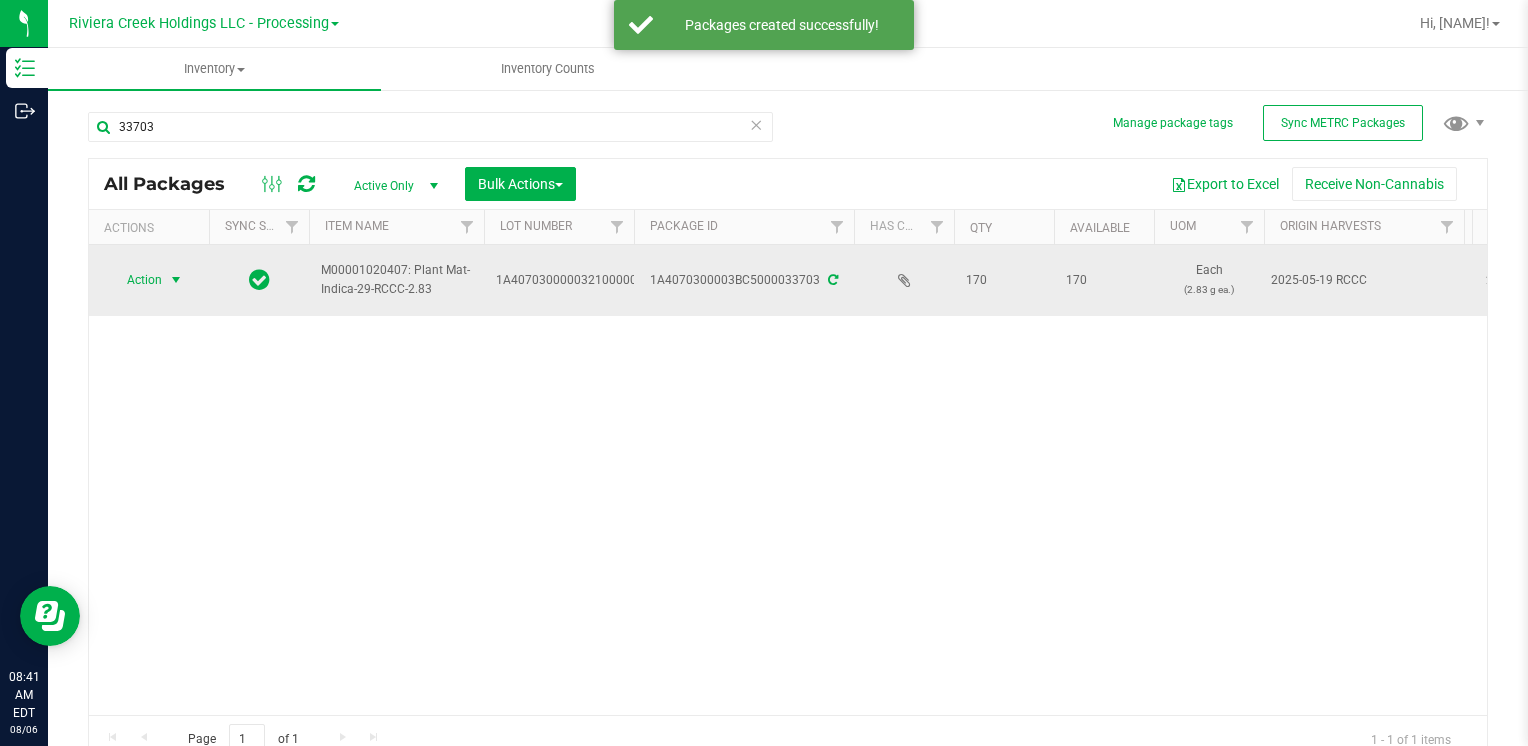 click on "Action" at bounding box center (136, 280) 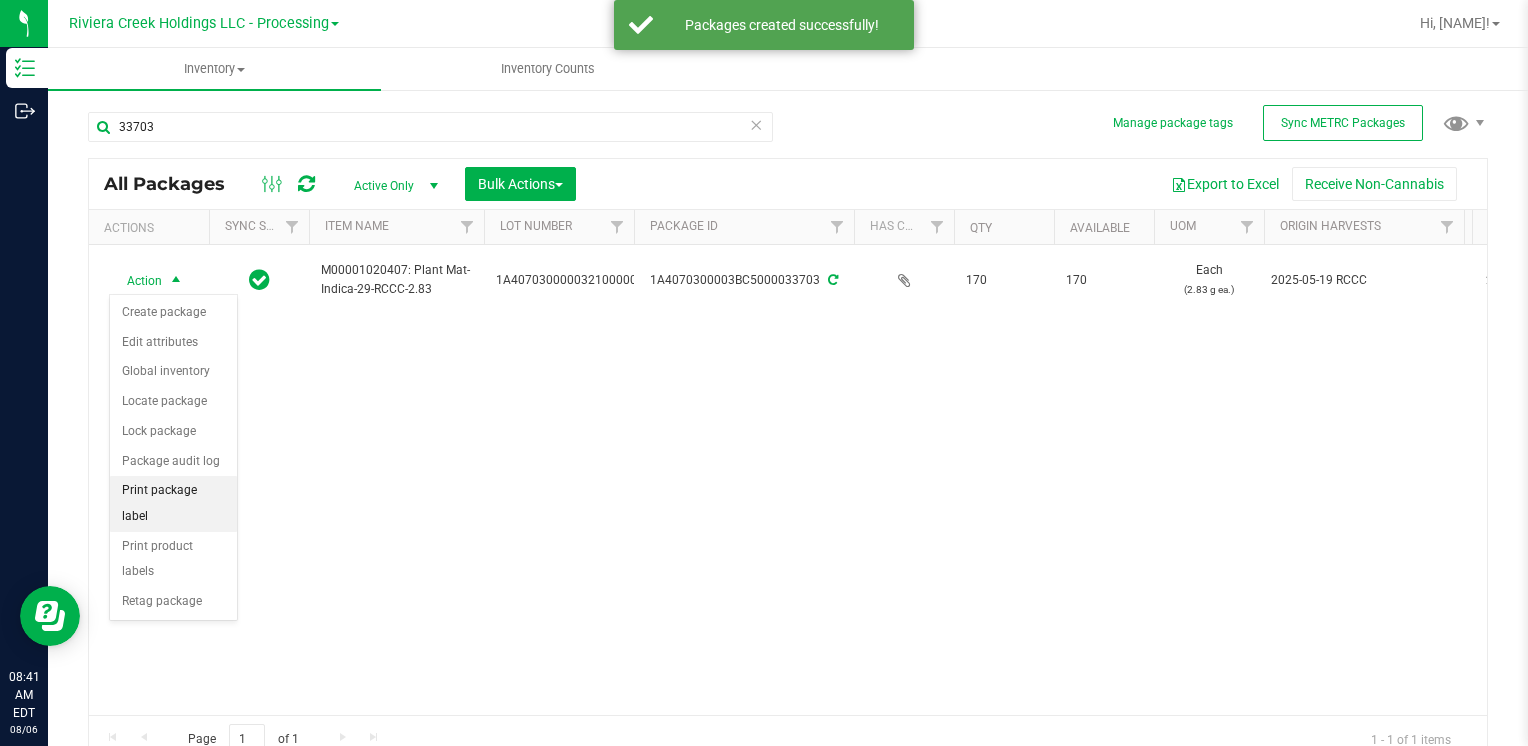 click on "Print package label" at bounding box center (173, 503) 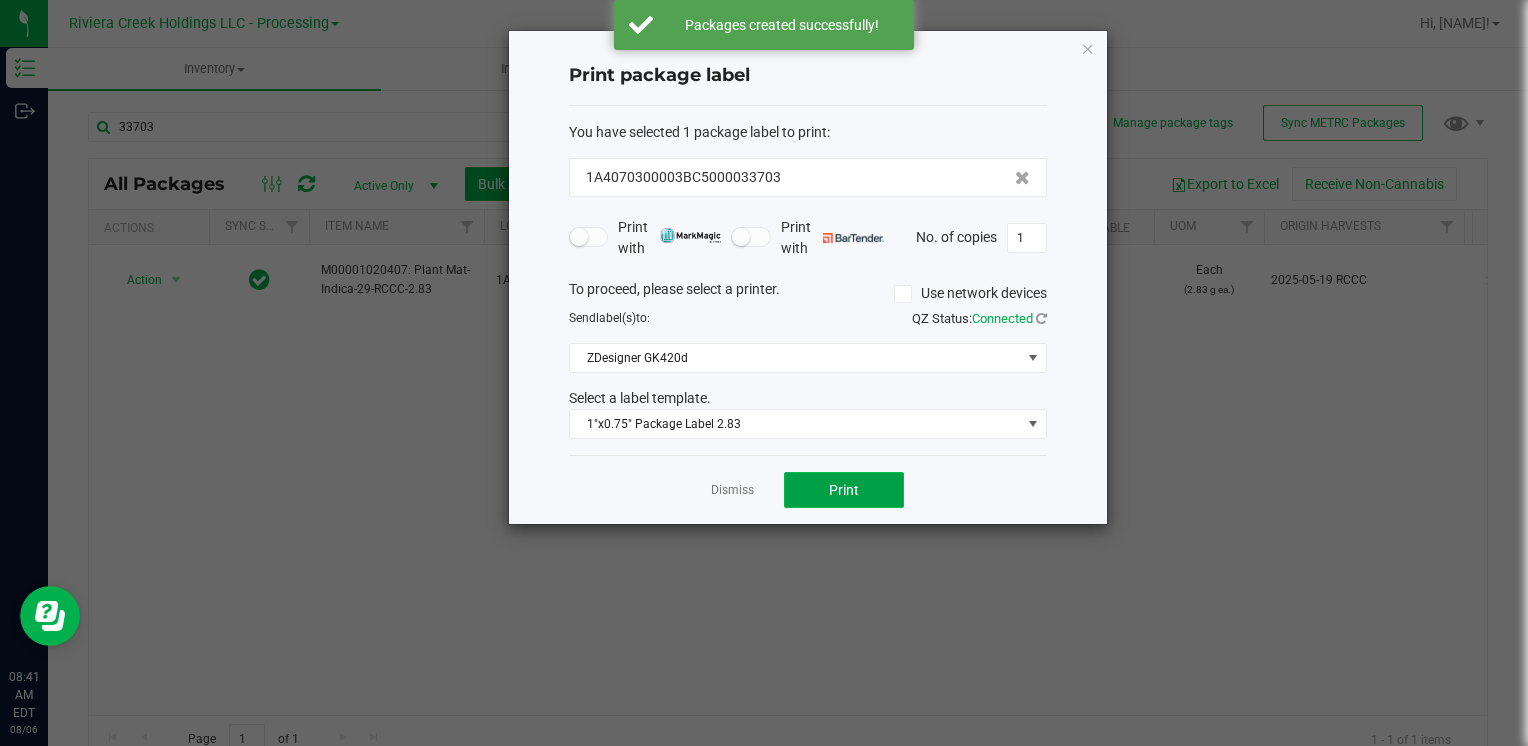 click on "Print" 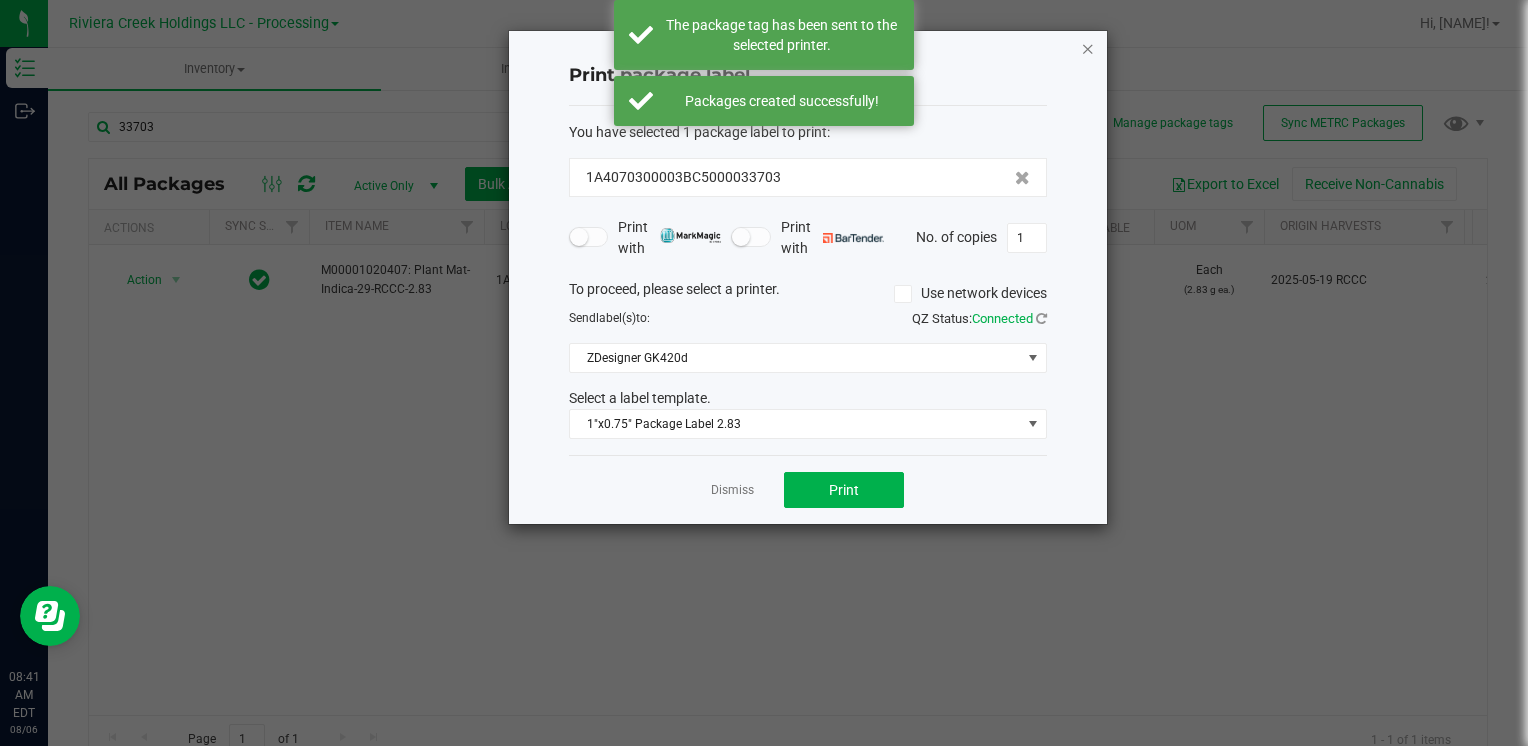 click 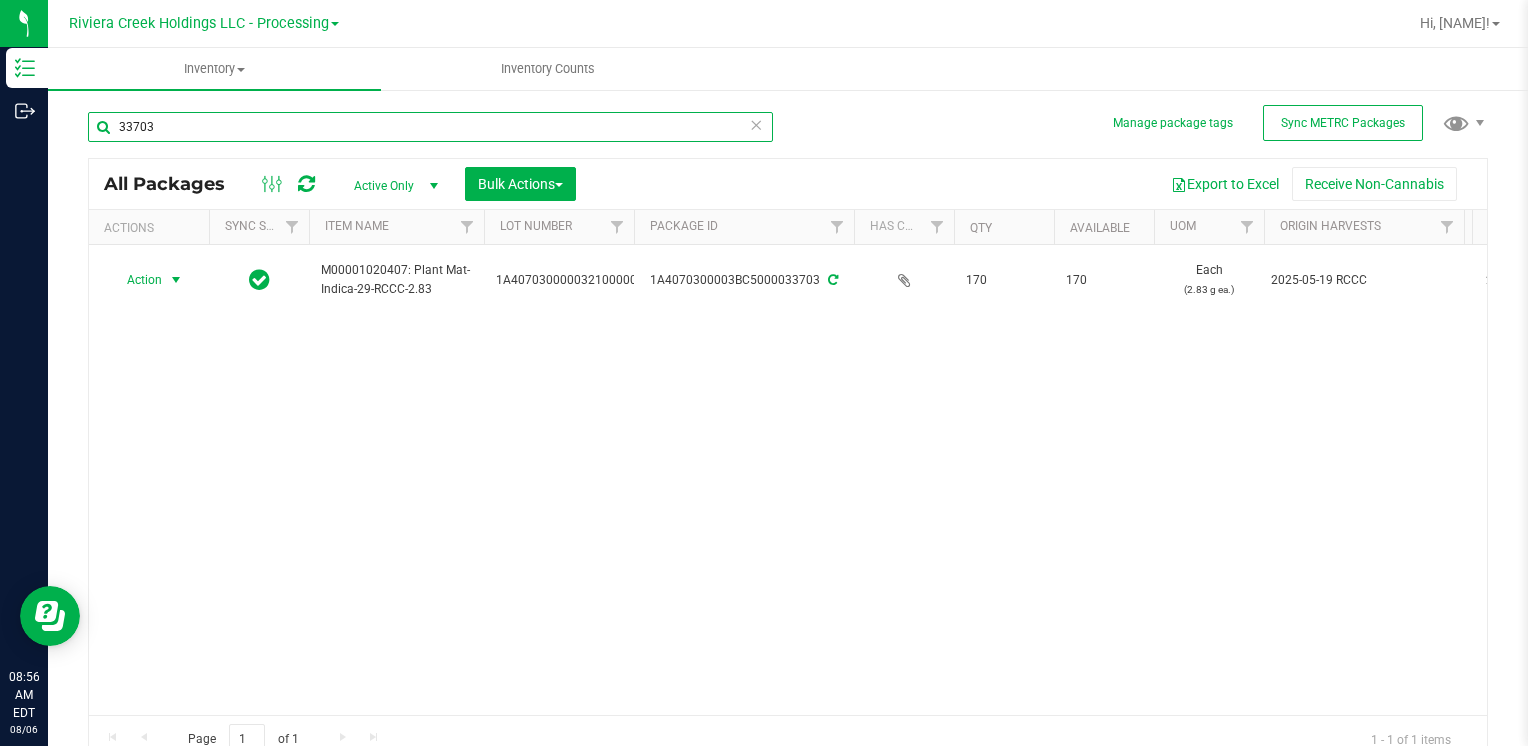click on "33703" at bounding box center (430, 127) 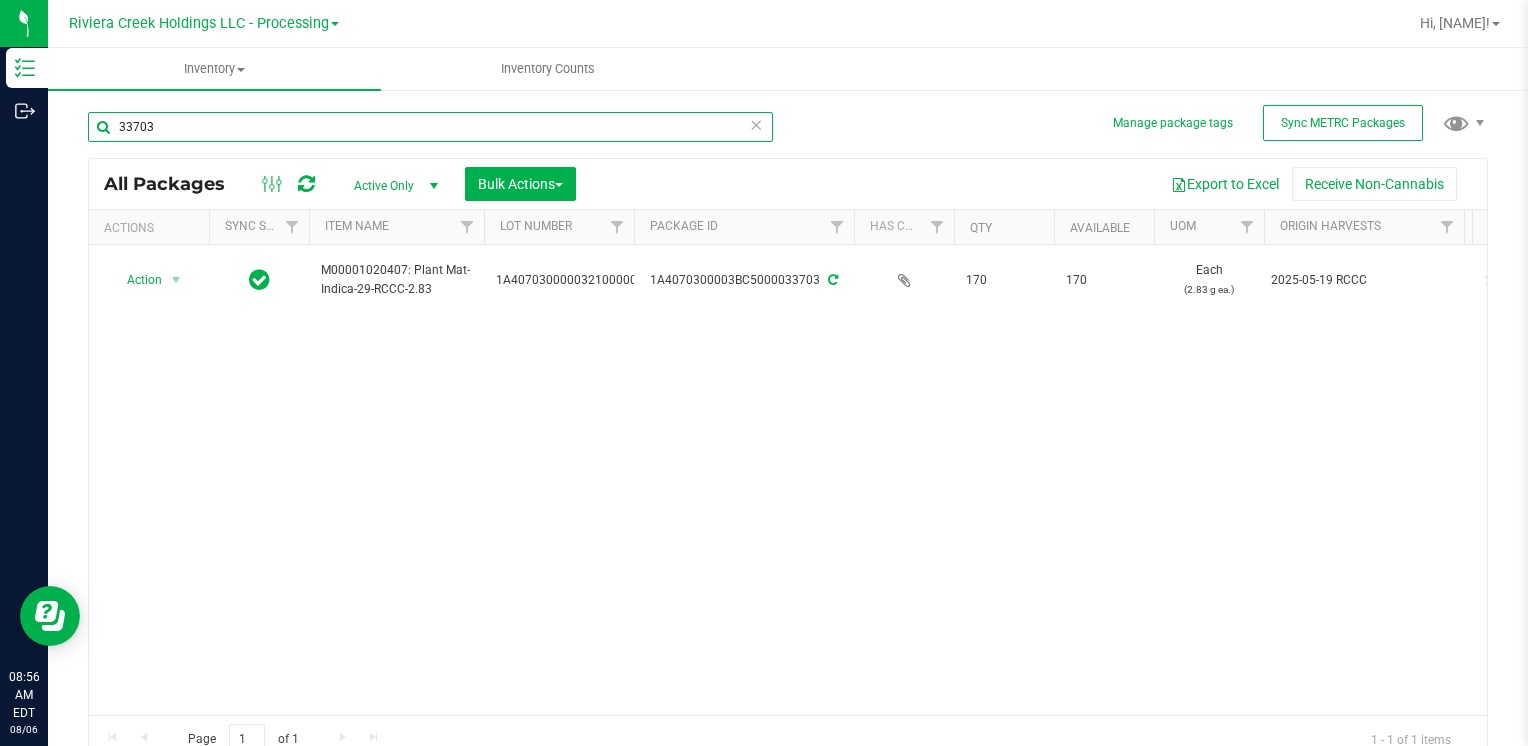 click on "33703" at bounding box center (430, 127) 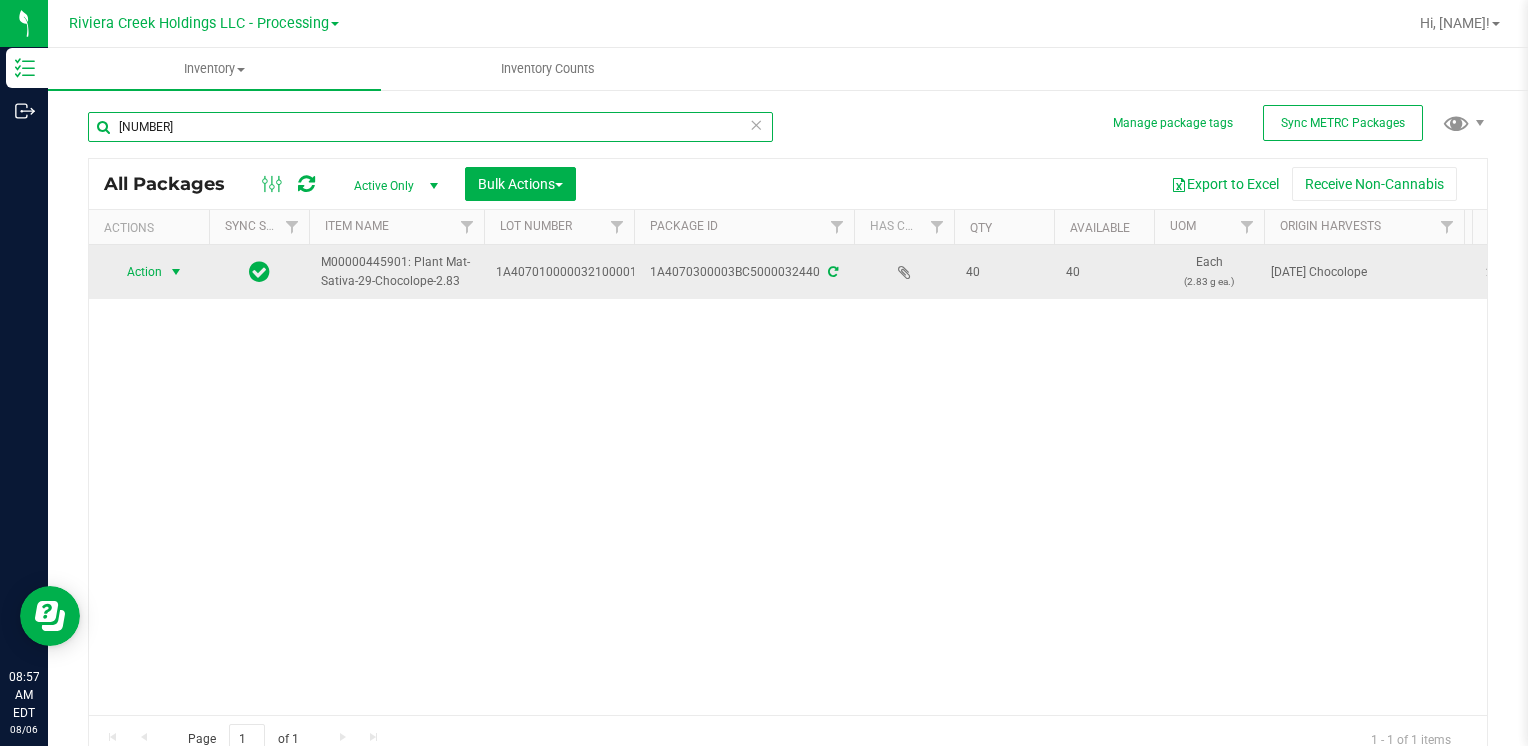 type on "[NUMBER]" 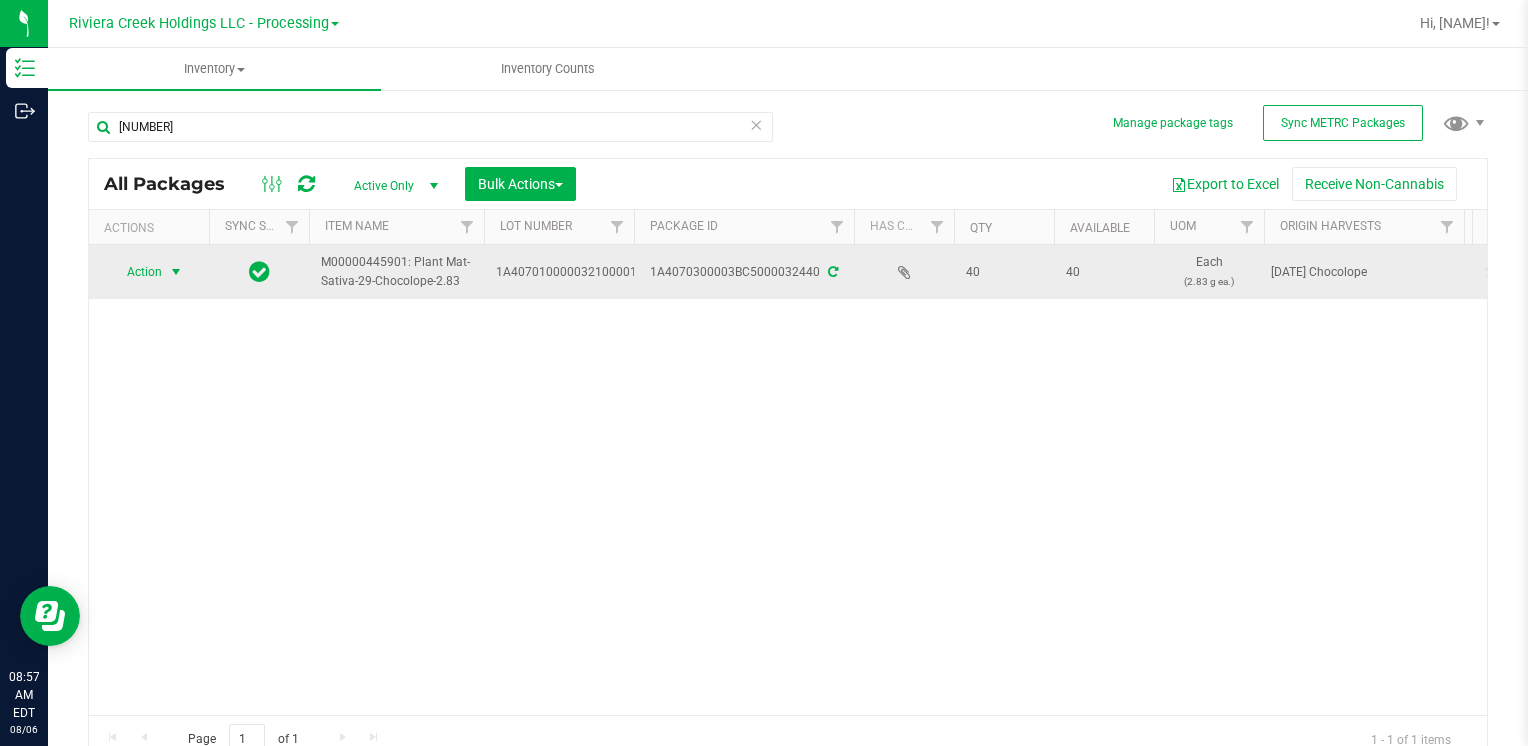 click on "Action" at bounding box center [136, 272] 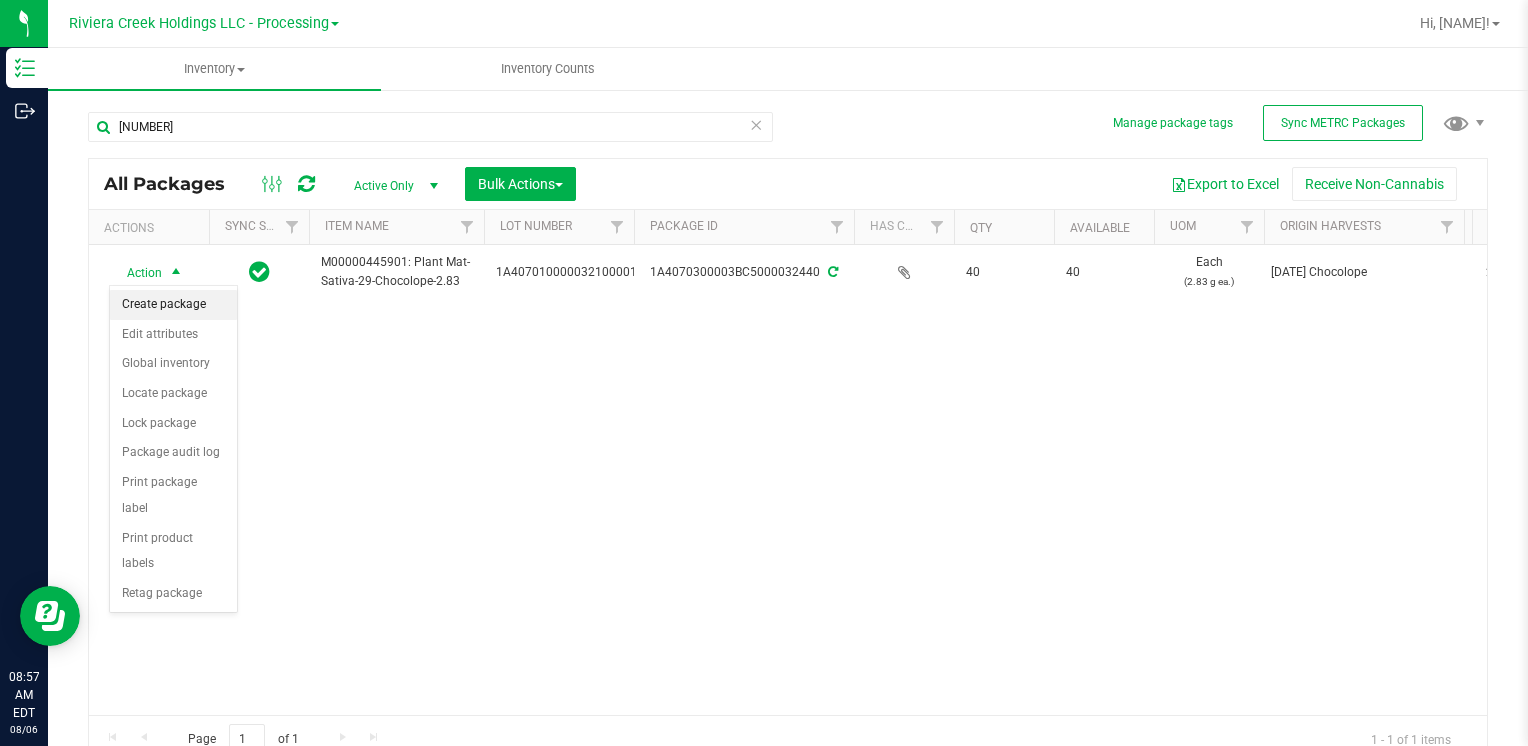 click on "Create package" at bounding box center [173, 305] 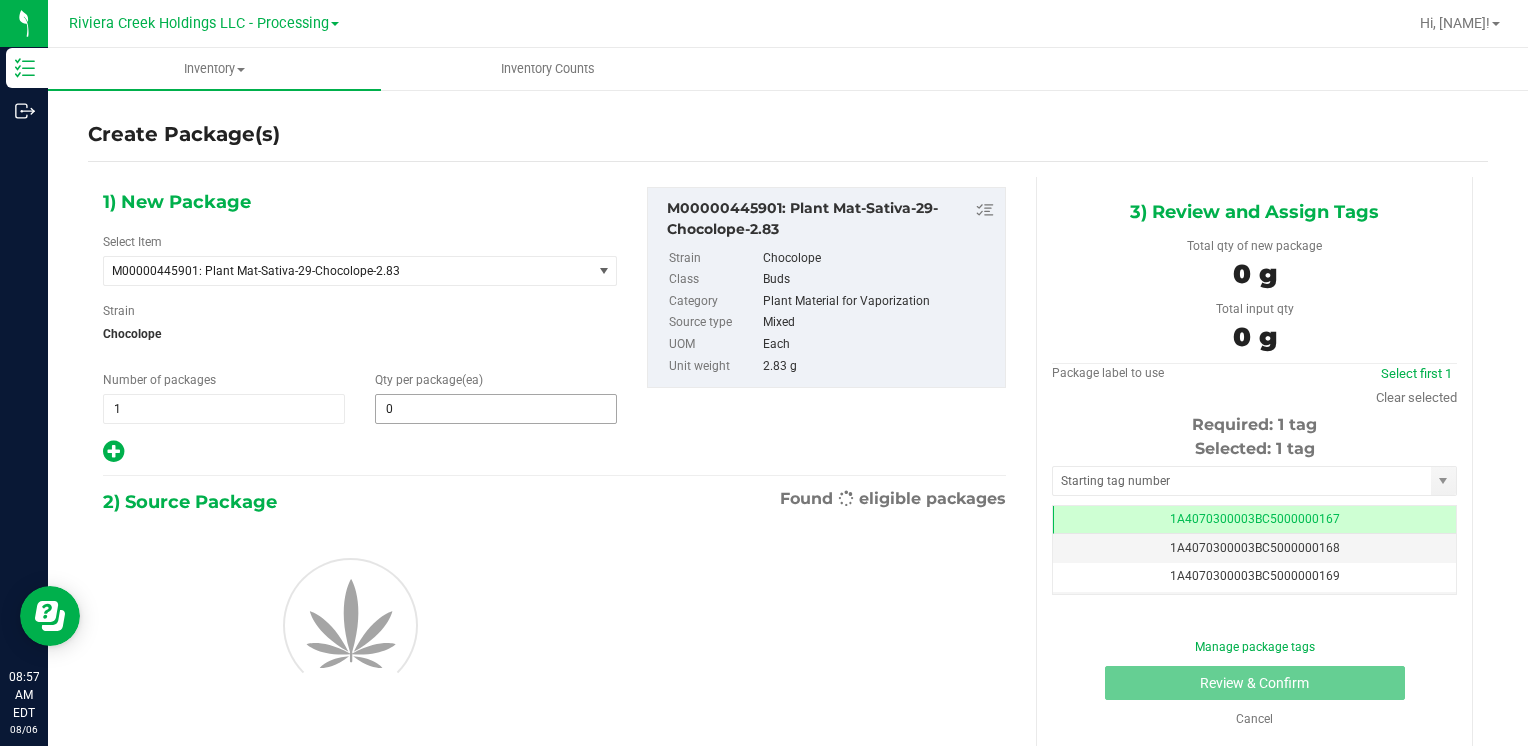 scroll, scrollTop: 0, scrollLeft: 0, axis: both 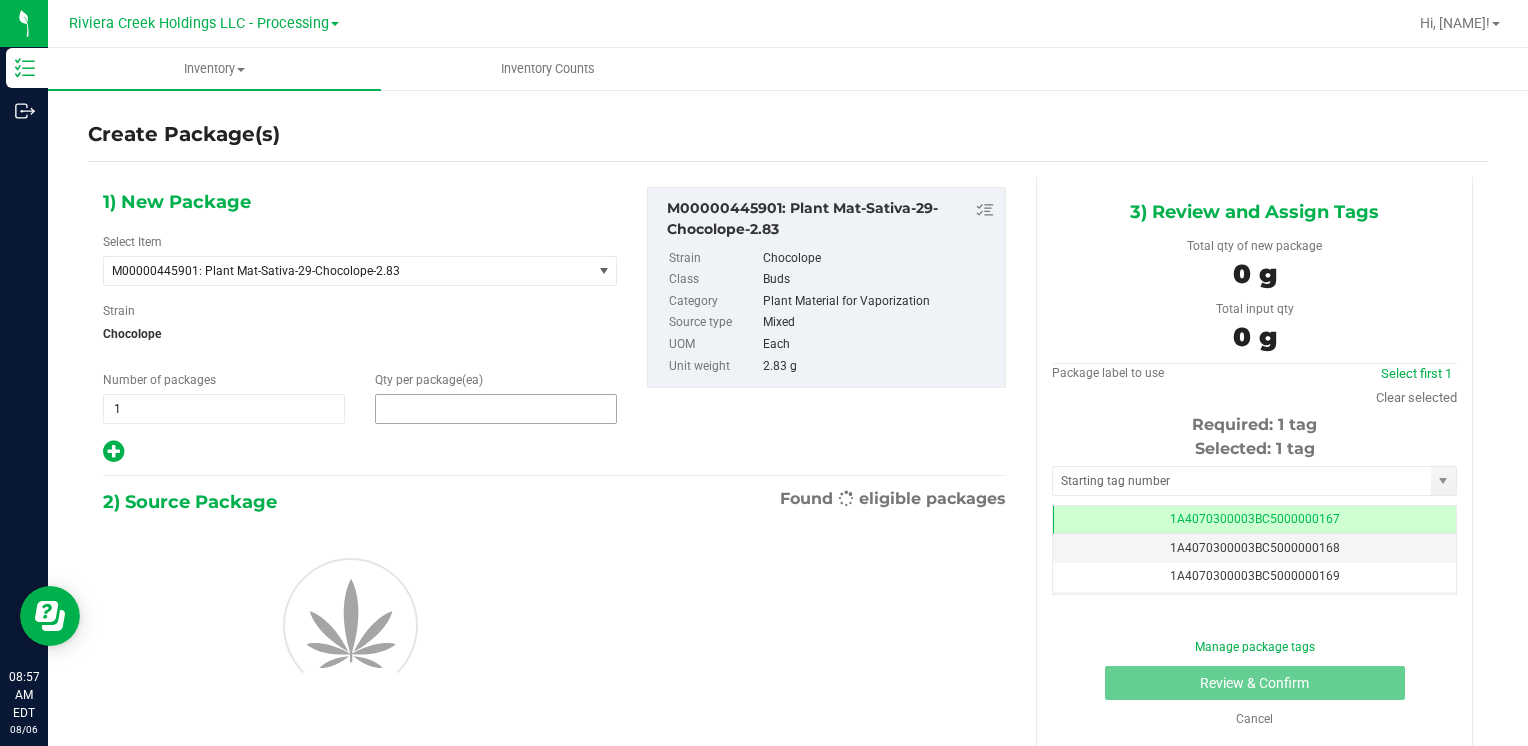 click at bounding box center (496, 409) 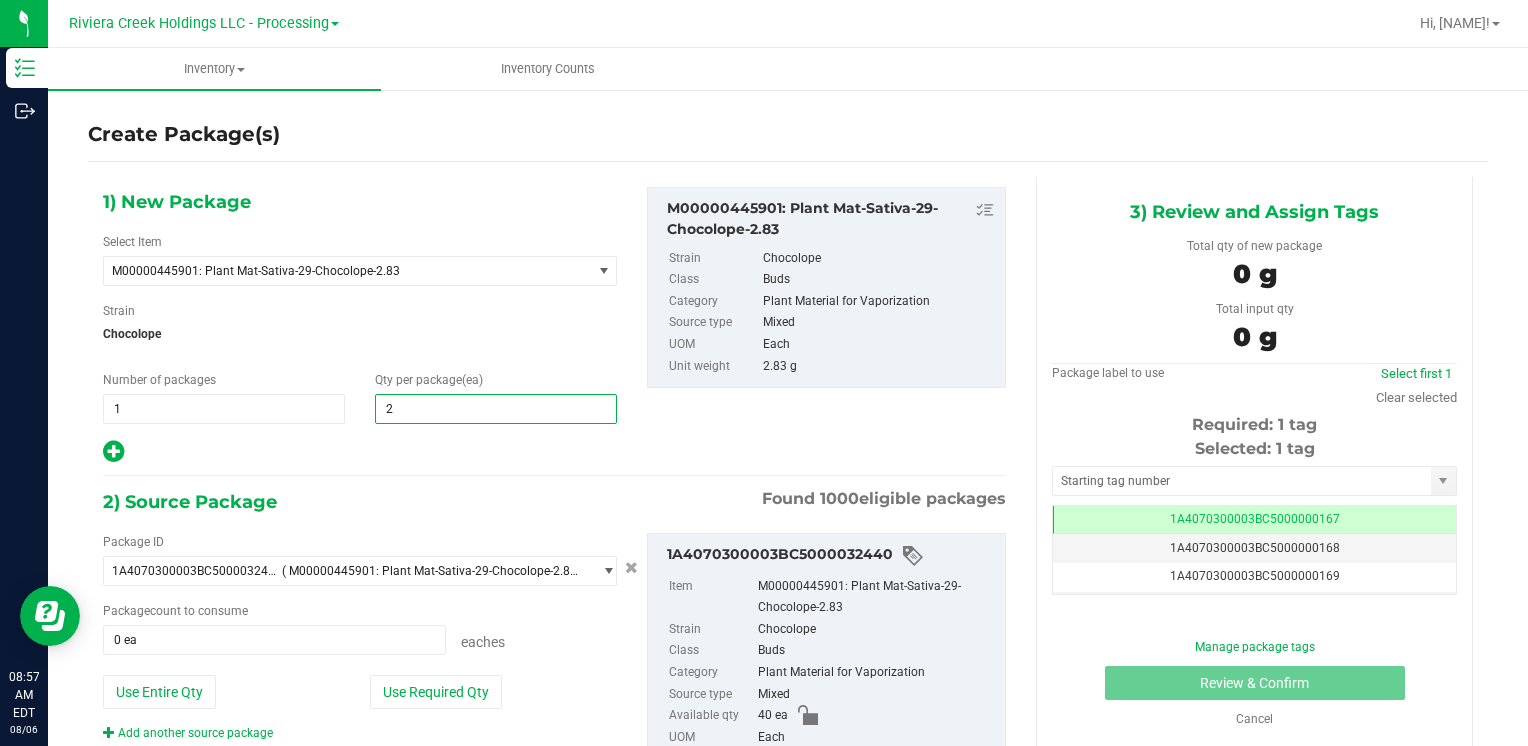 type on "20" 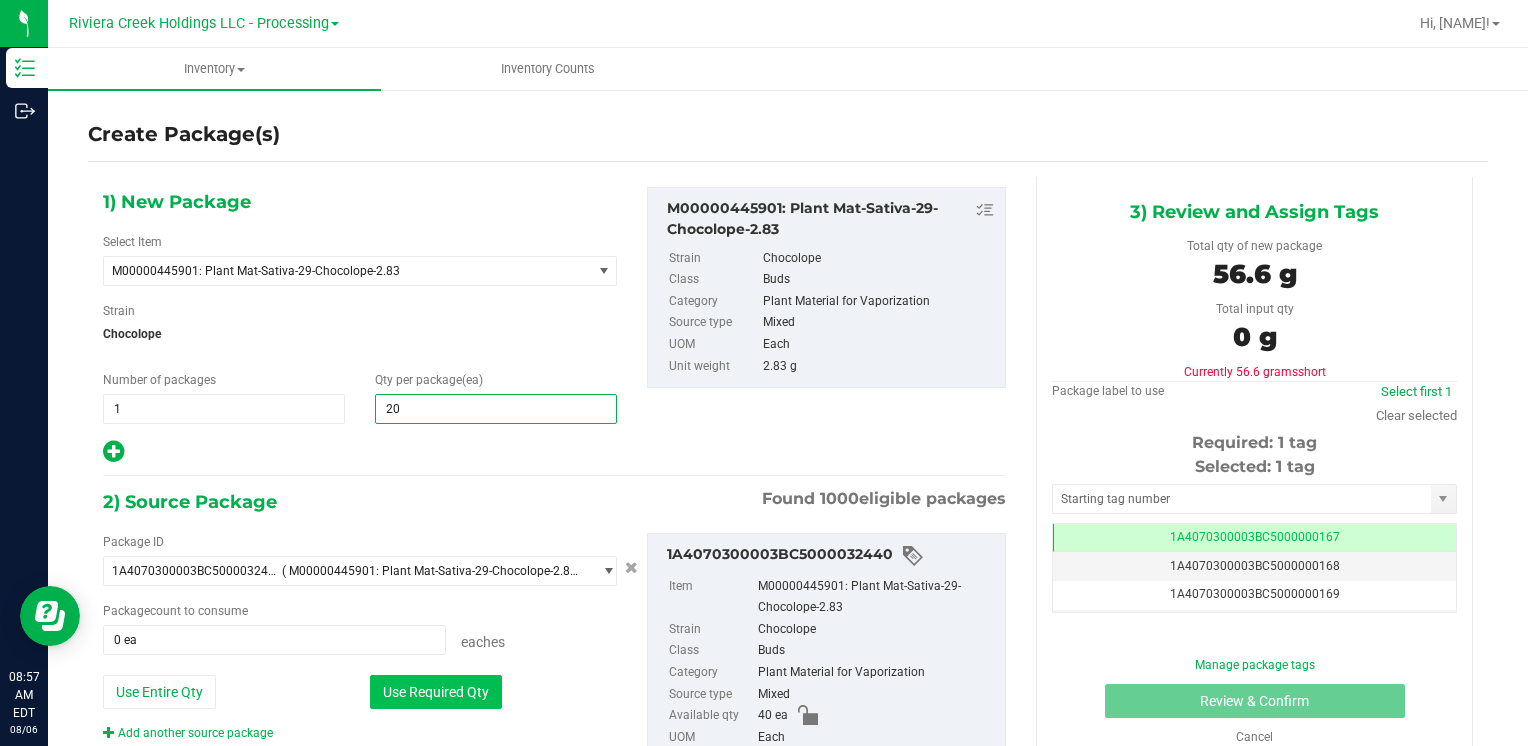type on "20" 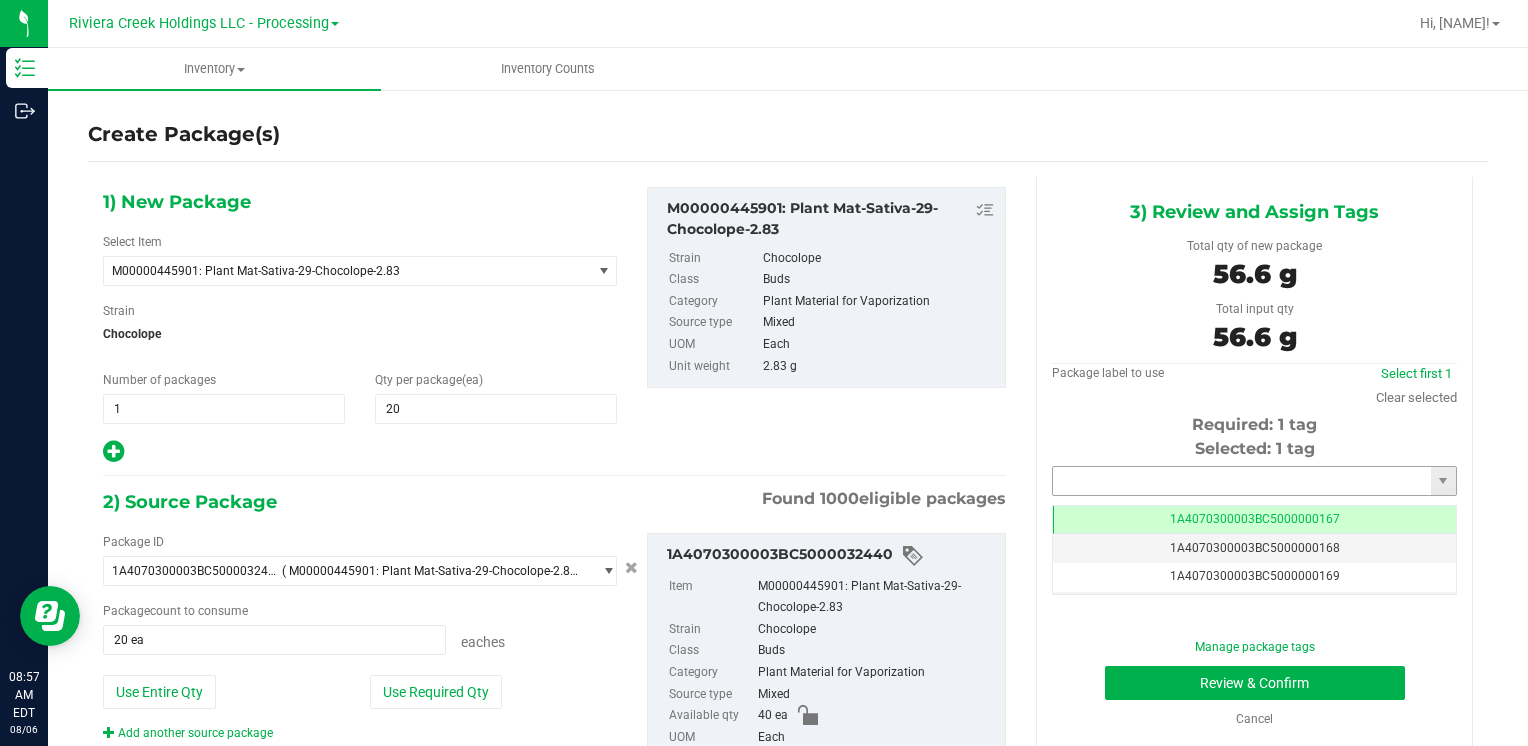click at bounding box center [1242, 481] 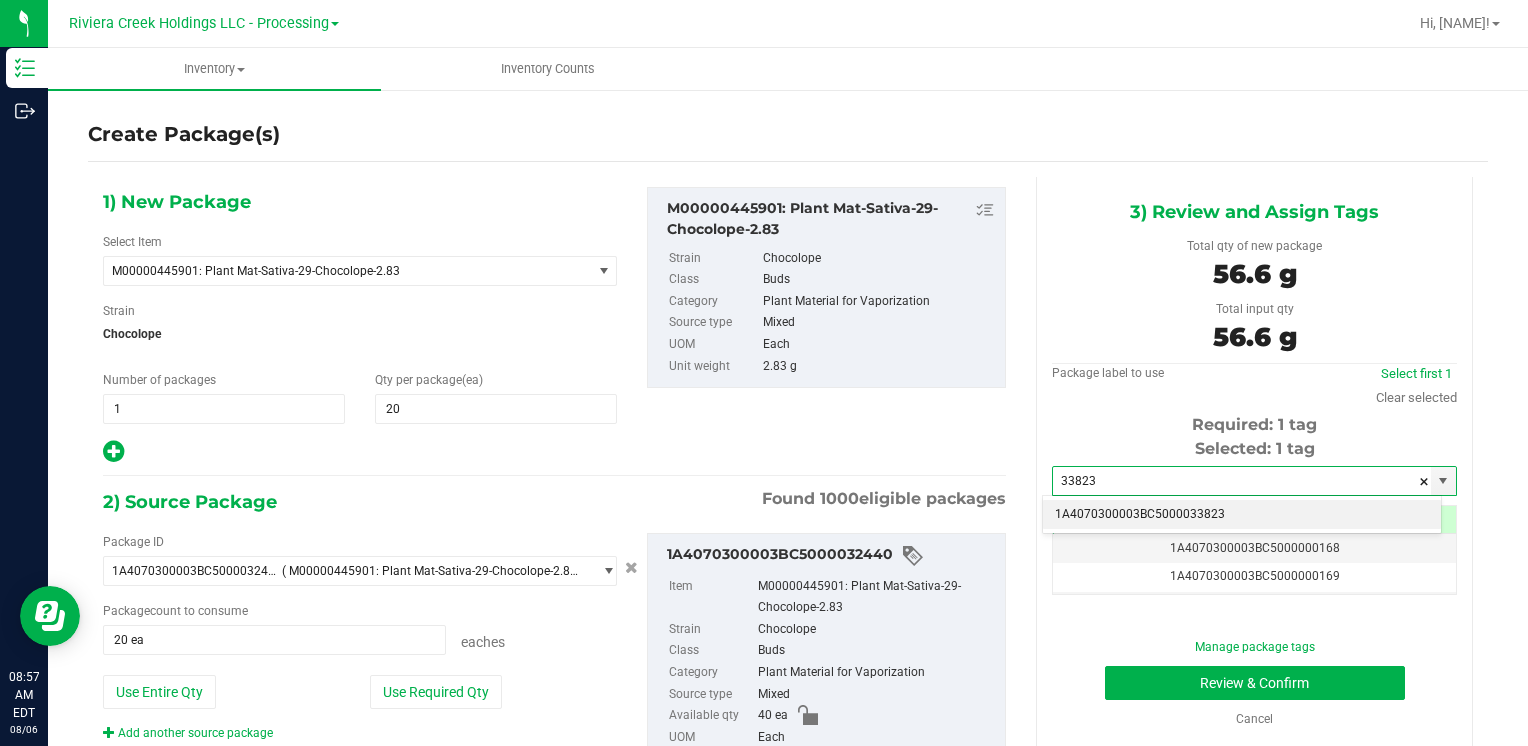 click on "1A4070300003BC5000033823" at bounding box center (1242, 515) 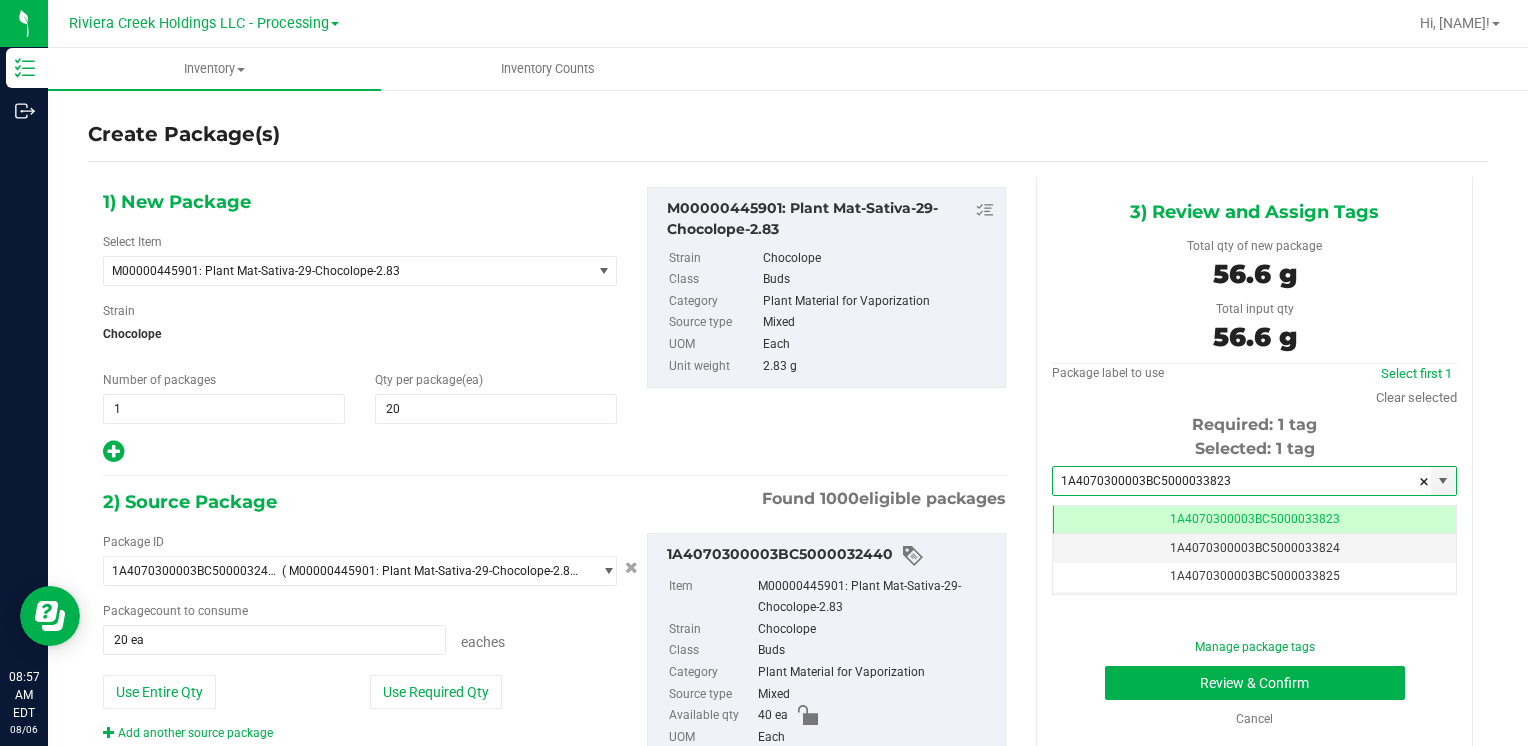 scroll, scrollTop: 0, scrollLeft: 0, axis: both 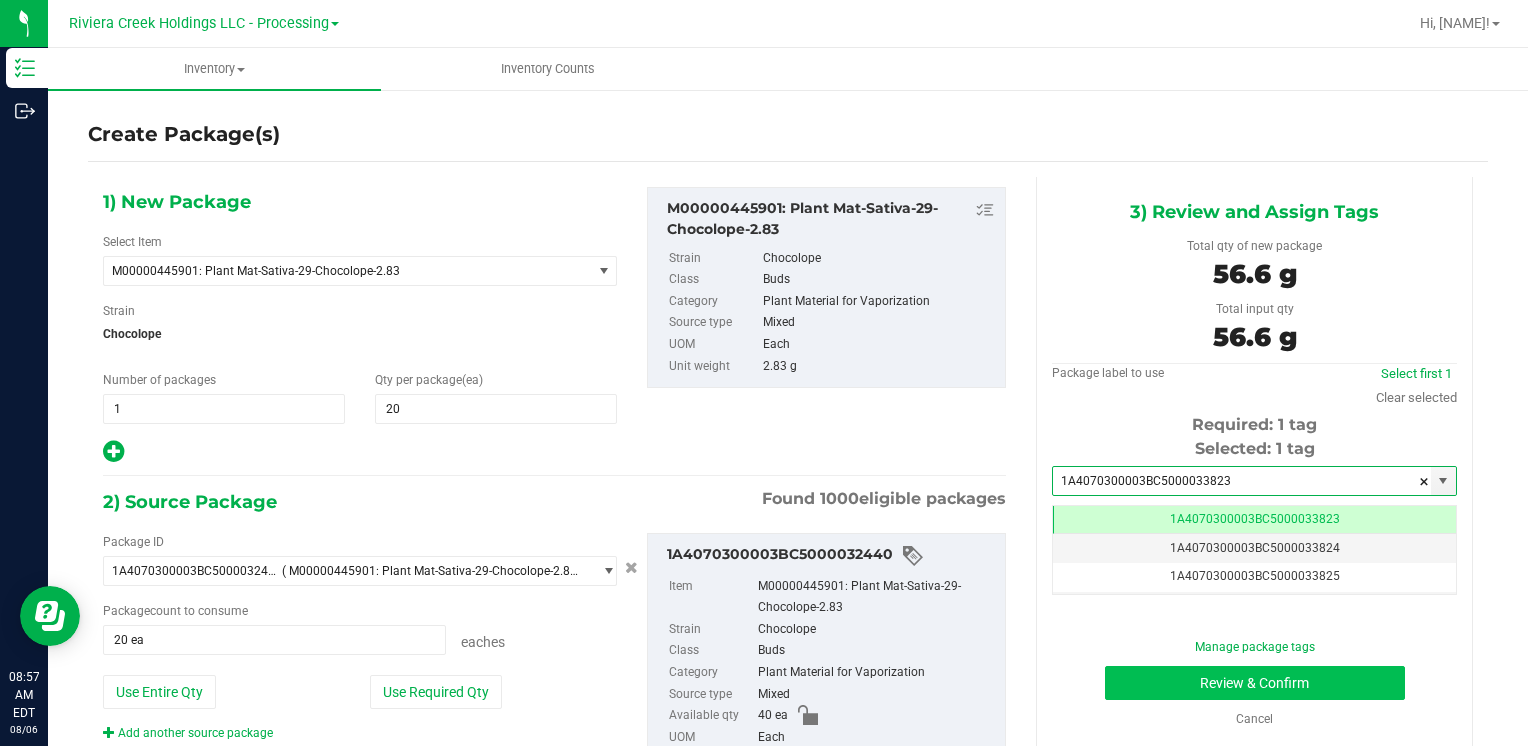 type on "1A4070300003BC5000033823" 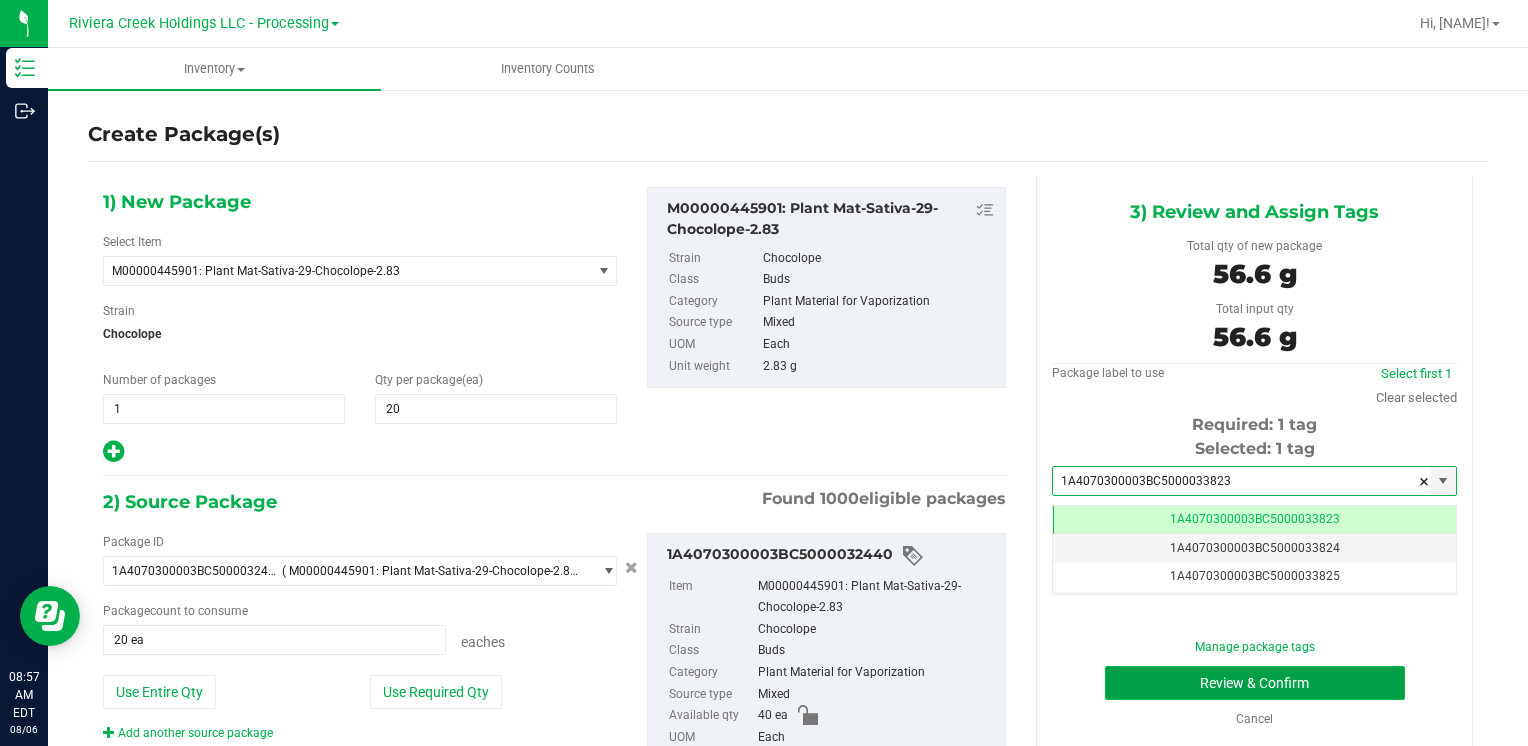 click on "Review & Confirm" at bounding box center (1255, 683) 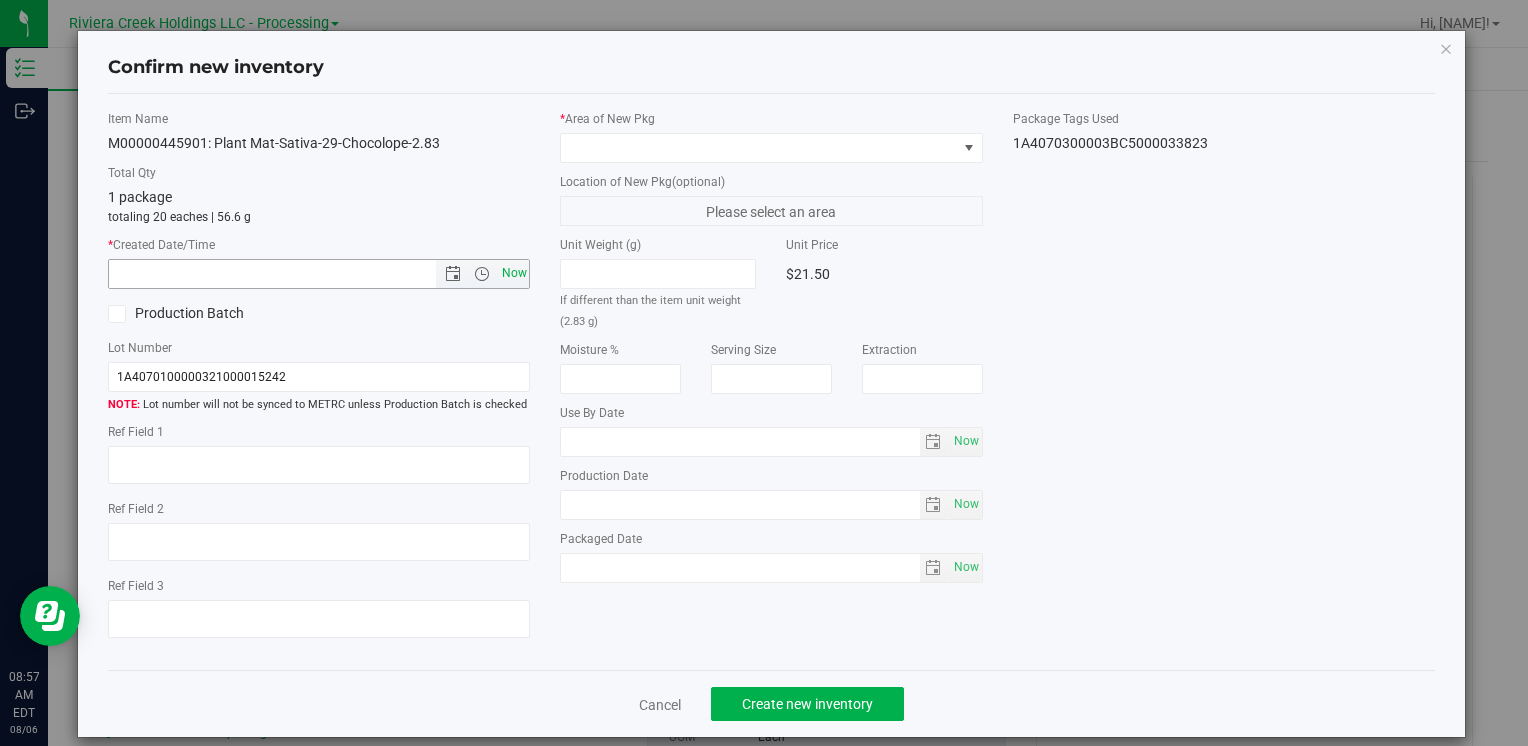 click on "Now" at bounding box center [514, 273] 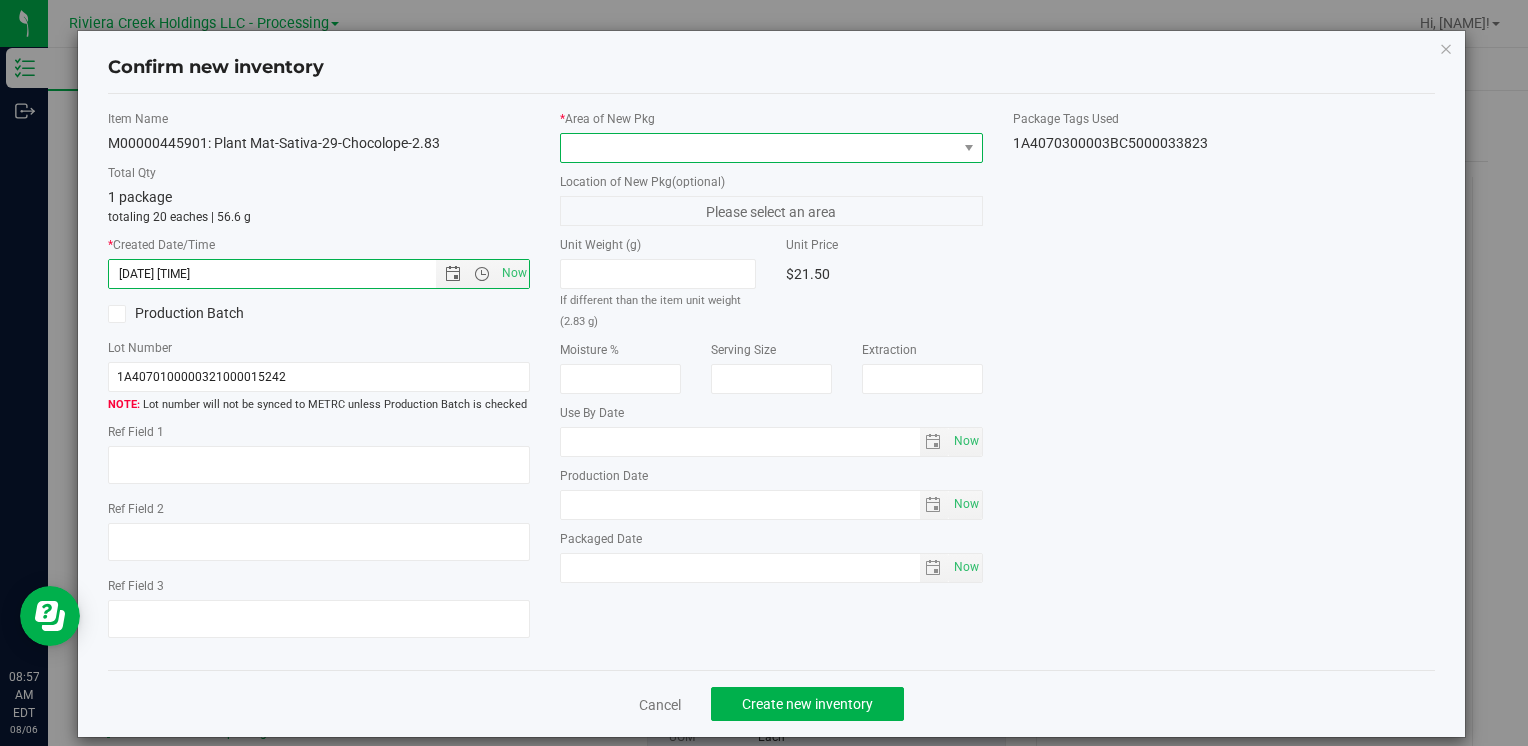 click at bounding box center [758, 148] 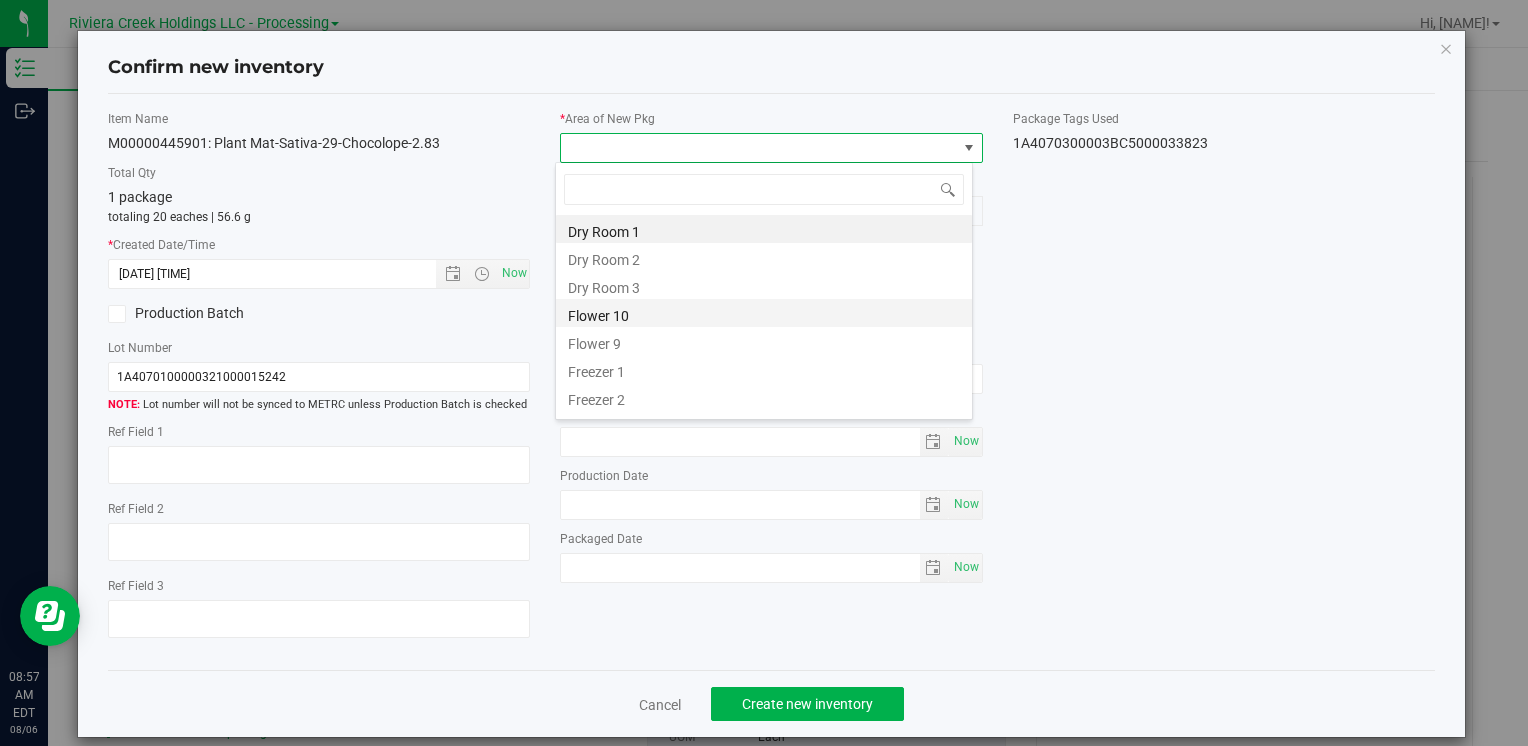 click on "Flower 10" at bounding box center [764, 313] 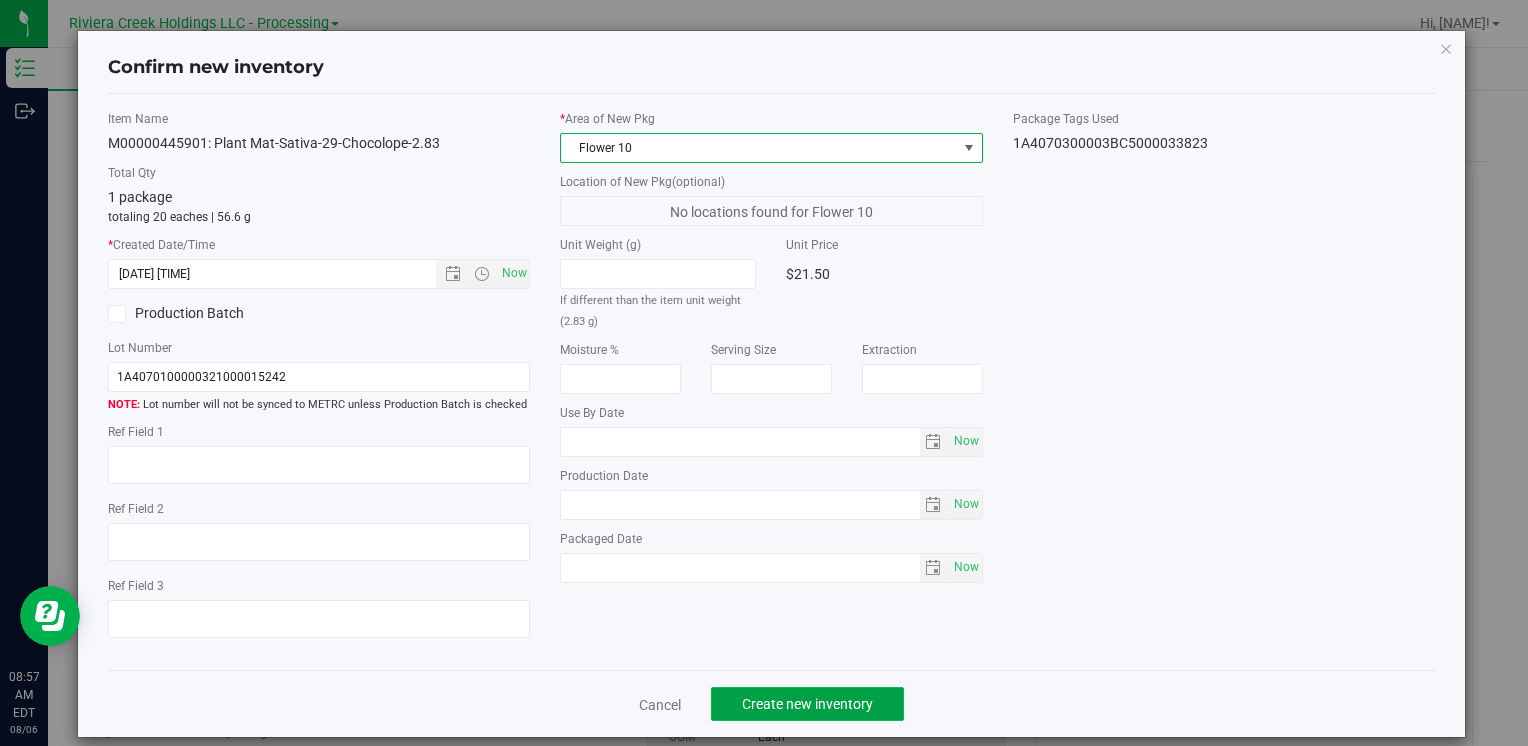 click on "Create new inventory" 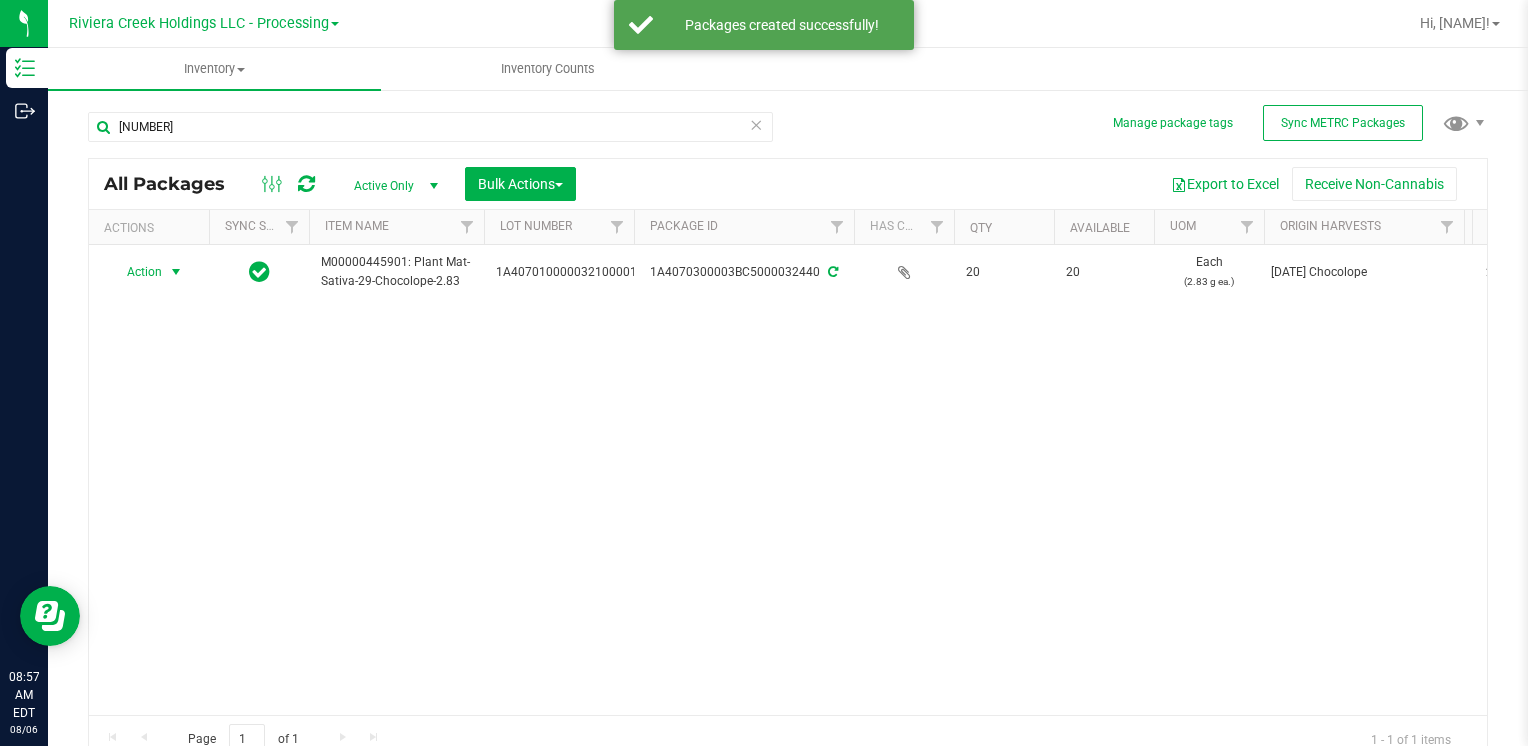 drag, startPoint x: 179, startPoint y: 272, endPoint x: 214, endPoint y: 338, distance: 74.70609 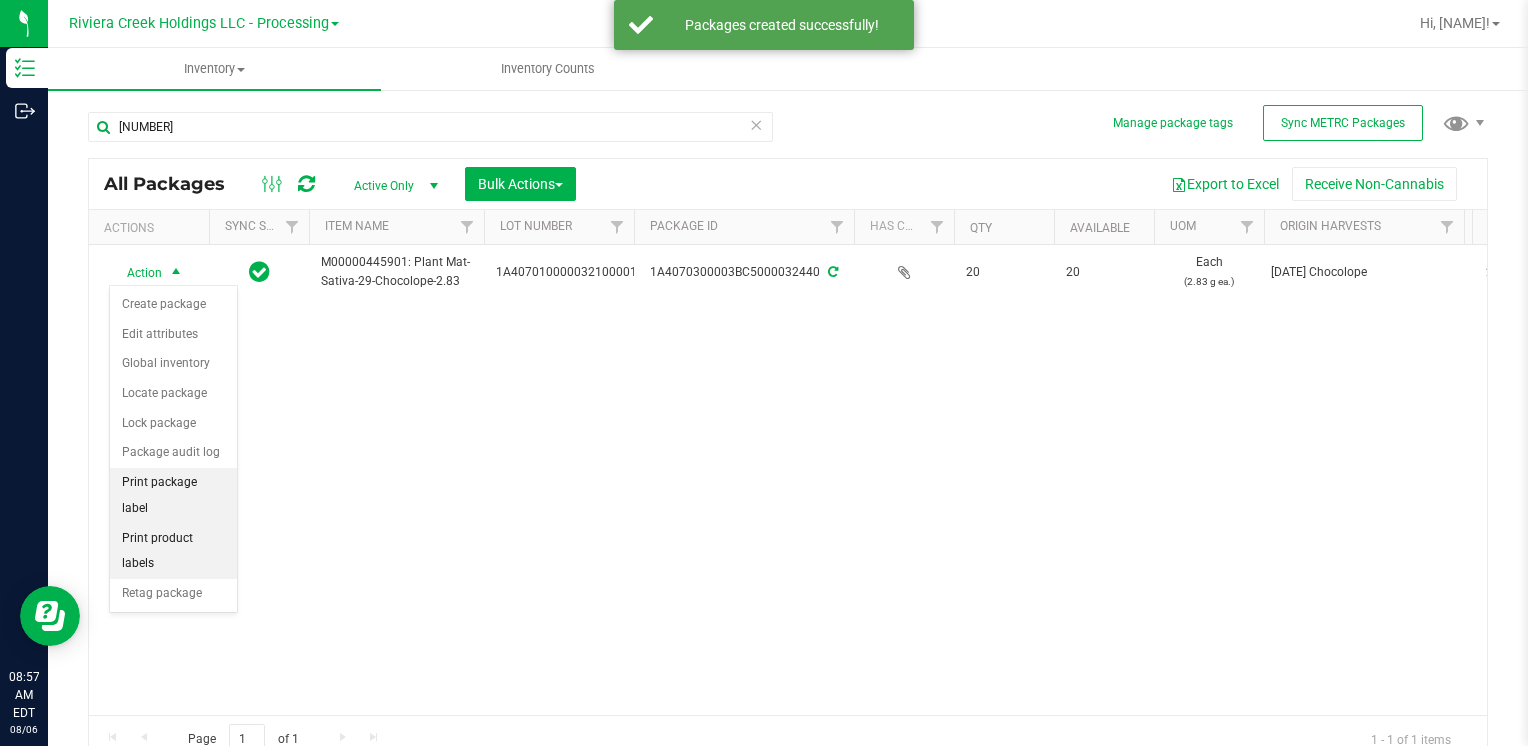 click on "Print package label" at bounding box center [173, 495] 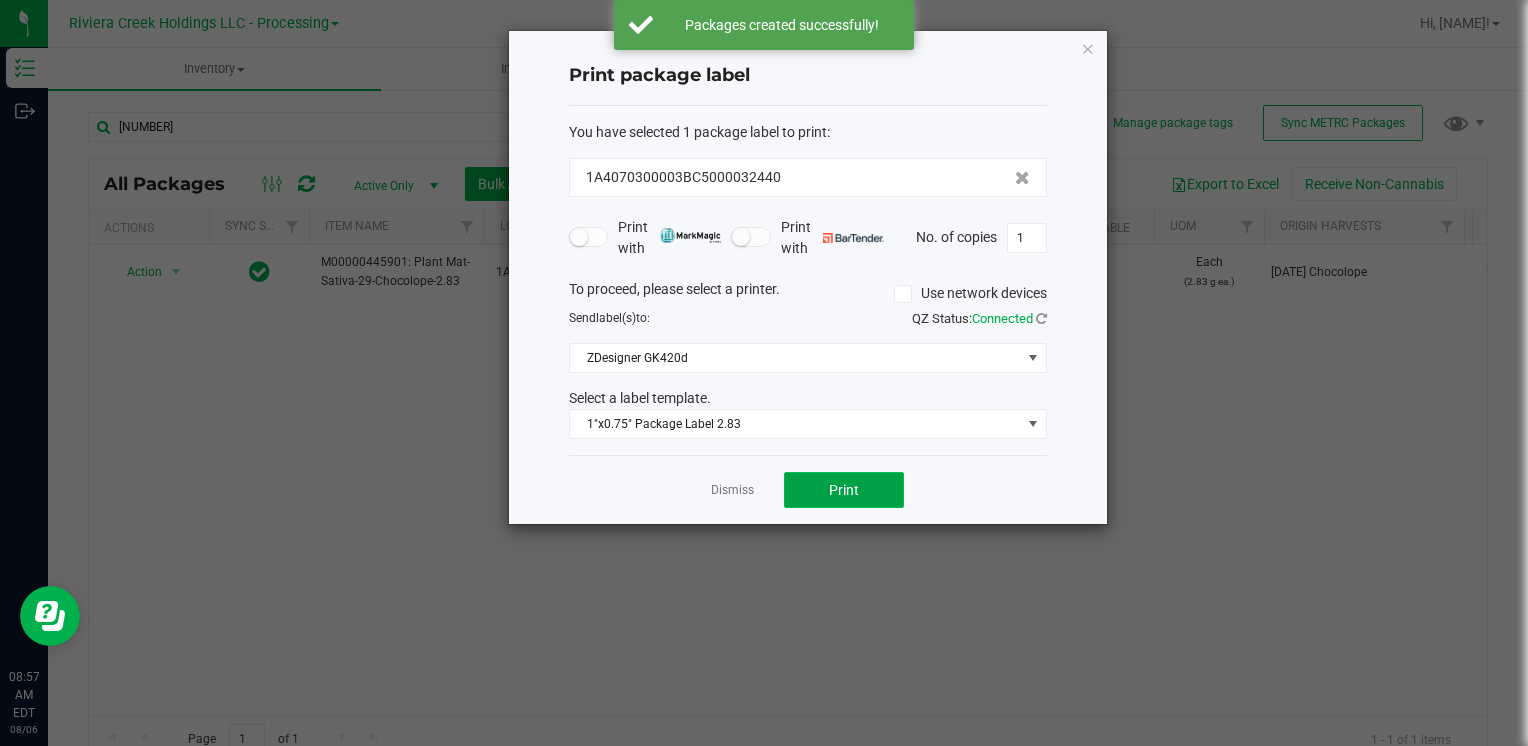 click on "Print" 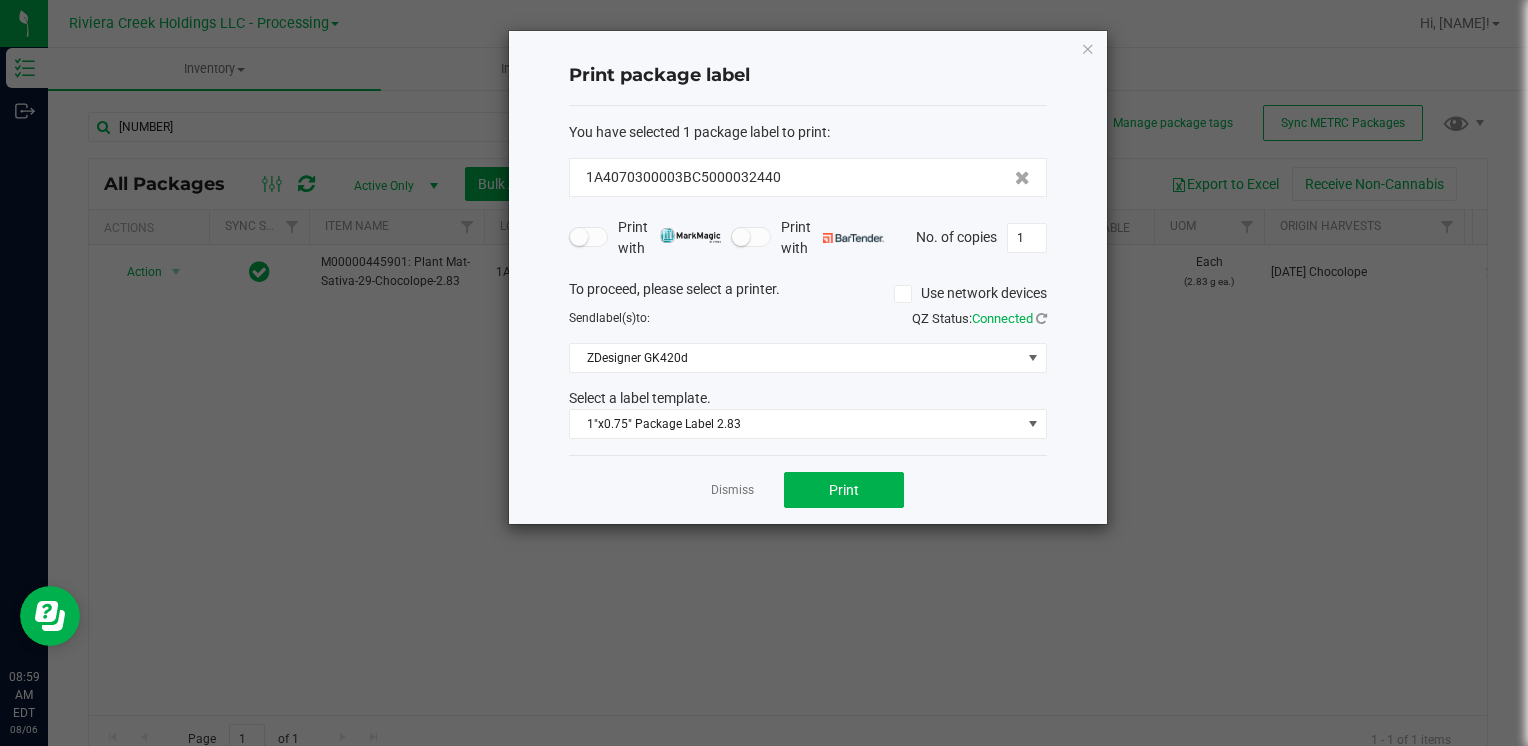 drag, startPoint x: 1085, startPoint y: 43, endPoint x: 1074, endPoint y: 52, distance: 14.21267 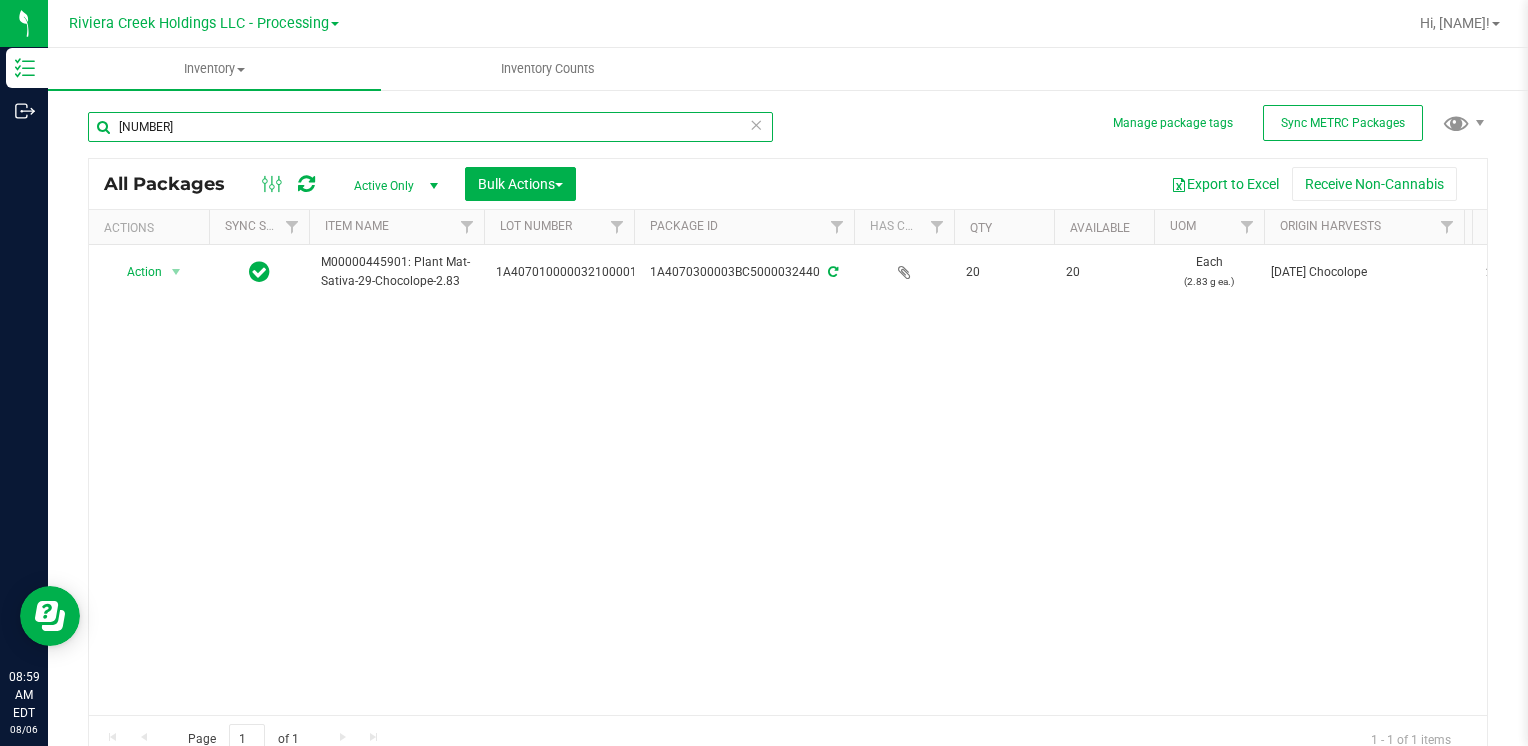 click on "[NUMBER]" at bounding box center [430, 127] 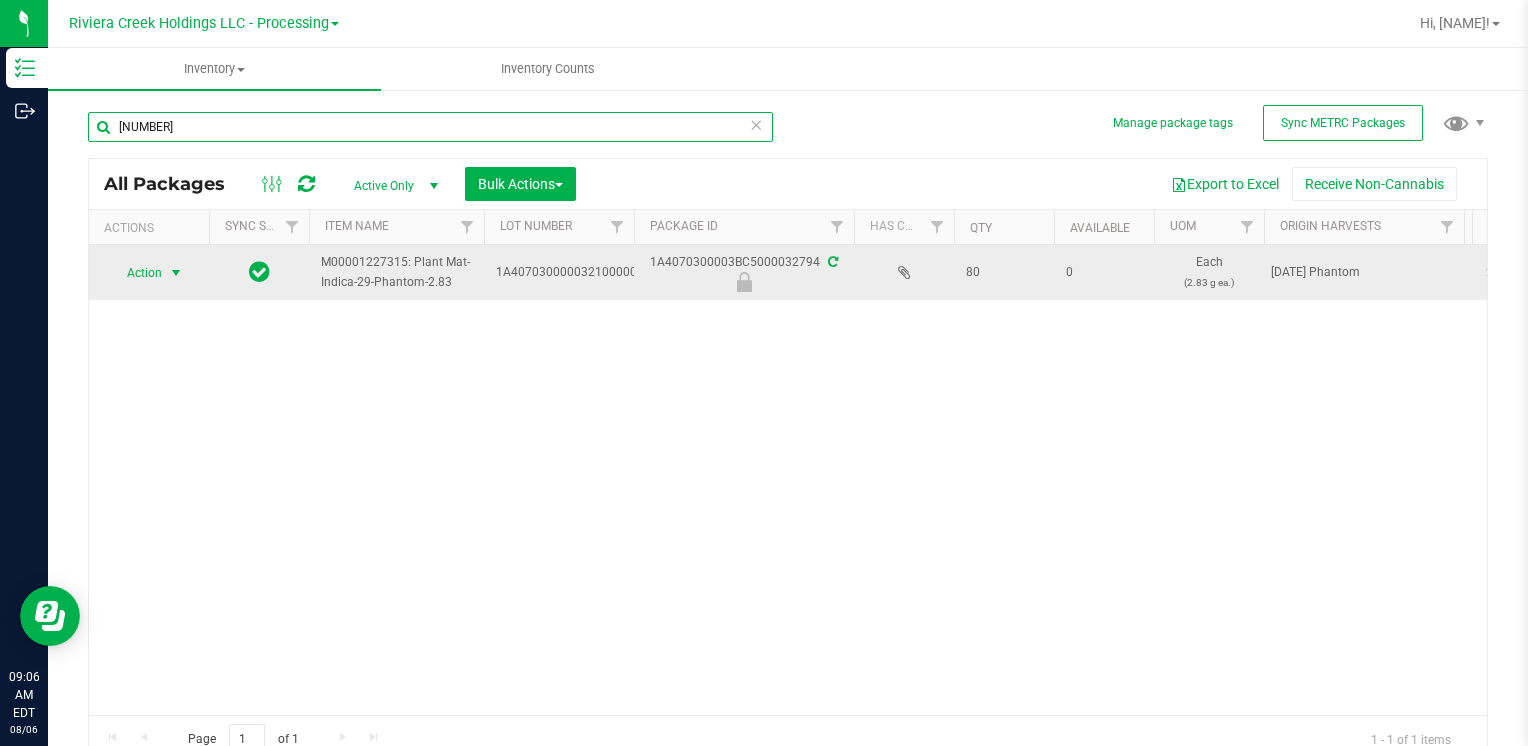type on "[NUMBER]" 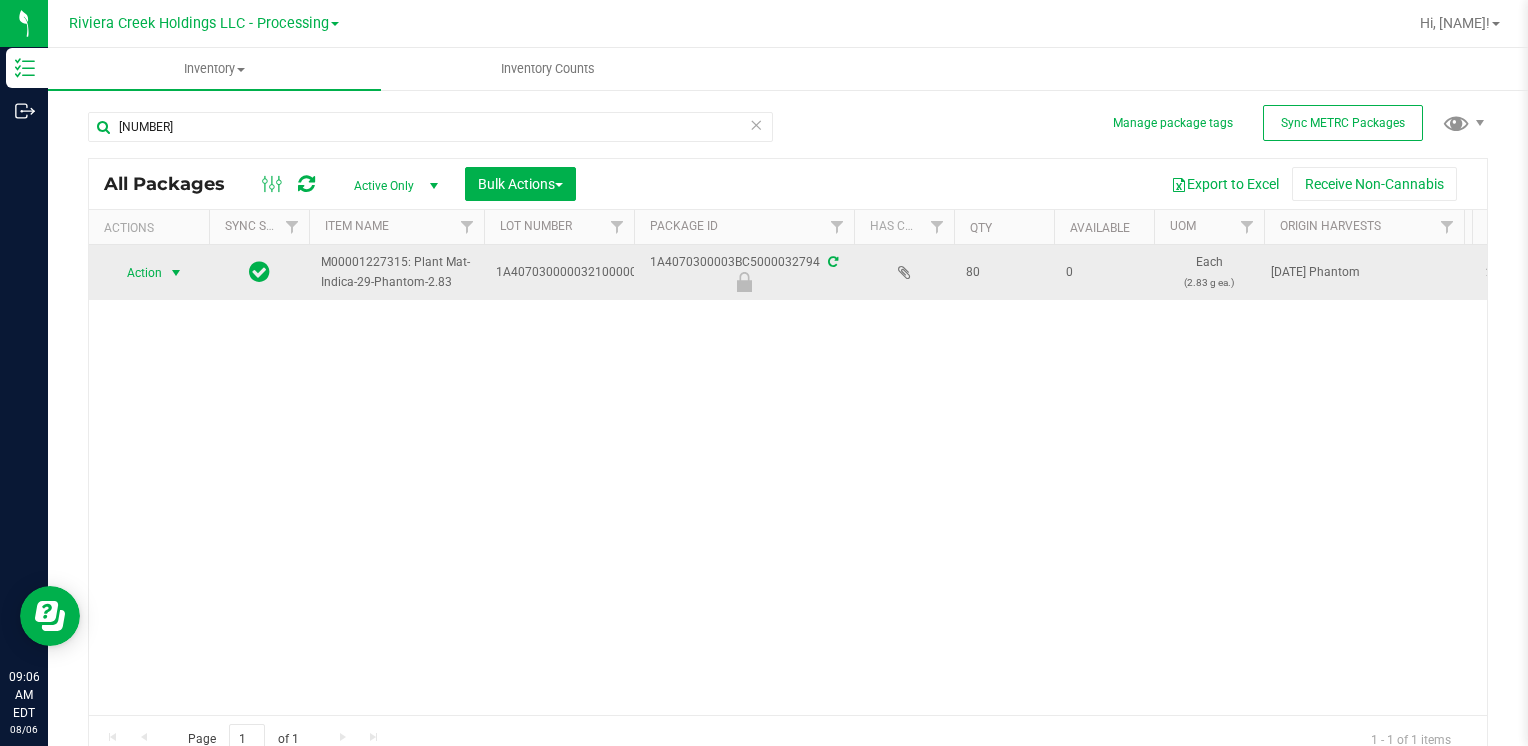 click on "Action" at bounding box center [136, 273] 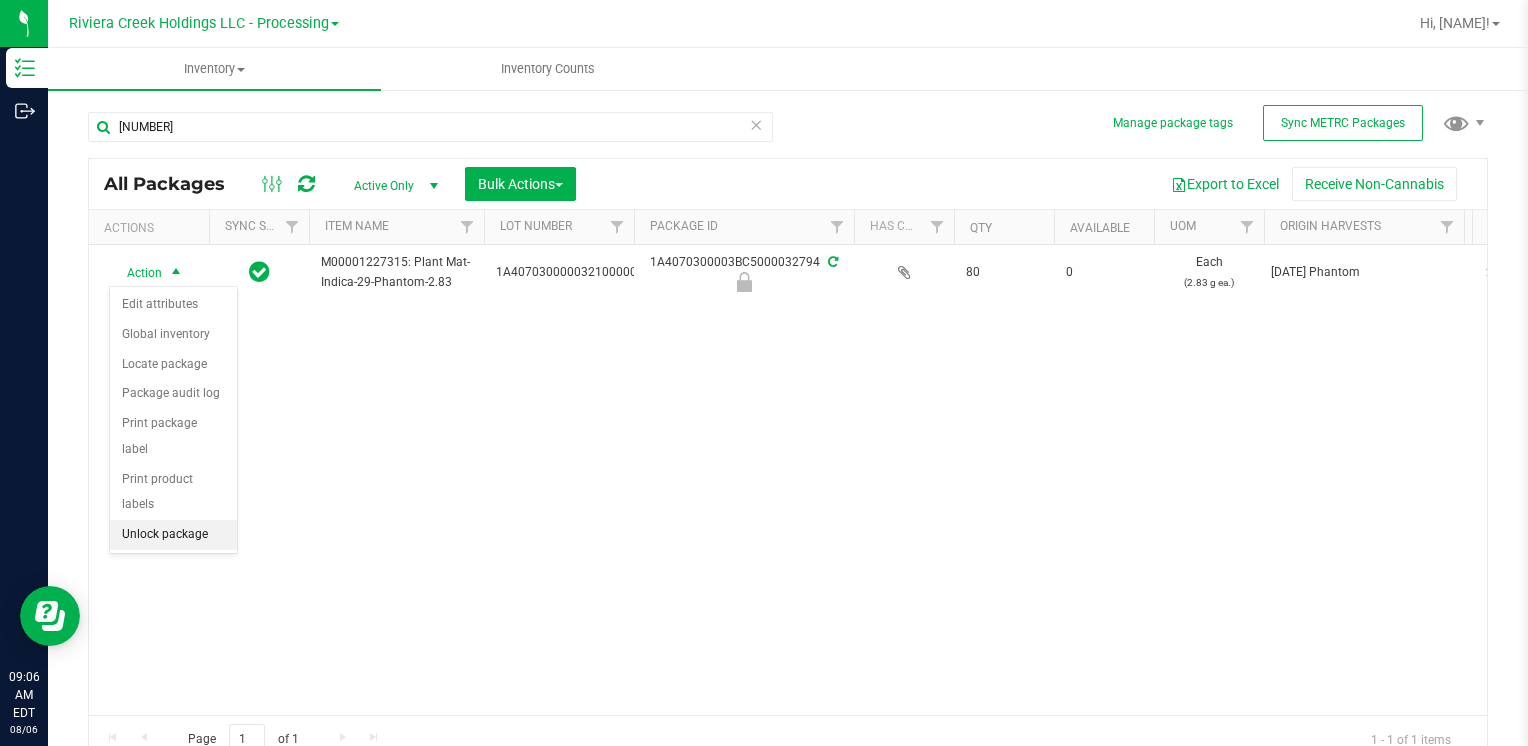 click on "Unlock package" at bounding box center [173, 535] 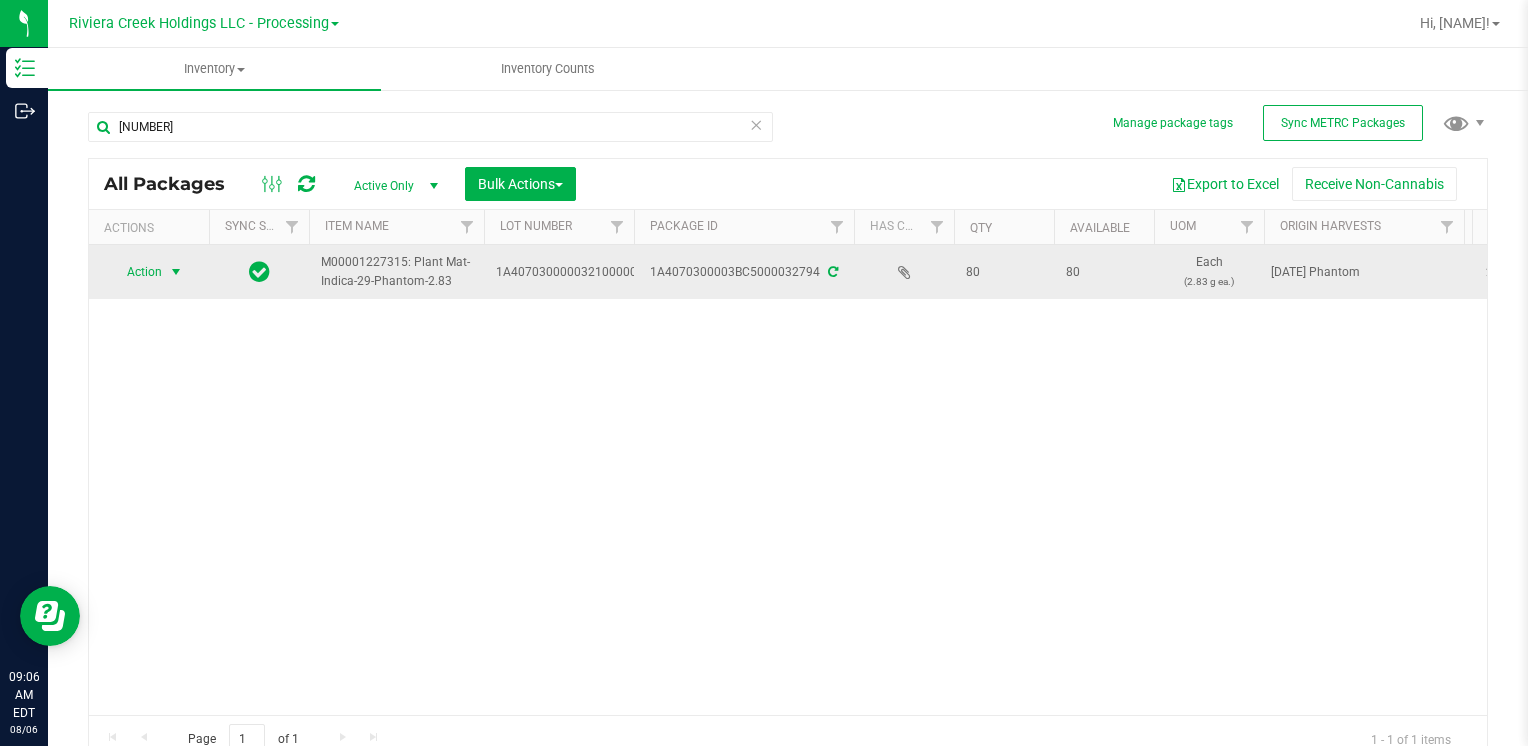 click at bounding box center (176, 272) 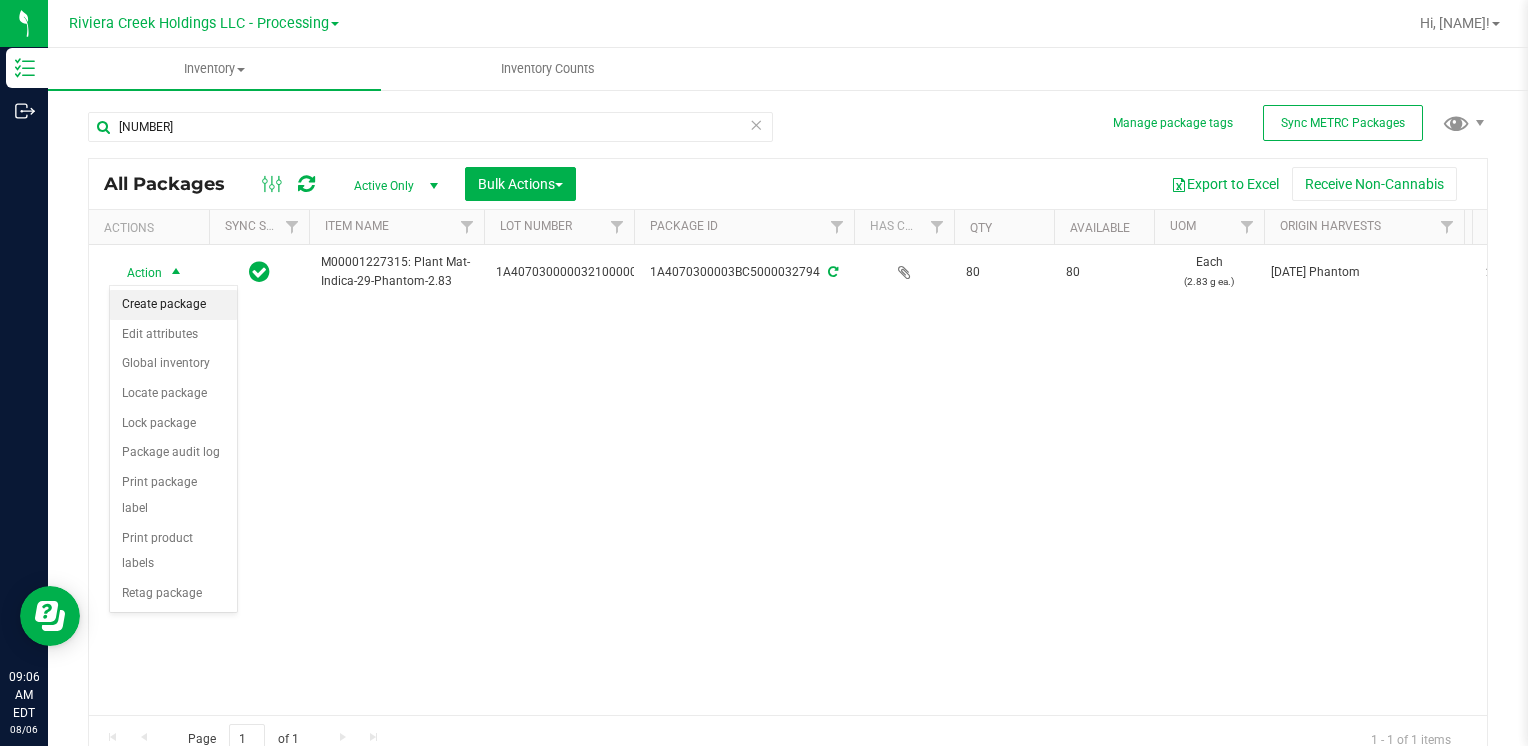 click on "Create package" at bounding box center [173, 305] 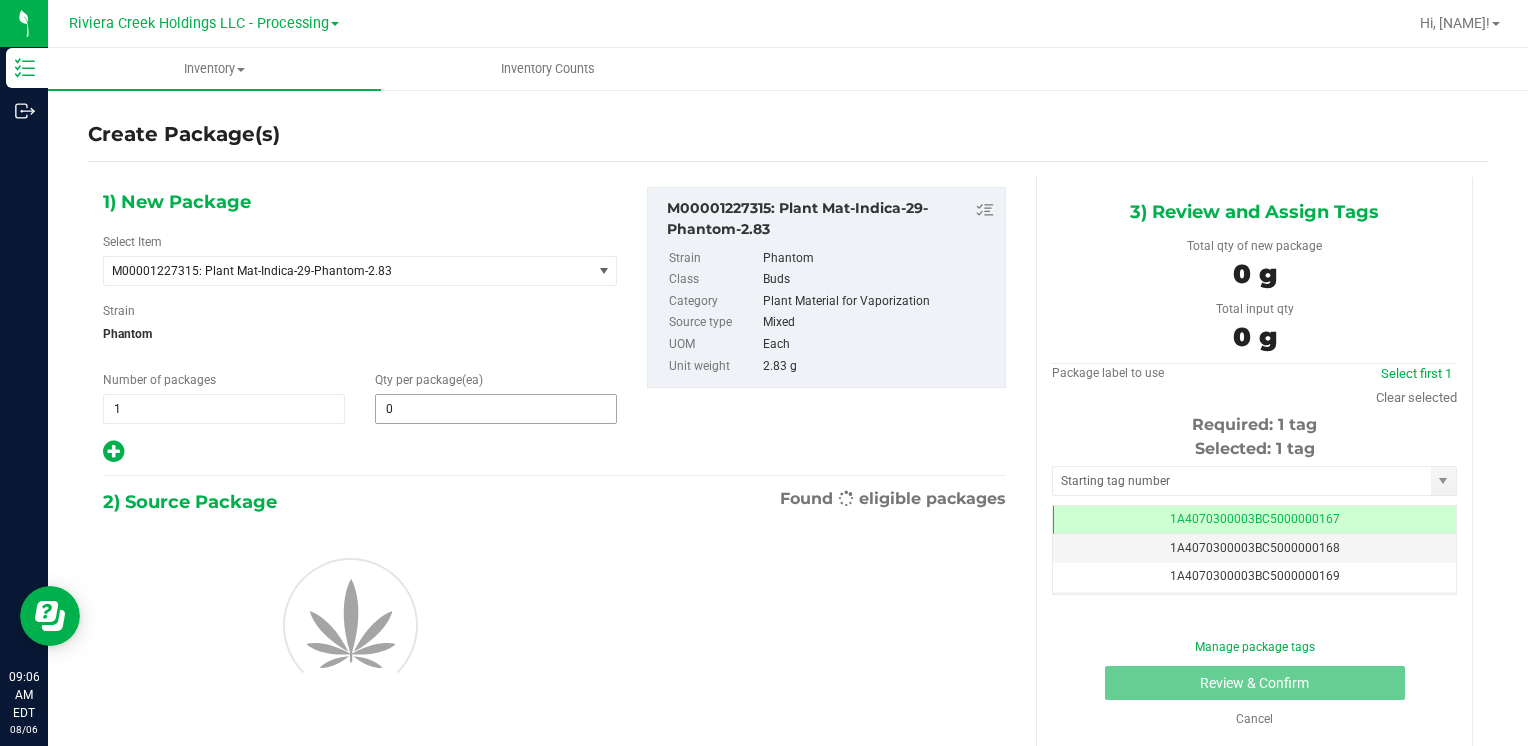 type 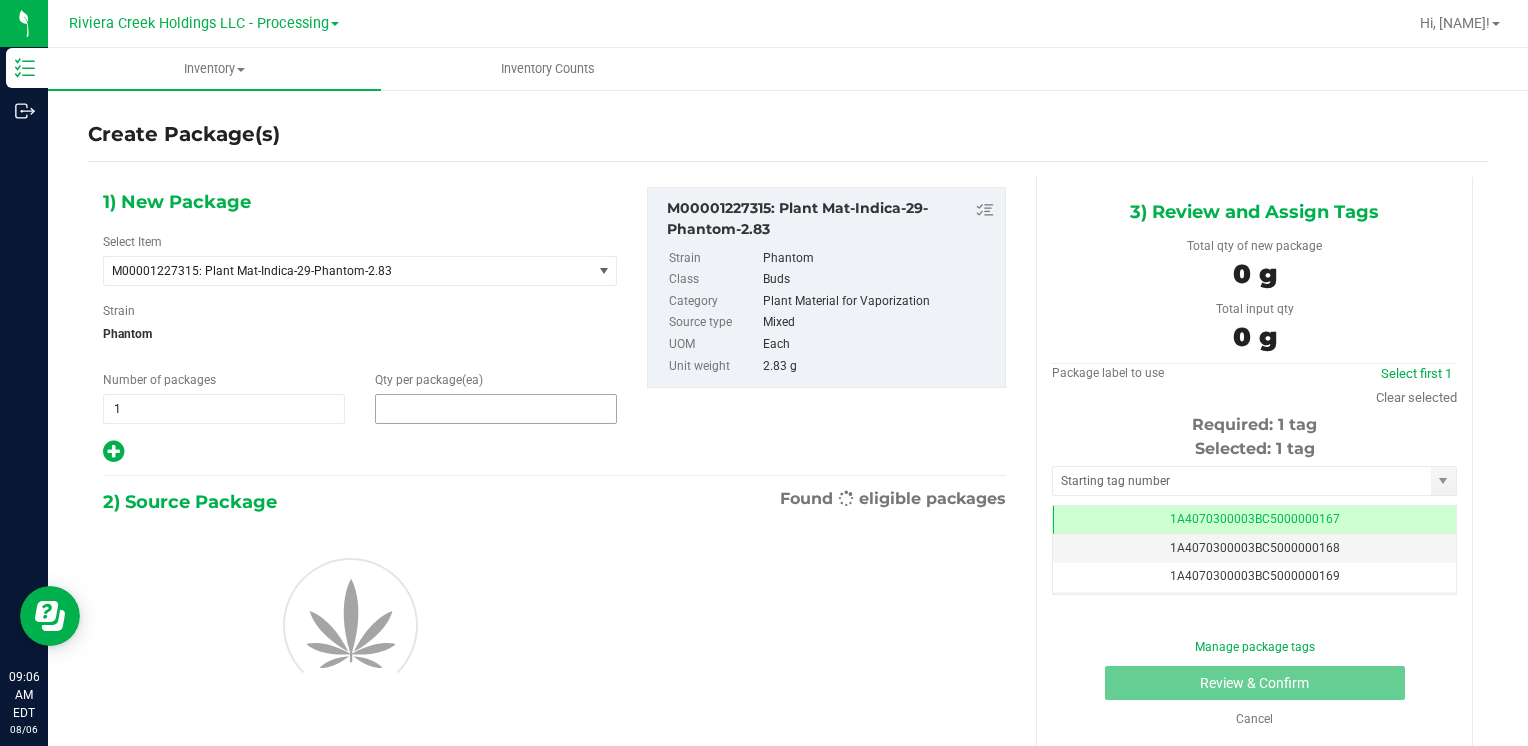 scroll, scrollTop: 0, scrollLeft: 0, axis: both 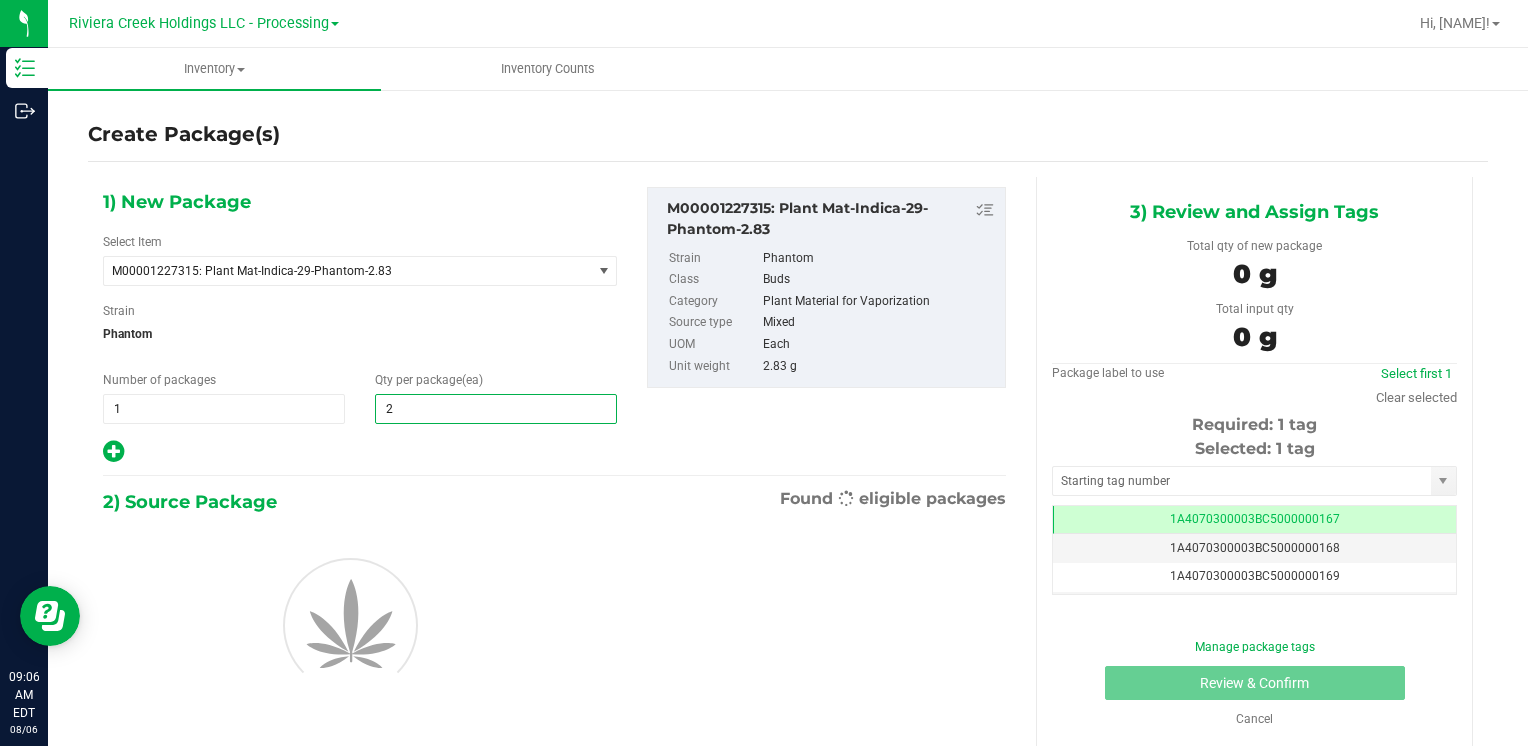 type on "20" 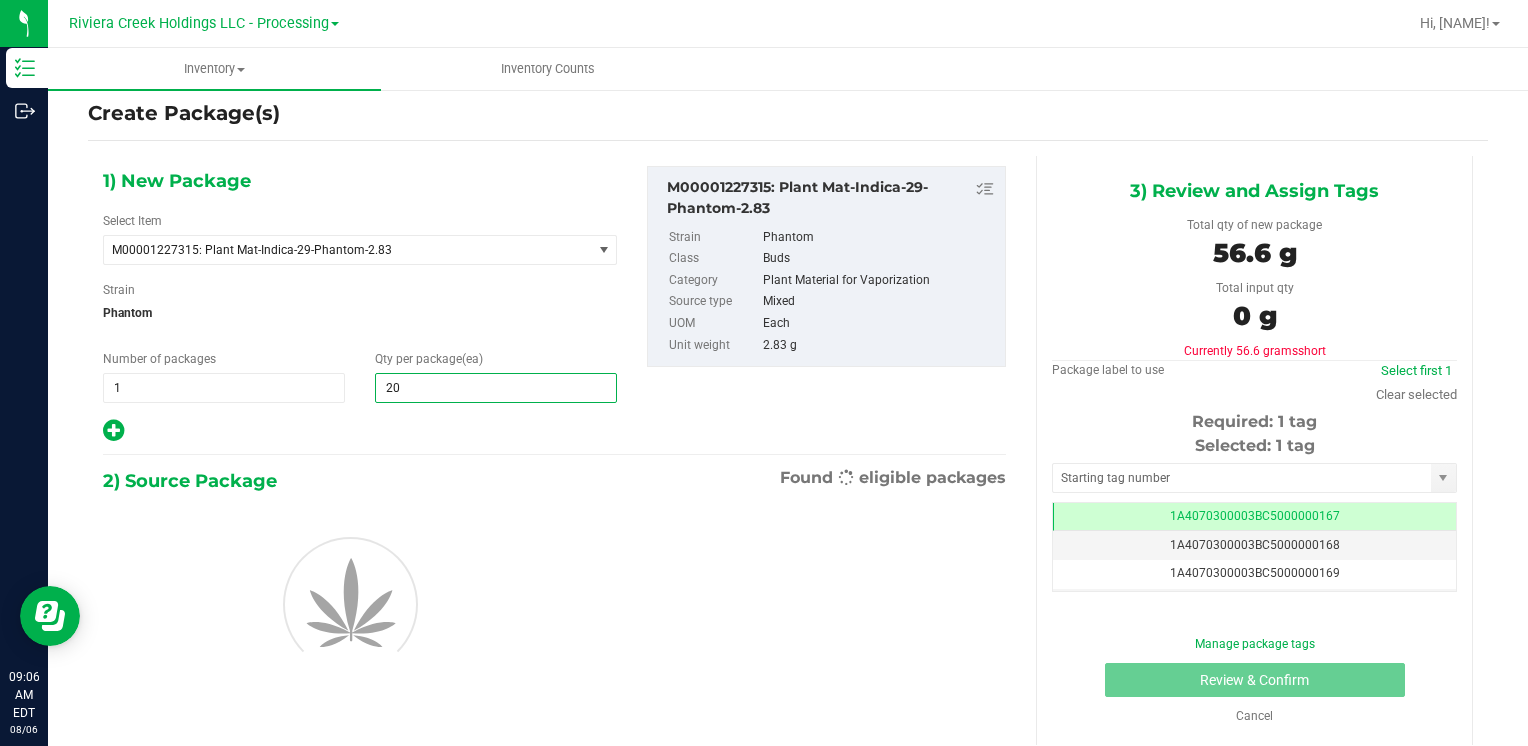 scroll, scrollTop: 32, scrollLeft: 0, axis: vertical 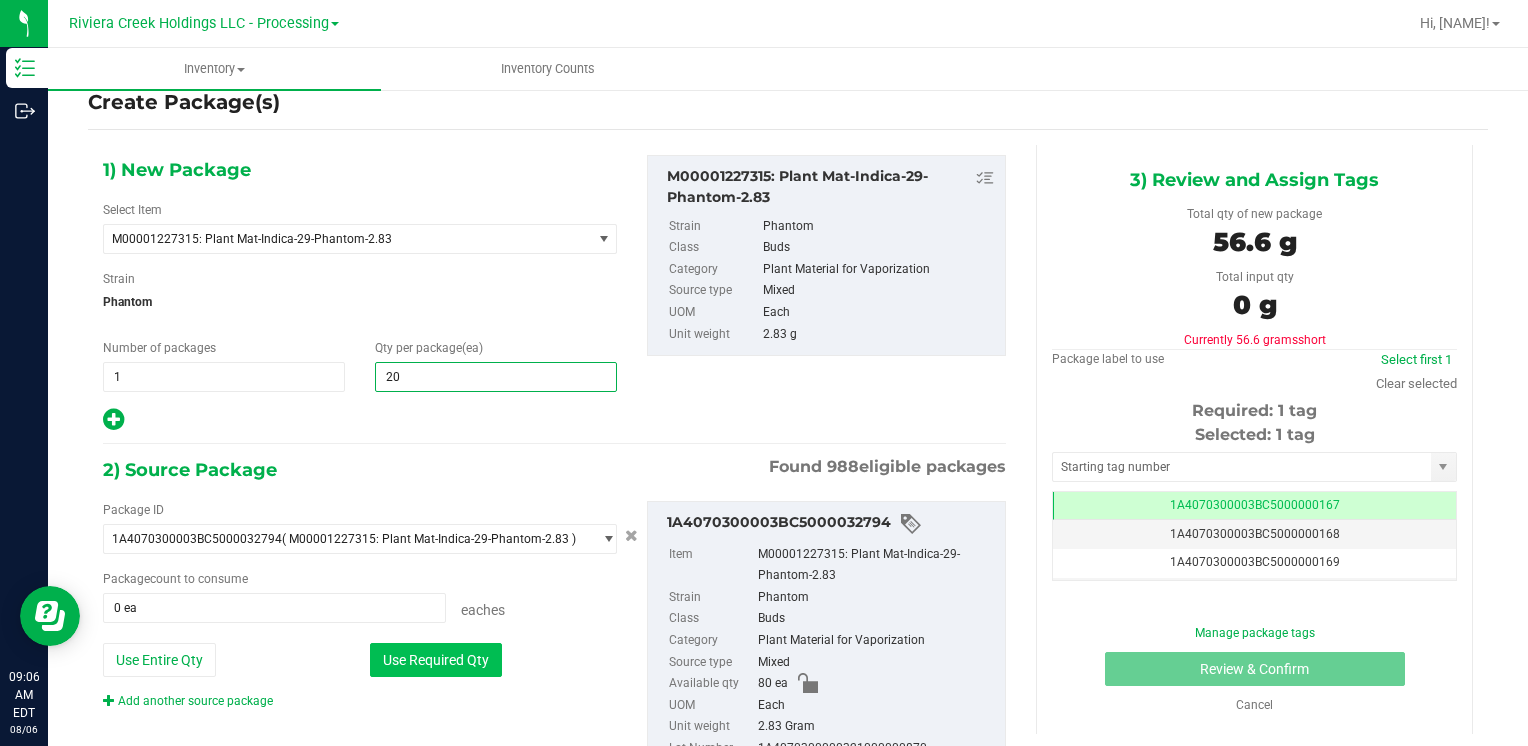 type on "20" 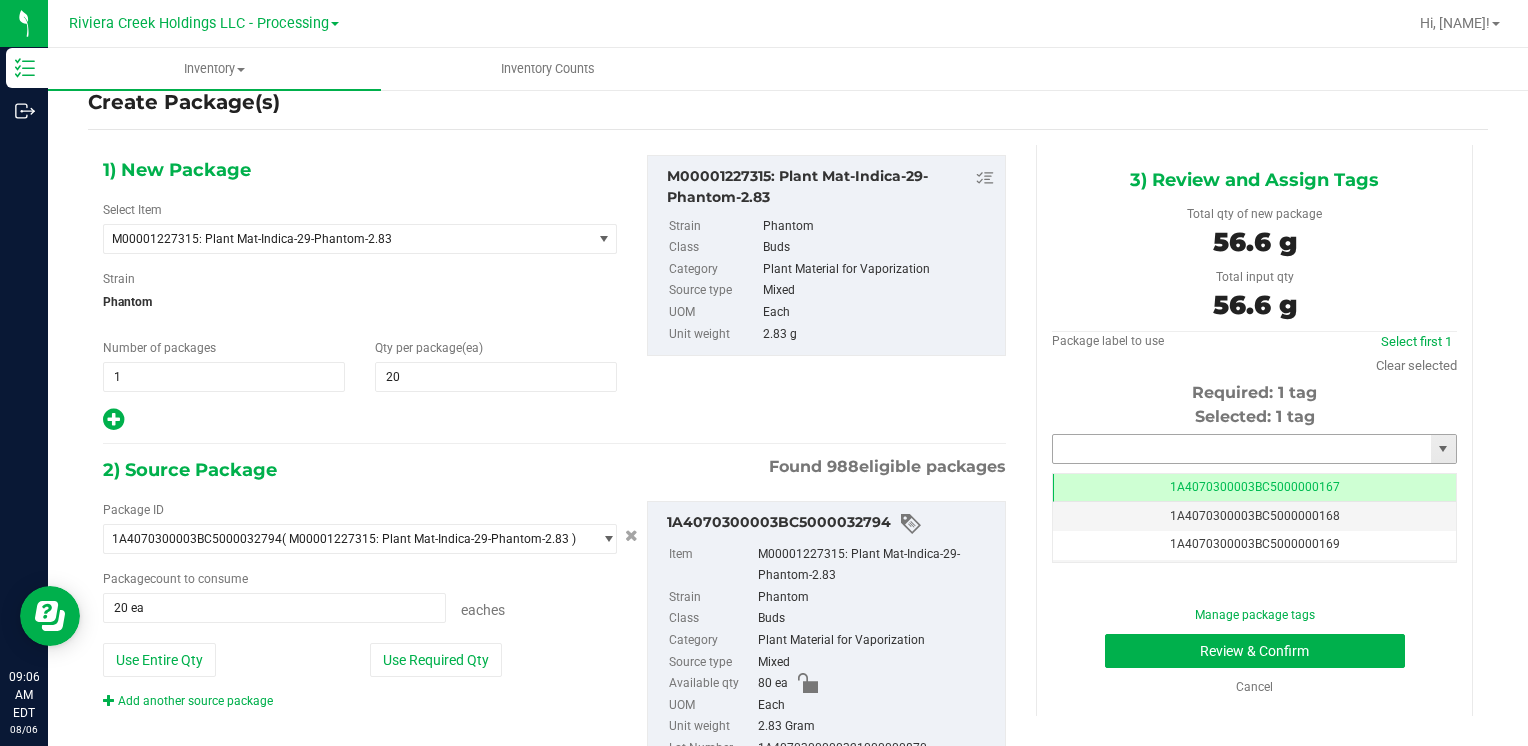 click at bounding box center (1242, 449) 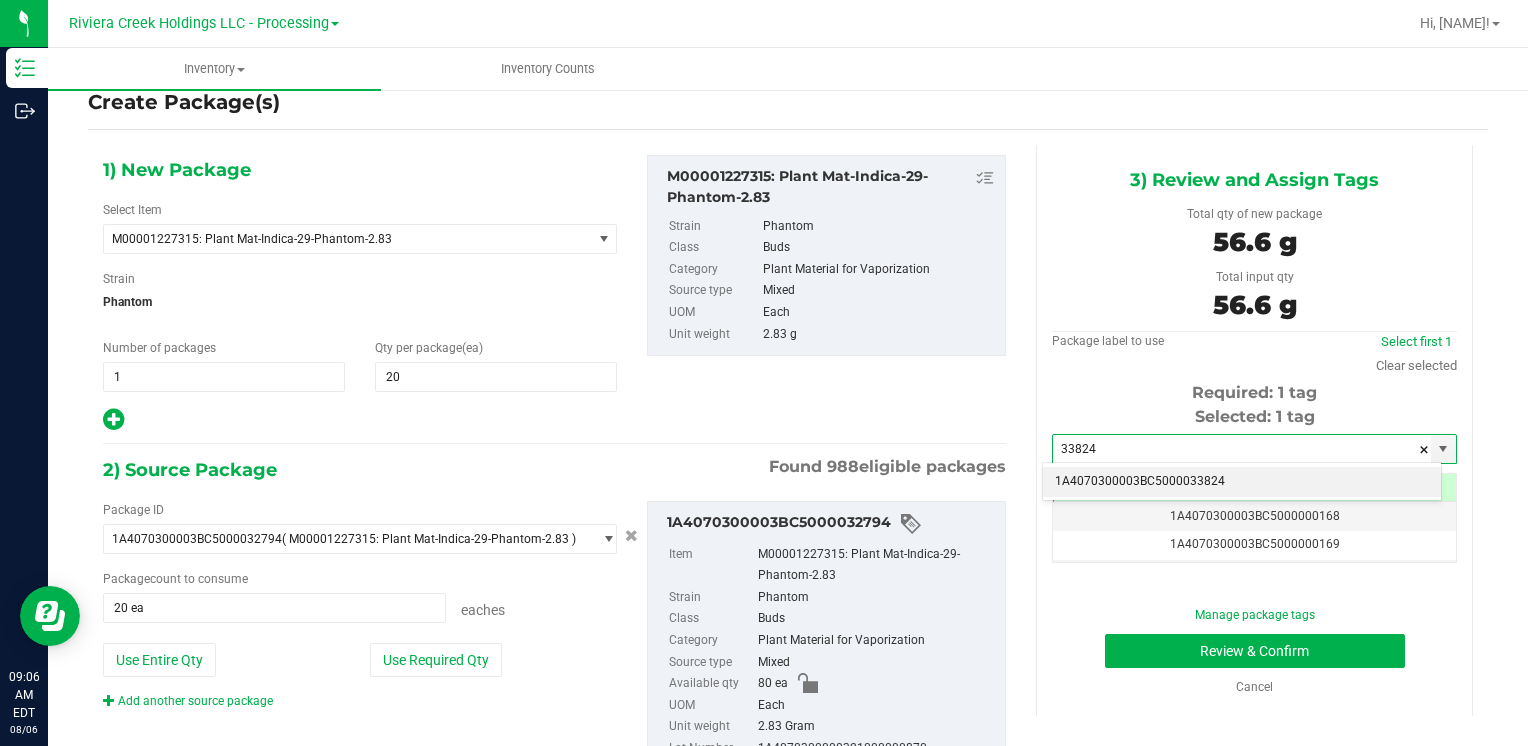 click on "1A4070300003BC5000033824" at bounding box center [1242, 482] 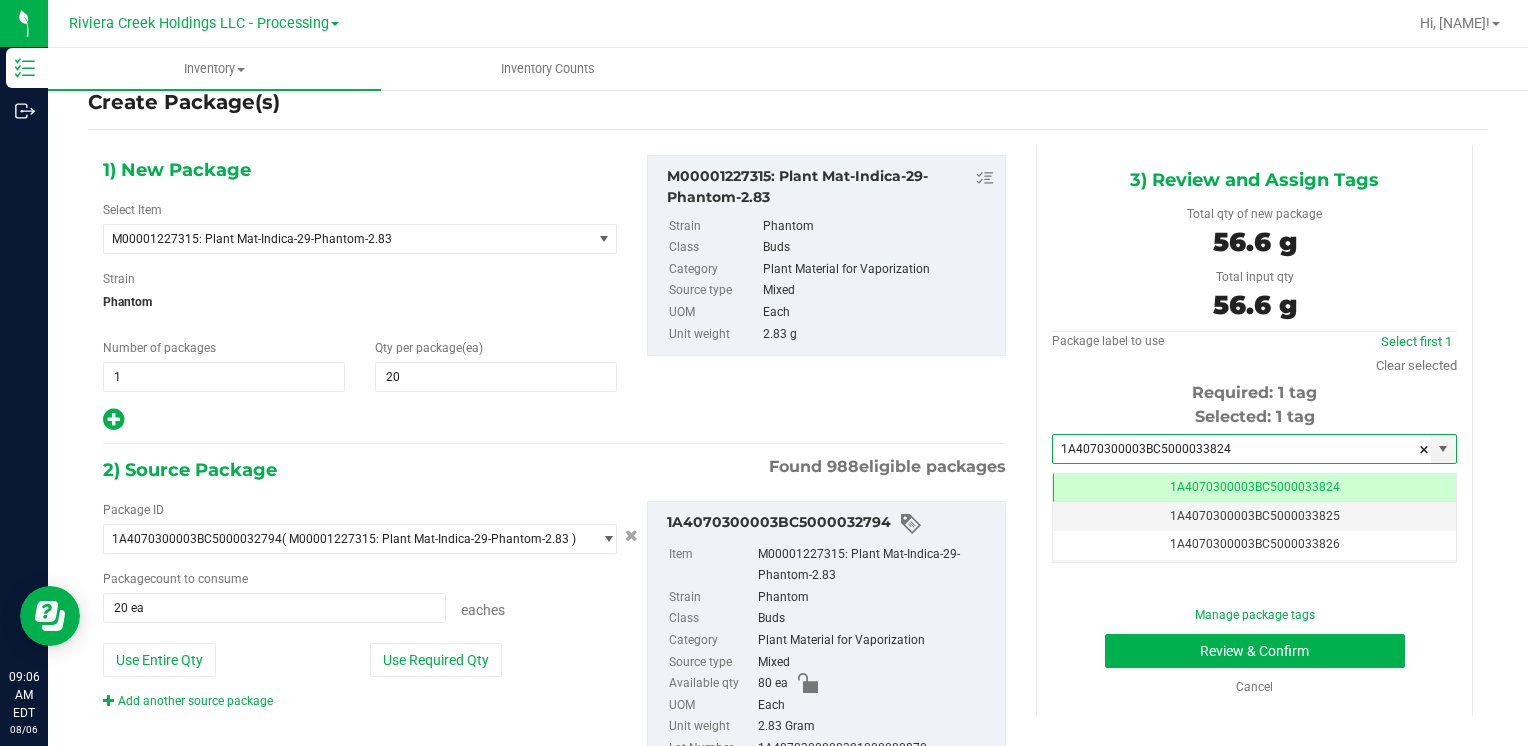 scroll, scrollTop: 0, scrollLeft: 0, axis: both 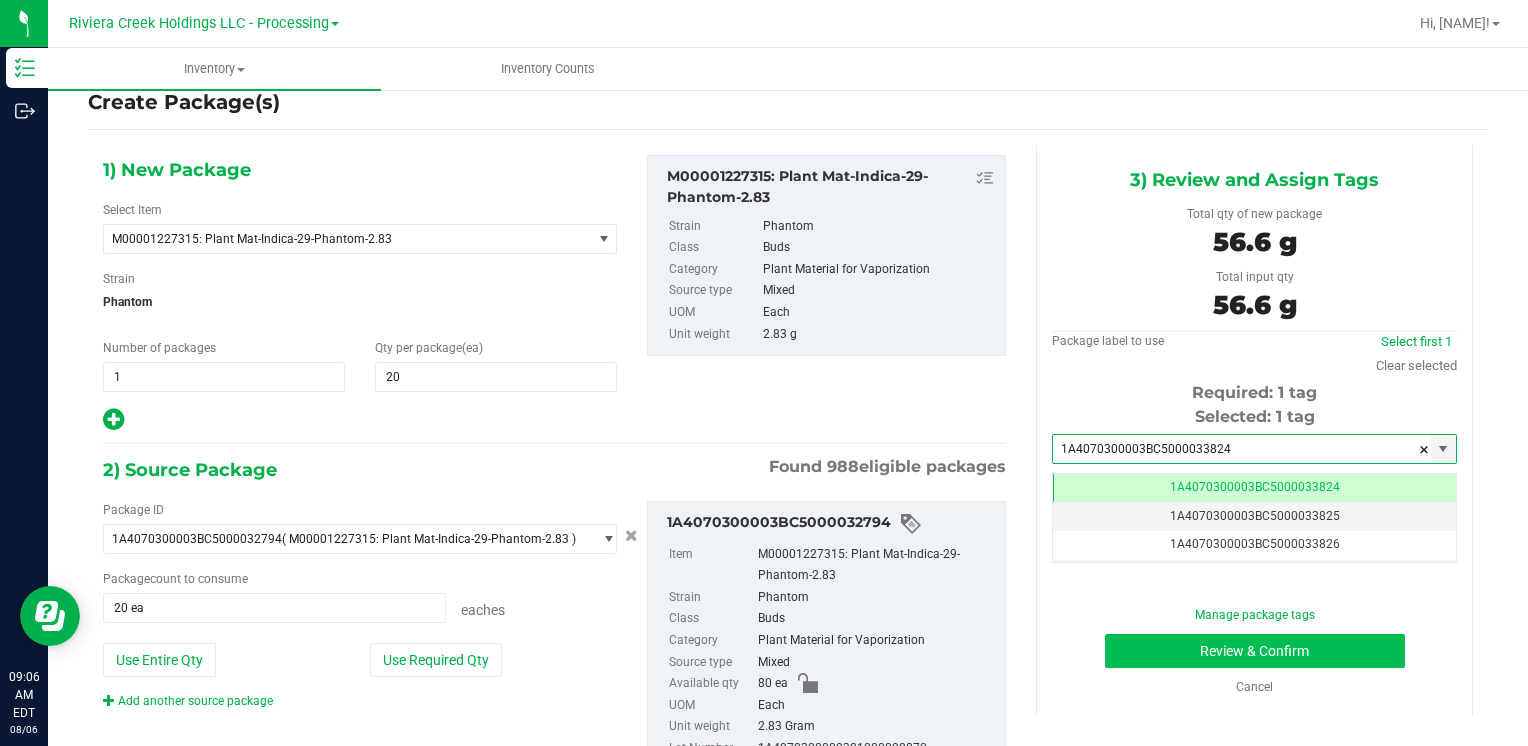 type on "1A4070300003BC5000033824" 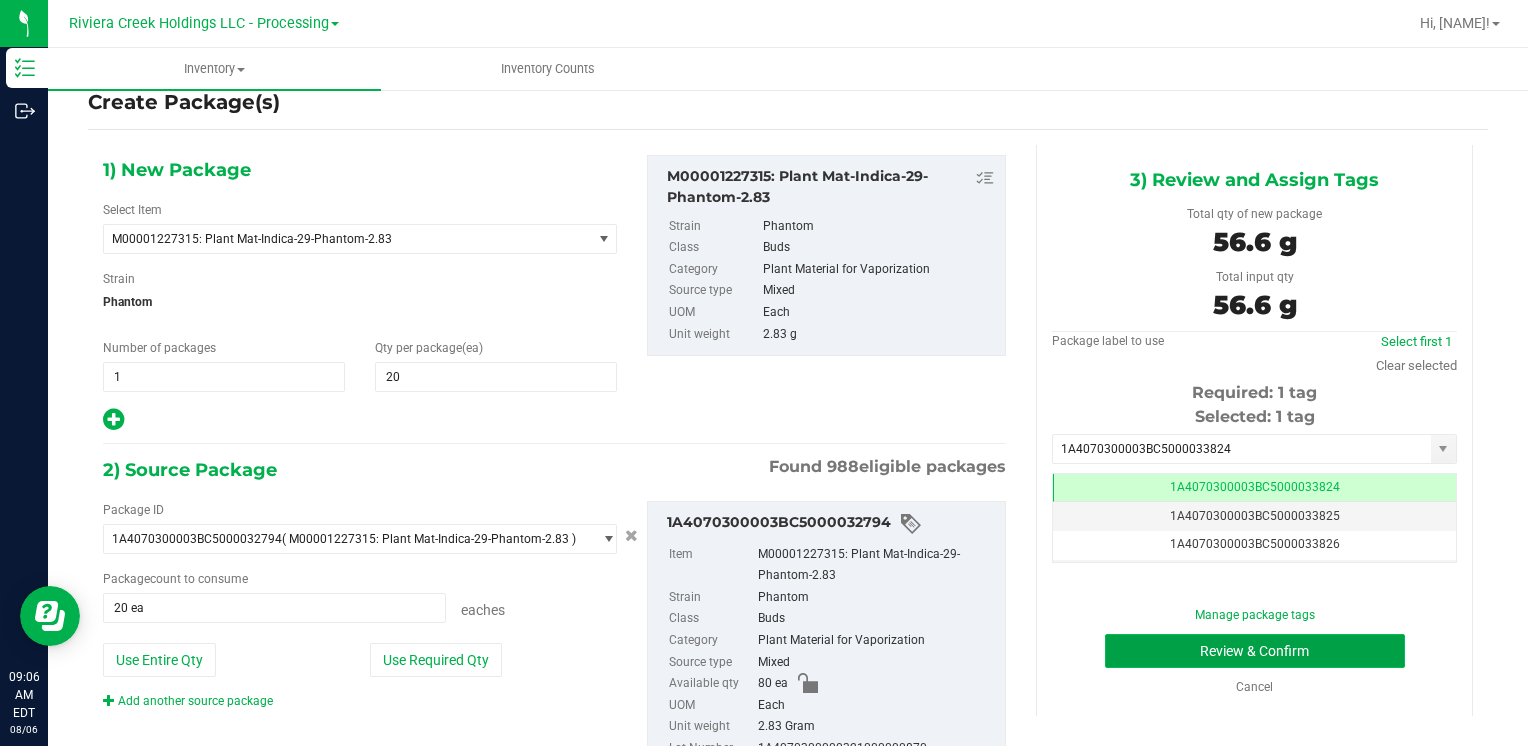 click on "Review & Confirm" at bounding box center (1255, 651) 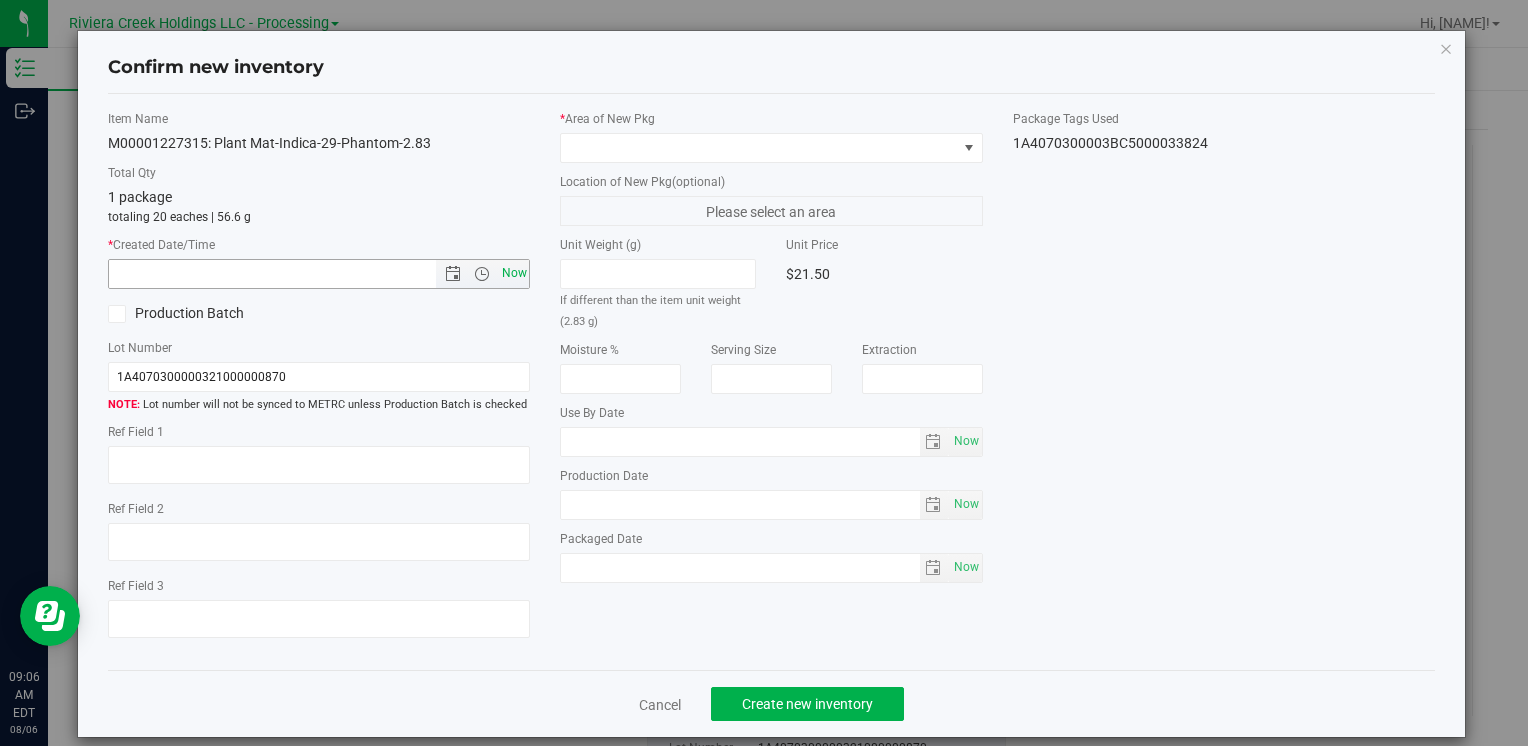click on "Now" at bounding box center (514, 273) 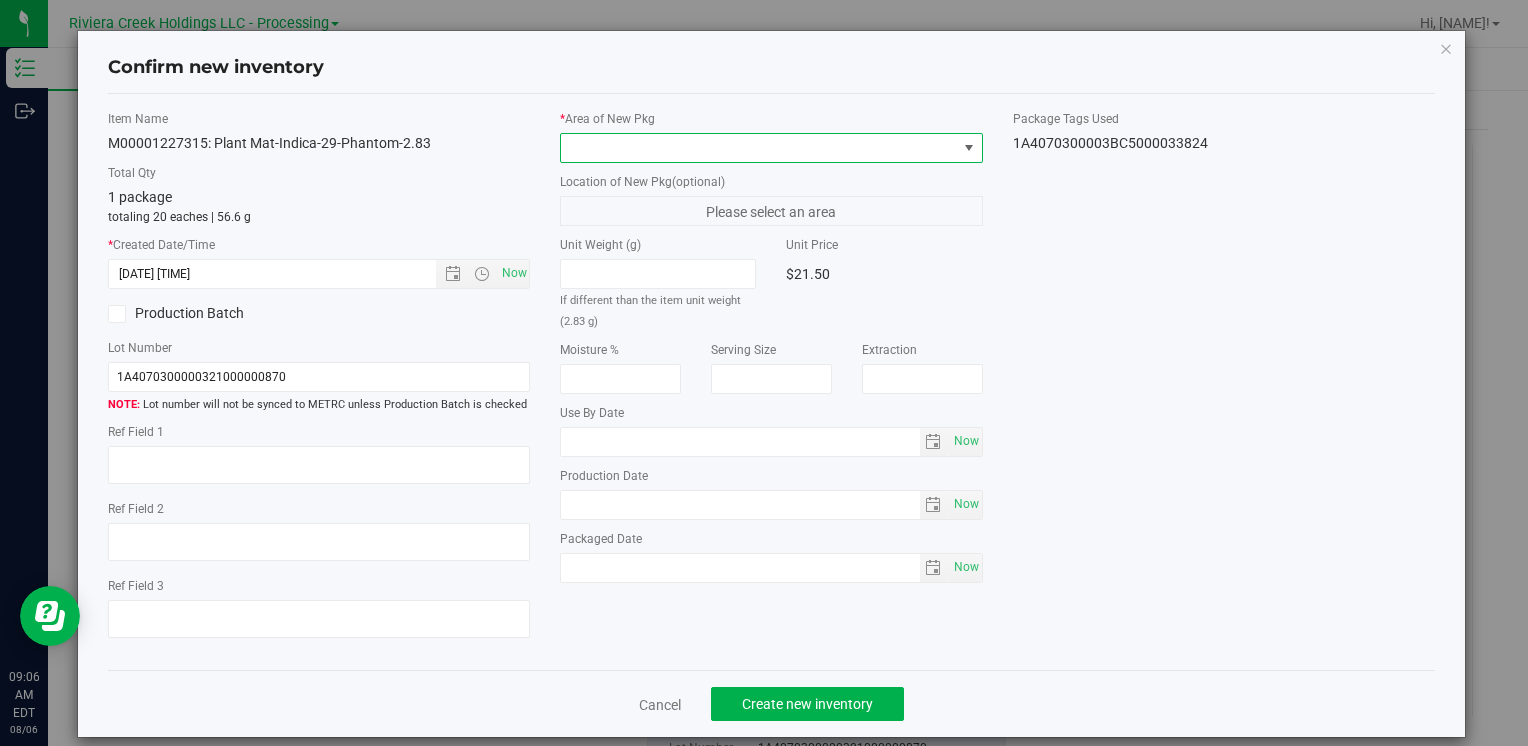 click at bounding box center (758, 148) 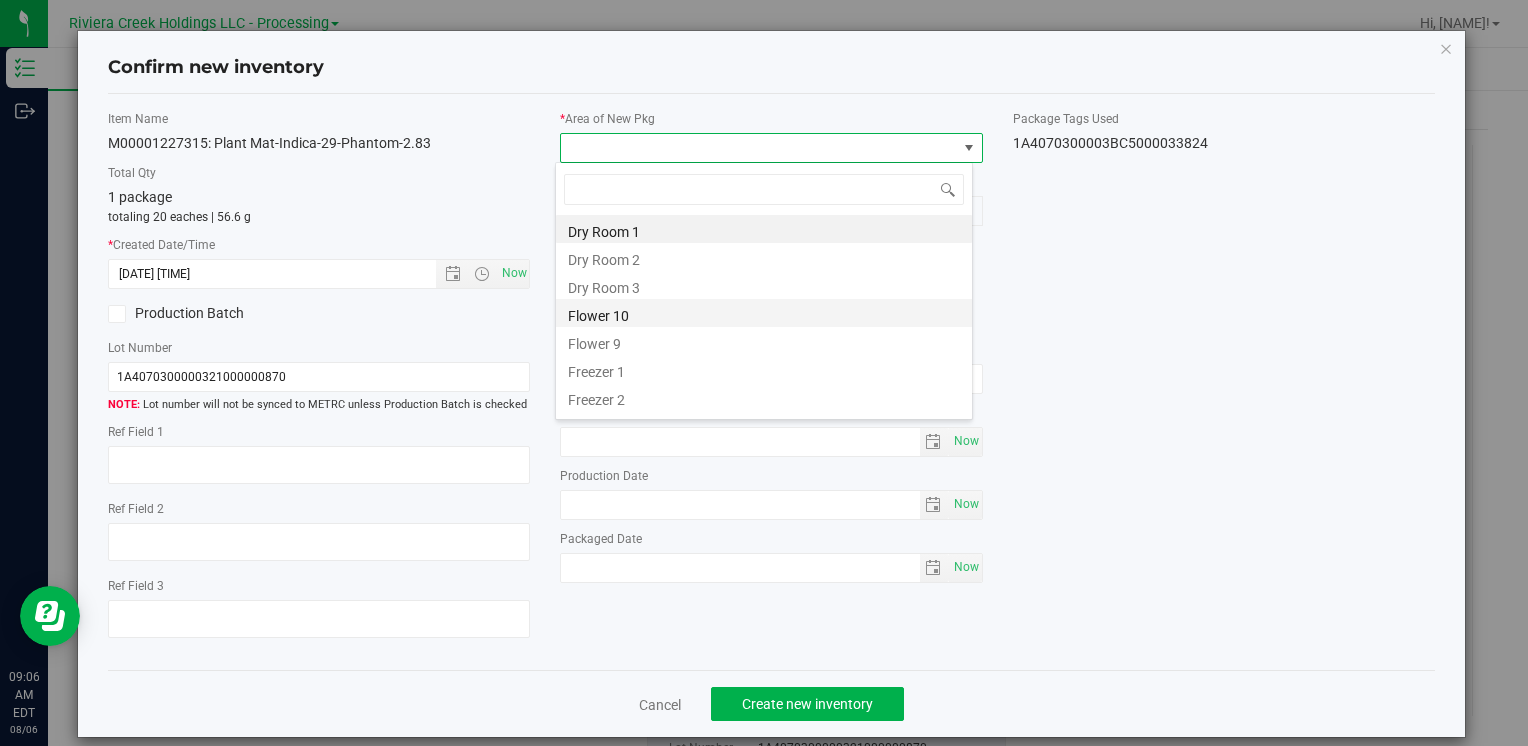 click on "Flower 10" at bounding box center [764, 313] 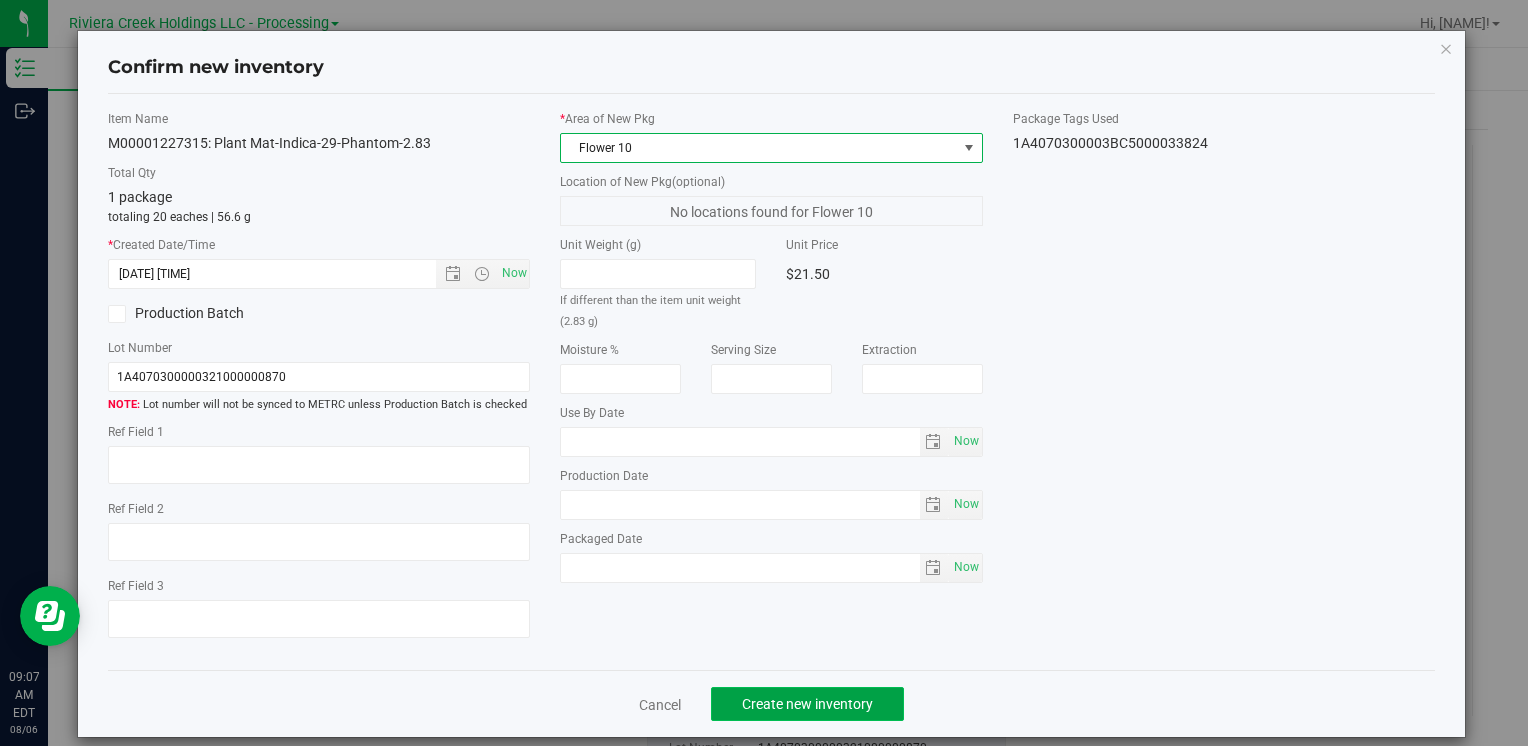 click on "Create new inventory" 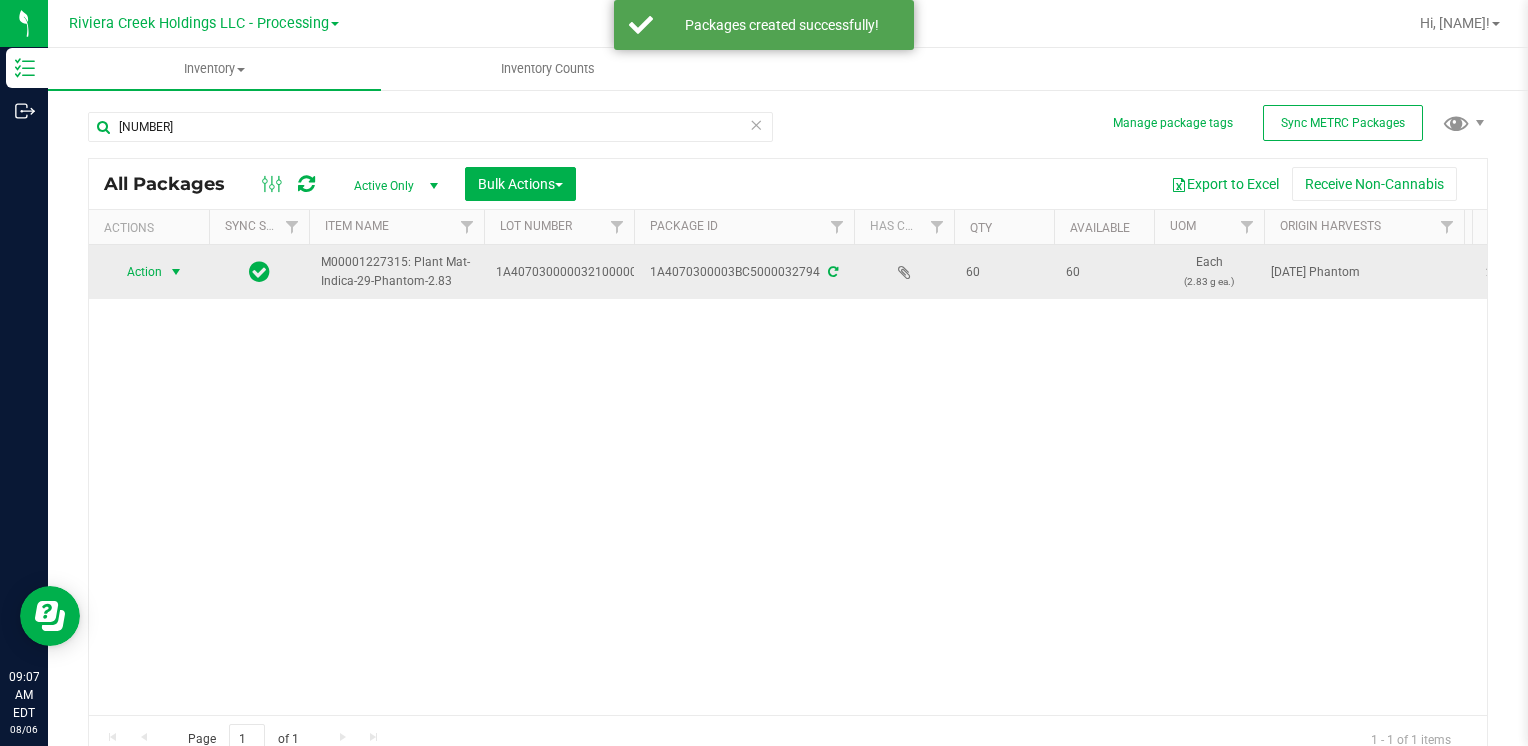 click on "Action" at bounding box center (136, 272) 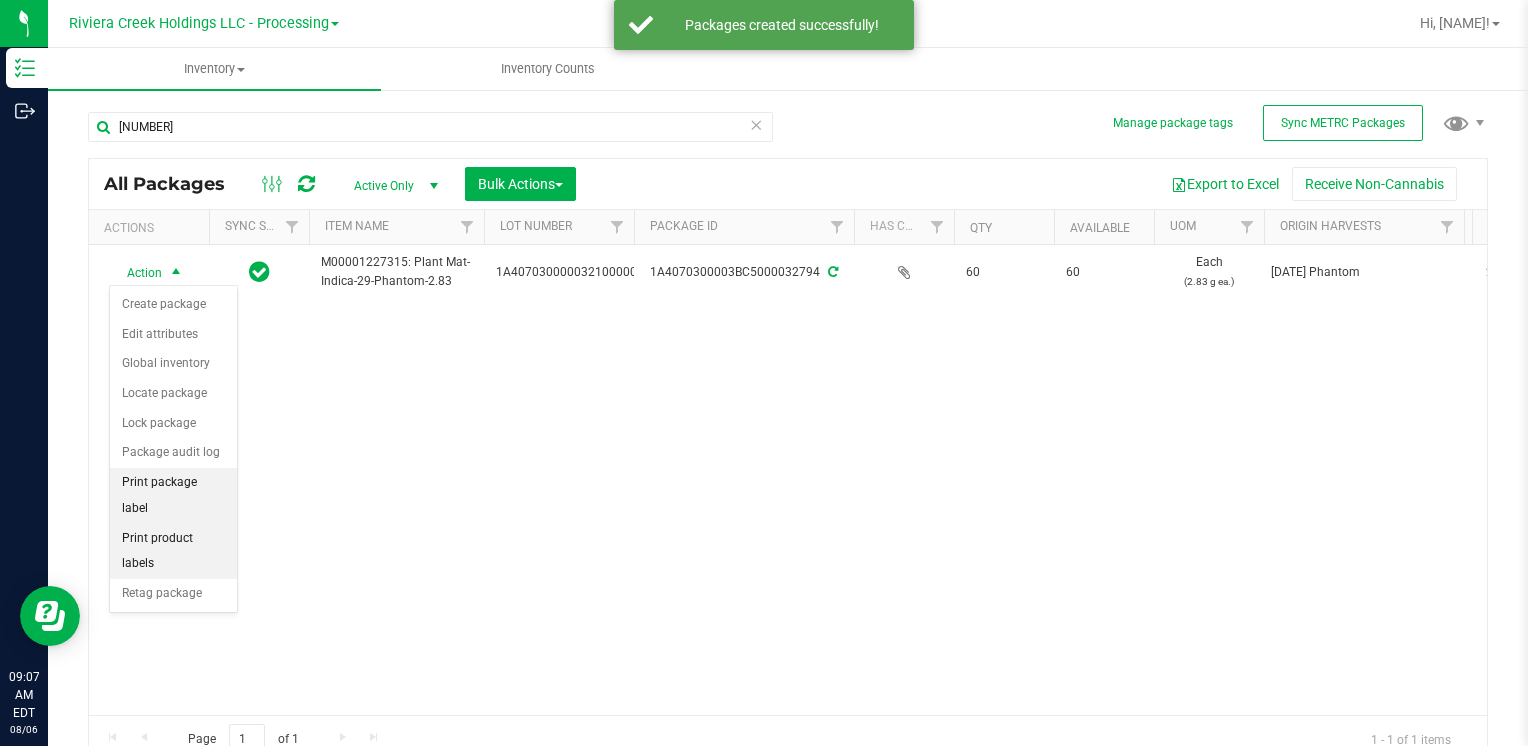 click on "Print package label" at bounding box center [173, 495] 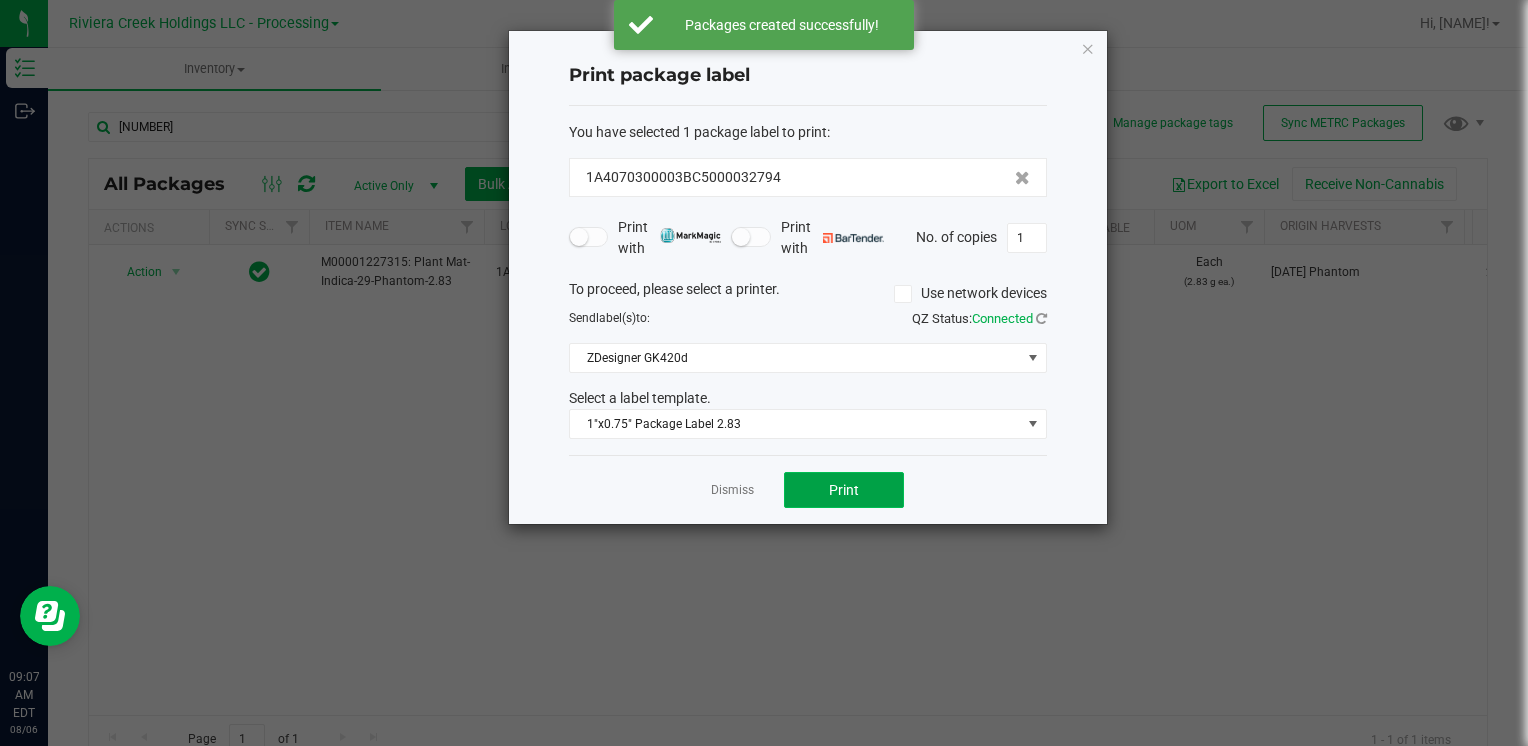 click on "Print" 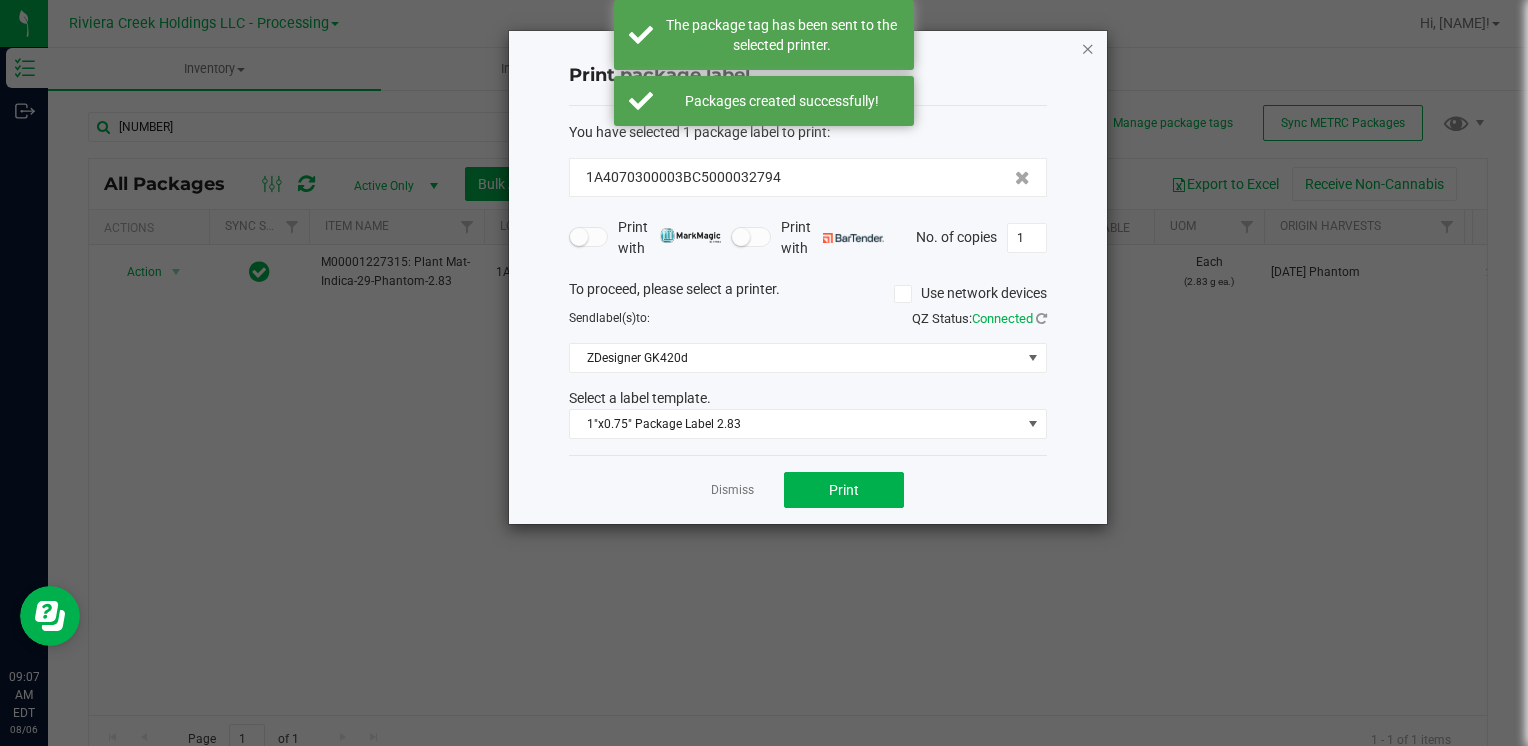 click 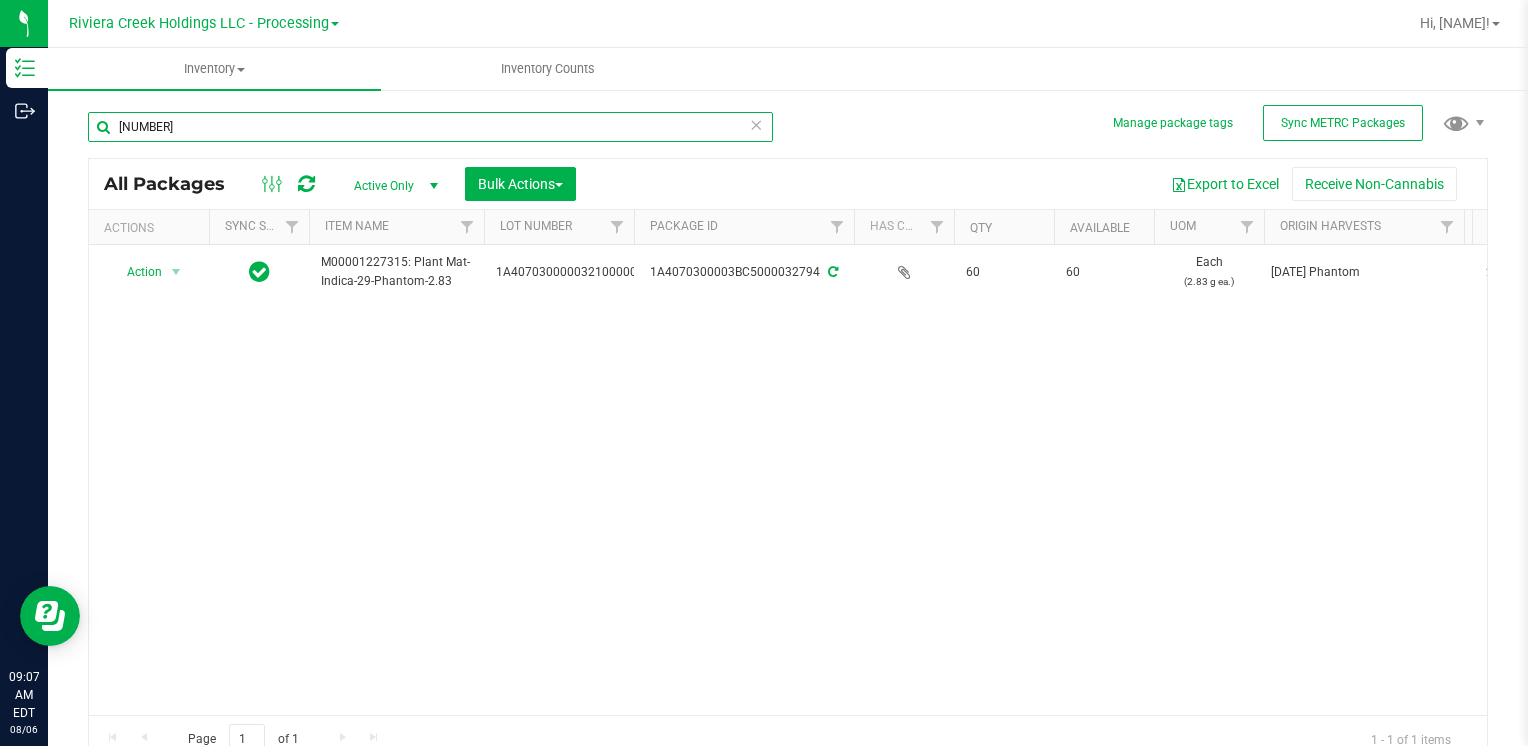 click on "[NUMBER]" at bounding box center [430, 127] 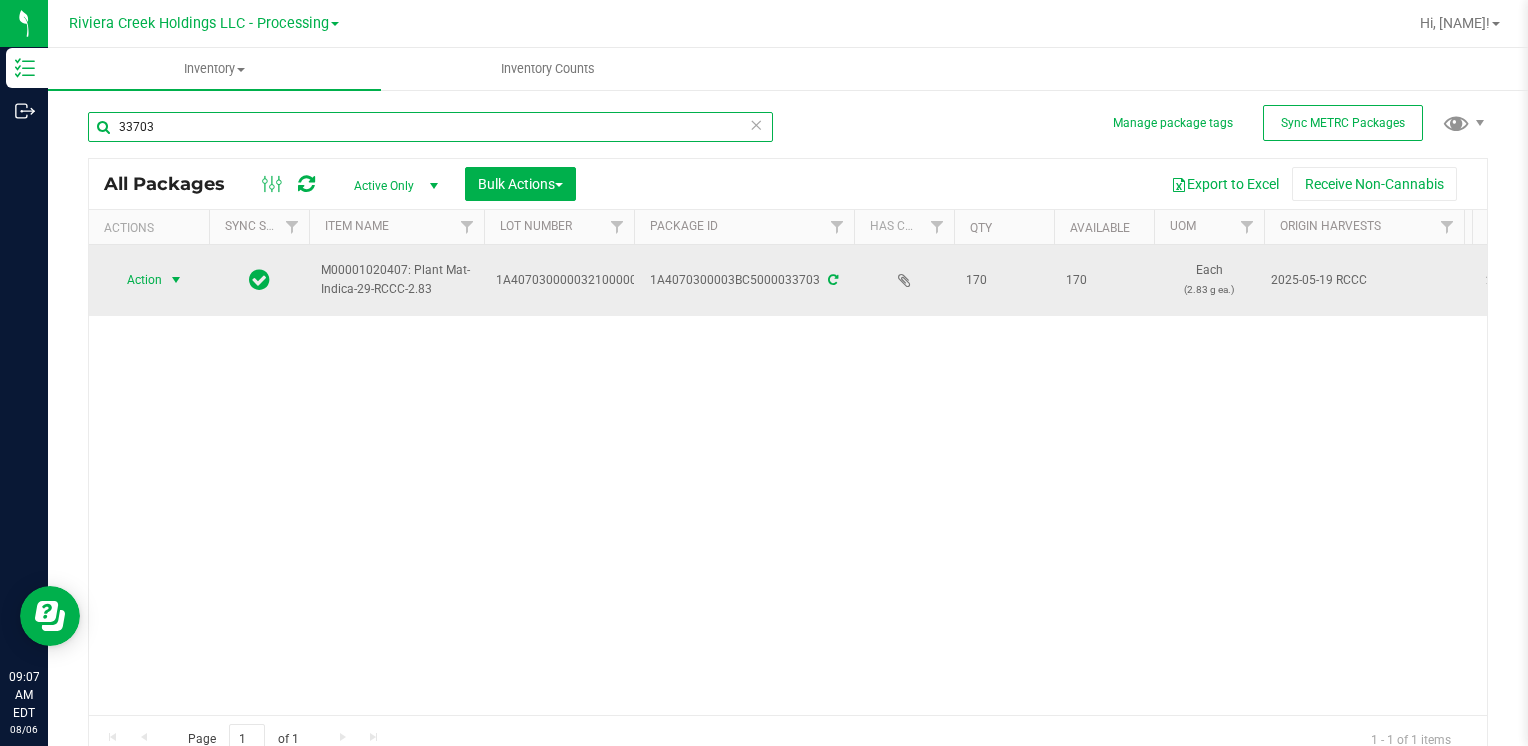 type on "33703" 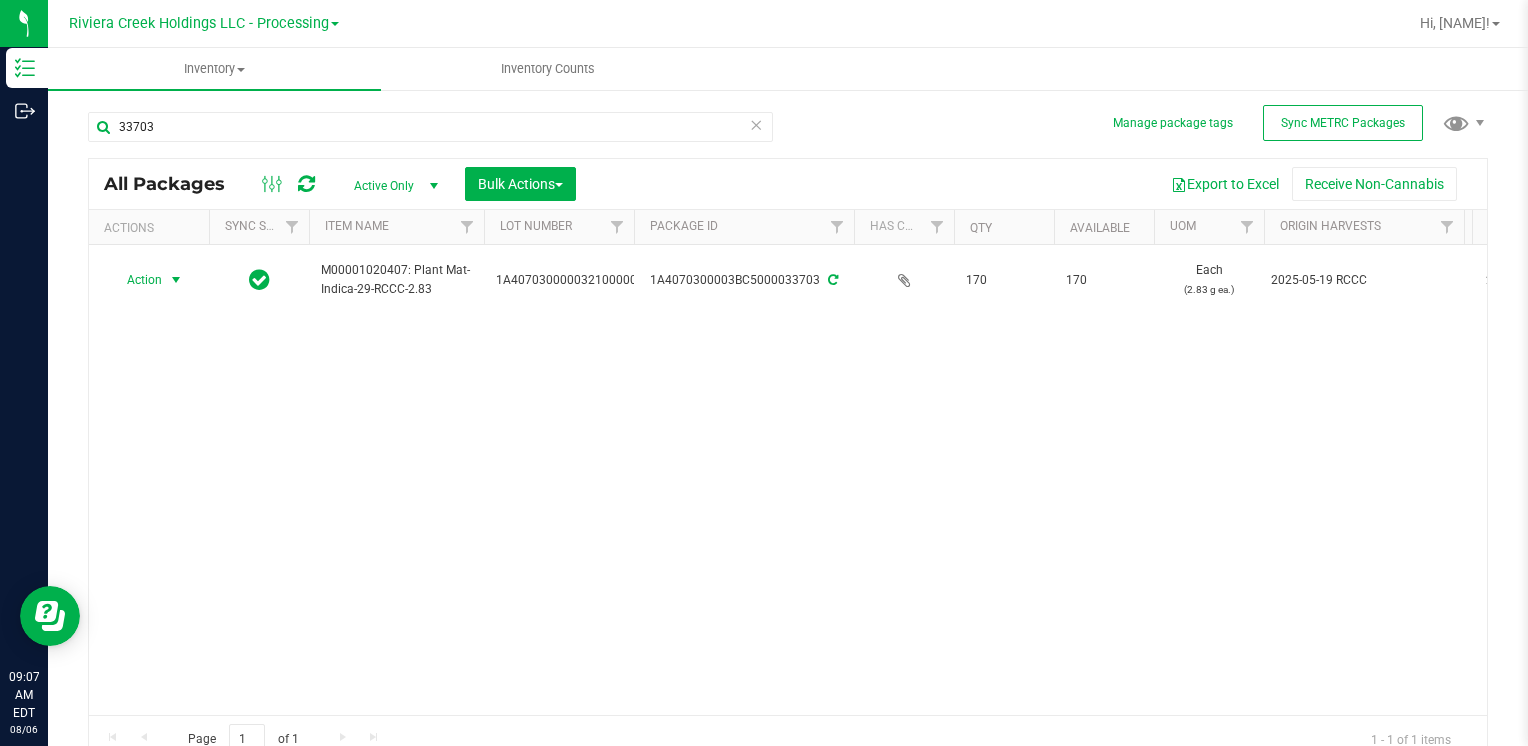 drag, startPoint x: 153, startPoint y: 280, endPoint x: 165, endPoint y: 318, distance: 39.849716 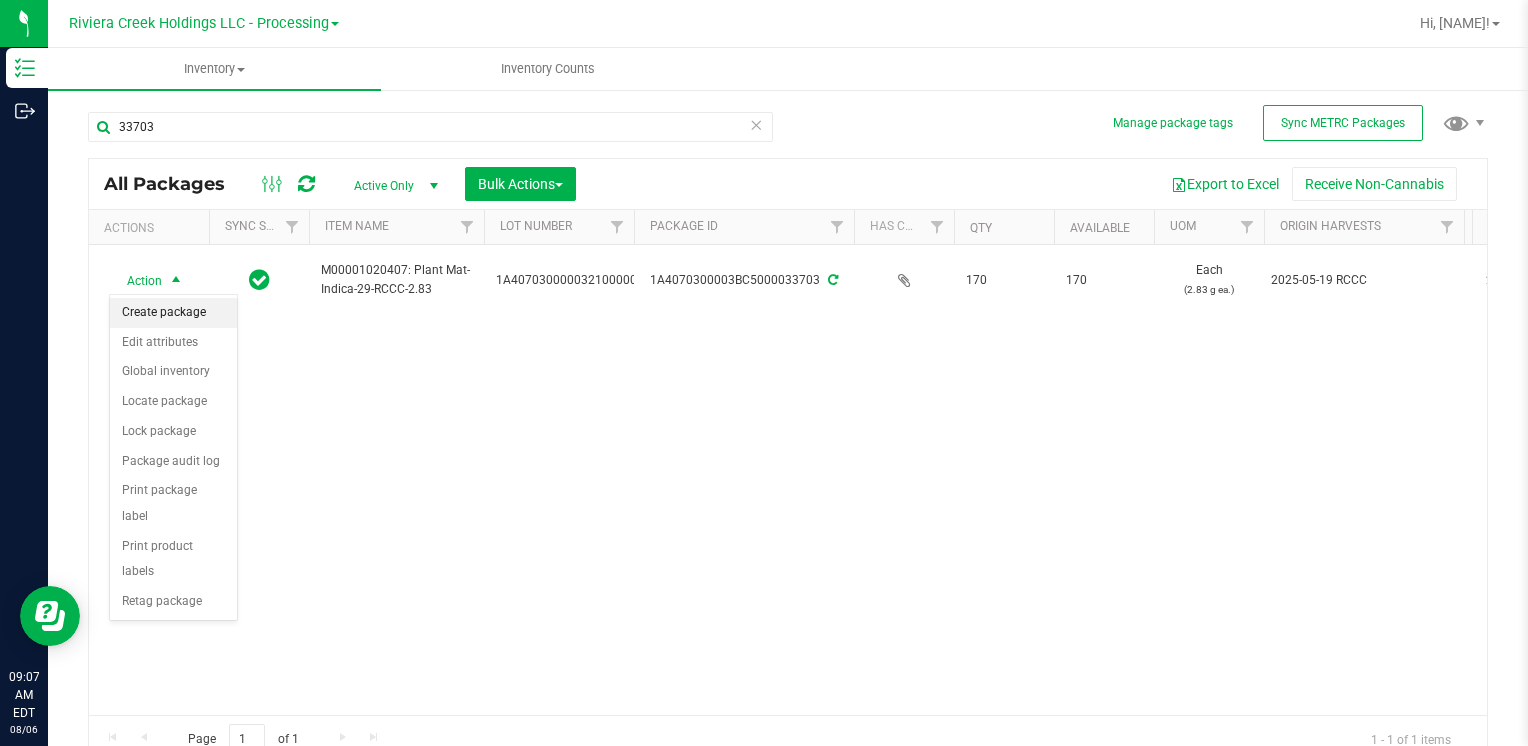 click on "Create package" at bounding box center (173, 313) 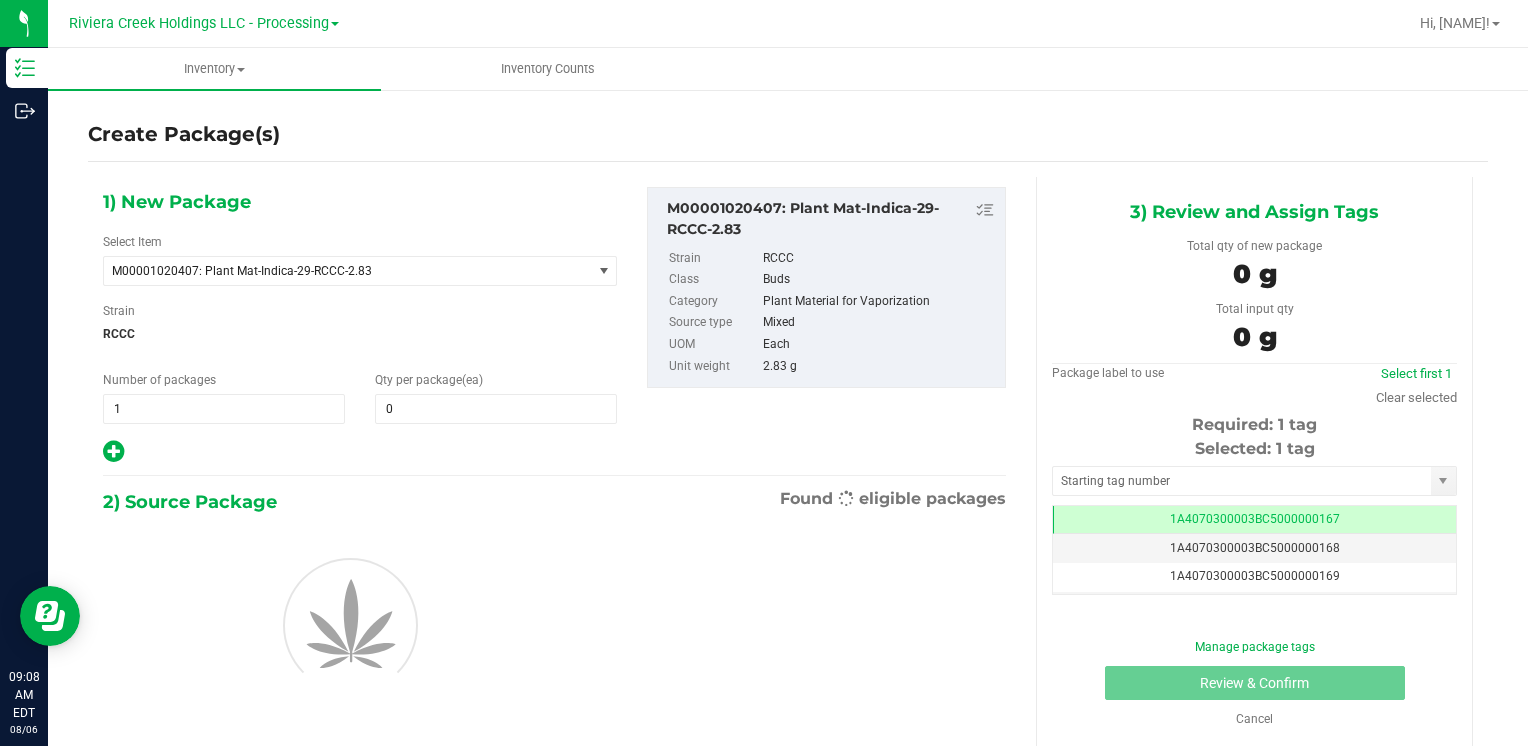 scroll, scrollTop: 0, scrollLeft: 0, axis: both 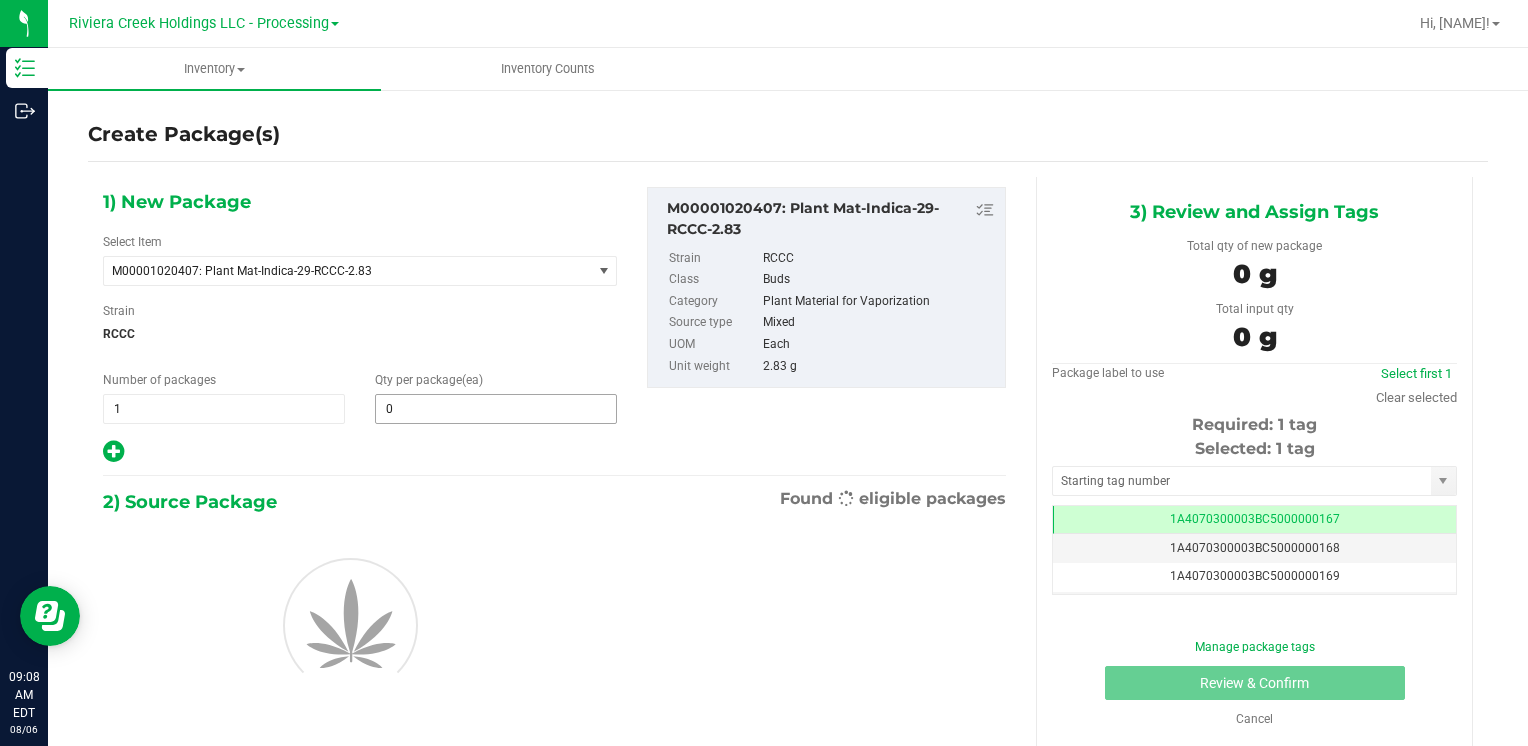 type 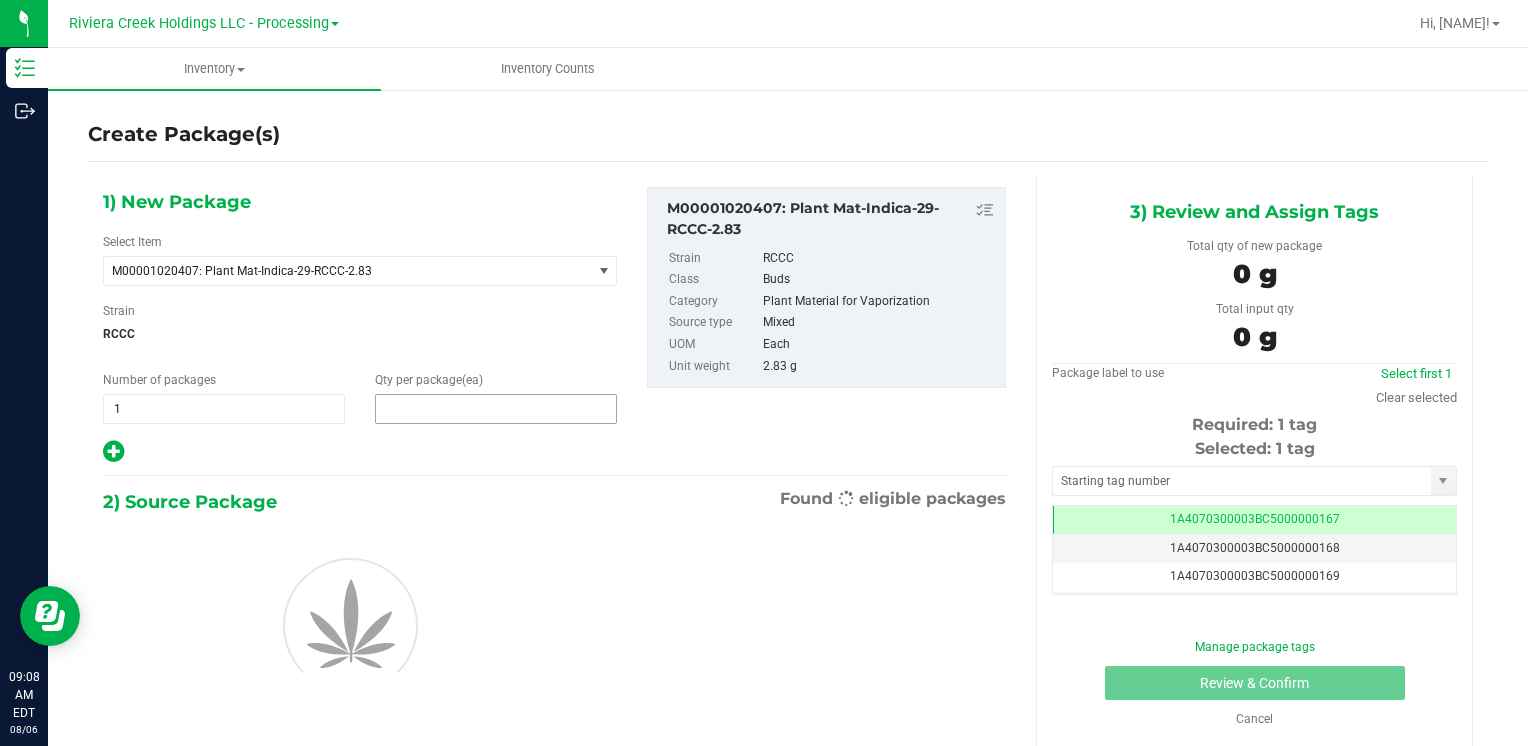 click at bounding box center [496, 409] 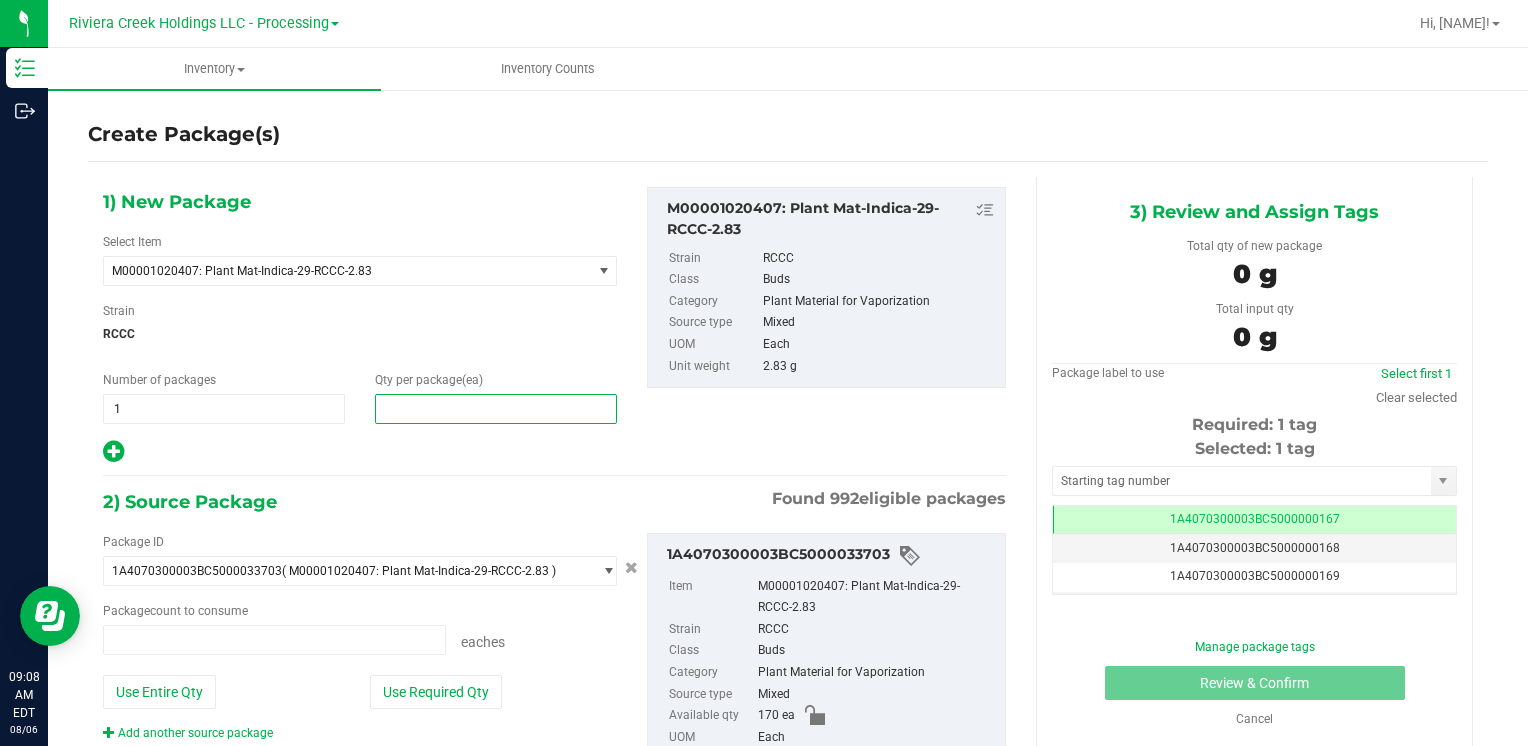 type on "0 ea" 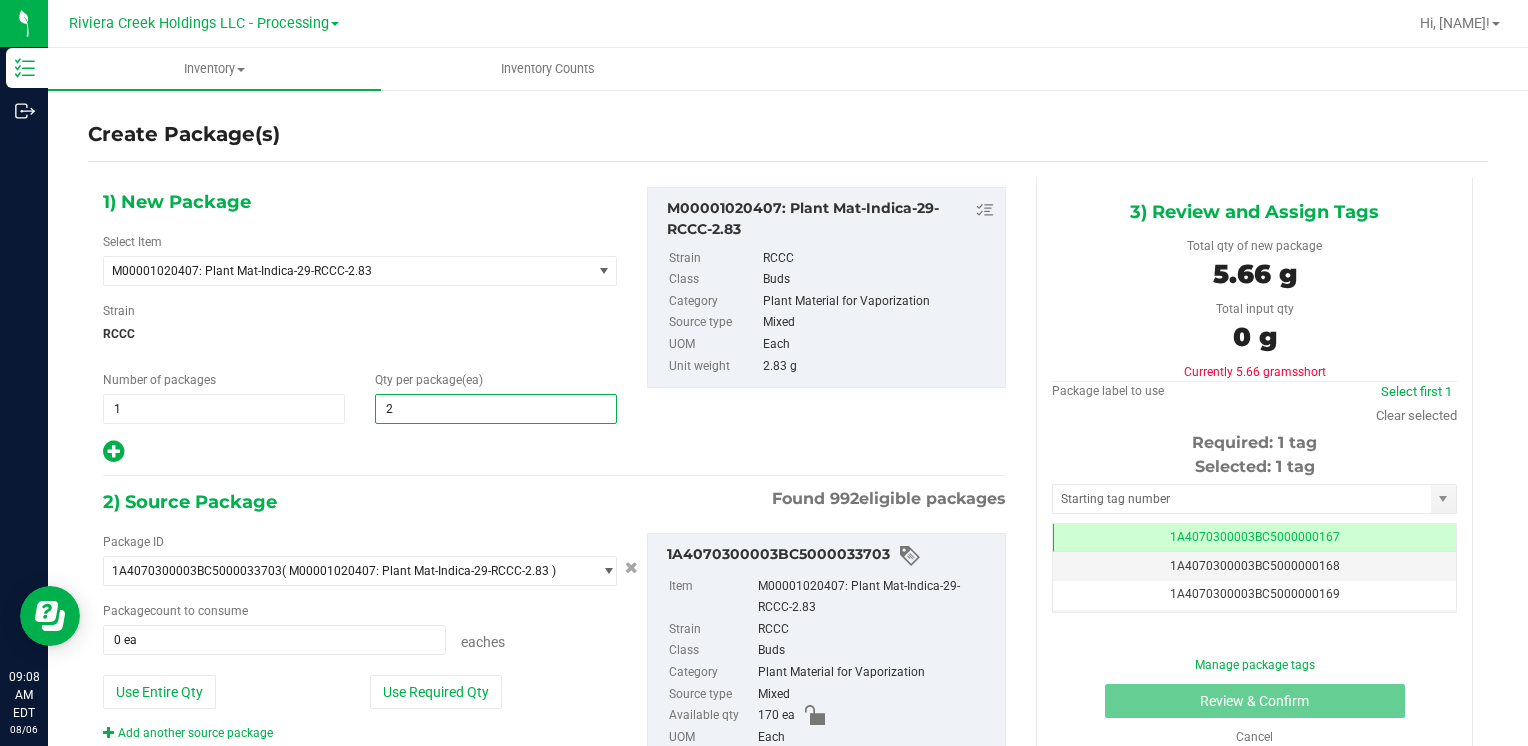type on "20" 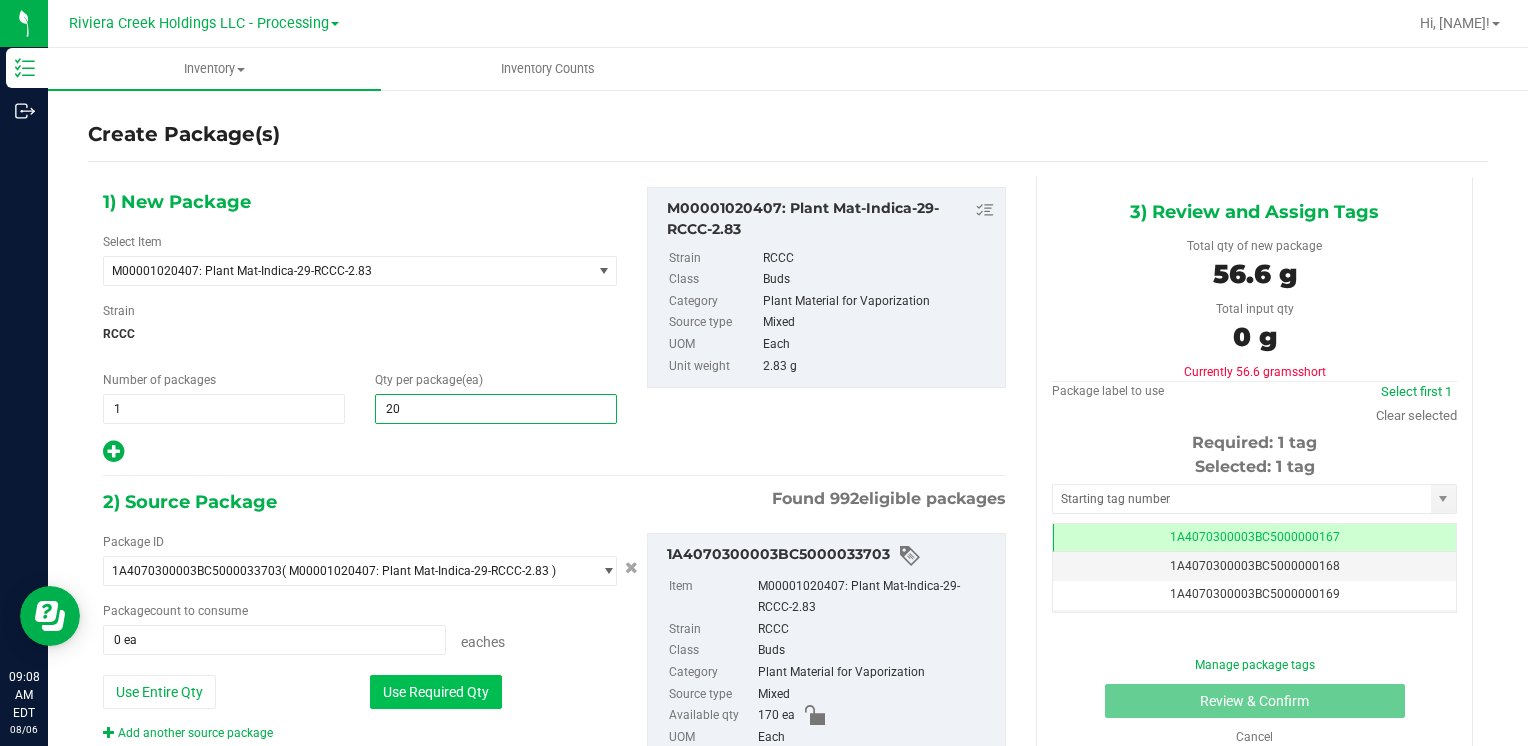 type on "20" 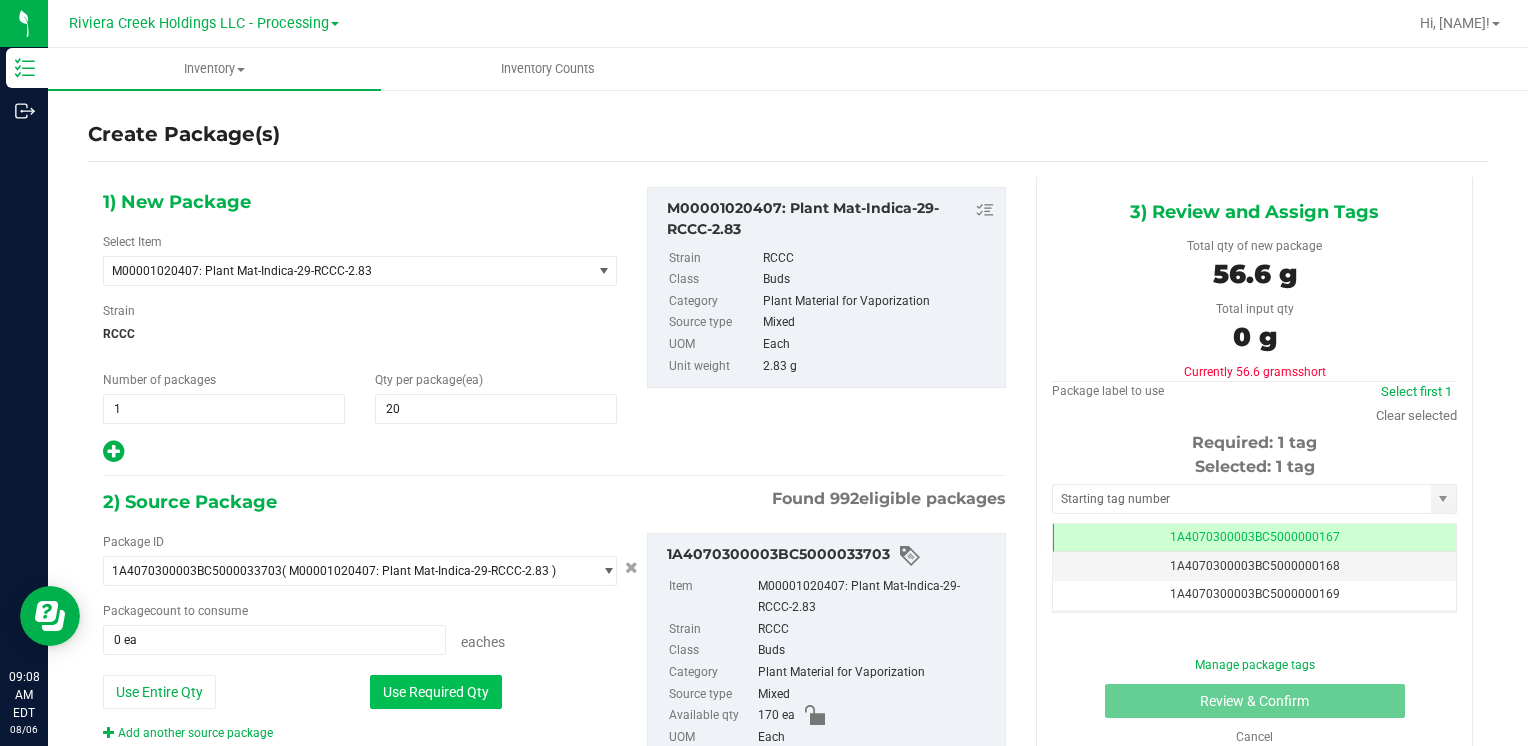 click on "Use Required Qty" at bounding box center (436, 692) 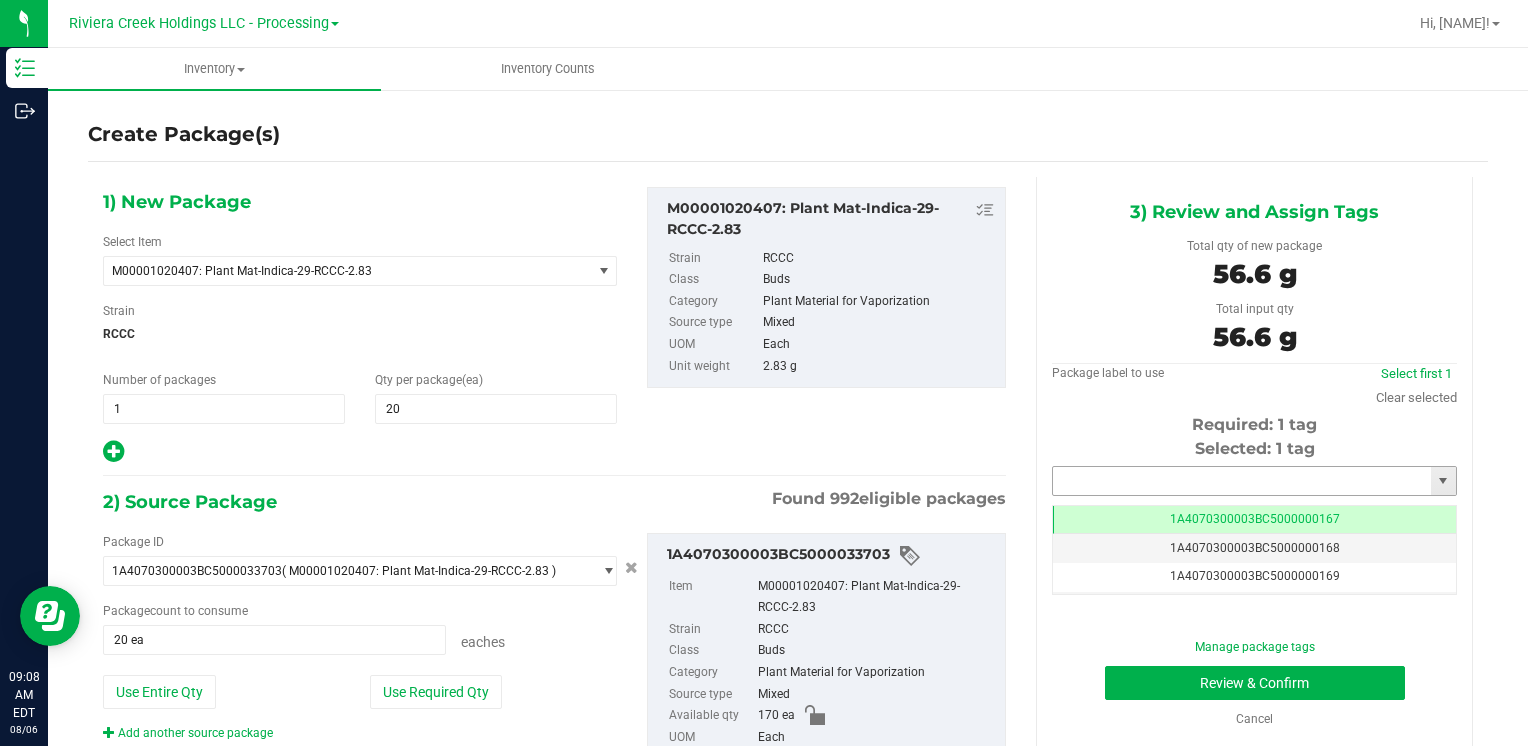click at bounding box center [1242, 481] 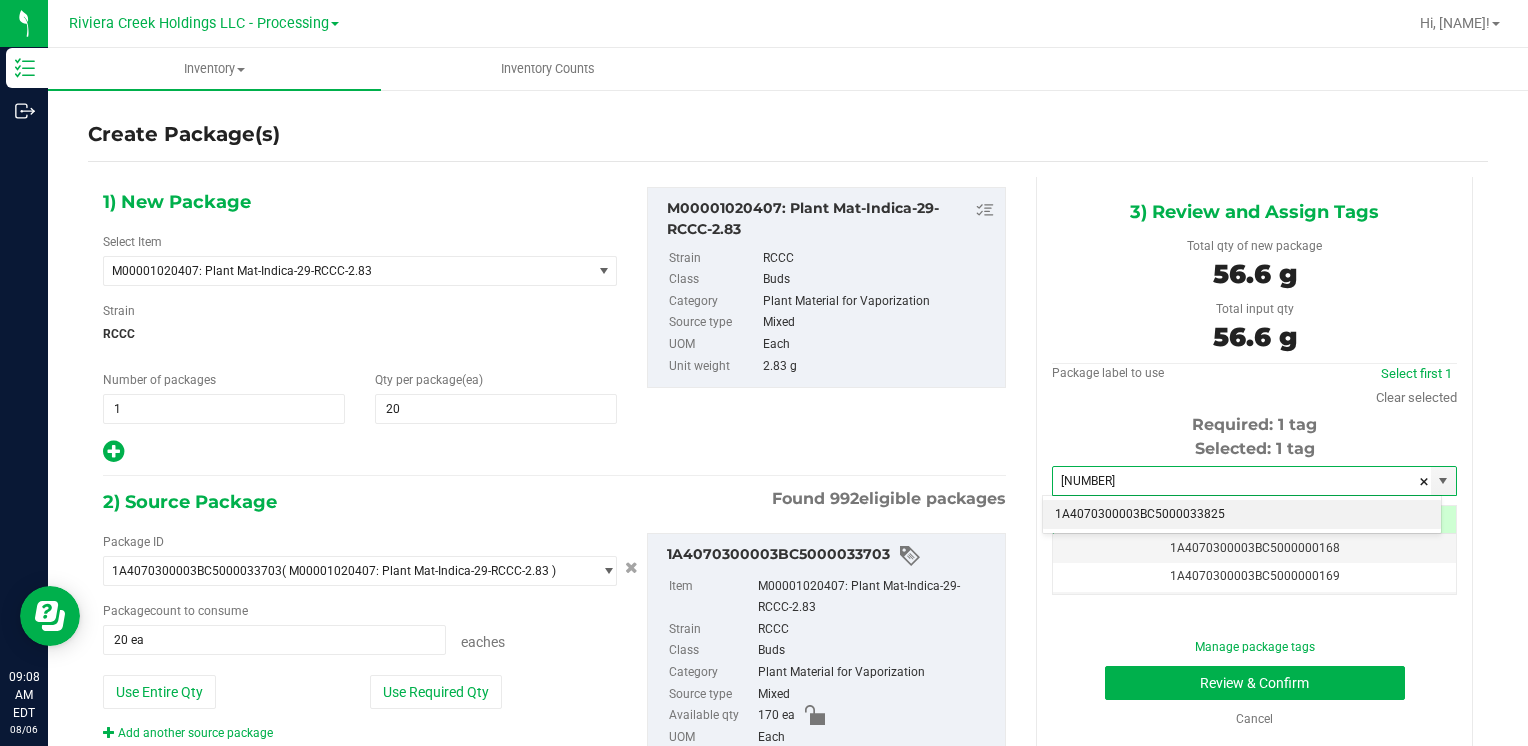 click on "1A4070300003BC5000033825" at bounding box center (1242, 515) 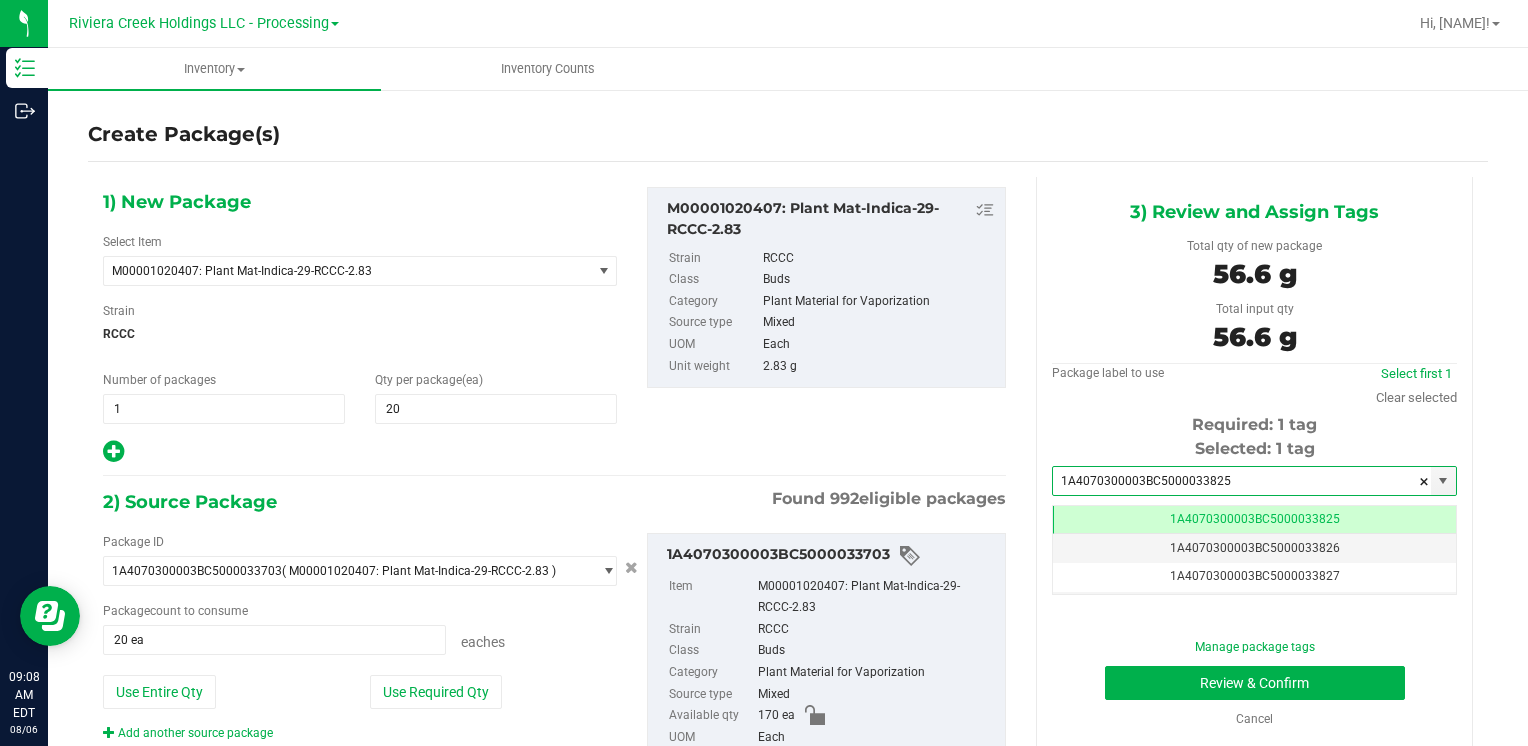 scroll, scrollTop: 0, scrollLeft: 0, axis: both 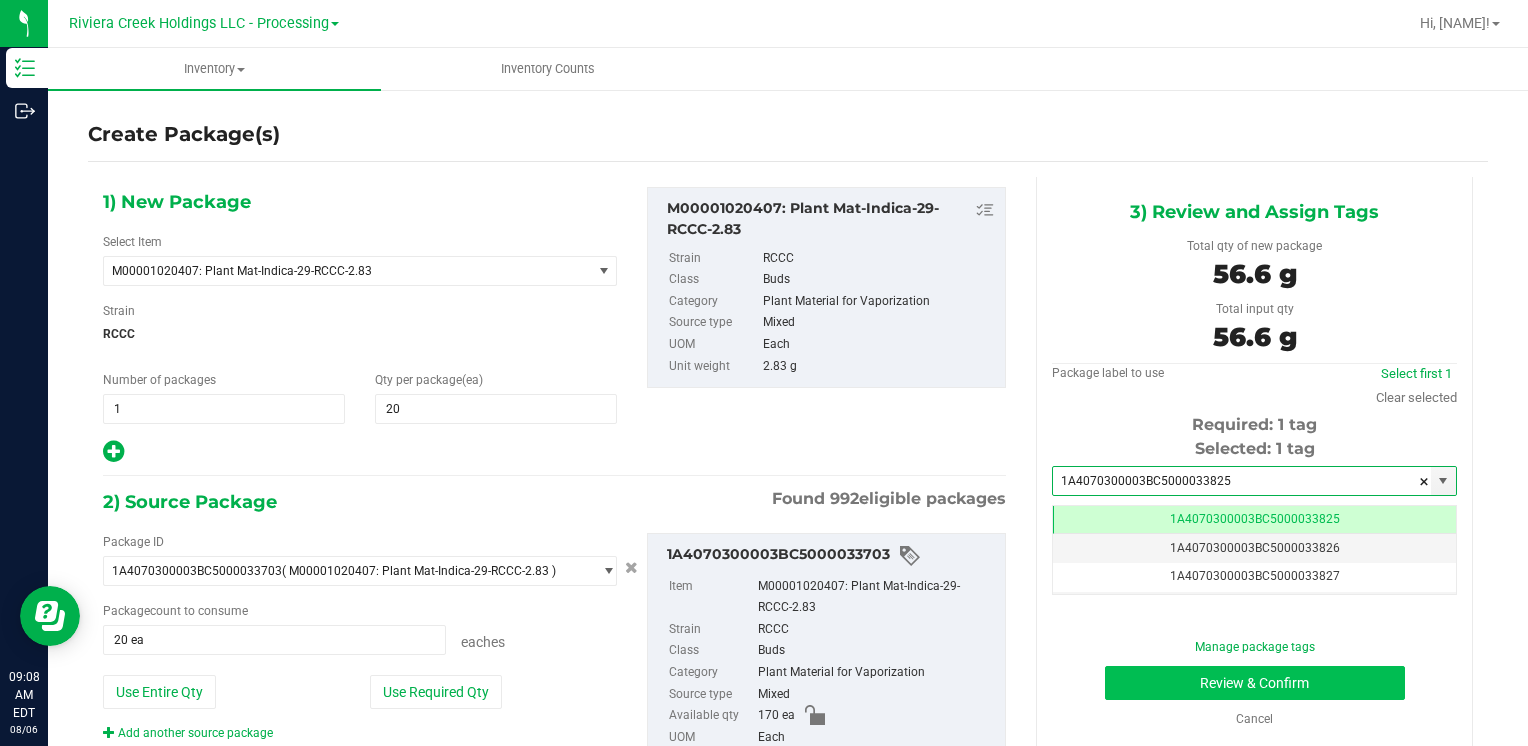 type on "1A4070300003BC5000033825" 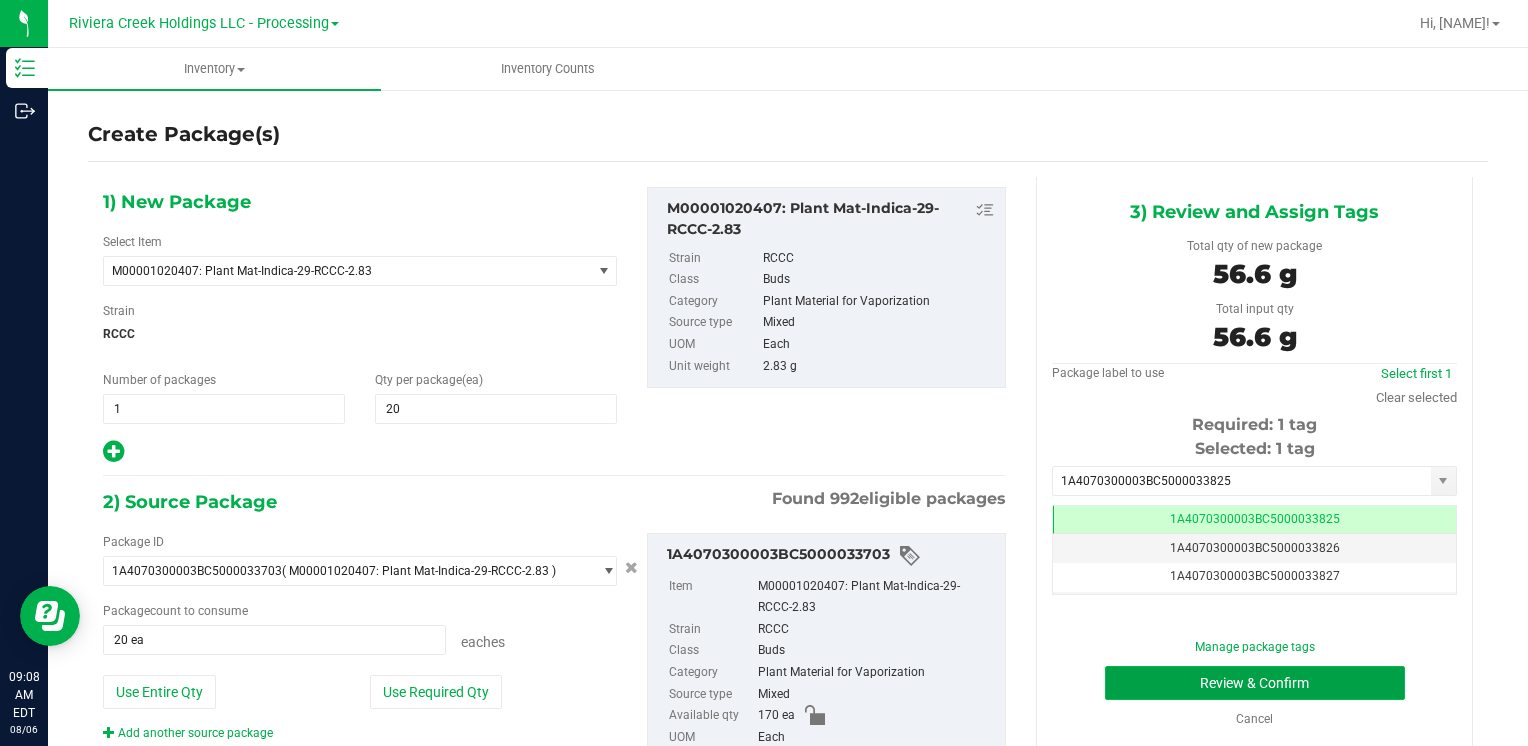 click on "Review & Confirm" at bounding box center (1255, 683) 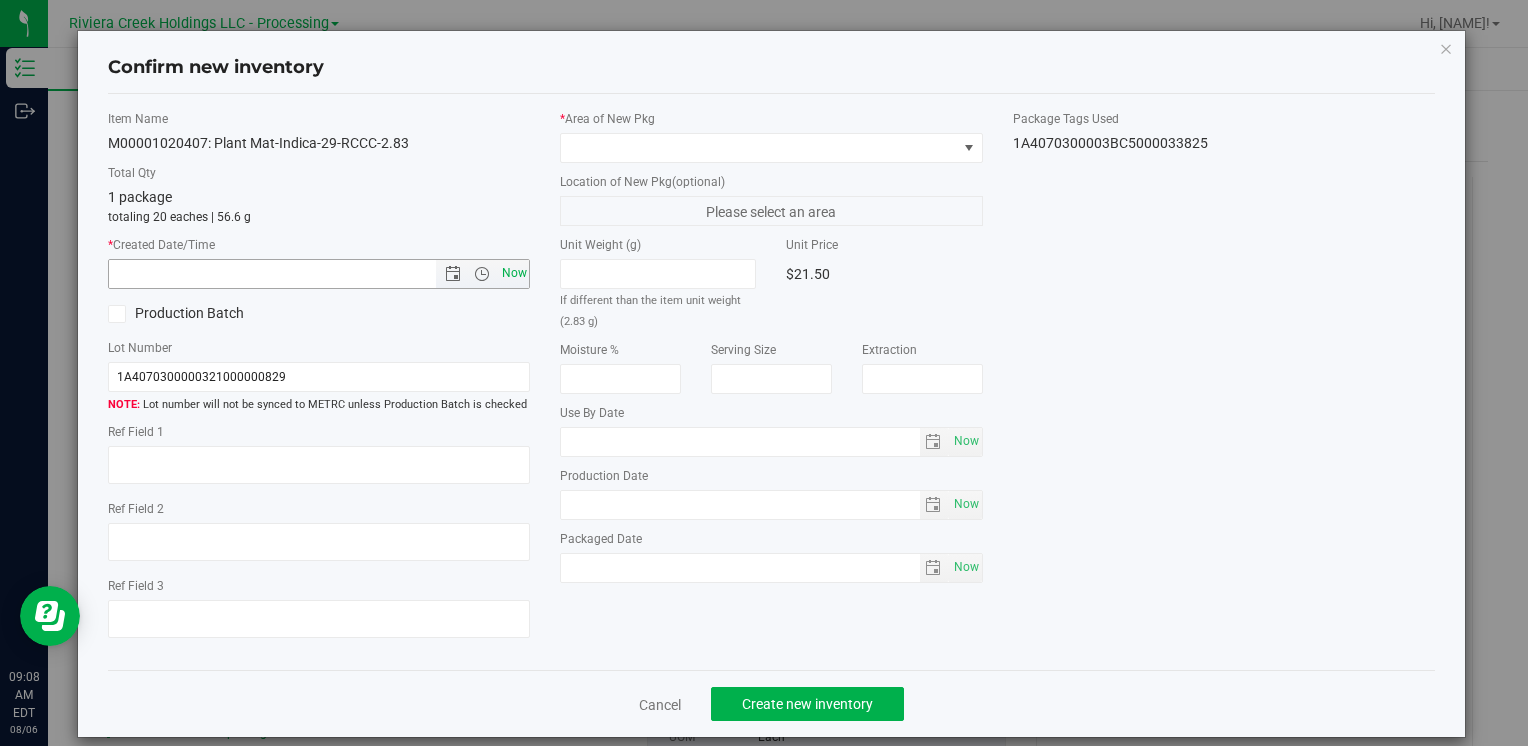 click on "Now" at bounding box center (514, 273) 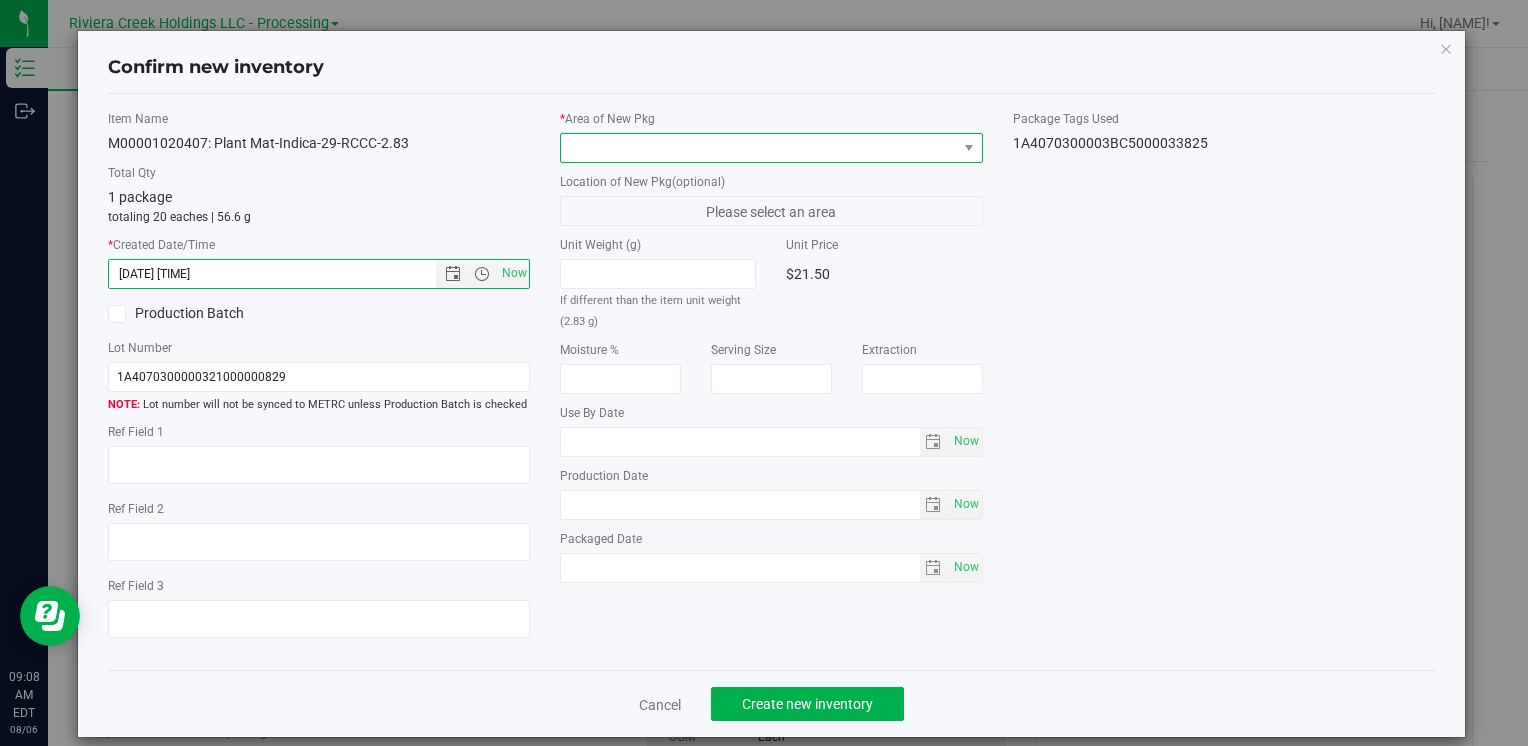 click at bounding box center [758, 148] 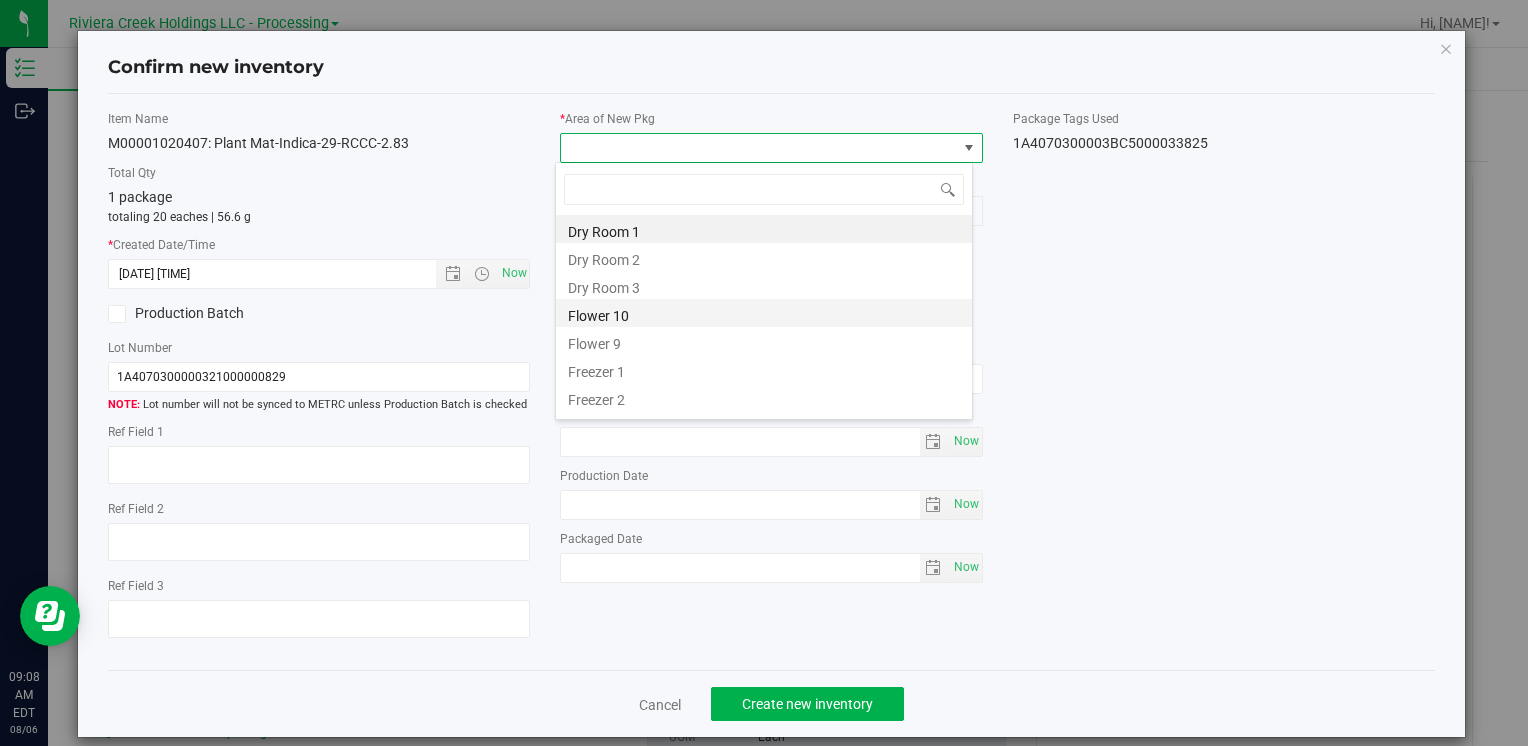 click on "Flower 10" at bounding box center (764, 313) 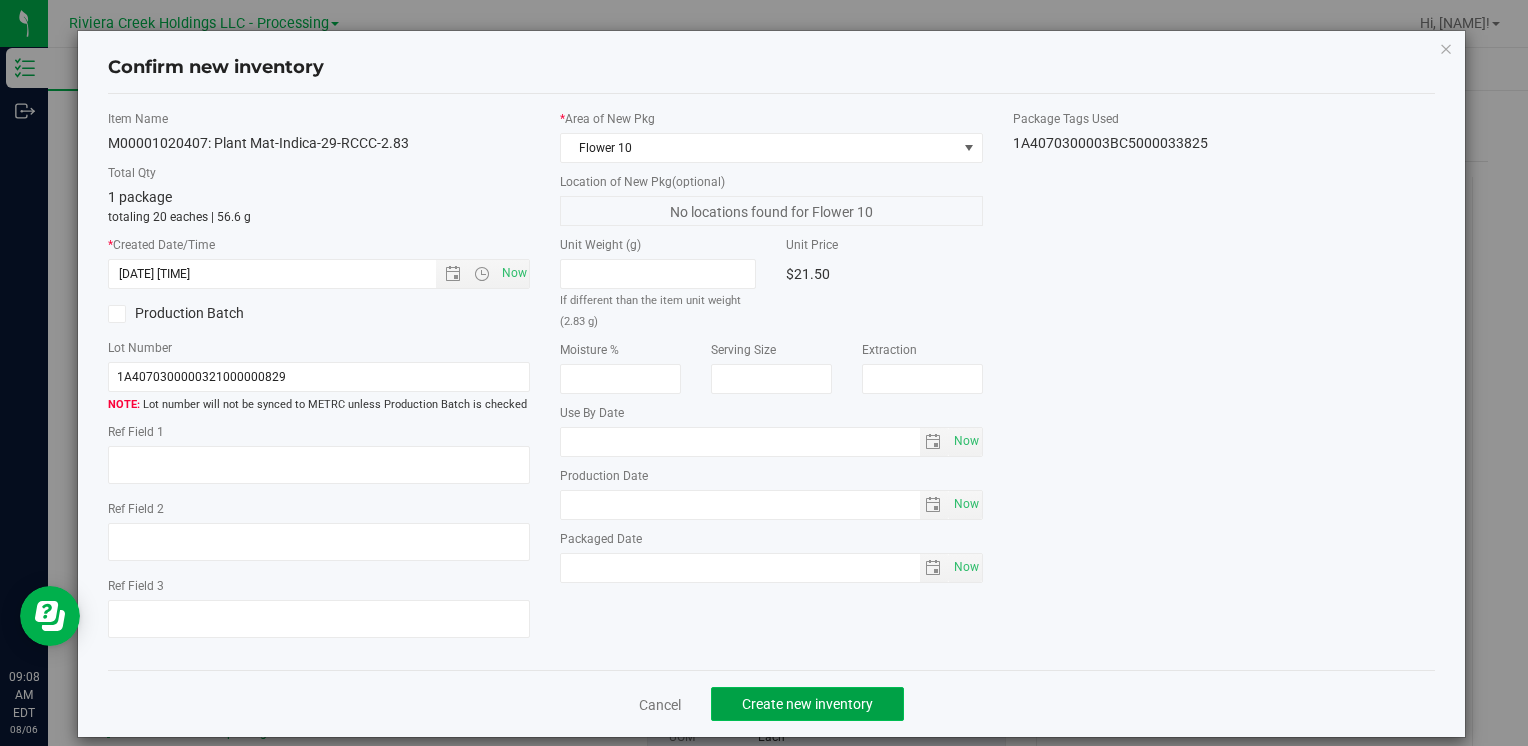 click on "Create new inventory" 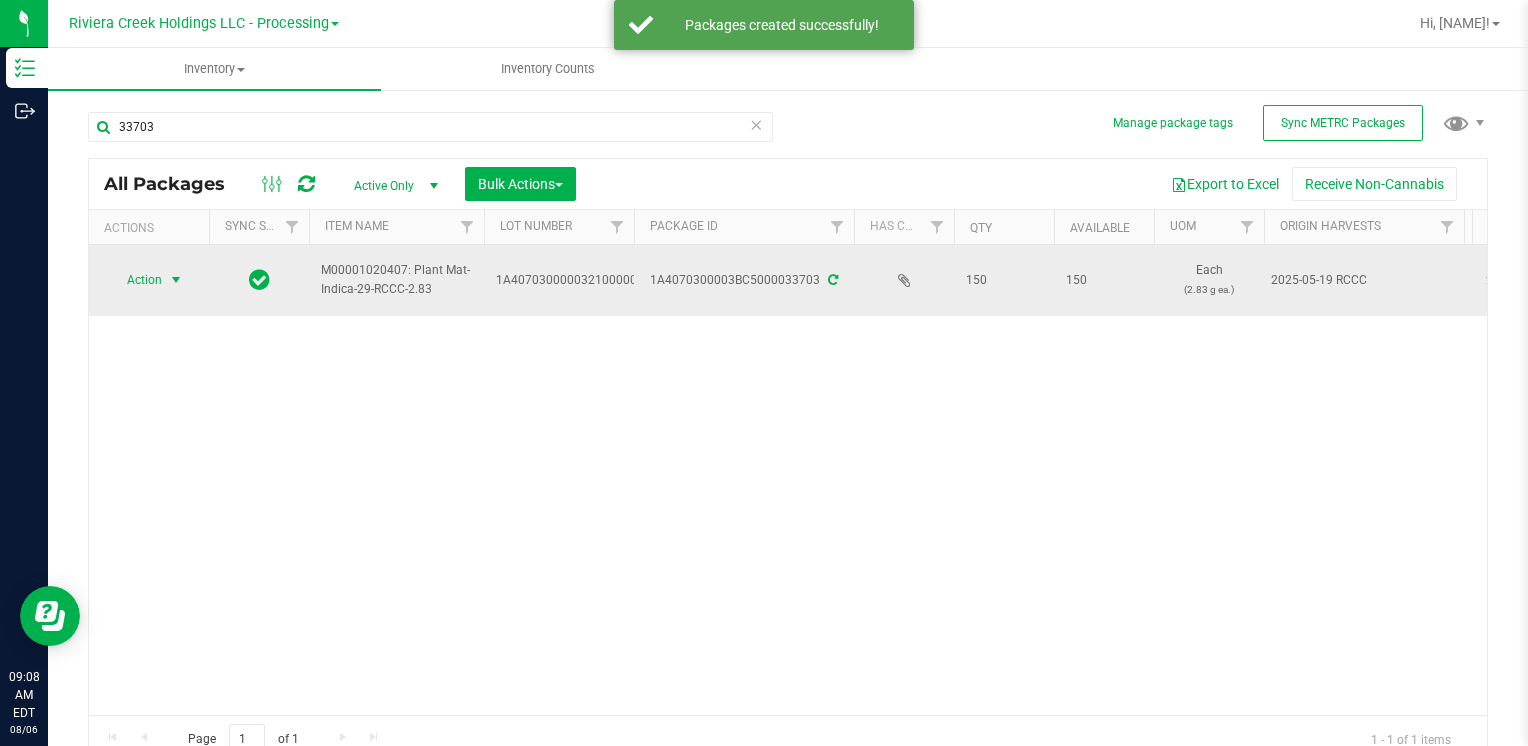 drag, startPoint x: 155, startPoint y: 279, endPoint x: 163, endPoint y: 286, distance: 10.630146 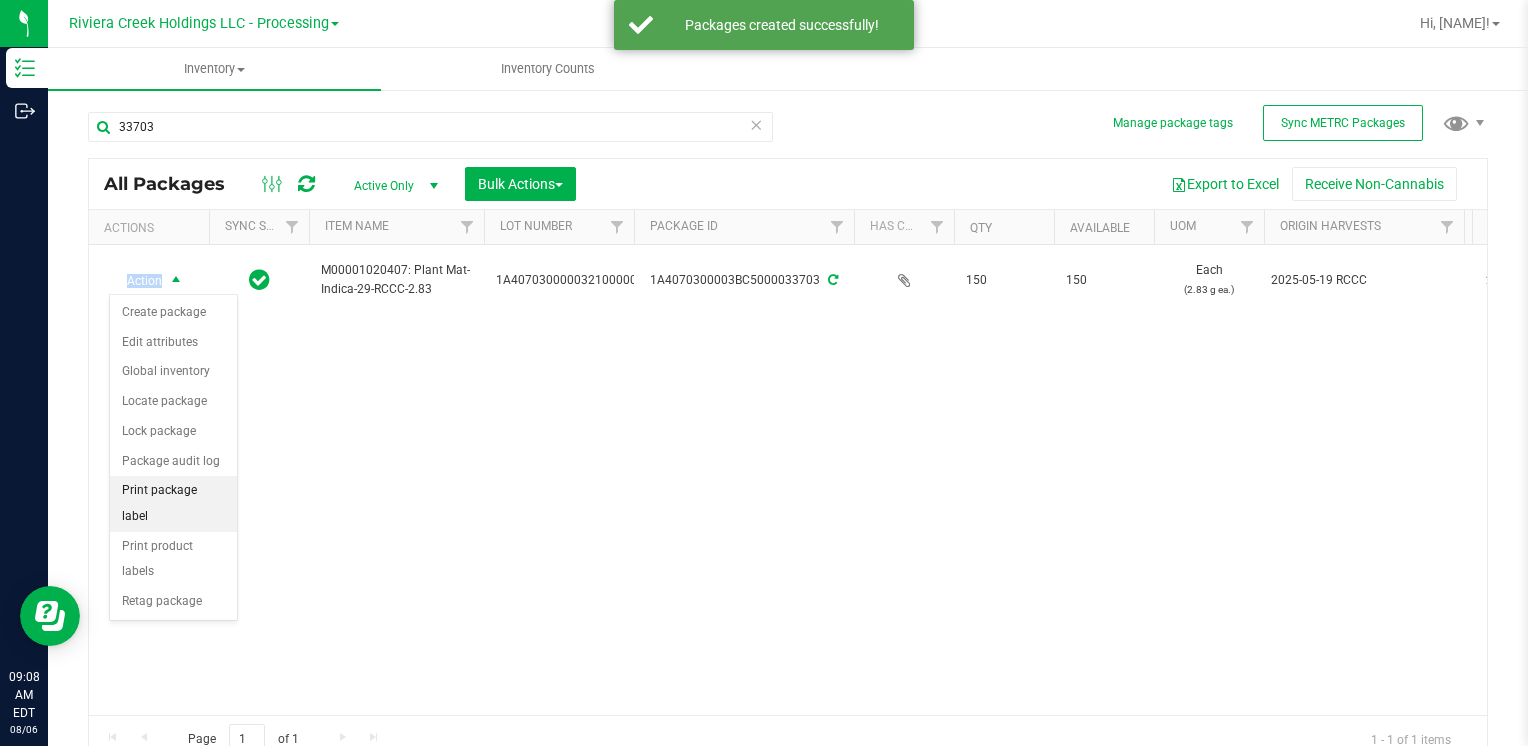 click on "Print package label" at bounding box center [173, 503] 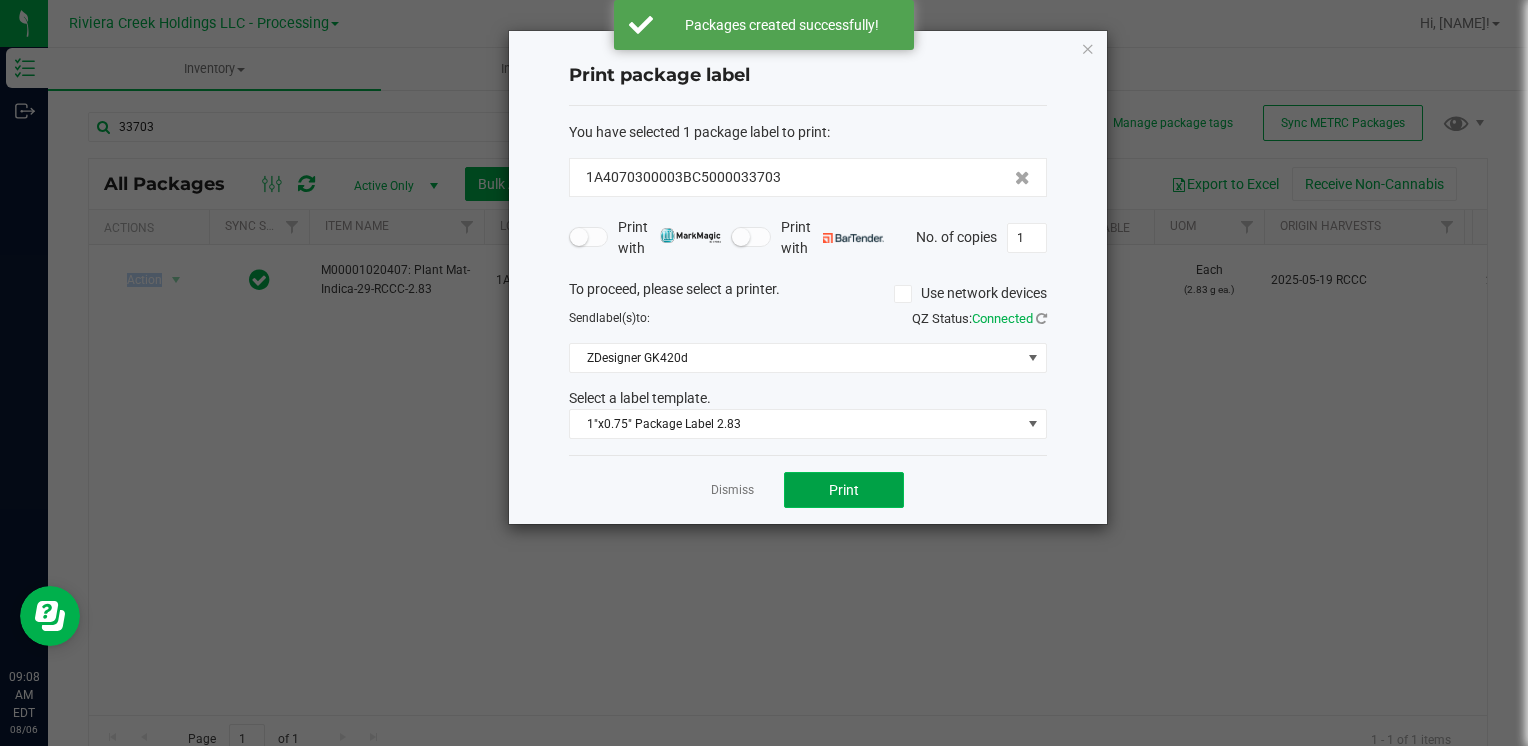 click on "Print" 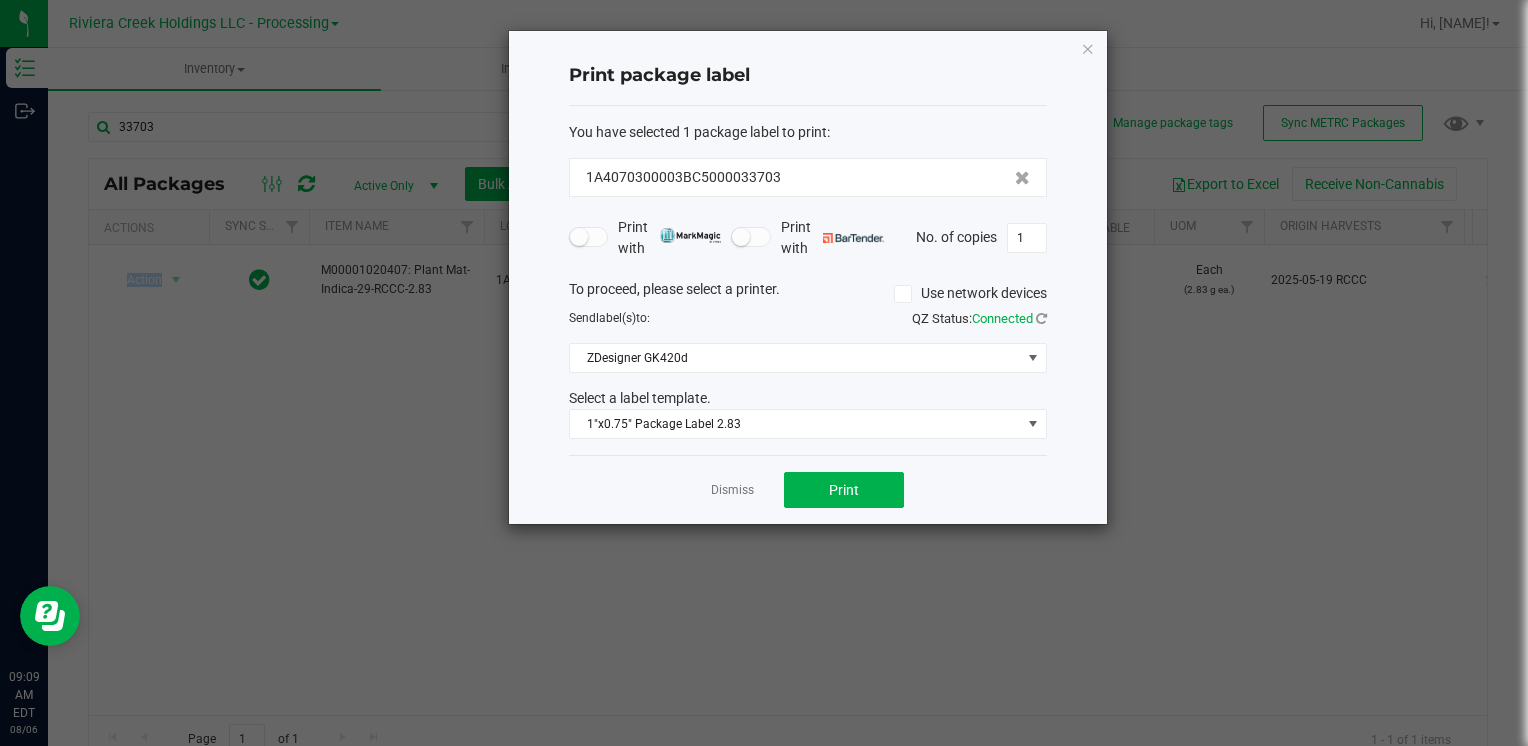 drag, startPoint x: 1093, startPoint y: 51, endPoint x: 960, endPoint y: 94, distance: 139.7784 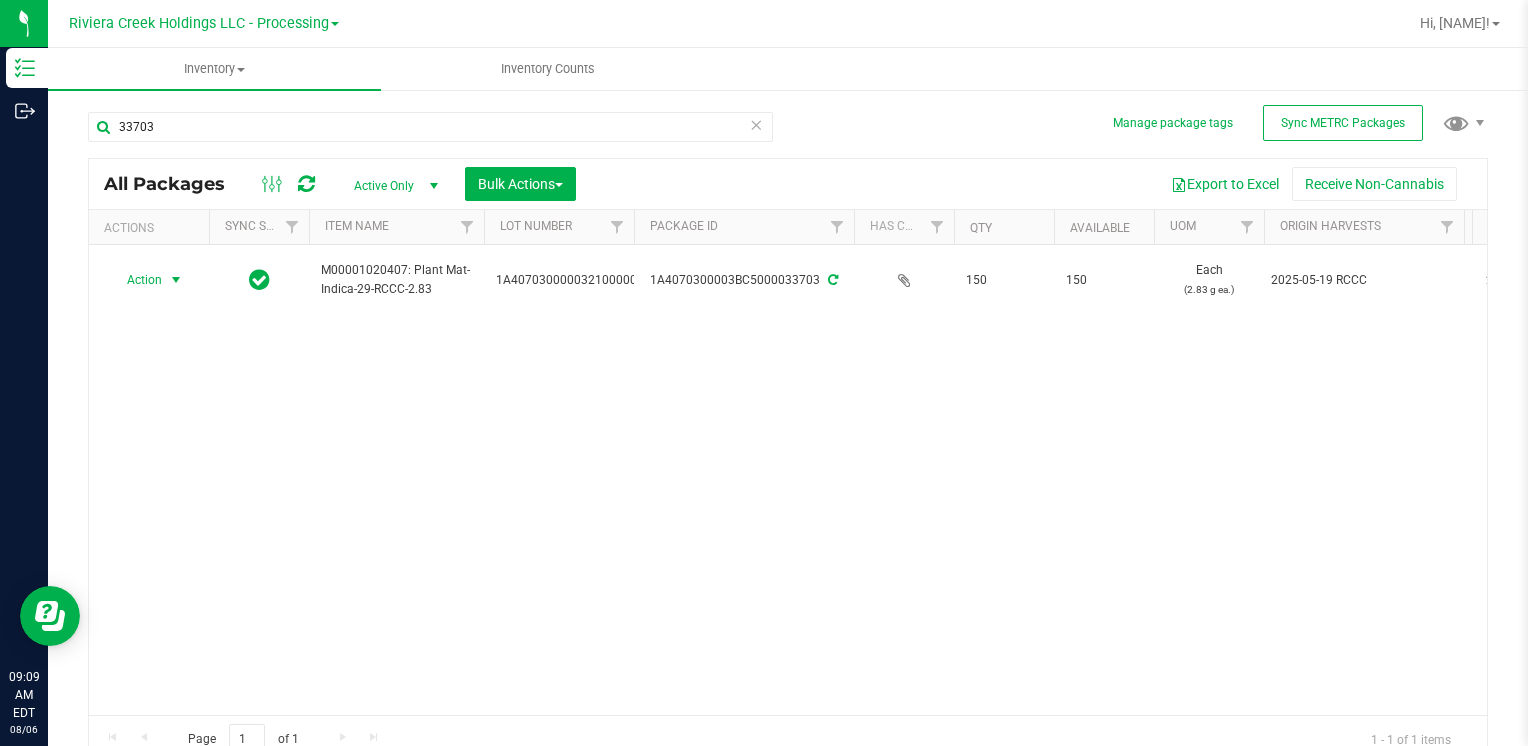click on "33703" at bounding box center (430, 135) 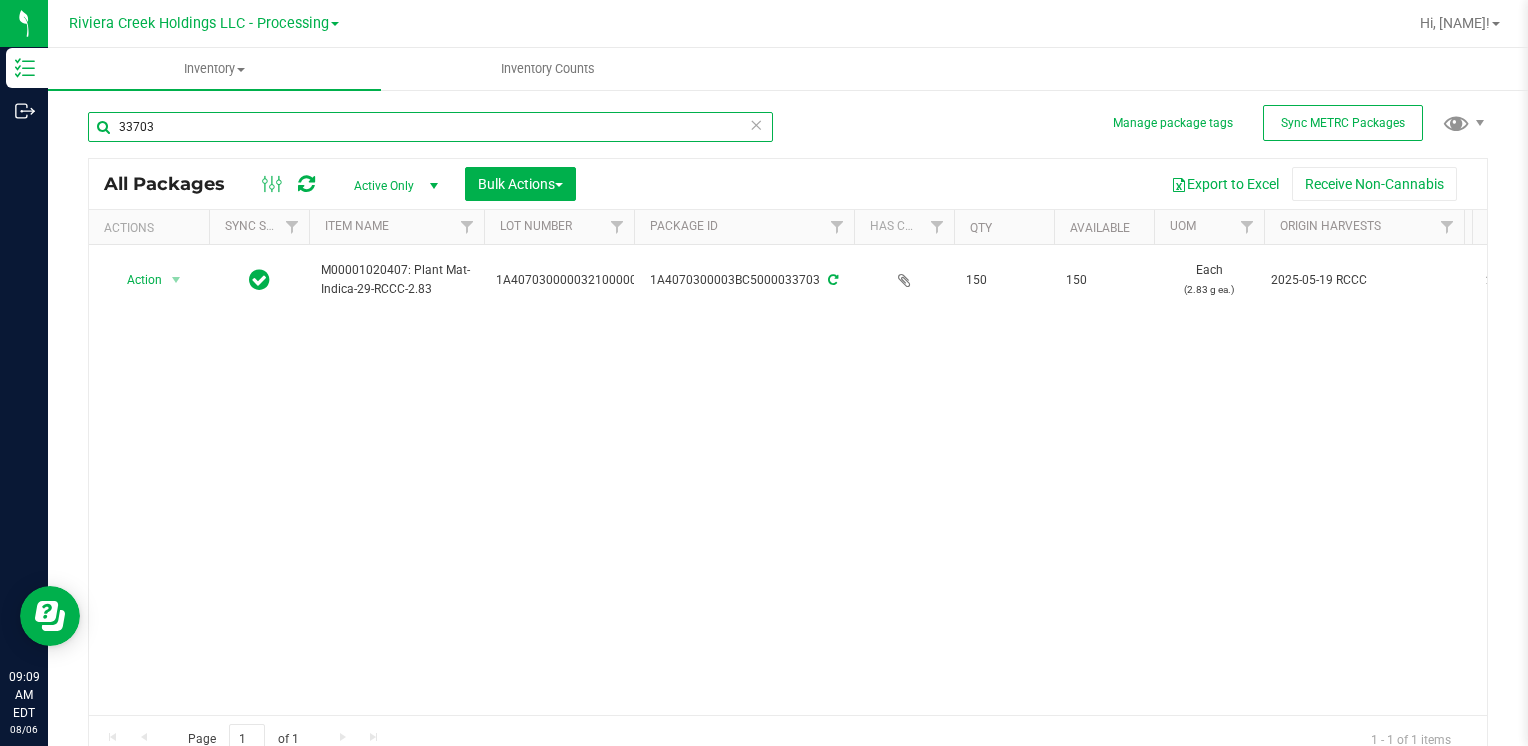 click on "33703" at bounding box center [430, 127] 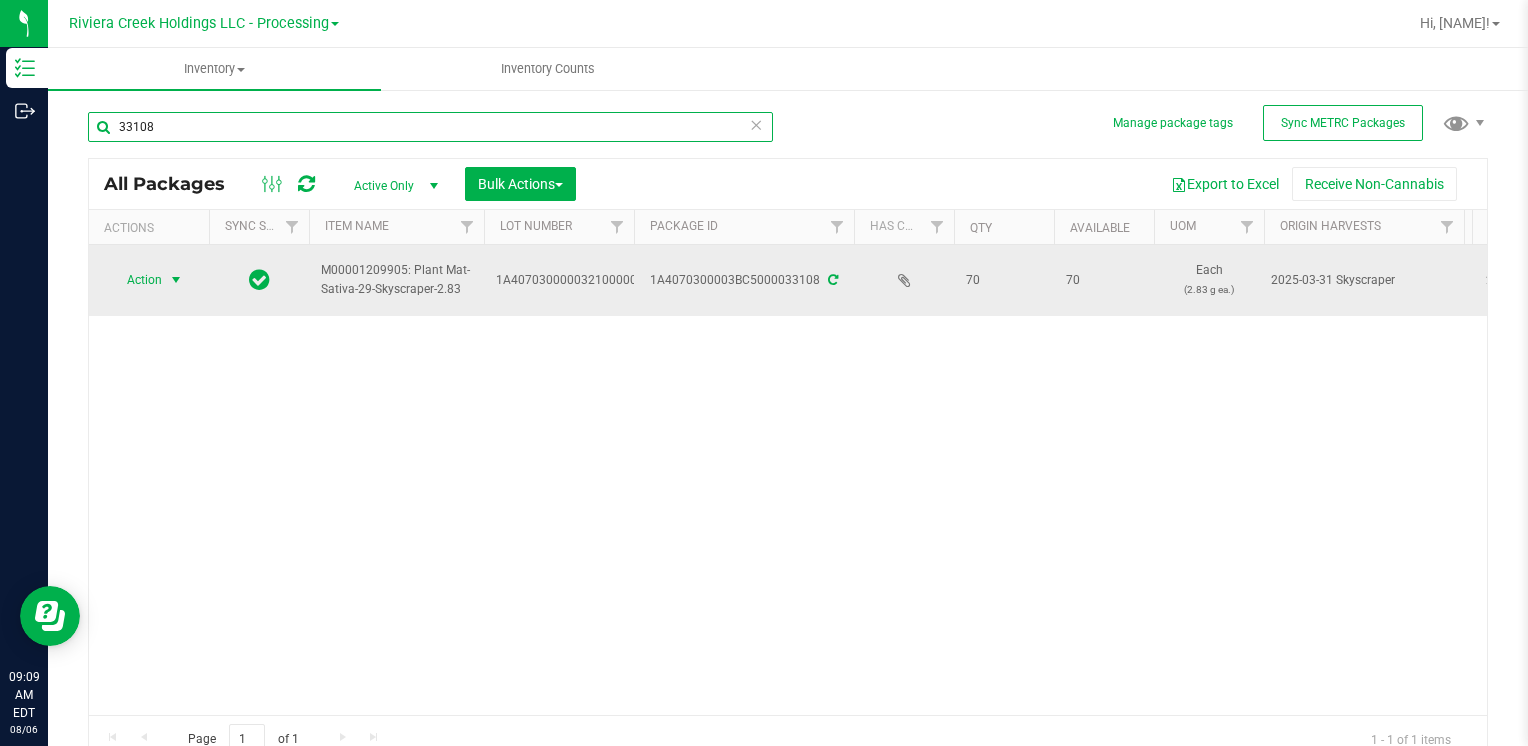 type on "33108" 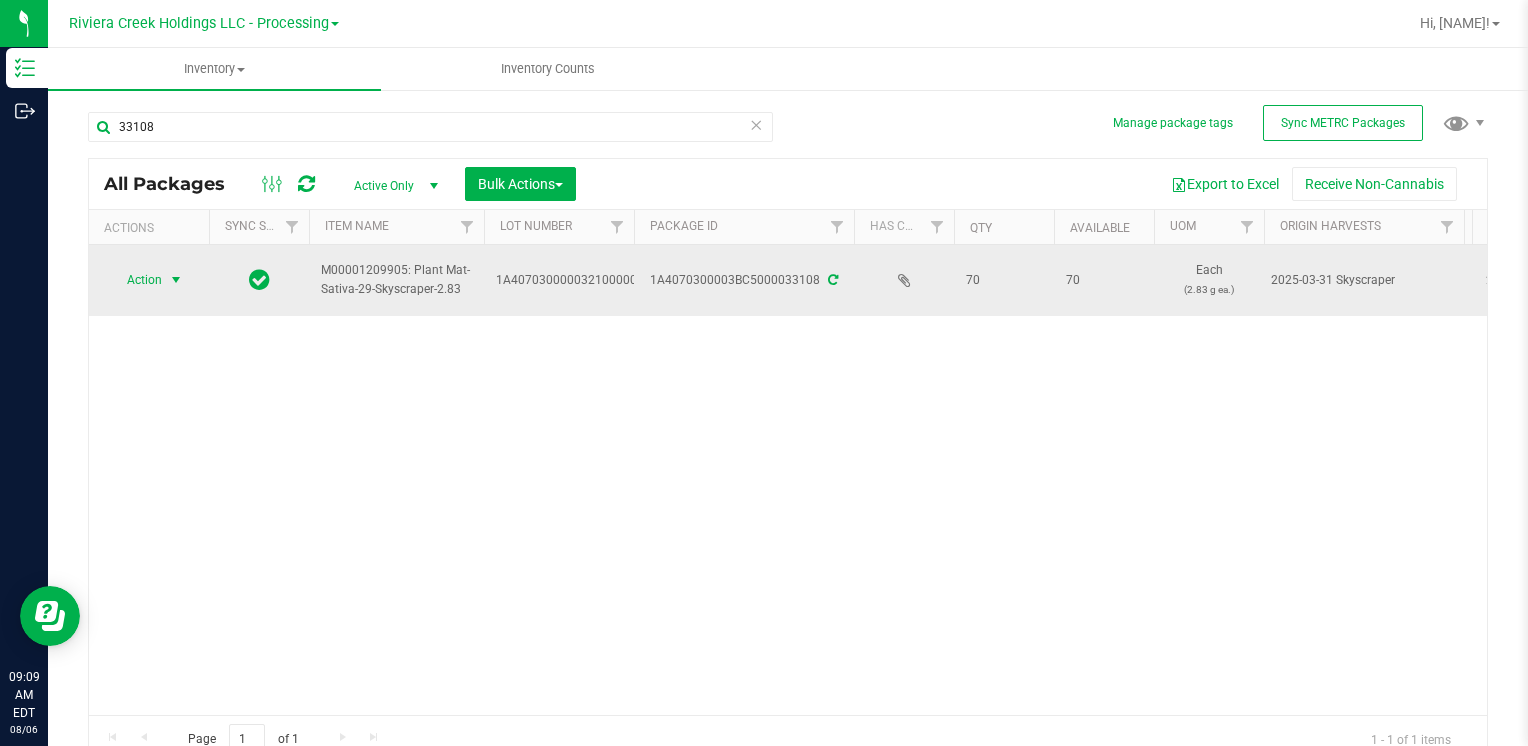click at bounding box center [176, 280] 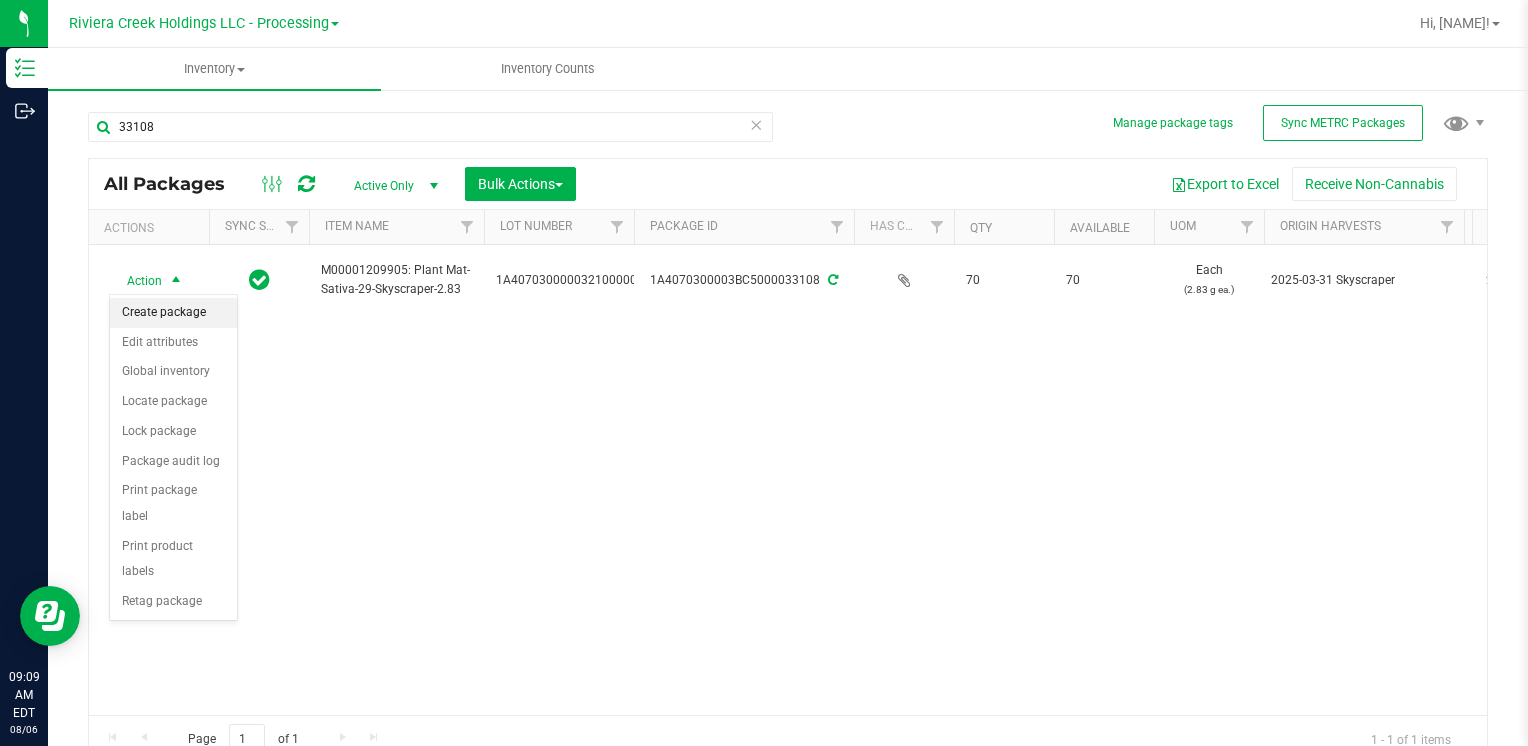 click on "Create package" at bounding box center (173, 313) 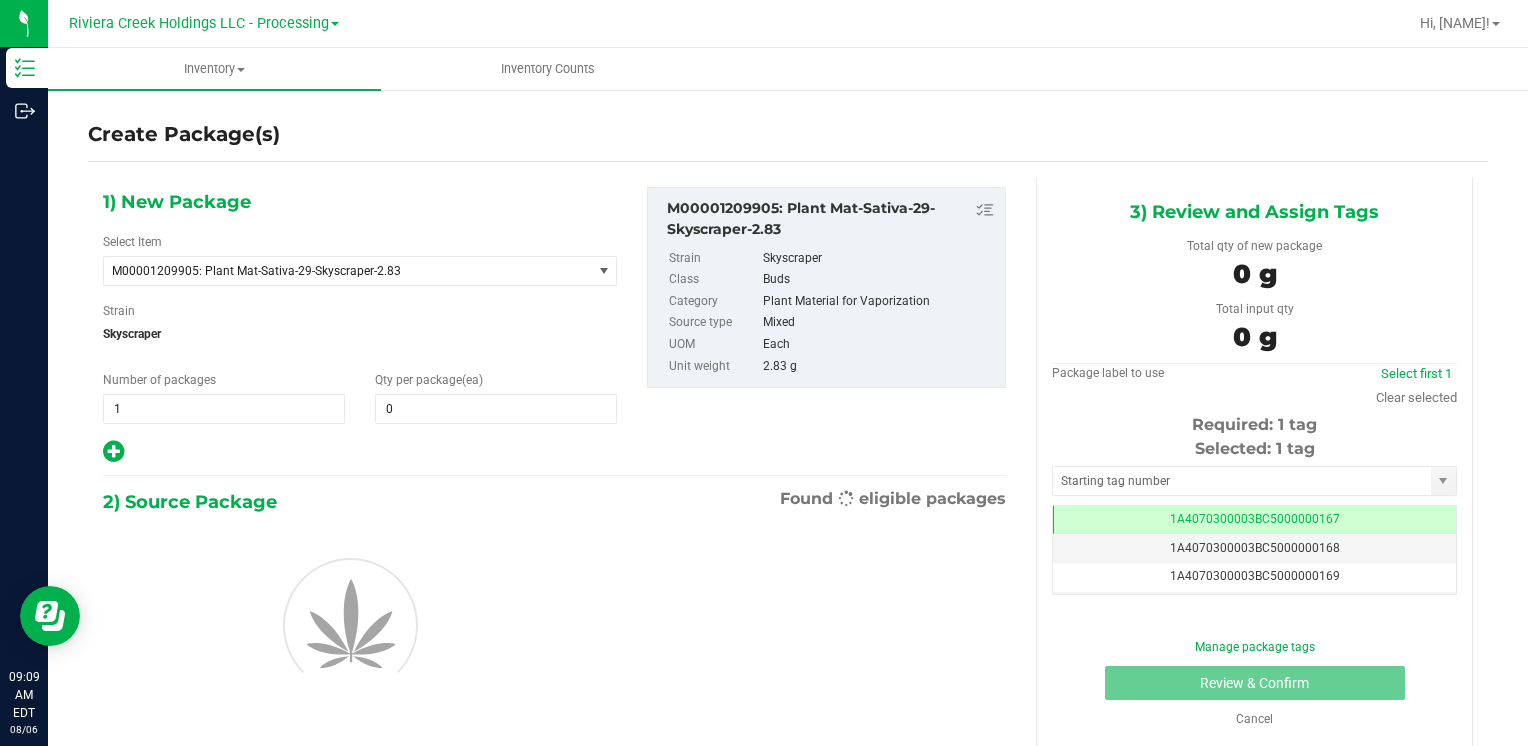 scroll, scrollTop: 0, scrollLeft: 0, axis: both 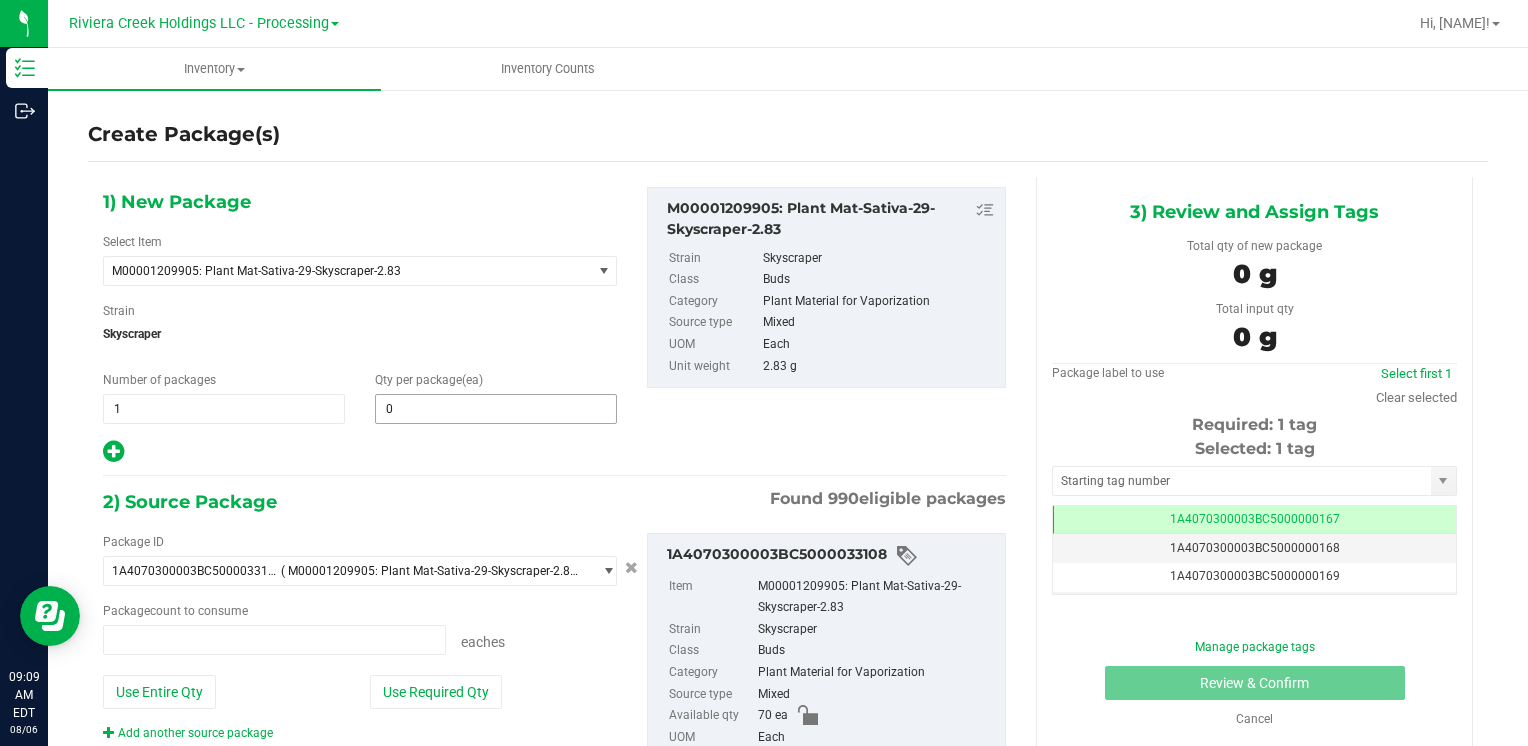 type 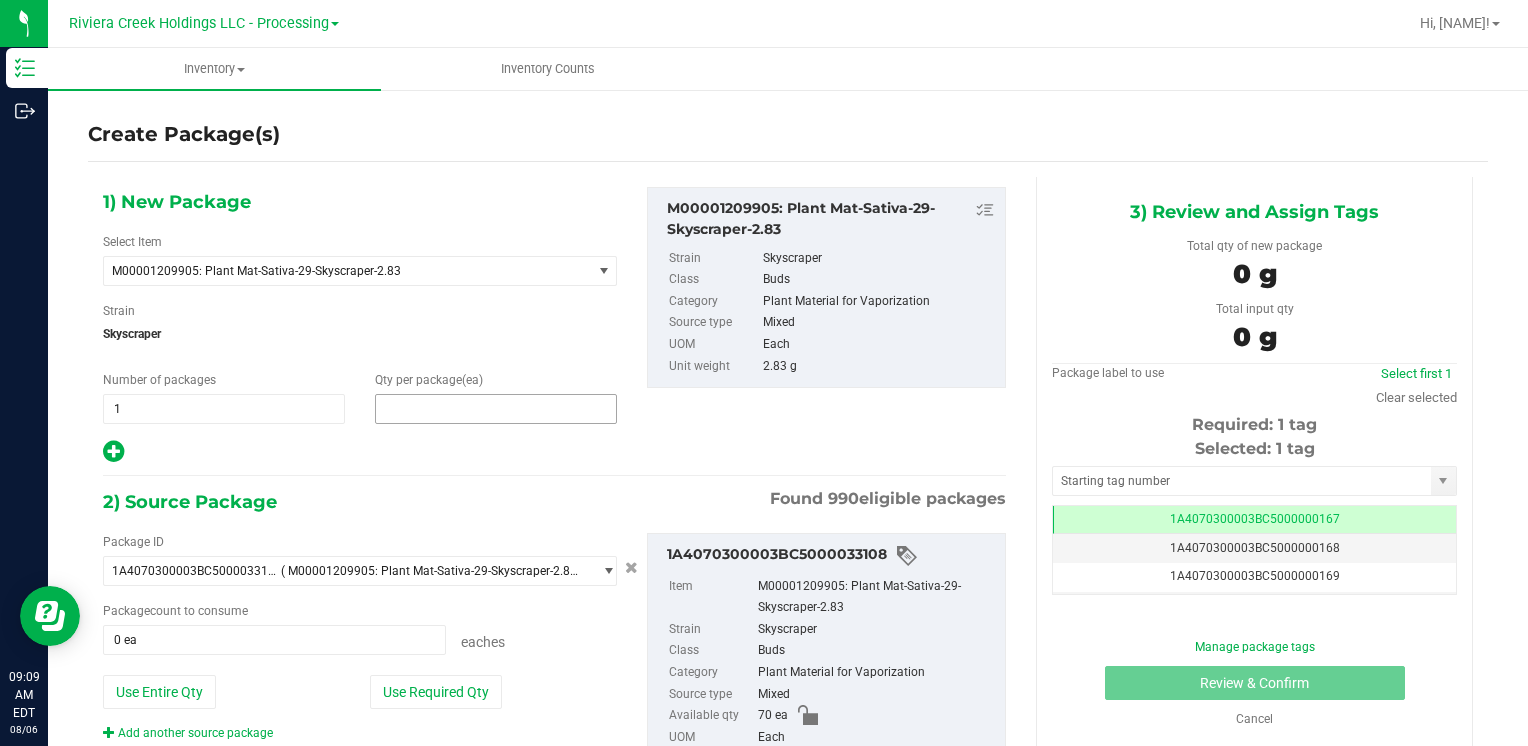 click at bounding box center [496, 409] 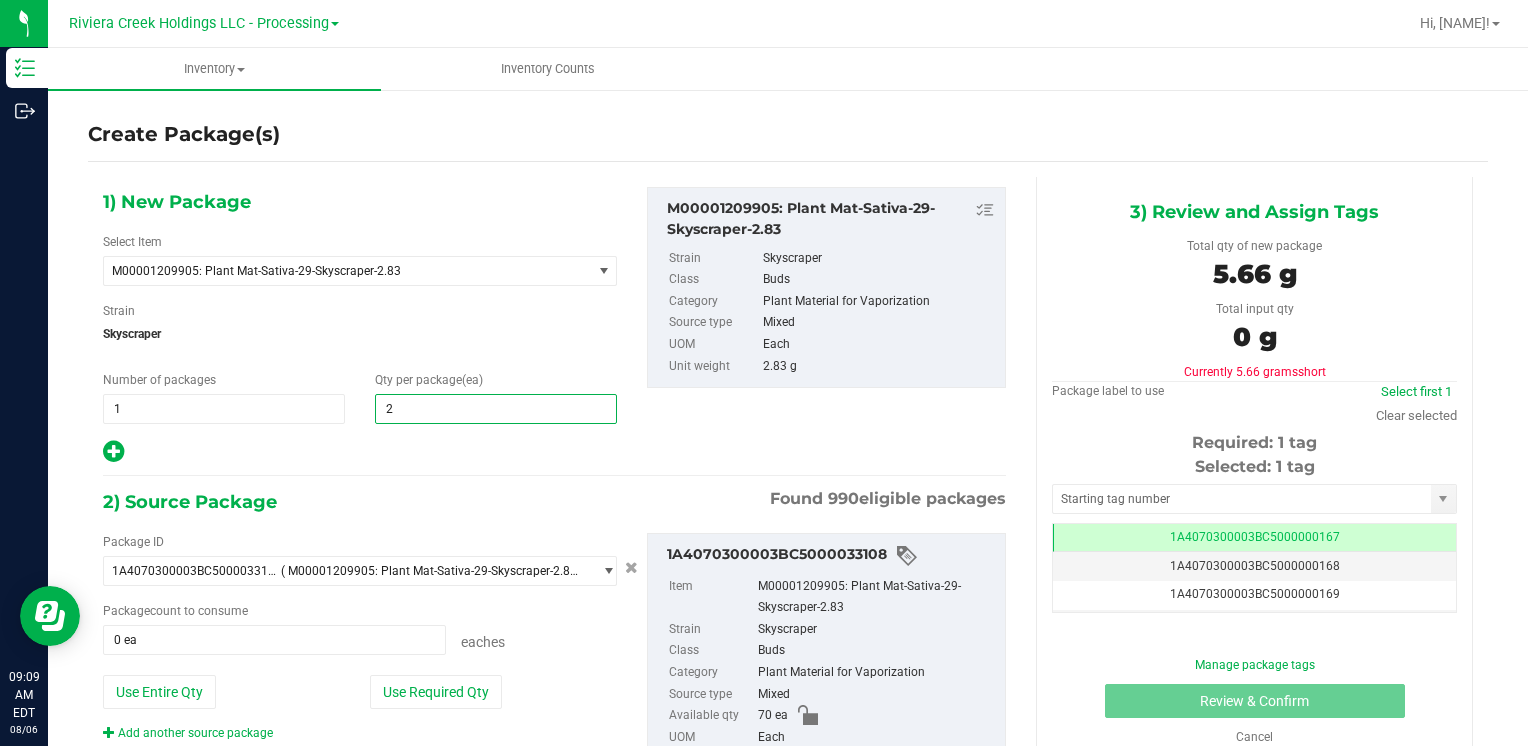 type on "20" 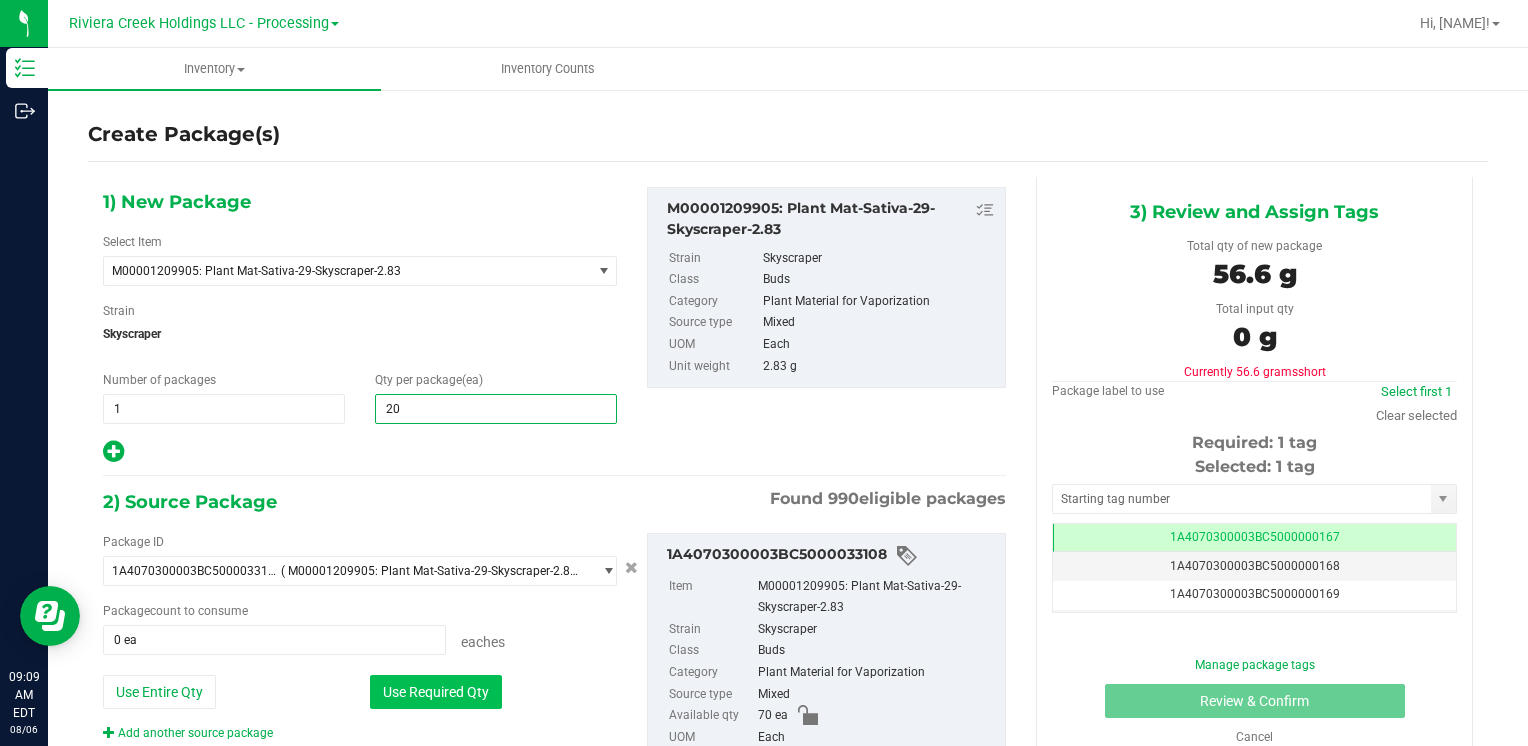 type on "20" 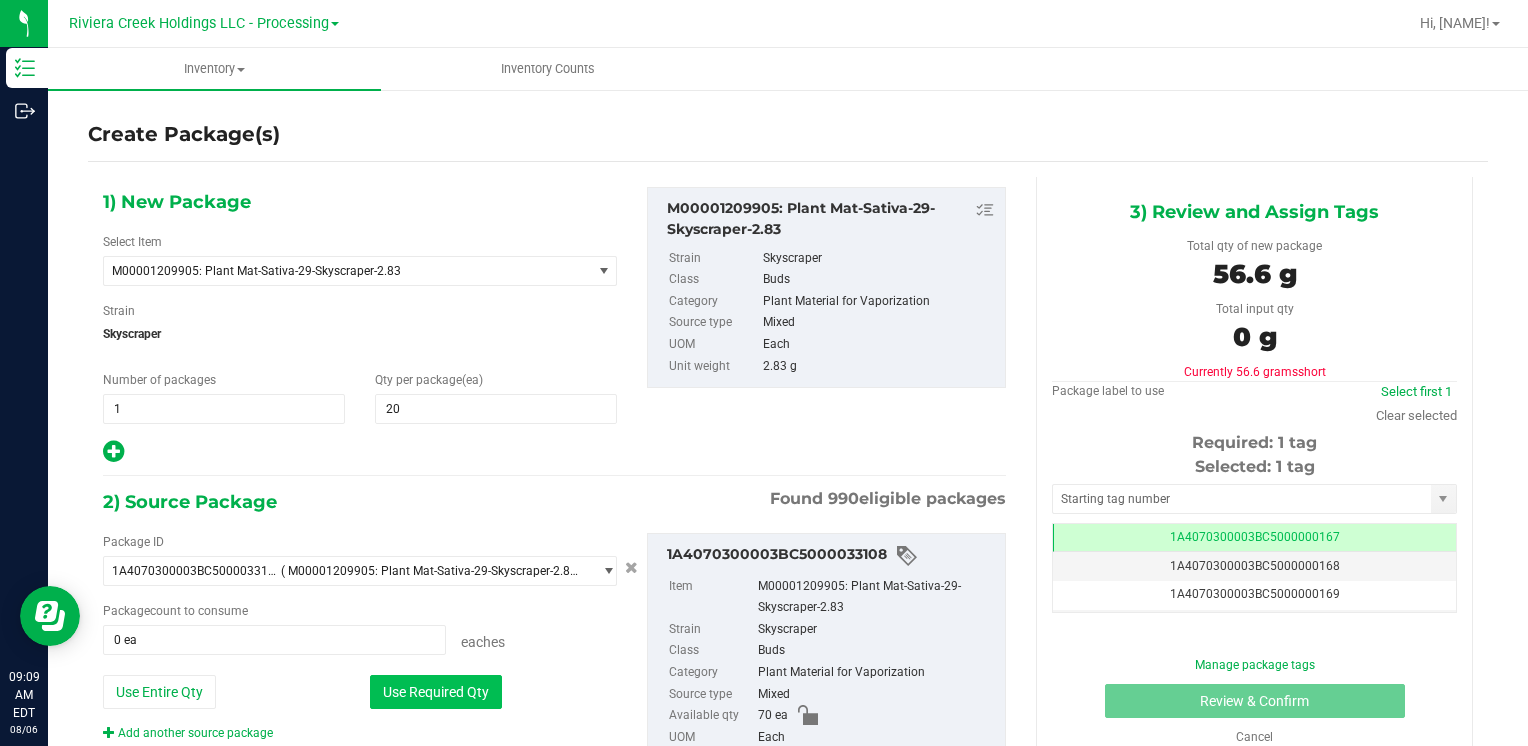 click on "Use Required Qty" at bounding box center [436, 692] 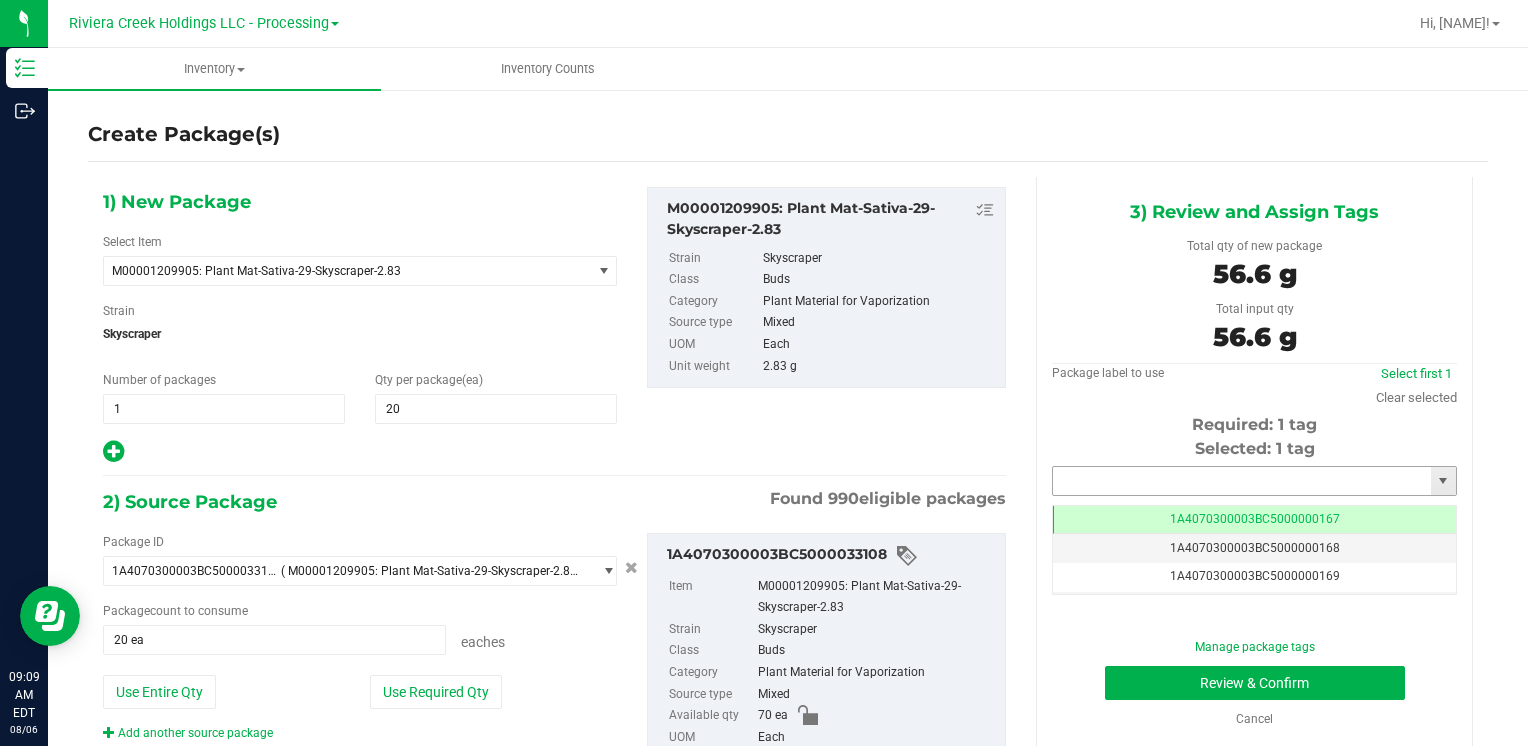 click at bounding box center [1242, 481] 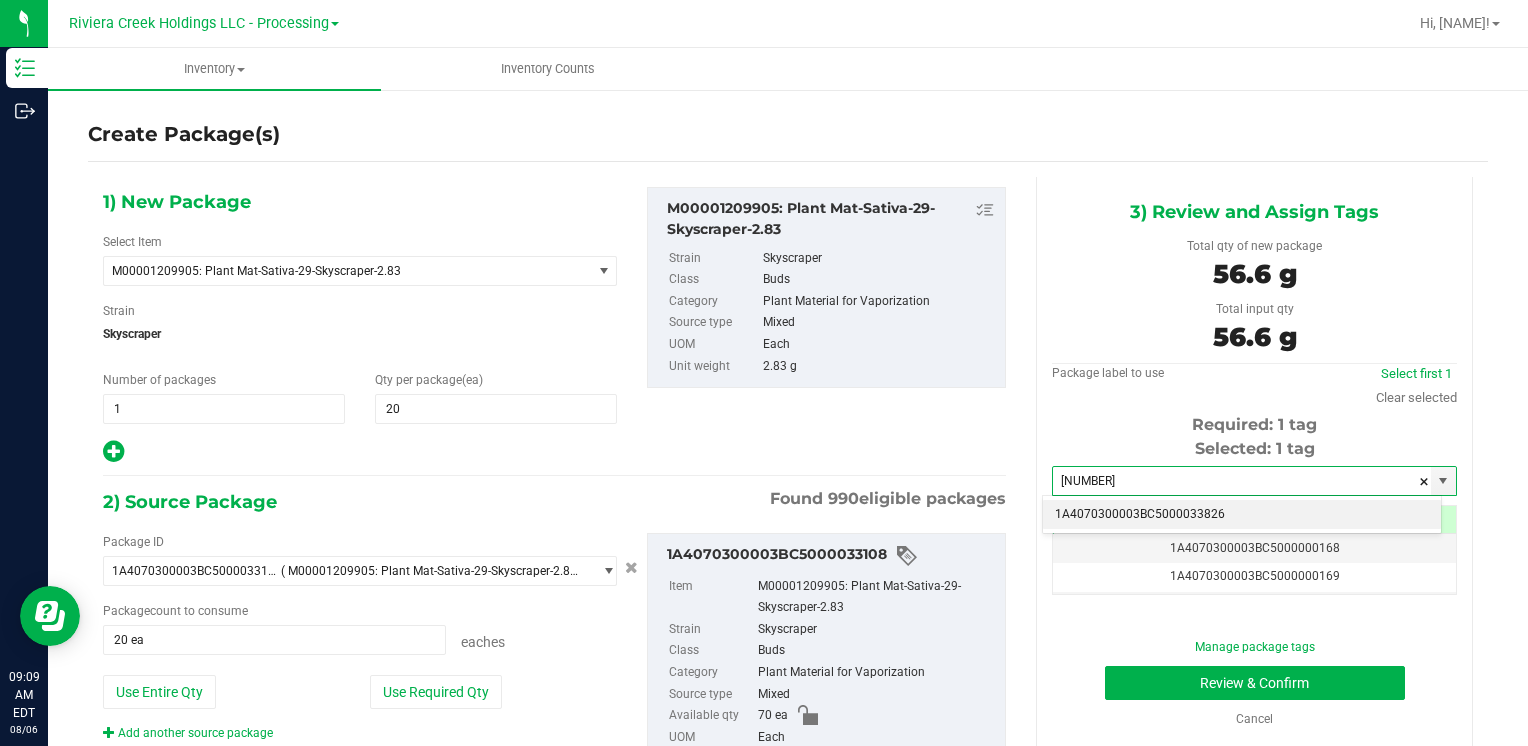 click on "1A4070300003BC5000033826" at bounding box center [1242, 515] 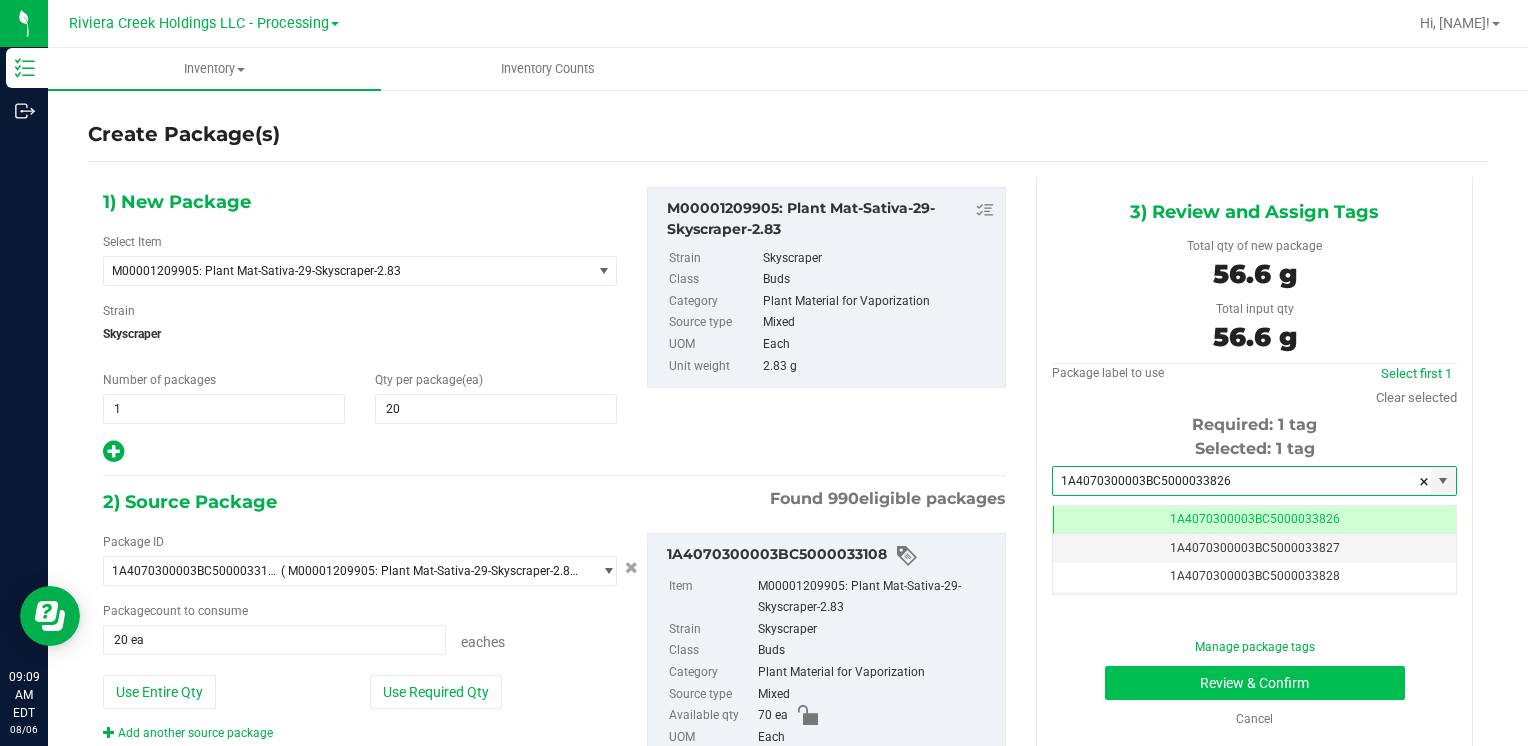 scroll, scrollTop: 0, scrollLeft: 0, axis: both 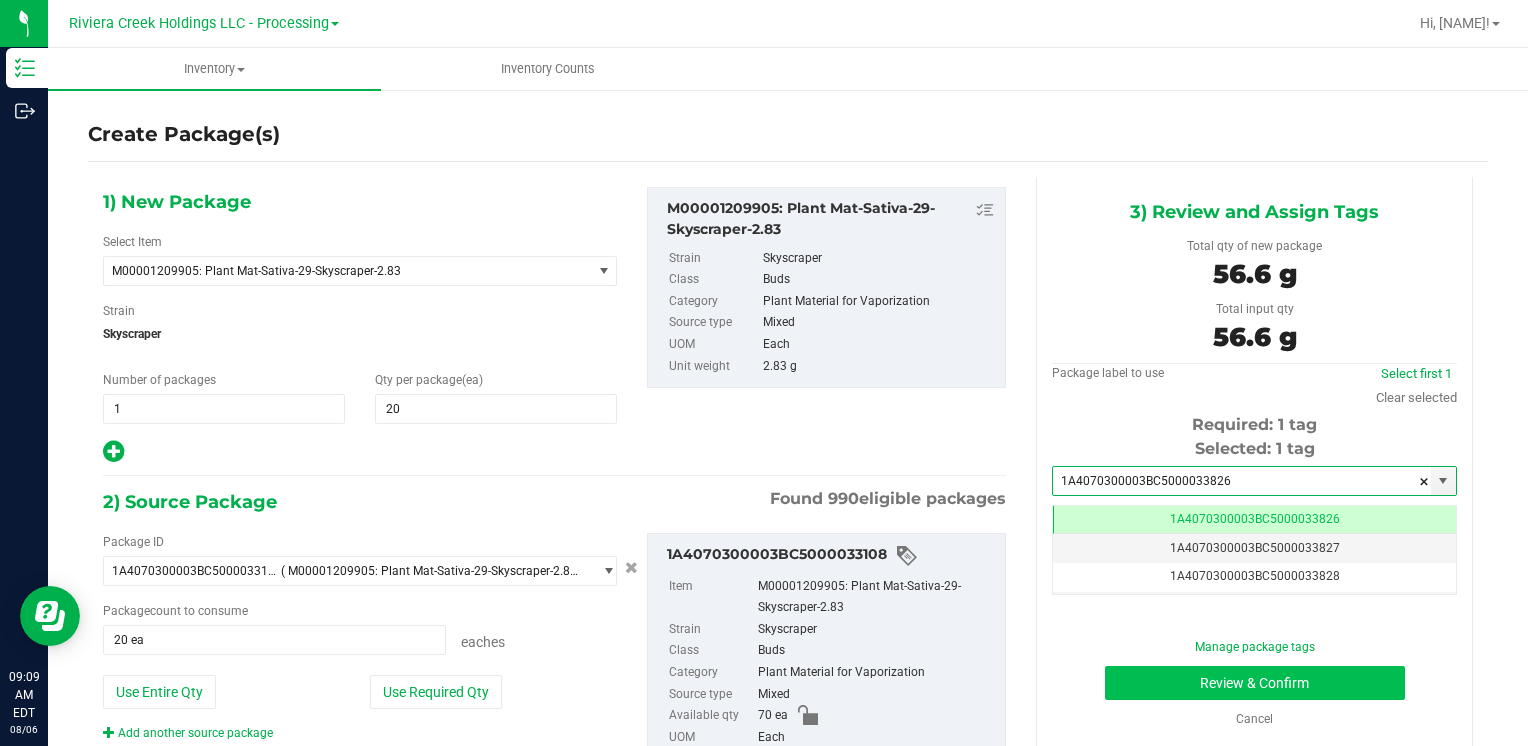 type on "1A4070300003BC5000033826" 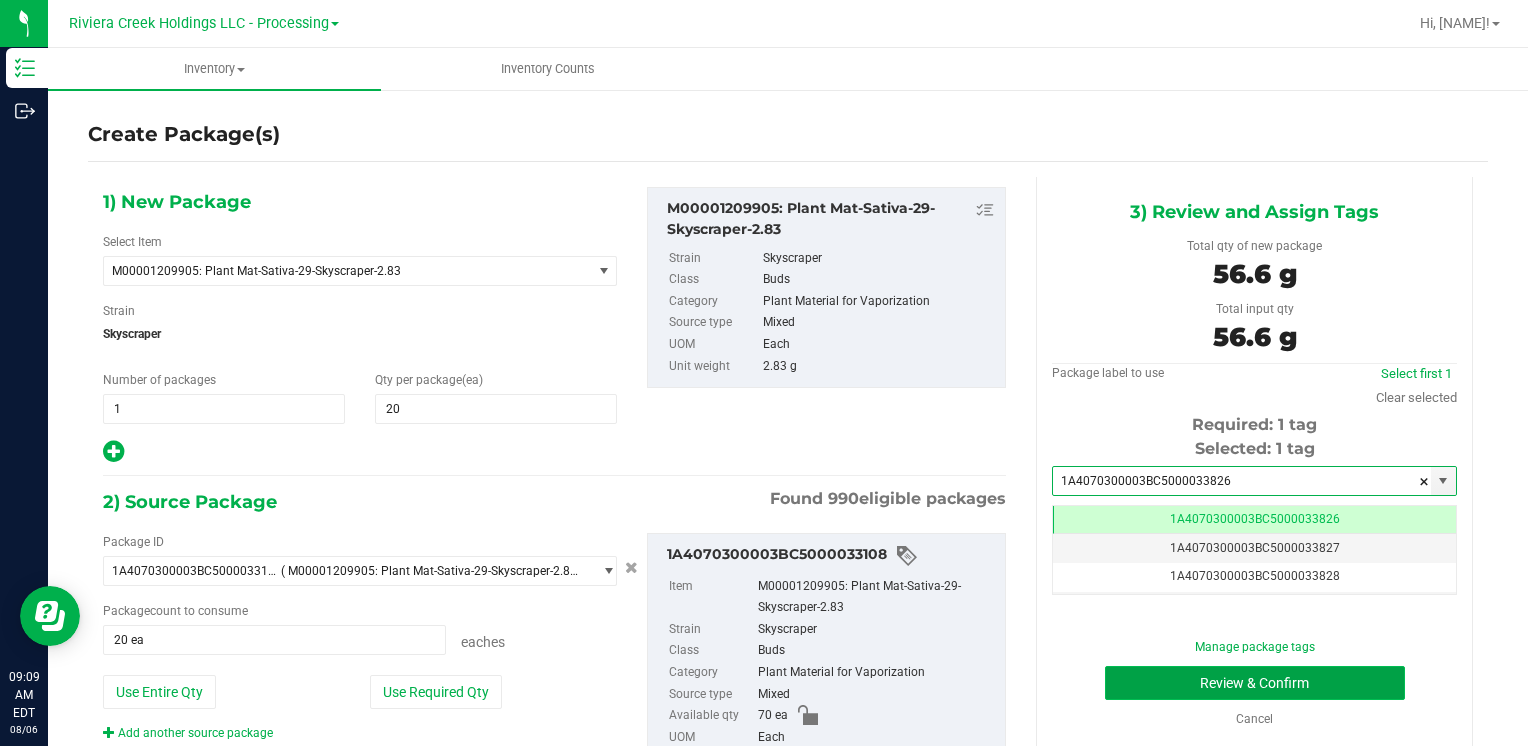 click on "Review & Confirm" at bounding box center [1255, 683] 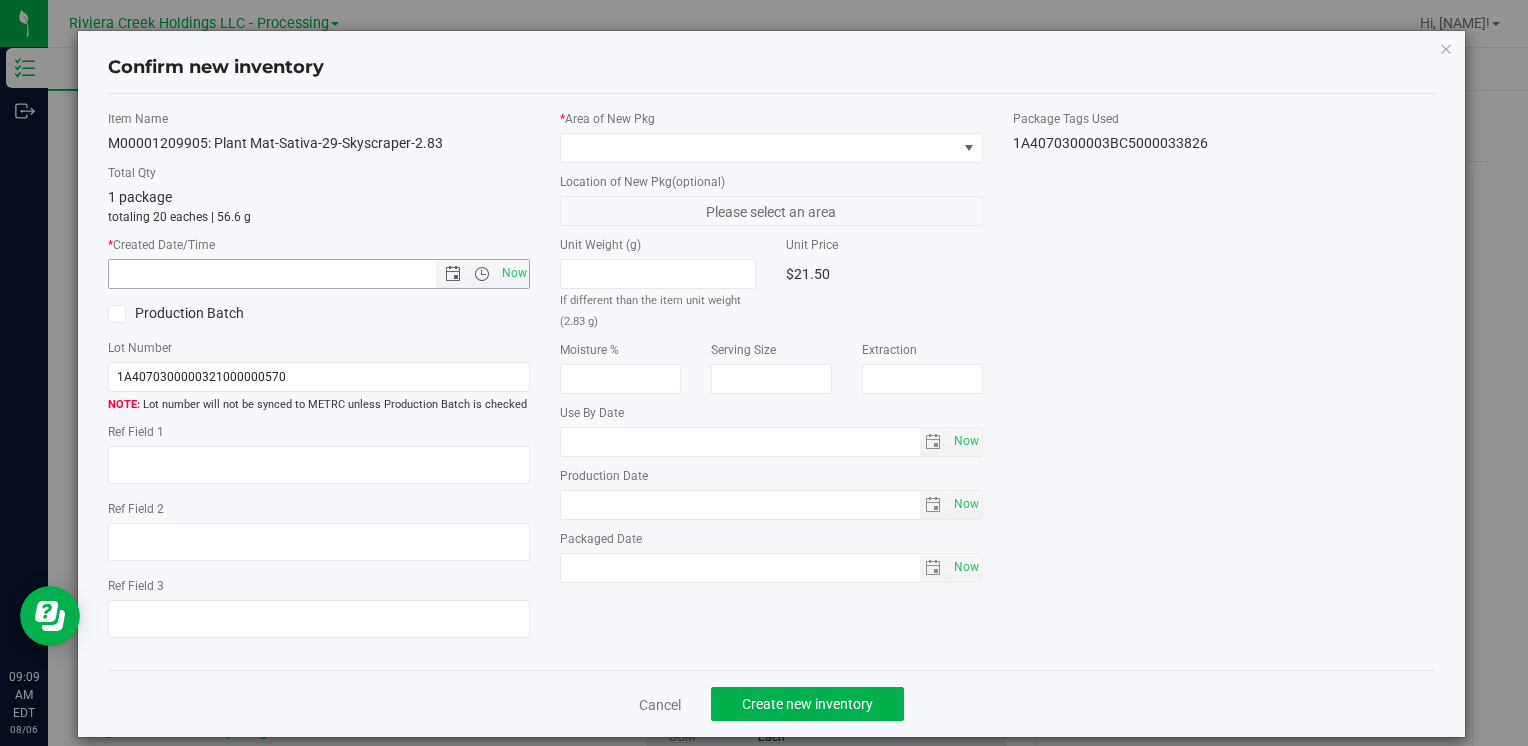 click on "Now" at bounding box center [319, 274] 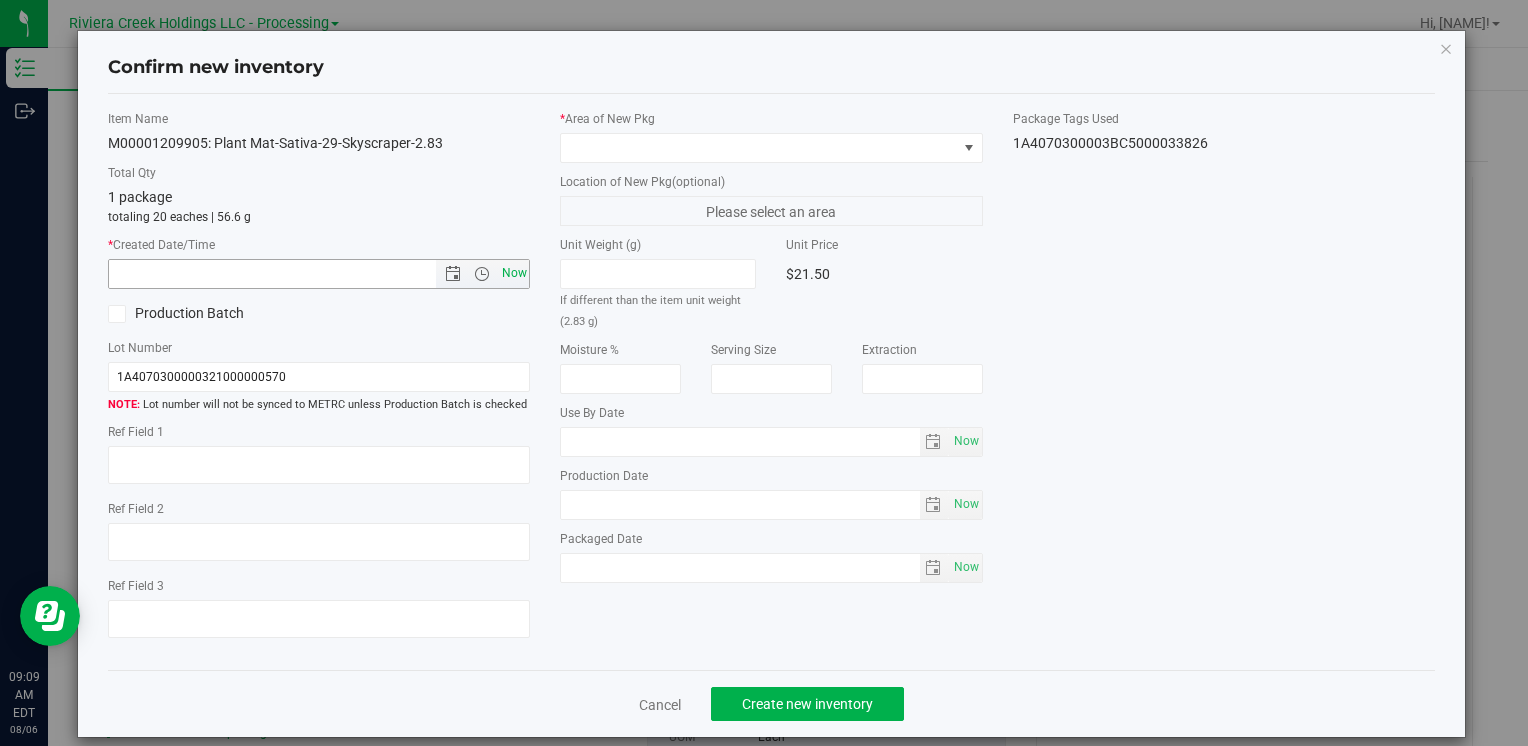 click on "Now" at bounding box center [514, 273] 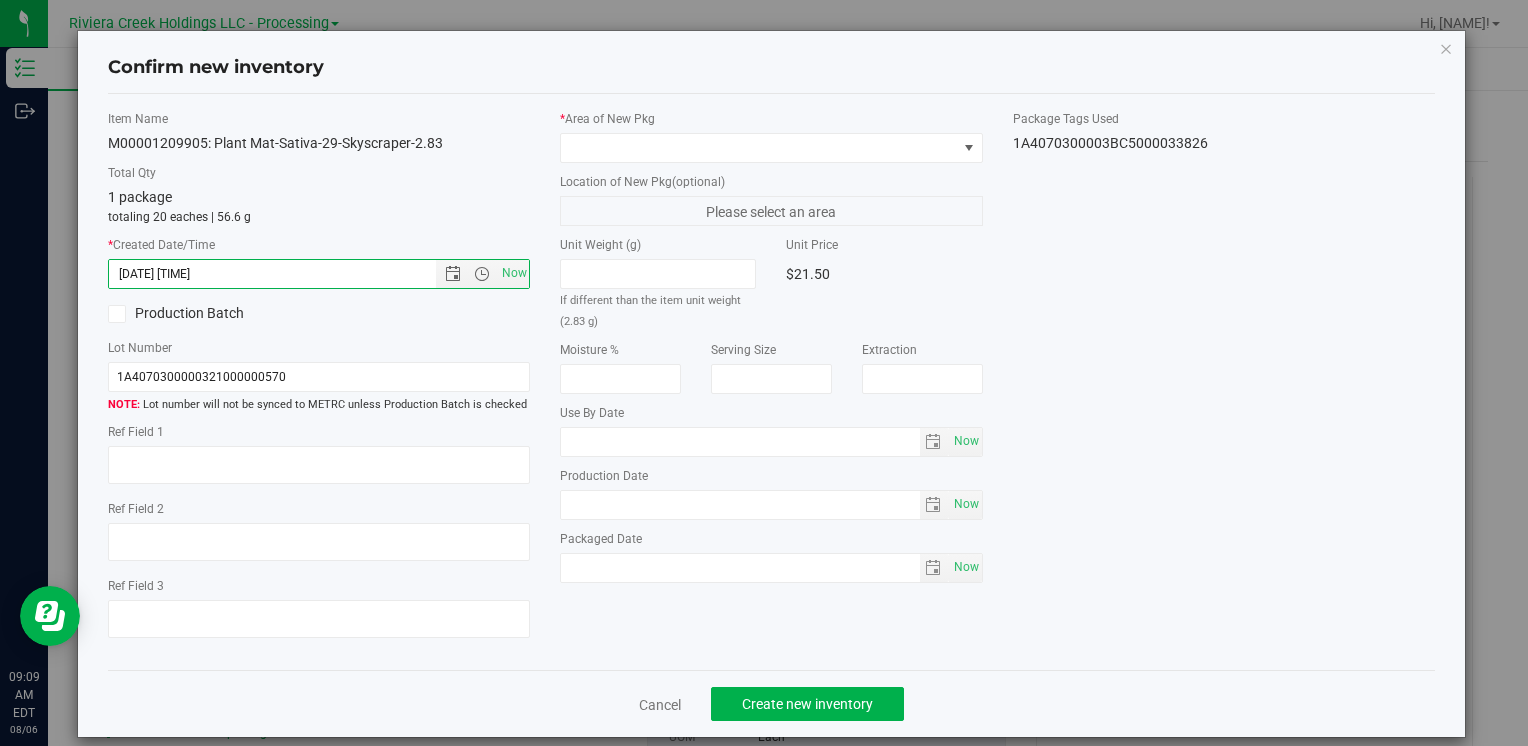 click on "*
Area of New Pkg" at bounding box center (771, 136) 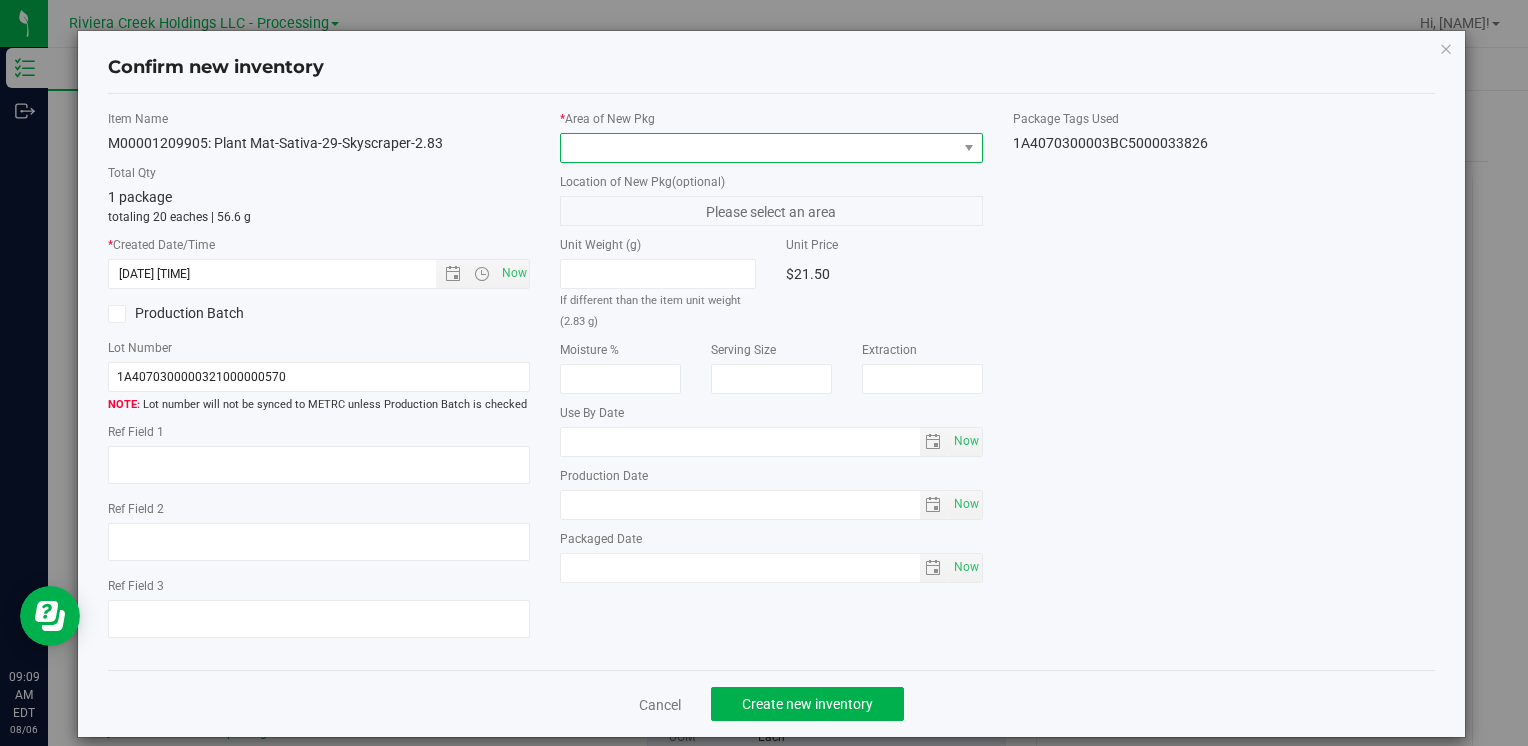 drag, startPoint x: 618, startPoint y: 140, endPoint x: 620, endPoint y: 155, distance: 15.132746 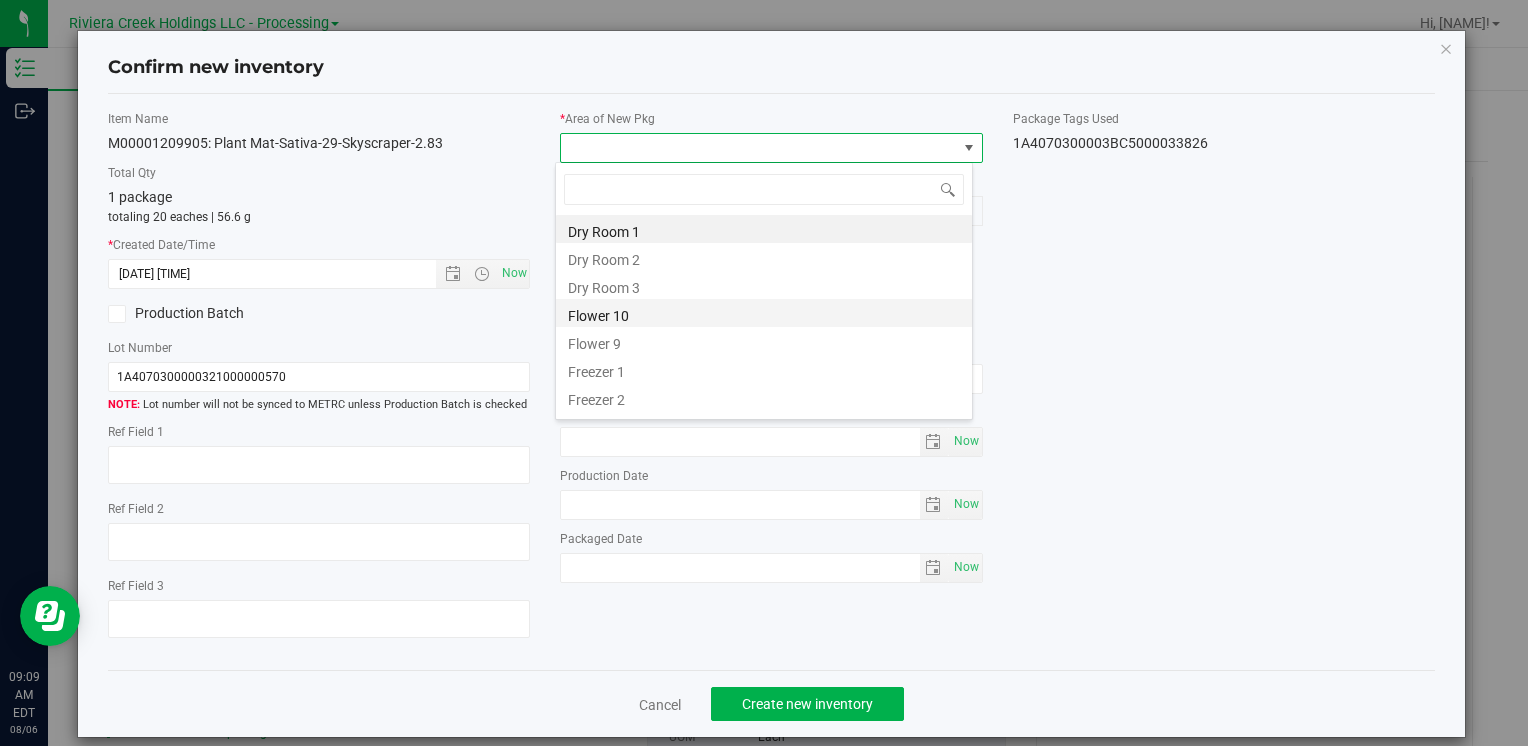 click on "Flower 10" at bounding box center [764, 313] 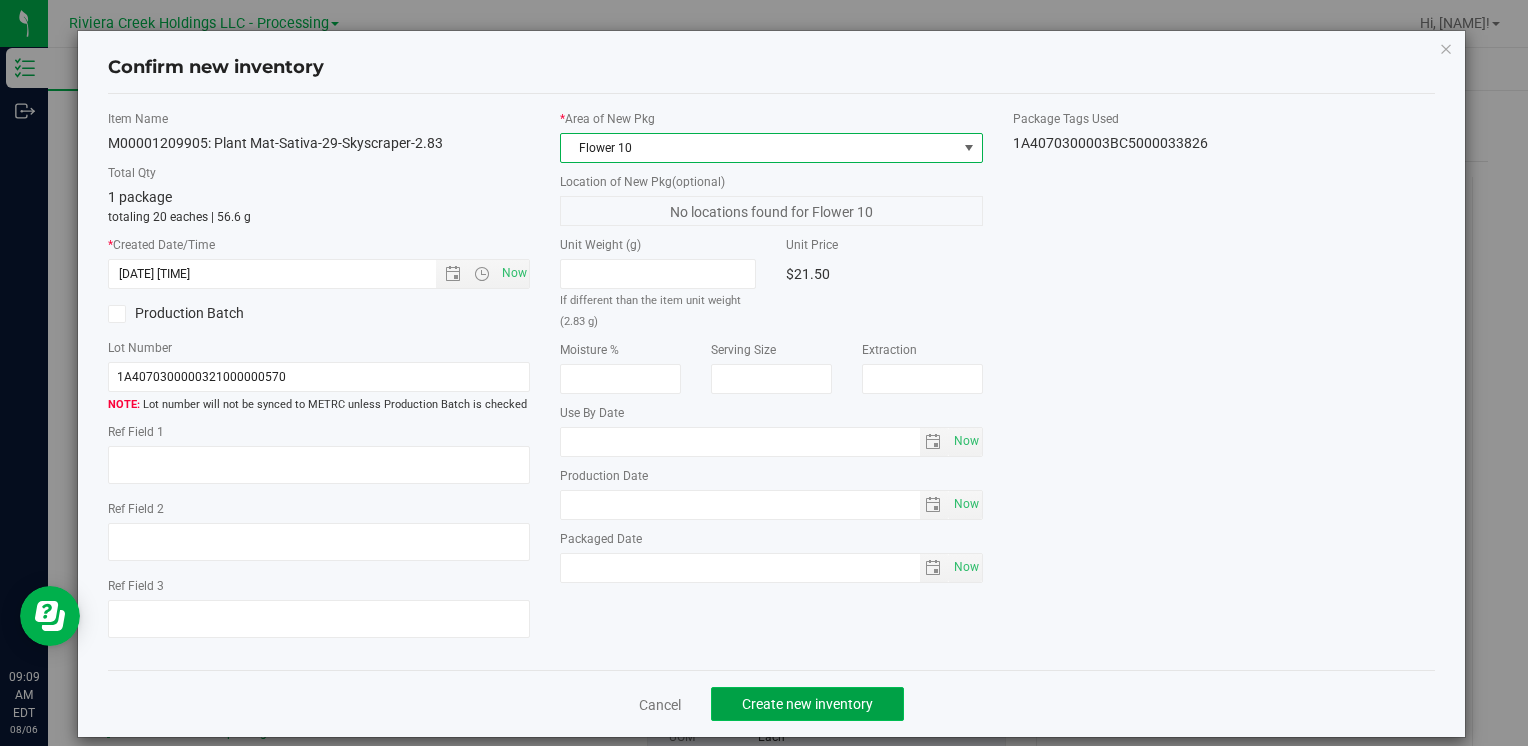 click on "Create new inventory" 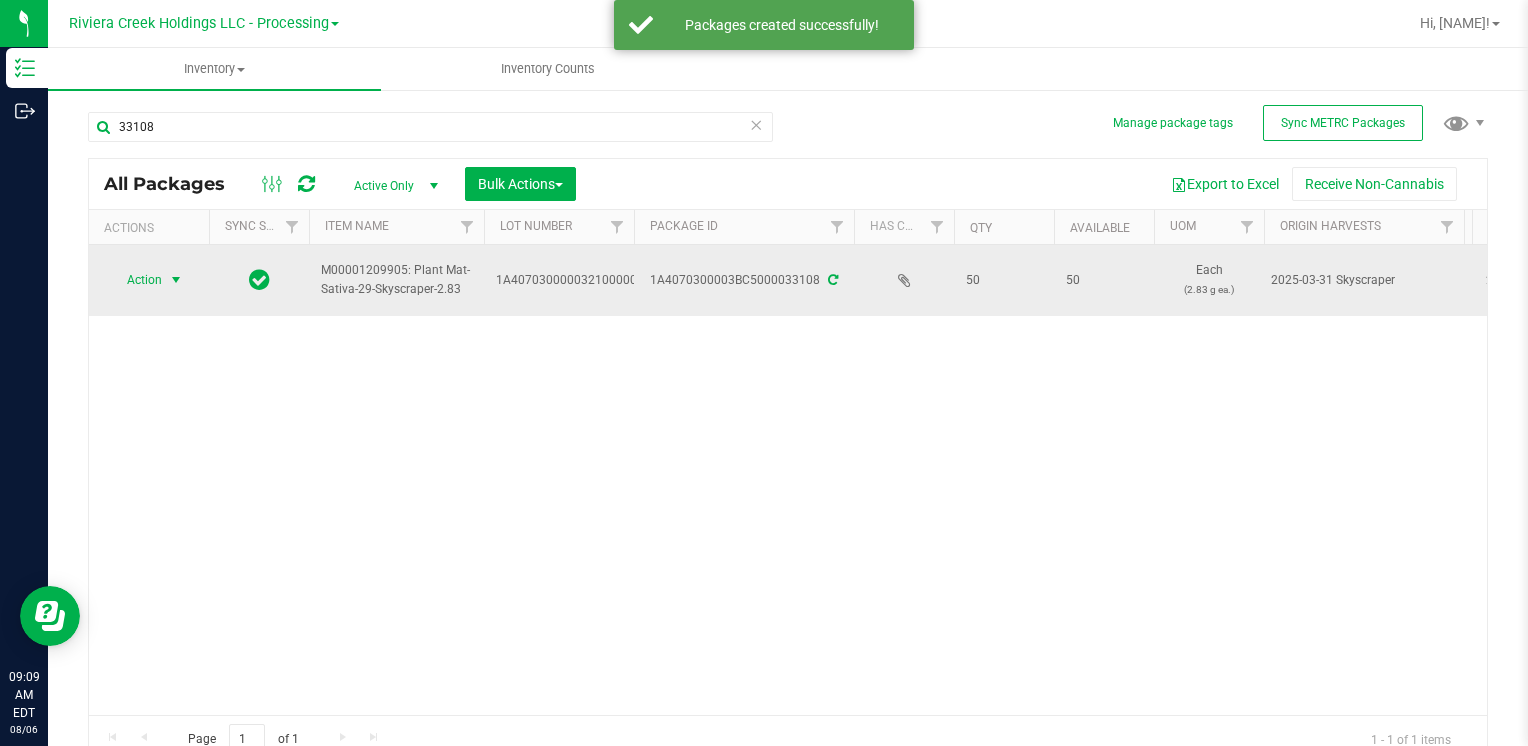 click on "Action" at bounding box center (136, 280) 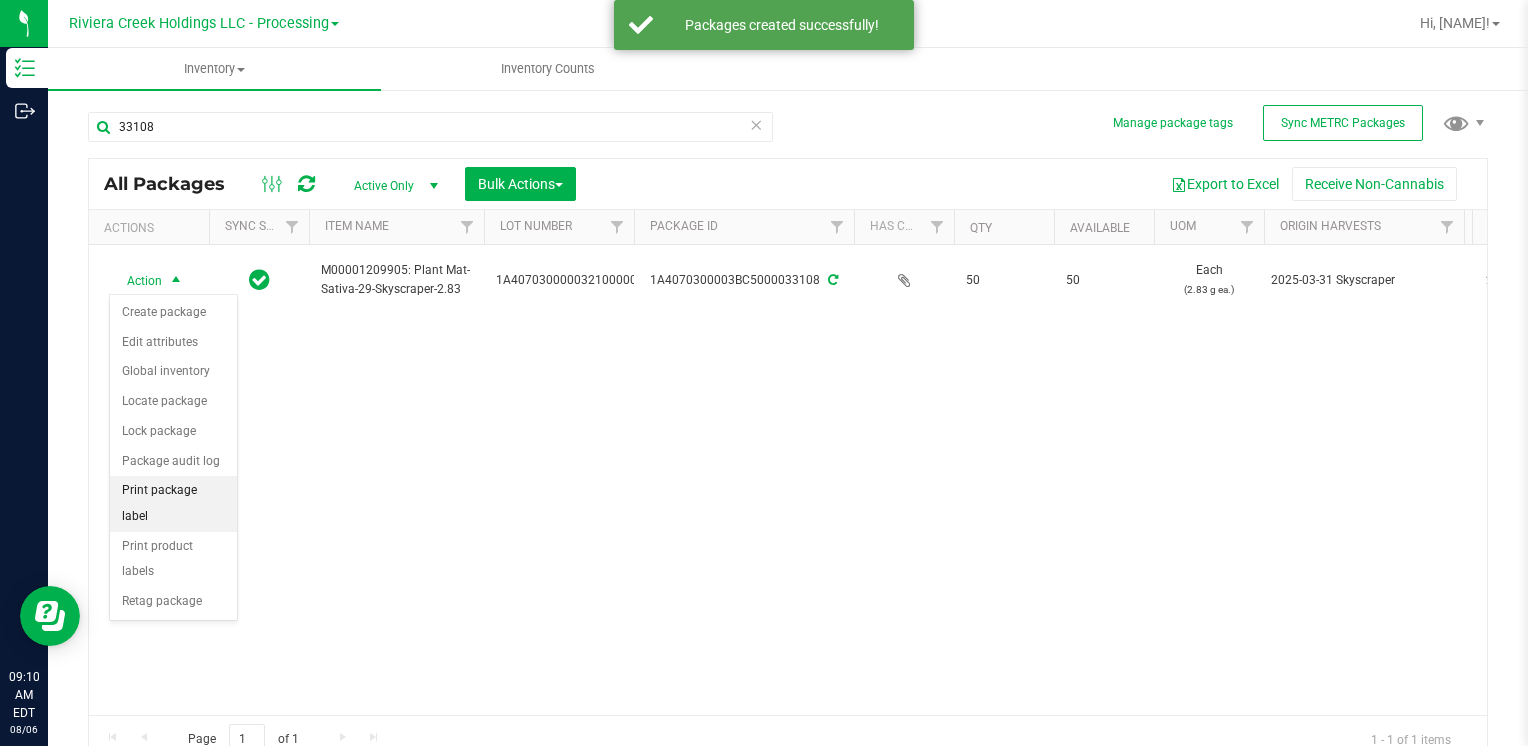 click on "Print package label" at bounding box center [173, 503] 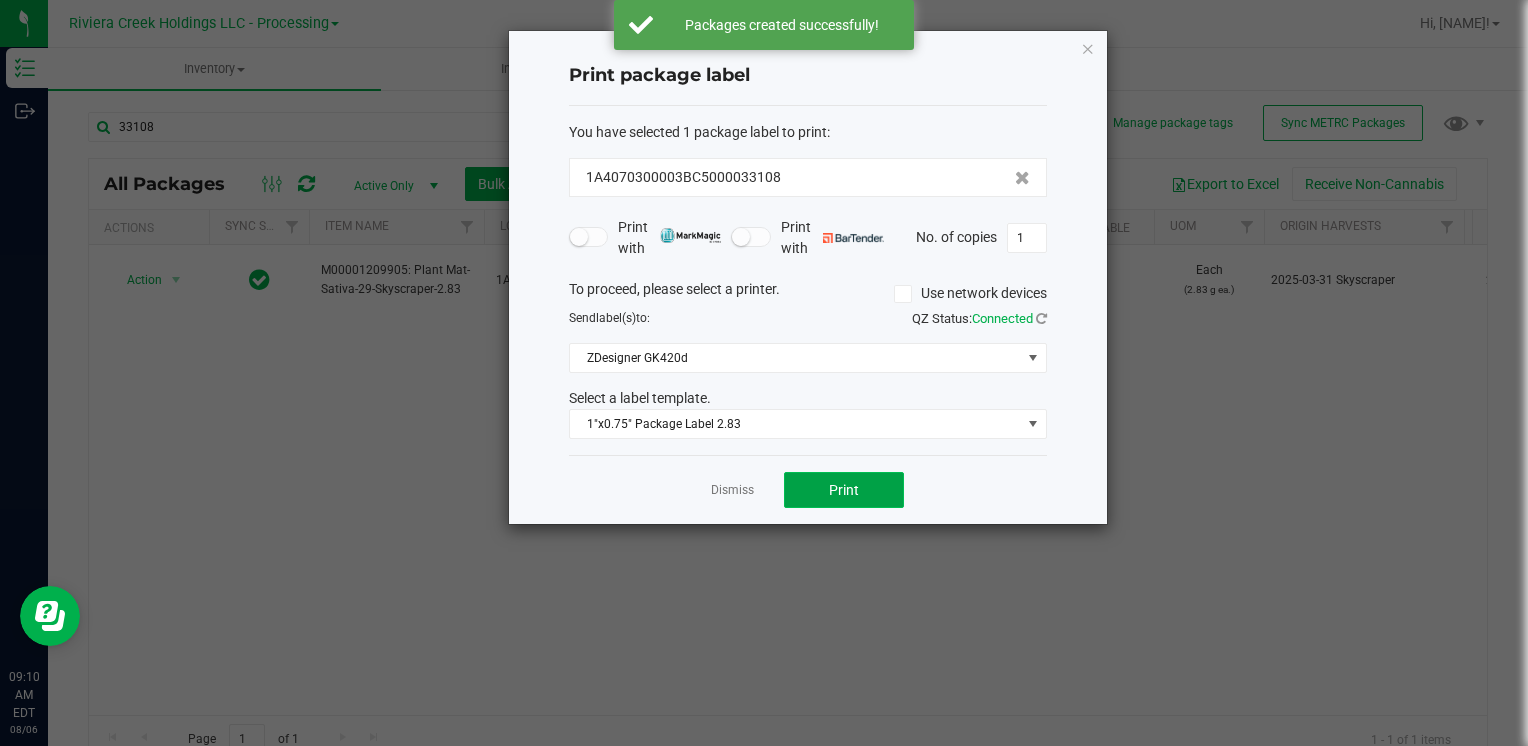 click on "Print" 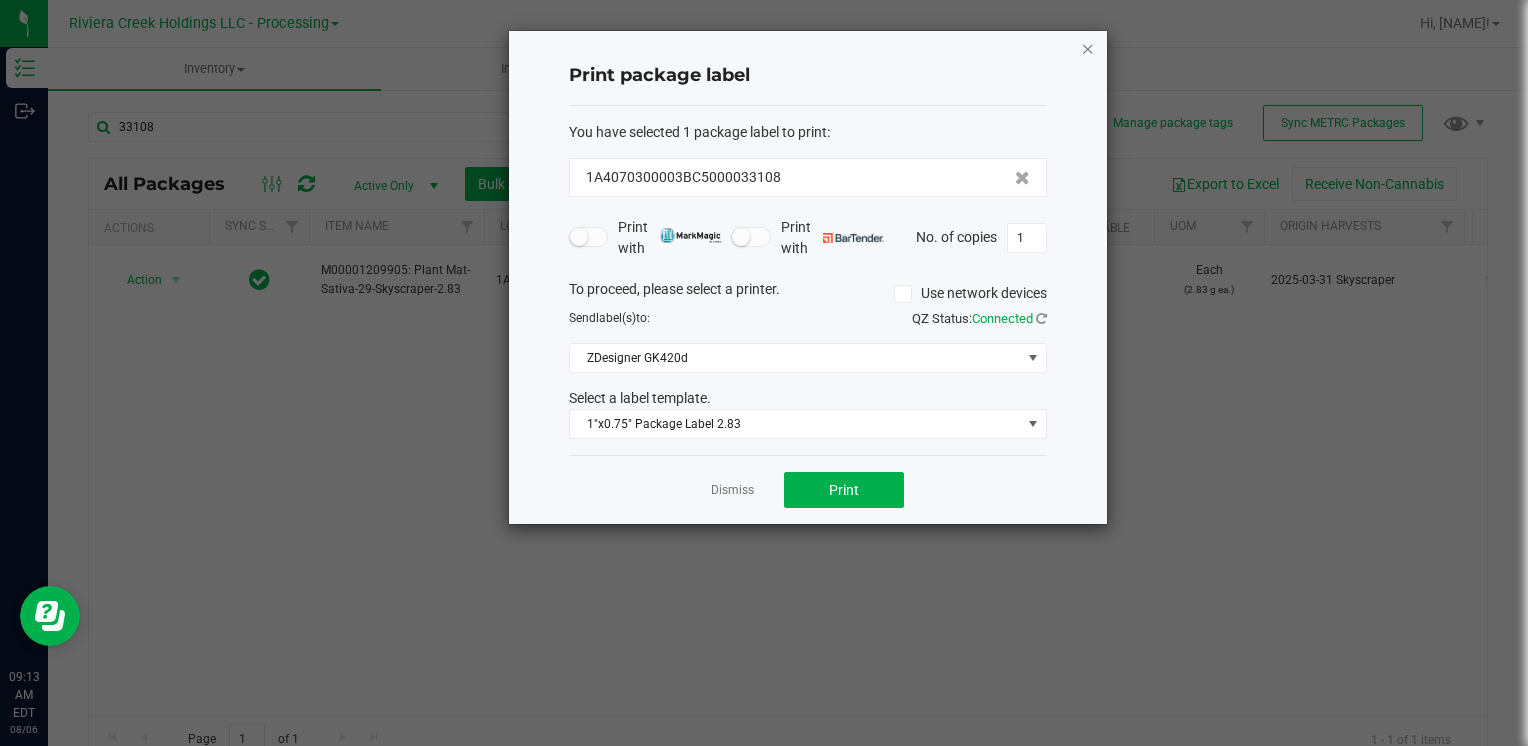 click 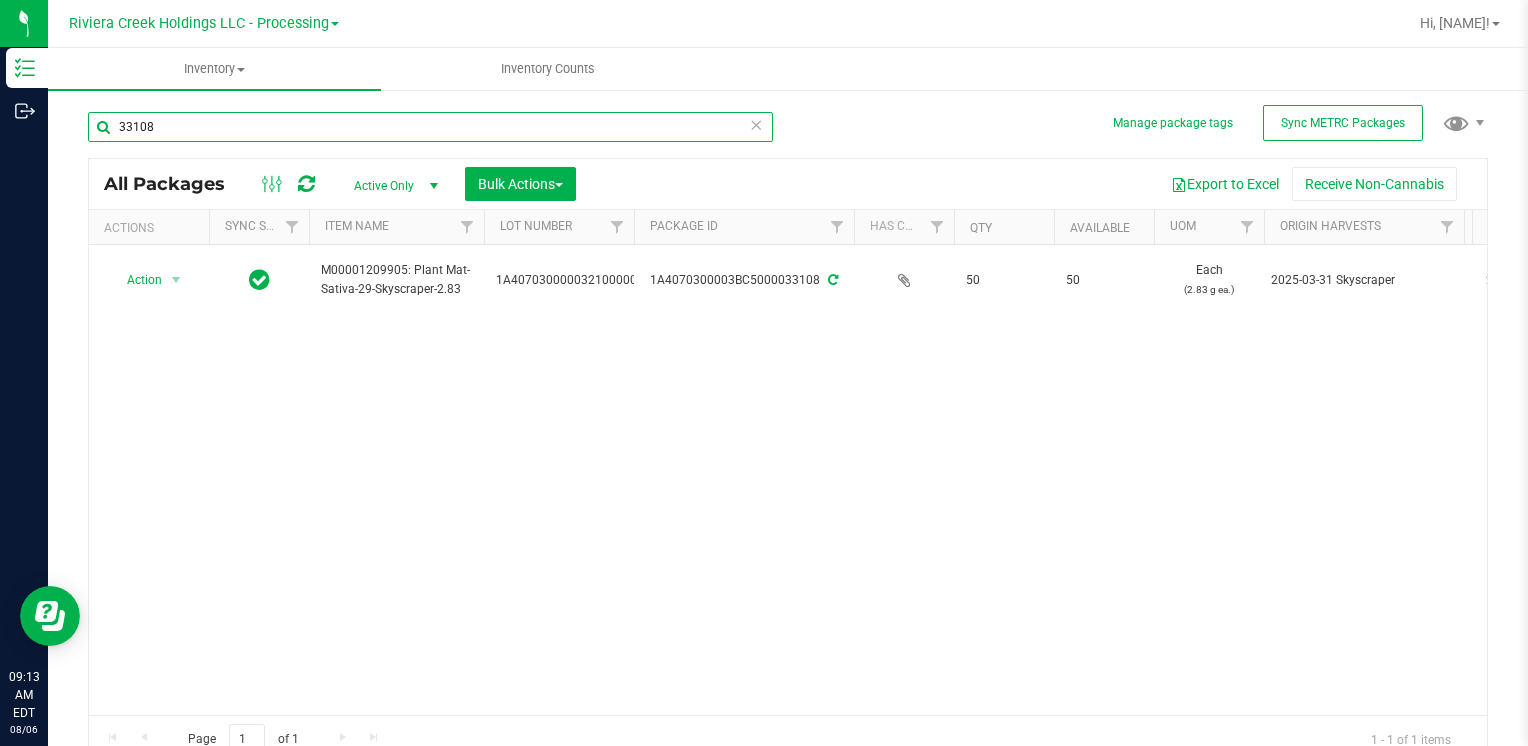 click on "33108" at bounding box center (430, 127) 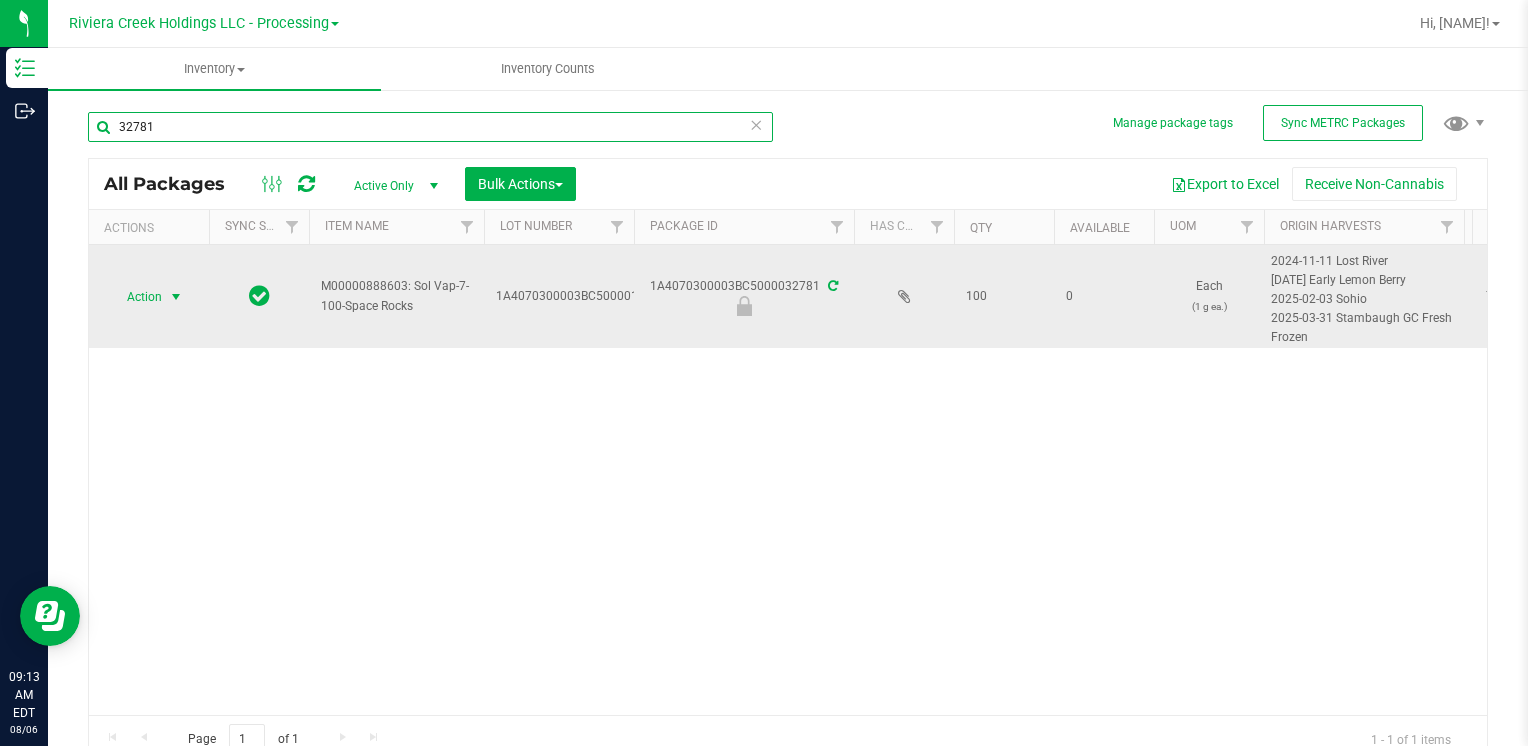 type on "32781" 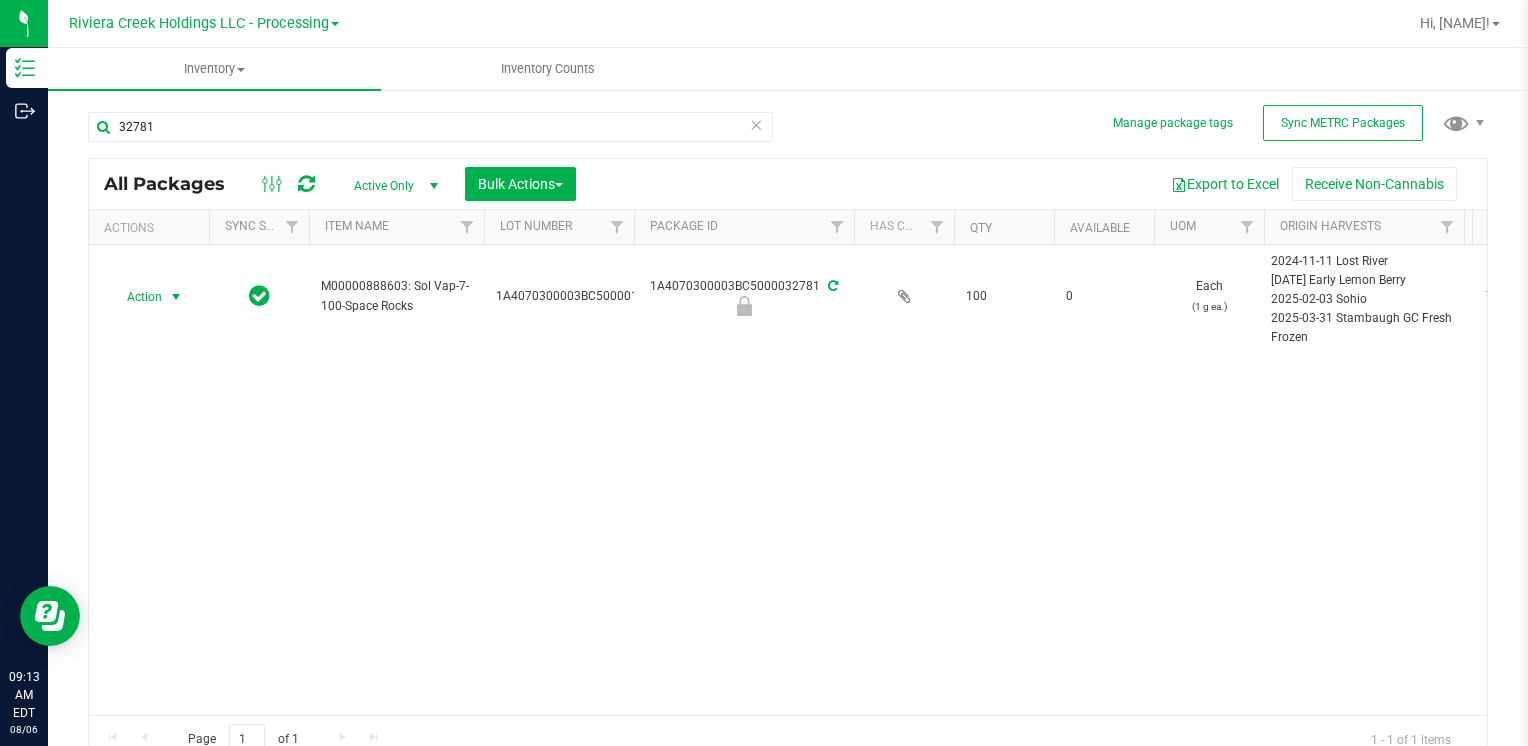 drag, startPoint x: 143, startPoint y: 293, endPoint x: 190, endPoint y: 372, distance: 91.92388 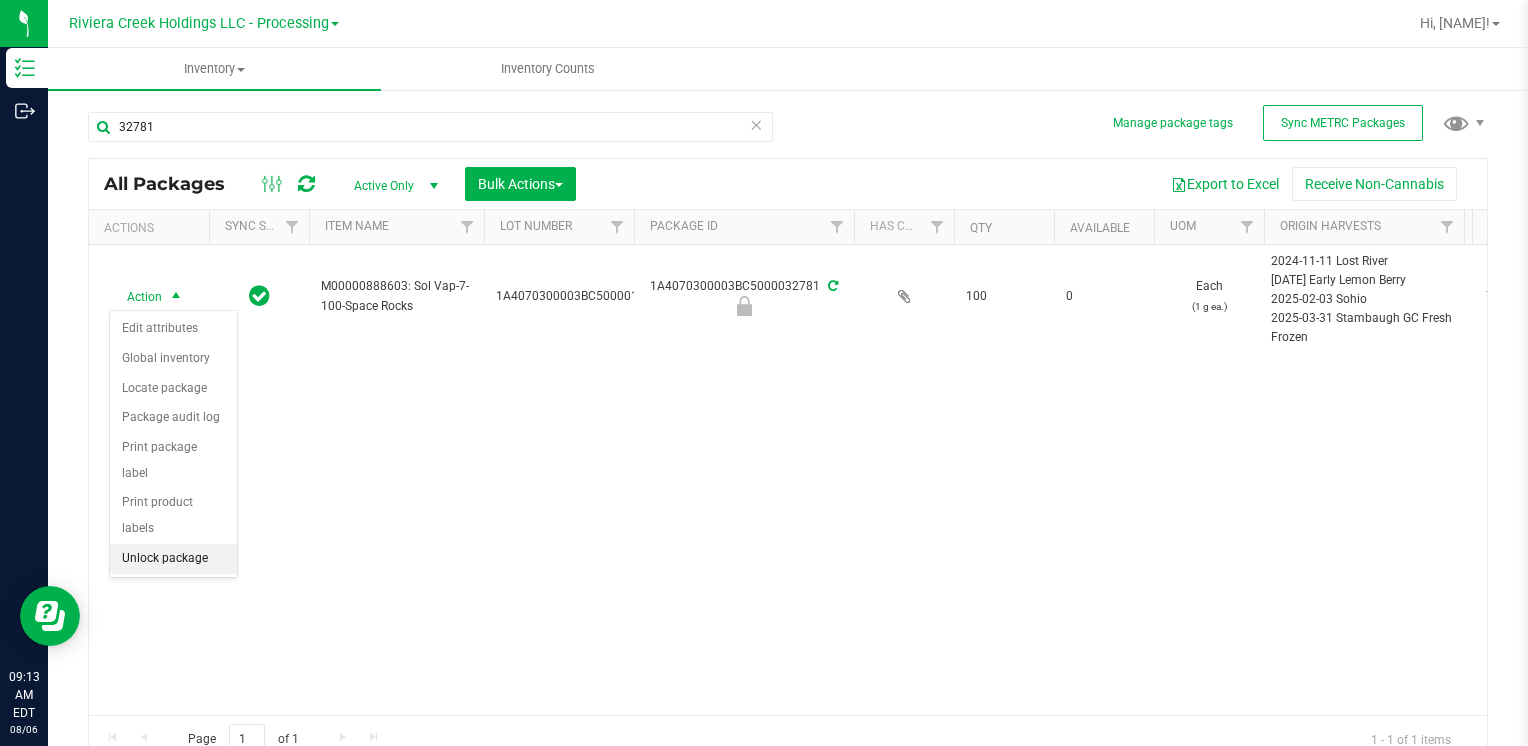 click on "Unlock package" at bounding box center [173, 559] 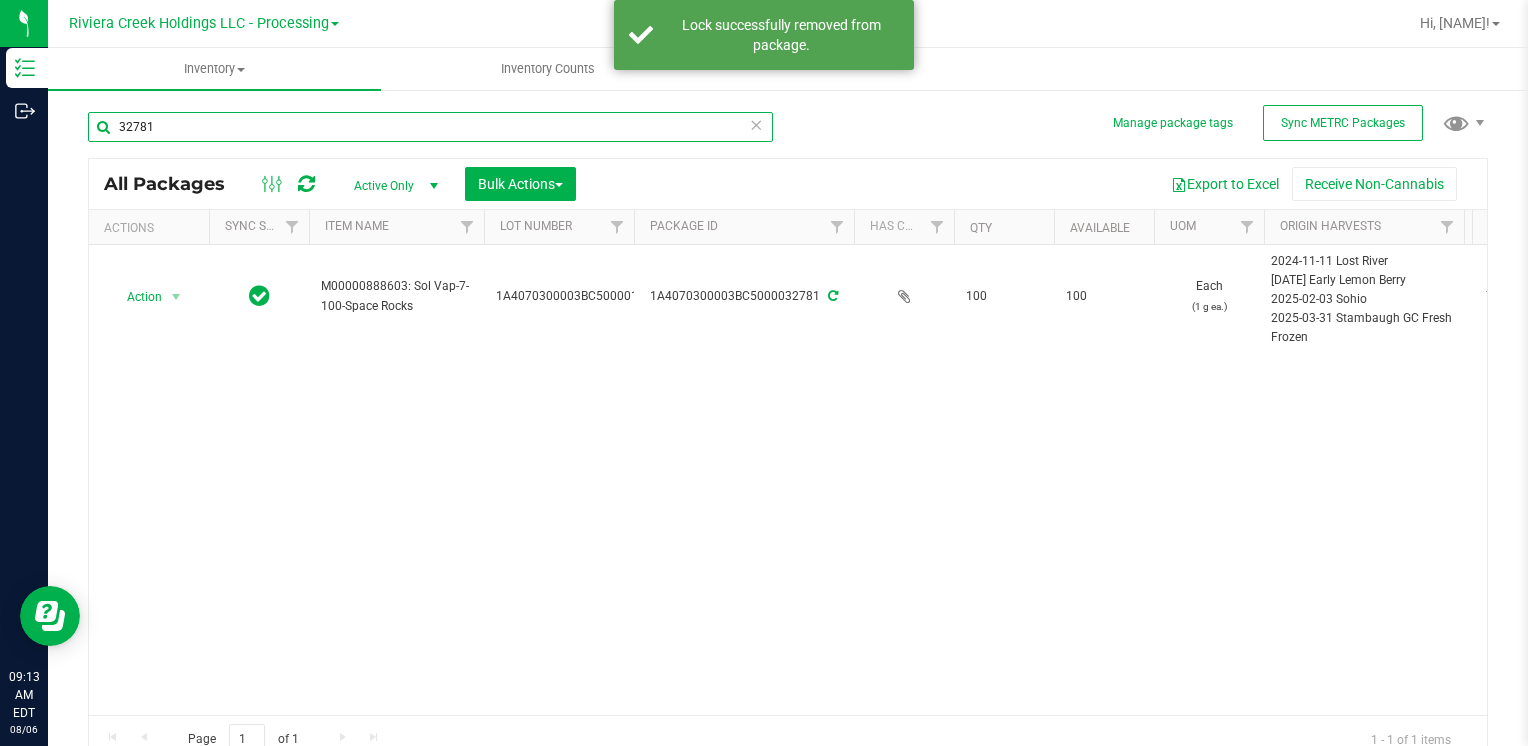 click on "32781" at bounding box center [430, 127] 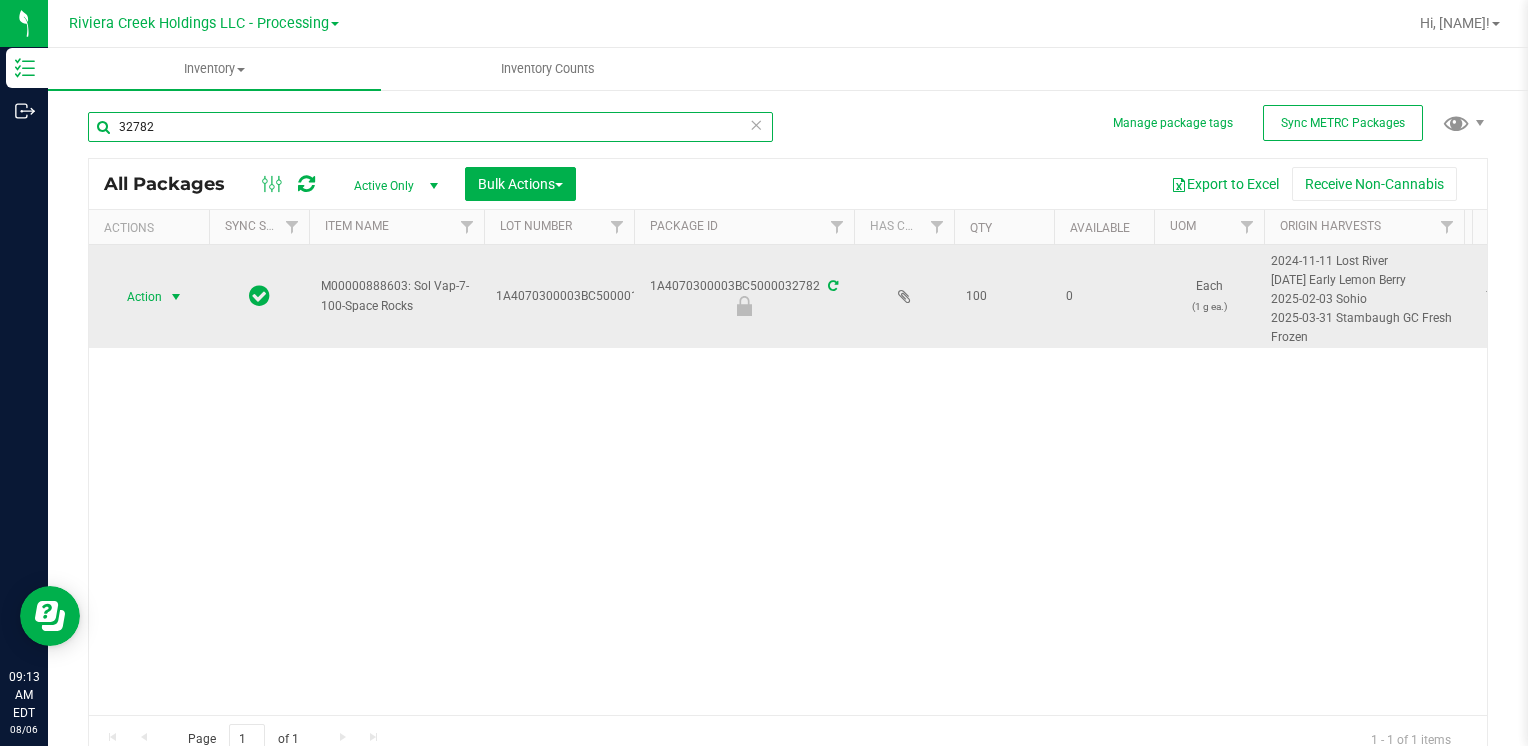 type on "32782" 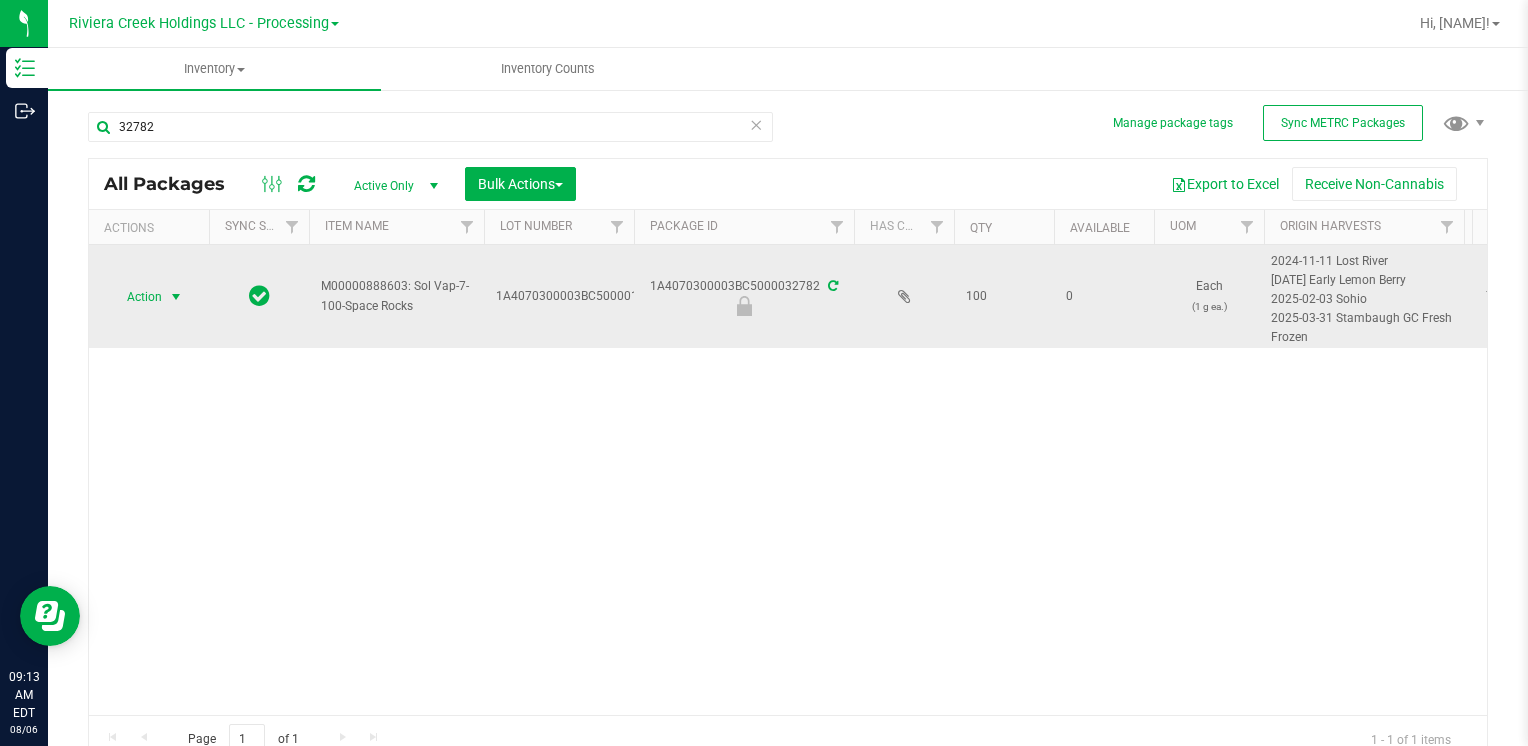 click on "Action" at bounding box center (136, 297) 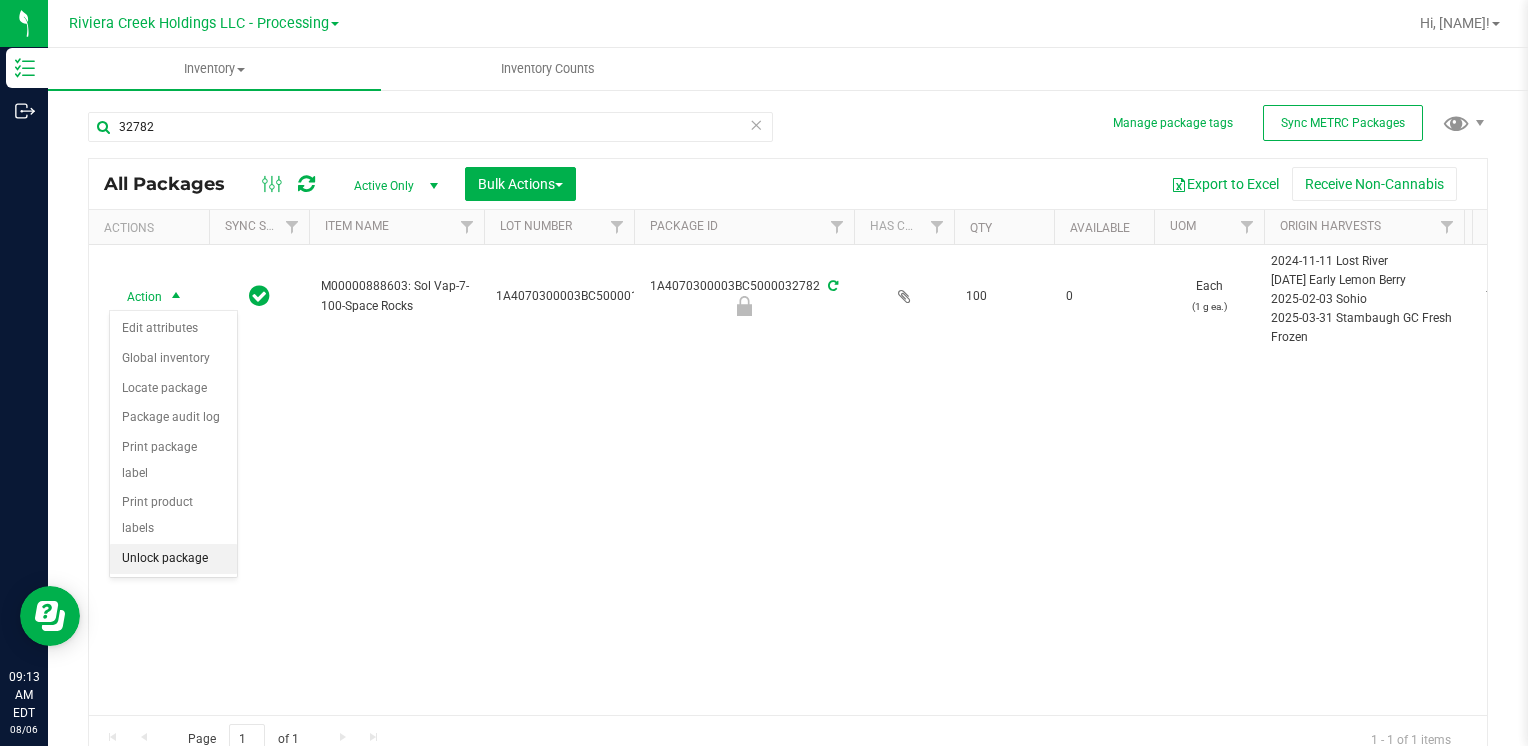 click on "Unlock package" at bounding box center (173, 559) 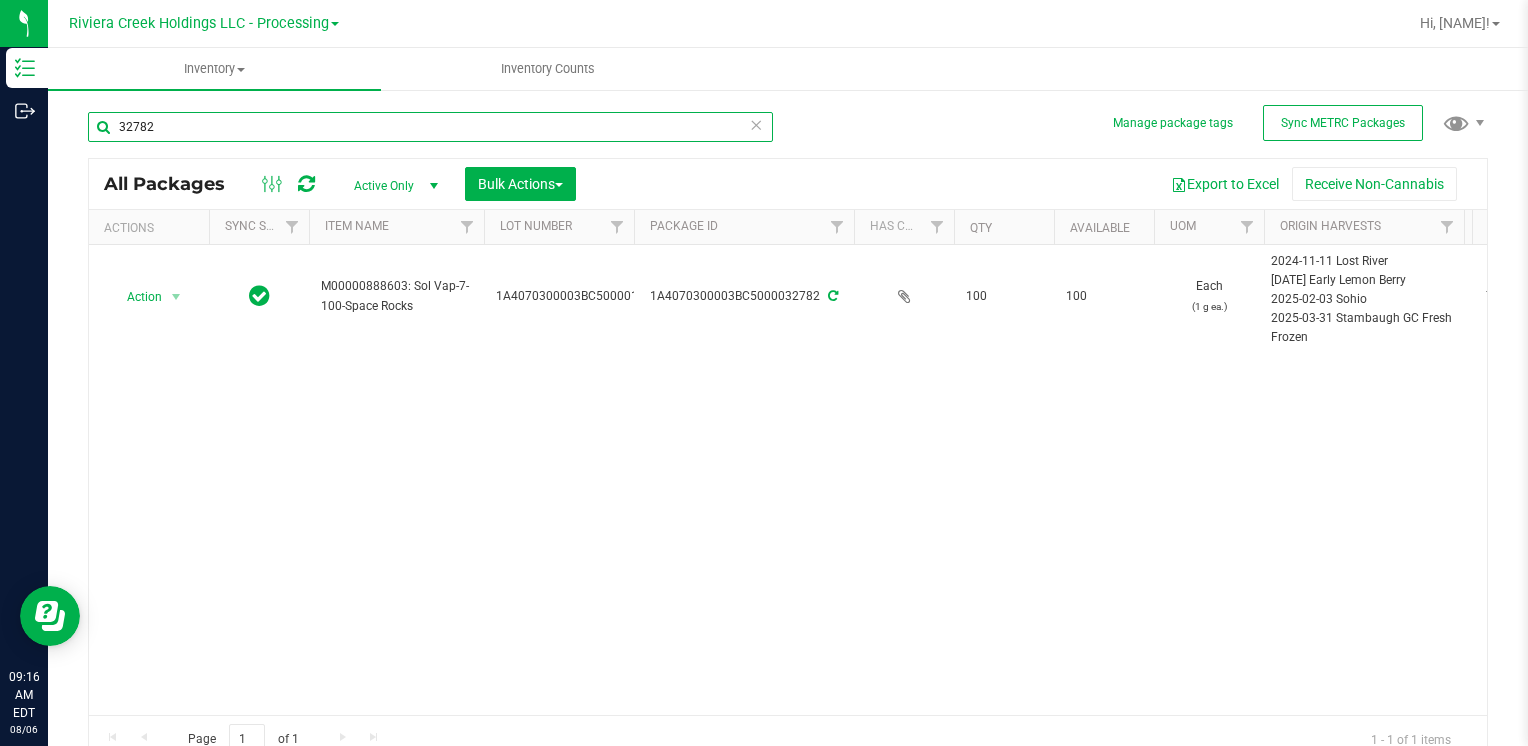 click on "32782" at bounding box center (430, 127) 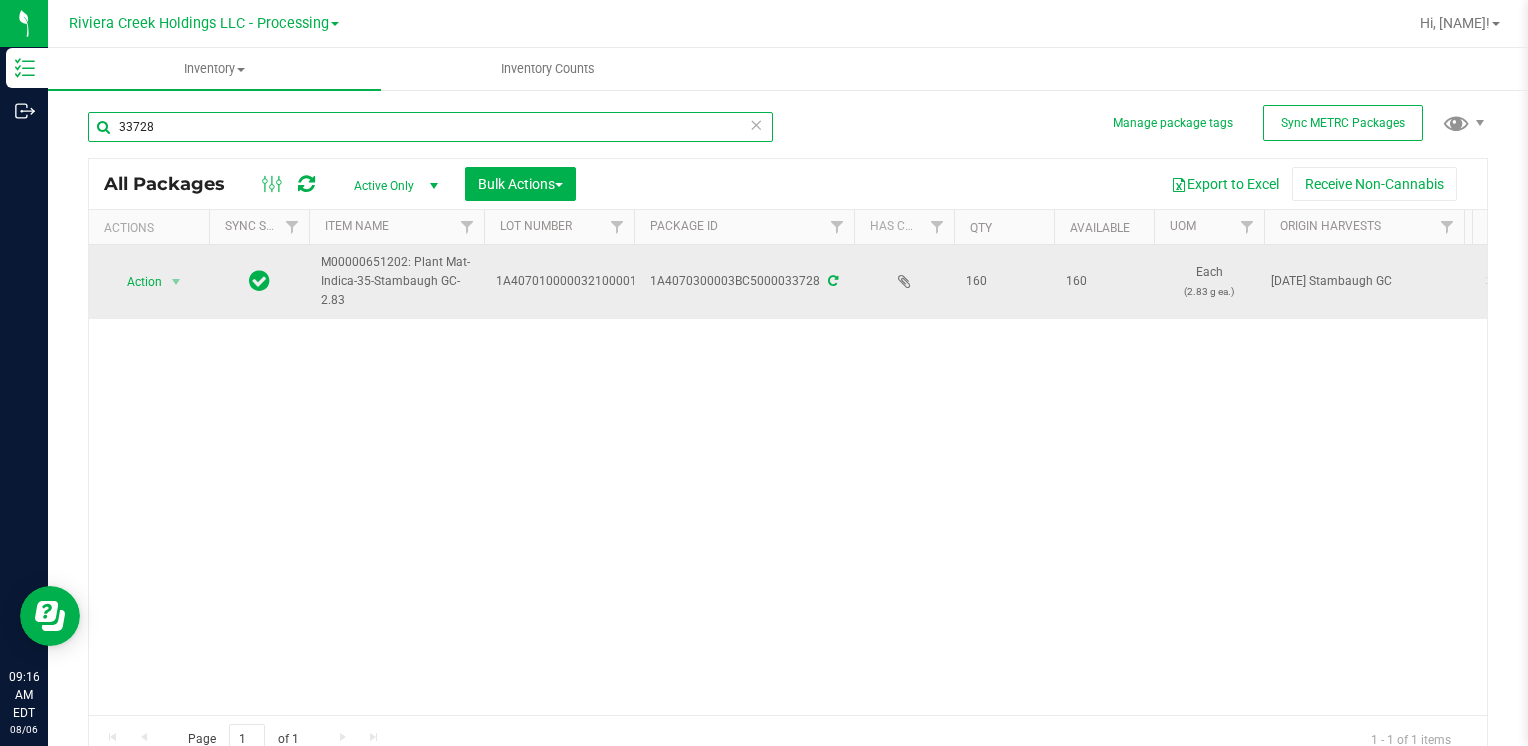 type on "33728" 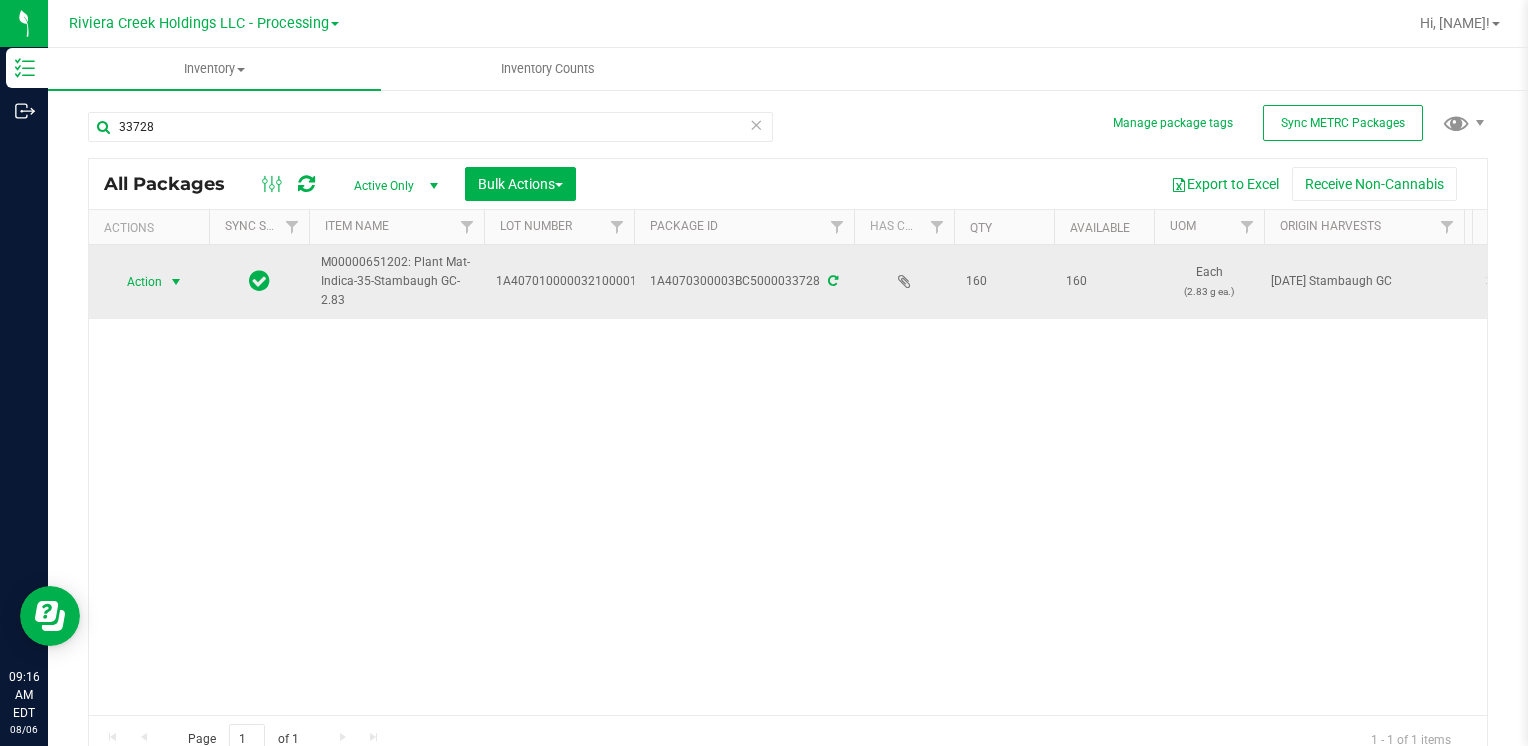 click on "Action" at bounding box center (136, 282) 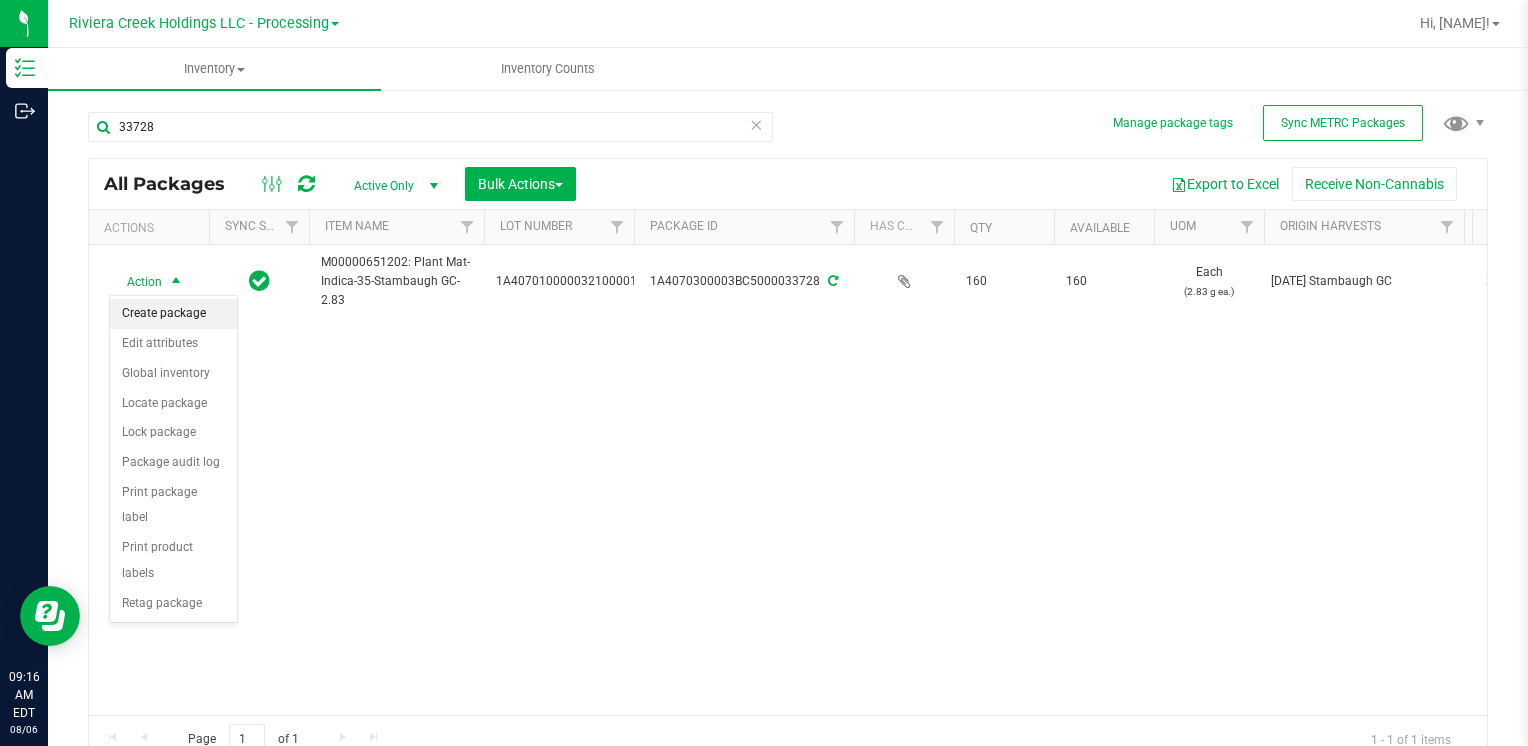 click on "Create package" at bounding box center [173, 314] 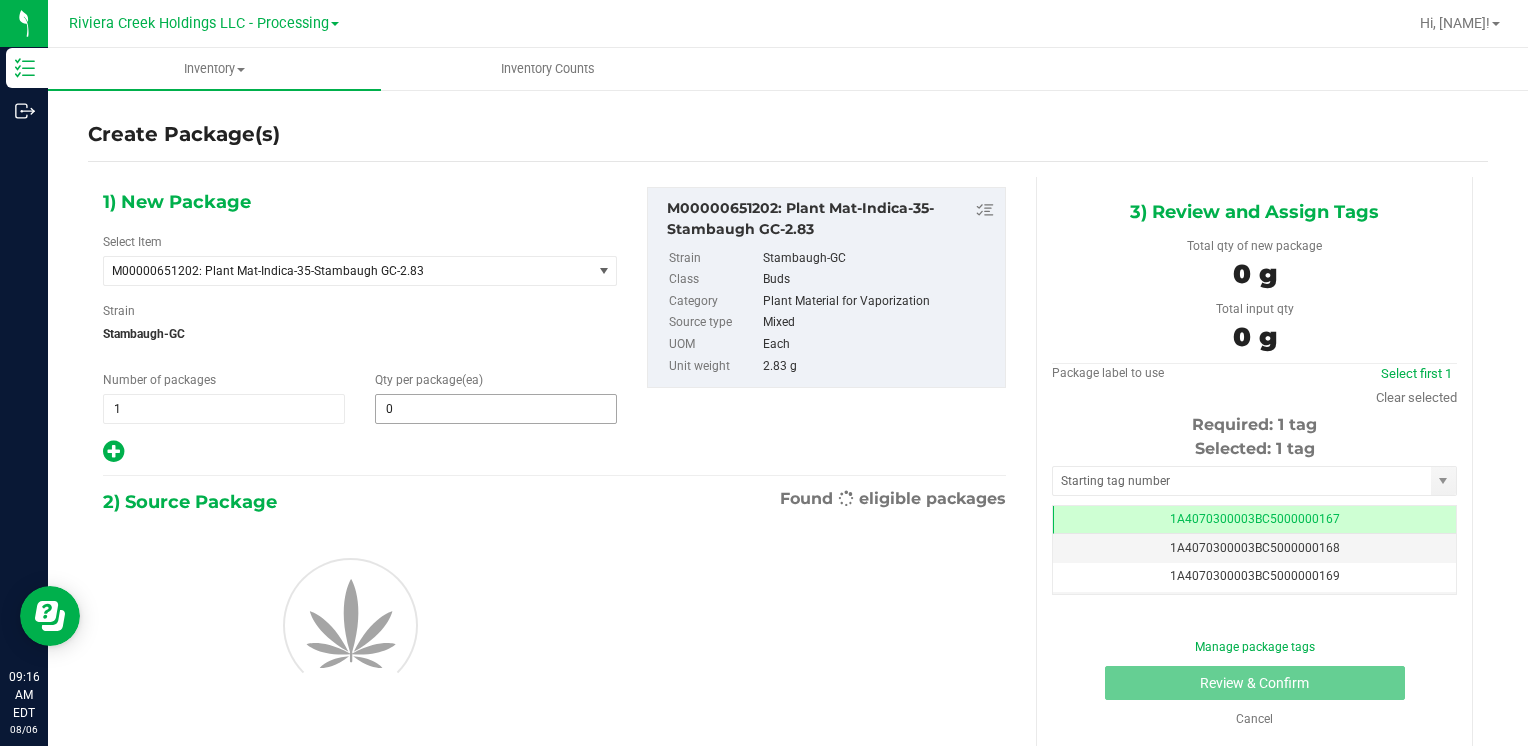 scroll, scrollTop: 0, scrollLeft: 0, axis: both 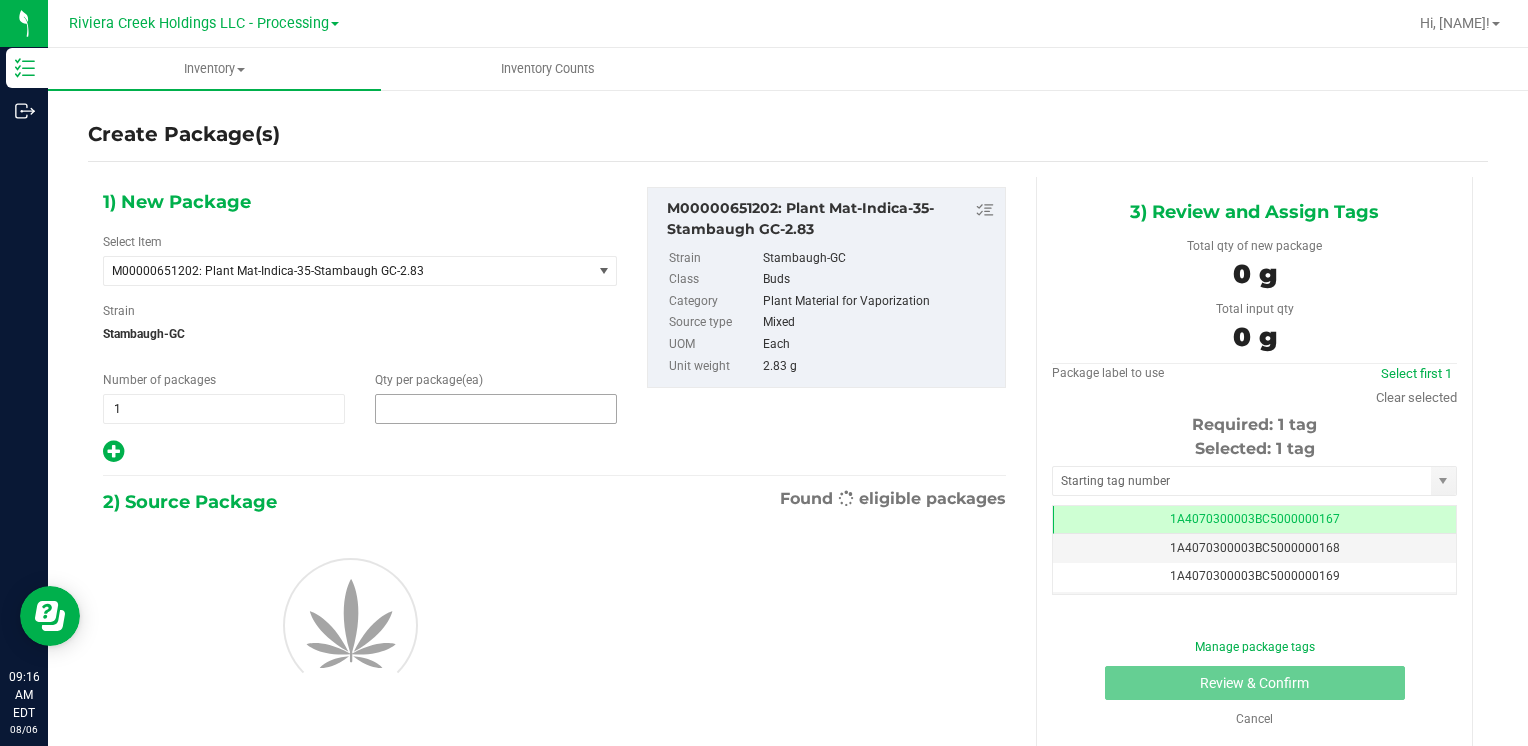 click at bounding box center (496, 409) 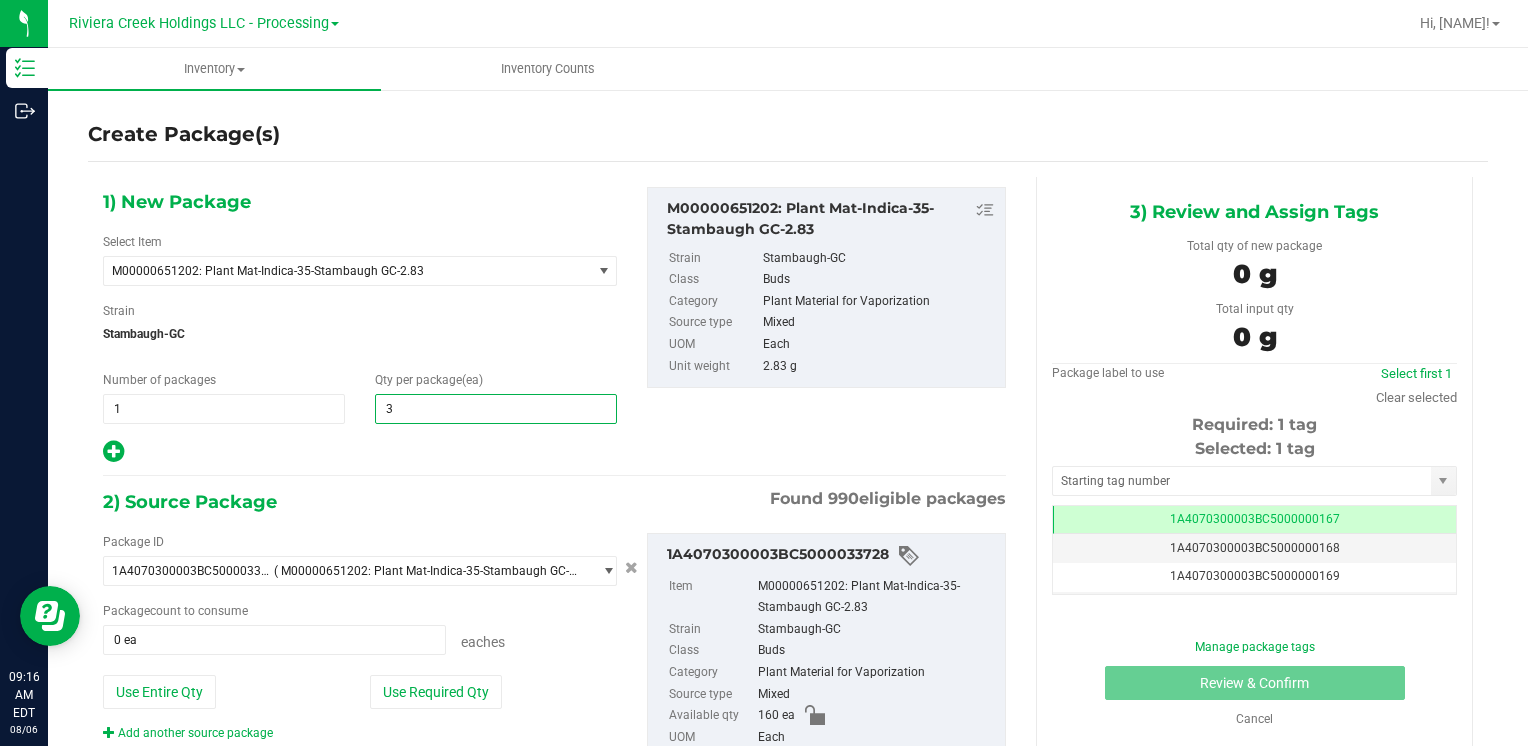 type on "30" 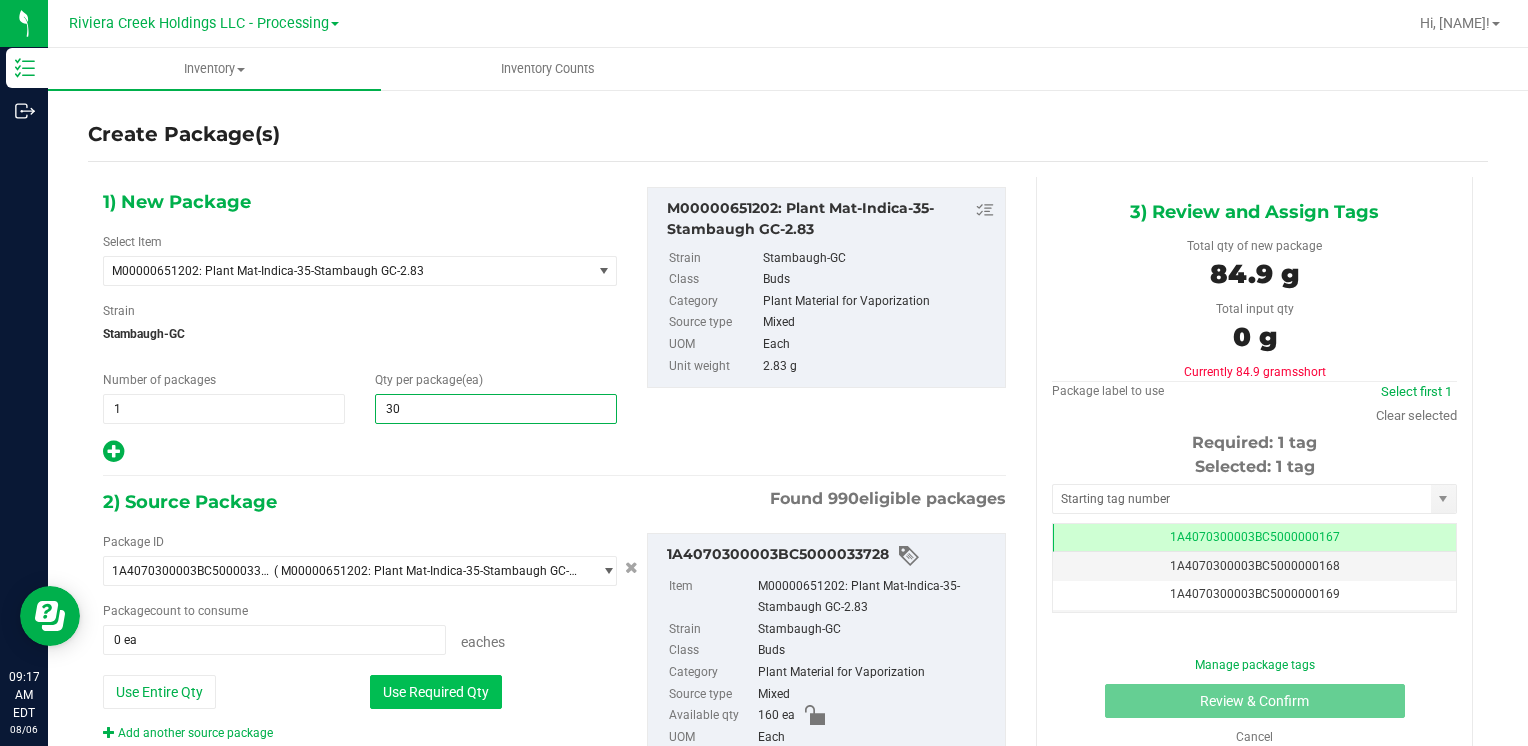 type on "30" 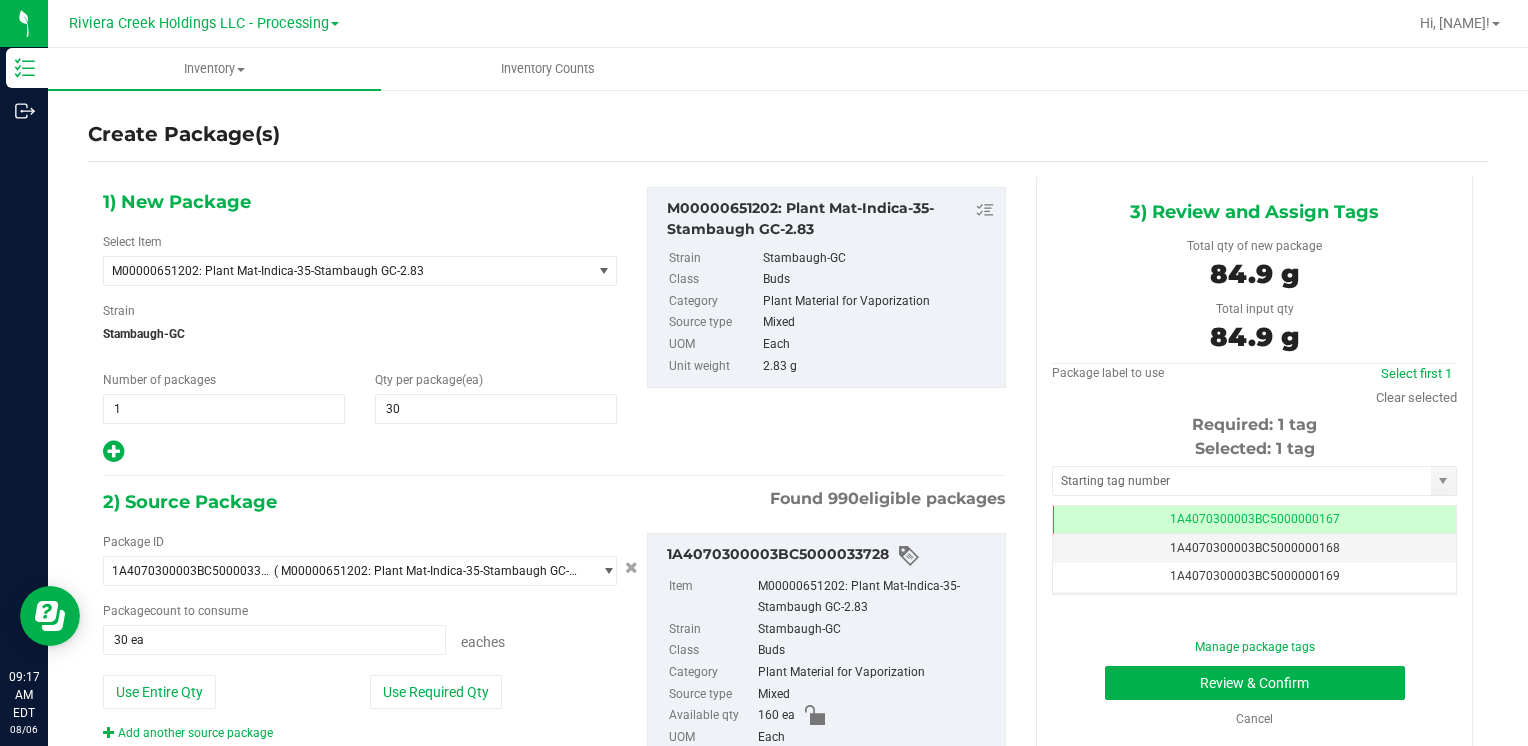 click on "Selected: 1 tag
Tag 1A4070300003BC5000000167 1A4070300003BC5000000168 1A4070300003BC5000000169 1A4070300003BC5000000170 1A4070300003BC5000000171 1A4070300003BC5000000172 1A4070300003BC5000000173 1A4070300003BC5000000174 1A4070300003BC5000000175 1A4070300003BC5000000176 1A4070300003BC5000000177 1A4070300003BC5000000178 1A4070300003BC5000000179 1A4070300003BC5000000180 1A4070300003BC5000000181 1A4070300003BC5000000182 1A4070300003BC5000000183 1A4070300003BC5000000184 1A4070300003BC5000000185 1A4070300003BC5000000186 1A4070300003BC5000000187 1A4070300003BC5000000188 1A4070300003BC5000000191 1A4070300003BC5000001900 1A4070300003BC5000002394 1A4070300003BC5000003798 Page of 1 NaN - NaN of 26 items" at bounding box center (1254, 516) 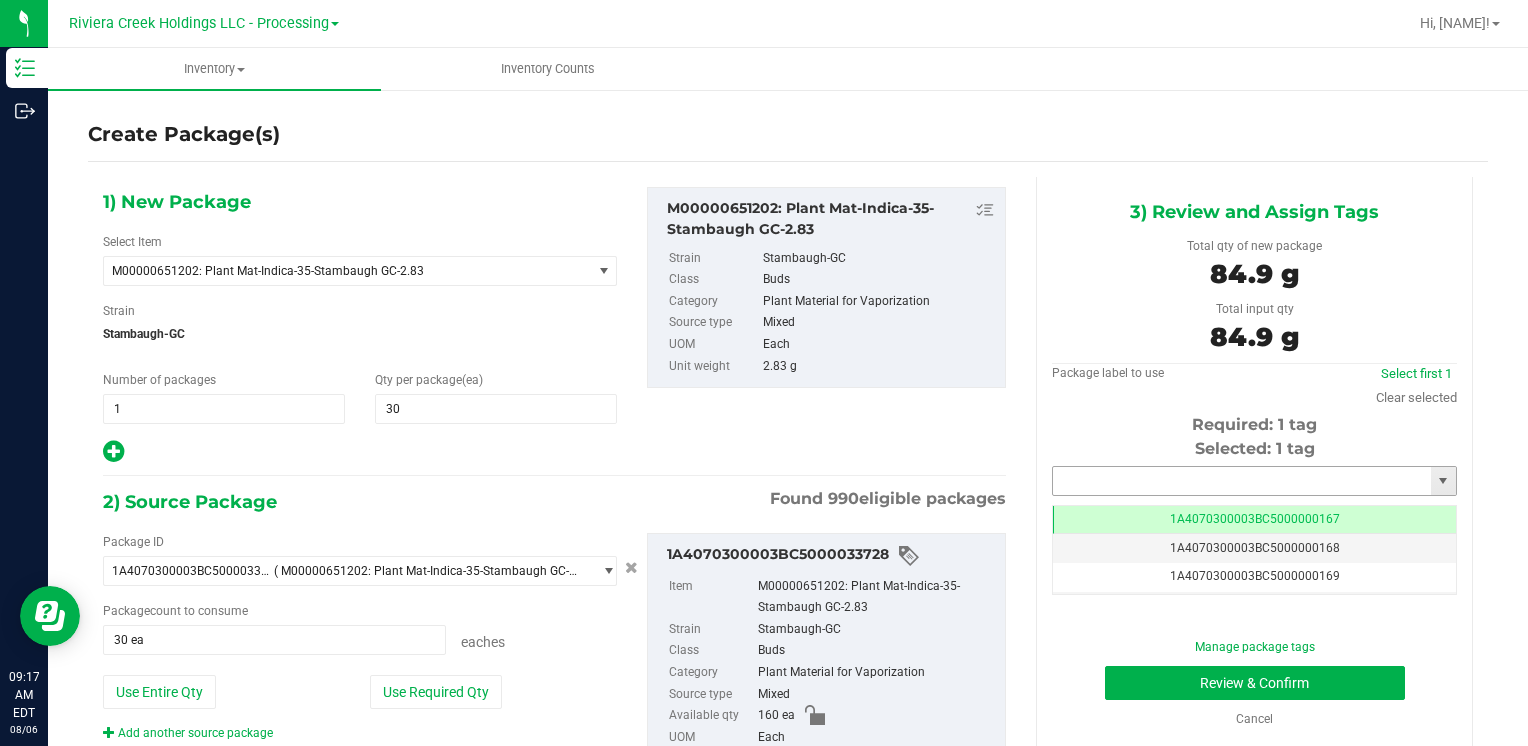 click at bounding box center (1242, 481) 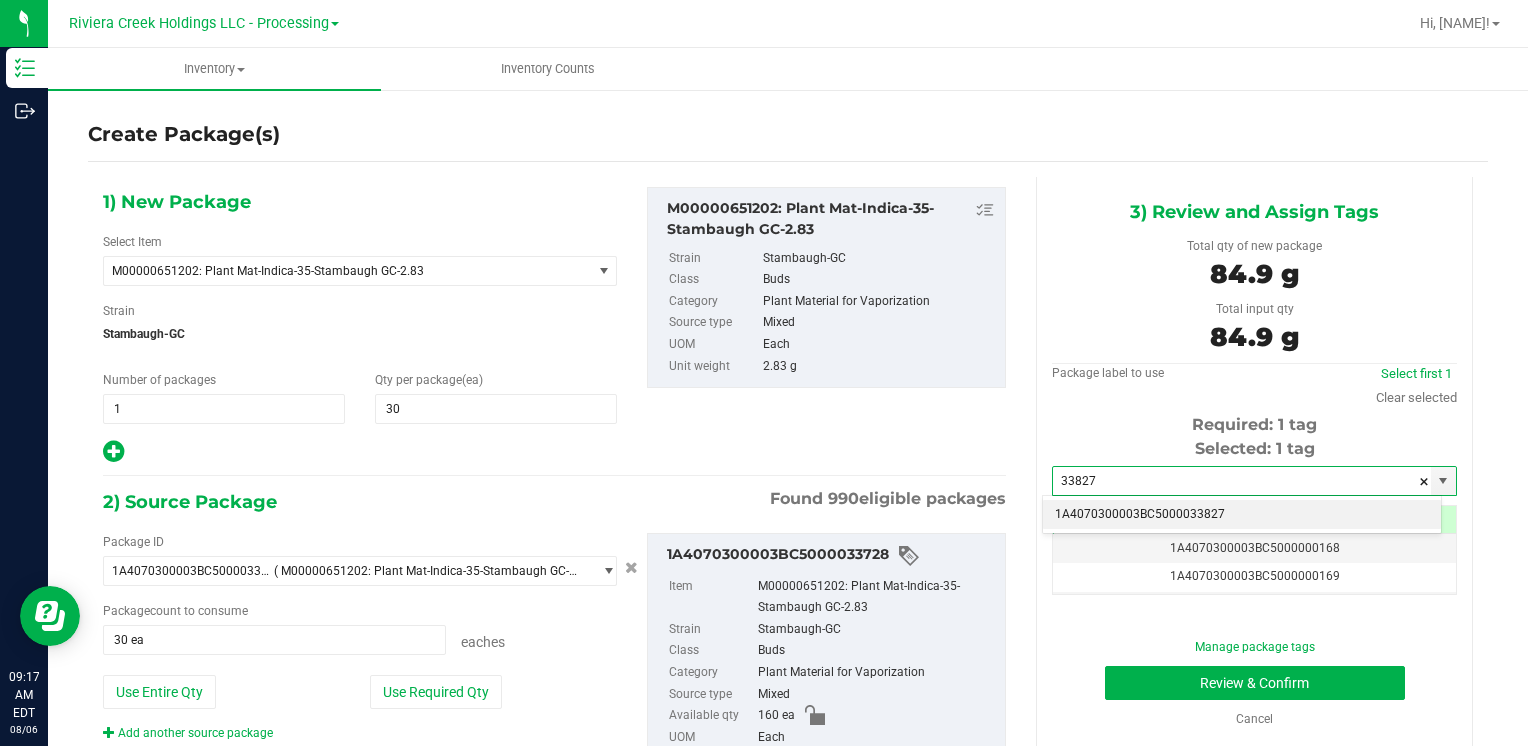 click on "1A4070300003BC5000033827" at bounding box center (1242, 515) 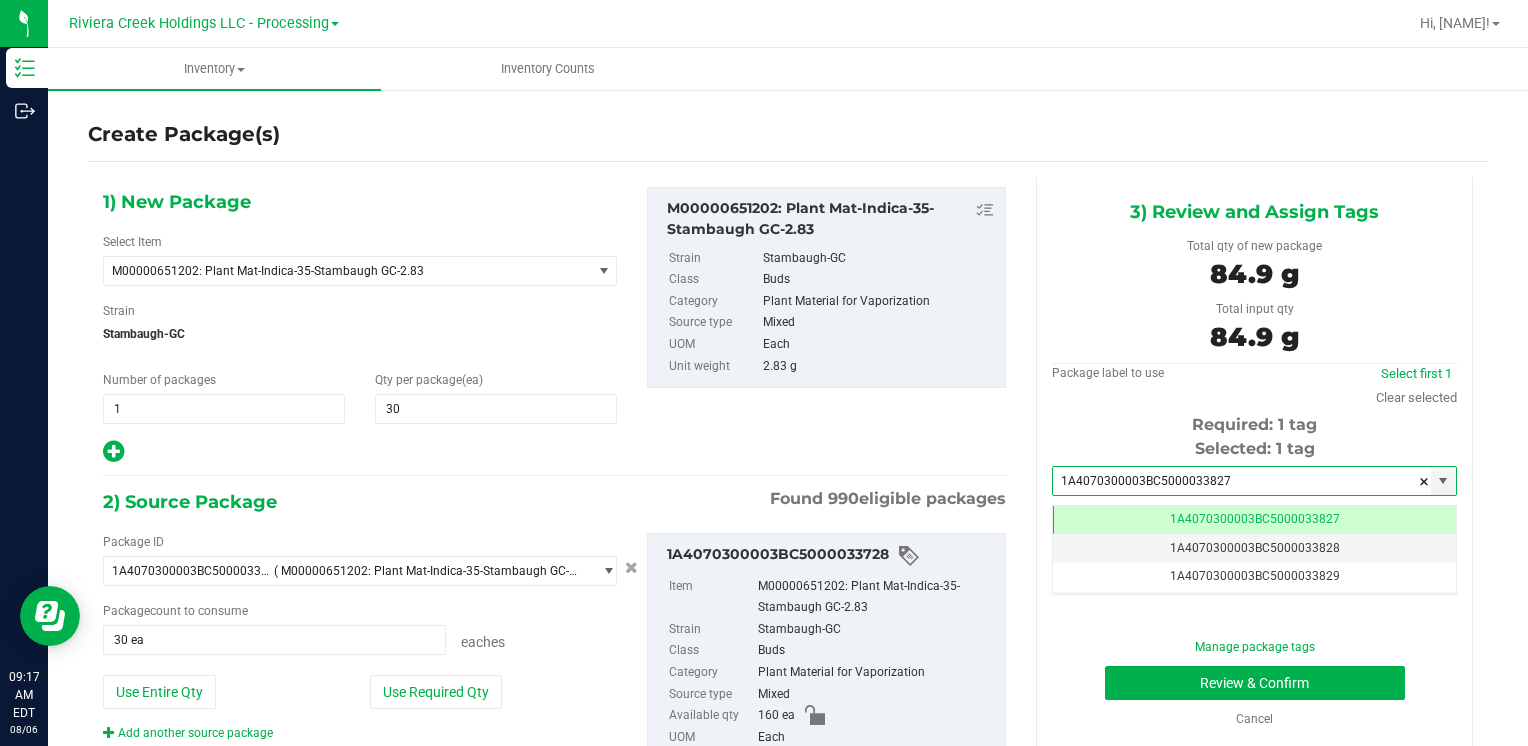 scroll, scrollTop: 0, scrollLeft: 0, axis: both 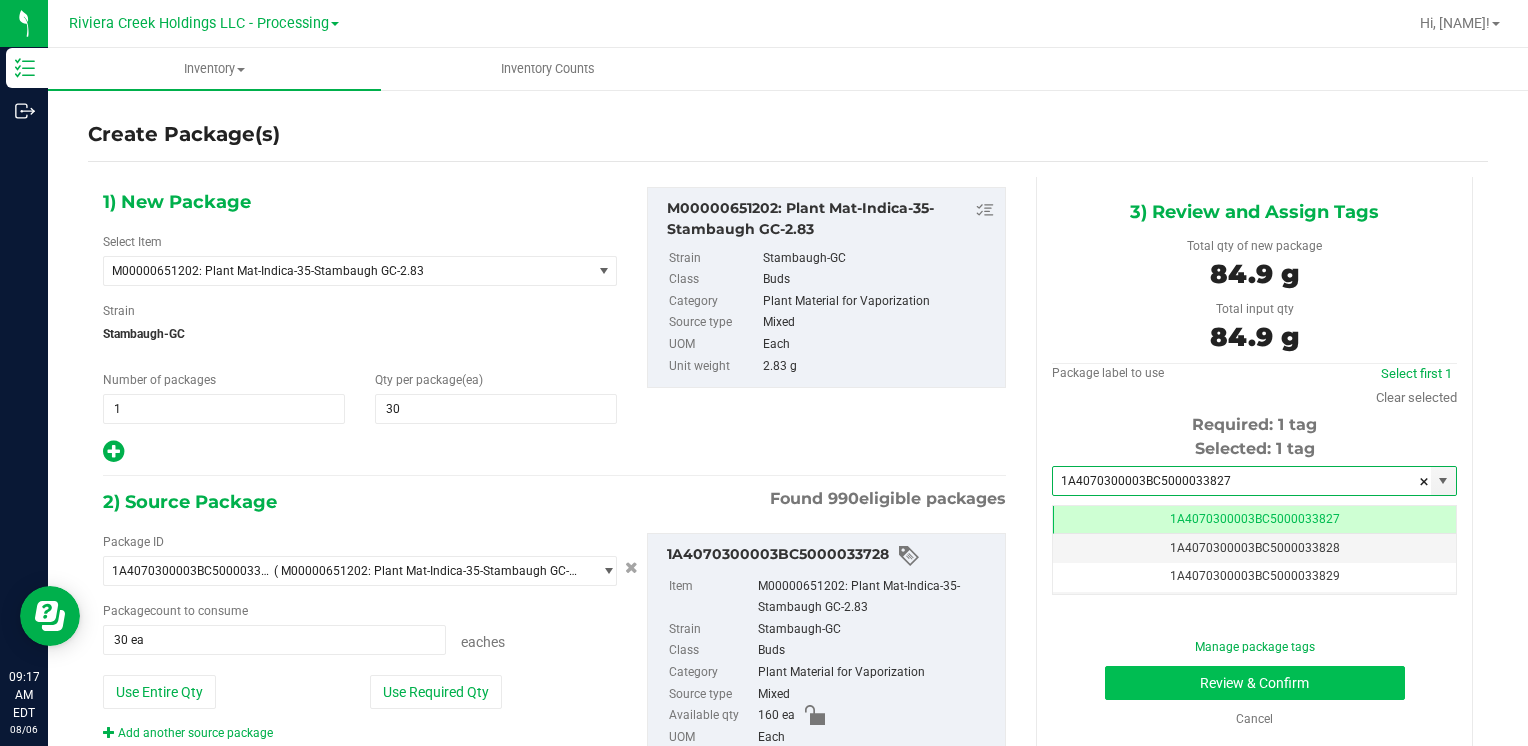 type on "1A4070300003BC5000033827" 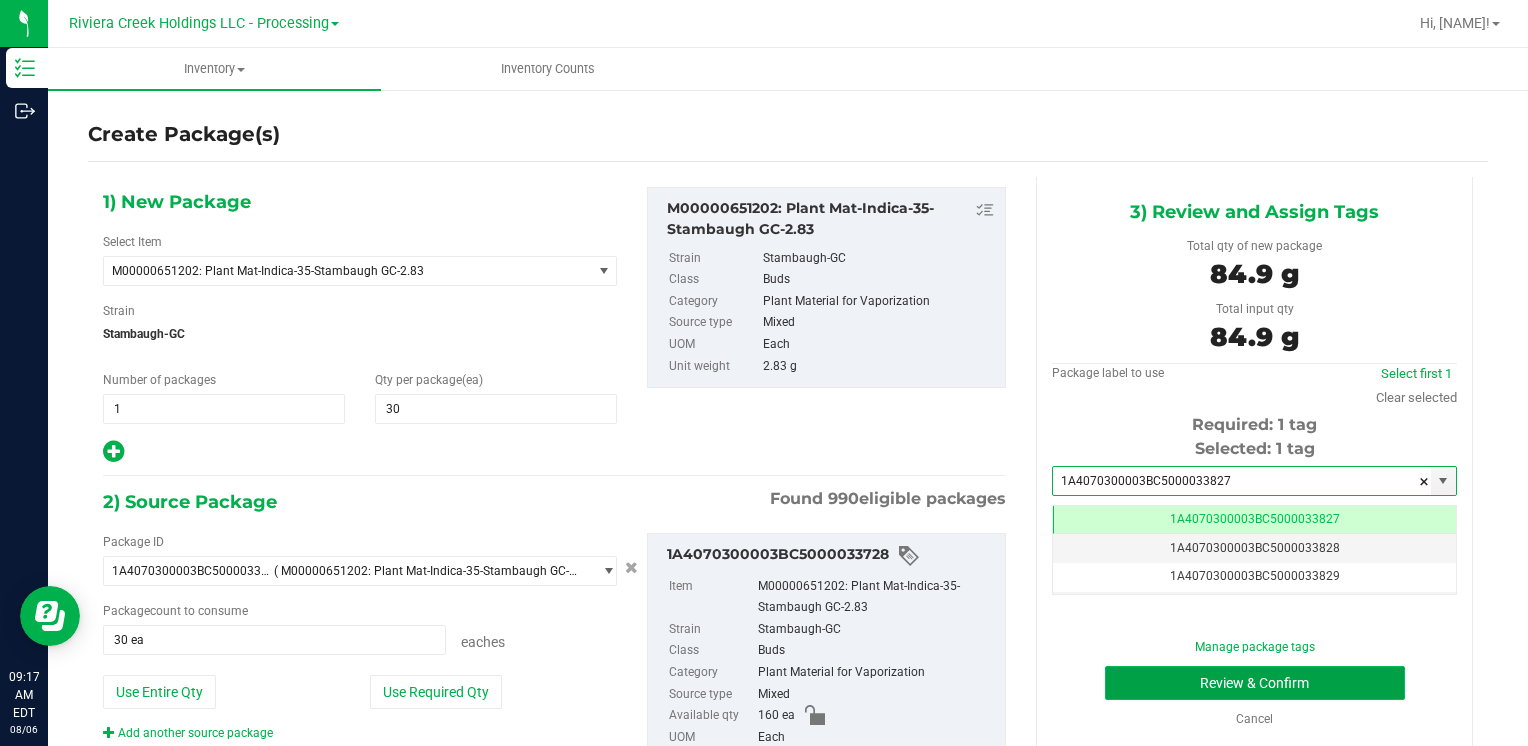 click on "Review & Confirm" at bounding box center (1255, 683) 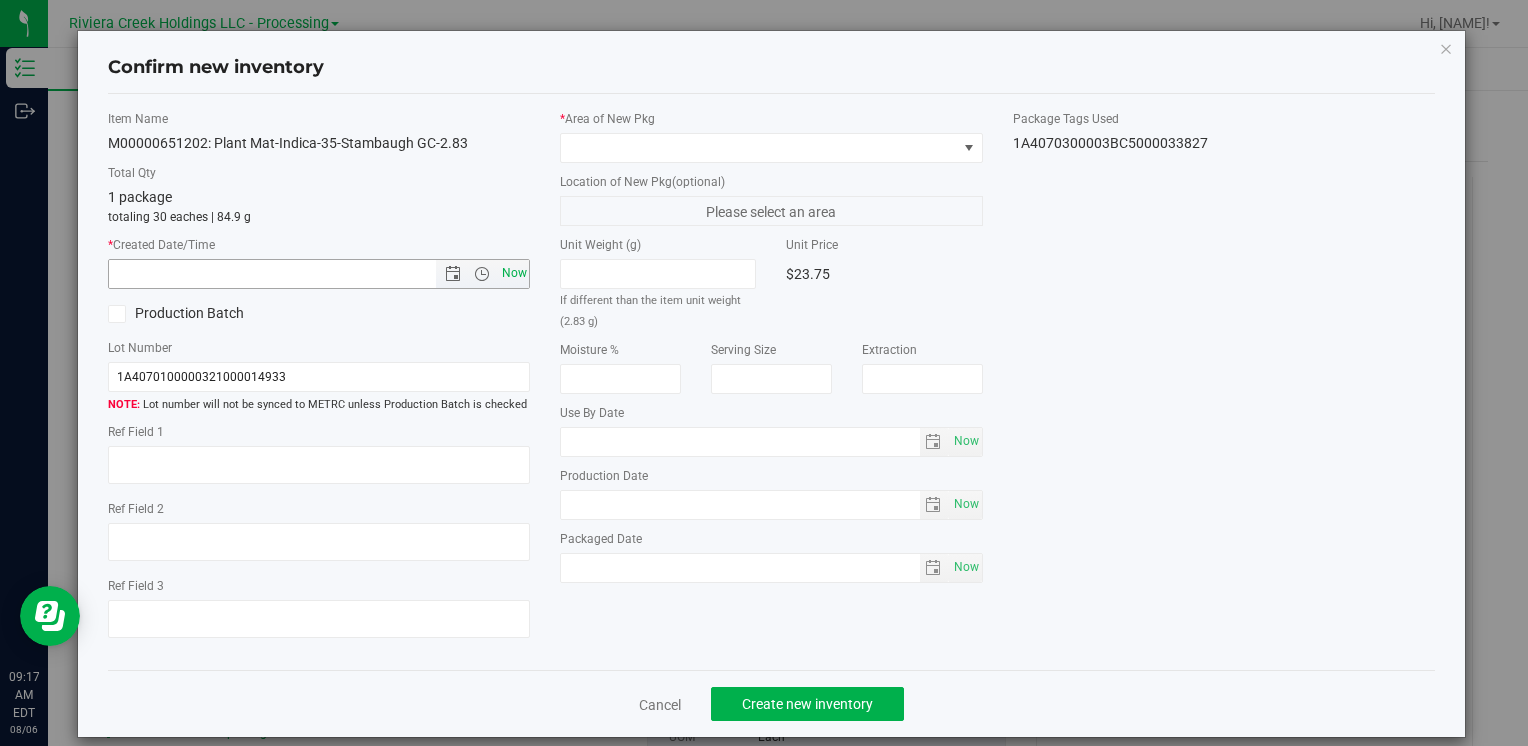 click on "Now" at bounding box center [514, 273] 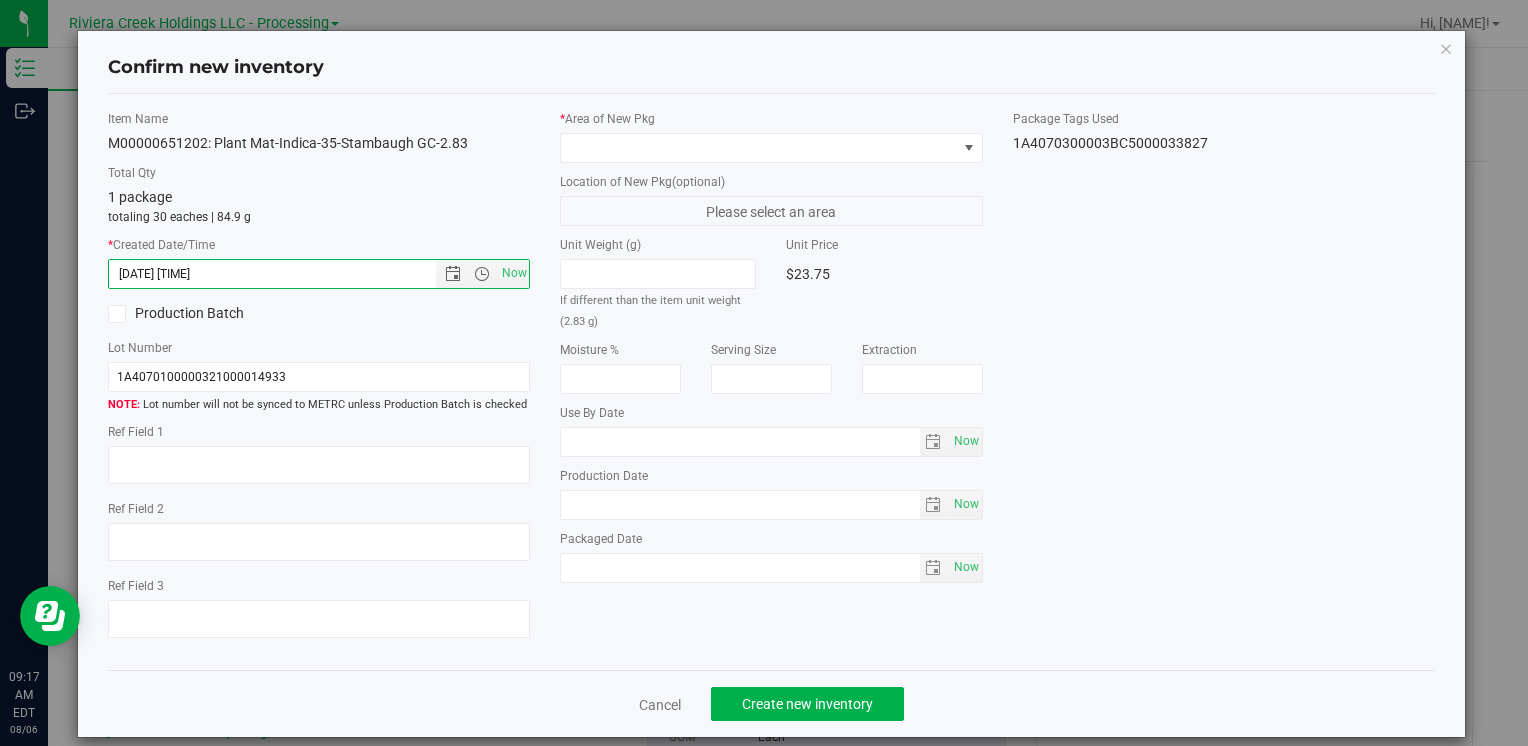 click on "*
Area of New Pkg" at bounding box center (771, 136) 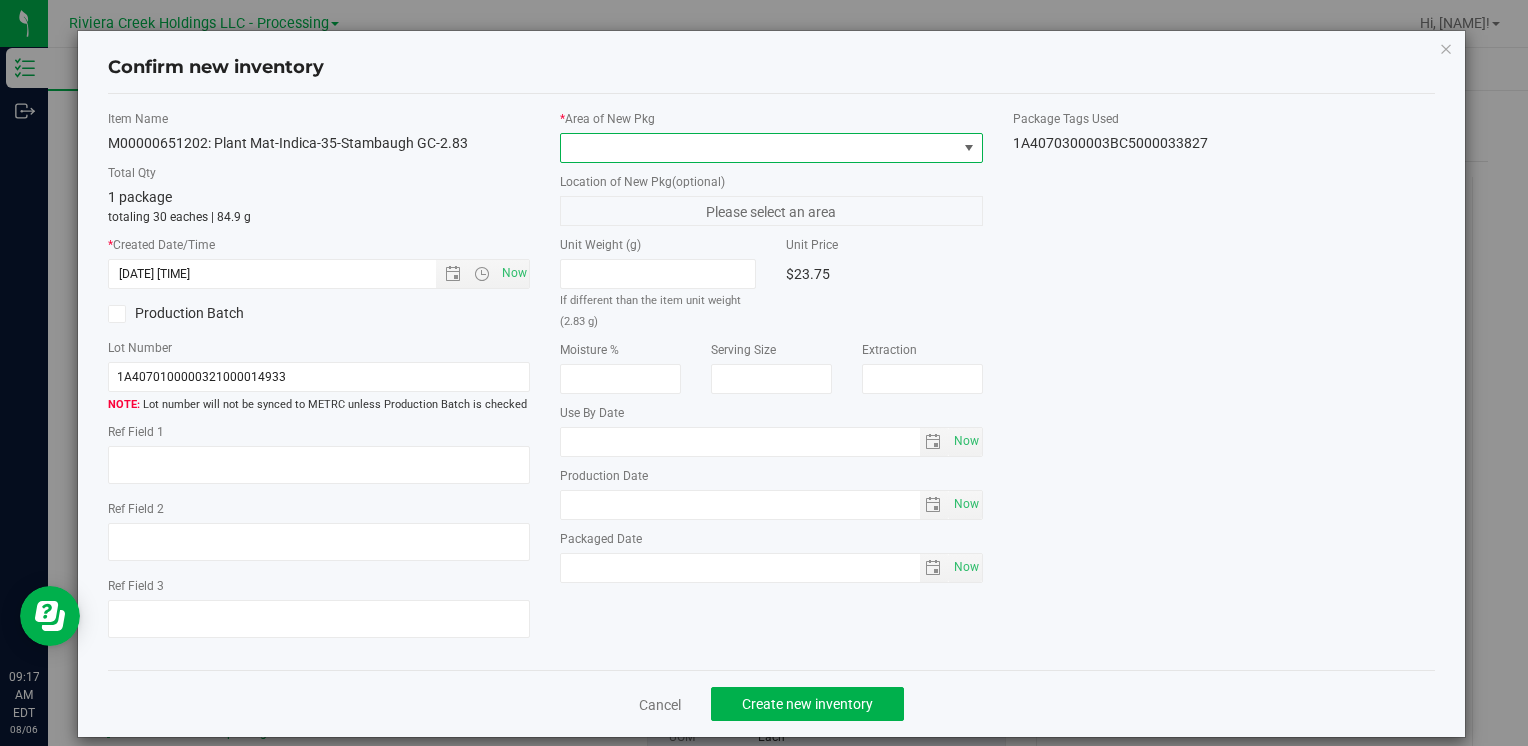 click at bounding box center [758, 148] 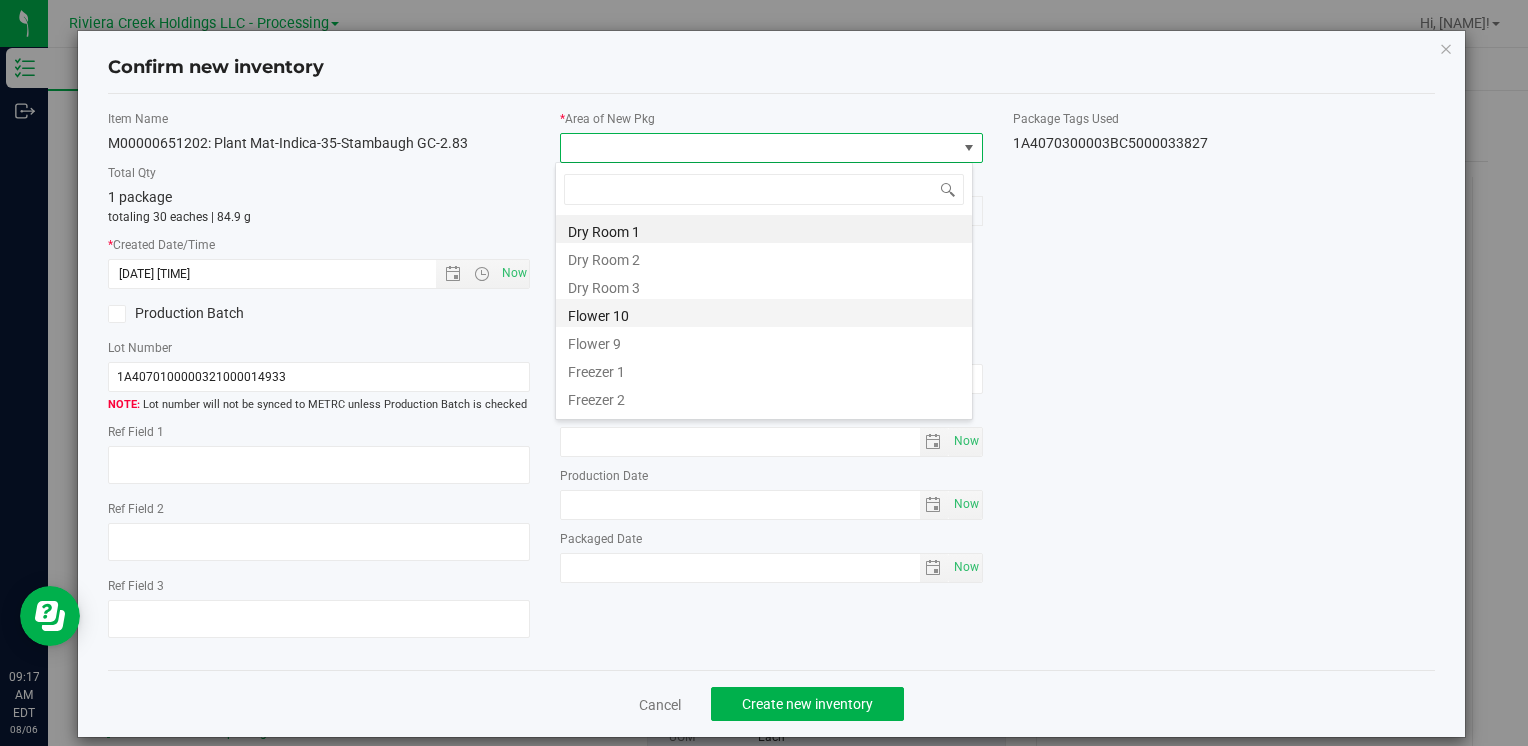 click on "Flower 10" at bounding box center (764, 313) 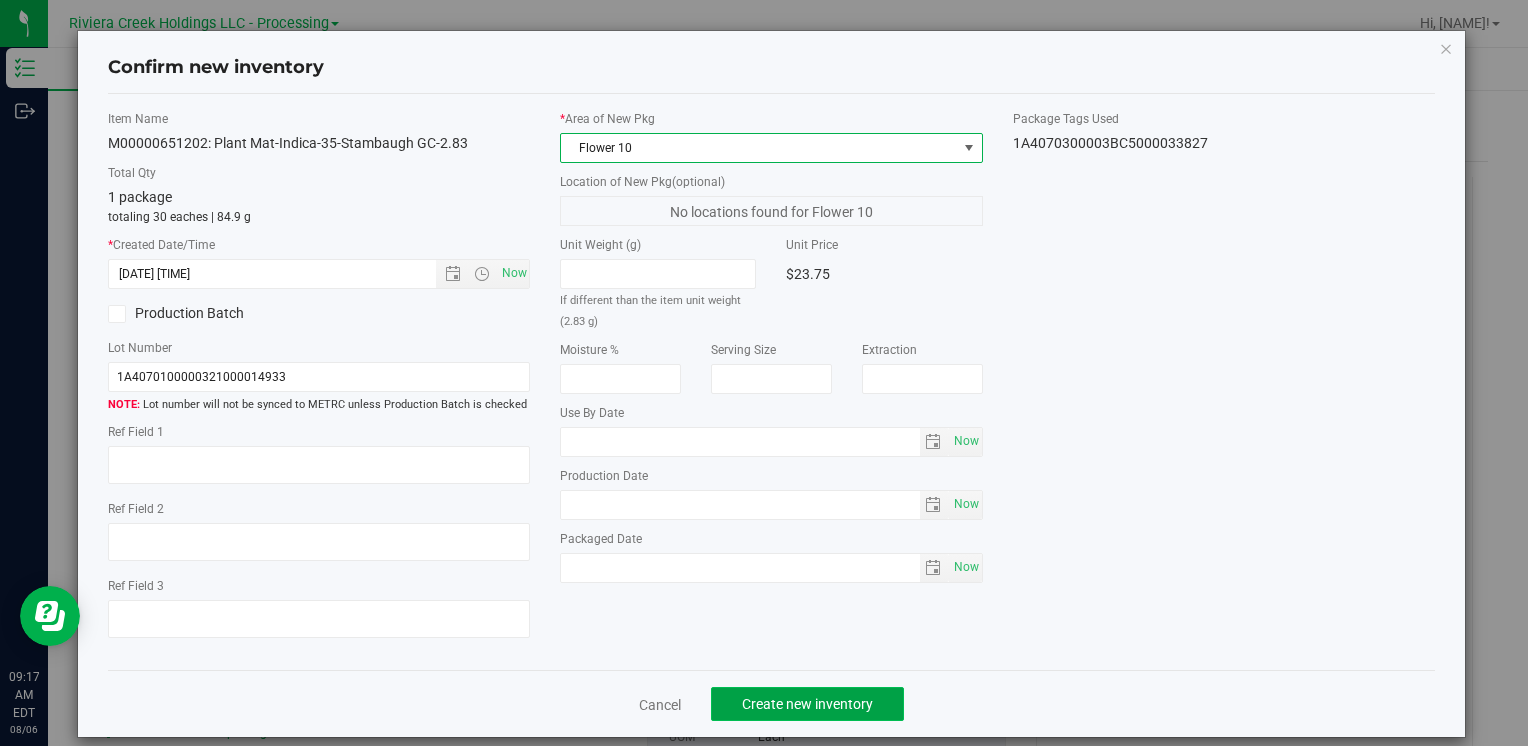 click on "Create new inventory" 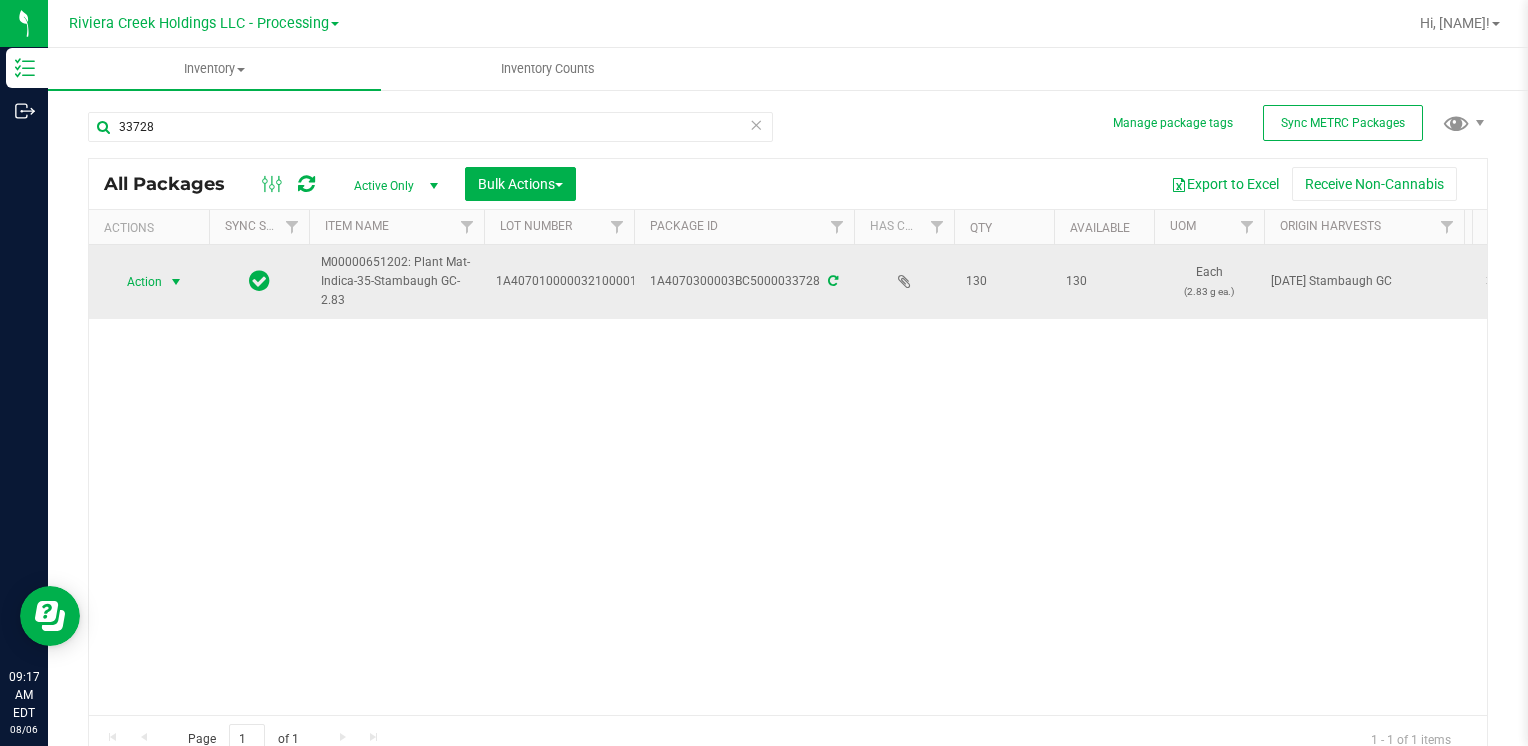 click on "Action" at bounding box center (136, 282) 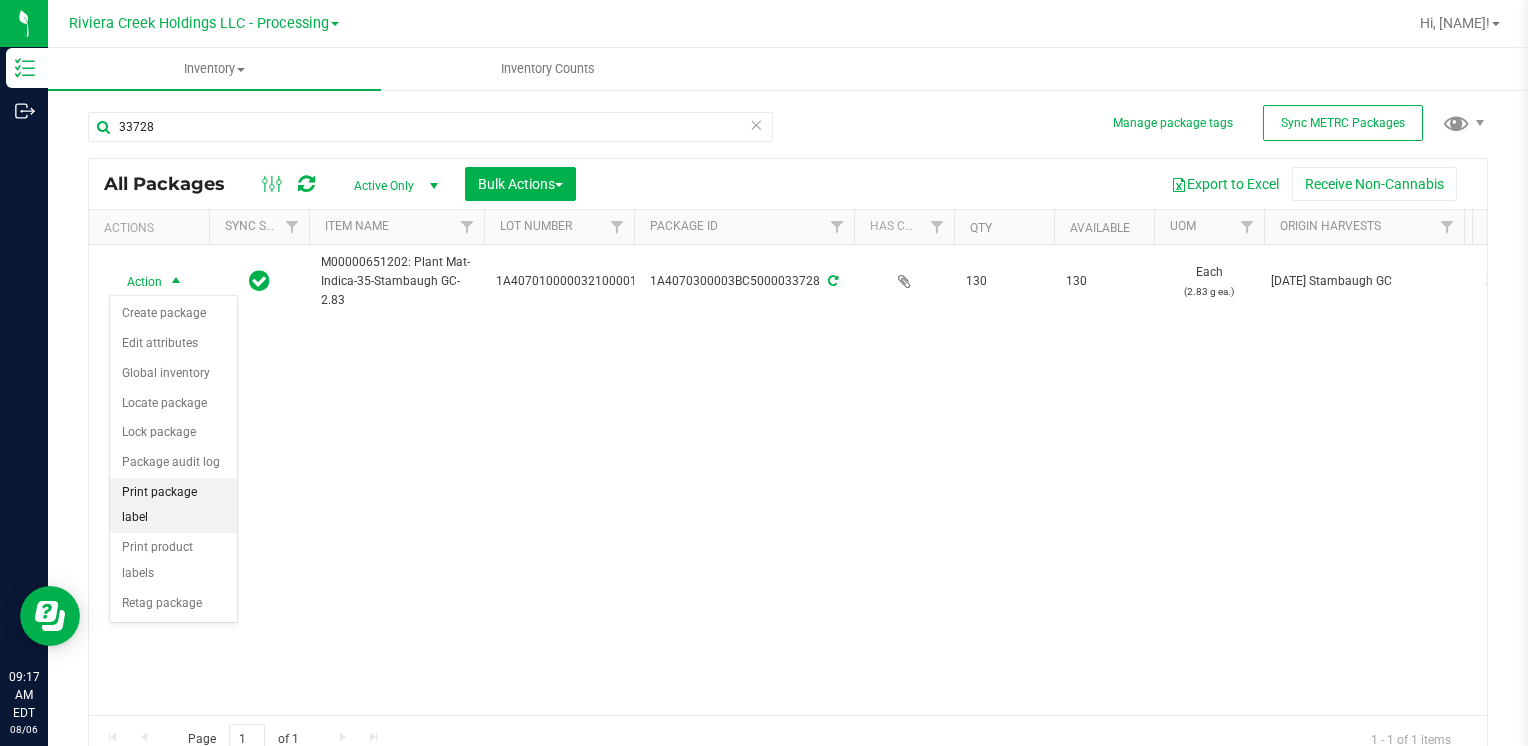 click on "Print package label" at bounding box center (173, 505) 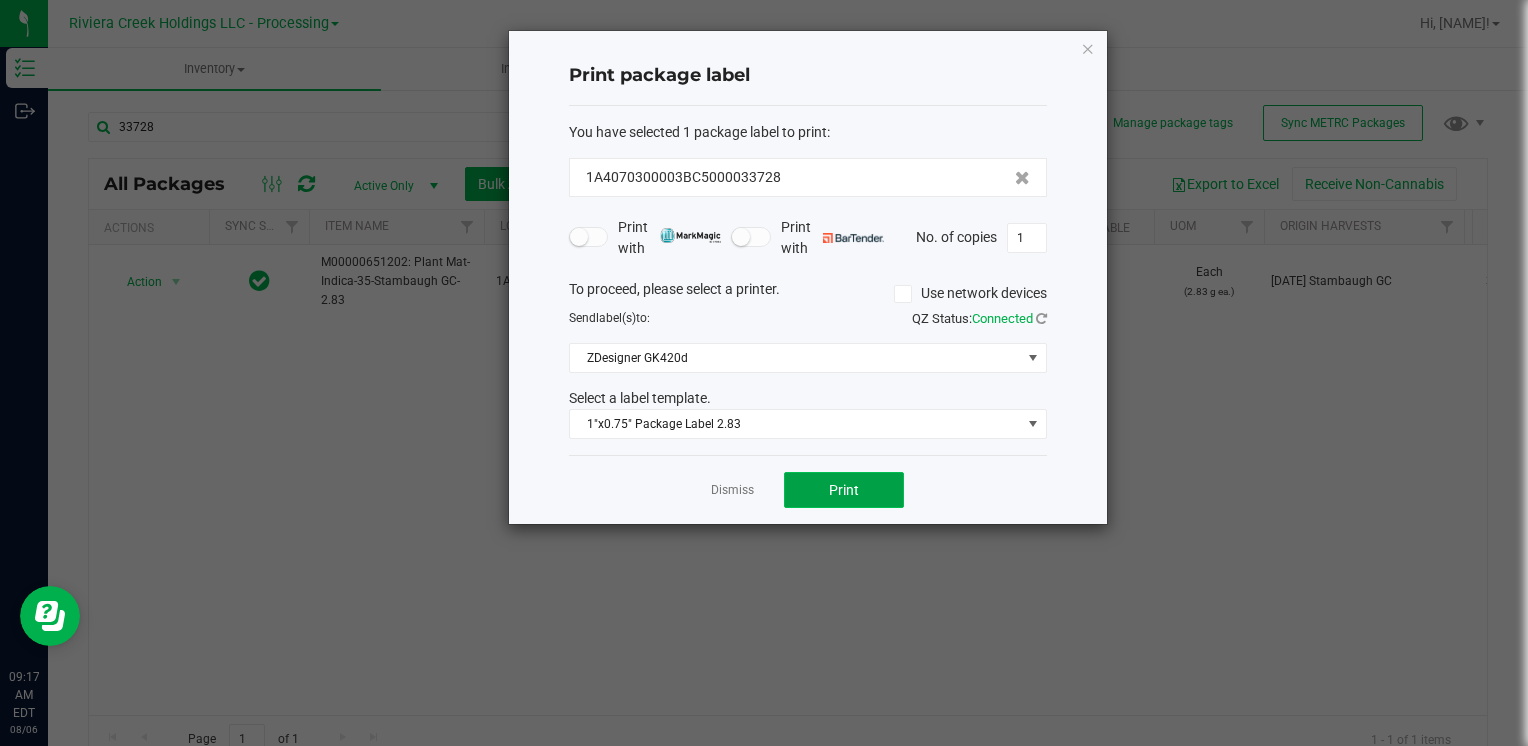 click on "Print" 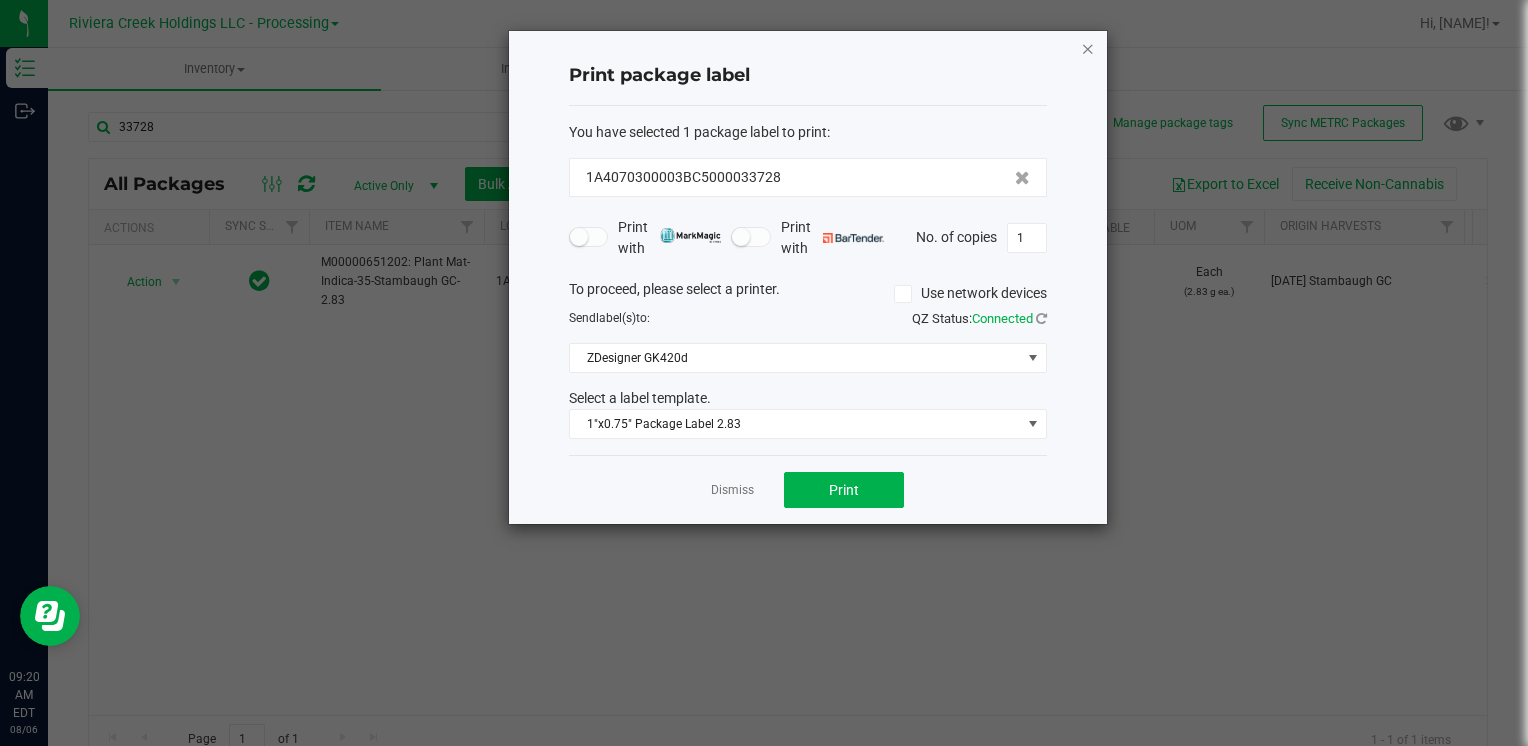 click on "Print package label  You have selected 1 package label to print  :   1A4070300003BC5000033728   Print with   Print with   No. of copies  1  To proceed, please select a printer.   Use network devices  Send  label(s)  to:  QZ Status:   Connected  ZDesigner GK420d  Select a label template.  1"x0.75" Package Label 2.83  Dismiss   Print" 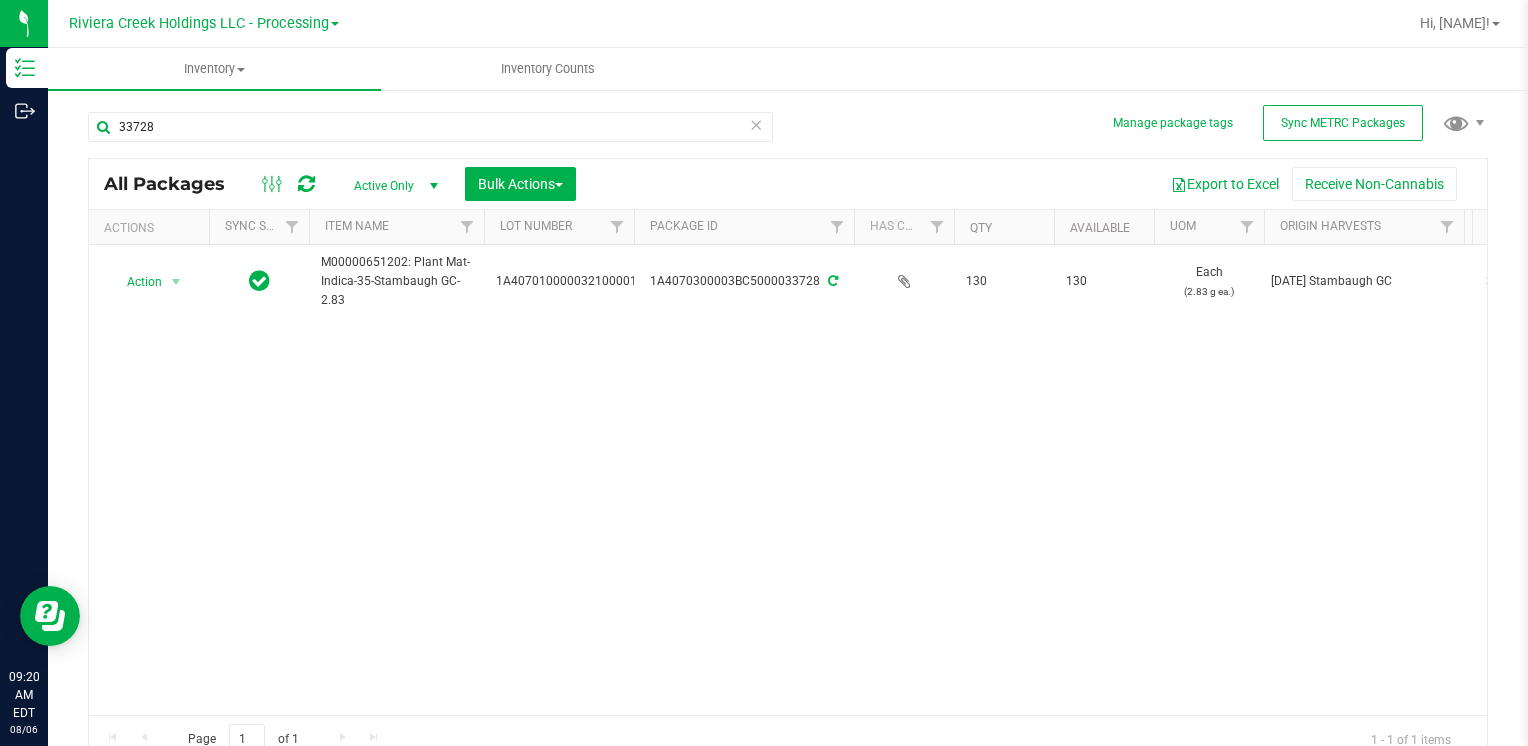 click on "33728" at bounding box center (438, 126) 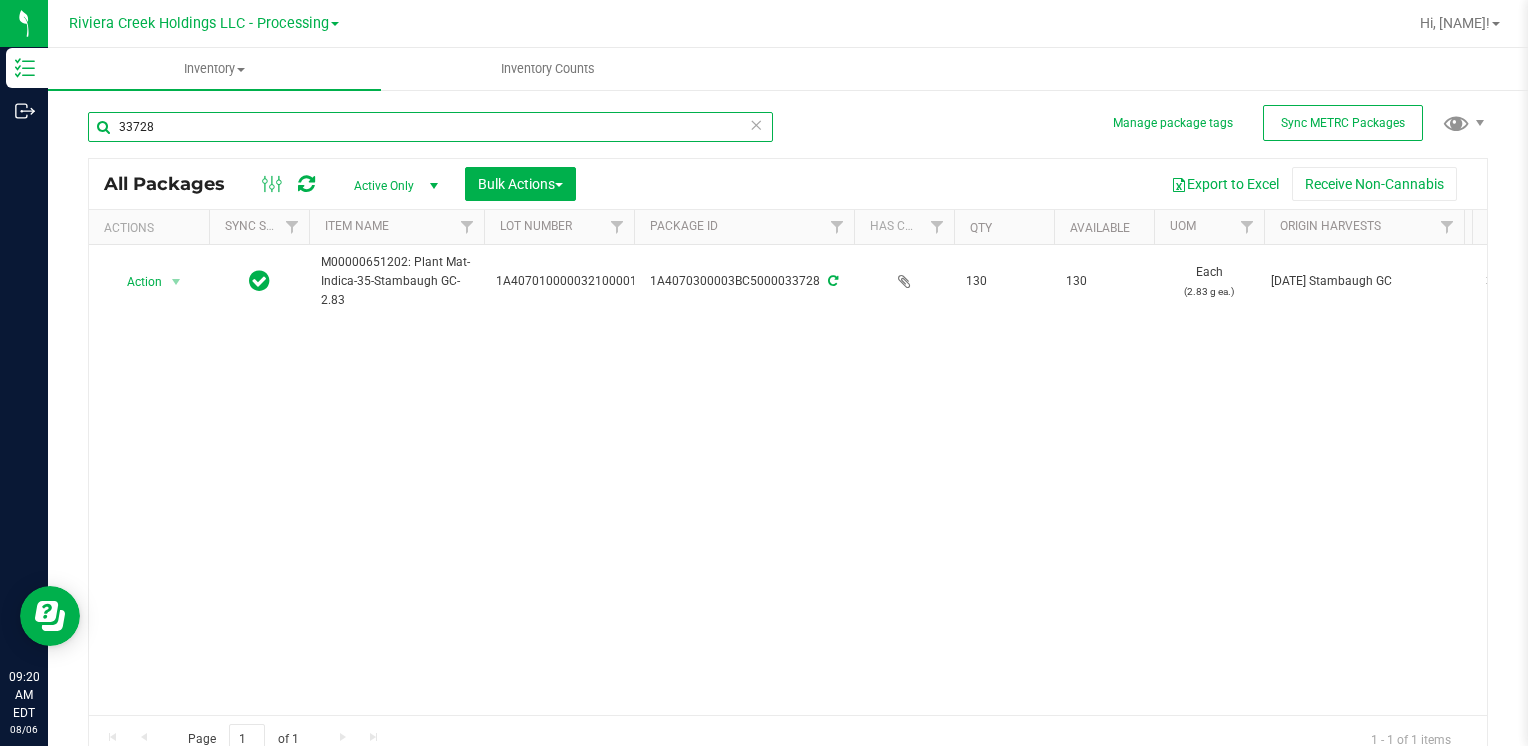 click on "33728" at bounding box center (430, 127) 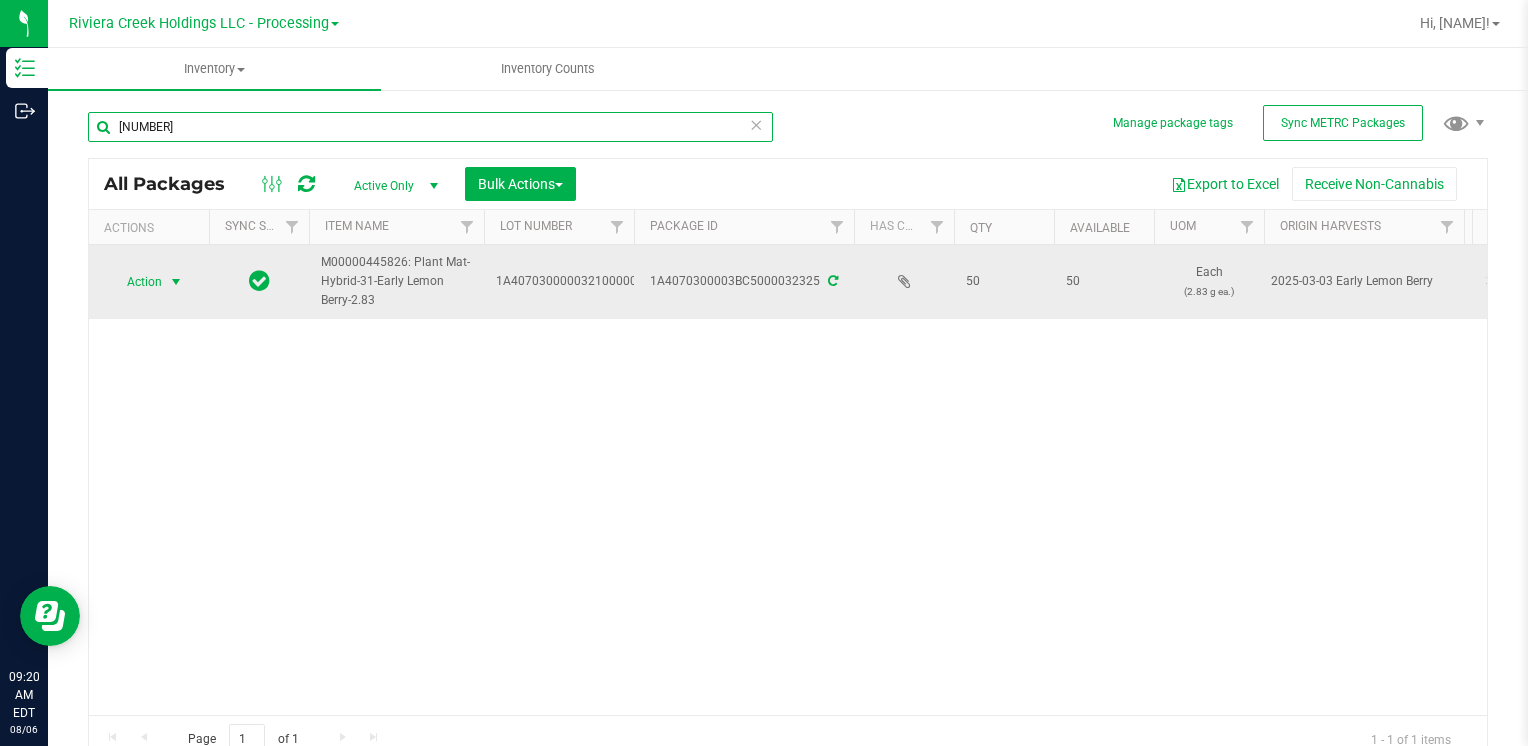 type on "[NUMBER]" 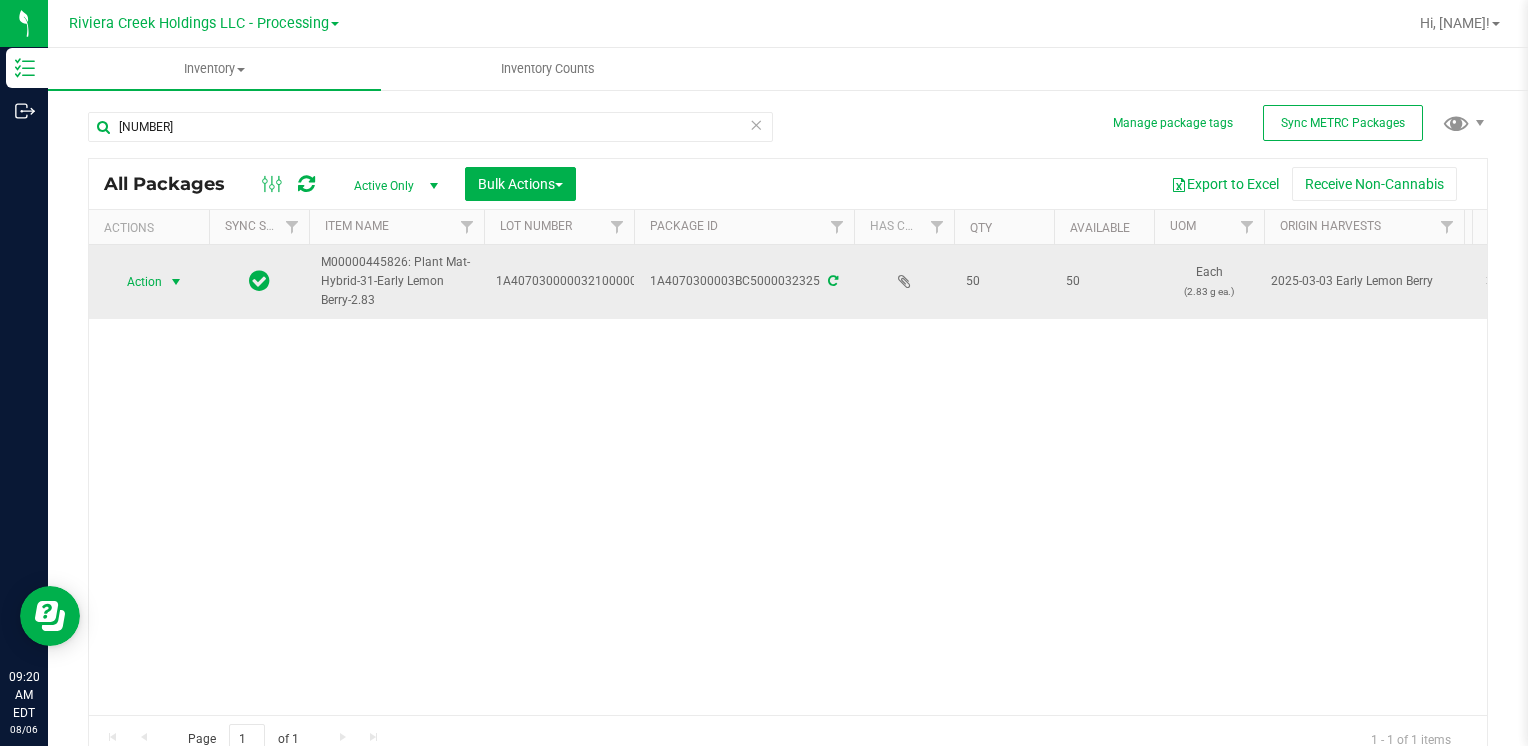 click on "Action" at bounding box center [136, 282] 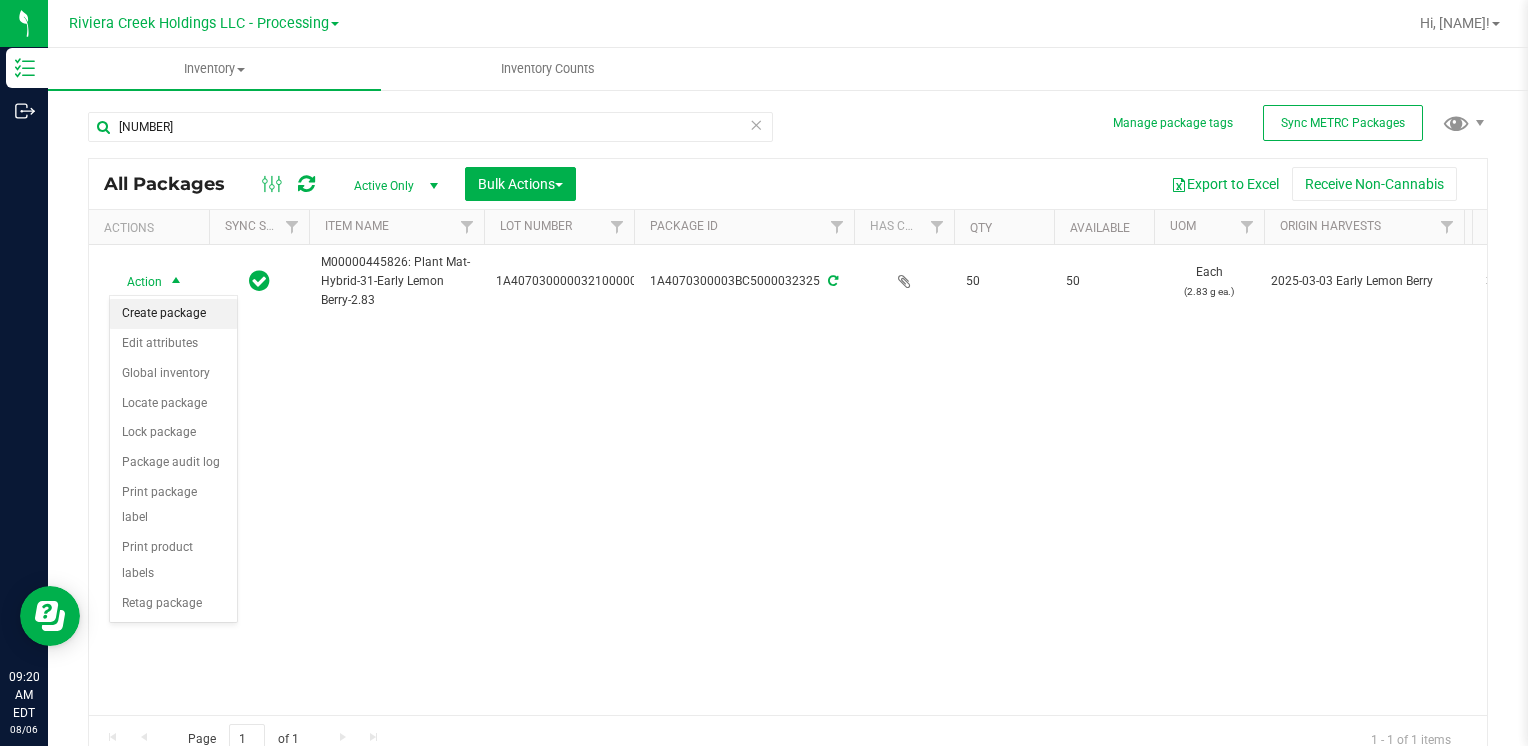 click on "Create package" at bounding box center (173, 314) 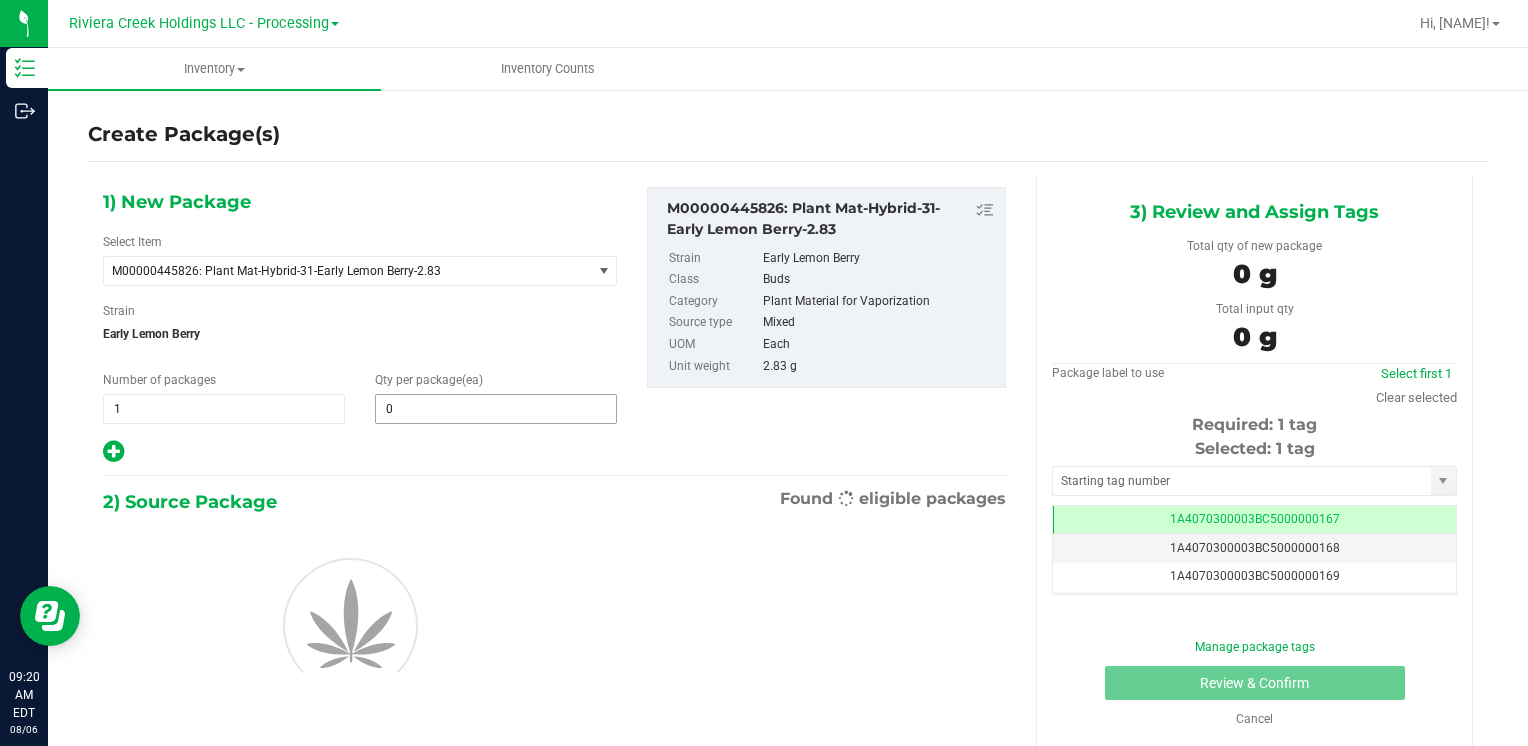 scroll, scrollTop: 0, scrollLeft: 0, axis: both 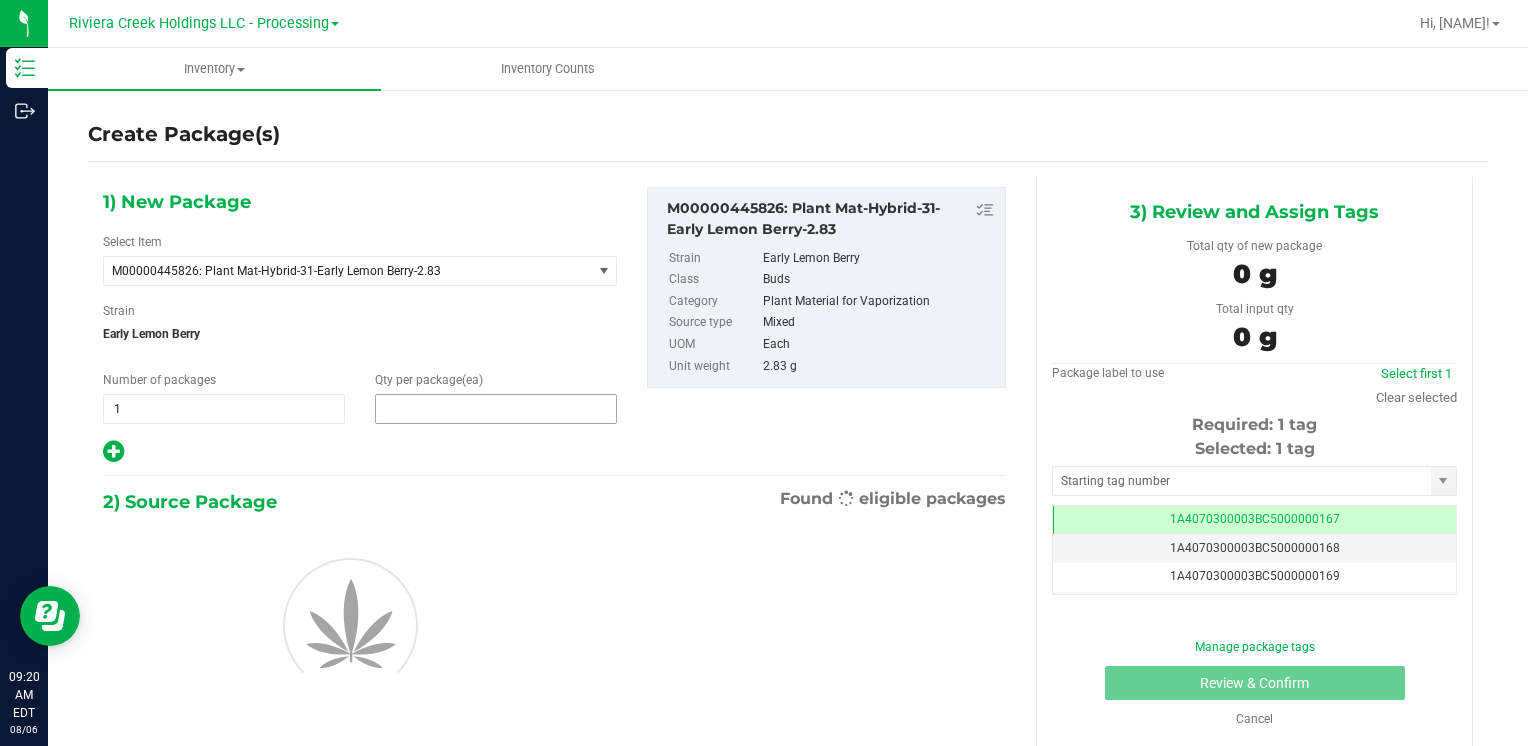 click at bounding box center [496, 409] 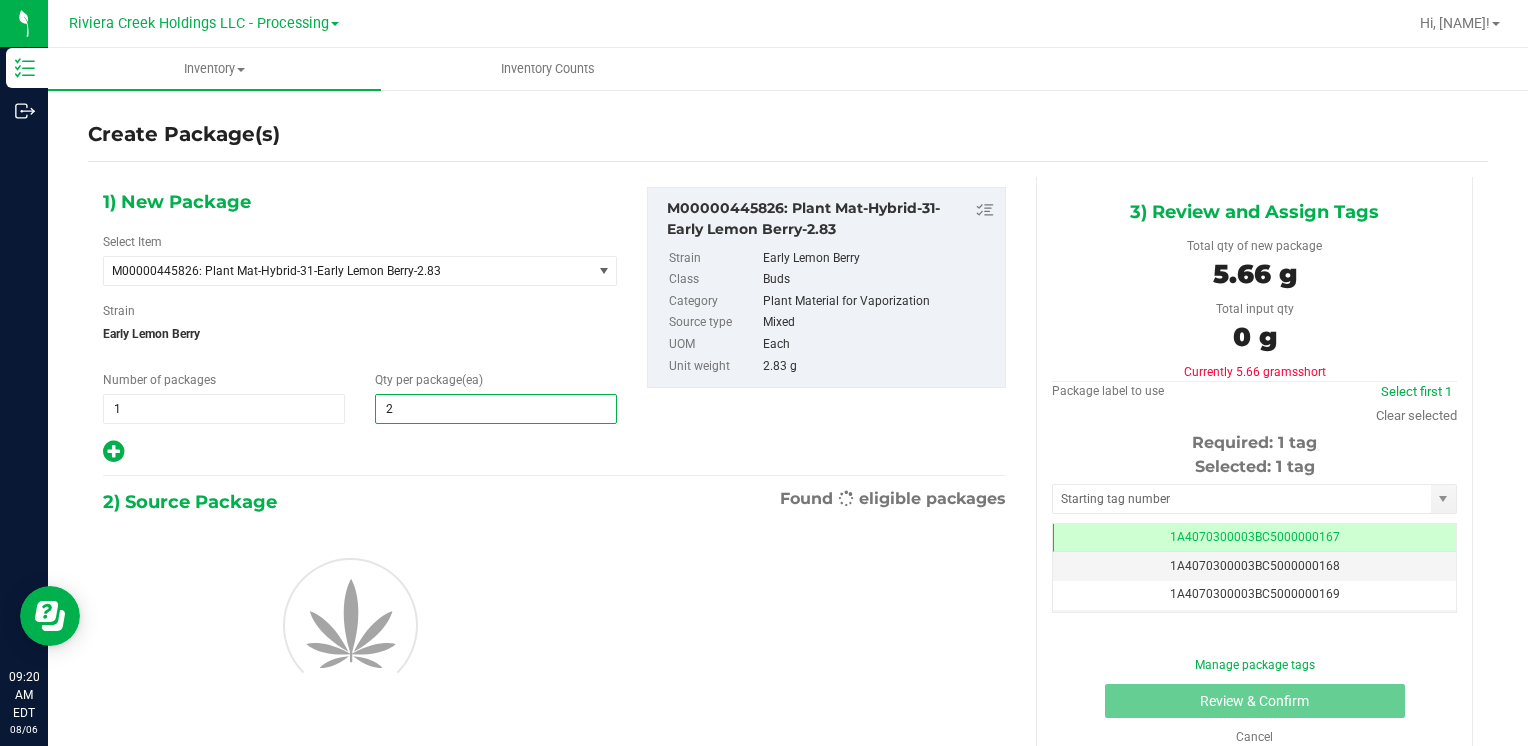 type on "20" 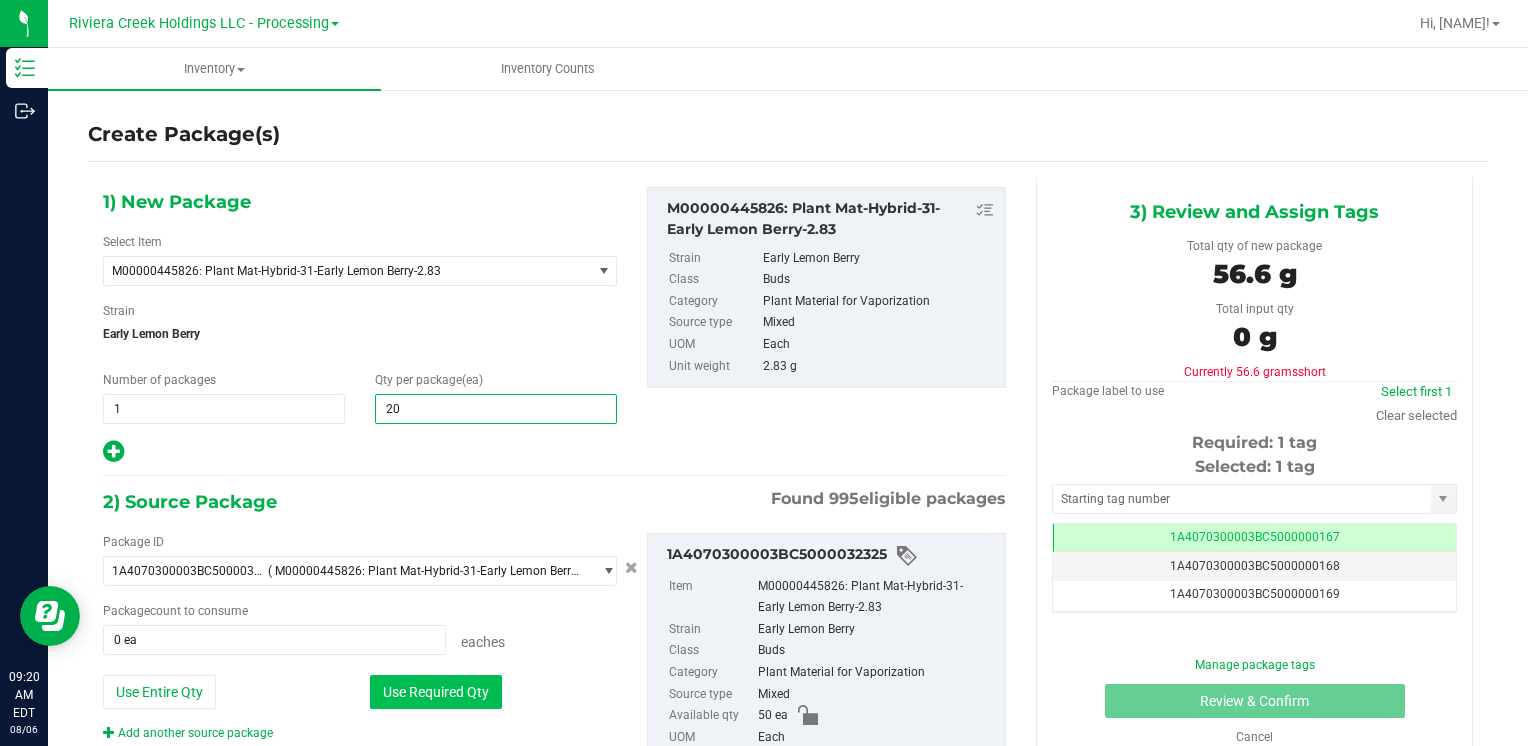 type on "20" 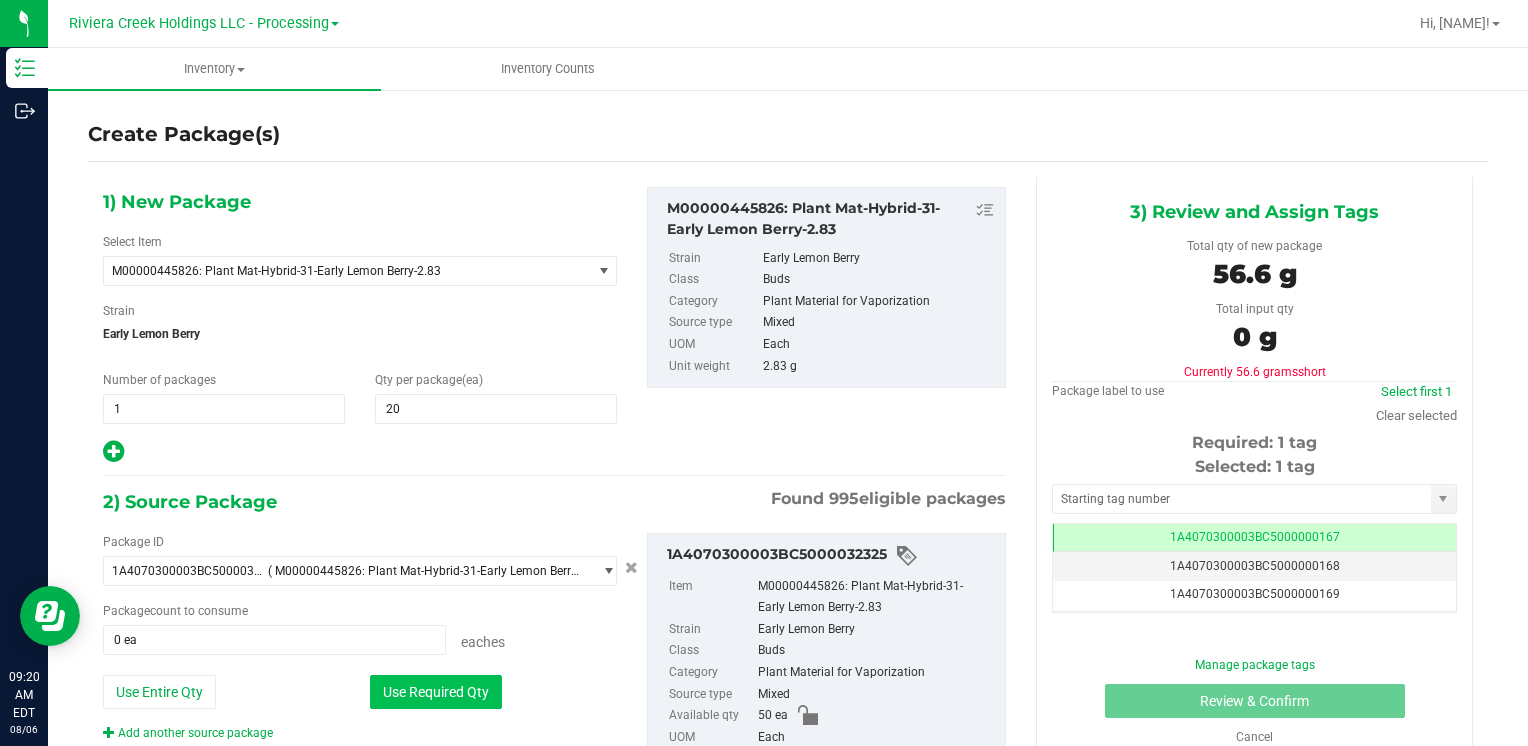 click on "Use Required Qty" at bounding box center [436, 692] 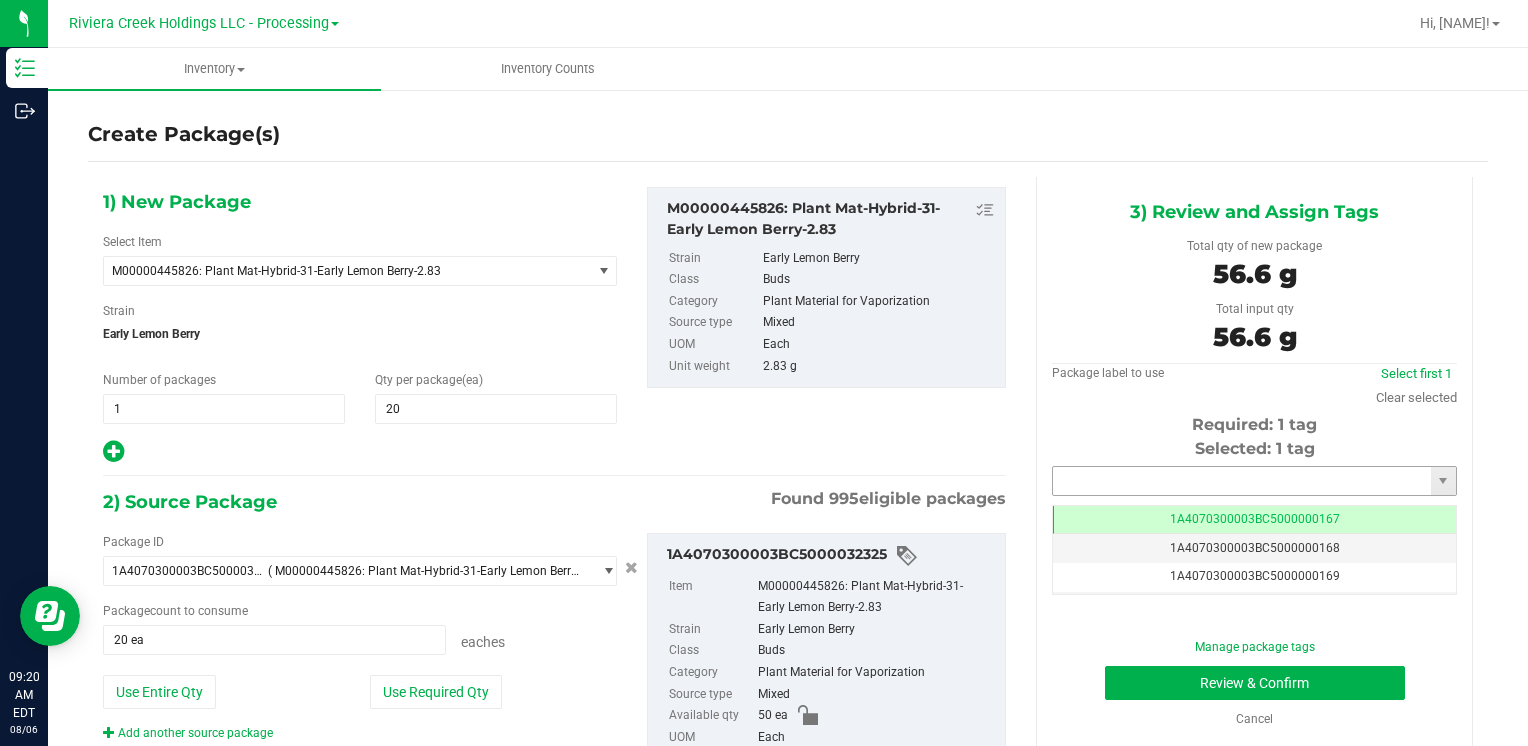 click at bounding box center (1242, 481) 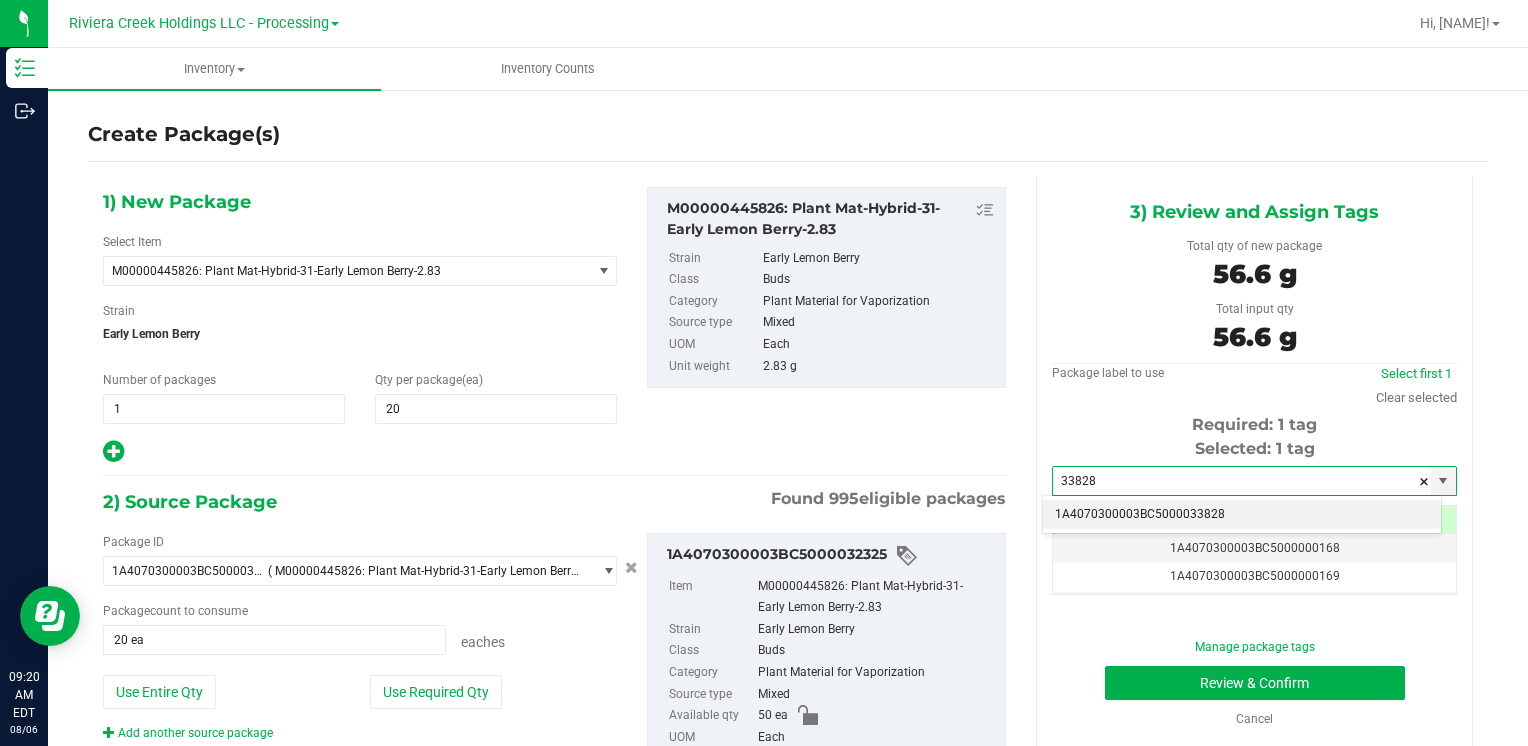 click on "1A4070300003BC5000033828" at bounding box center (1242, 515) 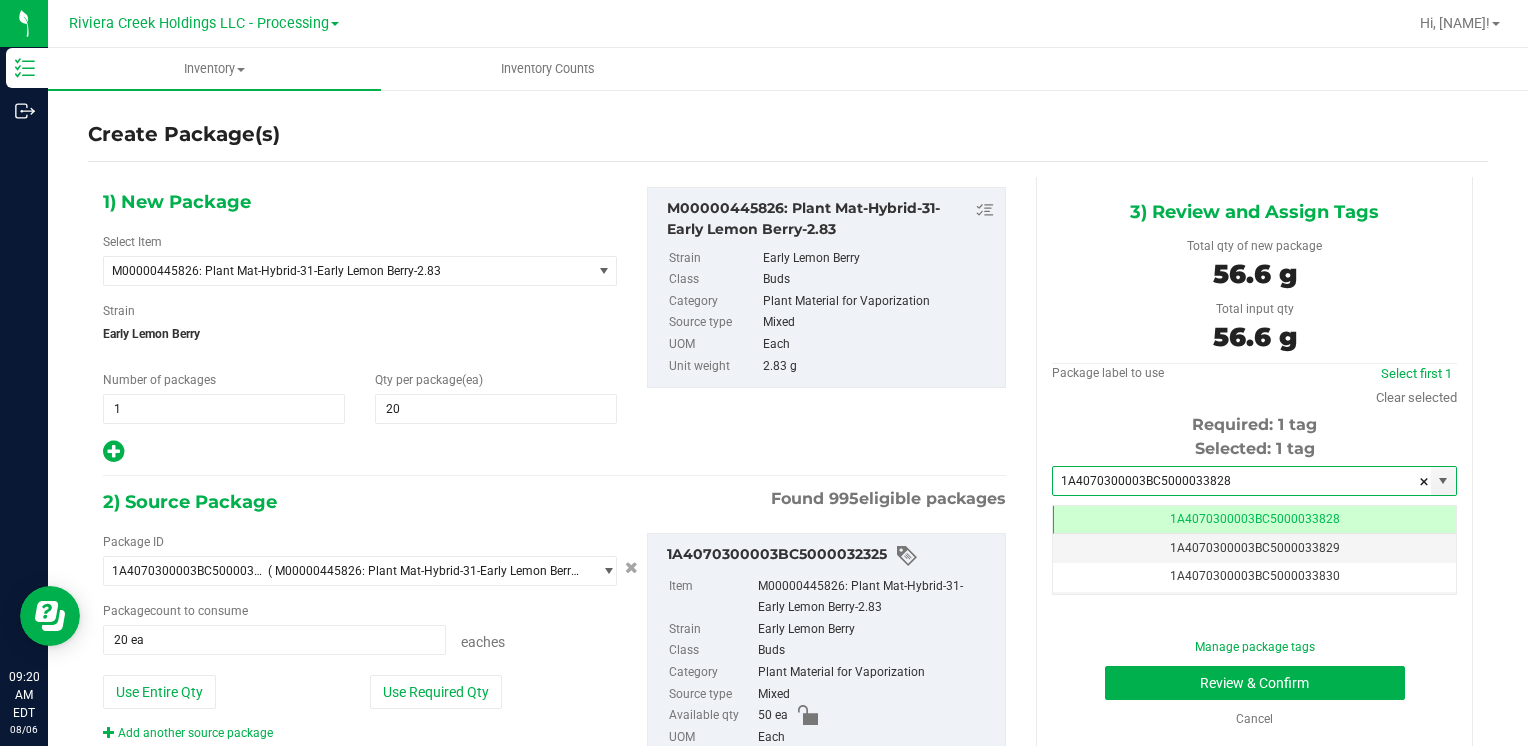 scroll, scrollTop: 0, scrollLeft: 0, axis: both 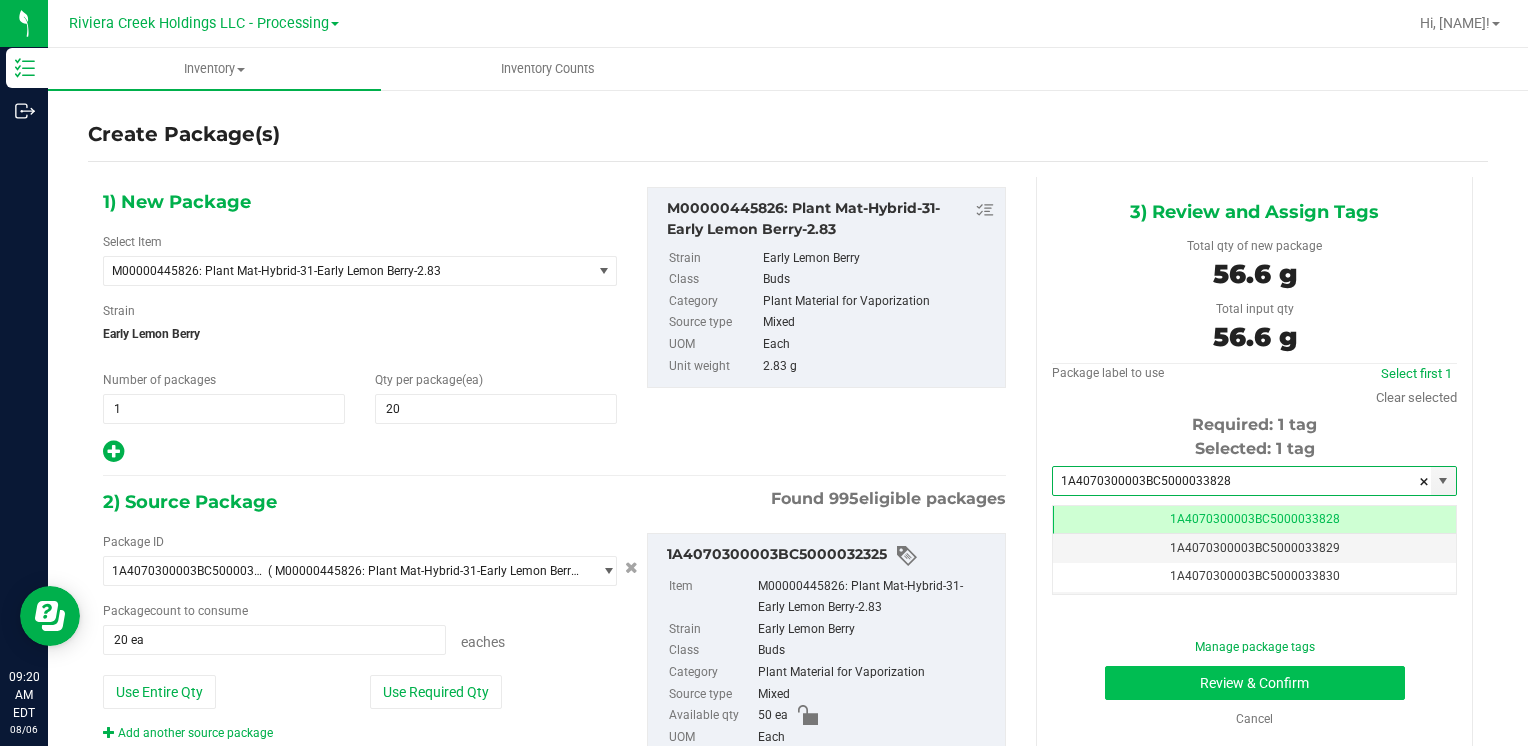type on "1A4070300003BC5000033828" 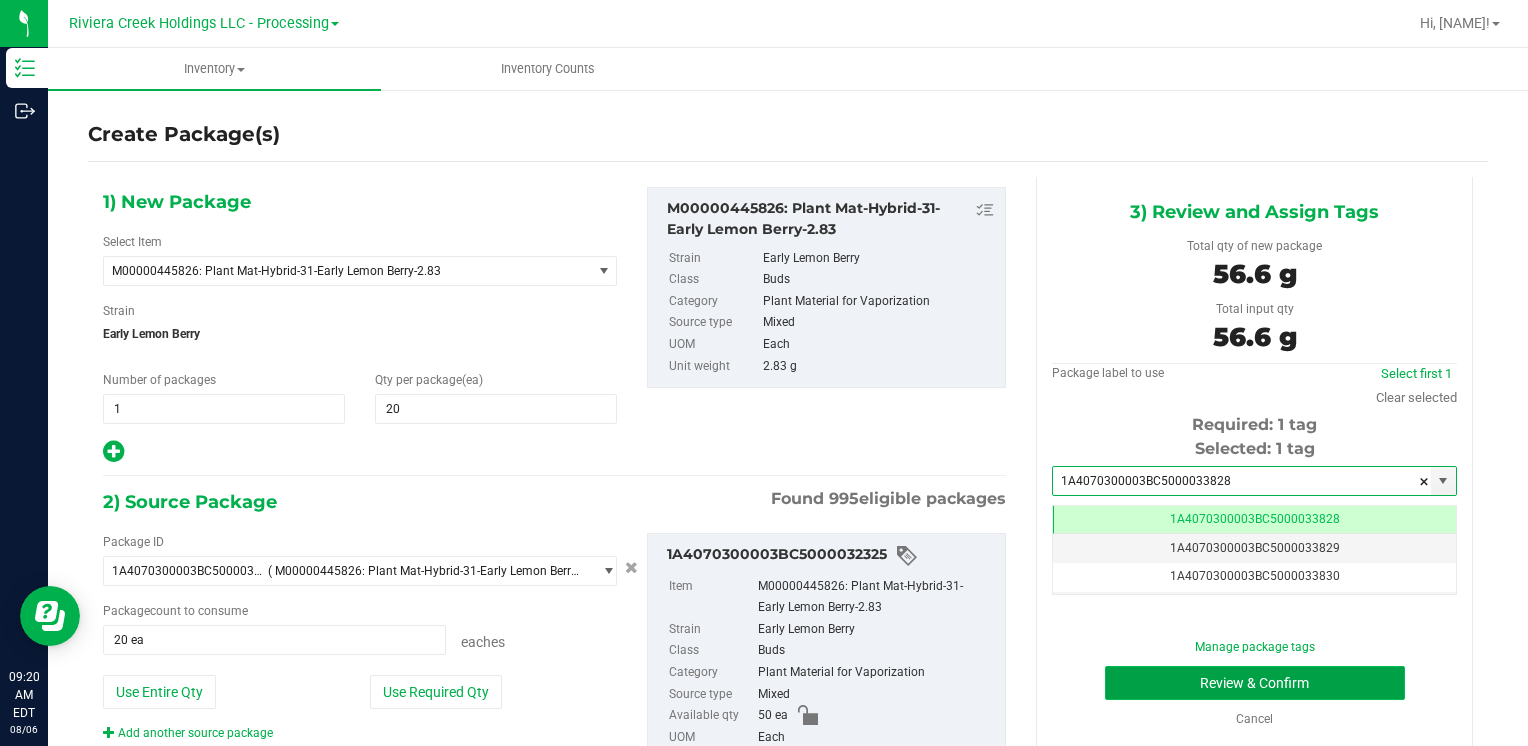 click on "Review & Confirm" at bounding box center [1255, 683] 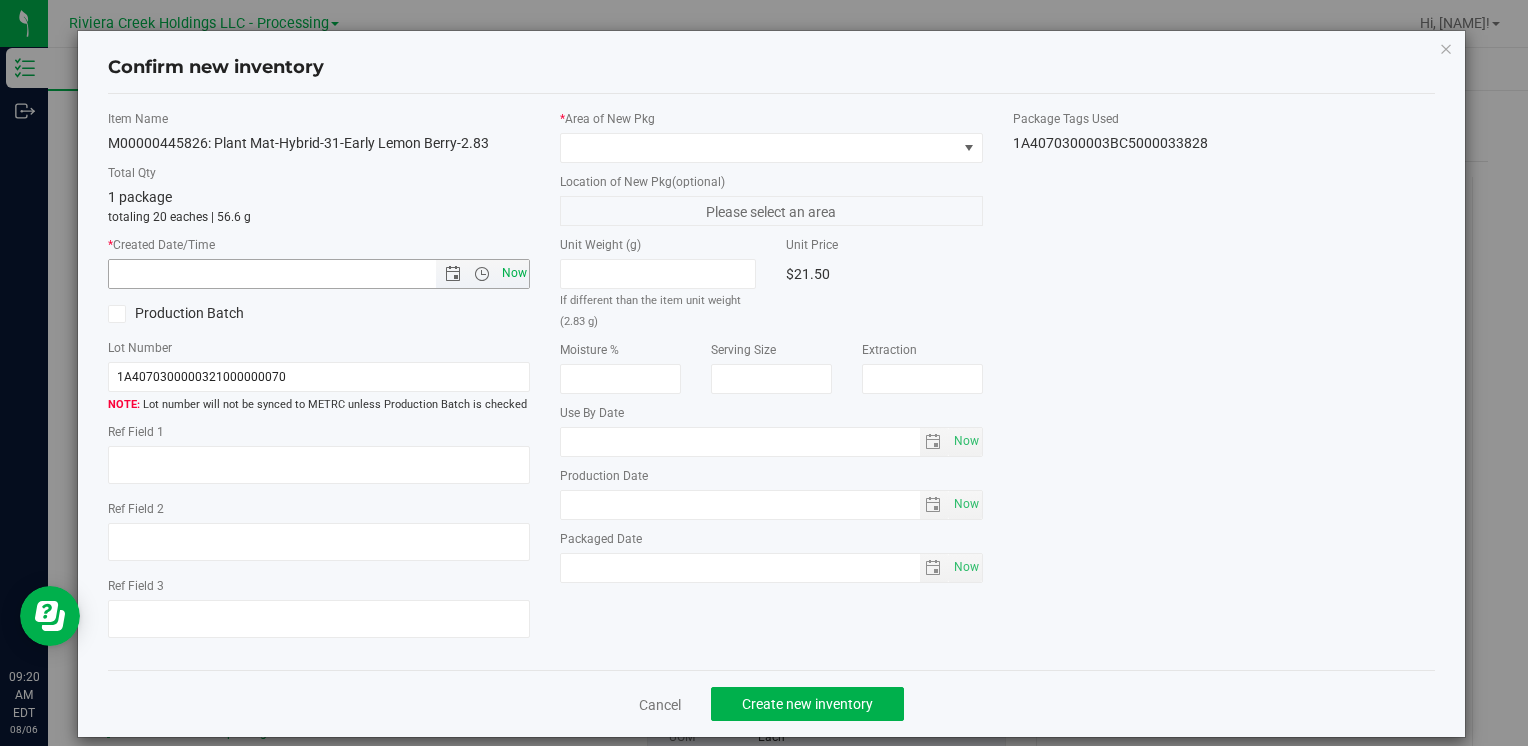 click on "Now" at bounding box center (514, 273) 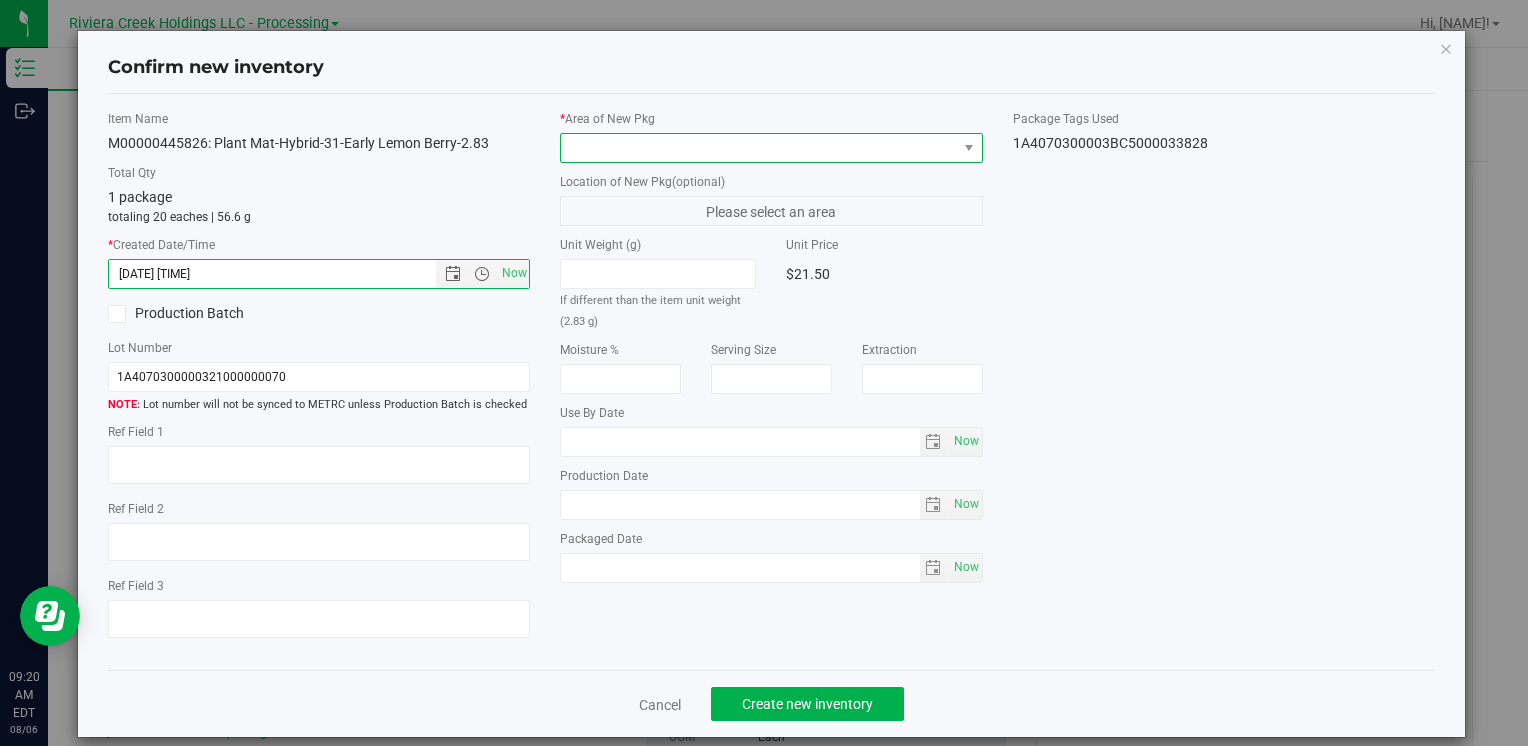 click at bounding box center [758, 148] 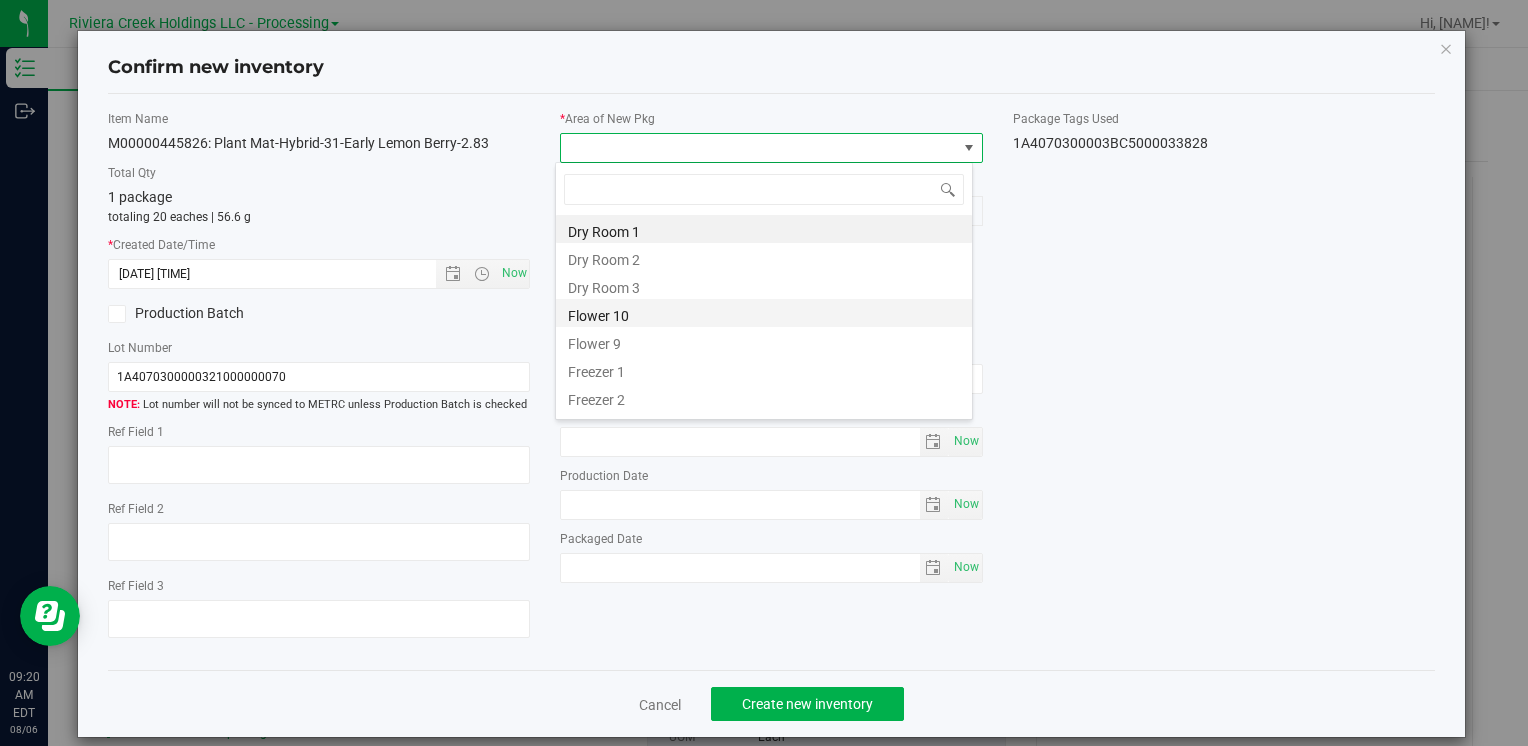click on "Flower 10" at bounding box center (764, 313) 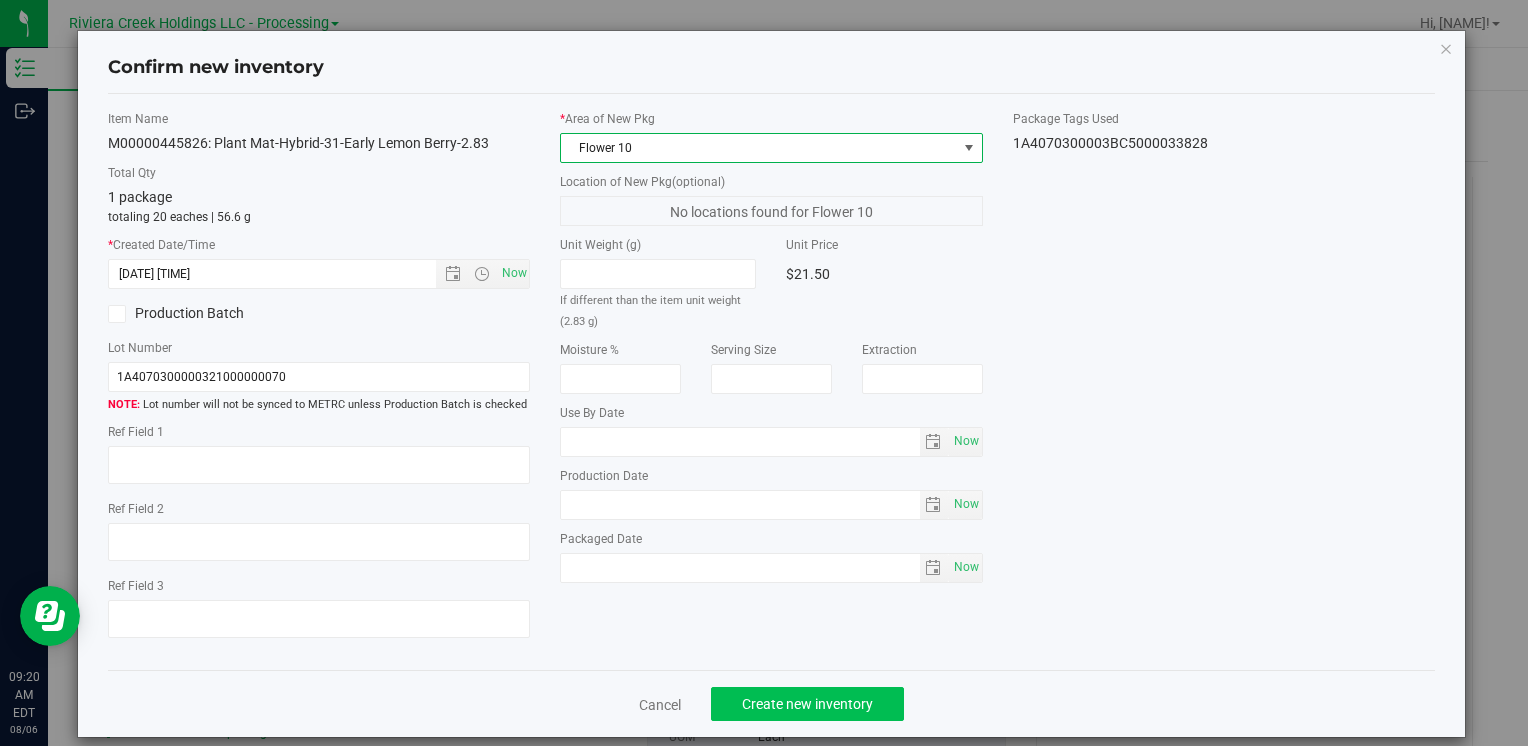 click on "Cancel
Create new inventory" at bounding box center [771, 703] 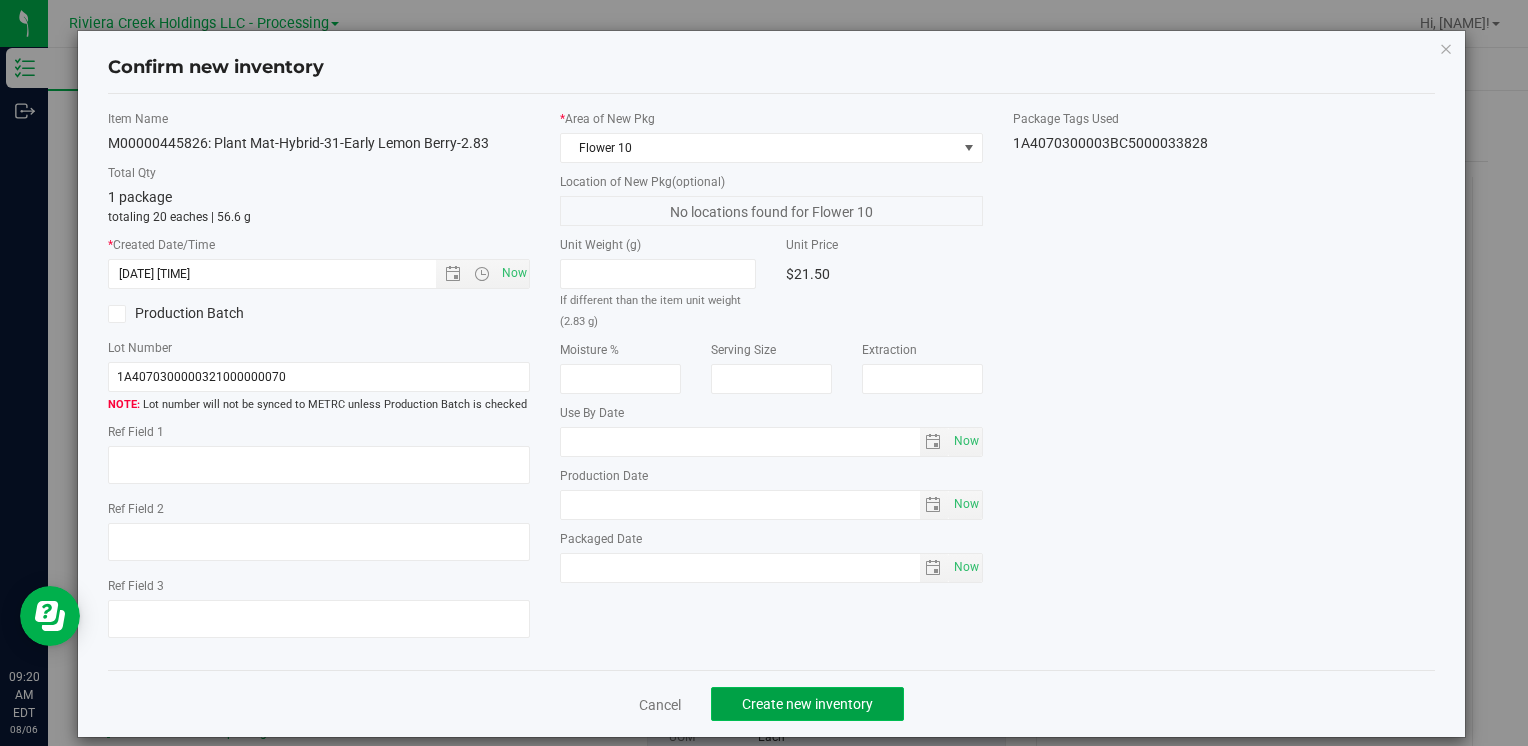 click on "Create new inventory" 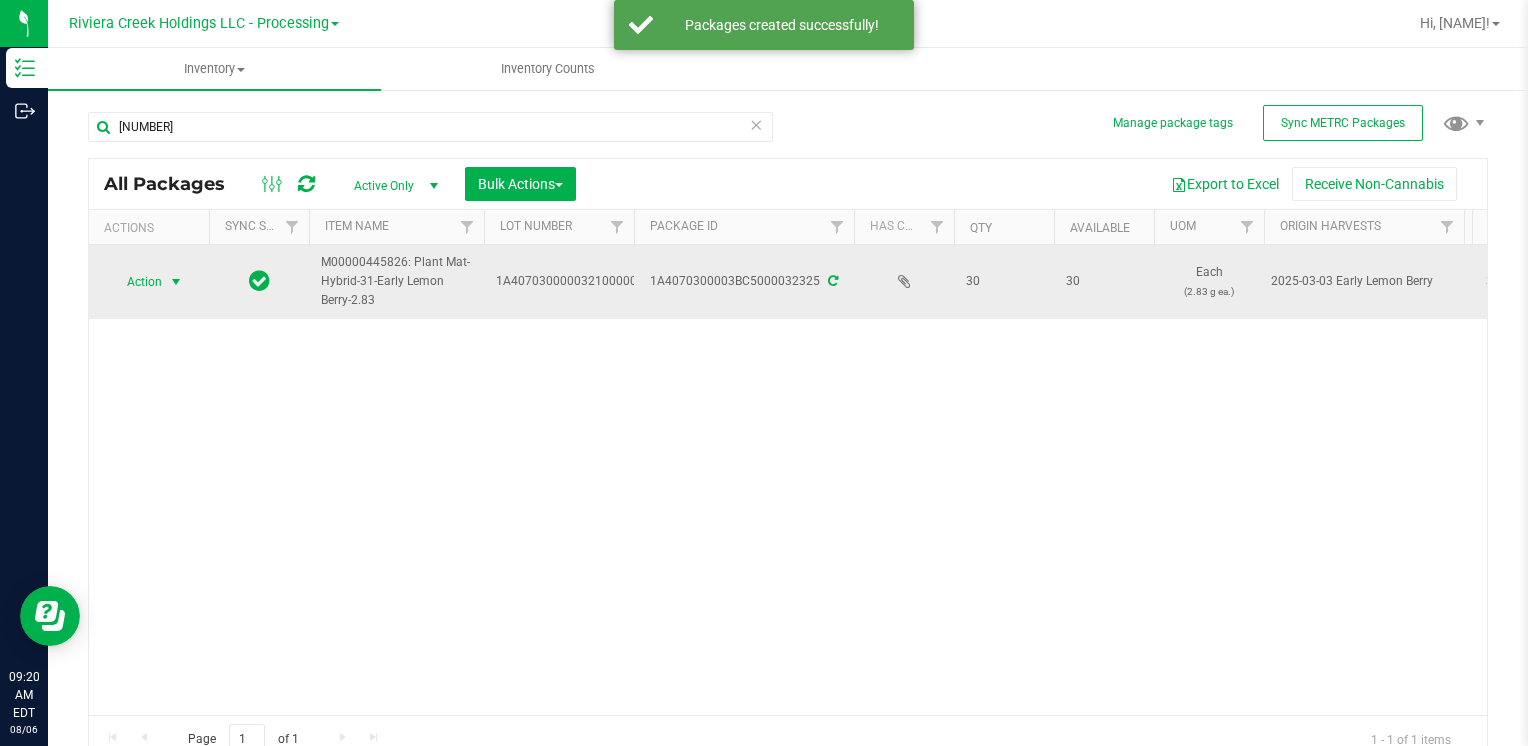click at bounding box center (176, 282) 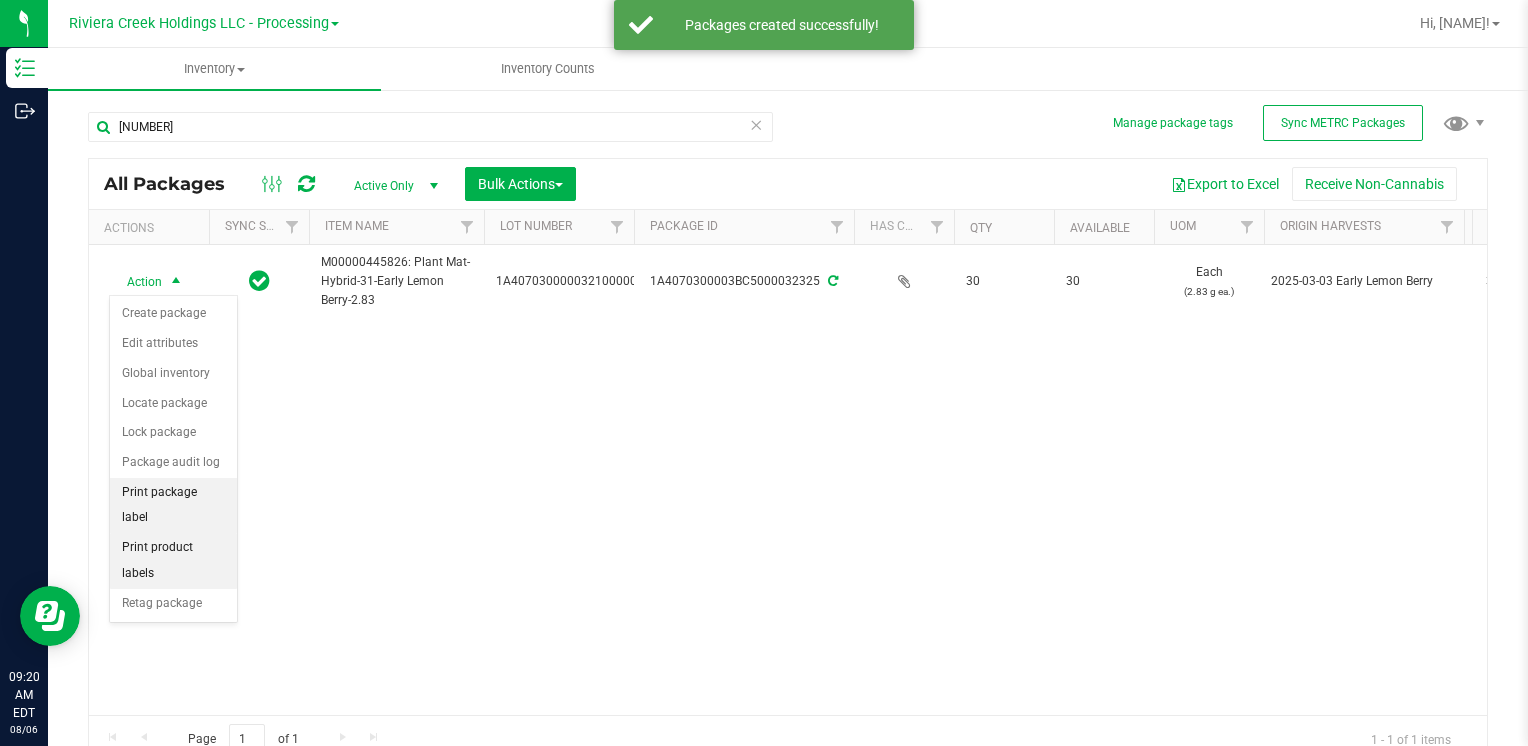 click on "Print package label" at bounding box center (173, 505) 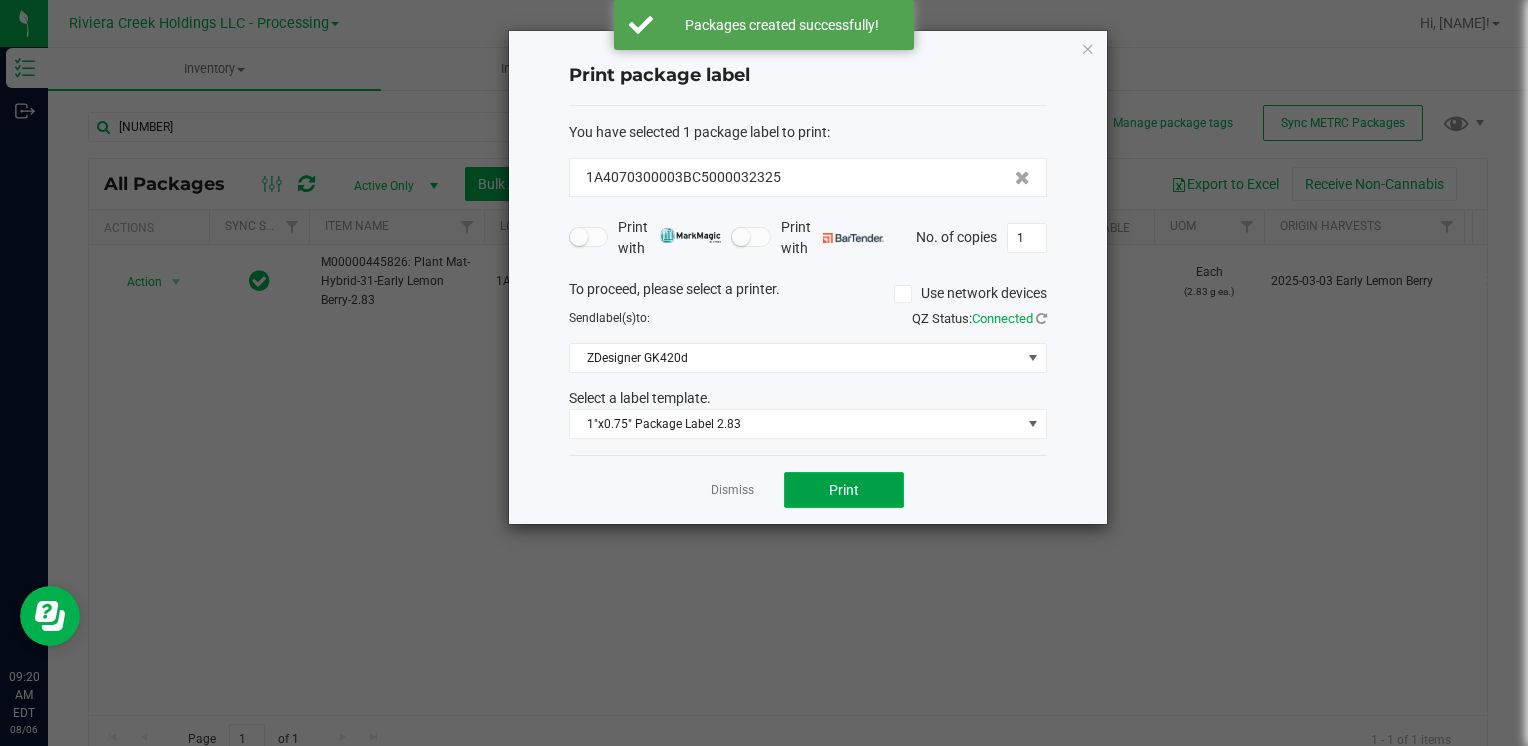 click on "Print" 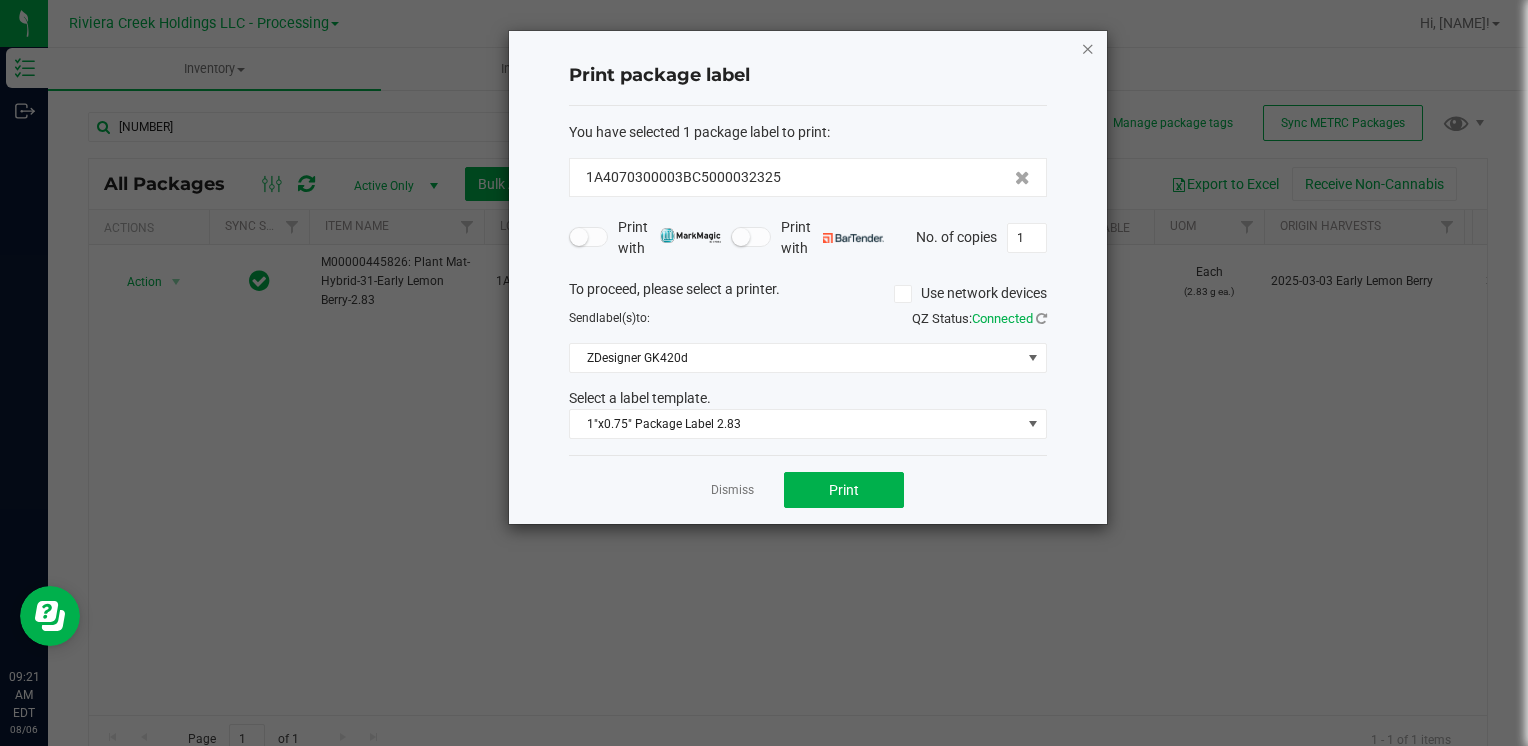 click 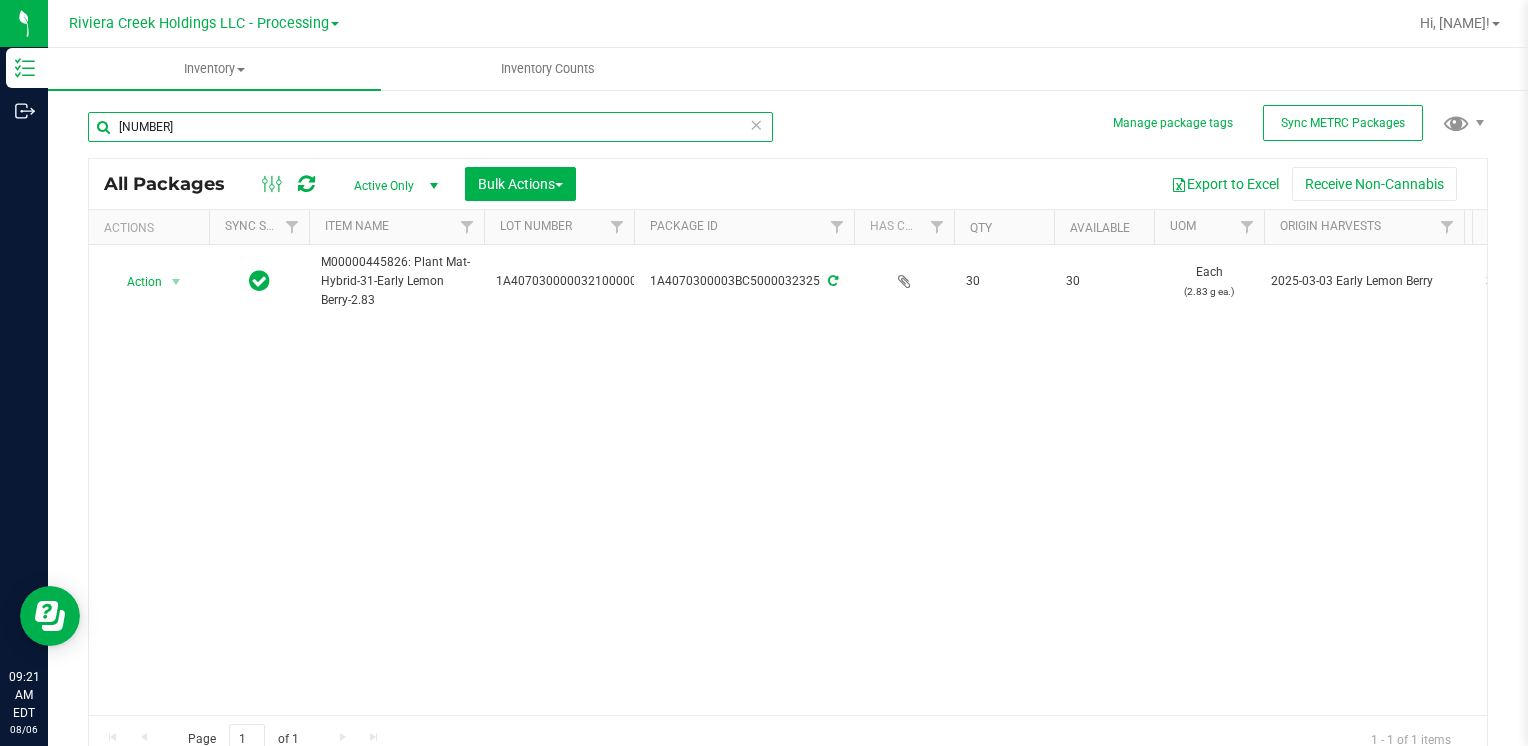 click on "[NUMBER]" at bounding box center (430, 127) 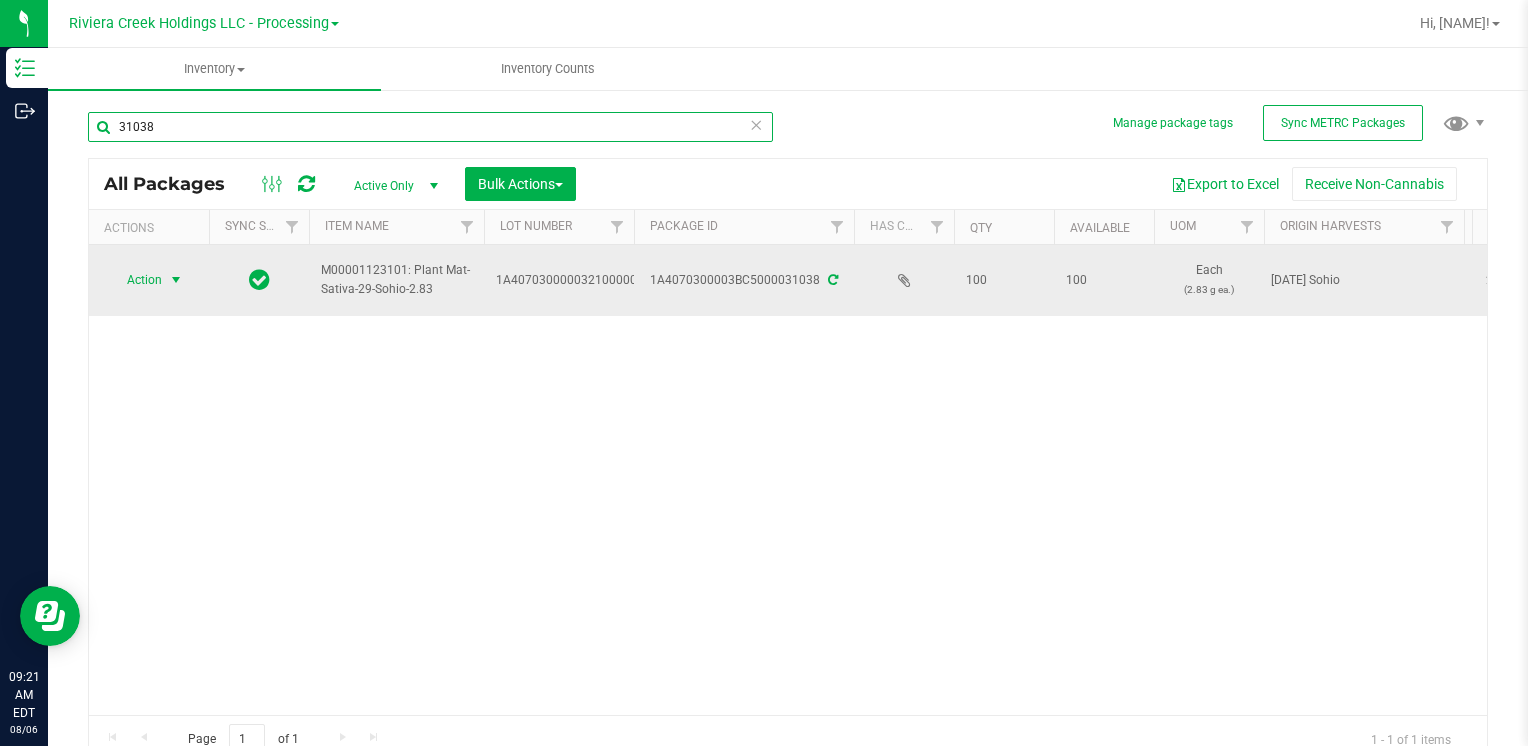 type on "31038" 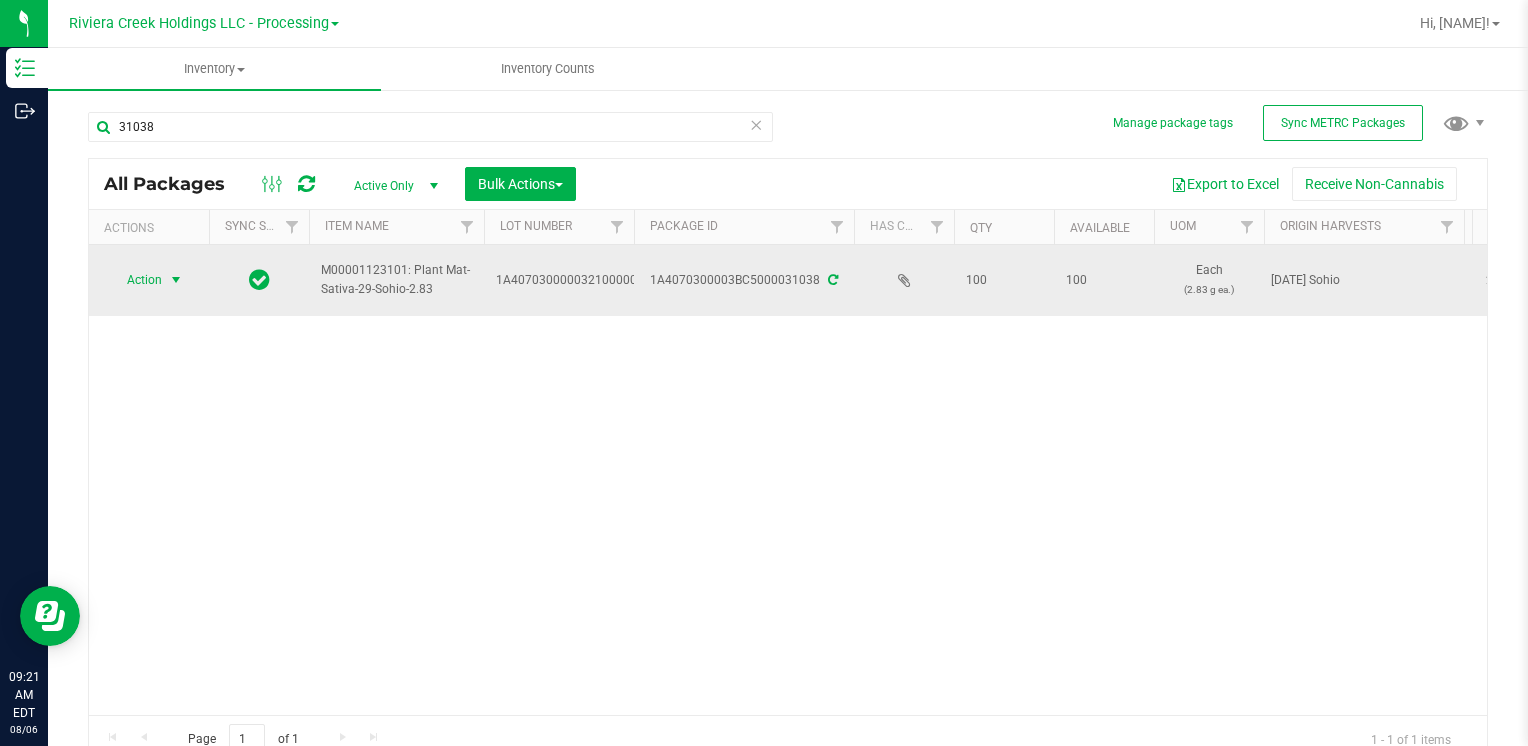click on "Action" at bounding box center [136, 280] 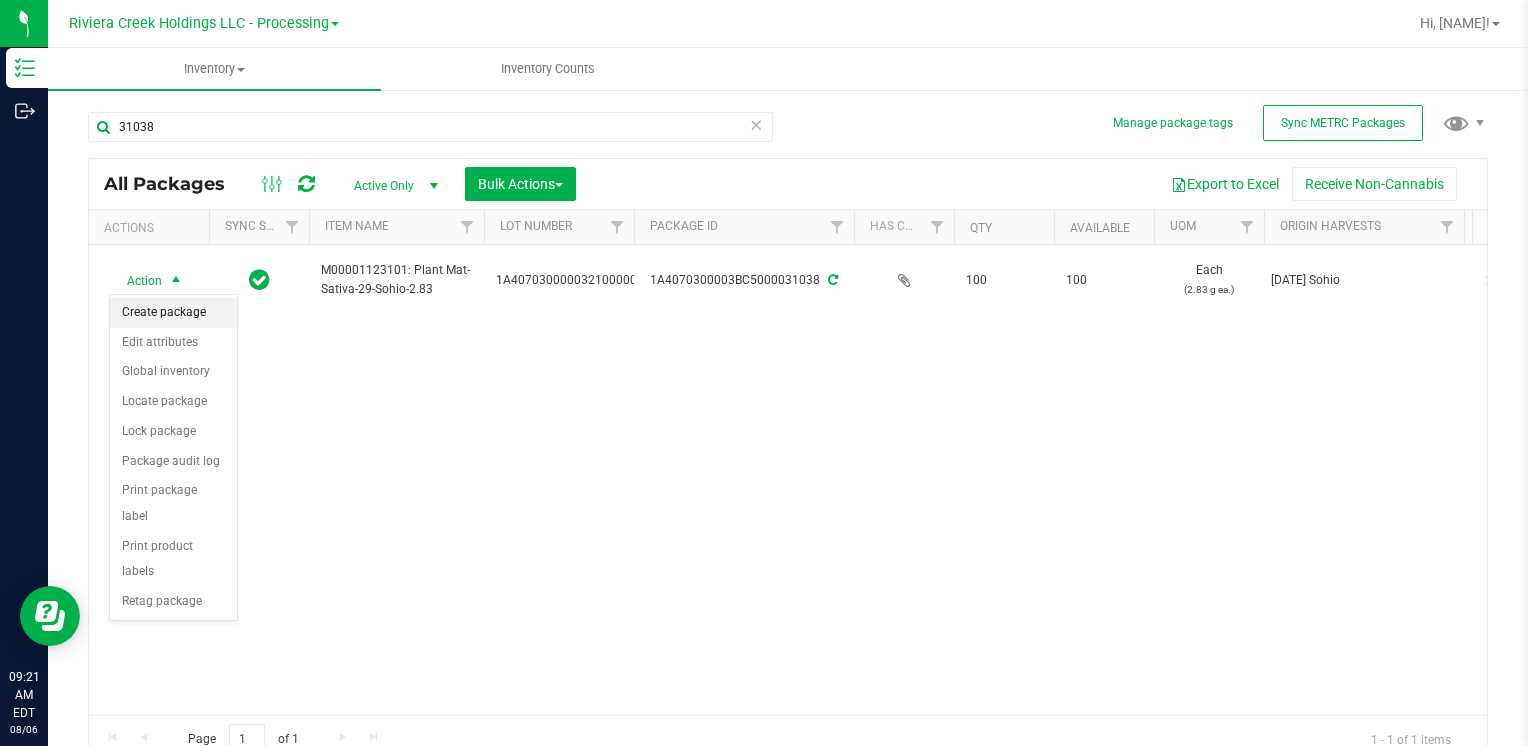 click on "Create package" at bounding box center [173, 313] 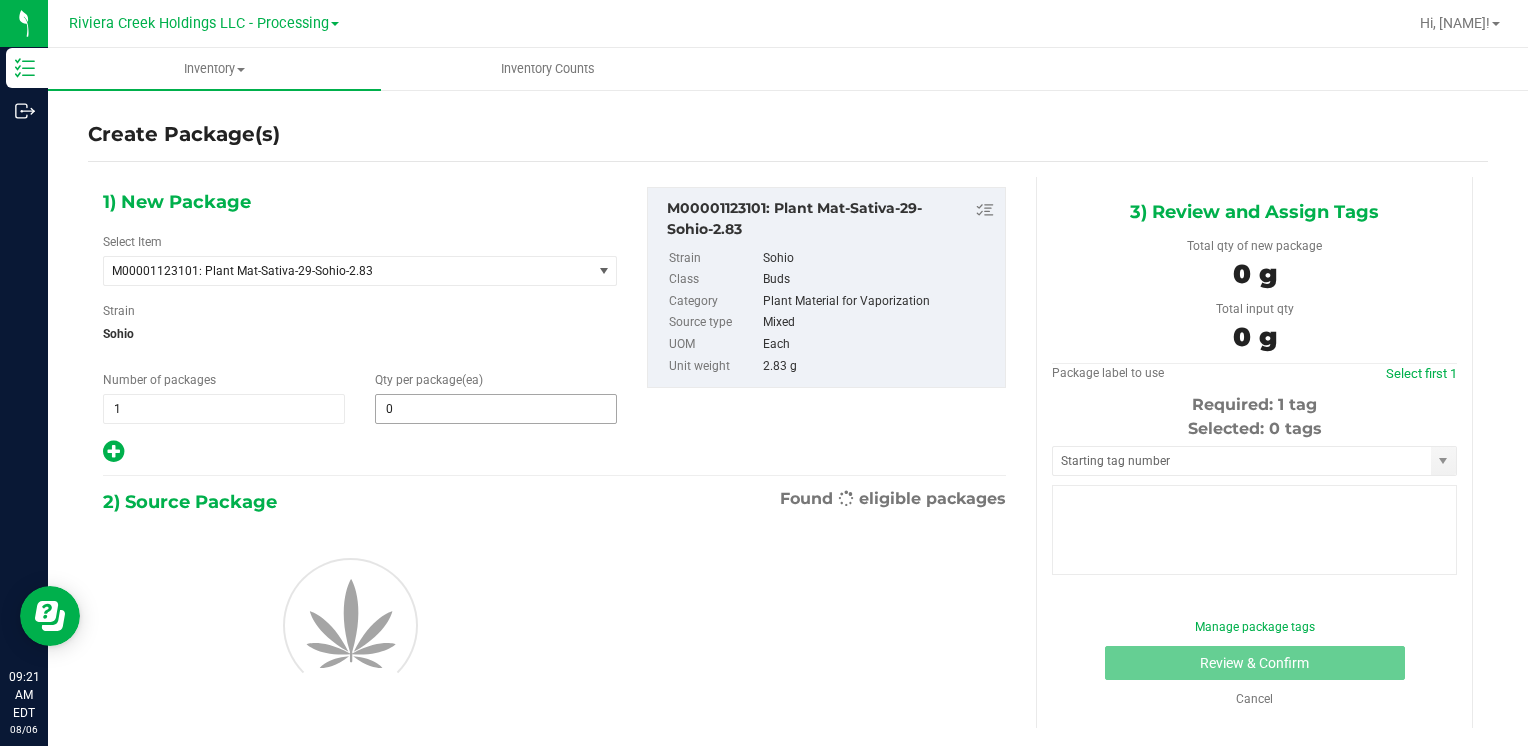 type on "0" 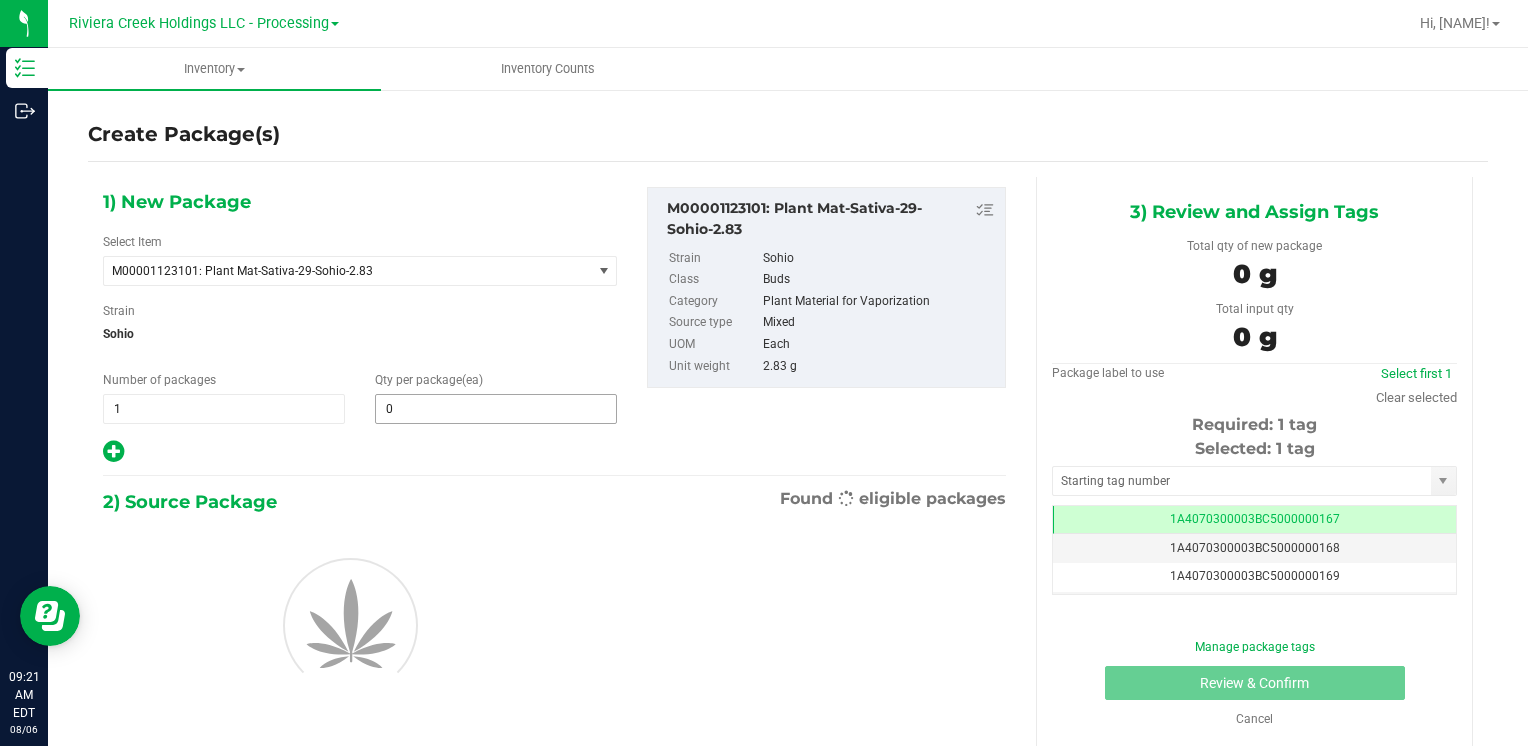 scroll, scrollTop: 0, scrollLeft: 0, axis: both 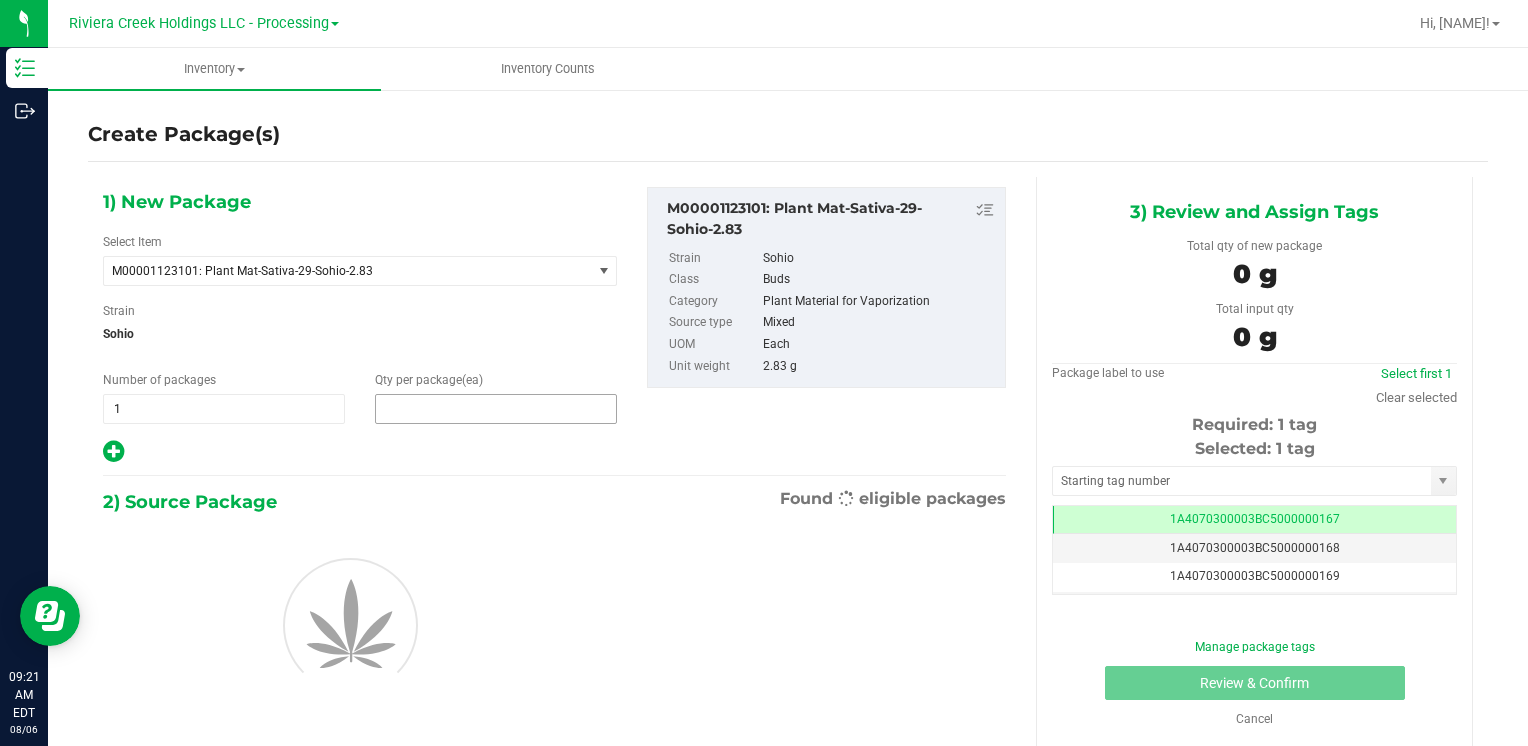 click at bounding box center (496, 409) 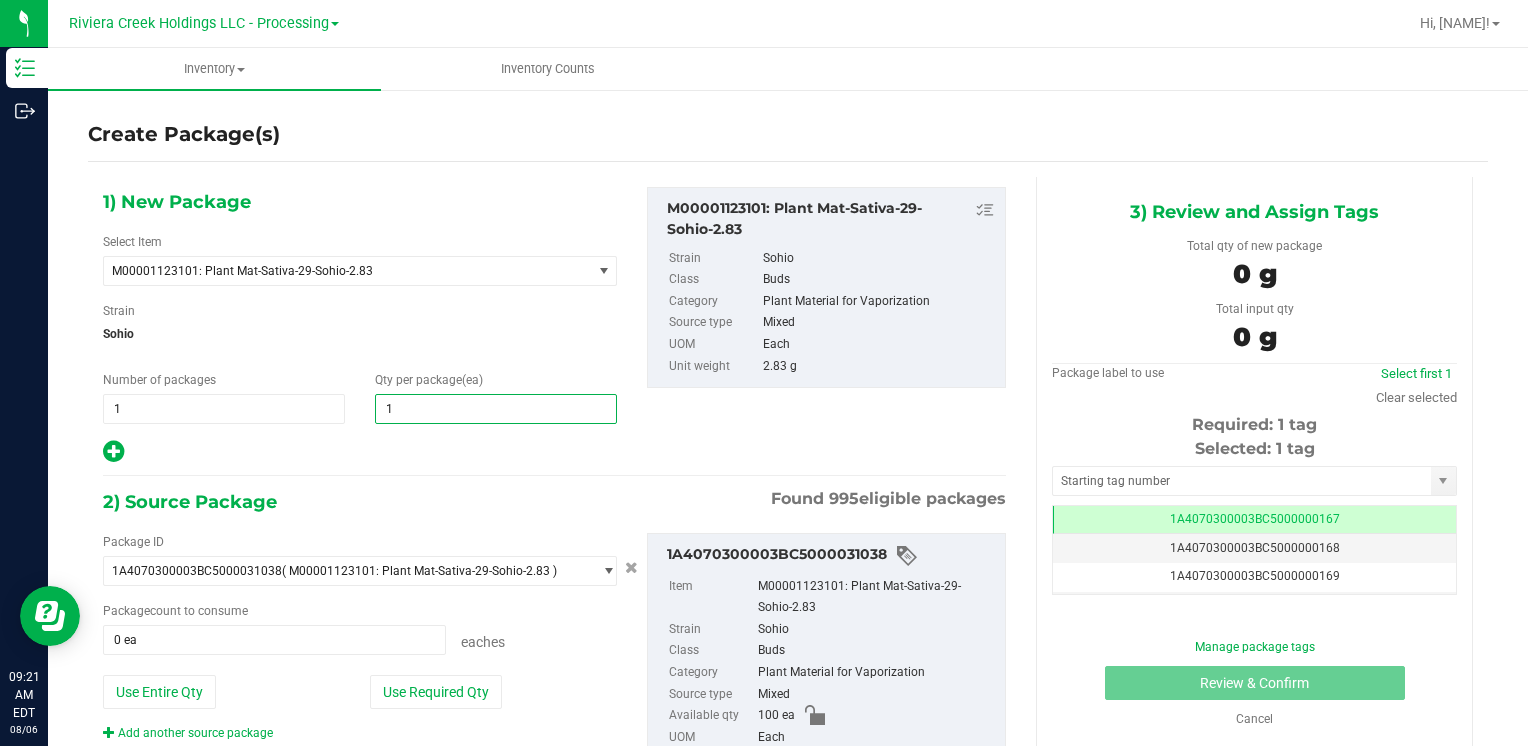 type on "10" 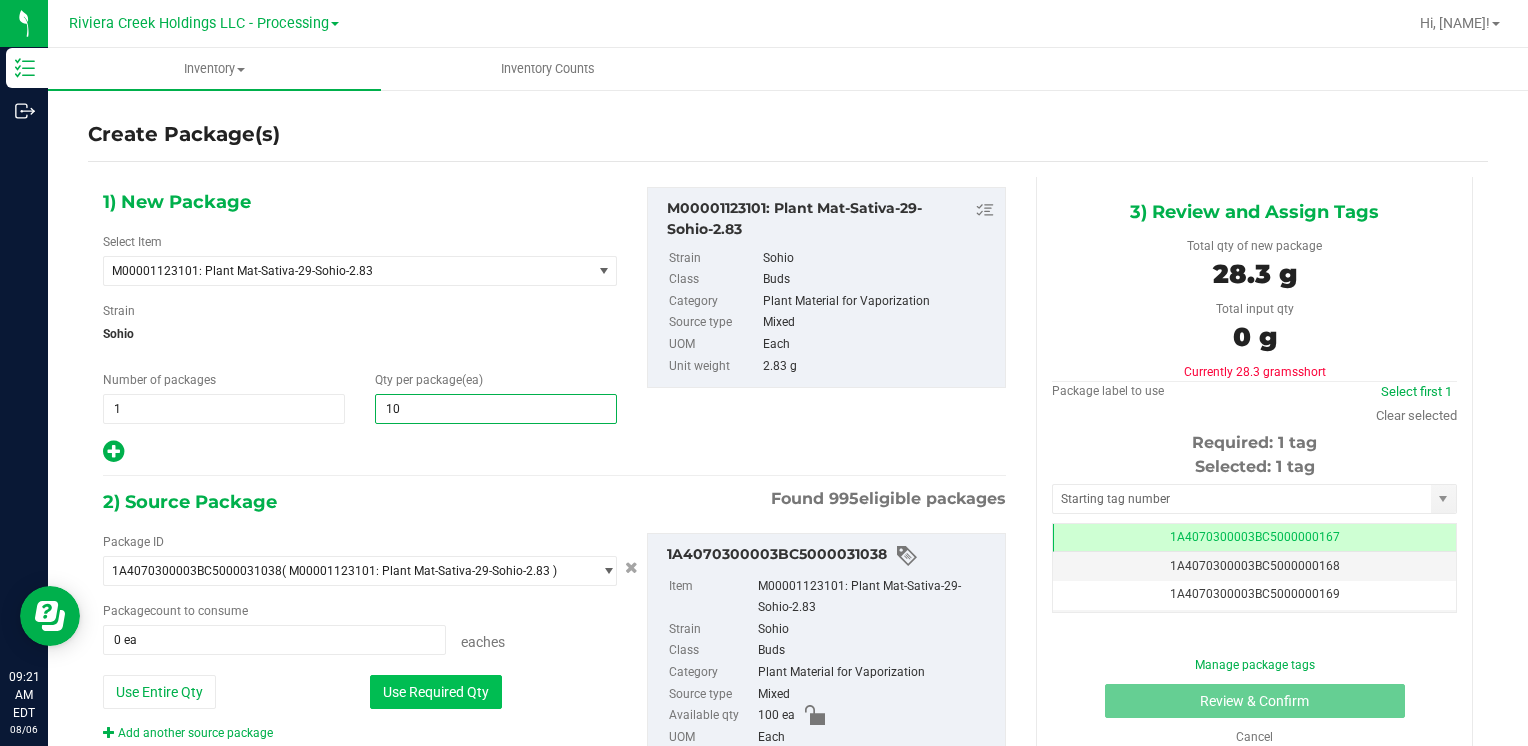 type on "10" 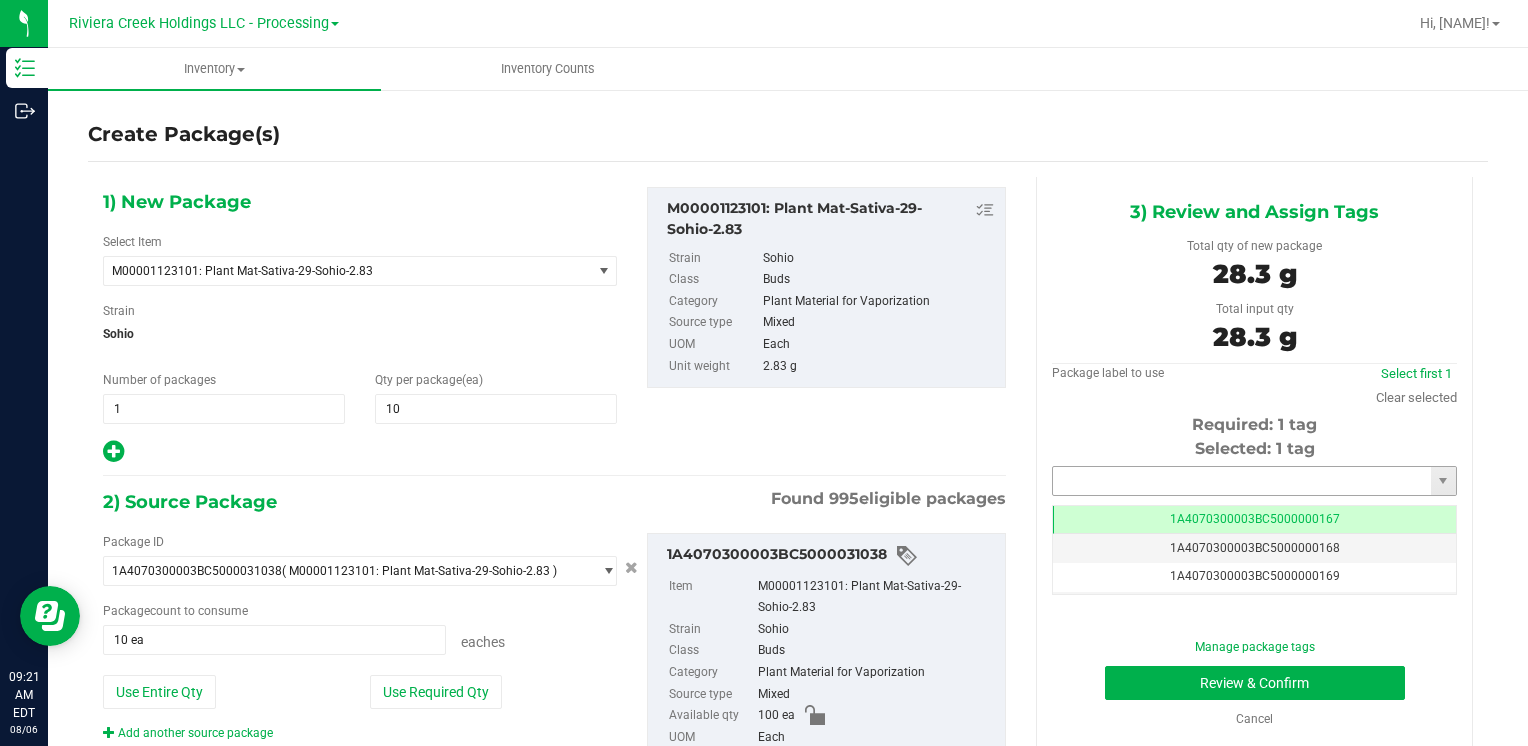 click at bounding box center (1242, 481) 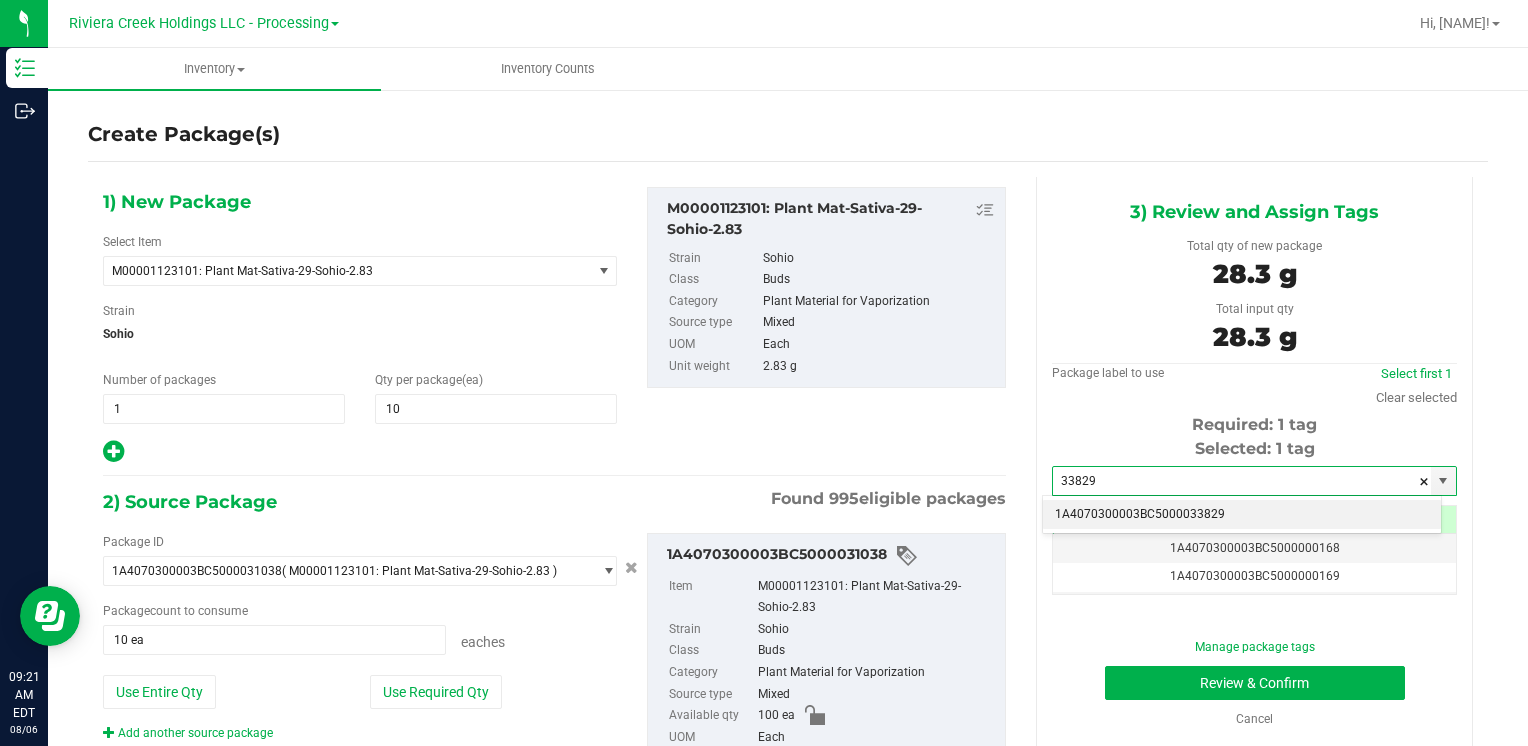 click on "1A4070300003BC5000033829" at bounding box center [1242, 515] 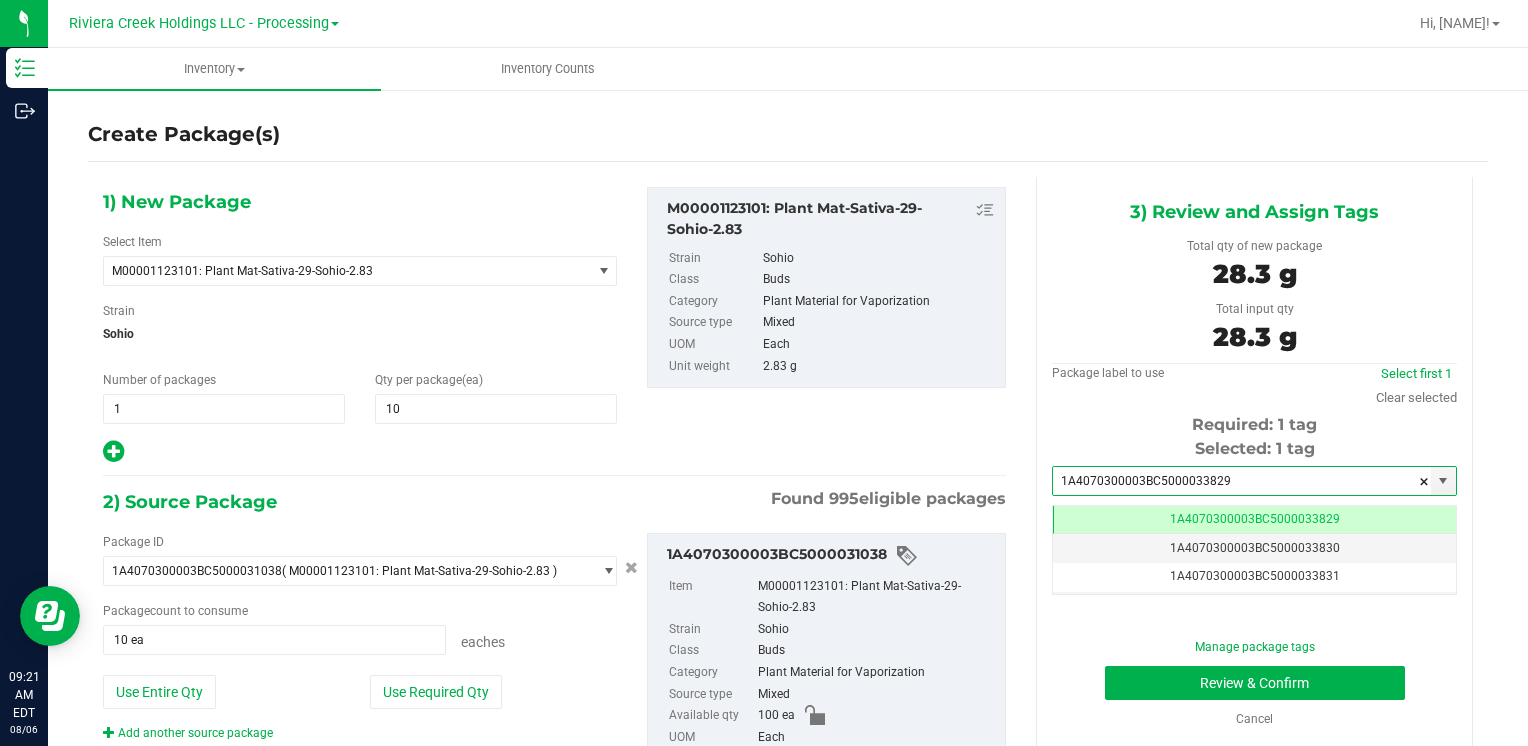 scroll, scrollTop: 0, scrollLeft: 0, axis: both 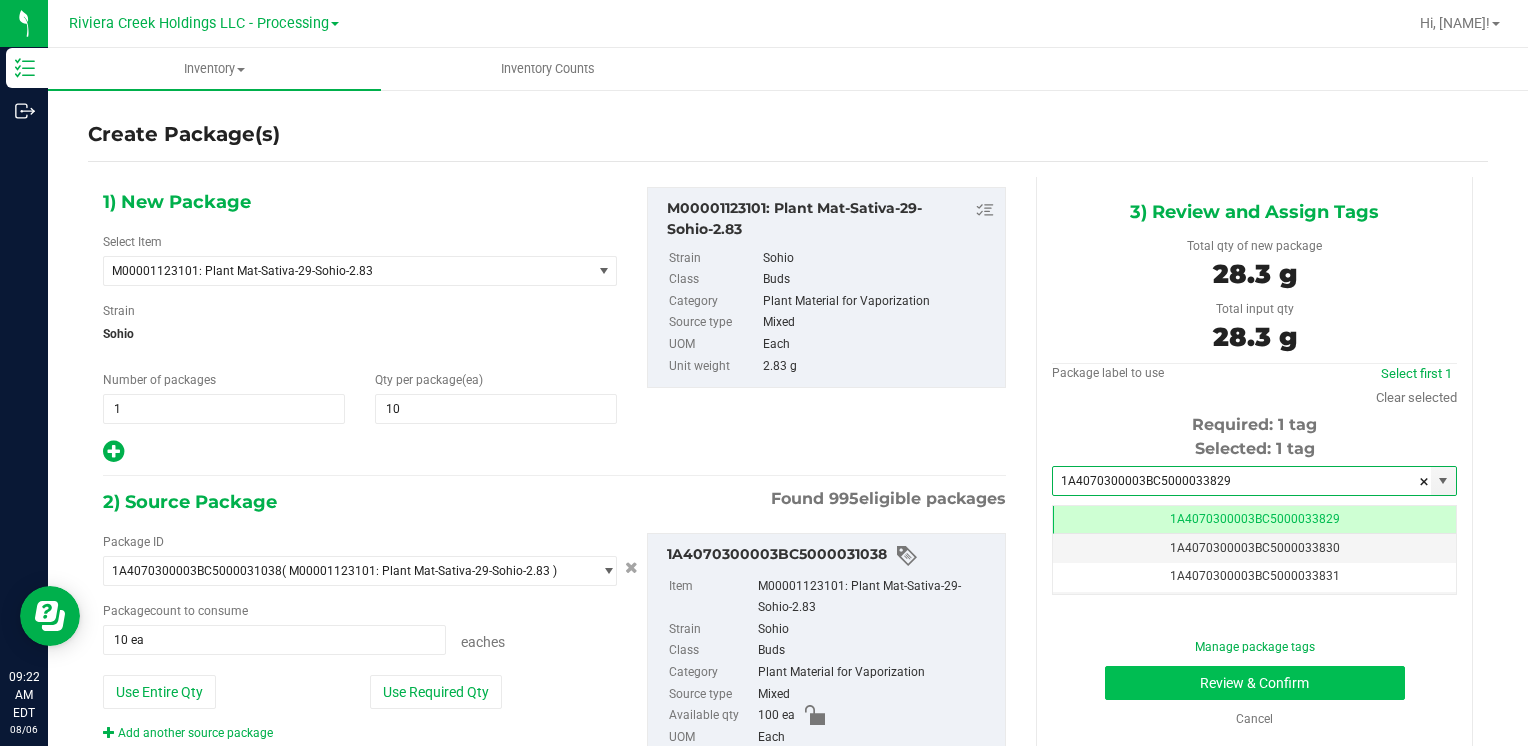 type on "1A4070300003BC5000033829" 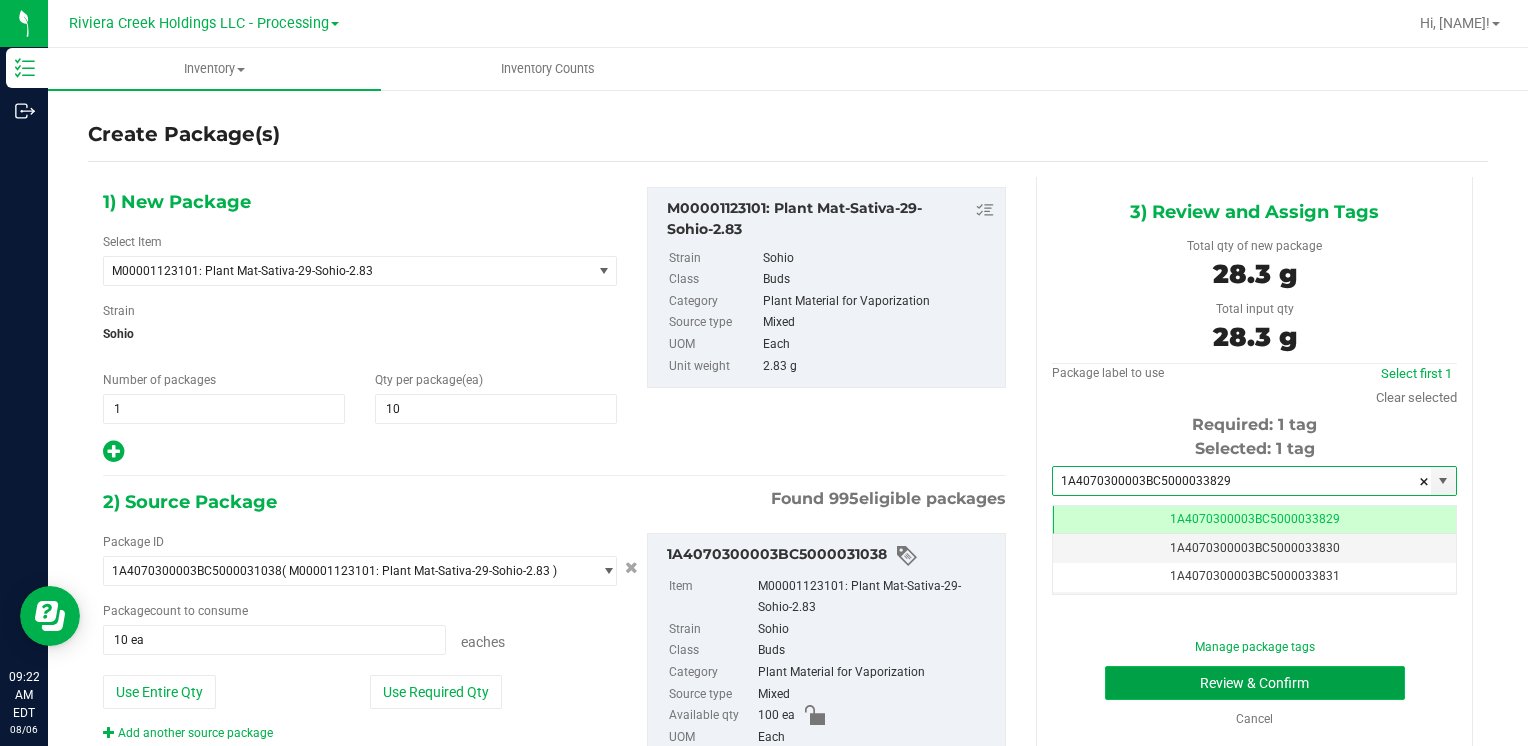 click on "Review & Confirm" at bounding box center (1255, 683) 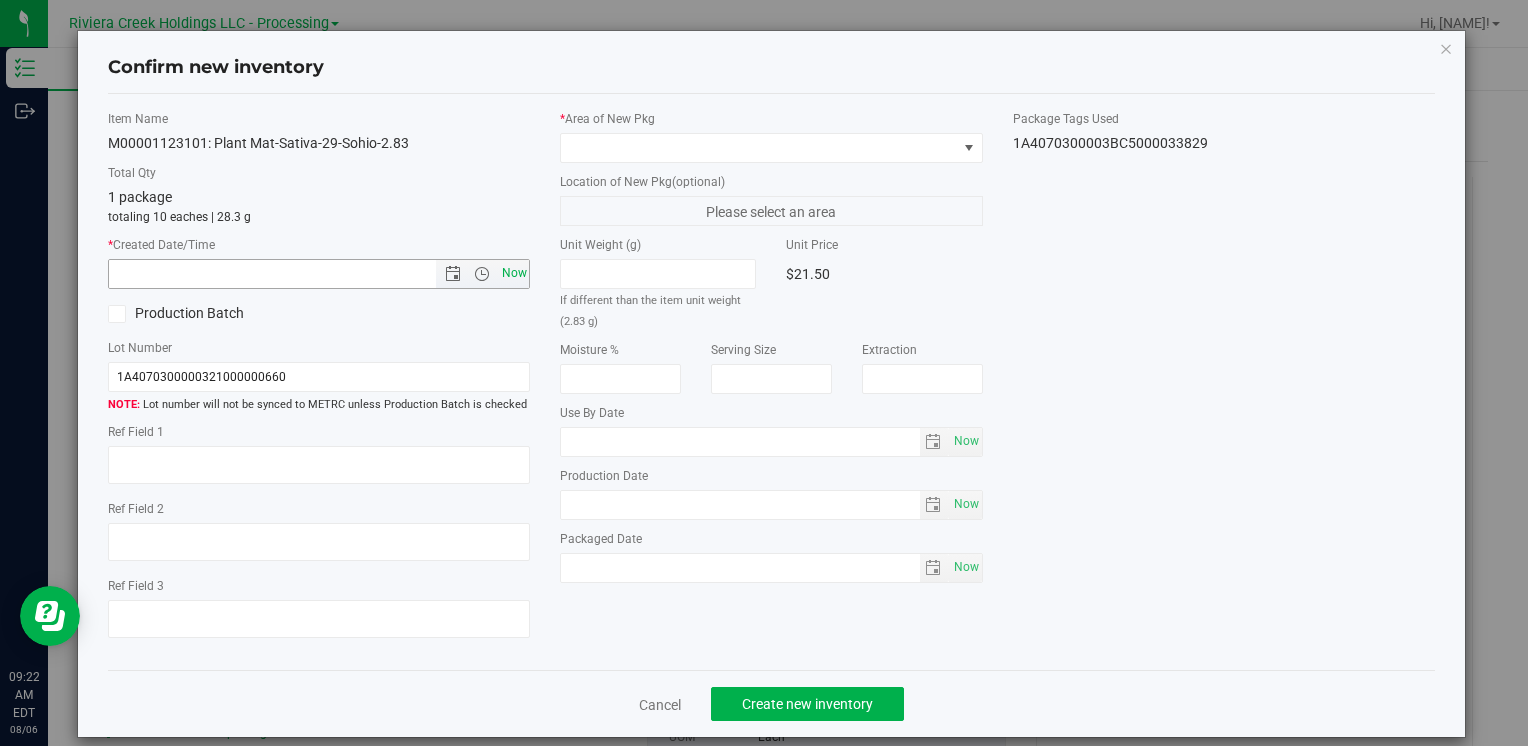 click on "Now" at bounding box center [514, 273] 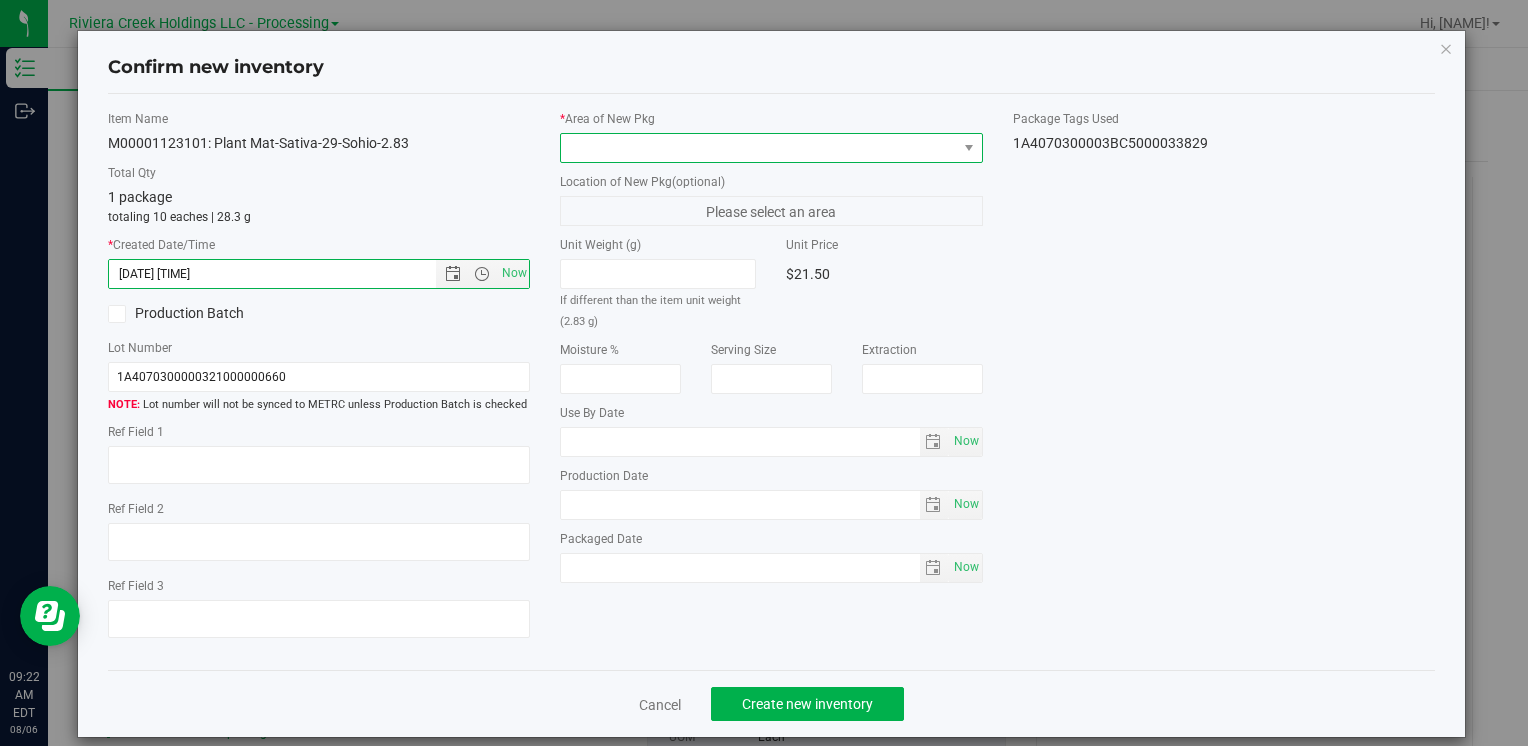 click at bounding box center [758, 148] 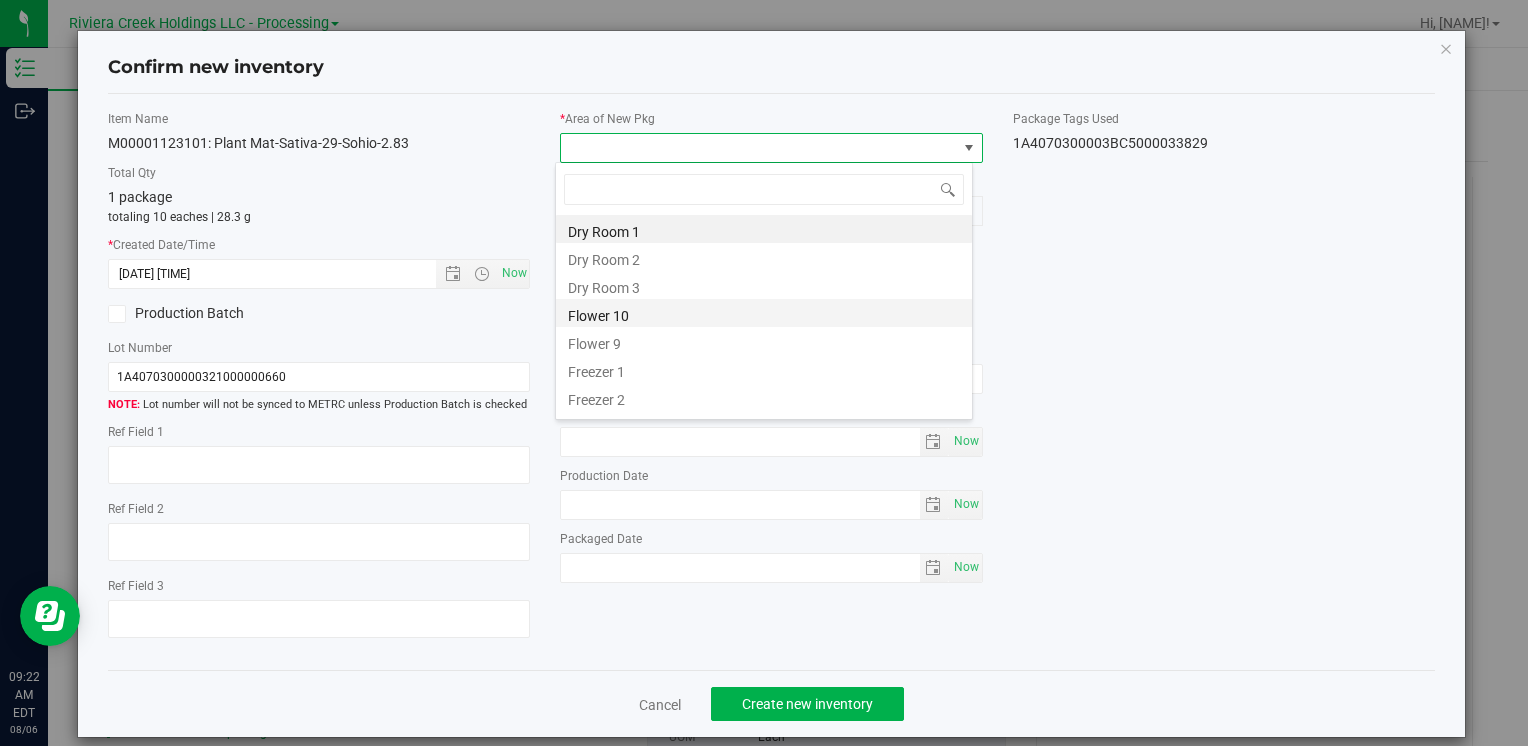 click on "Flower 10" at bounding box center (764, 313) 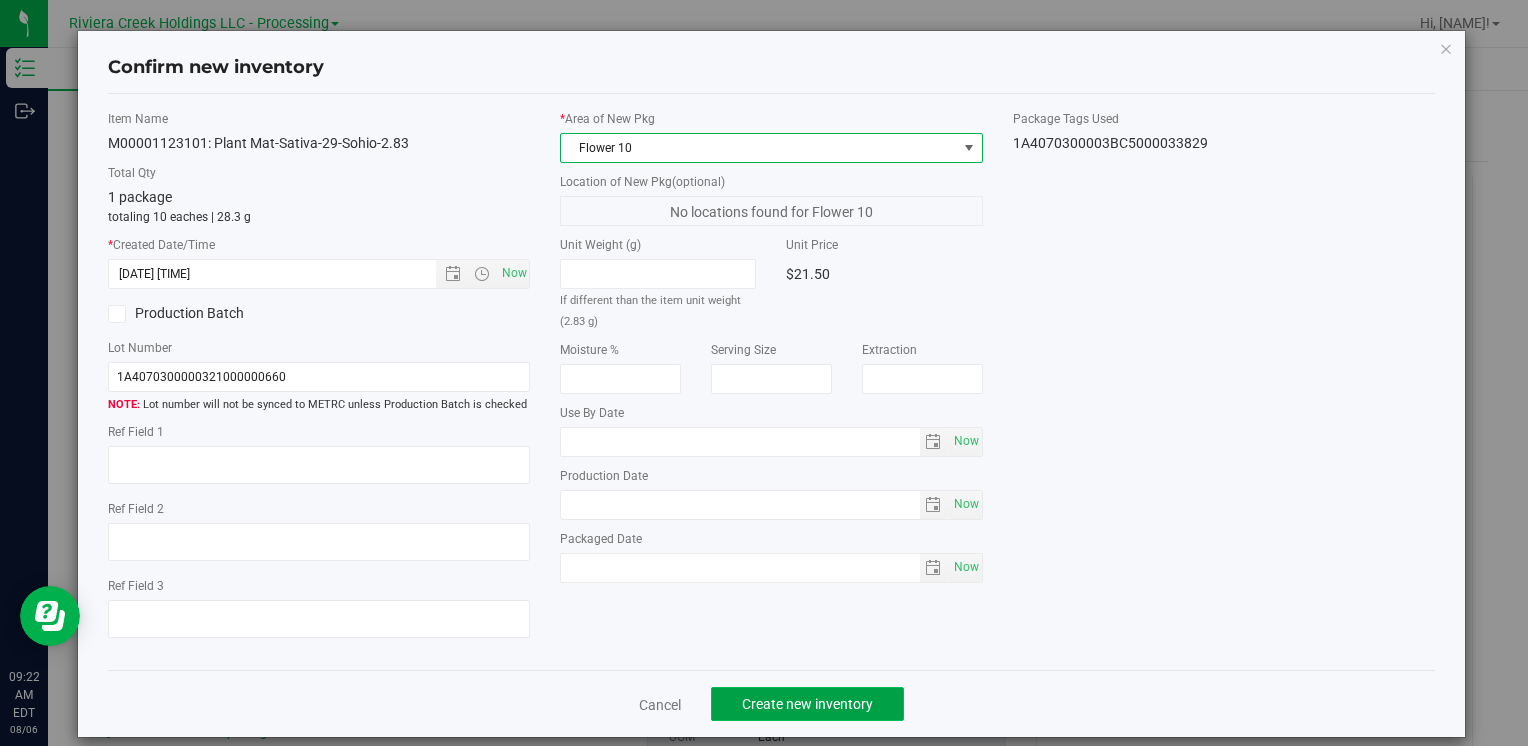 click on "Create new inventory" 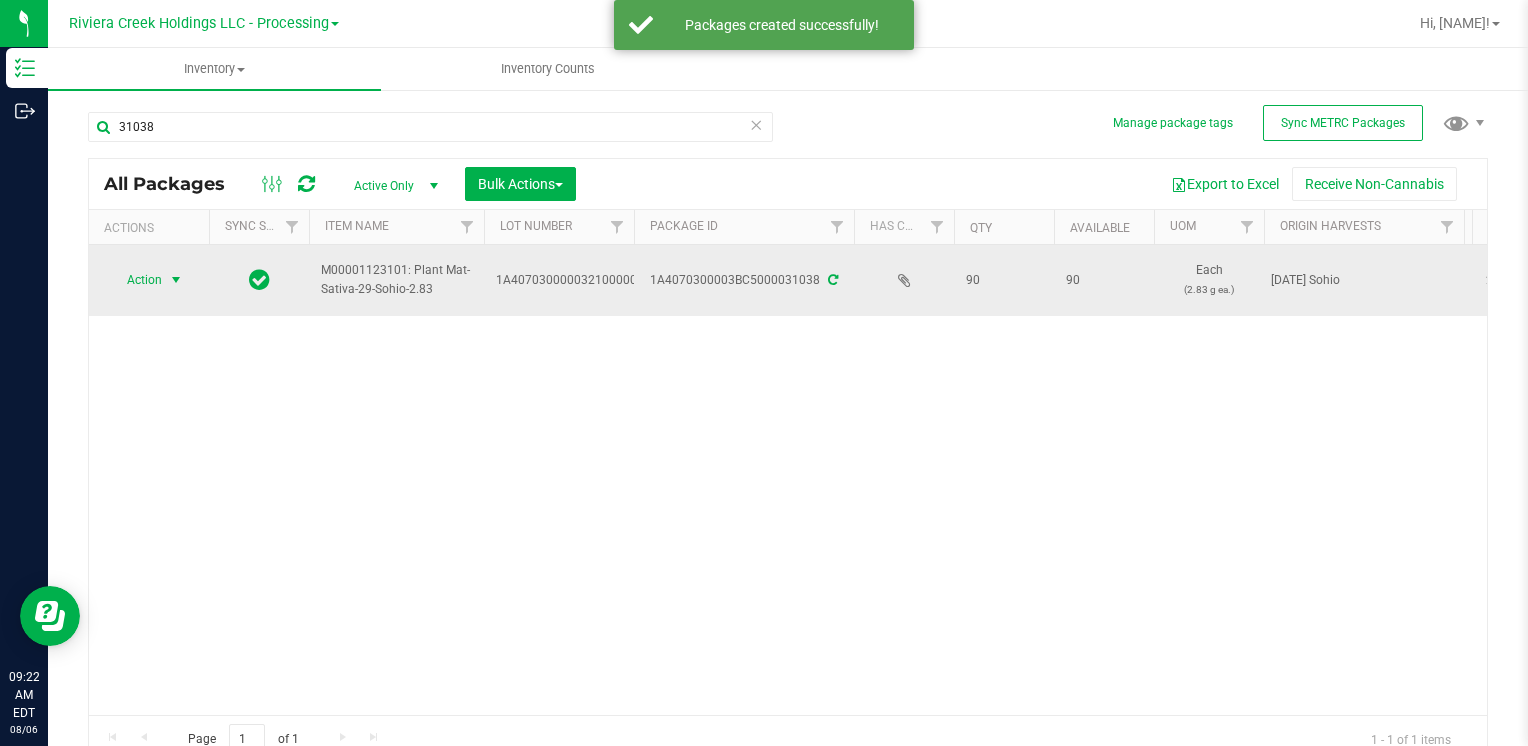 click on "Action" at bounding box center (136, 280) 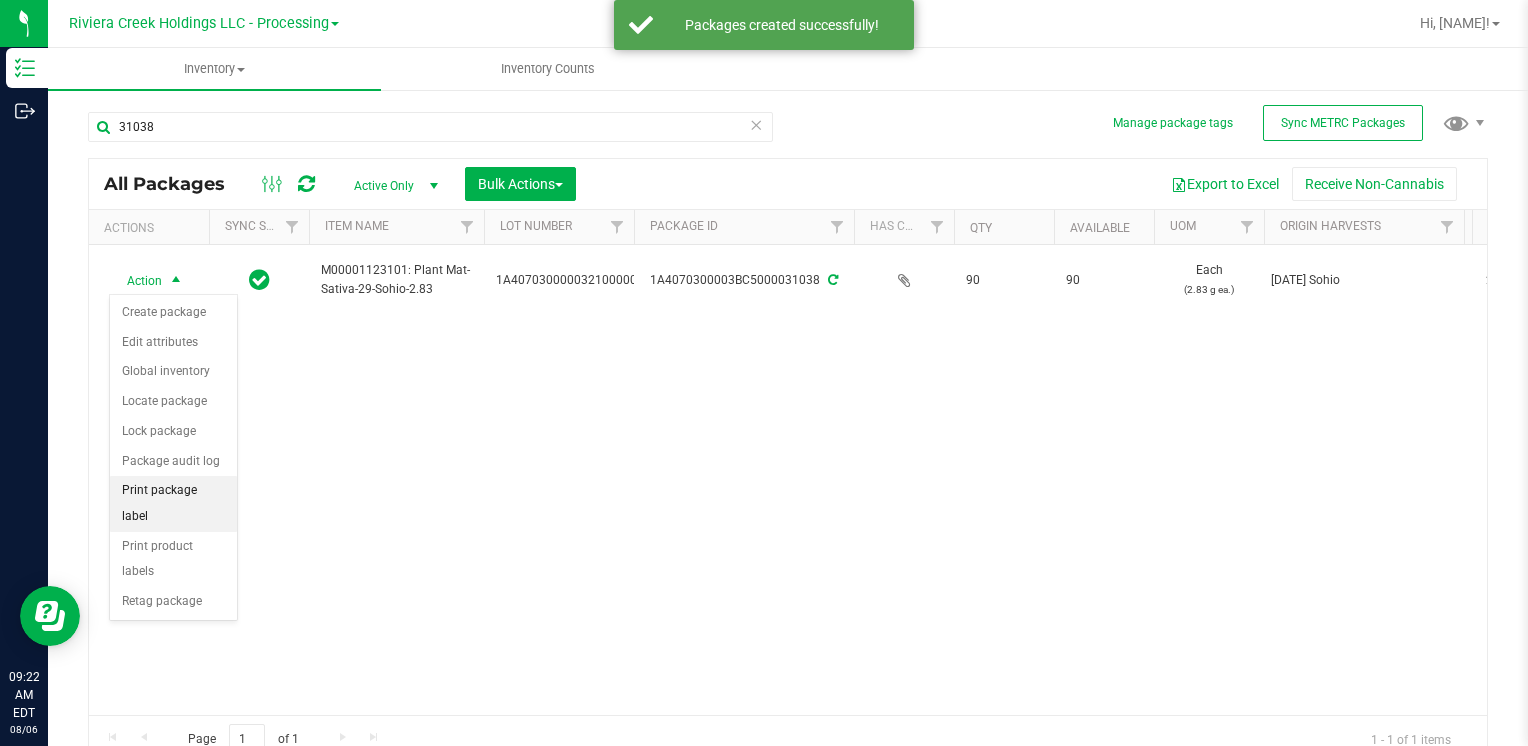 click on "Print package label" at bounding box center (173, 503) 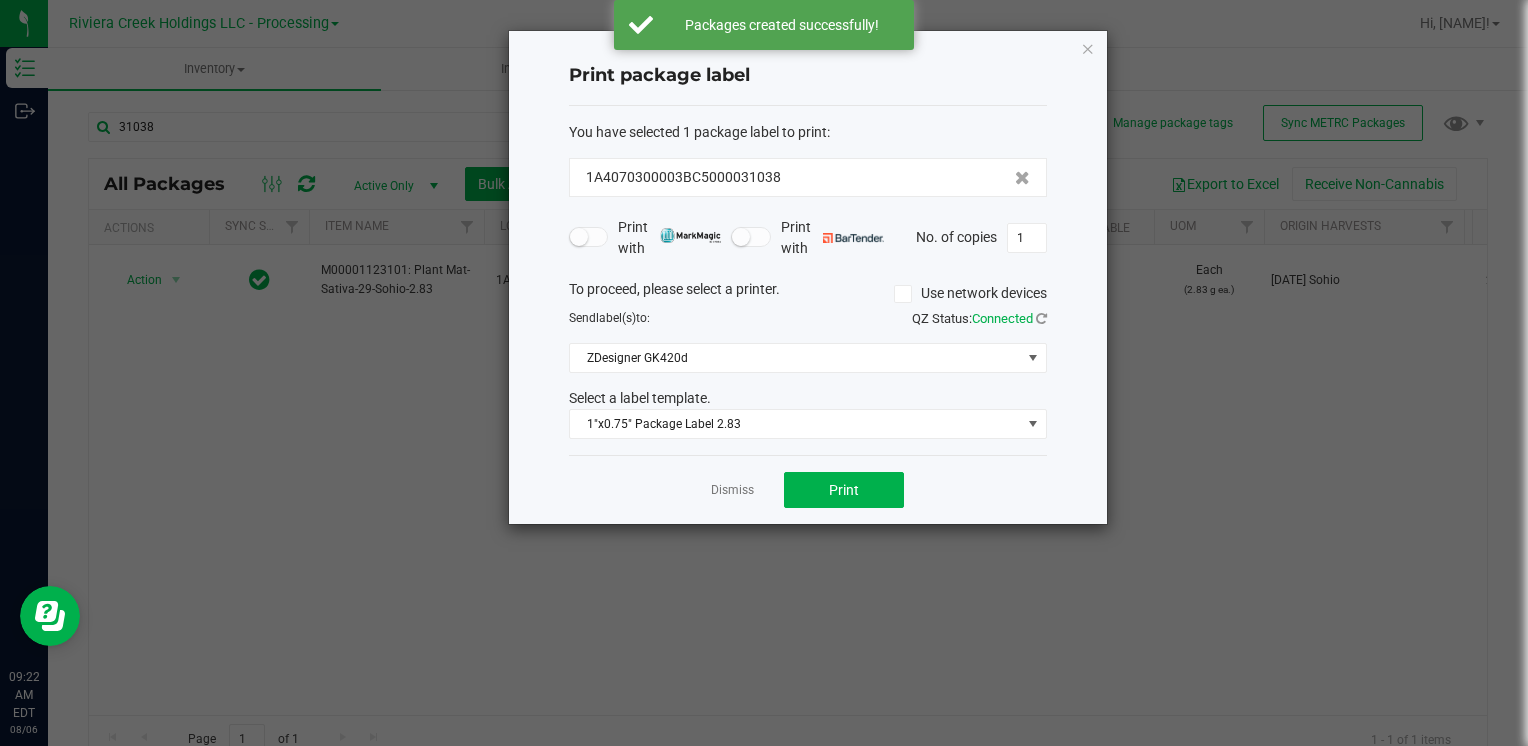 click on "Dismiss   Print" 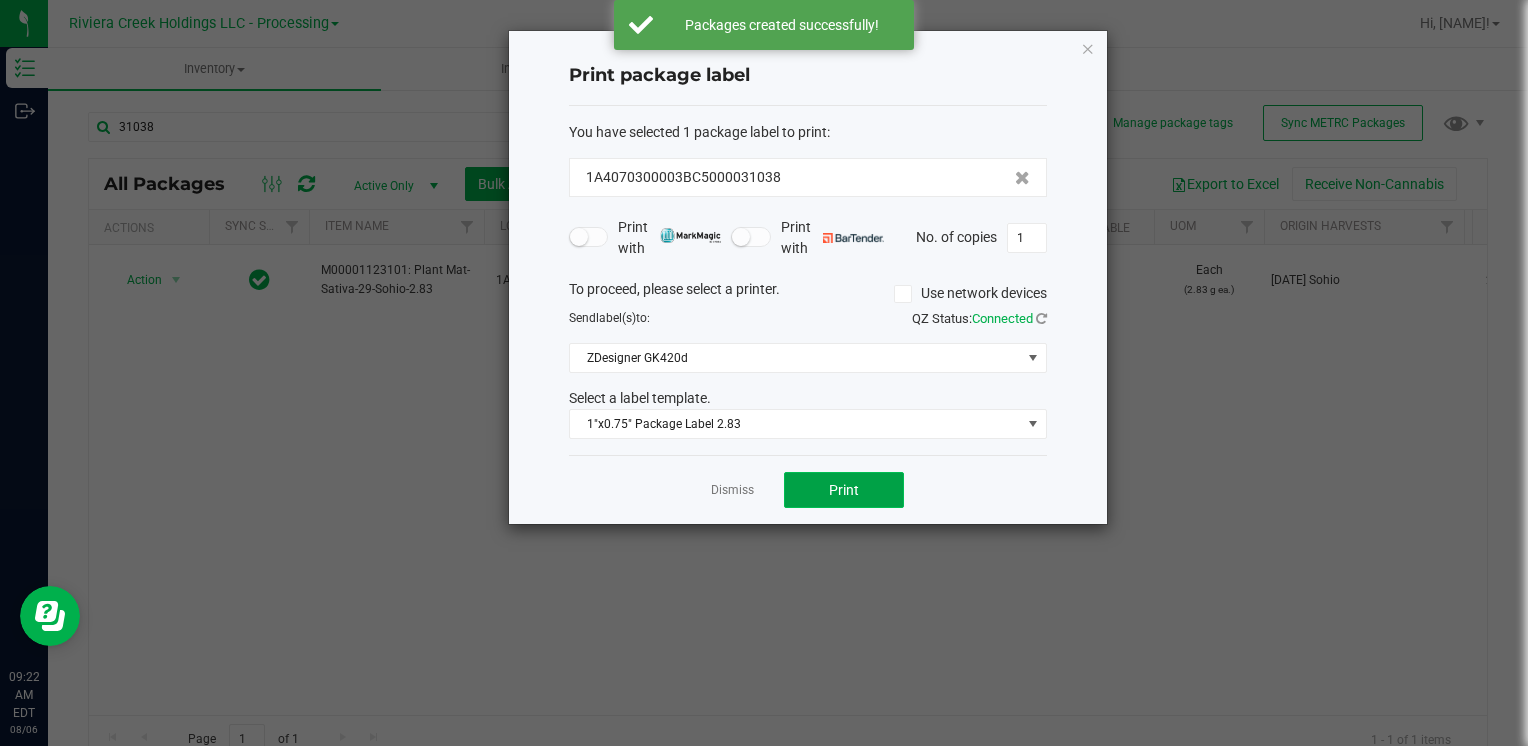 click on "Print" 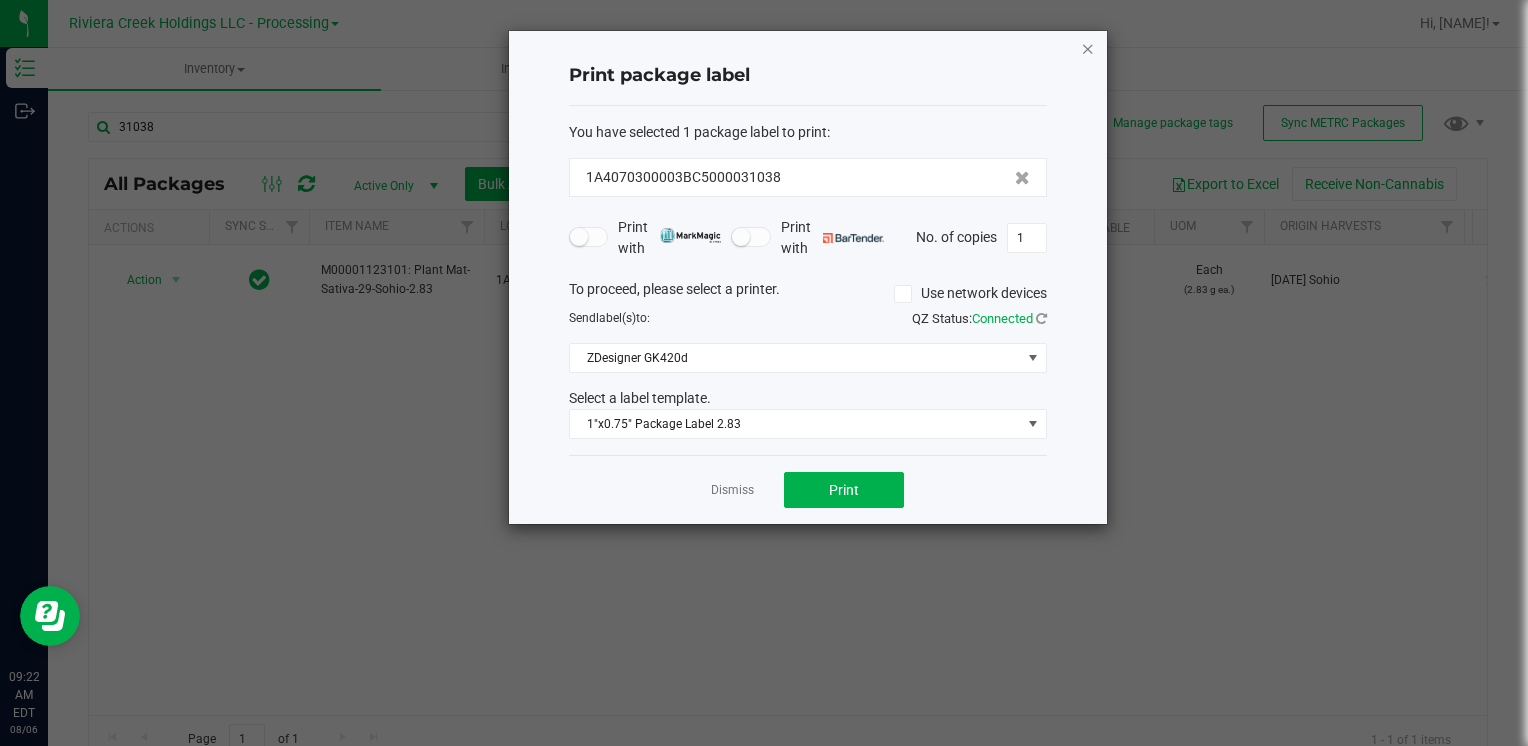 click 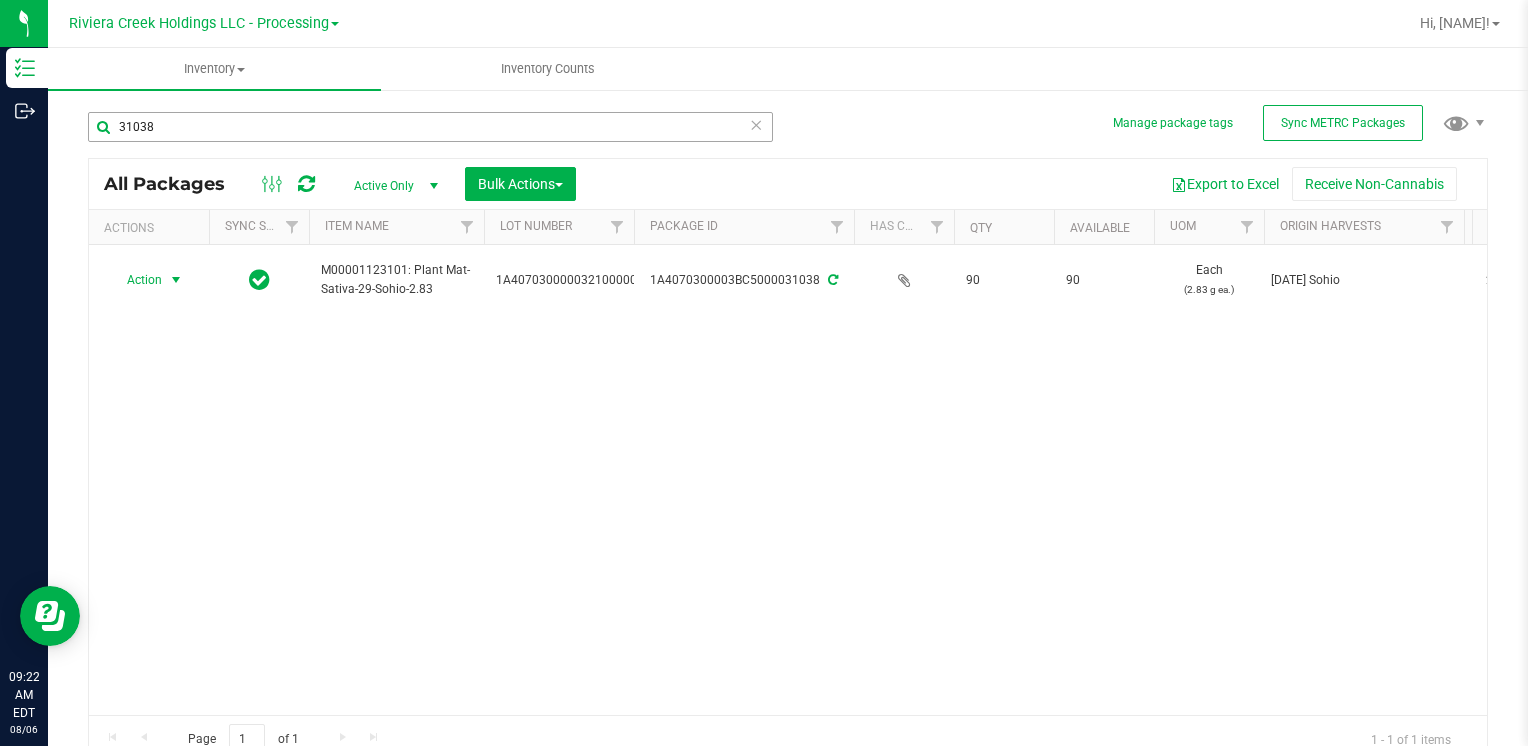 drag, startPoint x: 214, startPoint y: 102, endPoint x: 209, endPoint y: 119, distance: 17.720045 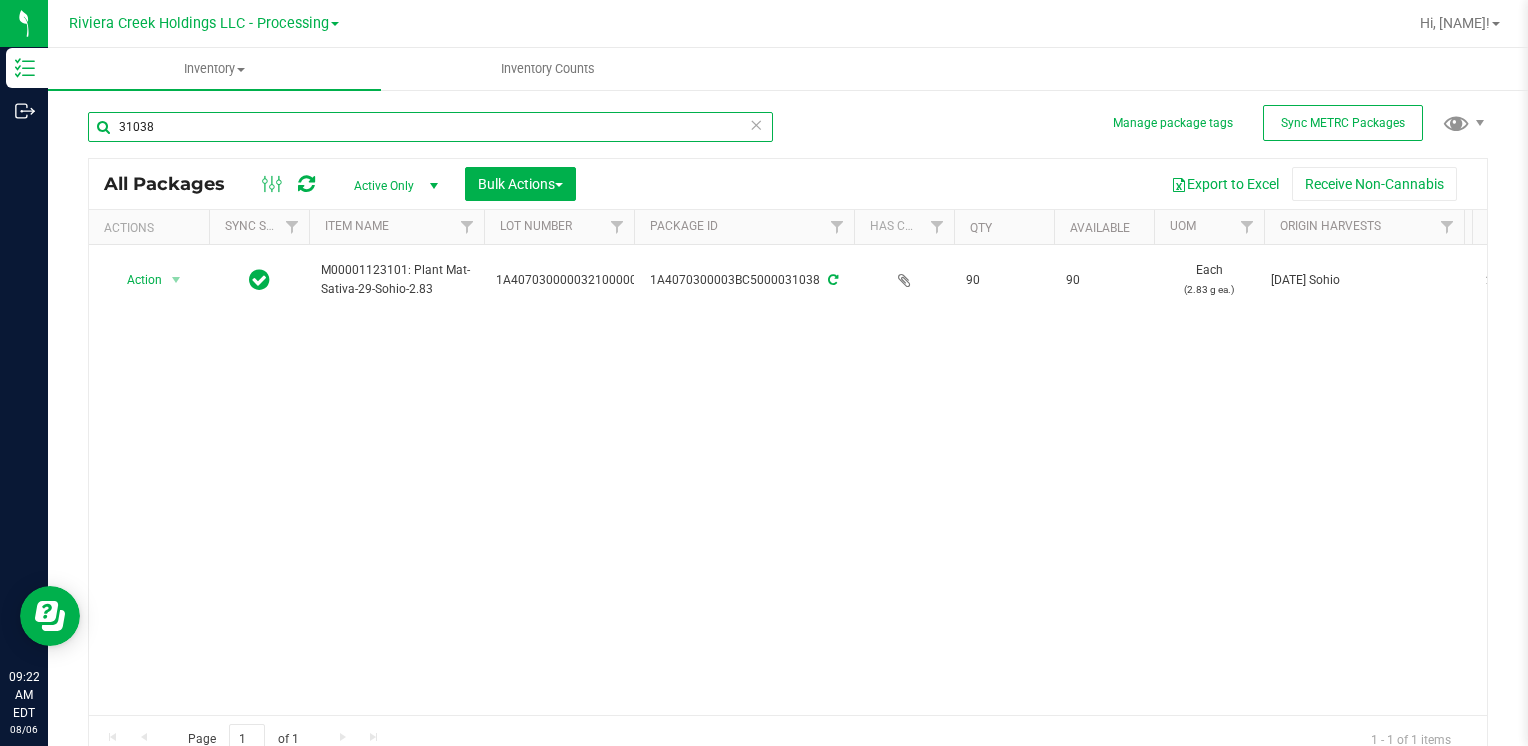 click on "31038" at bounding box center [430, 127] 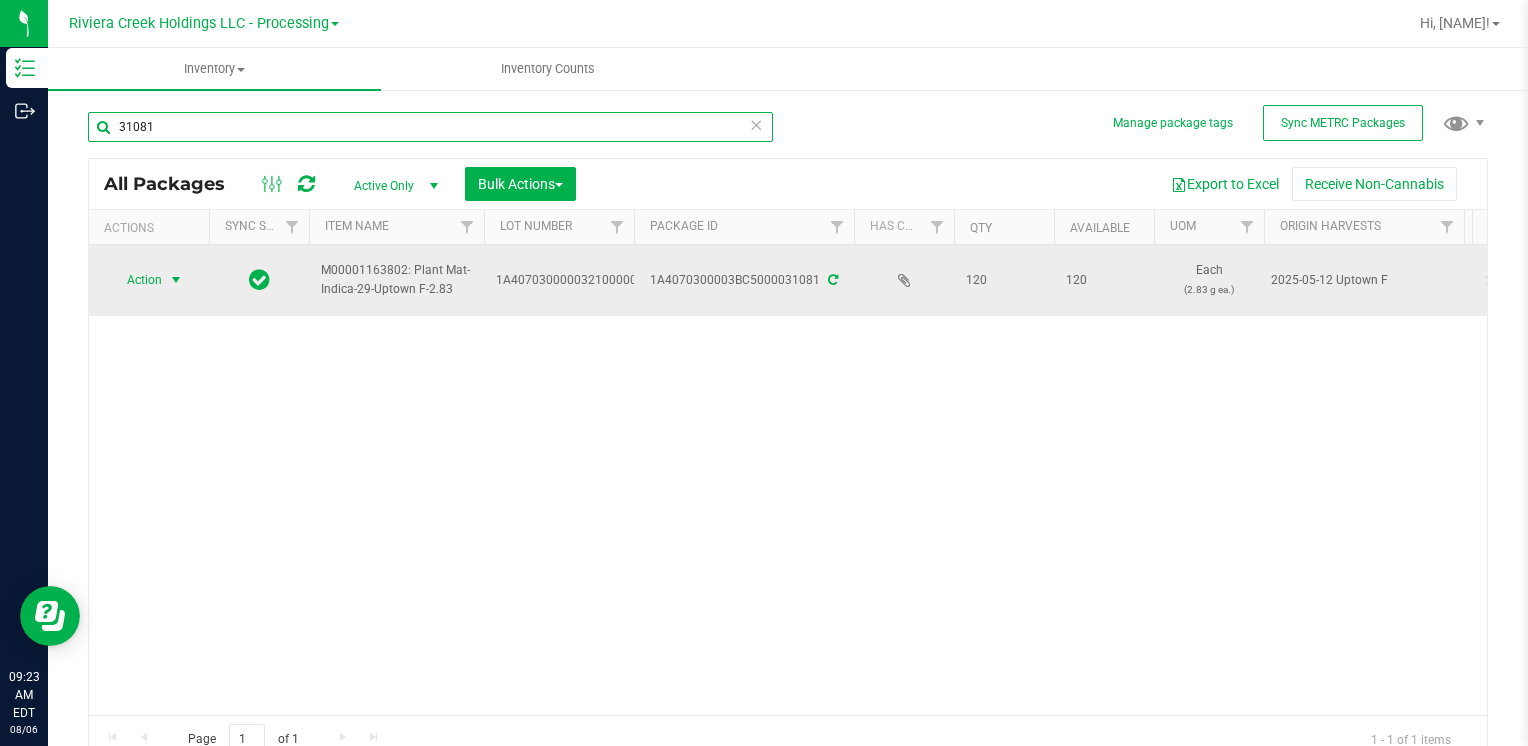 type on "31081" 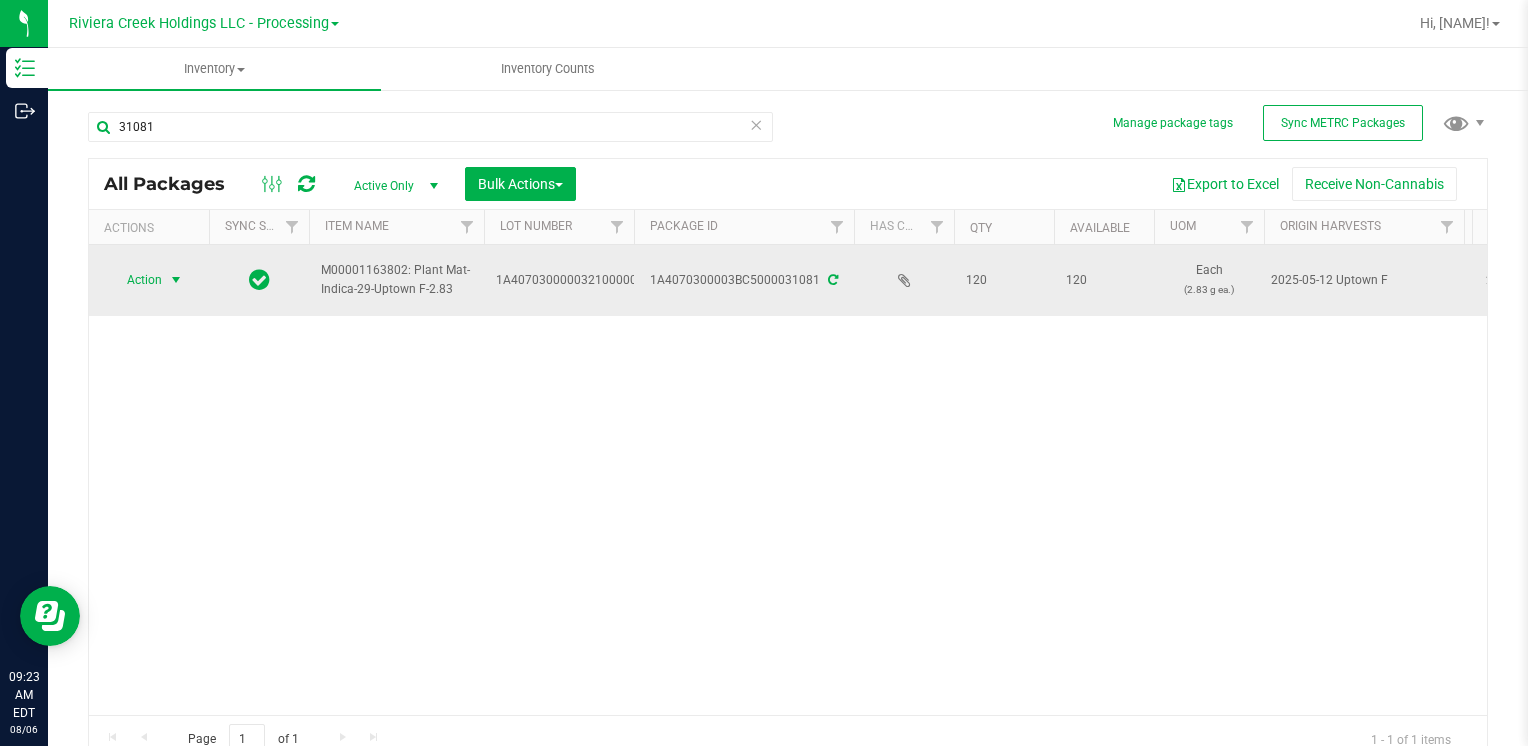 click at bounding box center [176, 280] 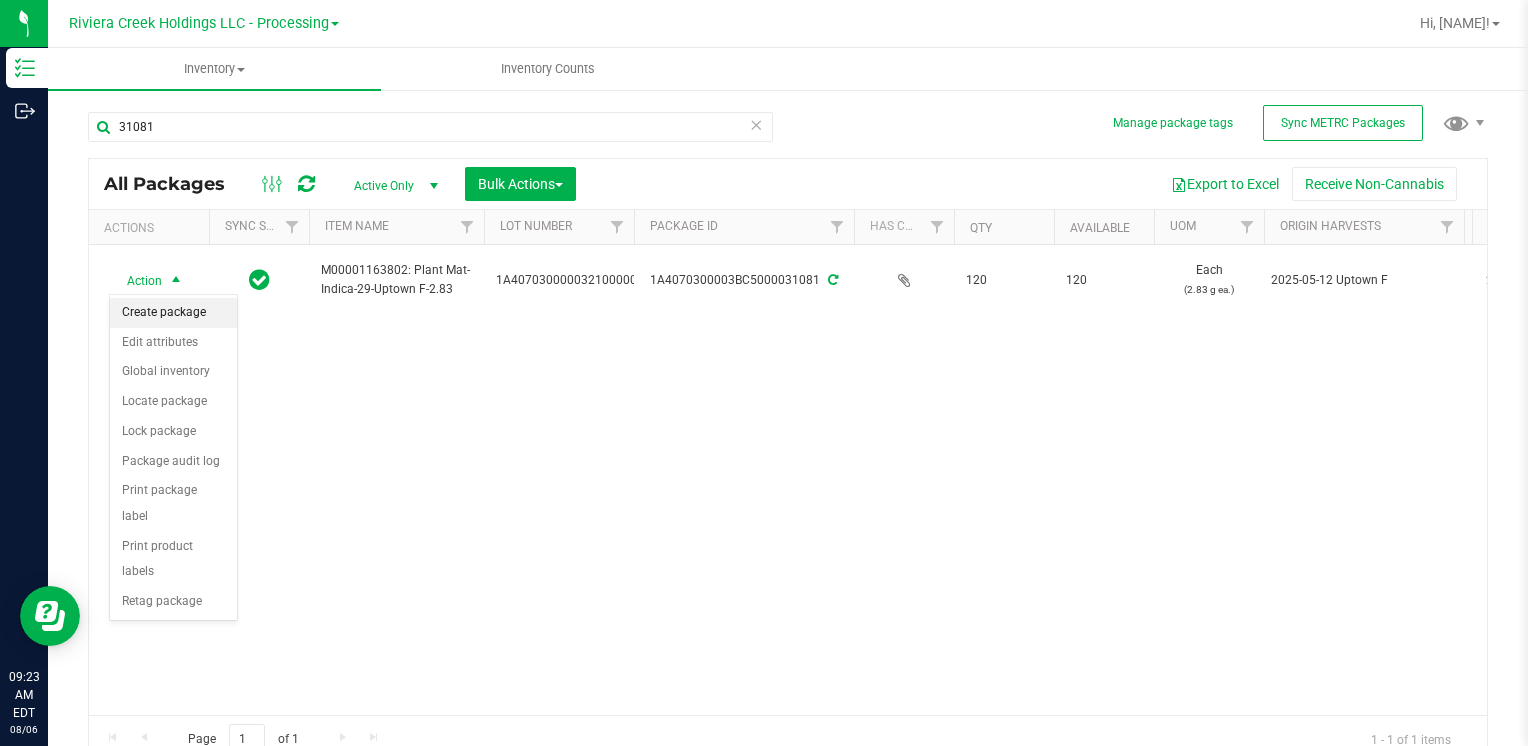 click on "Create package" at bounding box center (173, 313) 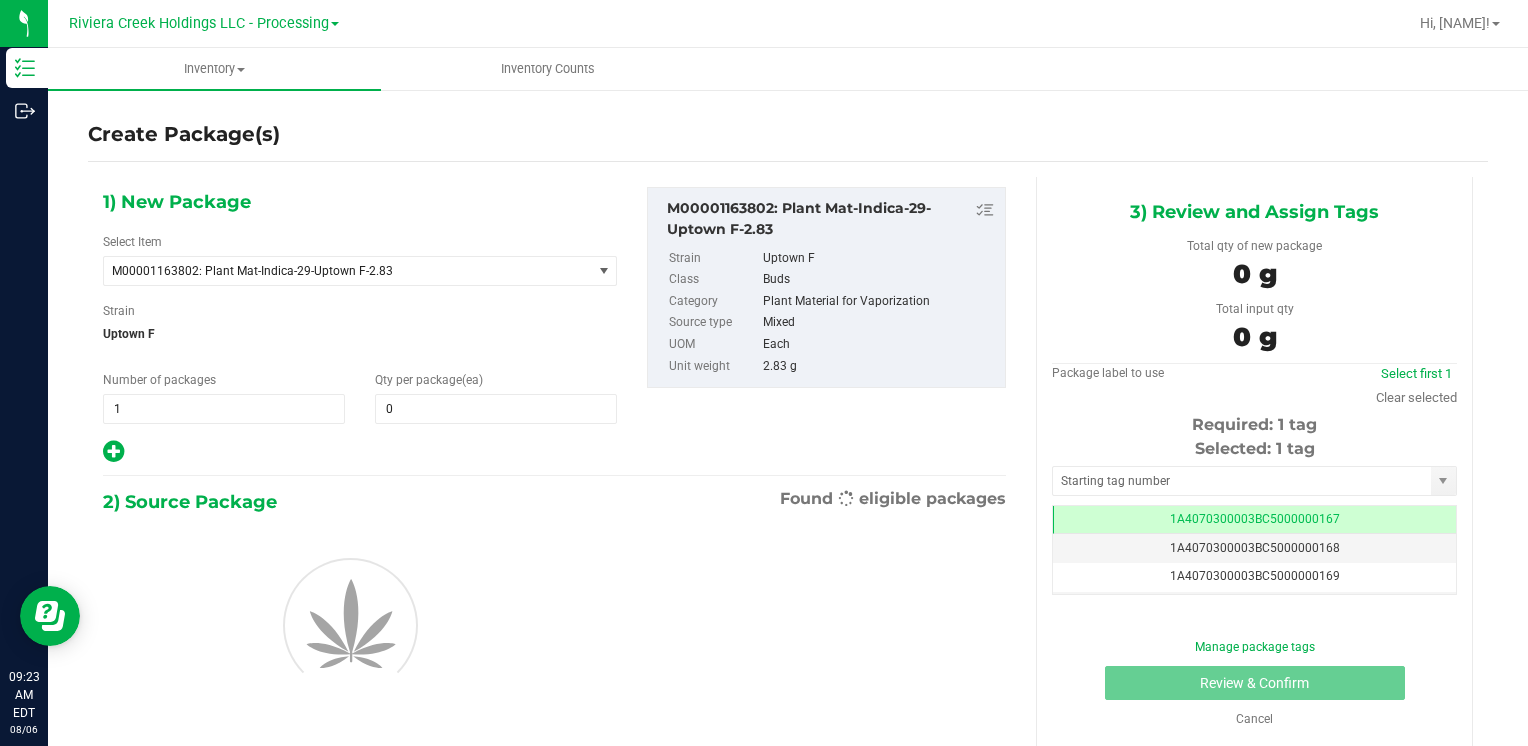 scroll, scrollTop: 0, scrollLeft: 0, axis: both 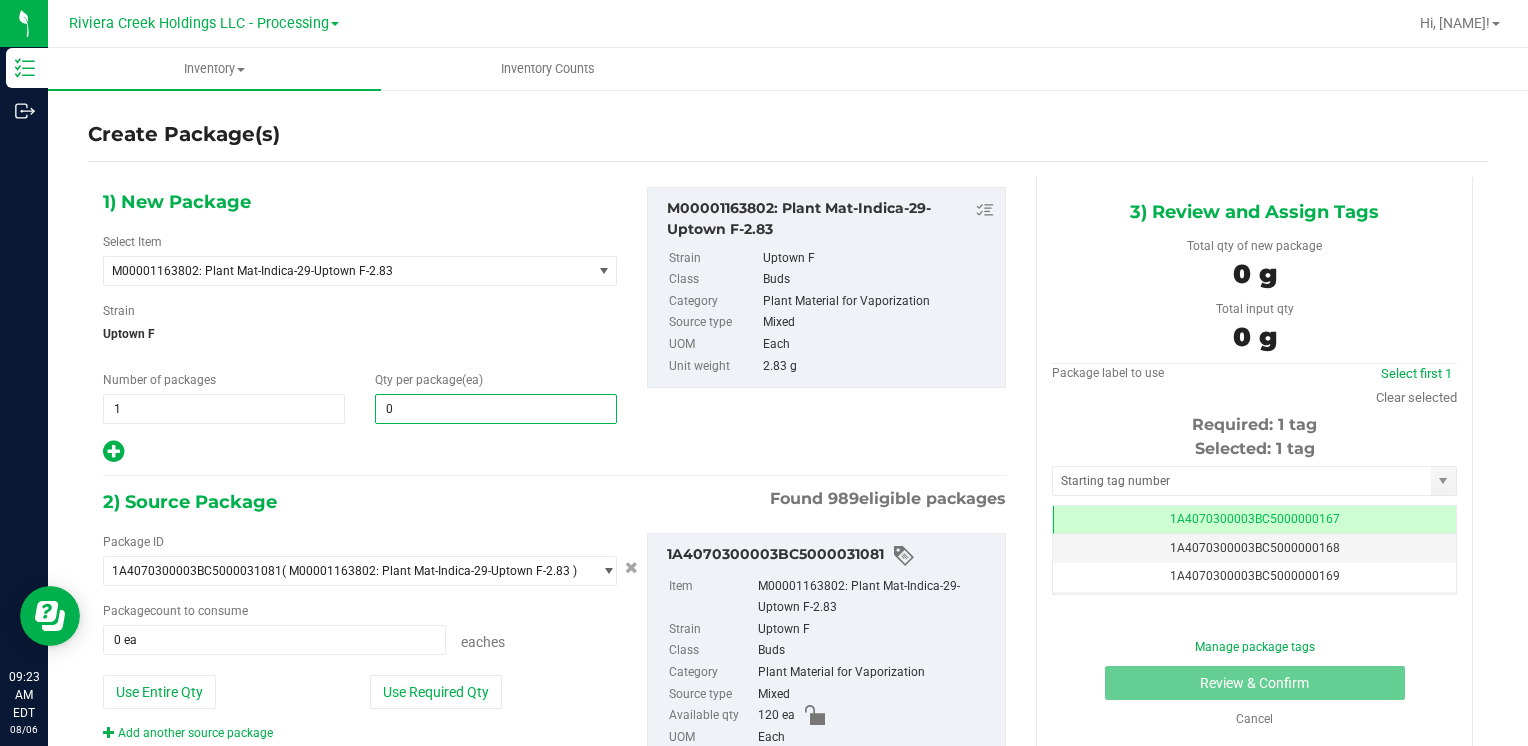 type 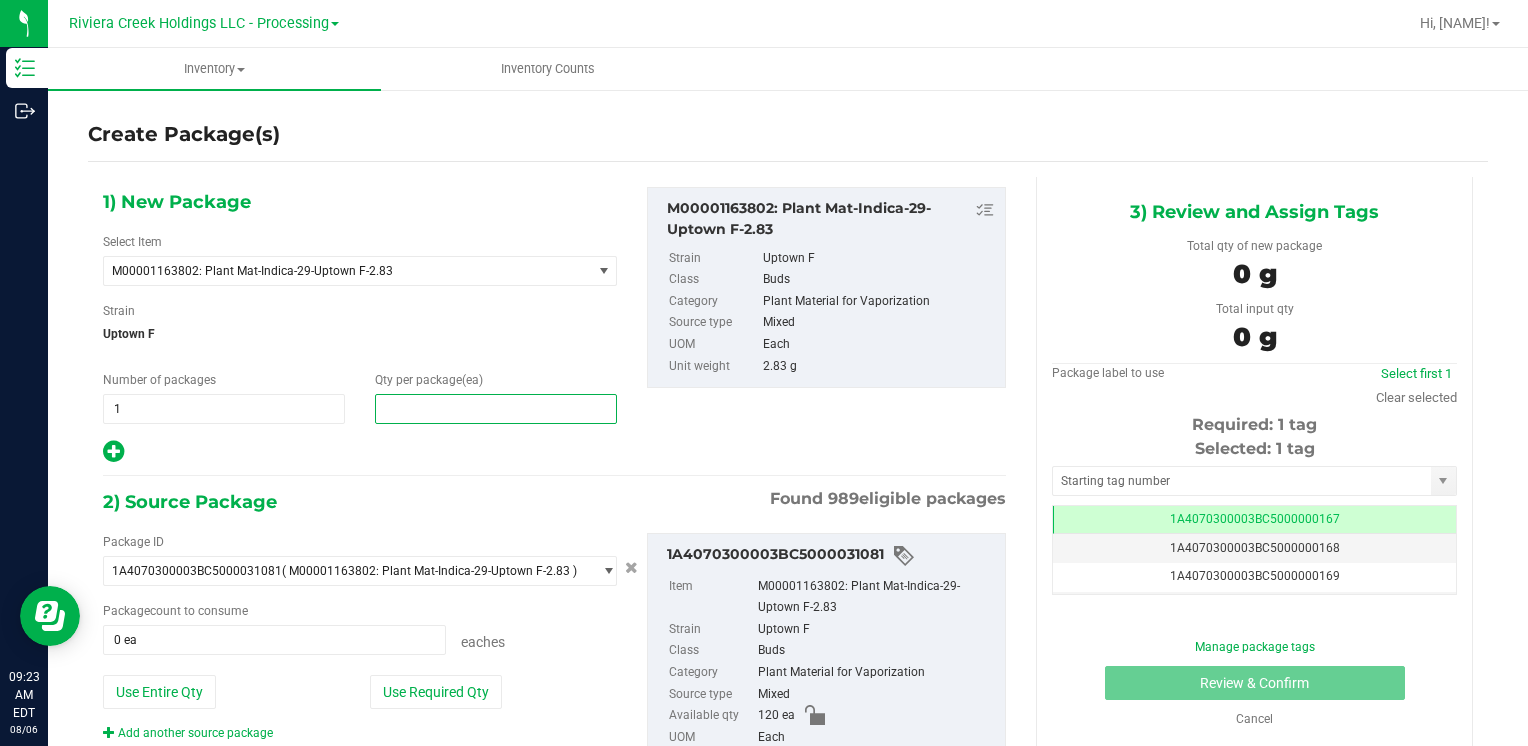 click at bounding box center [496, 409] 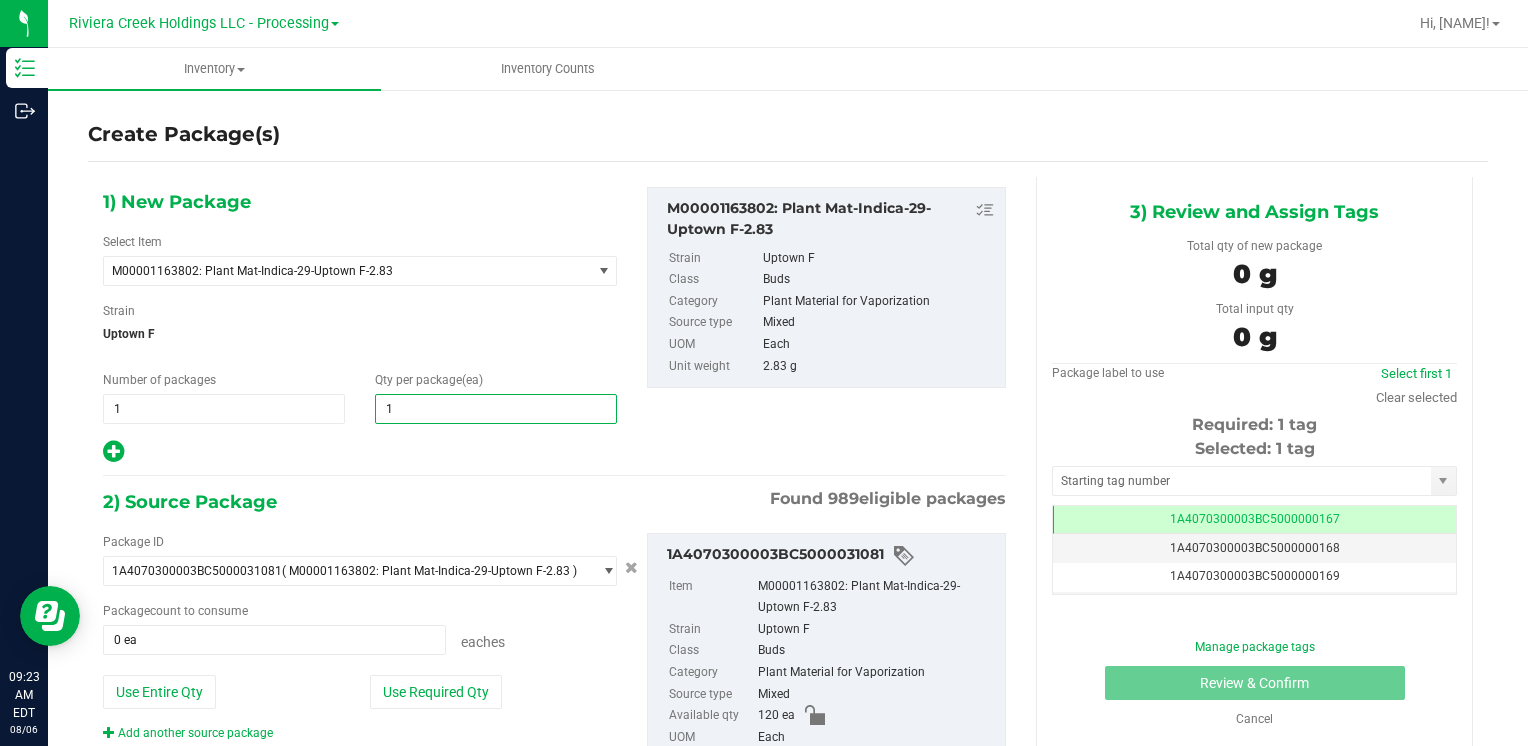 type on "10" 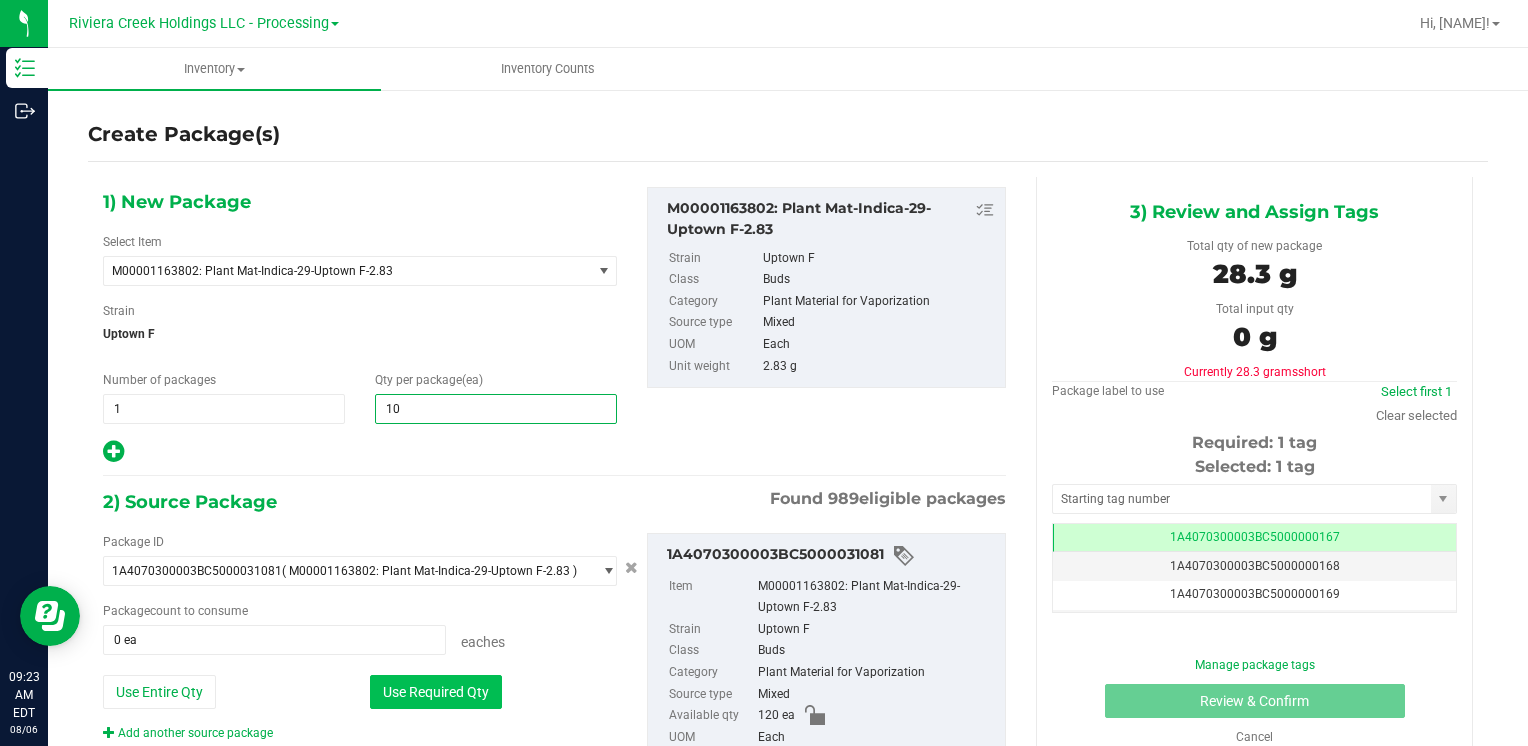 type on "10" 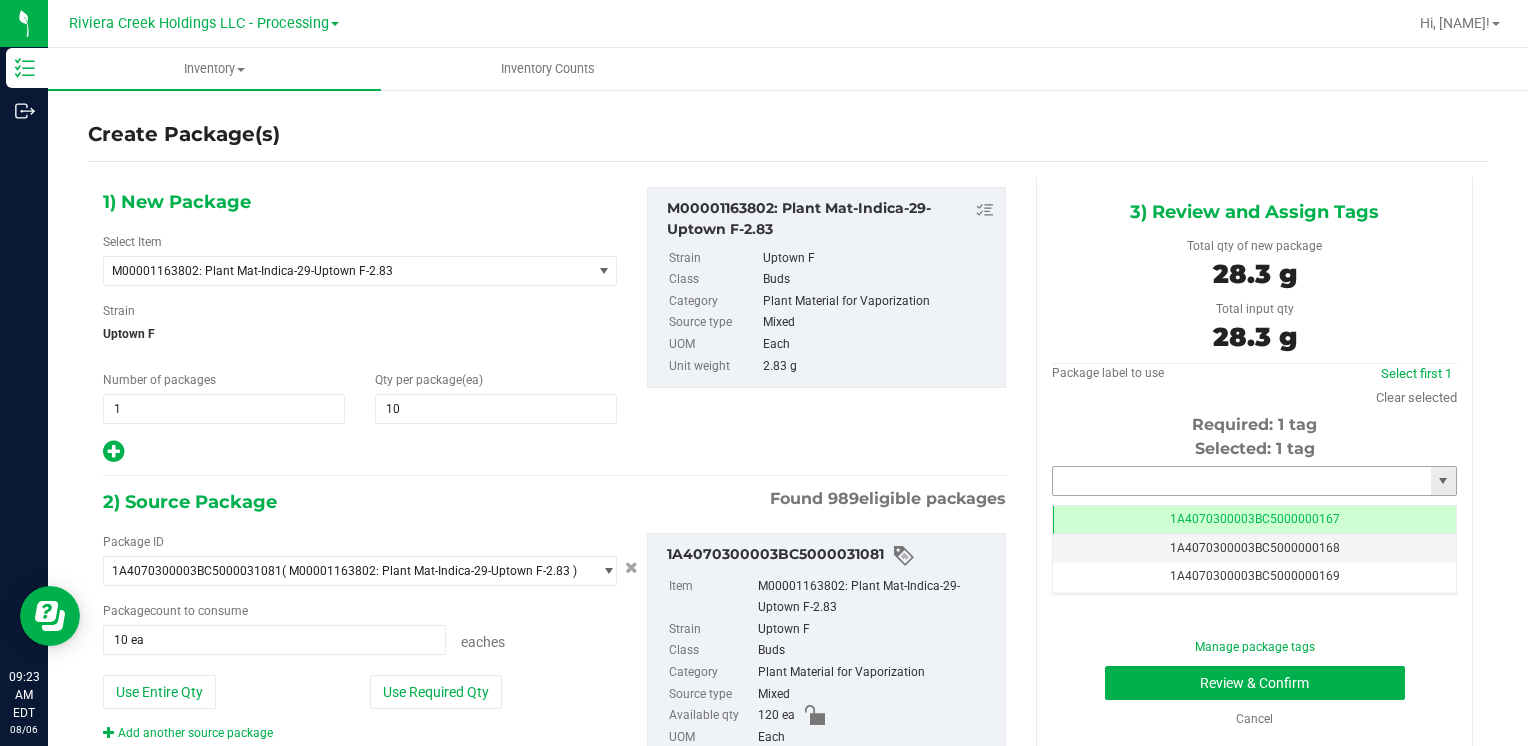 click at bounding box center (1242, 481) 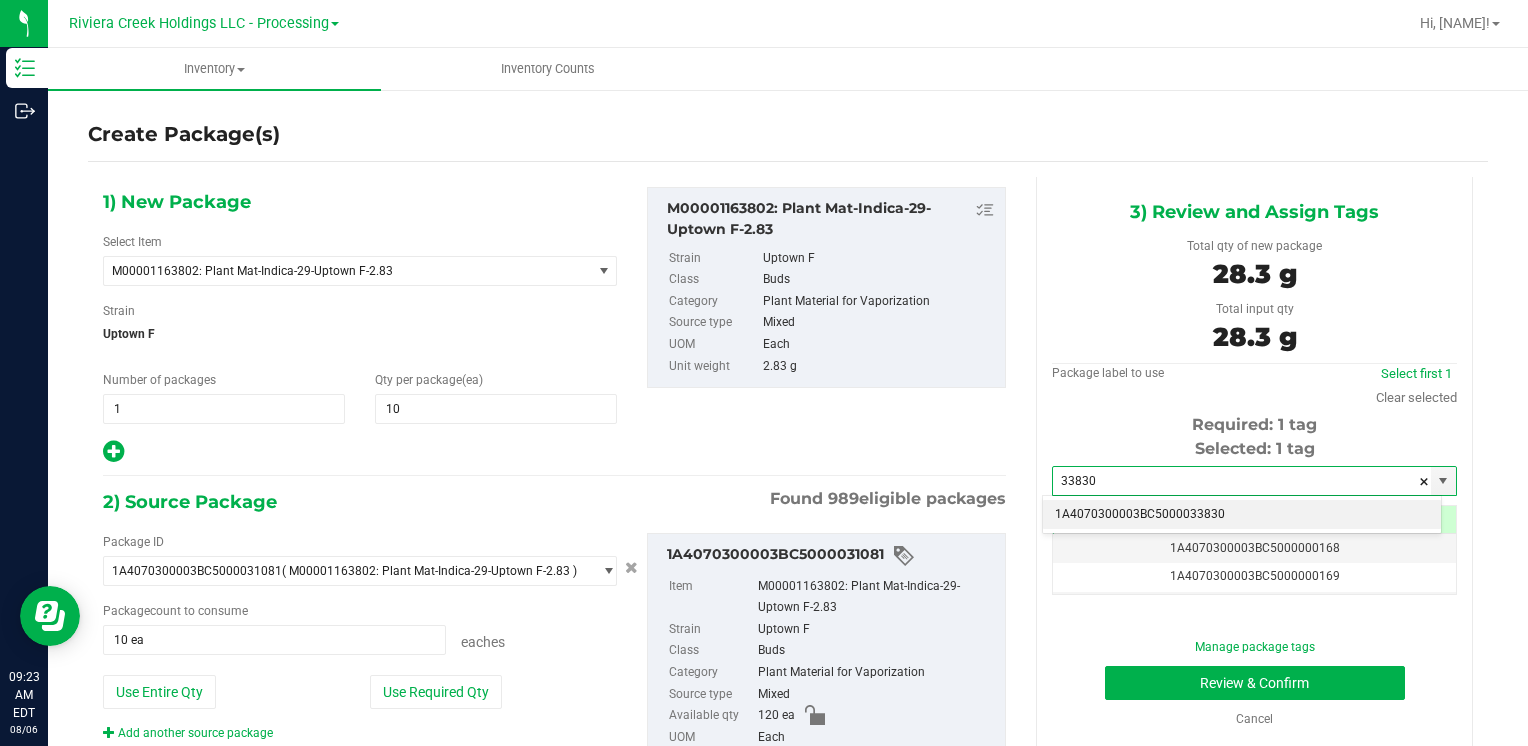 click on "1A4070300003BC5000033830" at bounding box center [1242, 515] 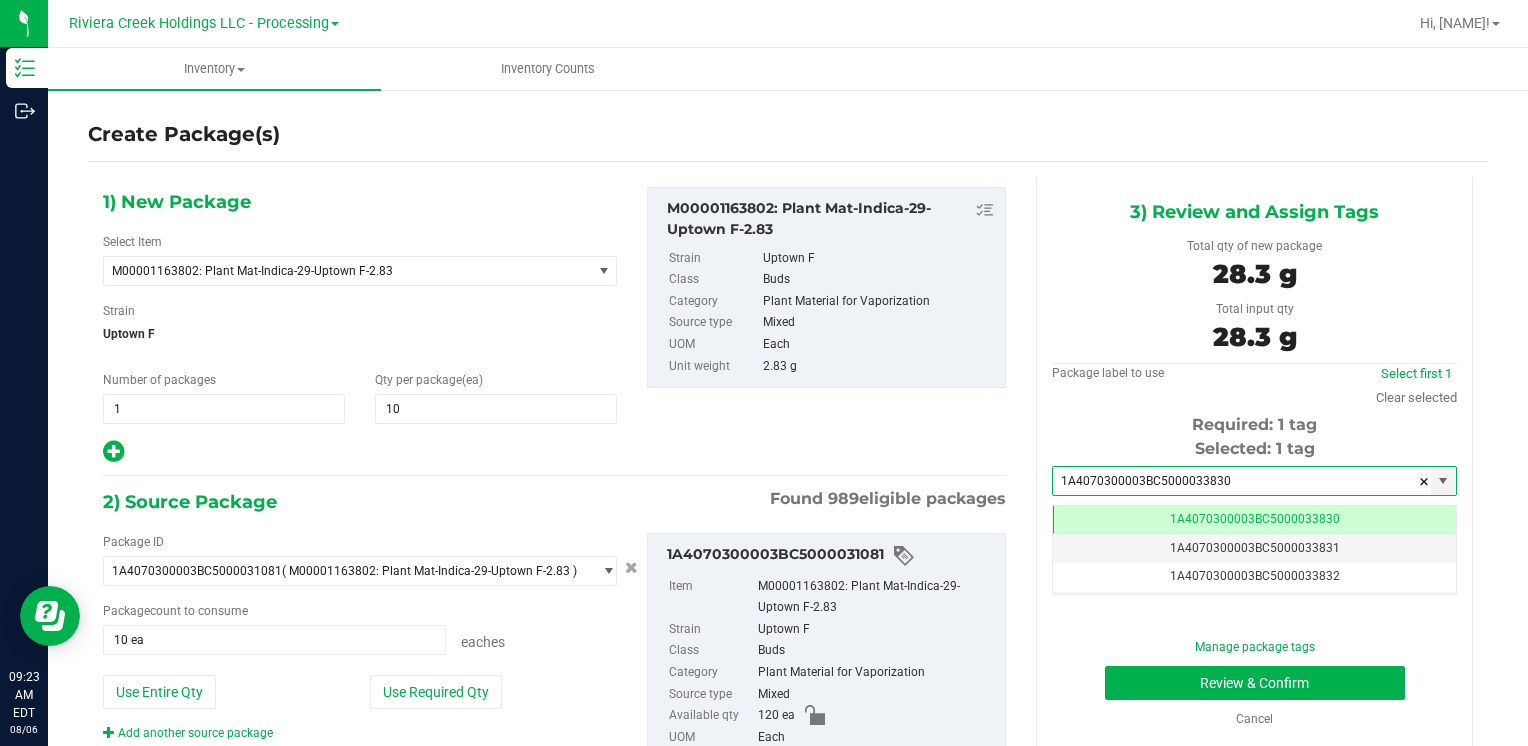 scroll, scrollTop: 0, scrollLeft: 0, axis: both 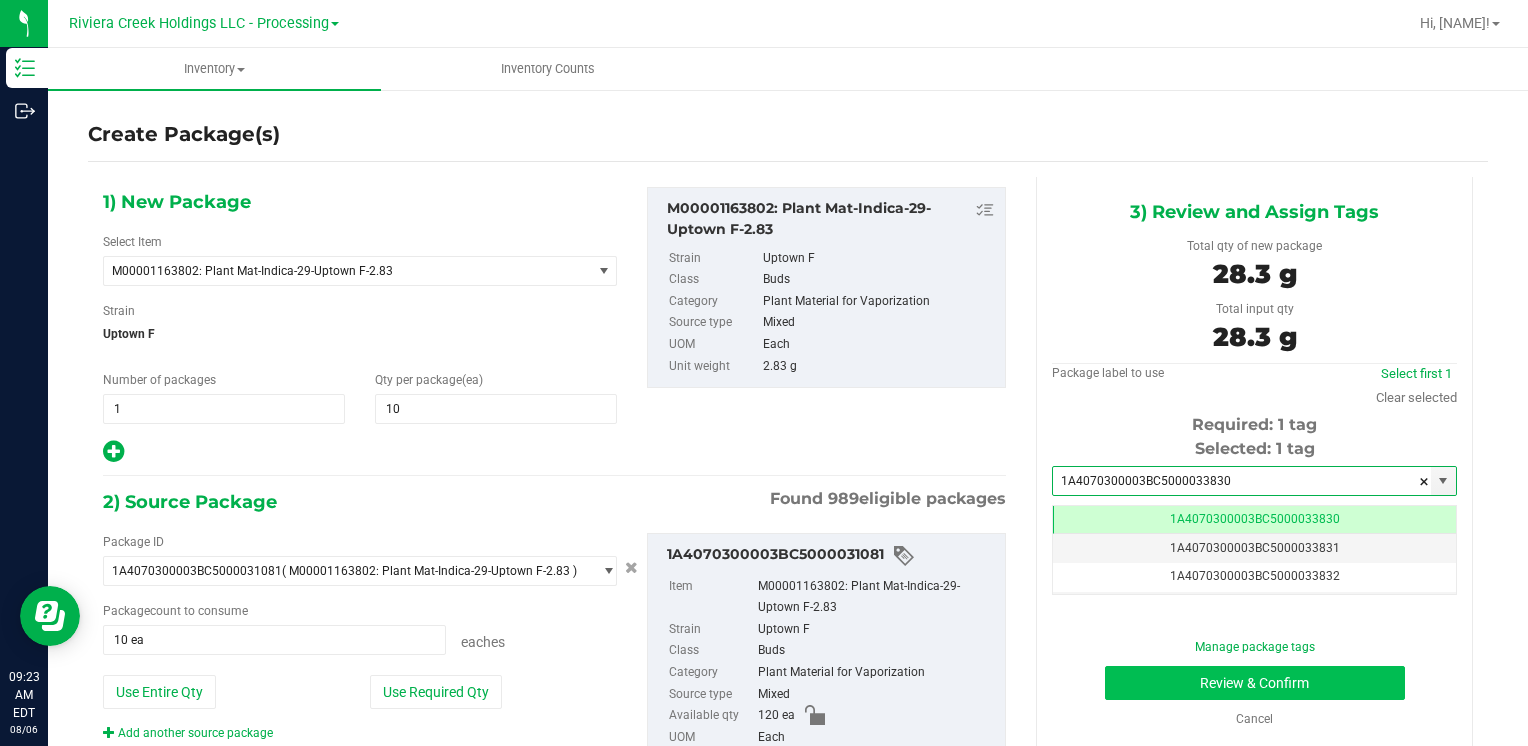 type on "1A4070300003BC5000033830" 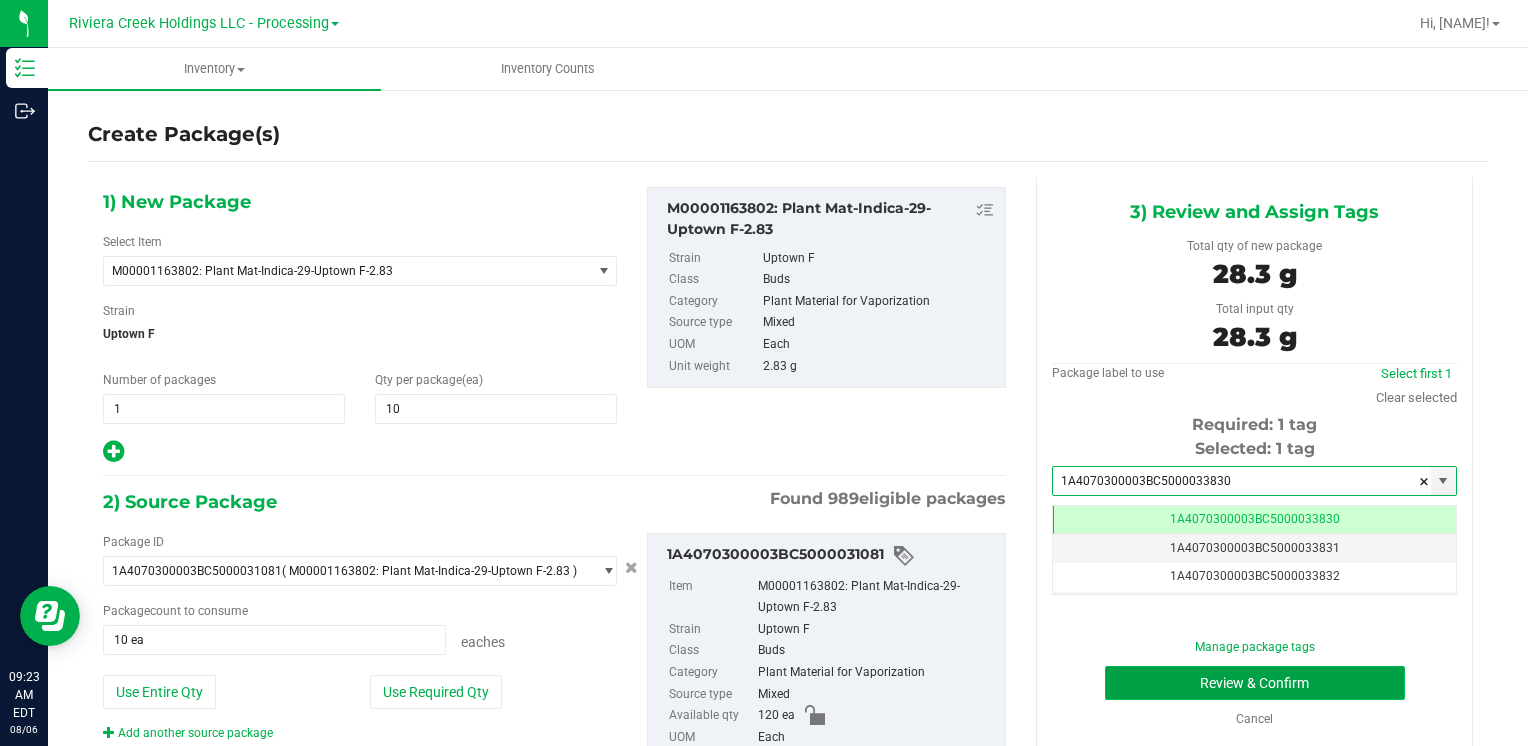click on "Review & Confirm" at bounding box center [1255, 683] 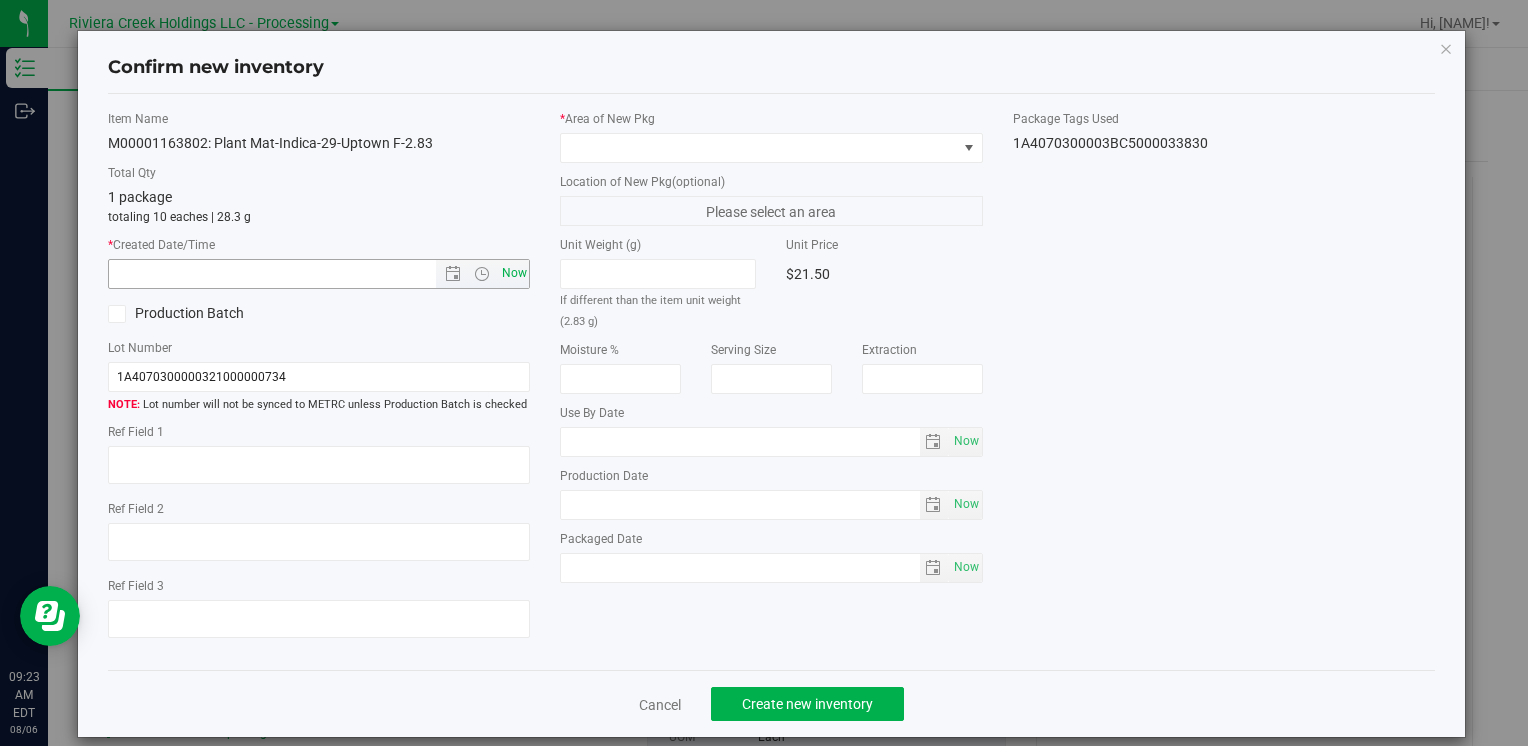 click on "Now" at bounding box center (514, 273) 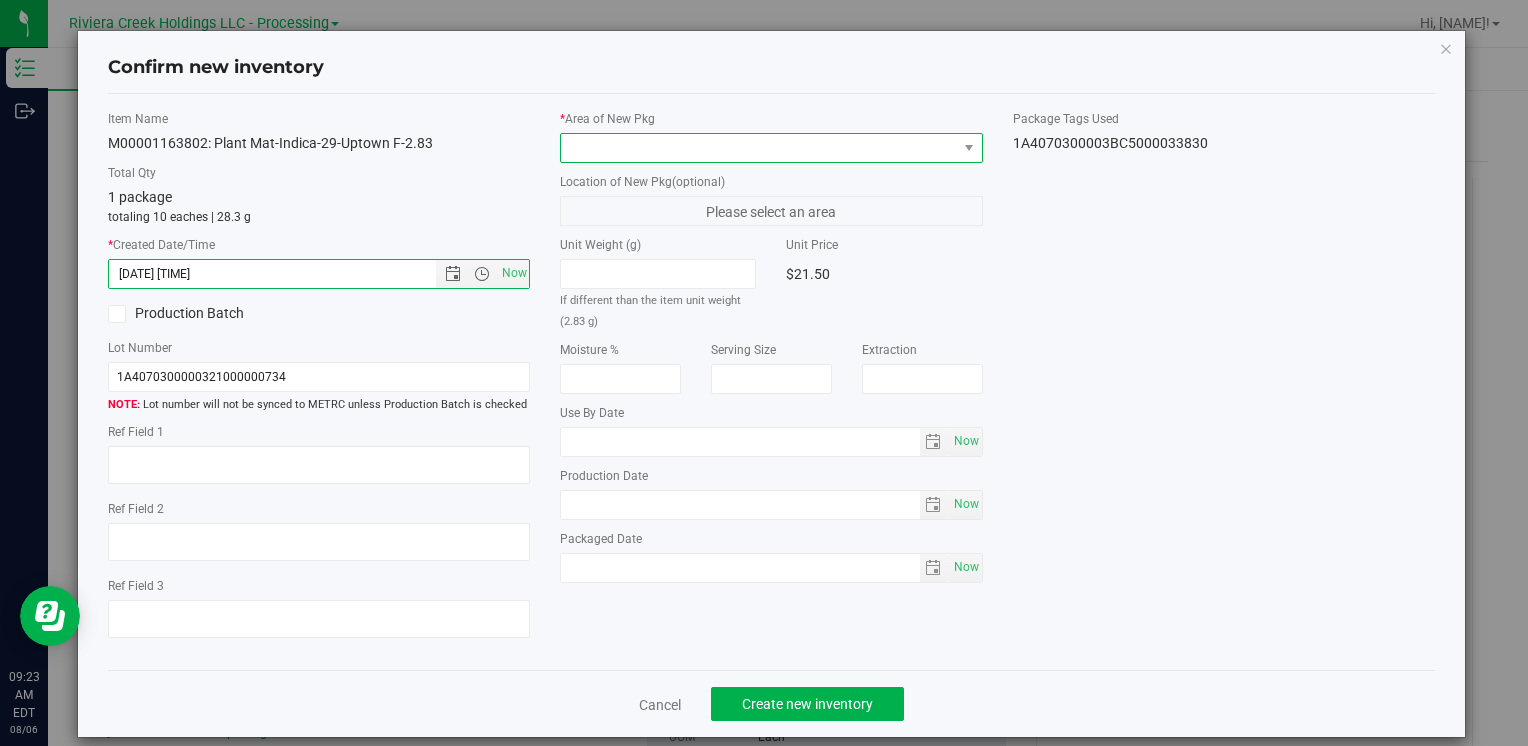 click at bounding box center (758, 148) 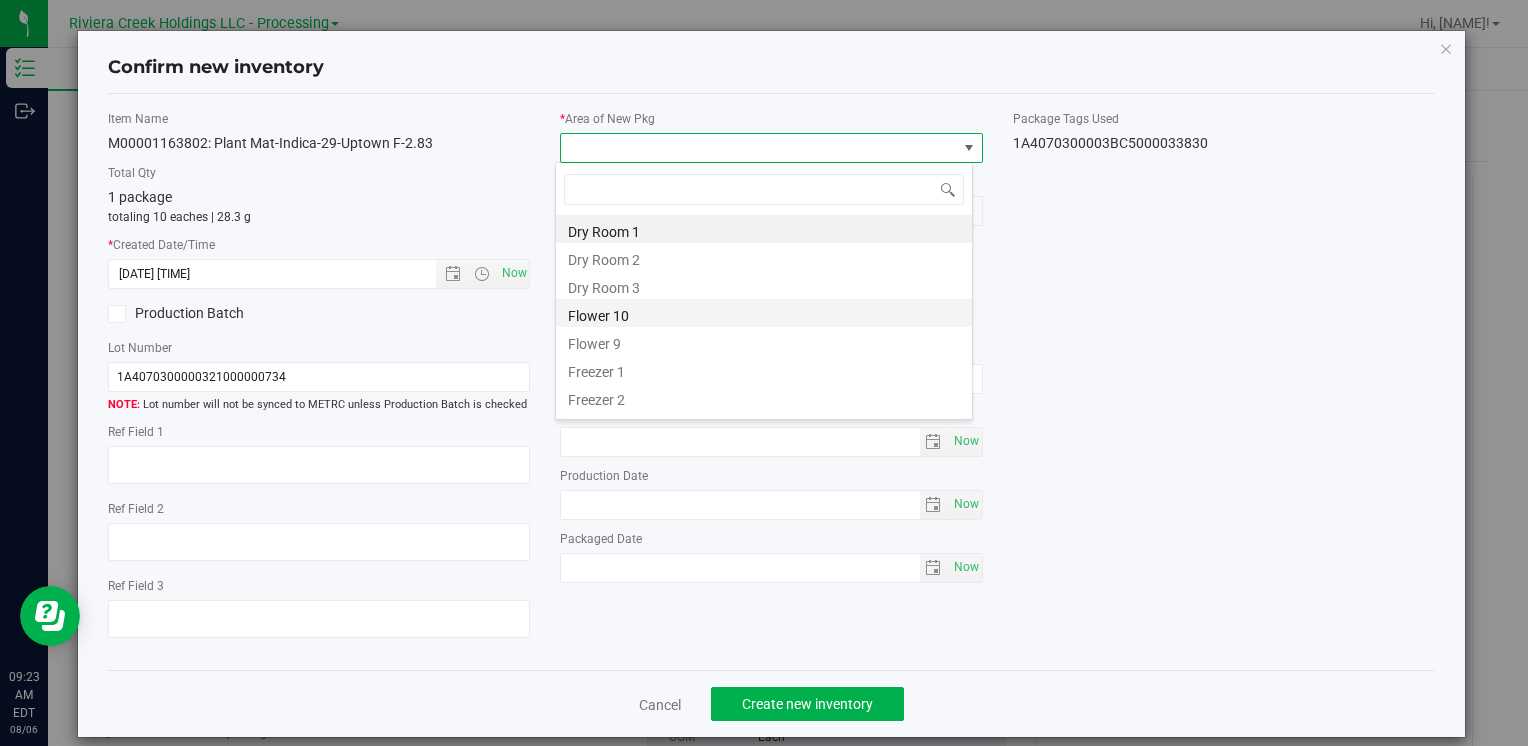 click on "Flower 10" at bounding box center [764, 313] 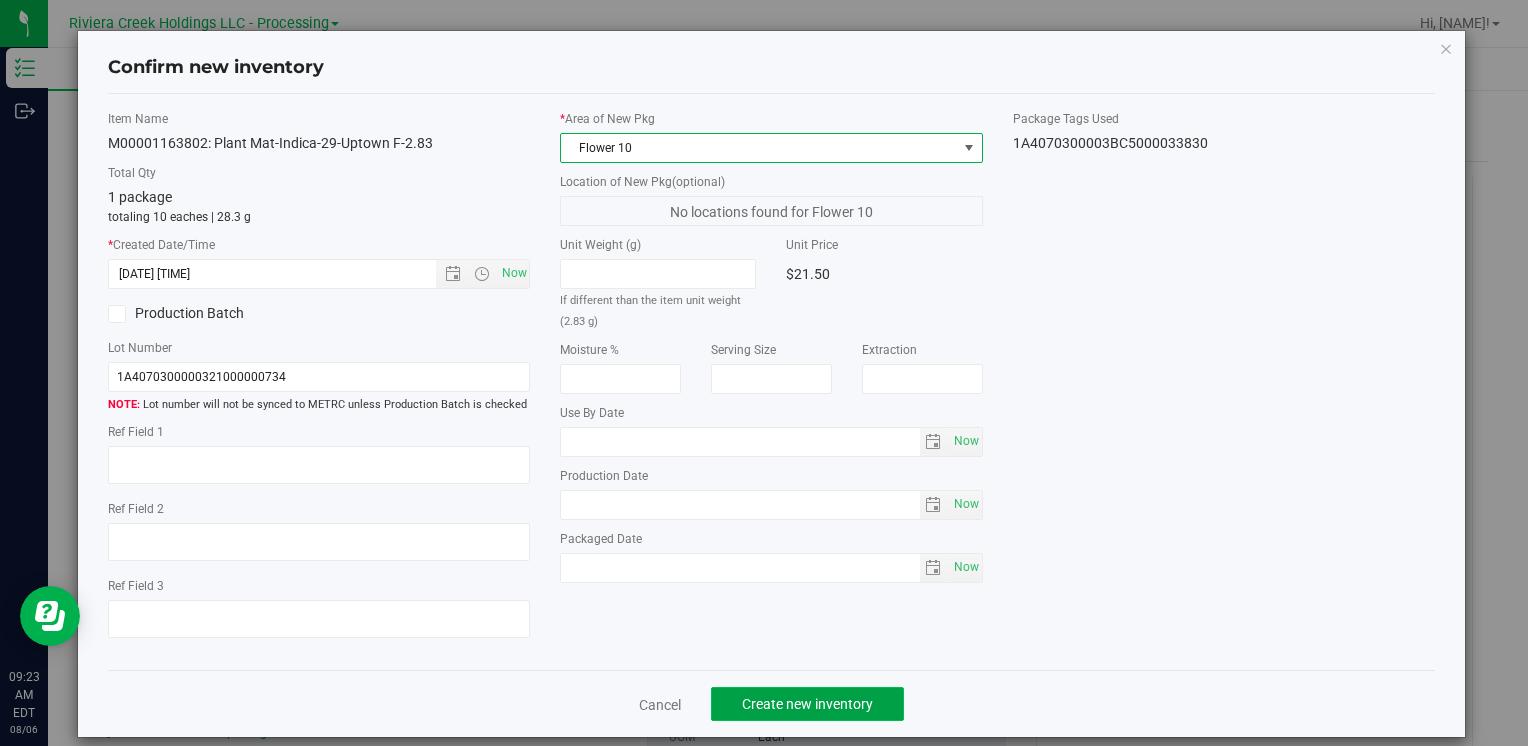 click on "Create new inventory" 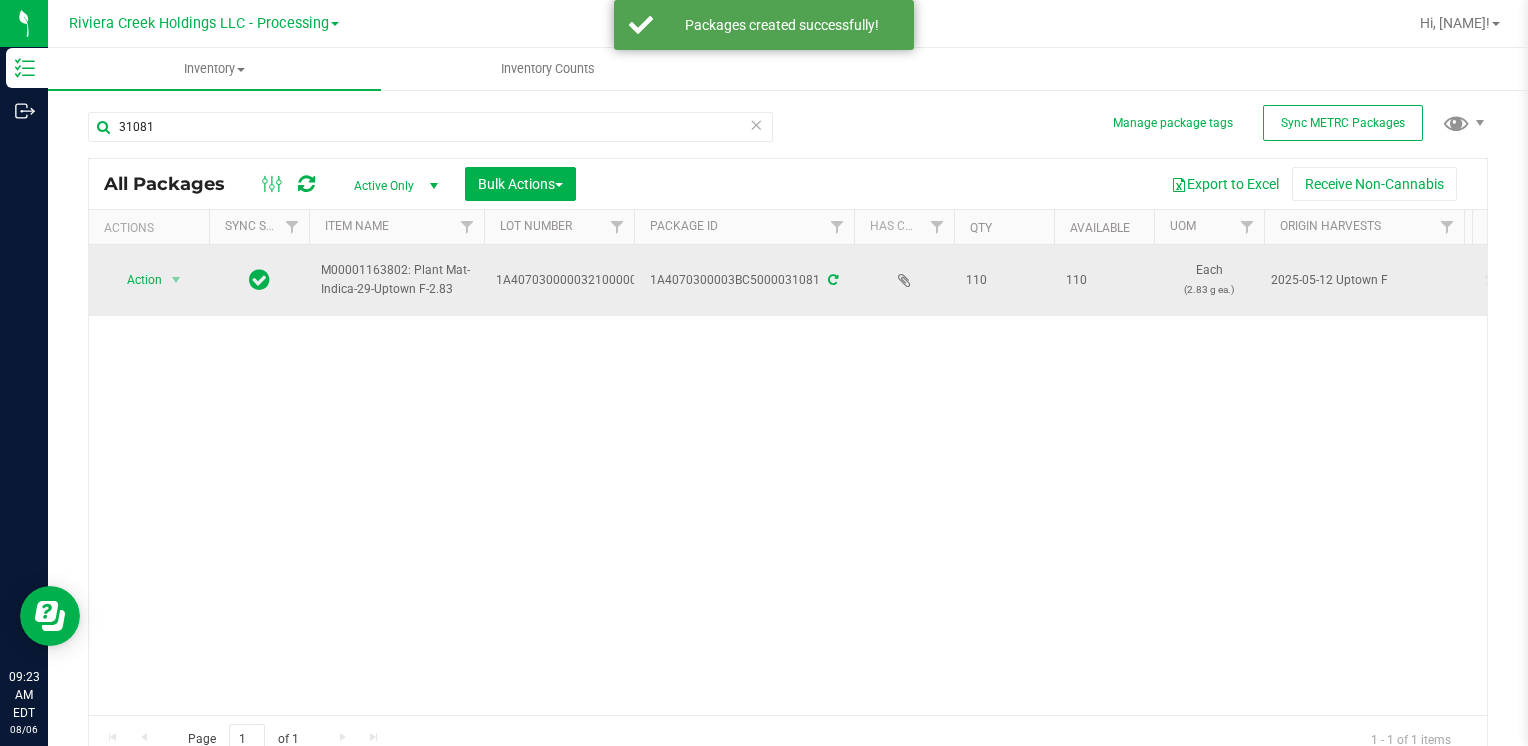 click on "Action" at bounding box center [136, 280] 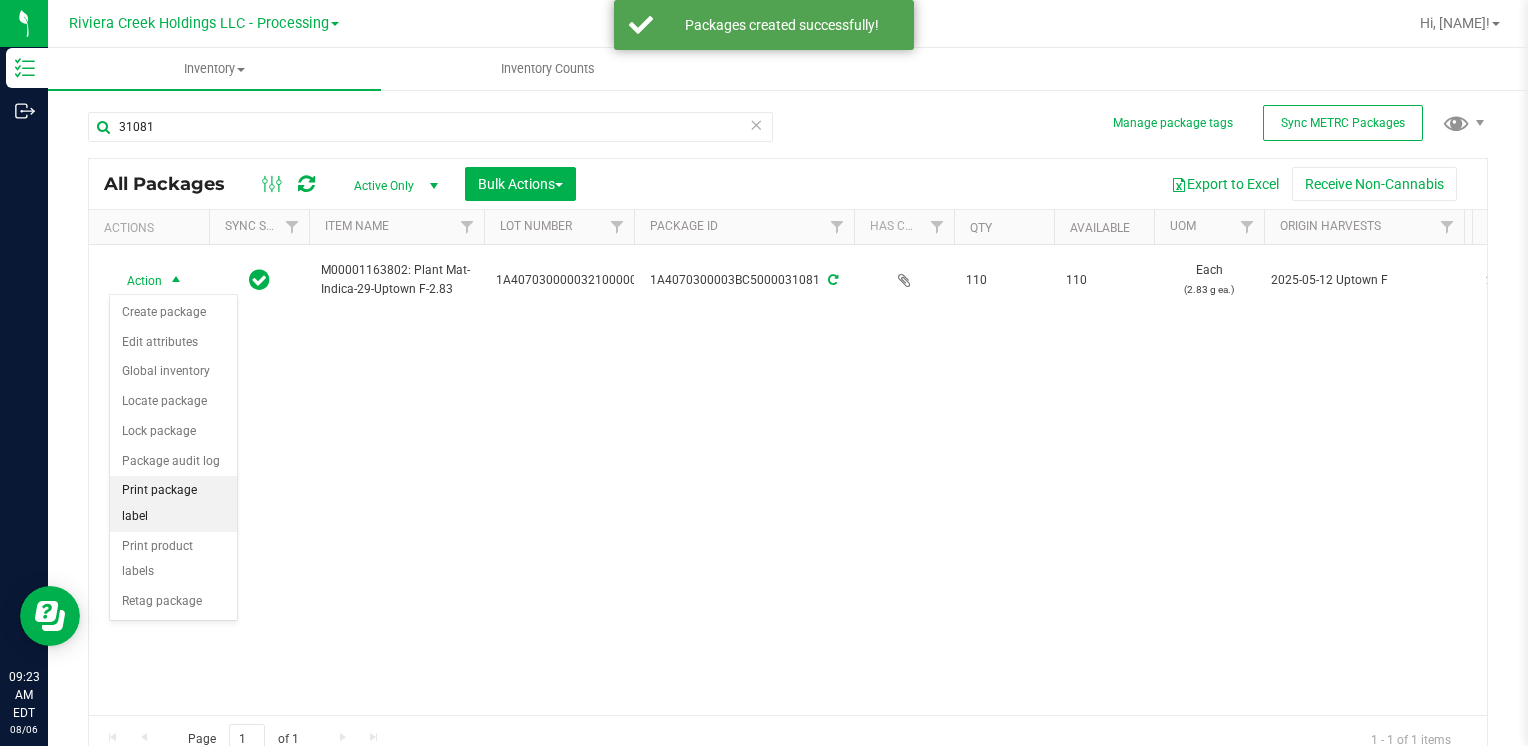 click on "Print package label" at bounding box center (173, 503) 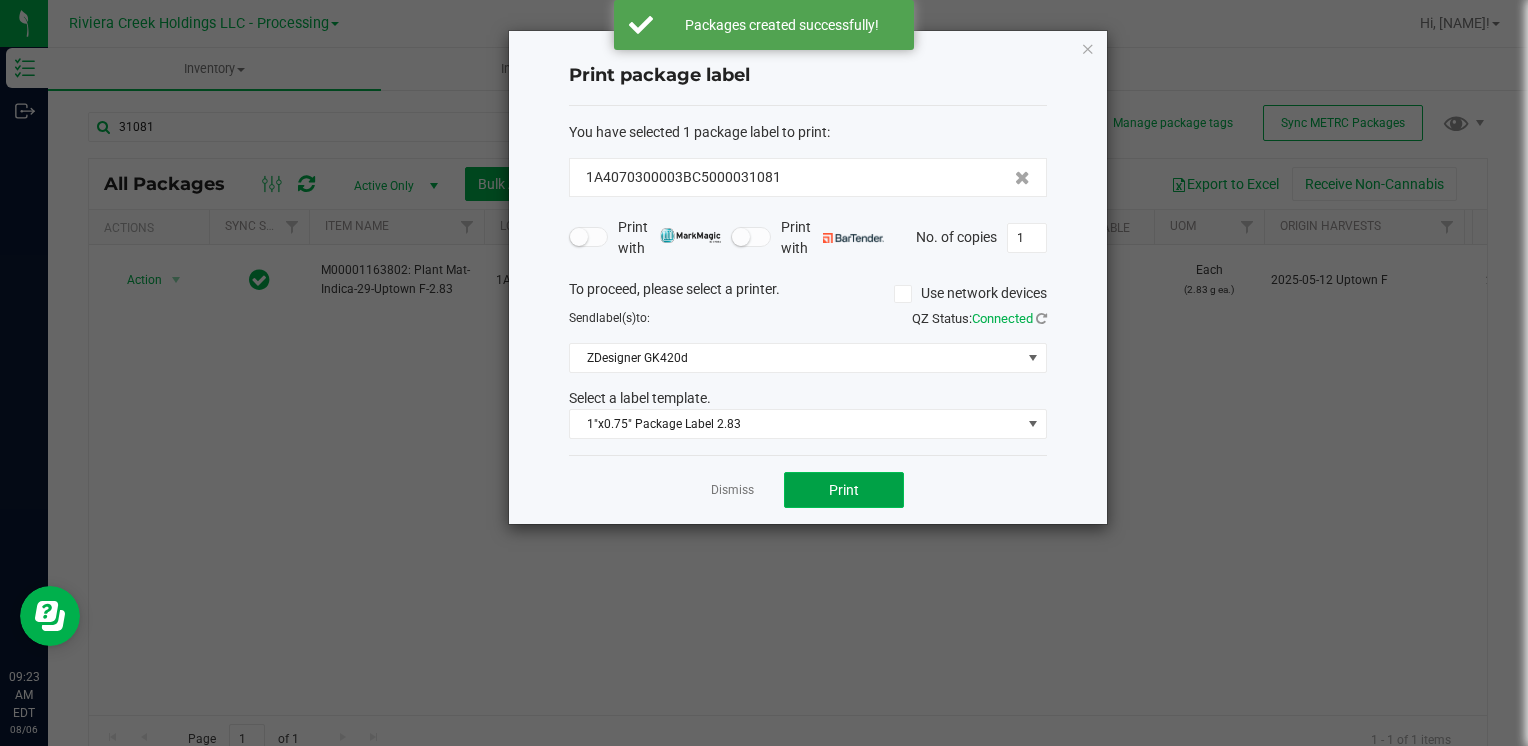 click on "Print" 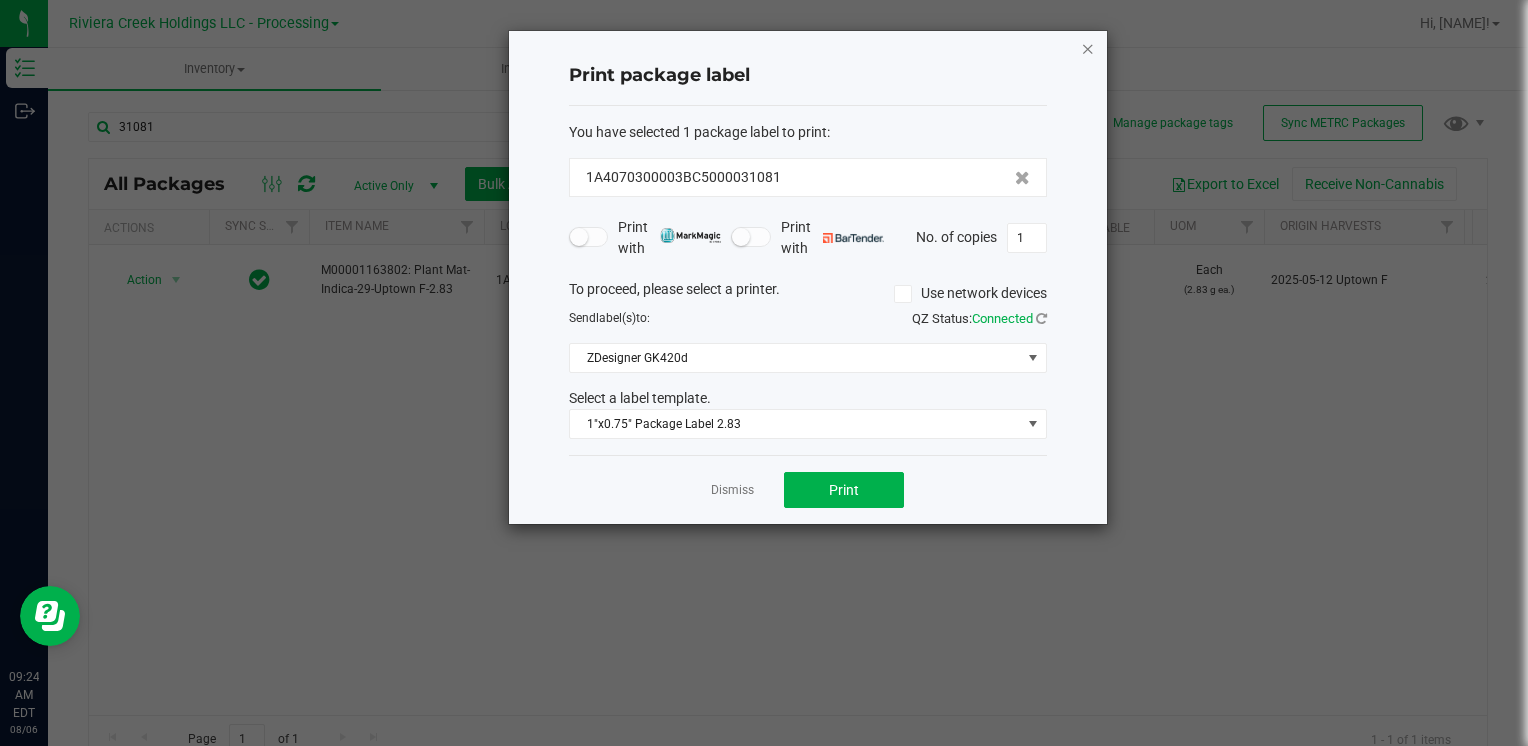 click 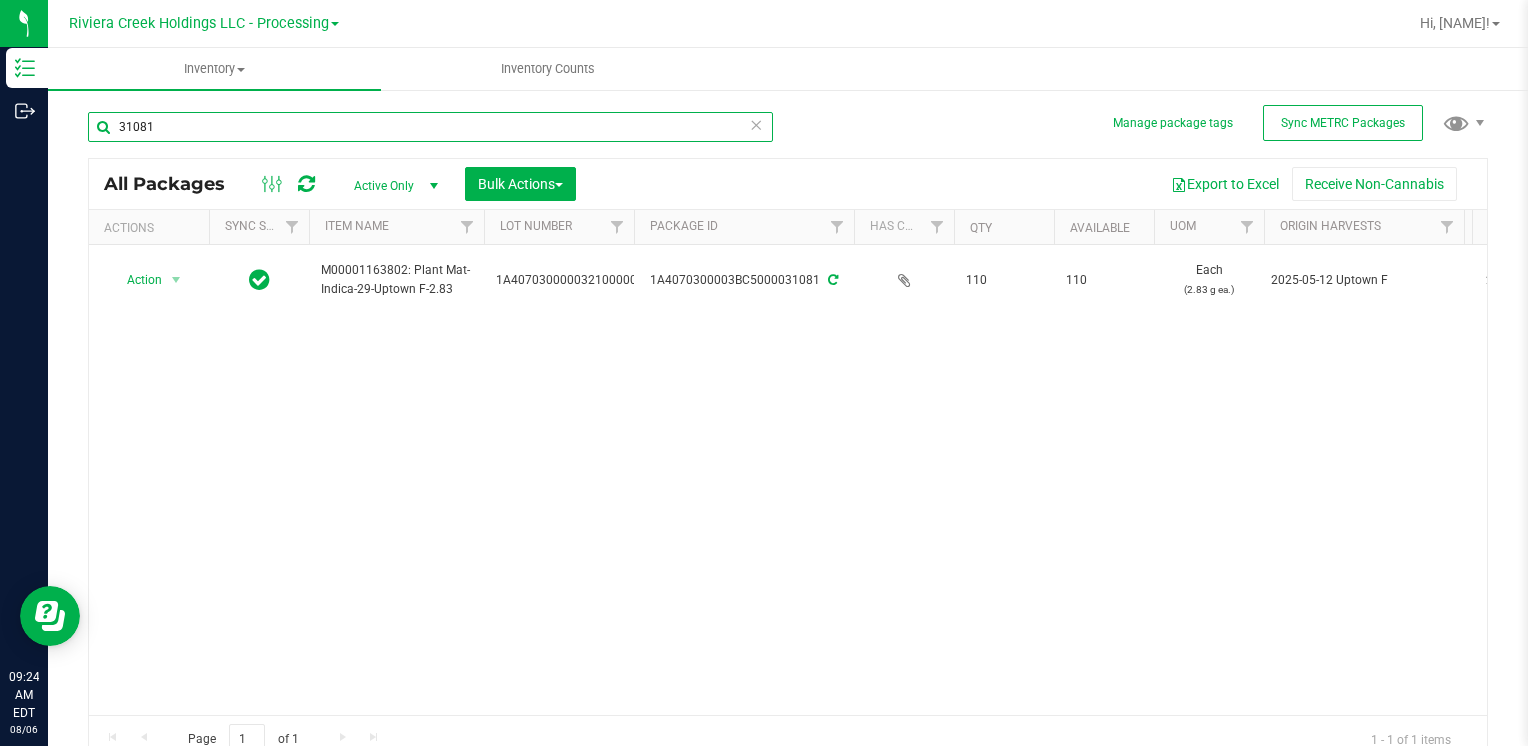 click on "31081" at bounding box center (430, 127) 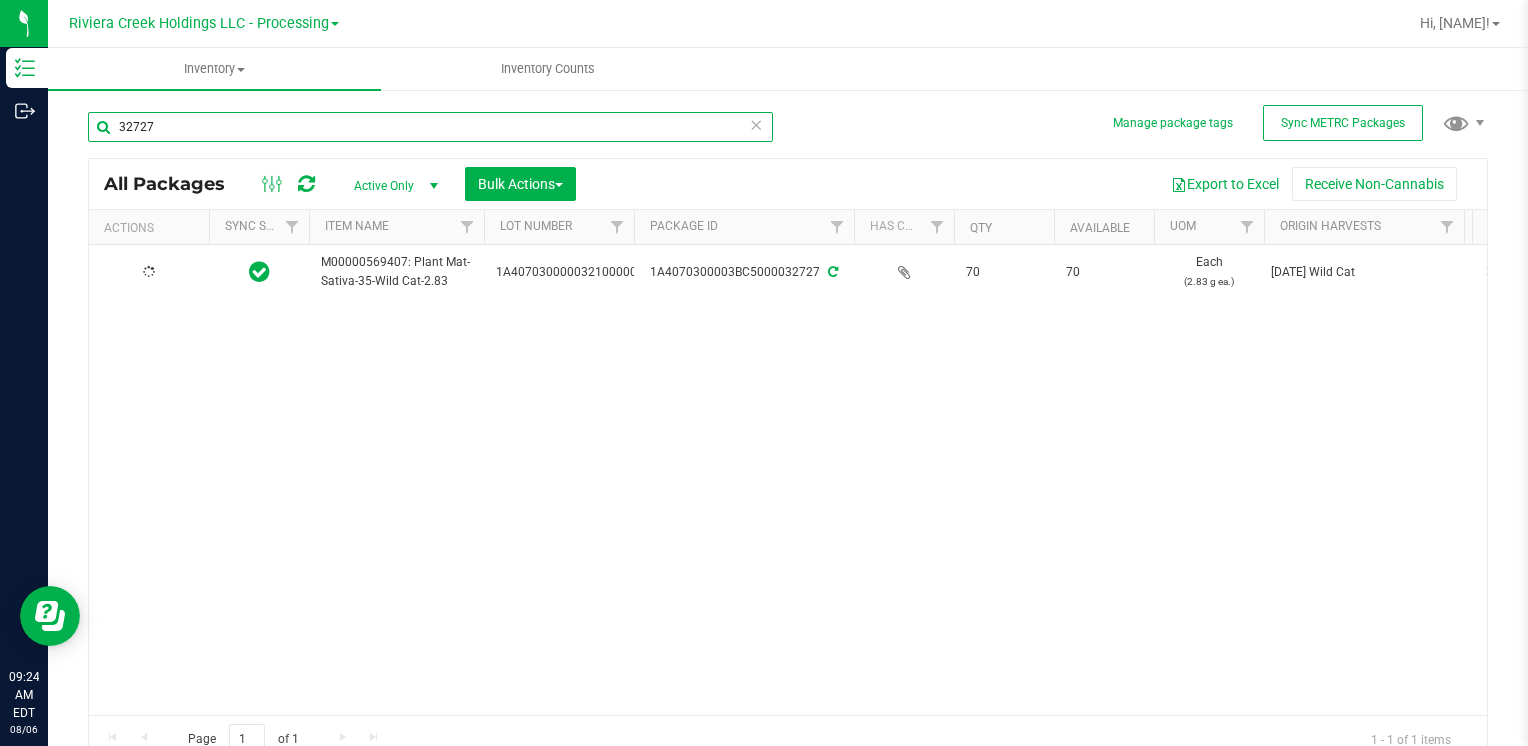 type on "32727" 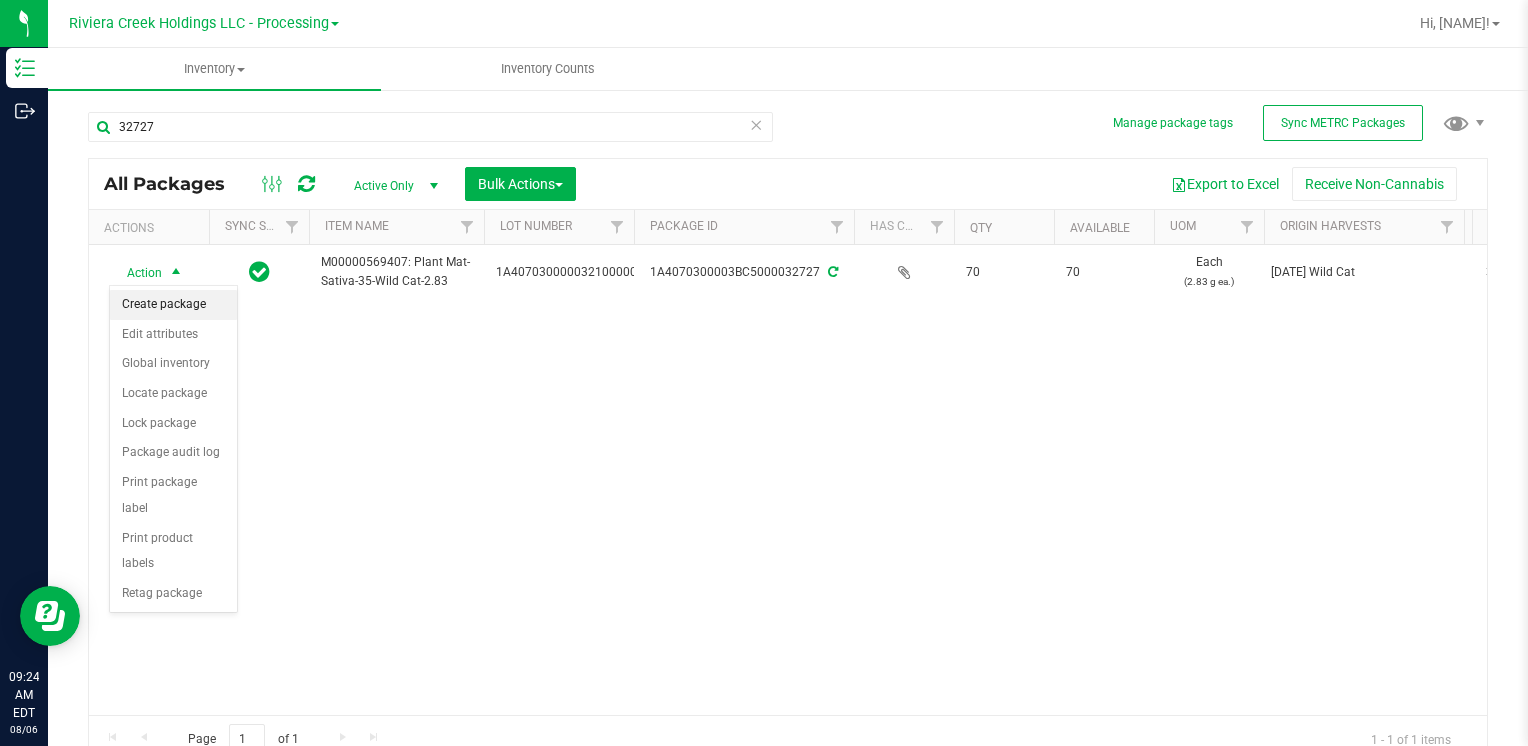 click on "Create package" at bounding box center [173, 305] 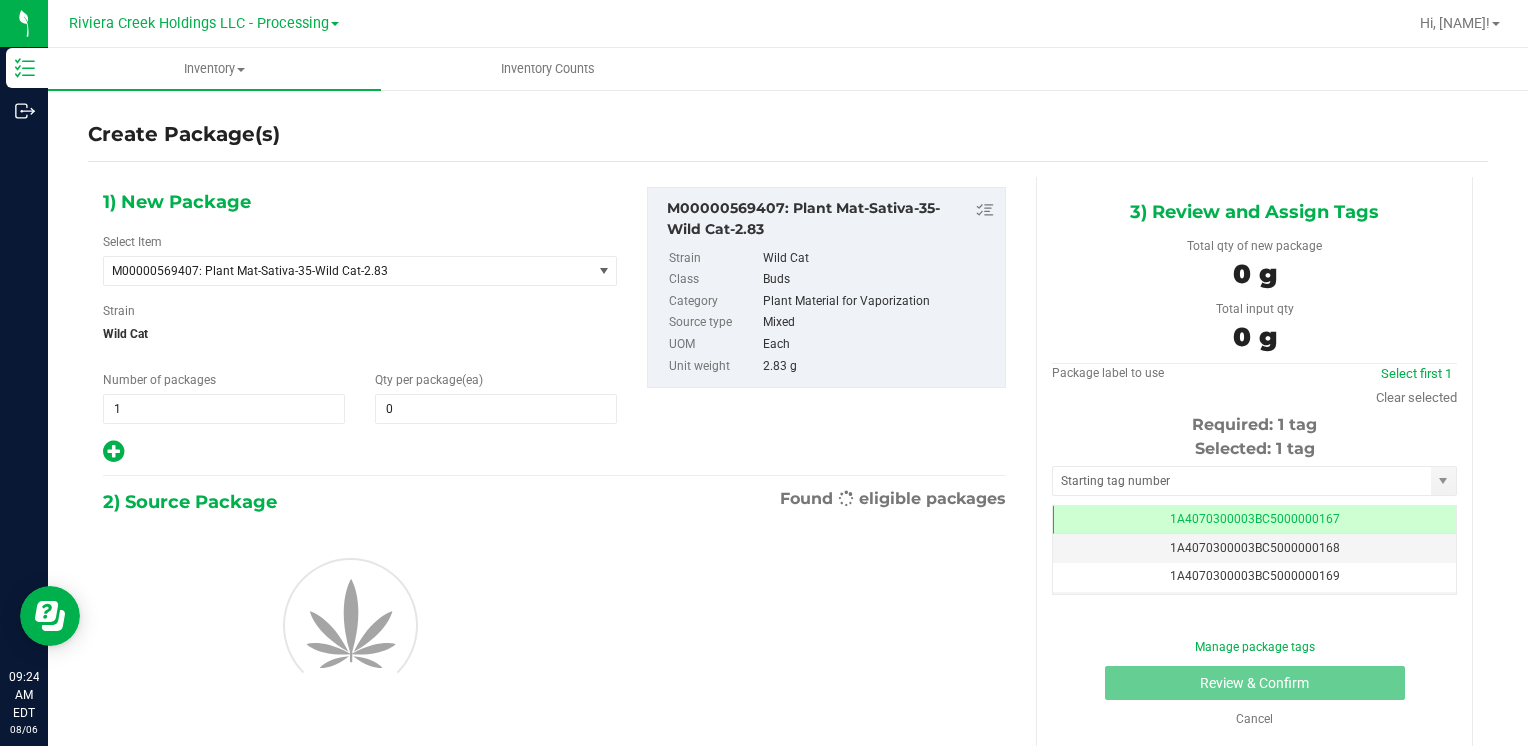 scroll, scrollTop: 0, scrollLeft: 0, axis: both 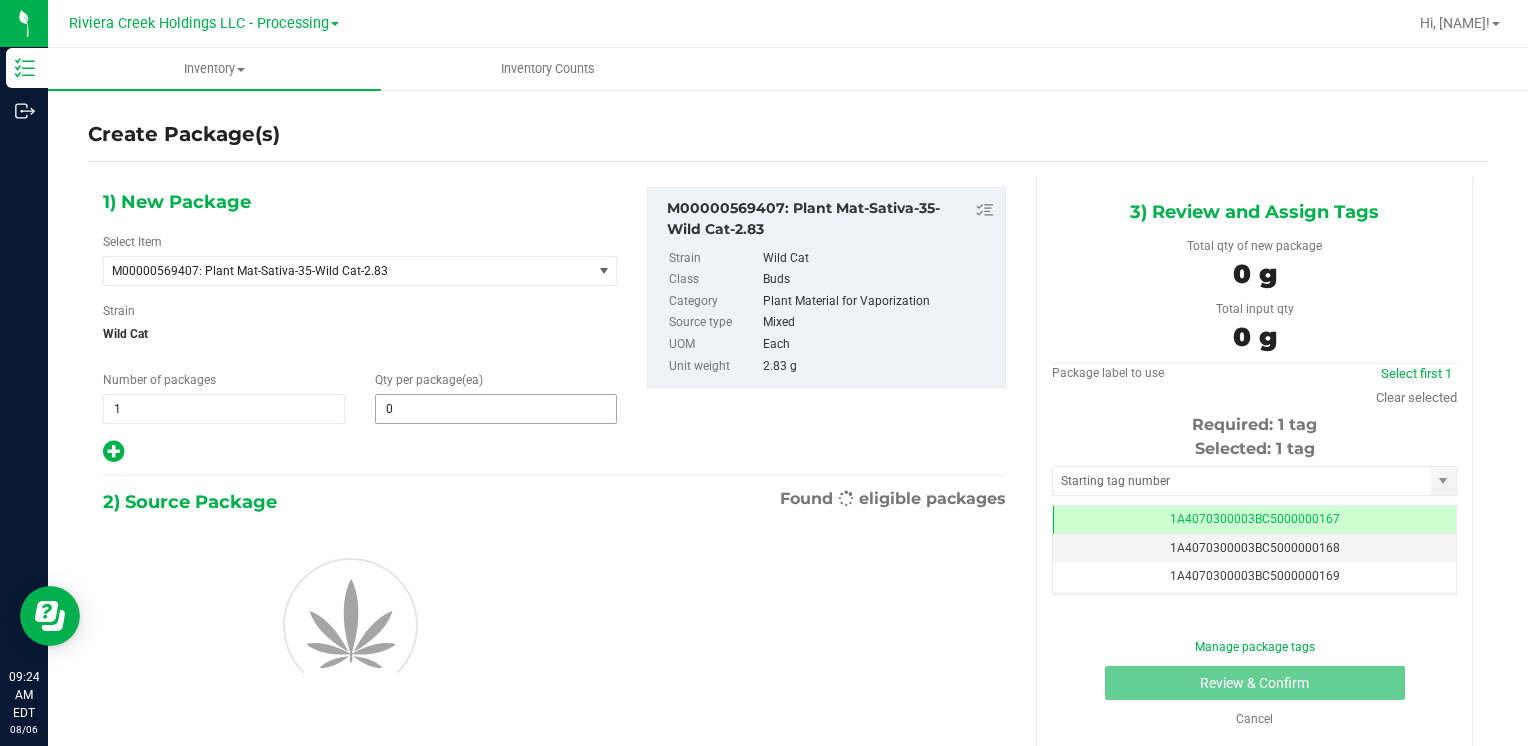 type 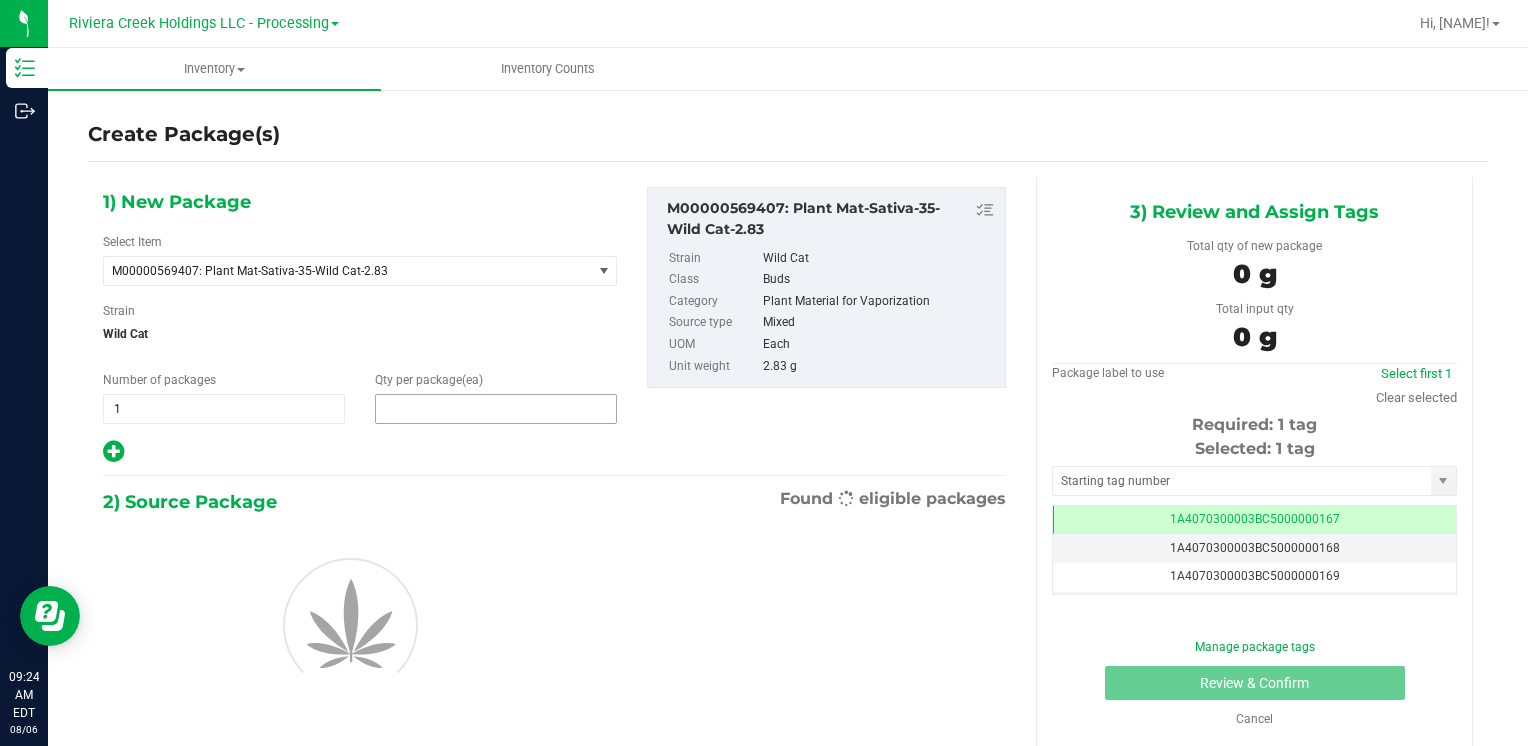 click at bounding box center (496, 409) 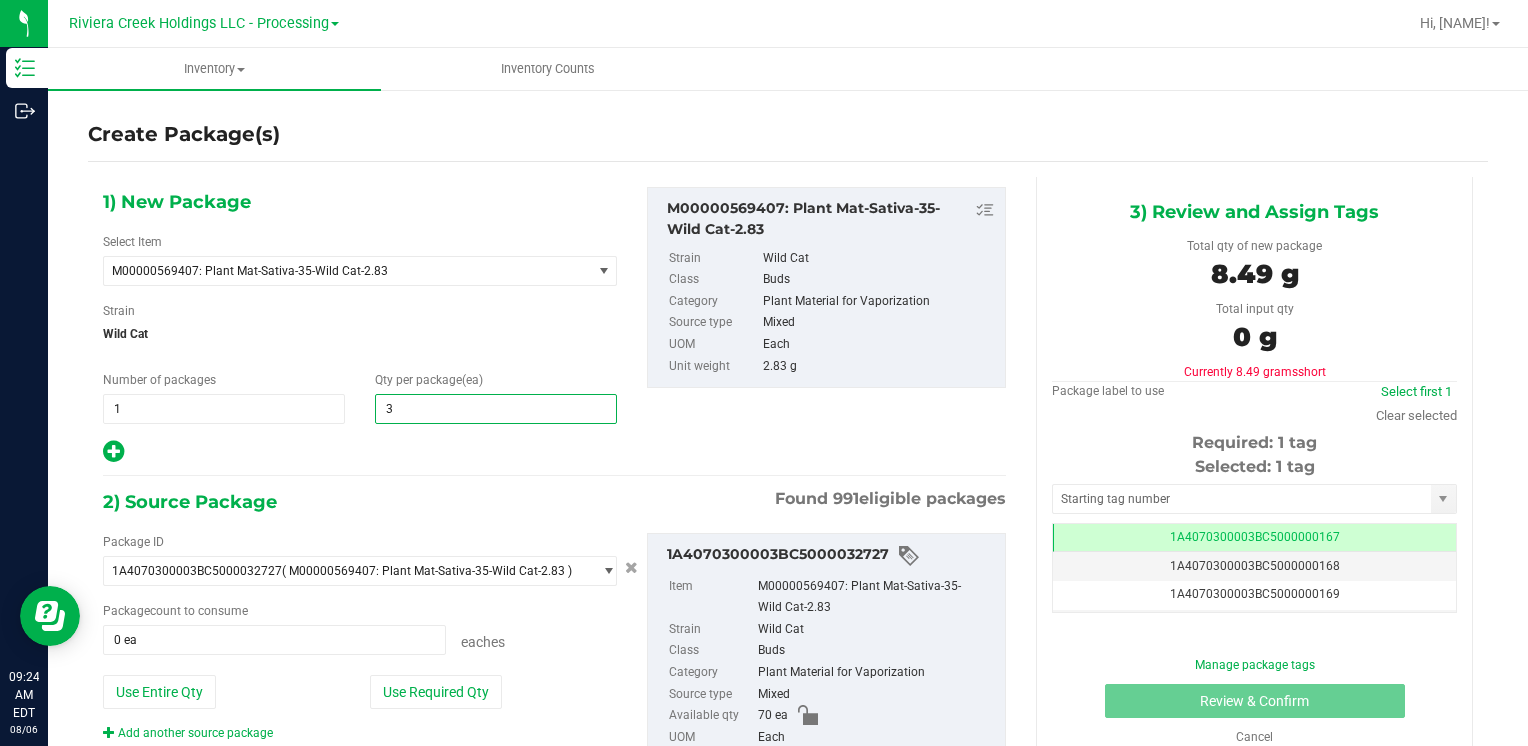 type on "30" 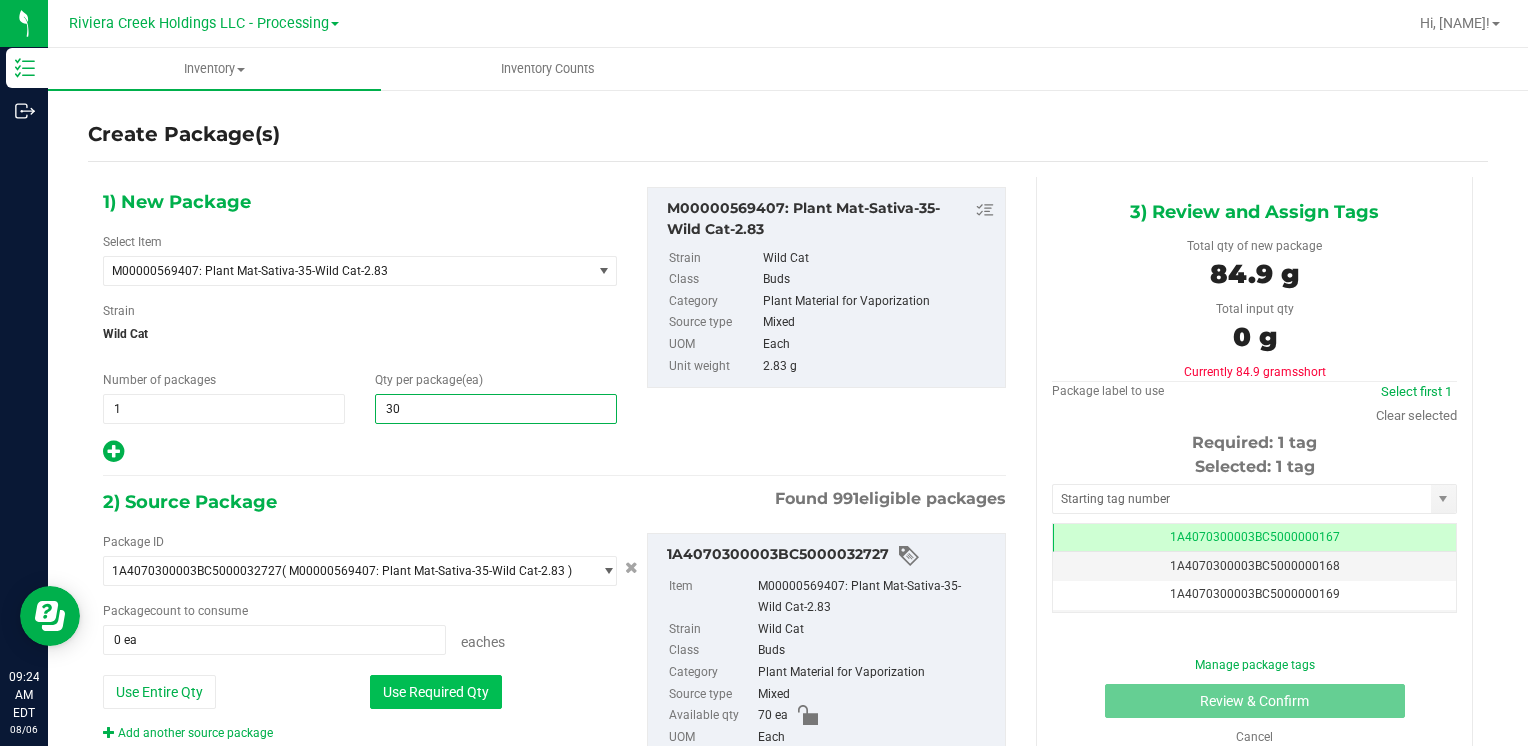 type on "30" 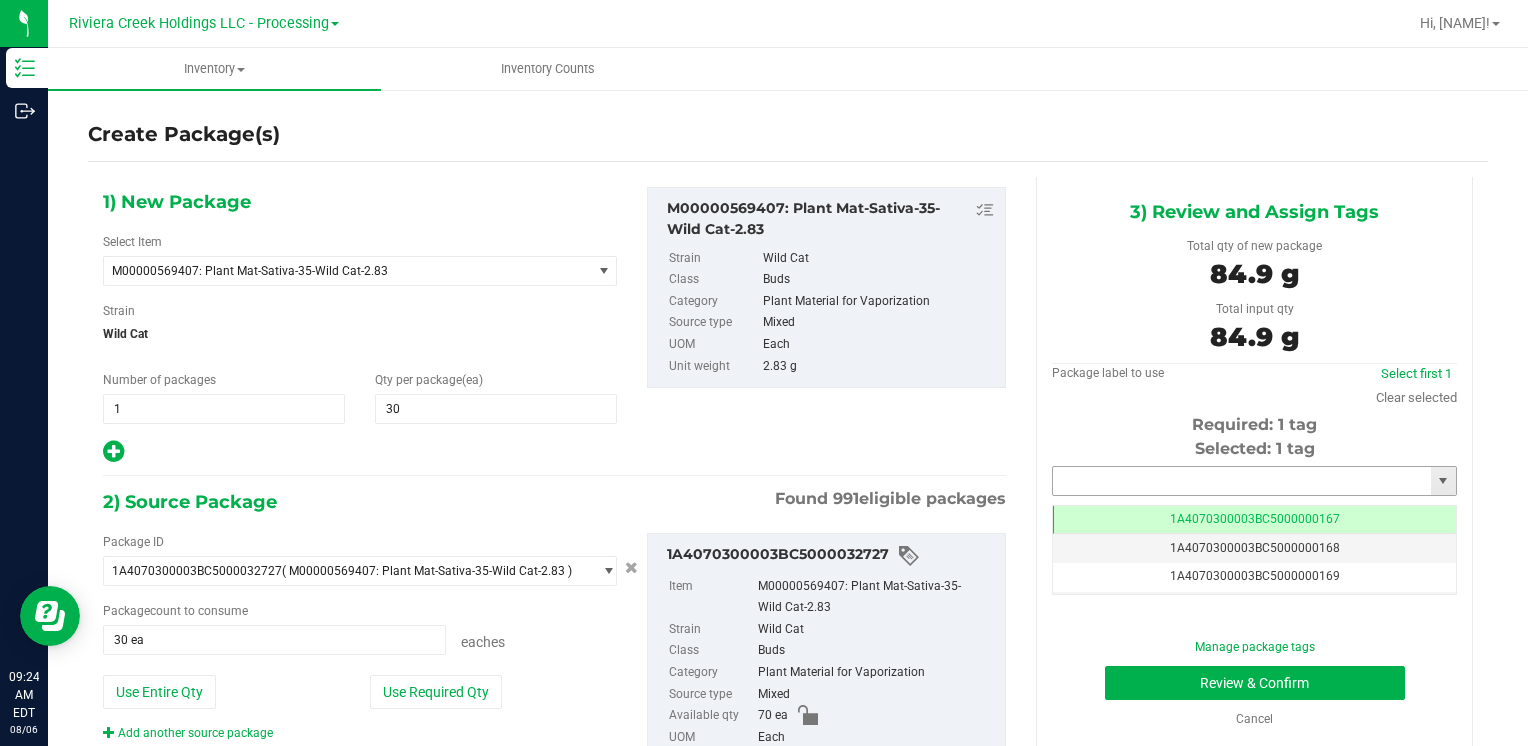 click at bounding box center [1242, 481] 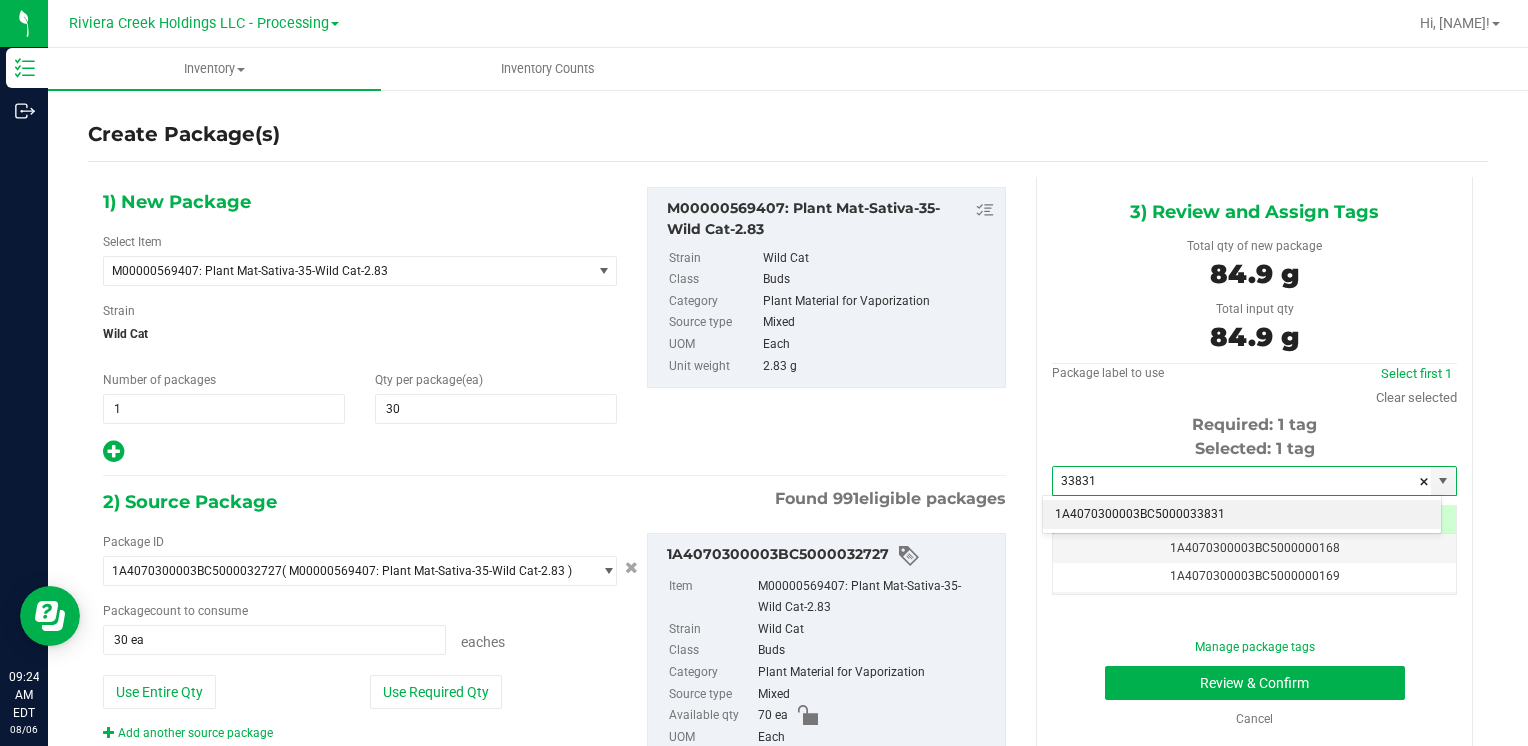click on "1A4070300003BC5000033831" at bounding box center [1242, 515] 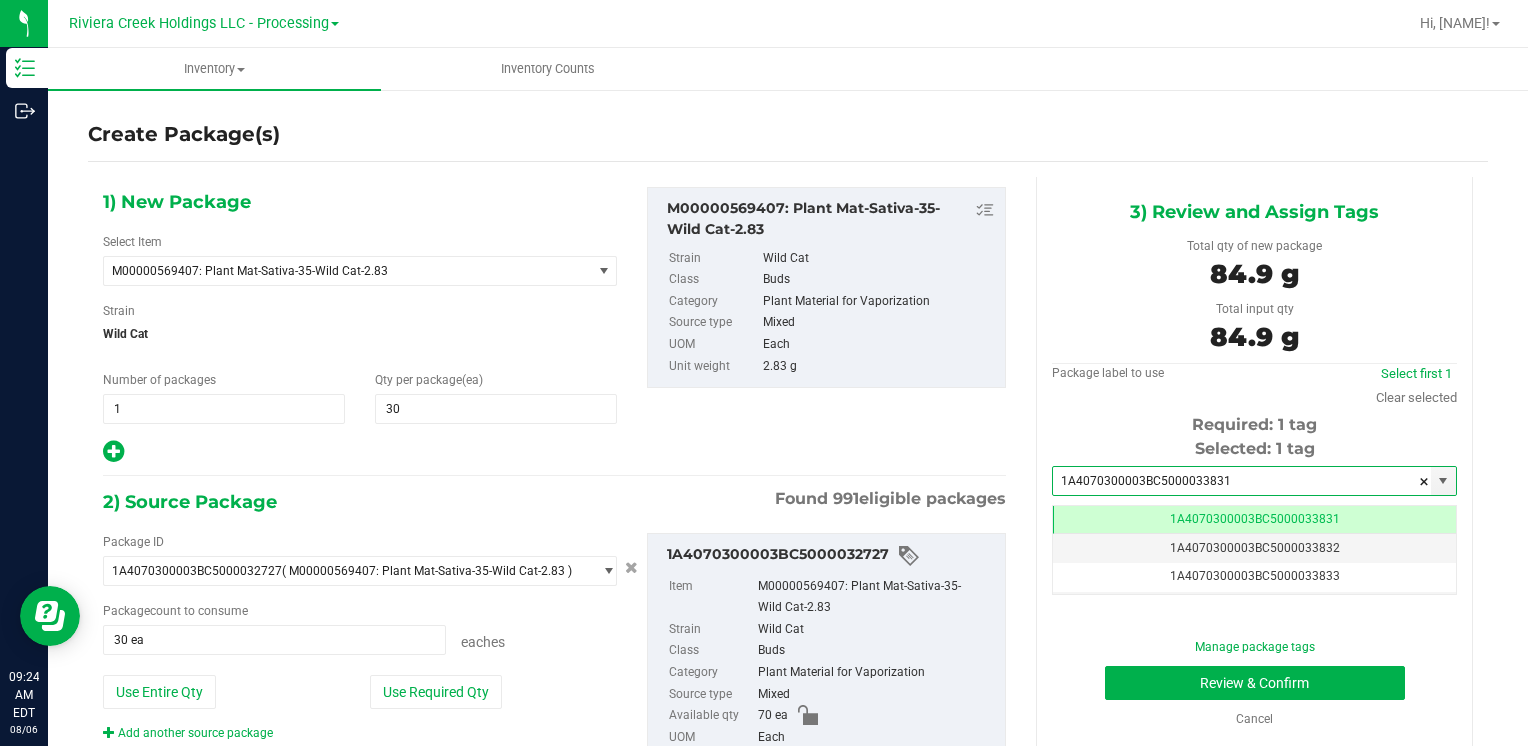 scroll, scrollTop: 0, scrollLeft: 0, axis: both 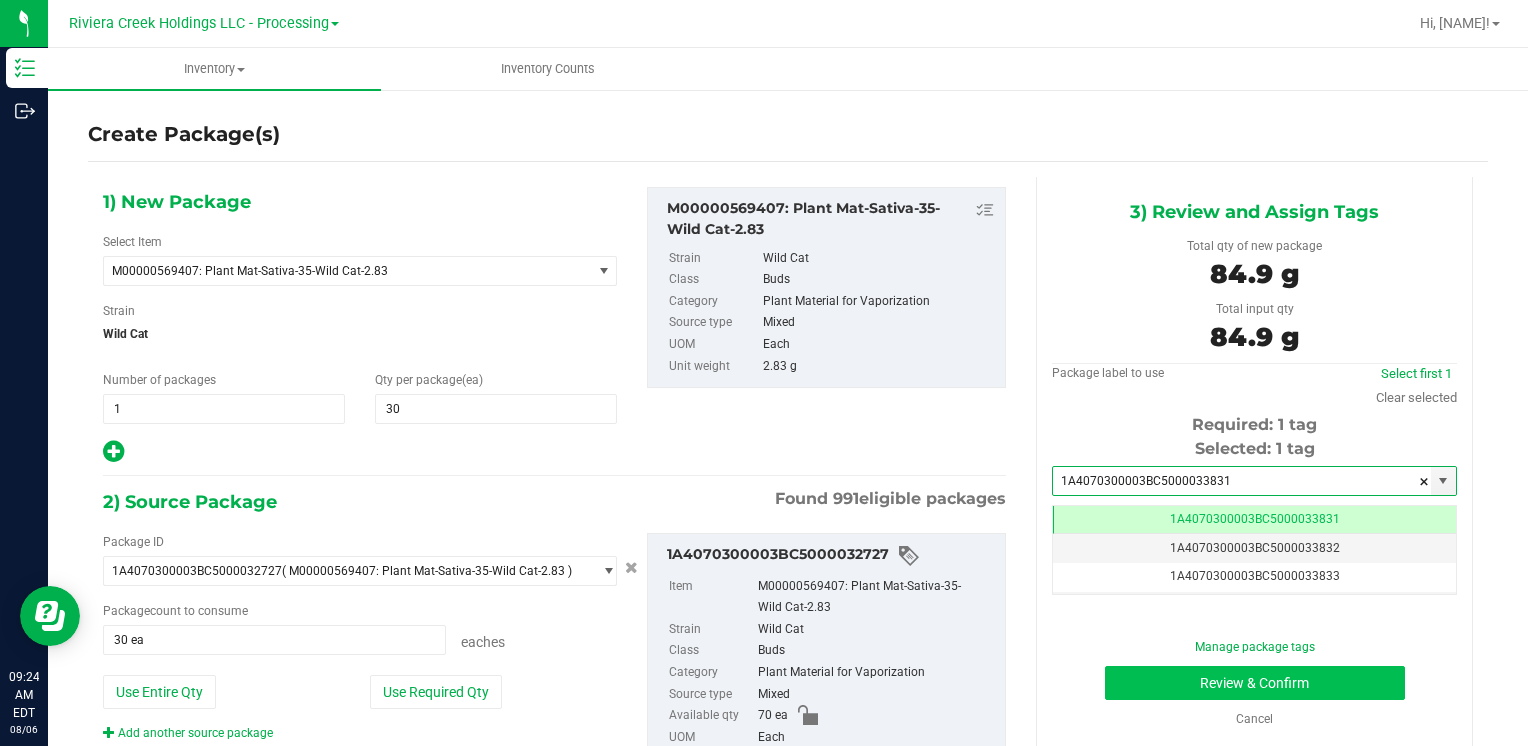 type on "1A4070300003BC5000033831" 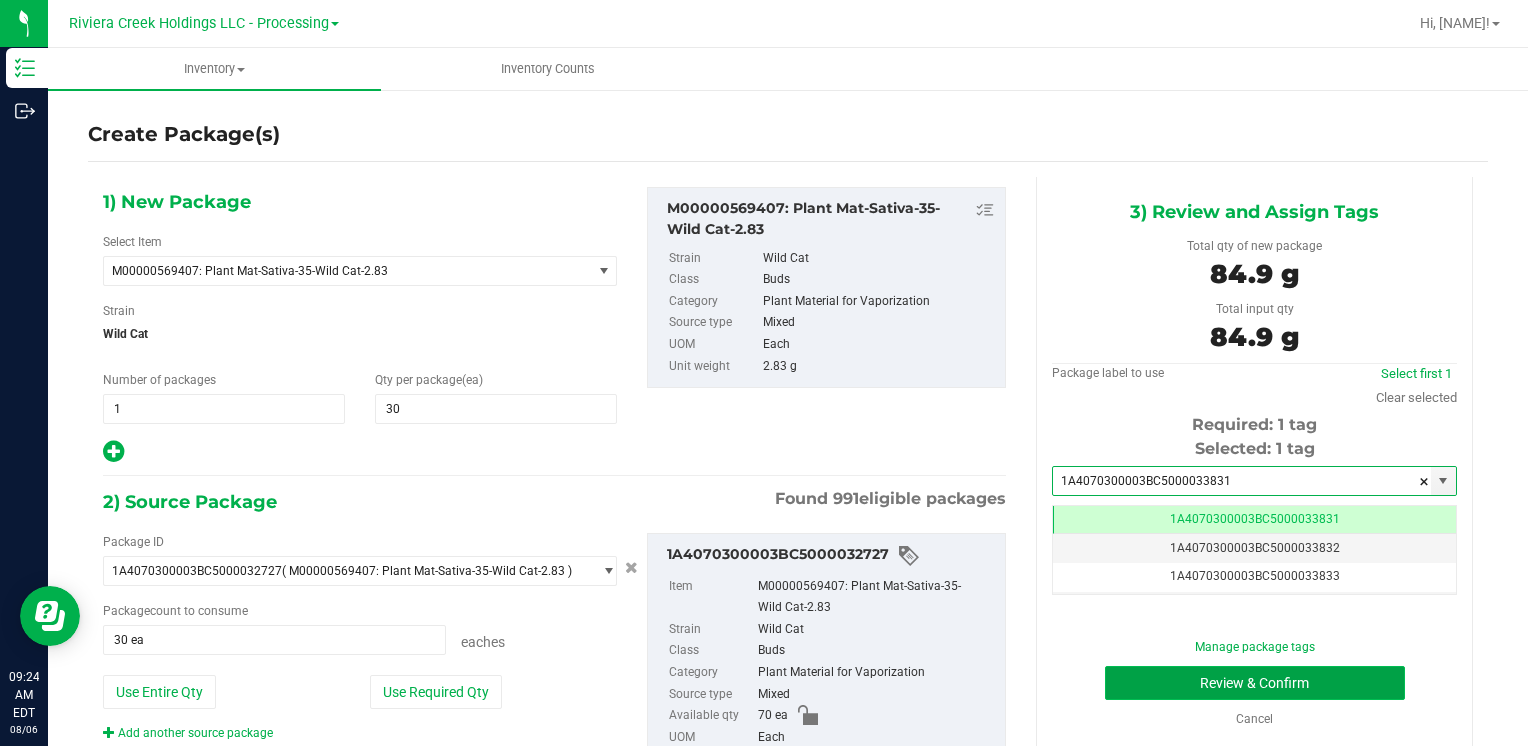 click on "Review & Confirm" at bounding box center [1255, 683] 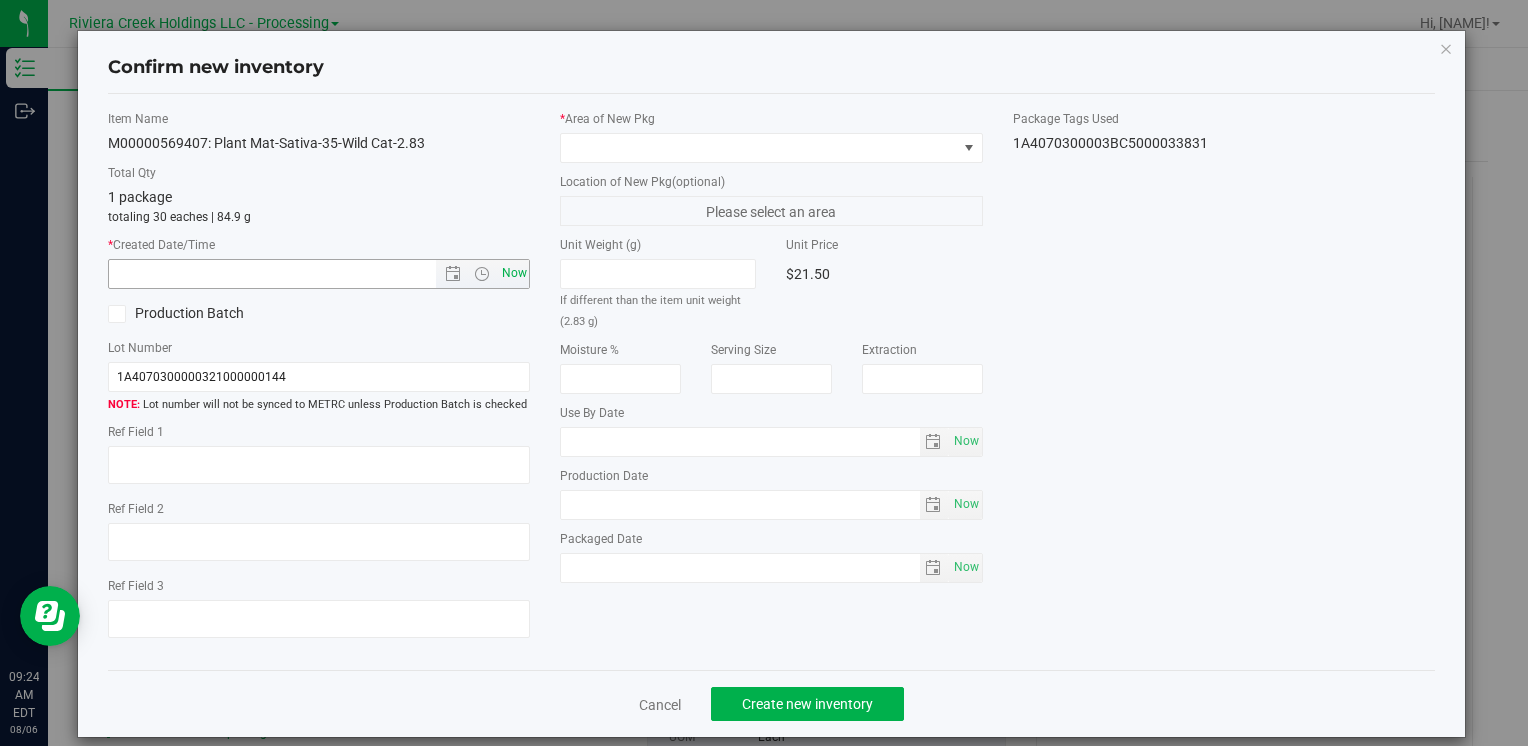 click on "Now" at bounding box center [514, 273] 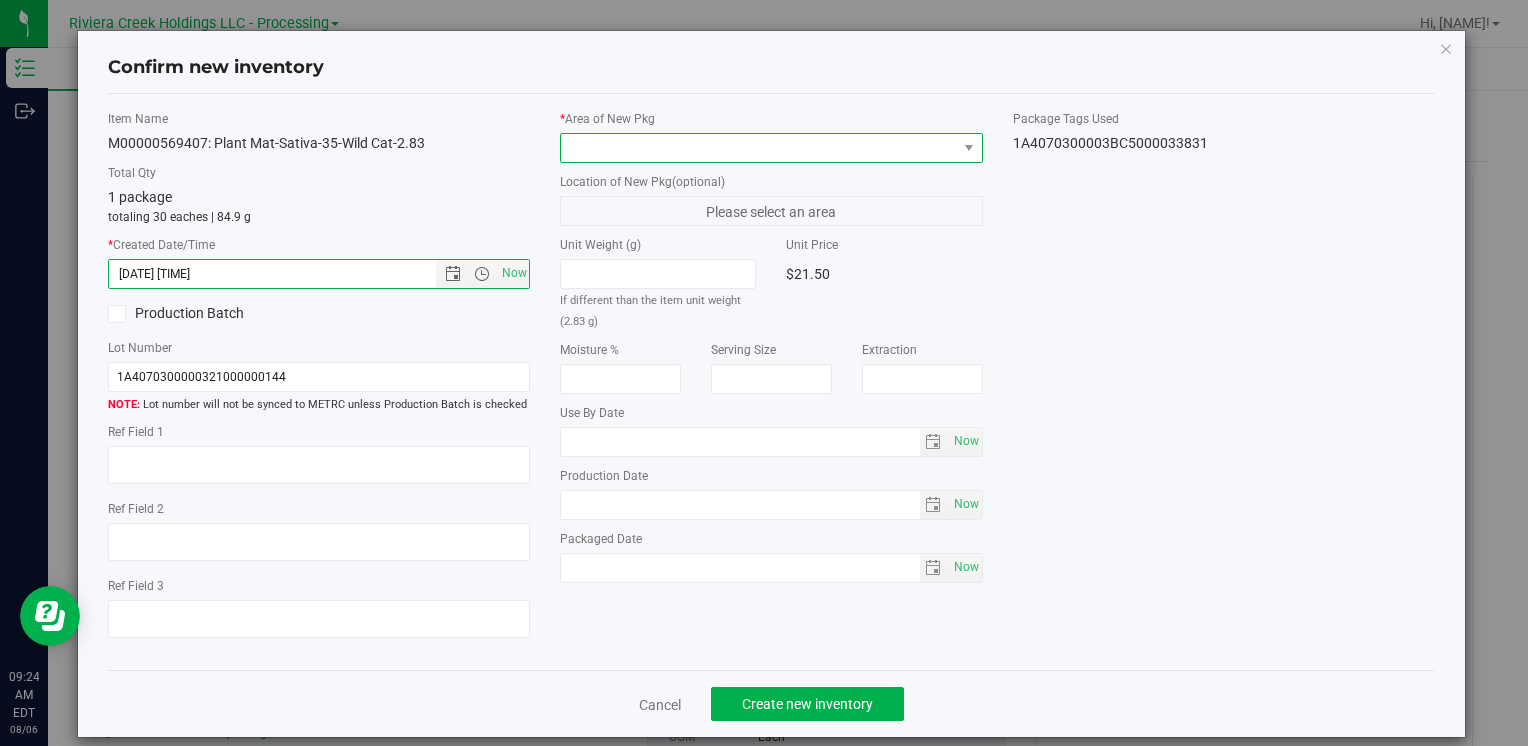 click at bounding box center [758, 148] 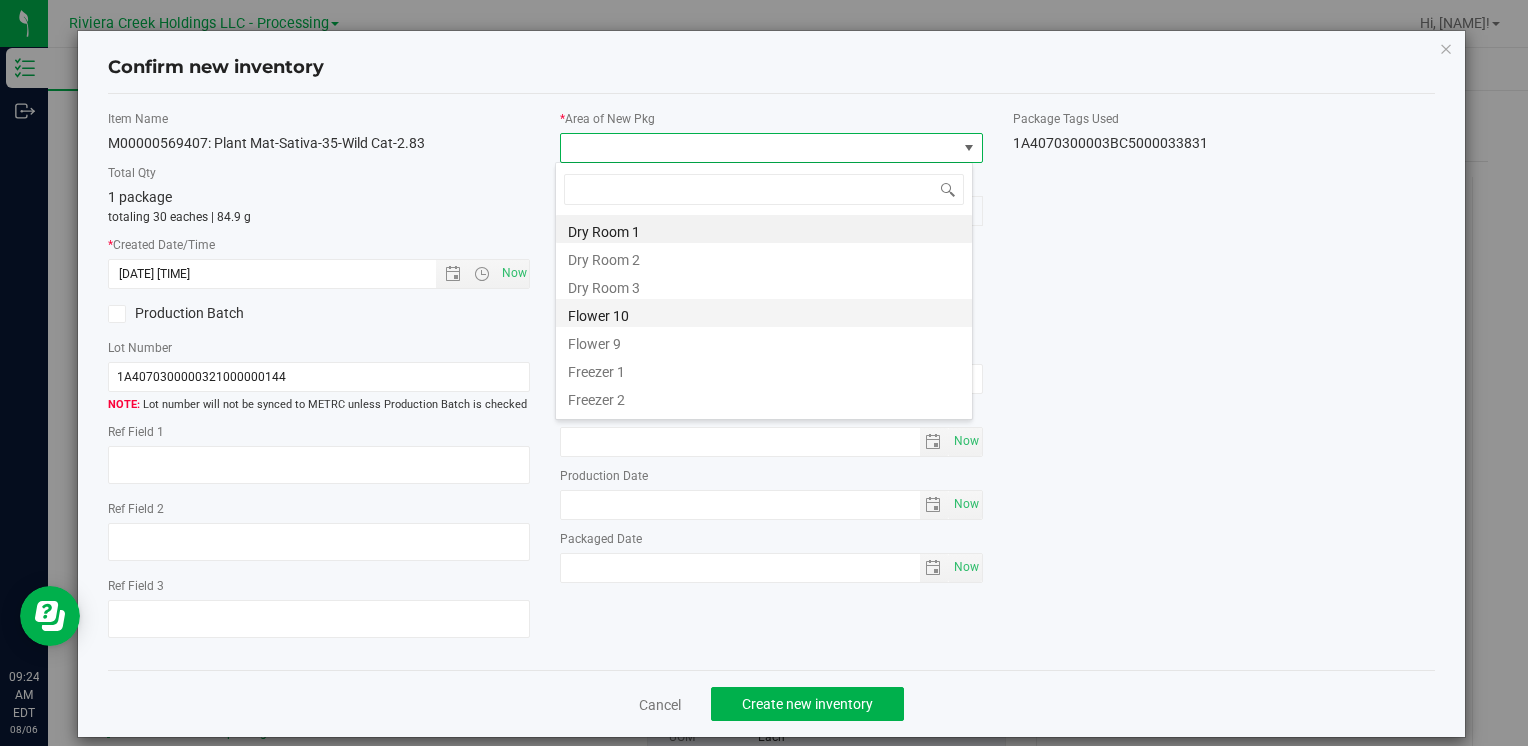 click on "Flower 10" at bounding box center (764, 313) 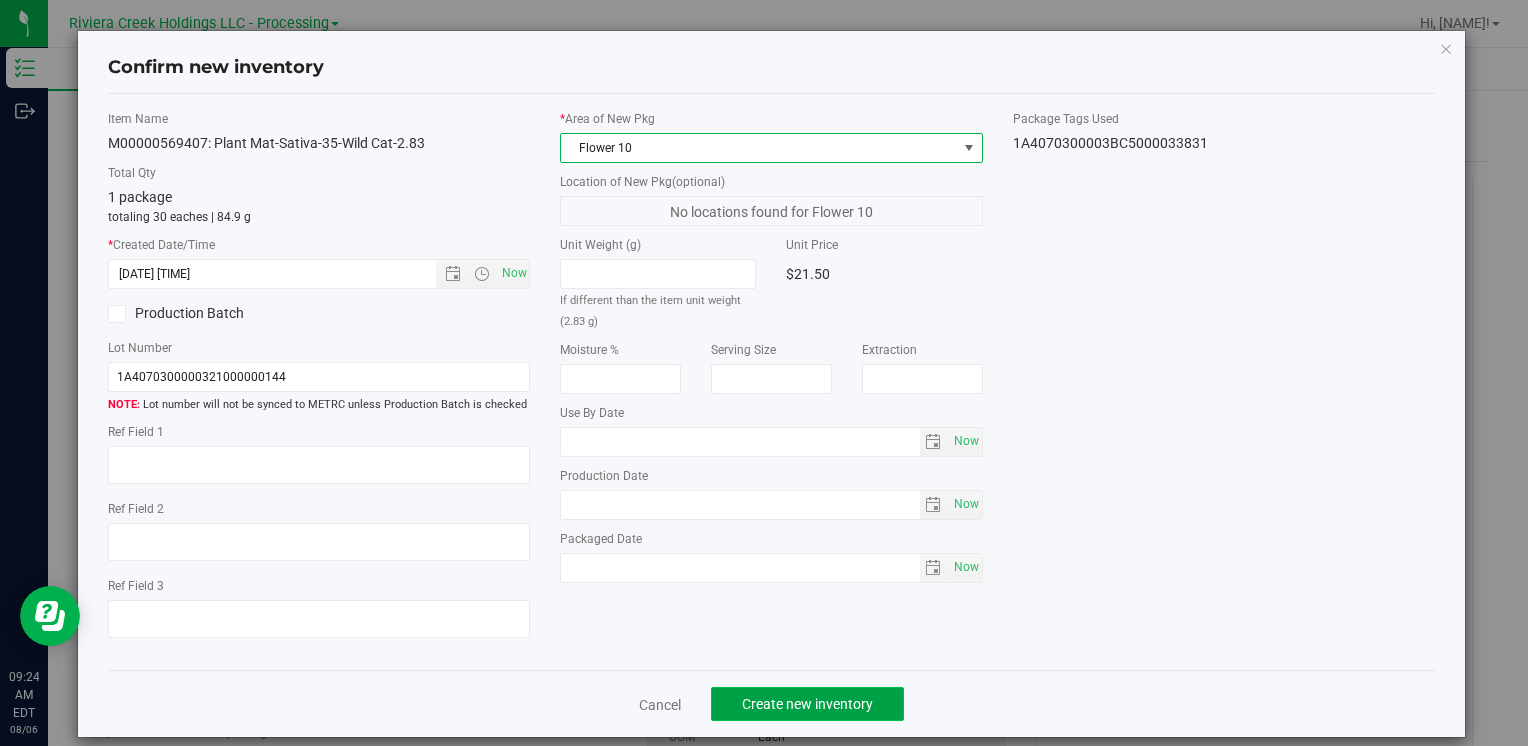 click on "Create new inventory" 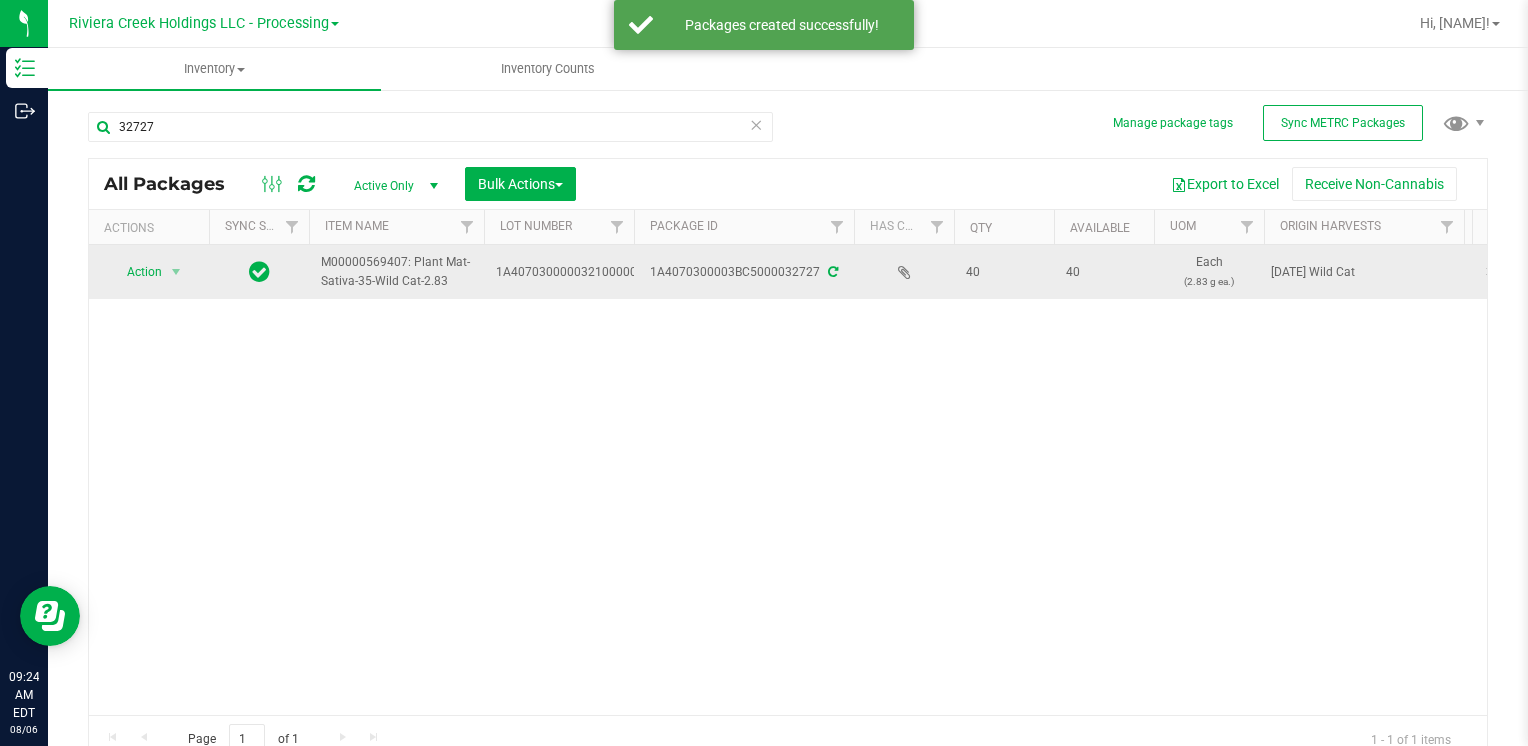click on "Action Action Create package Edit attributes Global inventory Locate package Lock package Package audit log Print package label Print product labels Retag package" at bounding box center [149, 272] 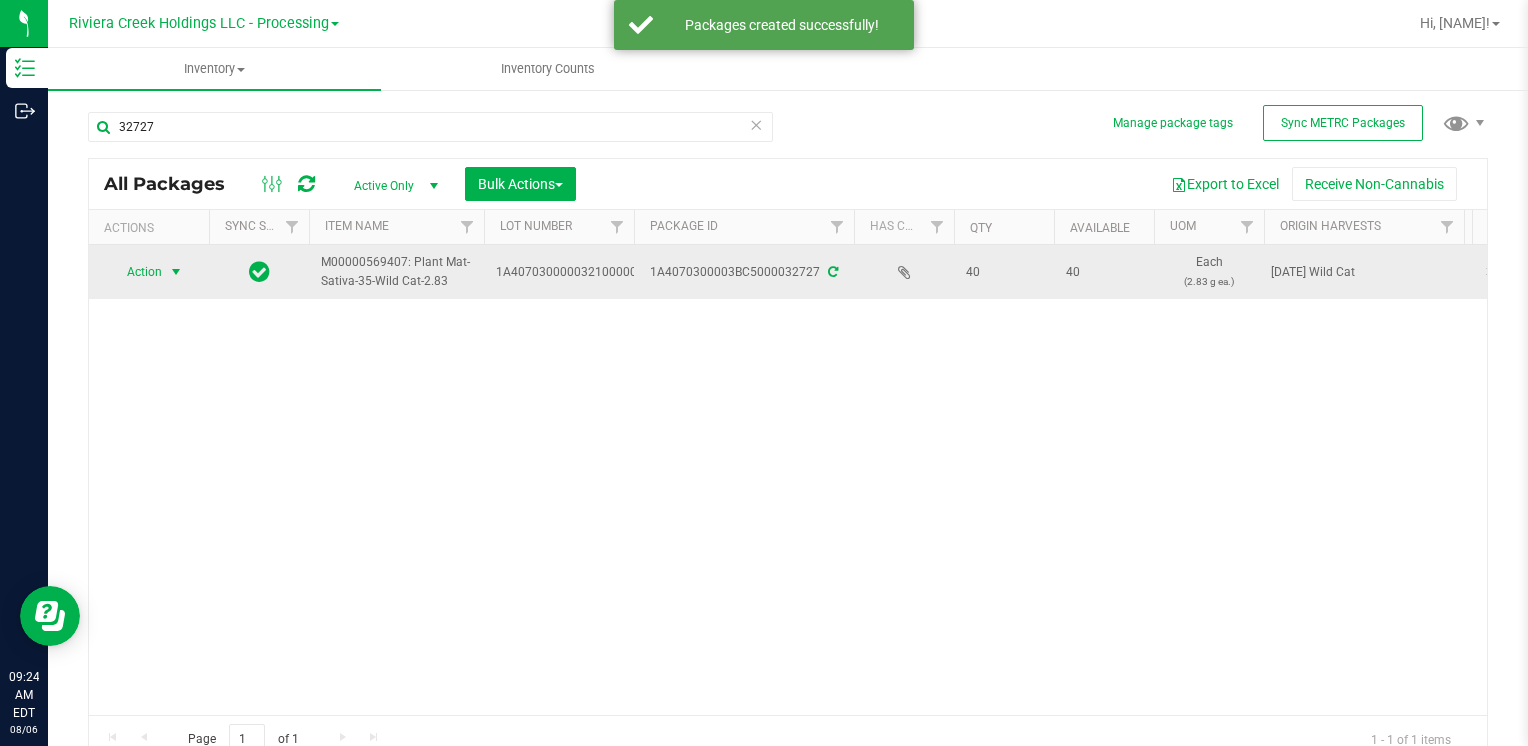 click at bounding box center (176, 272) 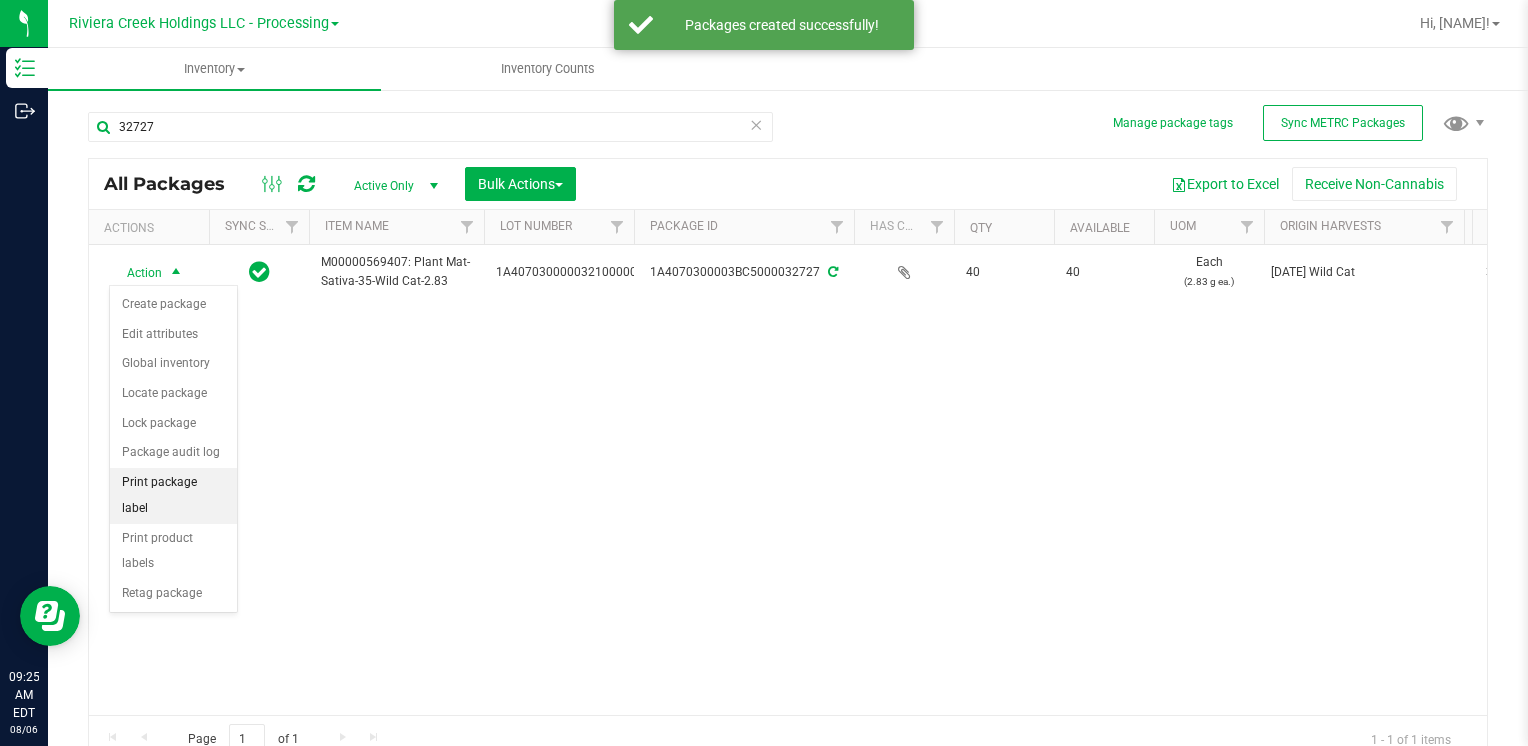 click on "Print package label" at bounding box center [173, 495] 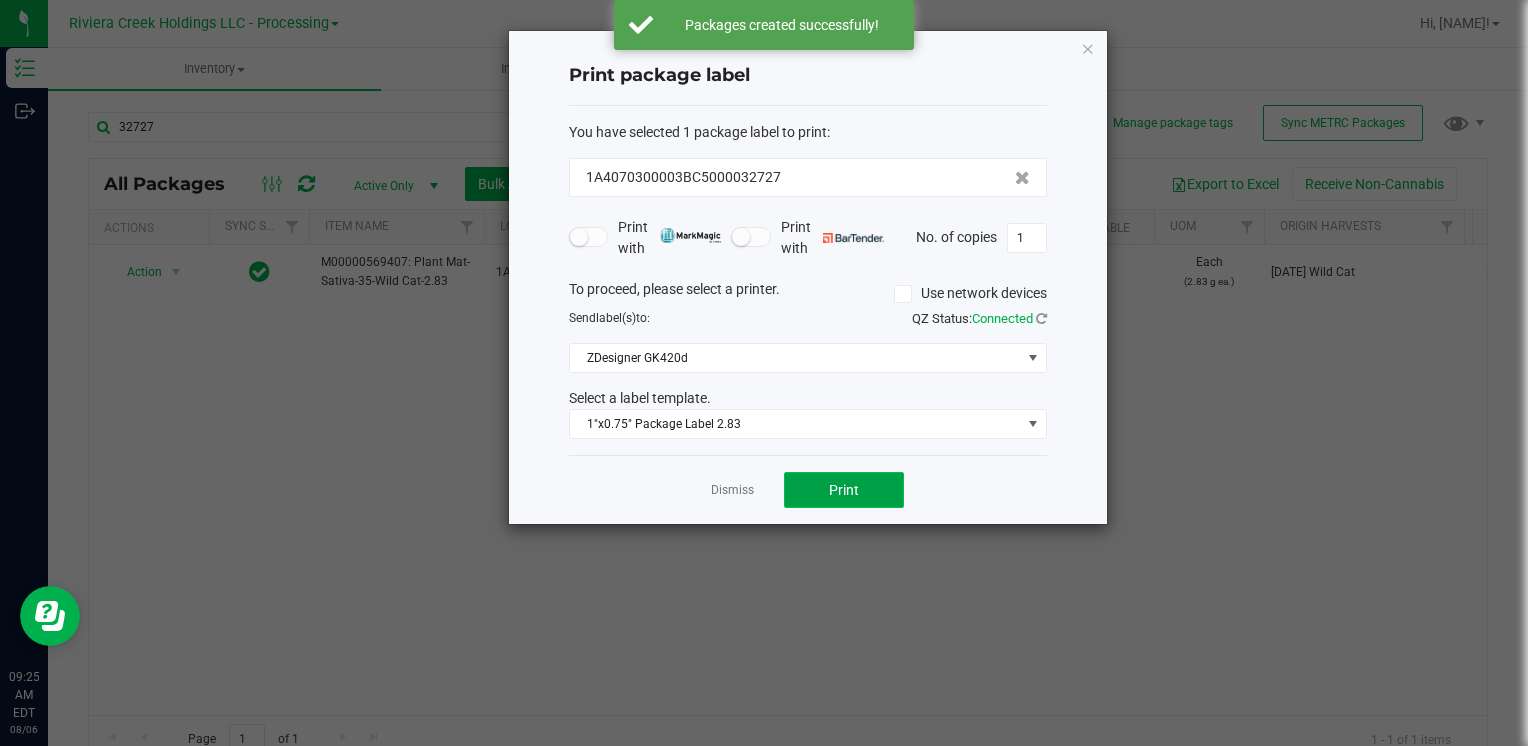 click on "Print" 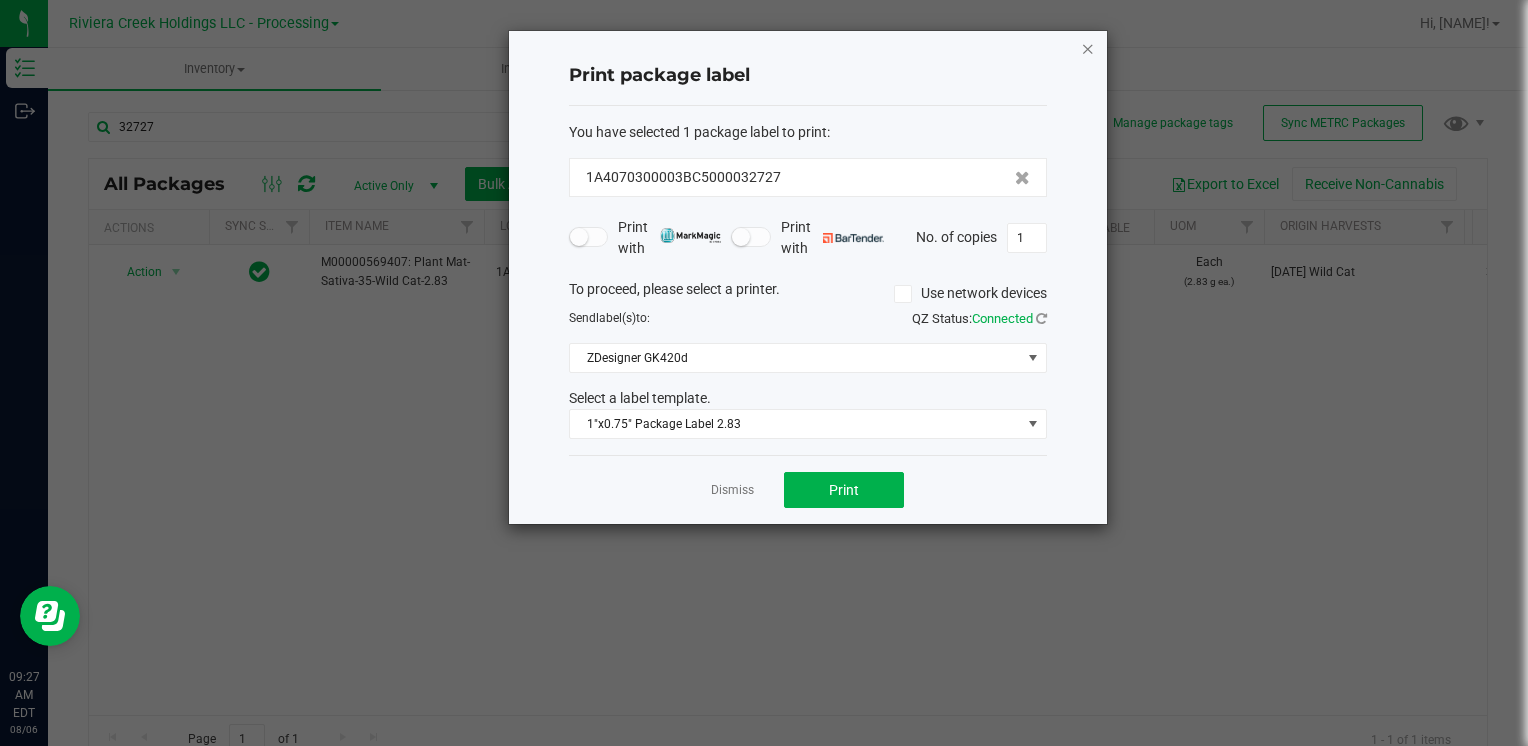 click 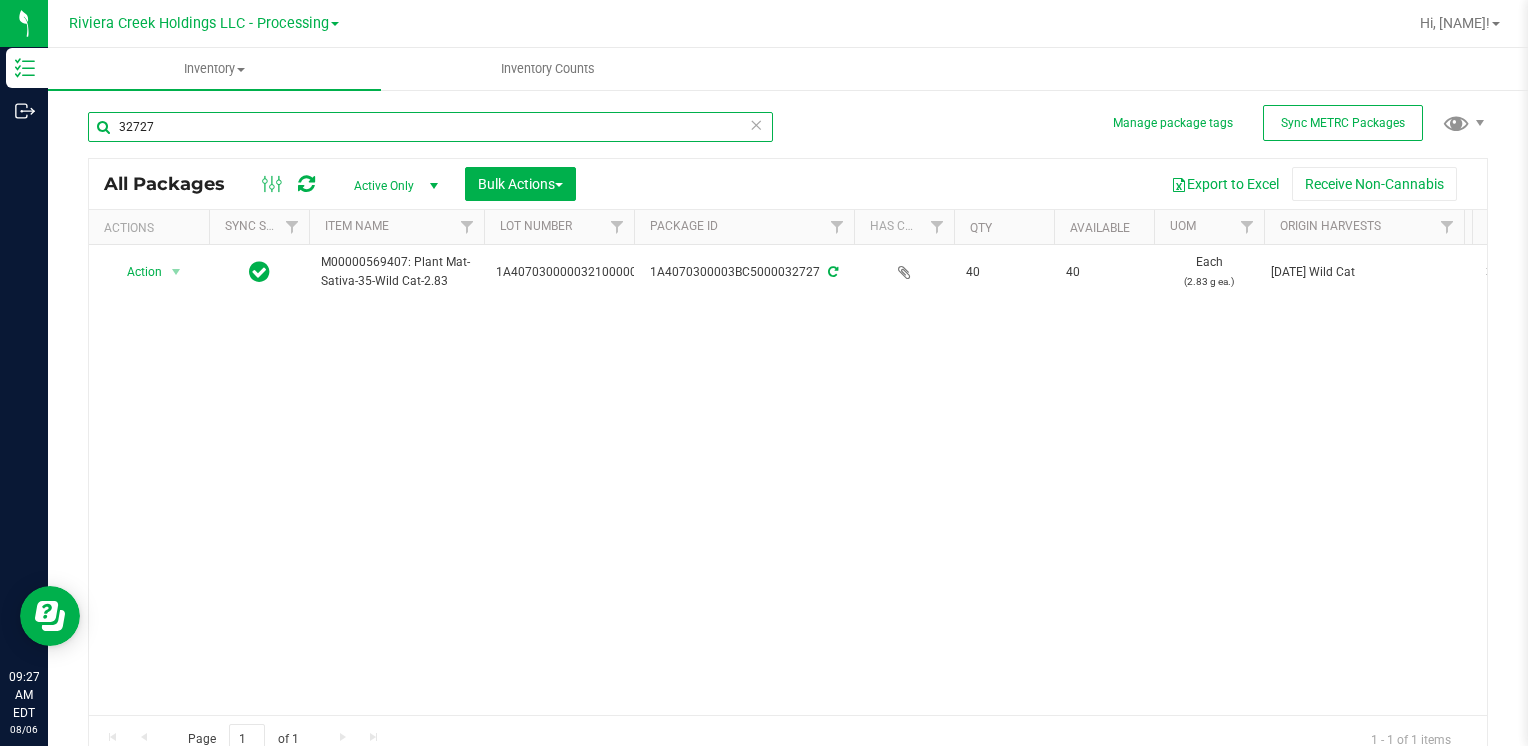 click on "32727" at bounding box center [430, 127] 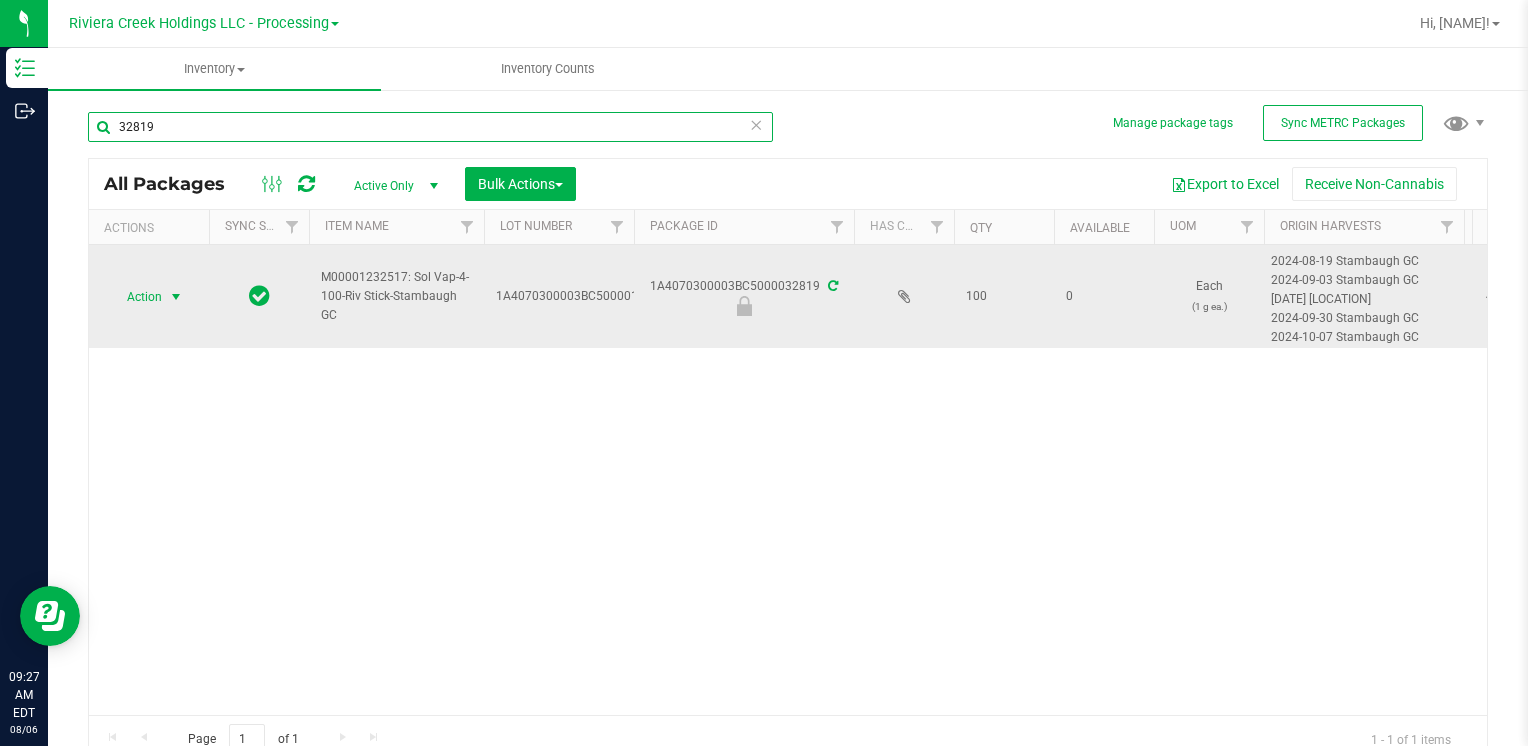 type on "32819" 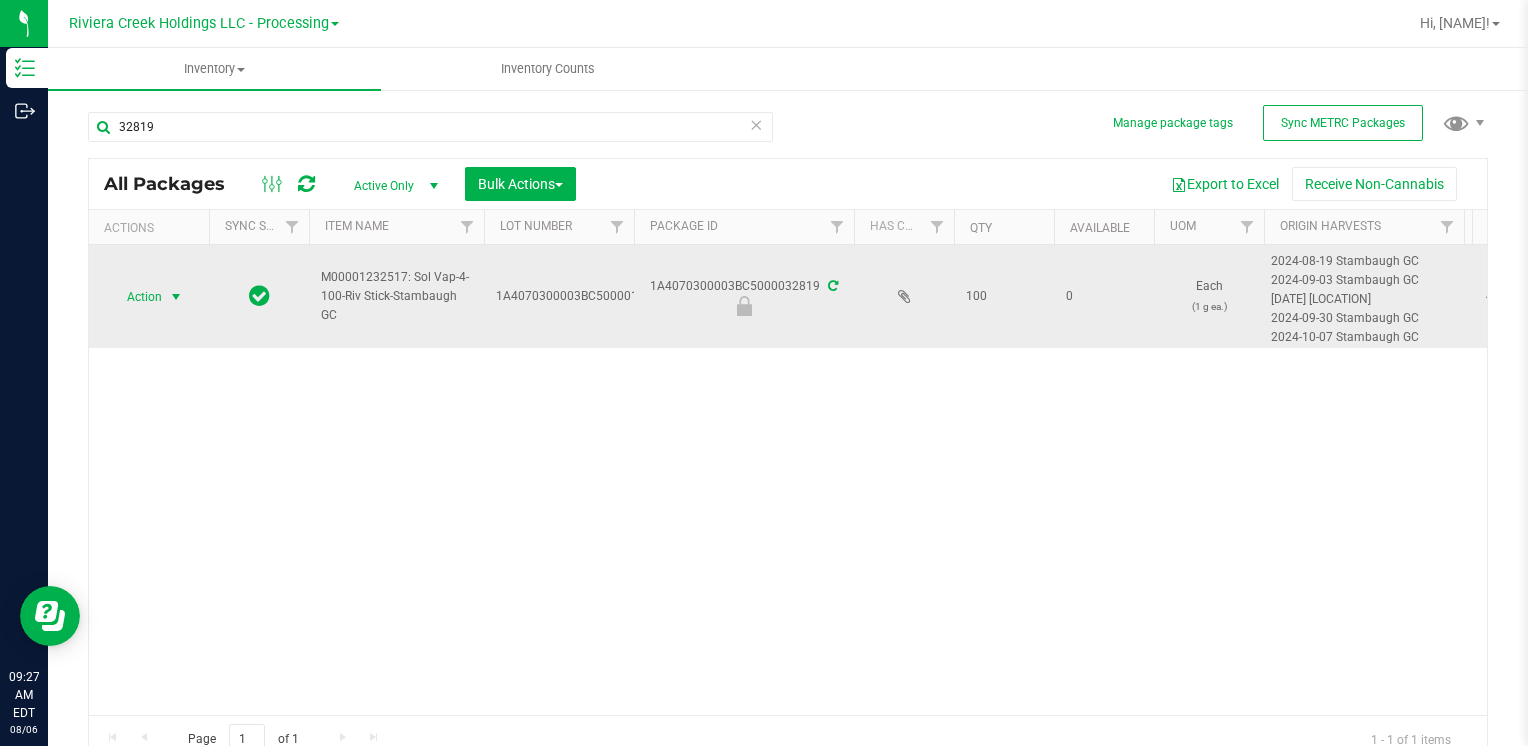 click on "Action" at bounding box center (136, 297) 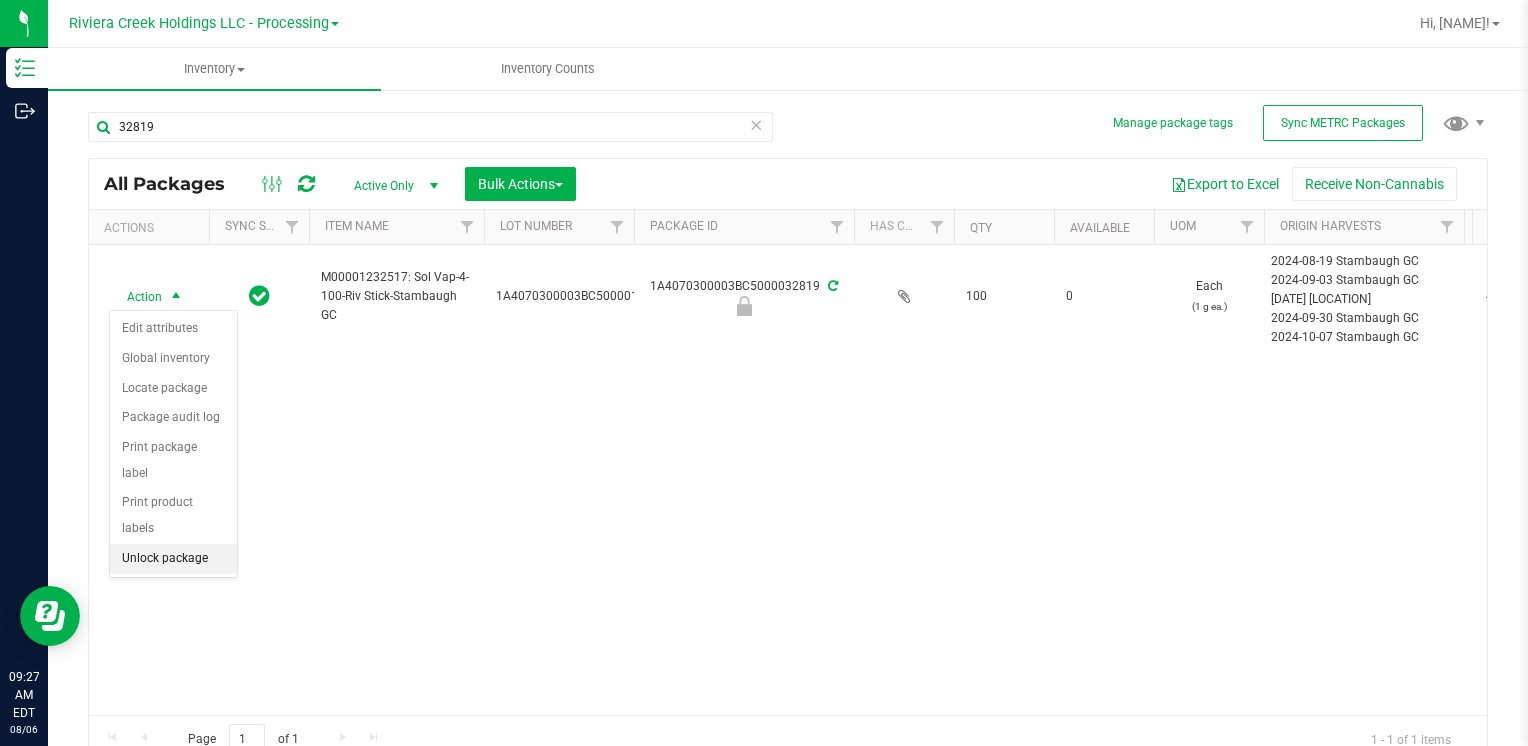 click on "Unlock package" at bounding box center (173, 559) 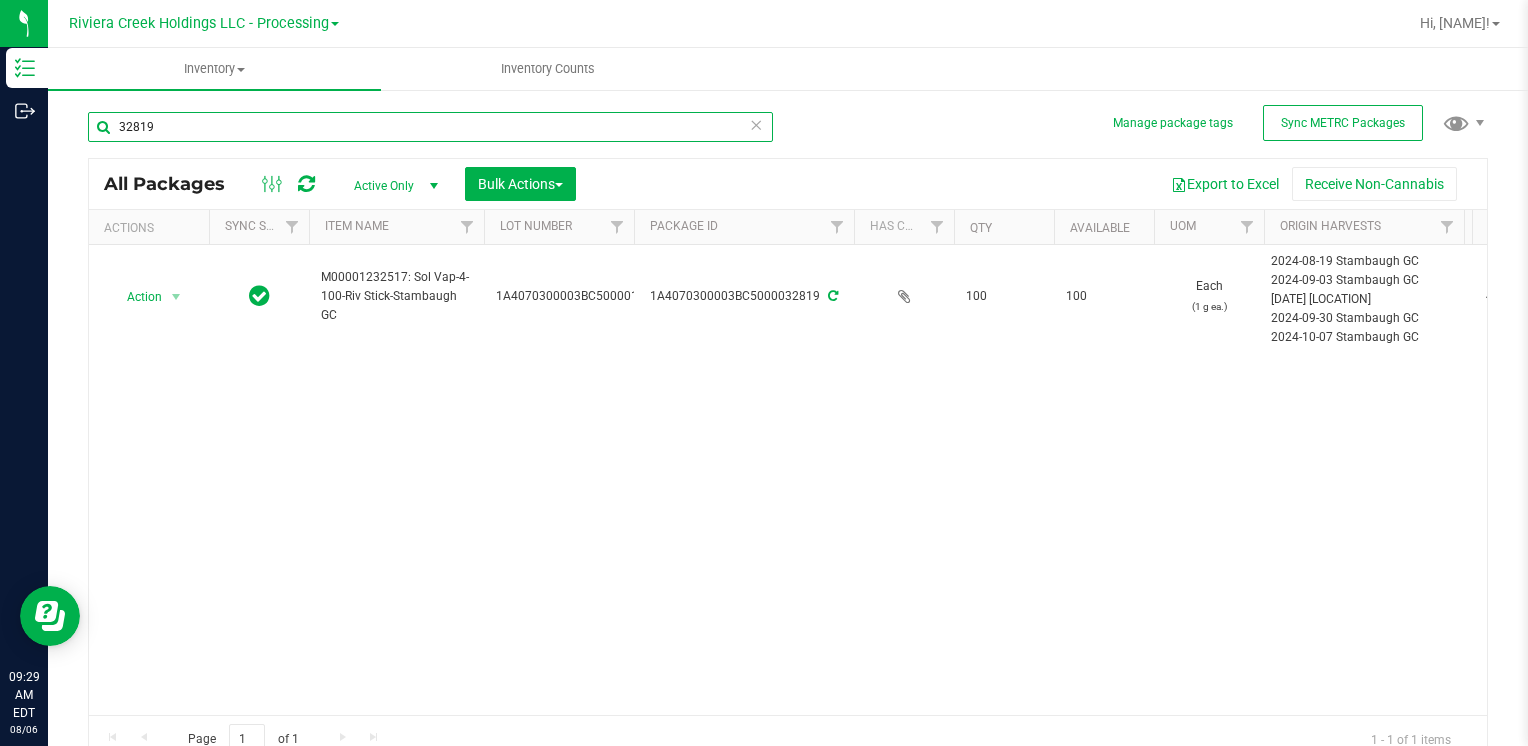 click on "32819" at bounding box center [430, 127] 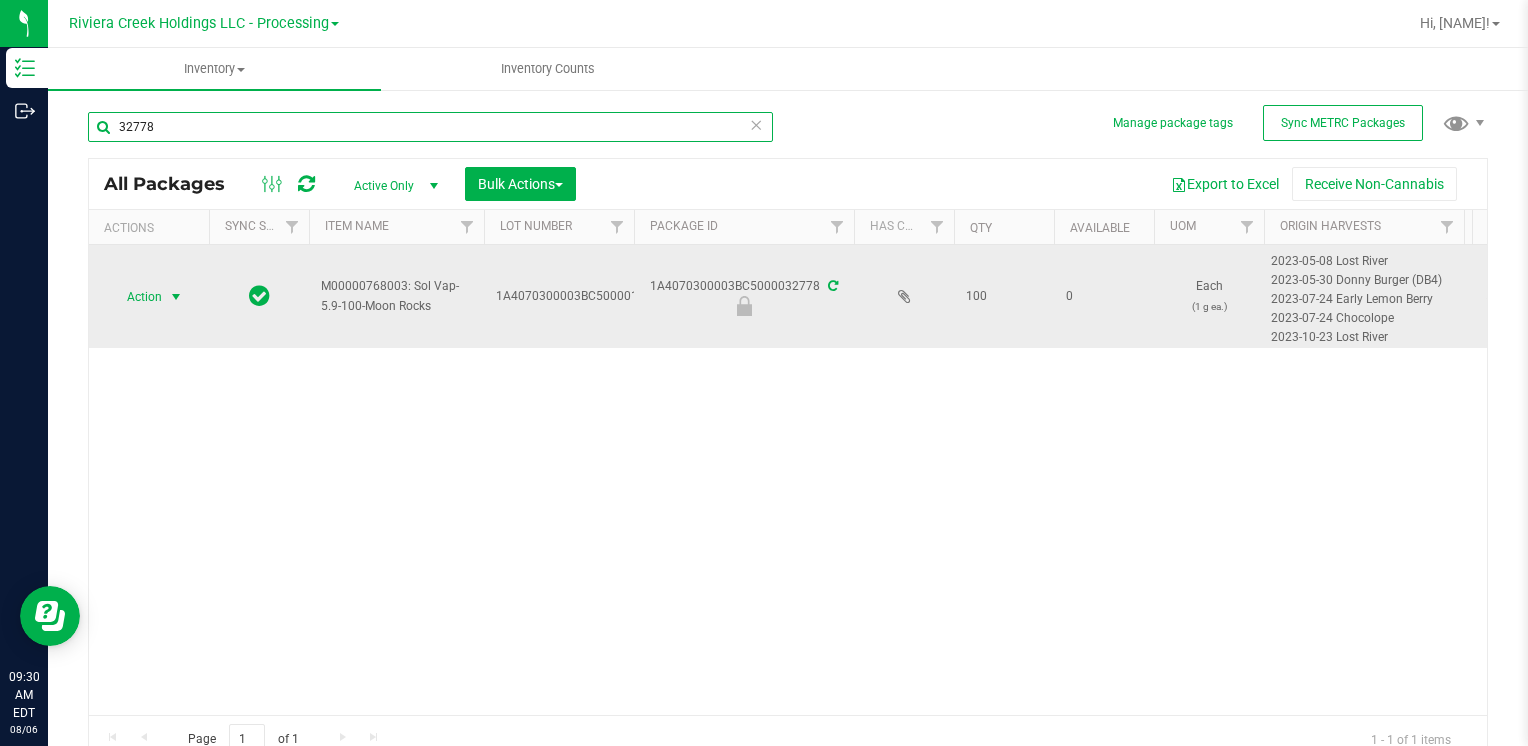 type on "32778" 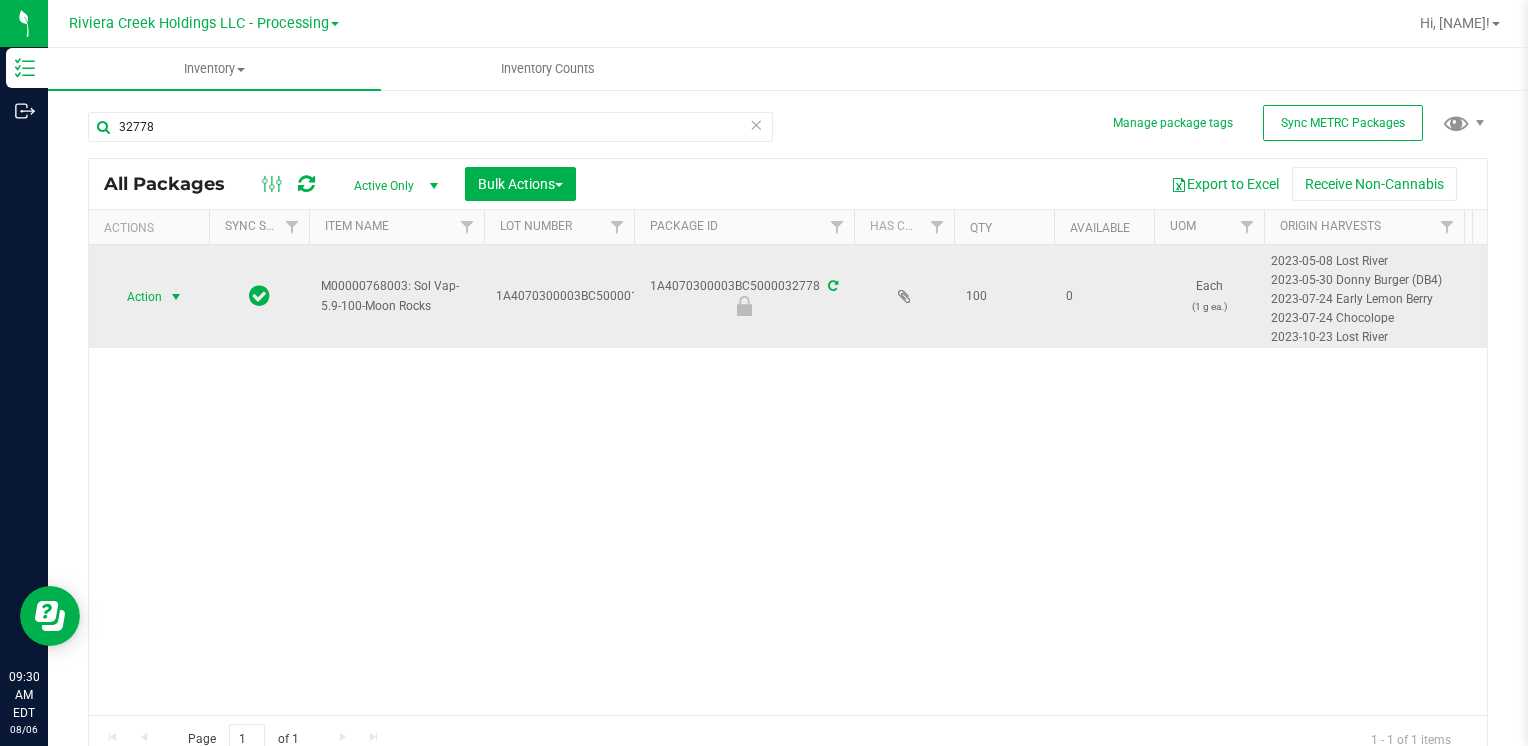 click on "Action Action Edit attributes Global inventory Locate package Package audit log Print package label Print product labels Unlock package" at bounding box center (149, 296) 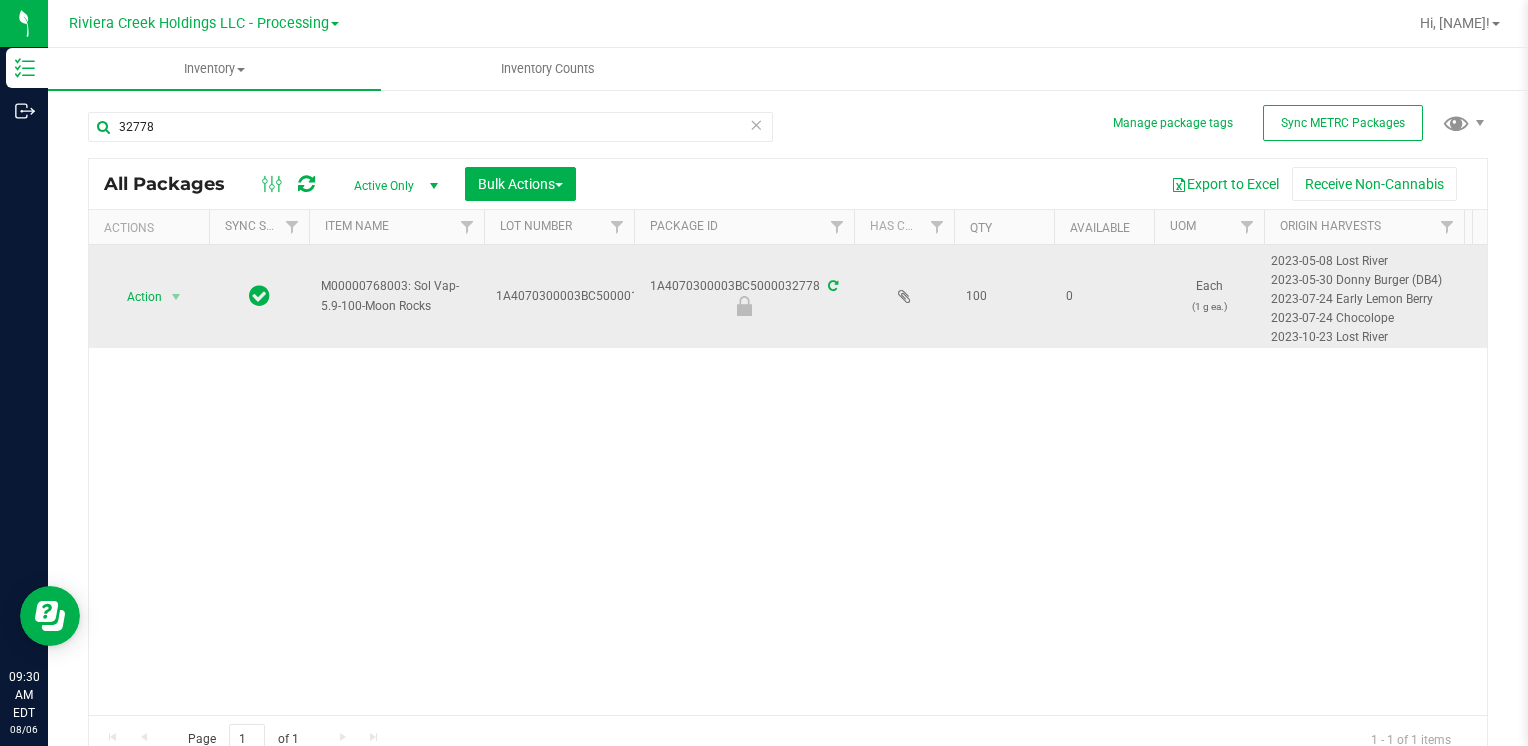 click on "Action" at bounding box center [136, 297] 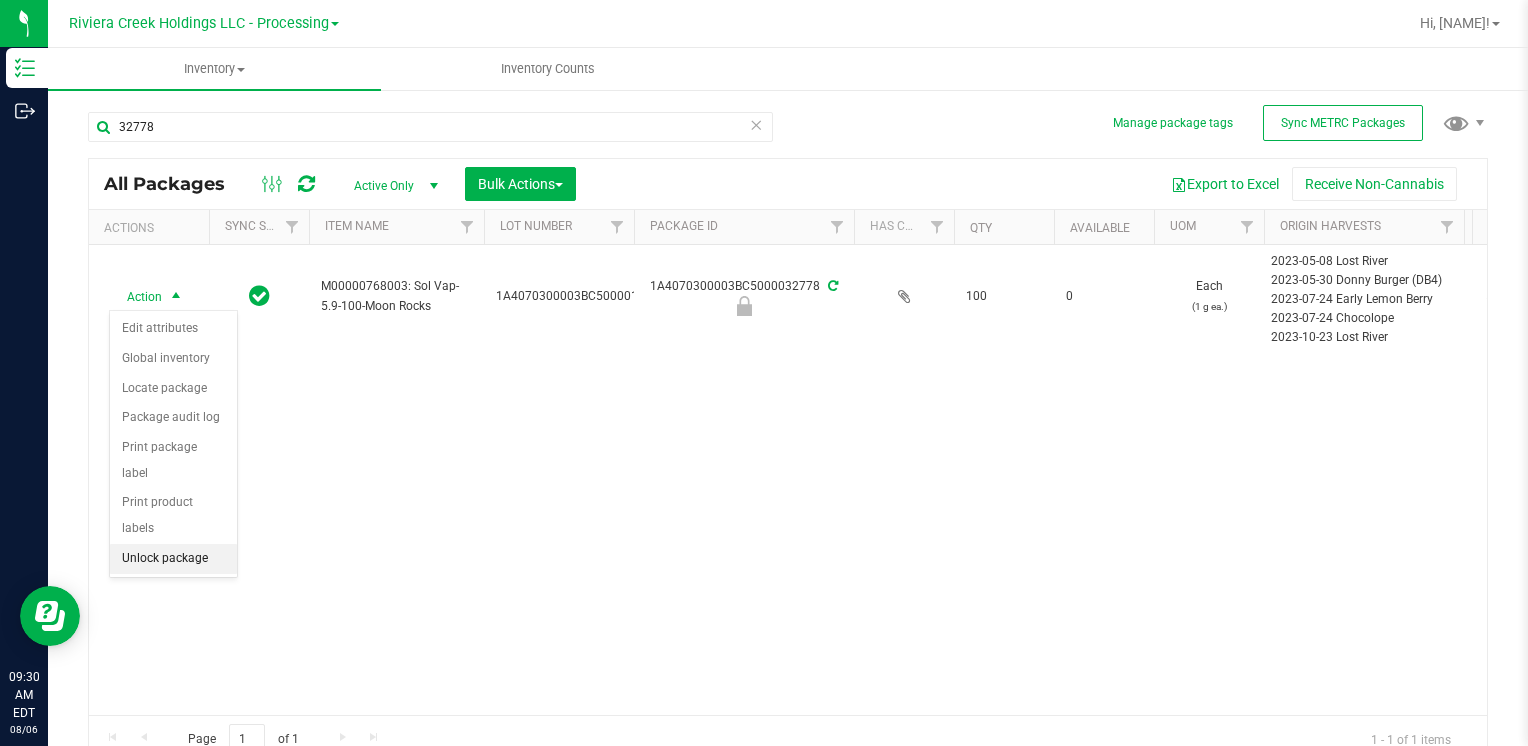 click on "Unlock package" at bounding box center (173, 559) 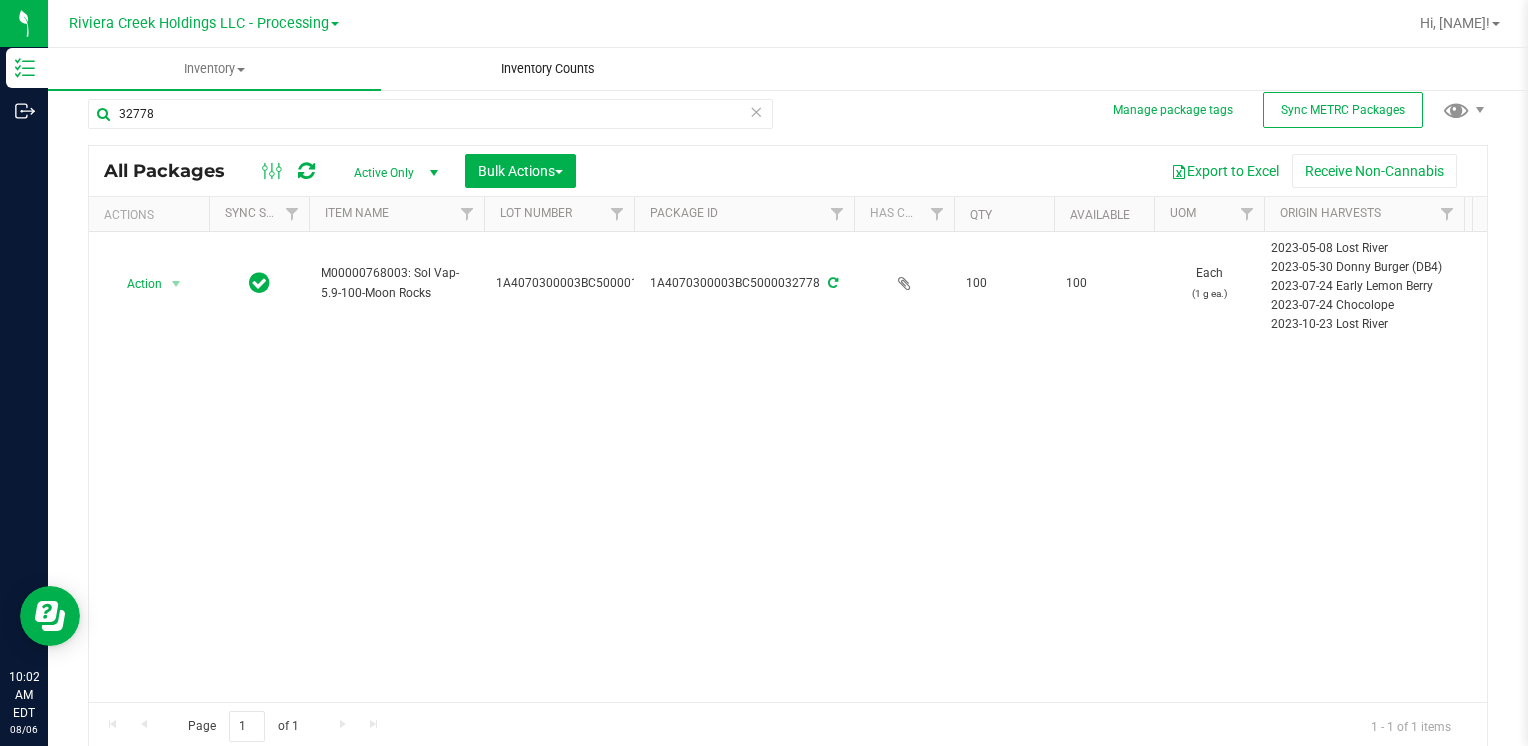 scroll, scrollTop: 16, scrollLeft: 0, axis: vertical 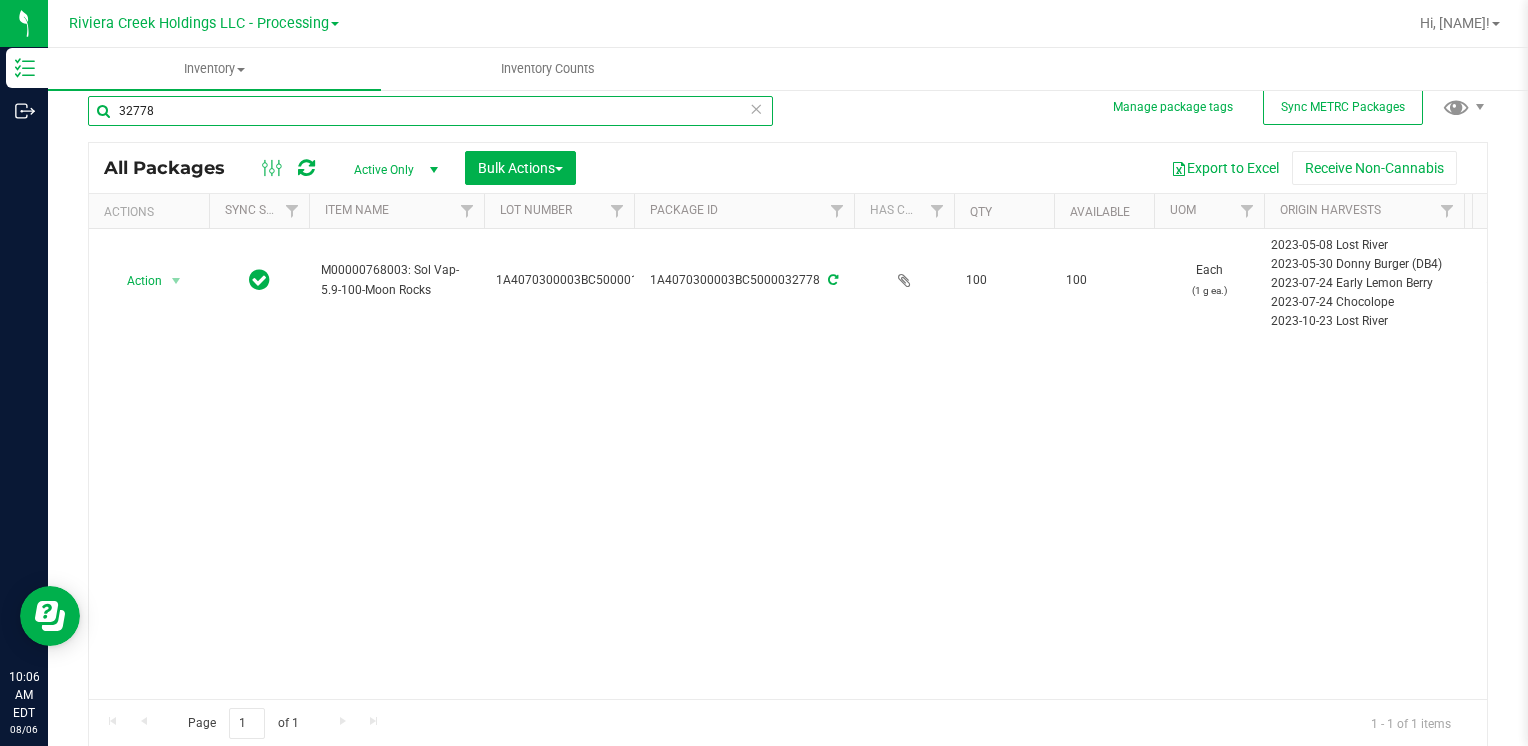 click on "32778" at bounding box center (430, 111) 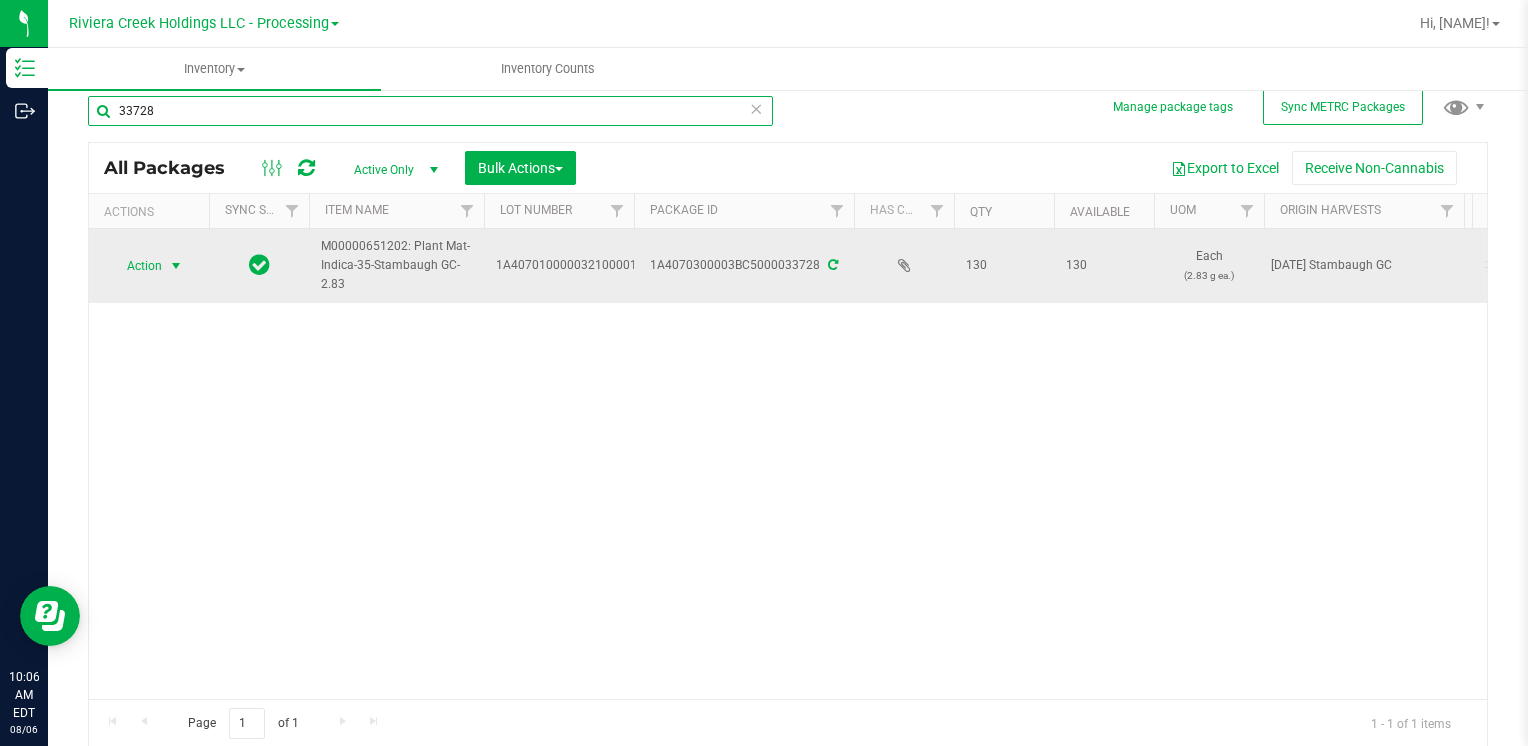 type on "33728" 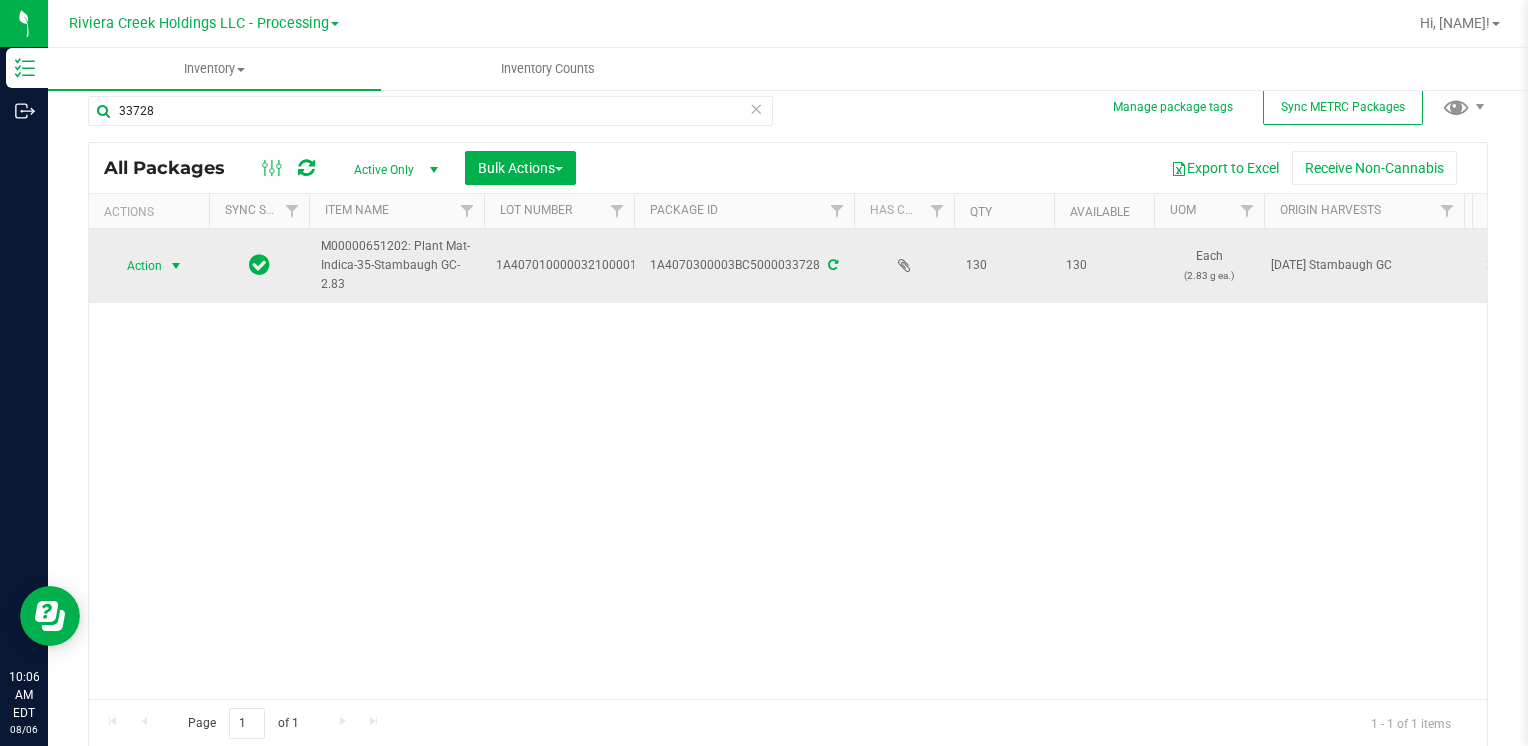 click on "Action" at bounding box center (136, 266) 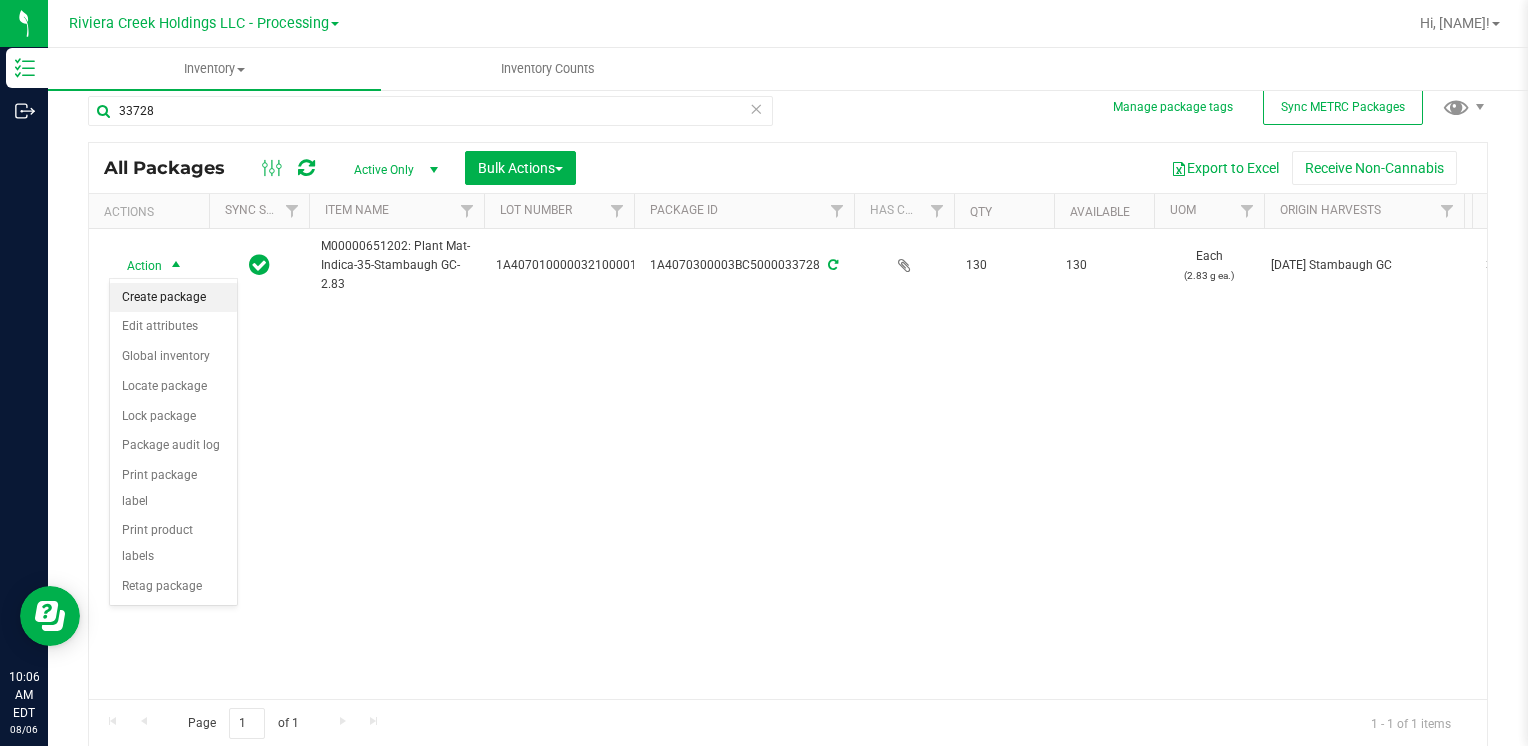click on "Create package" at bounding box center (173, 298) 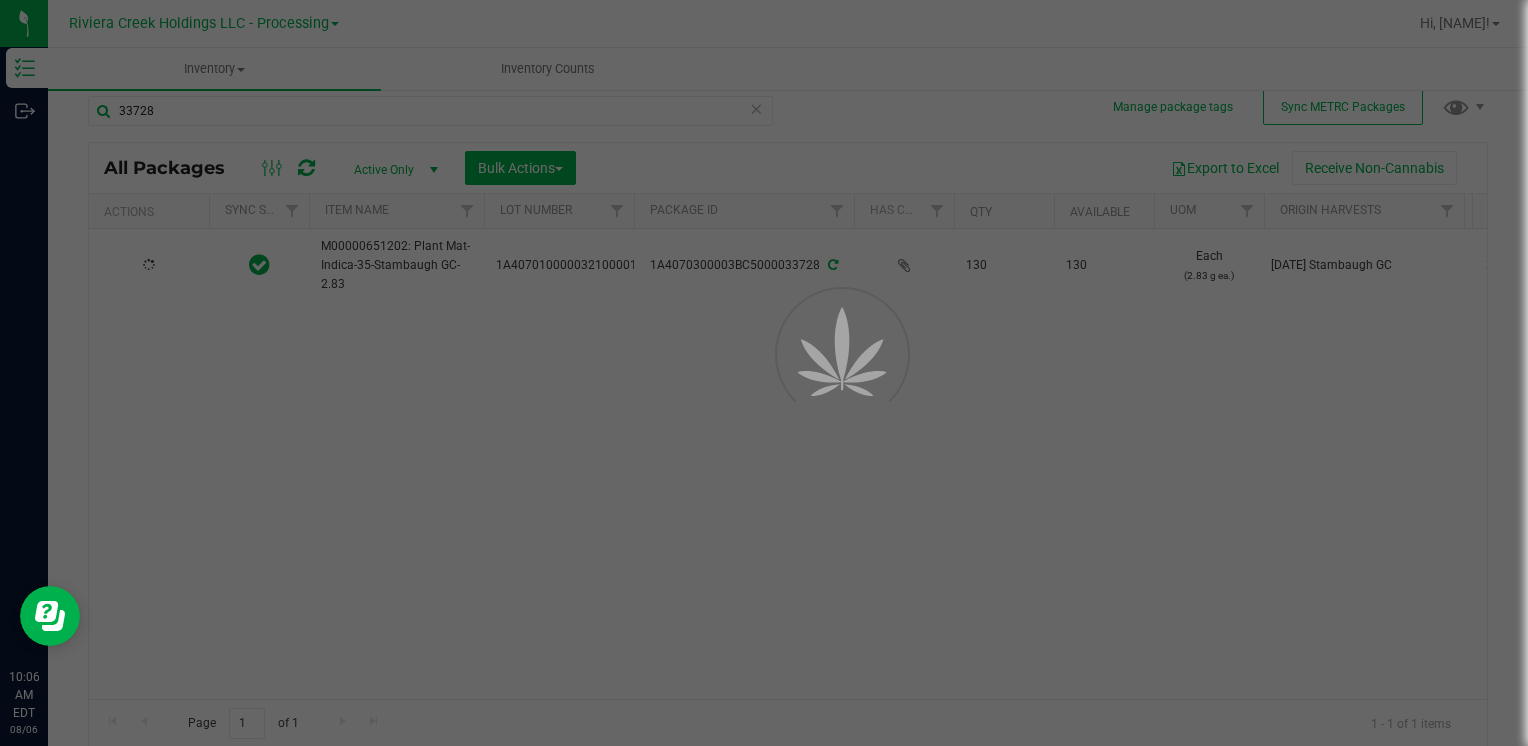 scroll, scrollTop: 0, scrollLeft: 0, axis: both 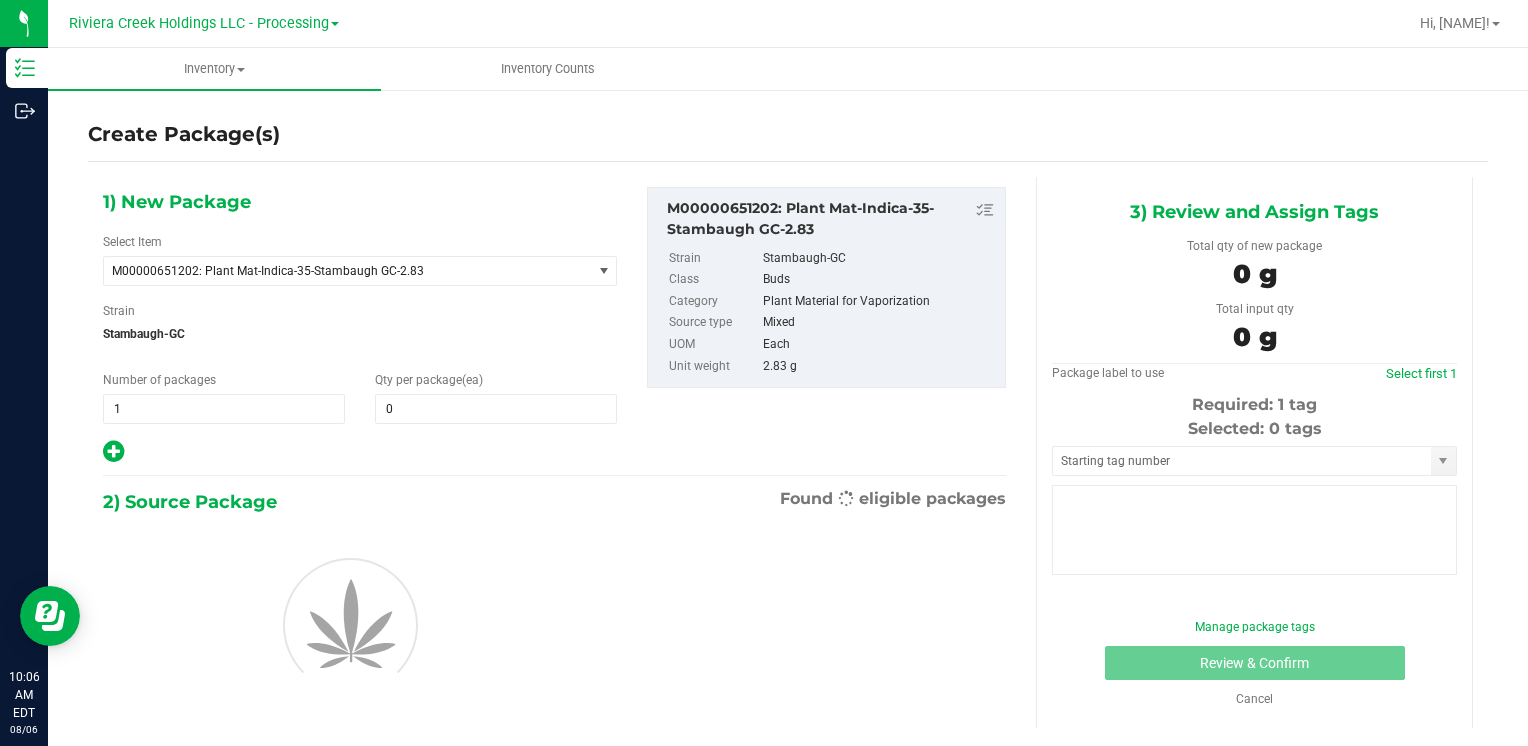 type on "0" 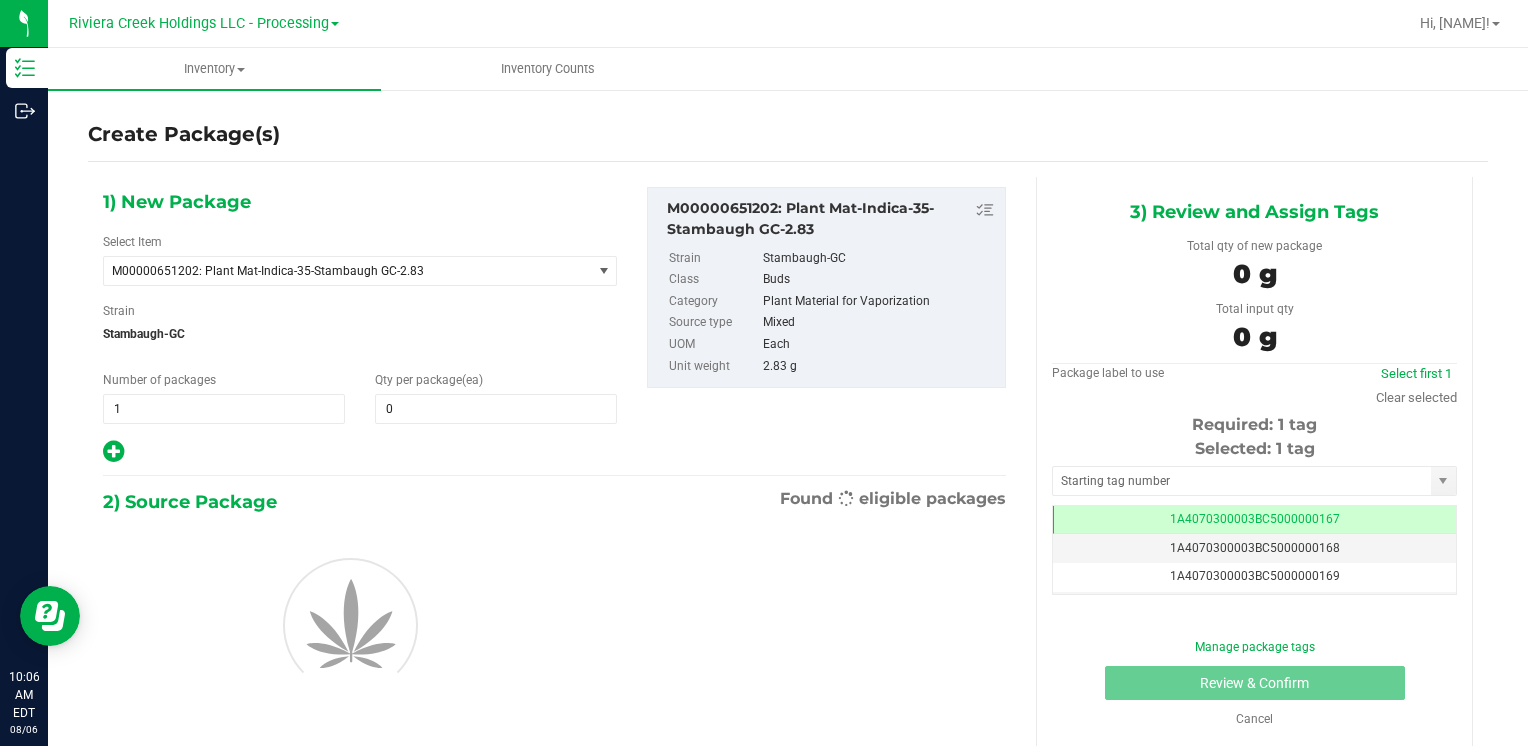 scroll, scrollTop: 0, scrollLeft: 0, axis: both 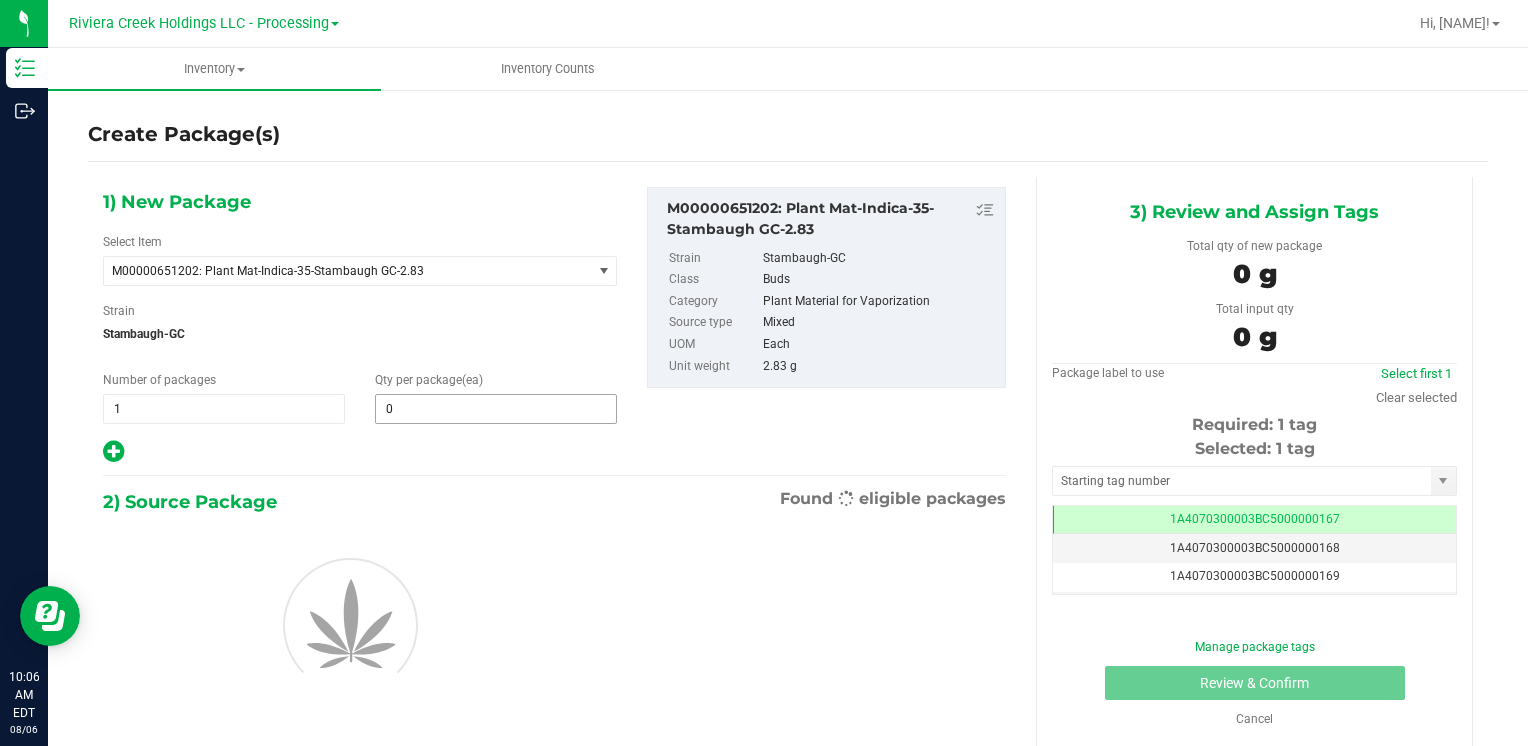 type 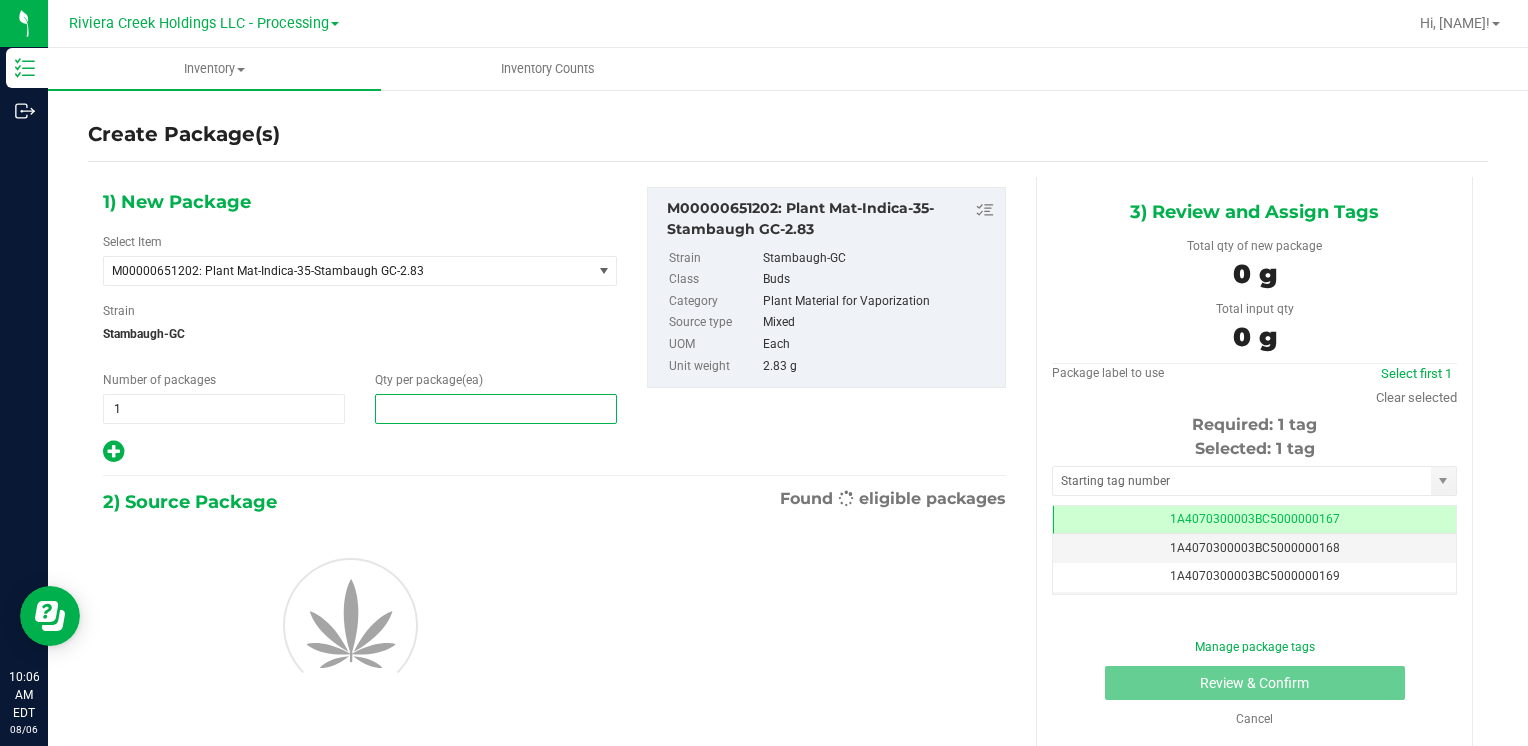 click at bounding box center [496, 409] 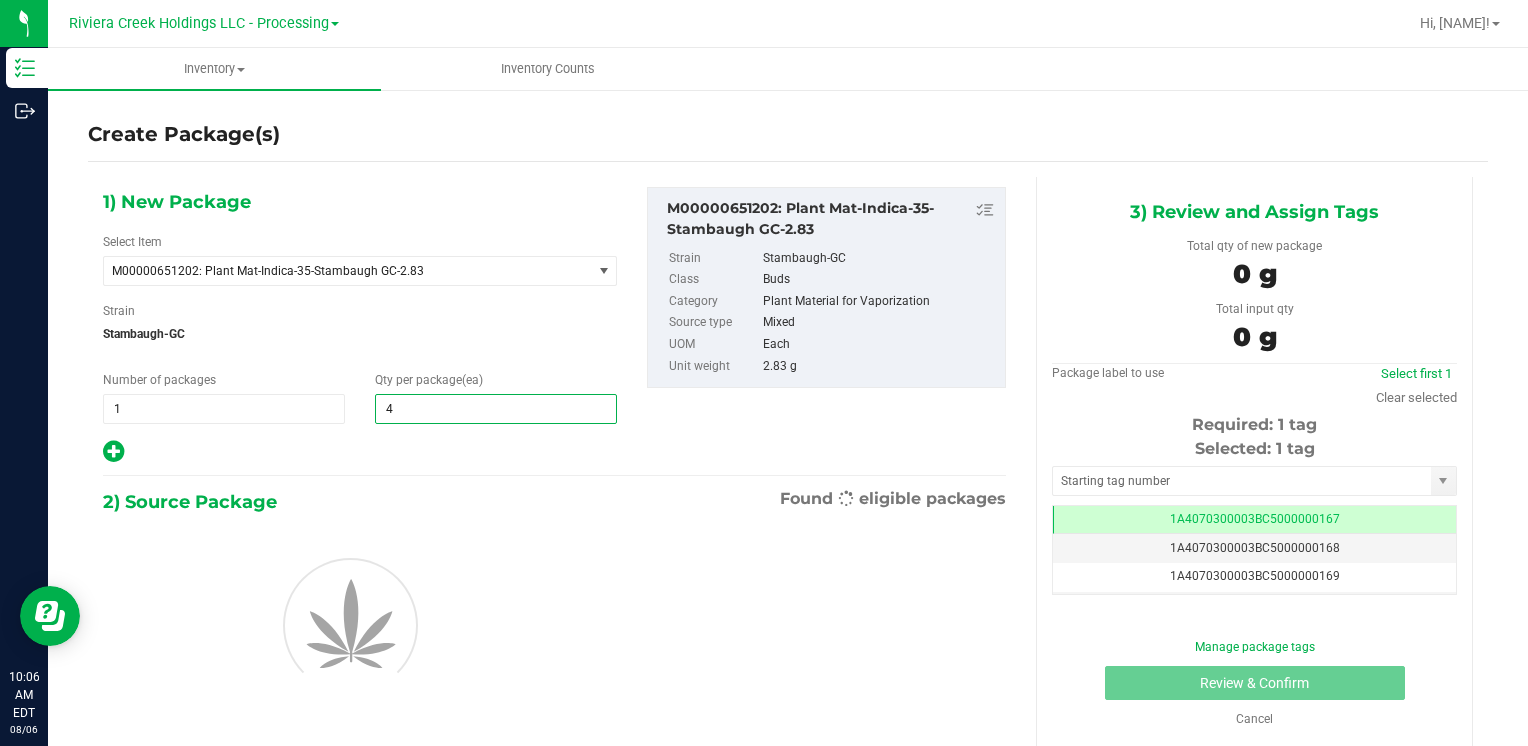 type on "40" 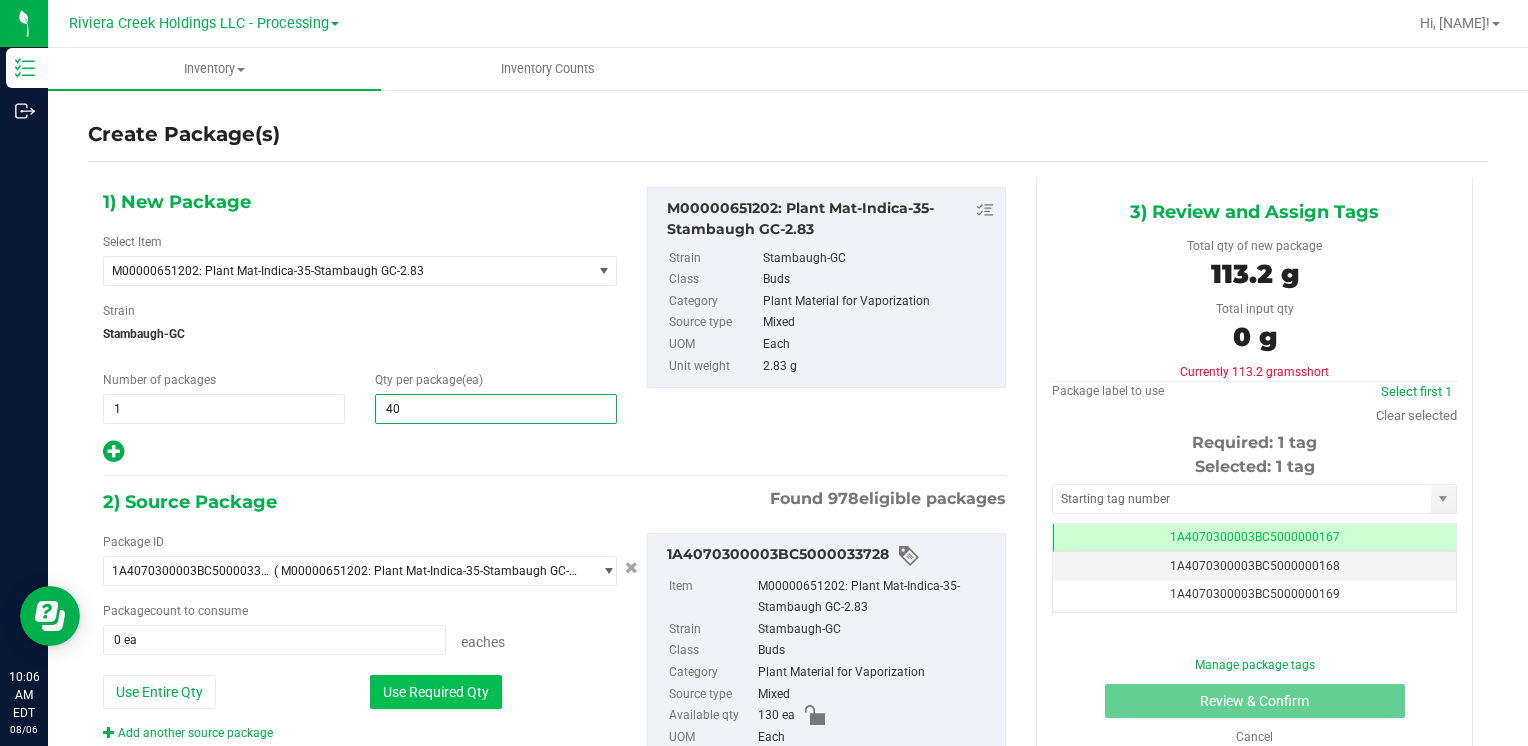 type on "40" 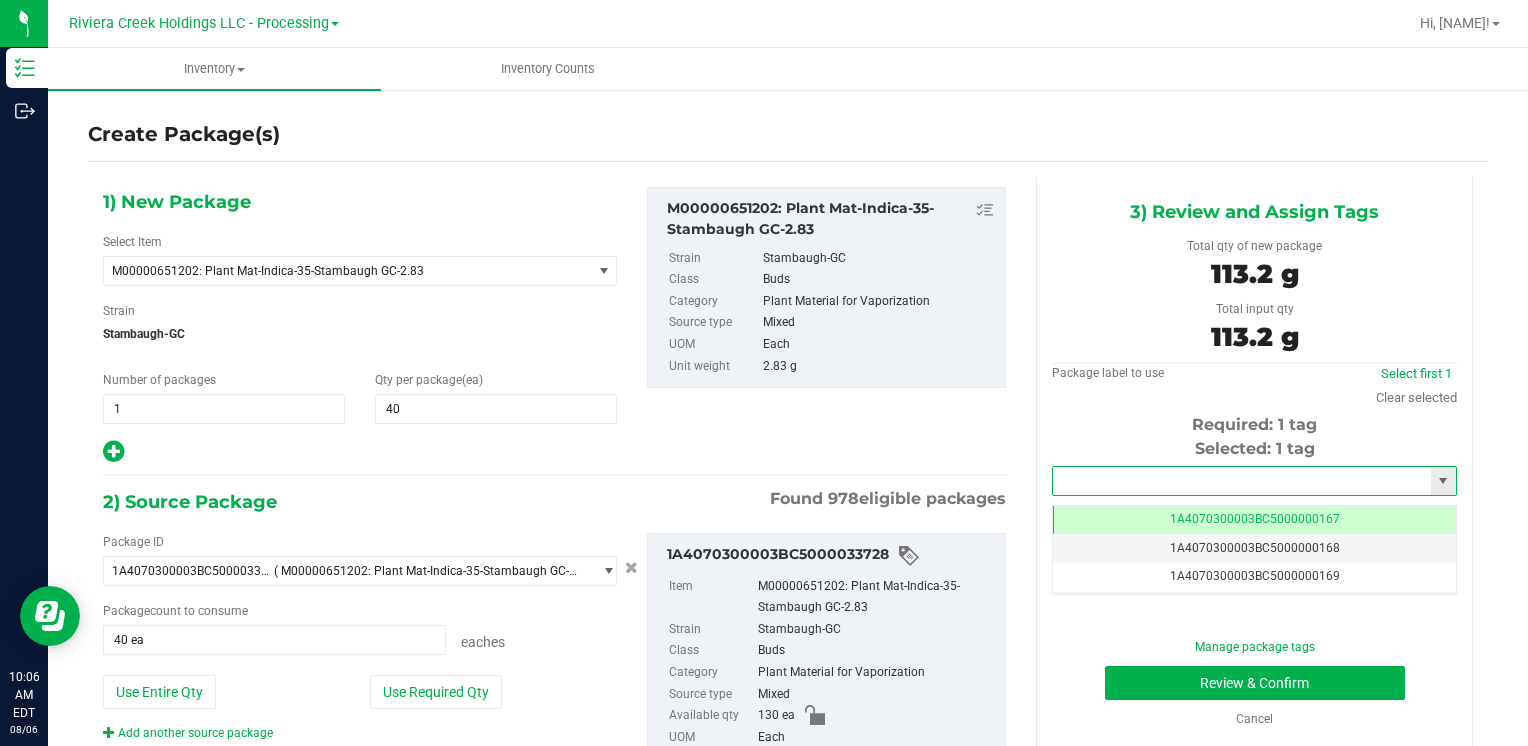 click at bounding box center [1242, 481] 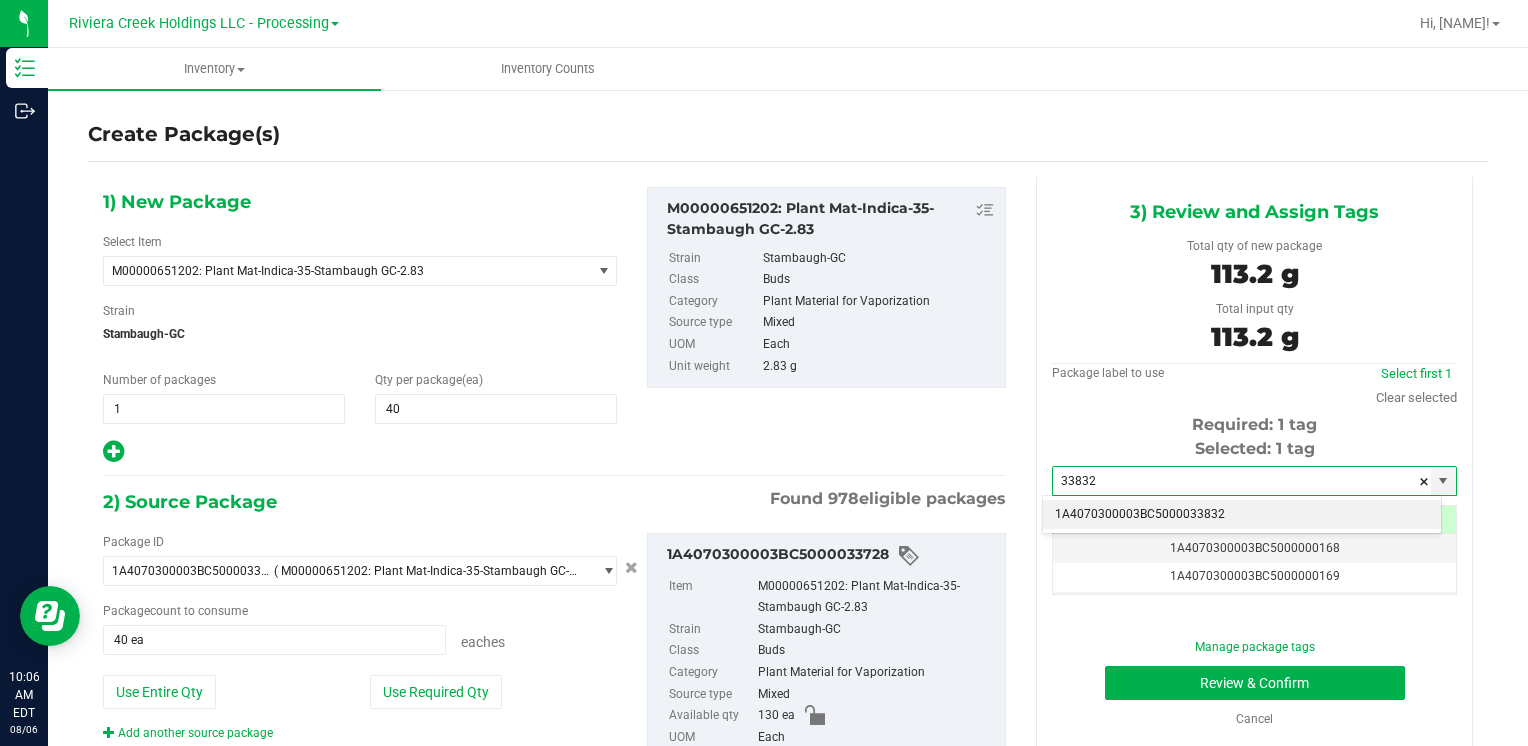 click on "1A4070300003BC5000033832" at bounding box center (1242, 515) 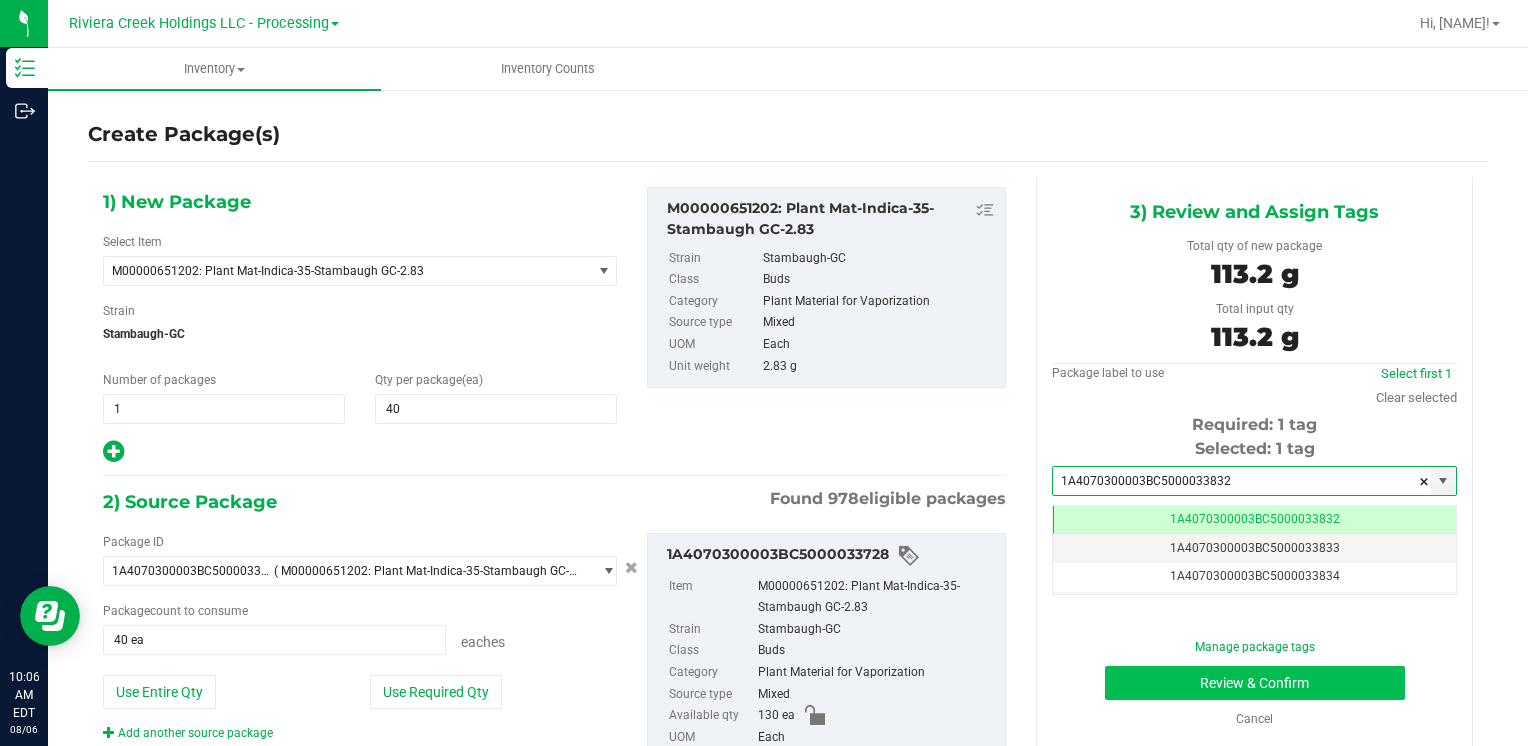 scroll, scrollTop: 0, scrollLeft: 0, axis: both 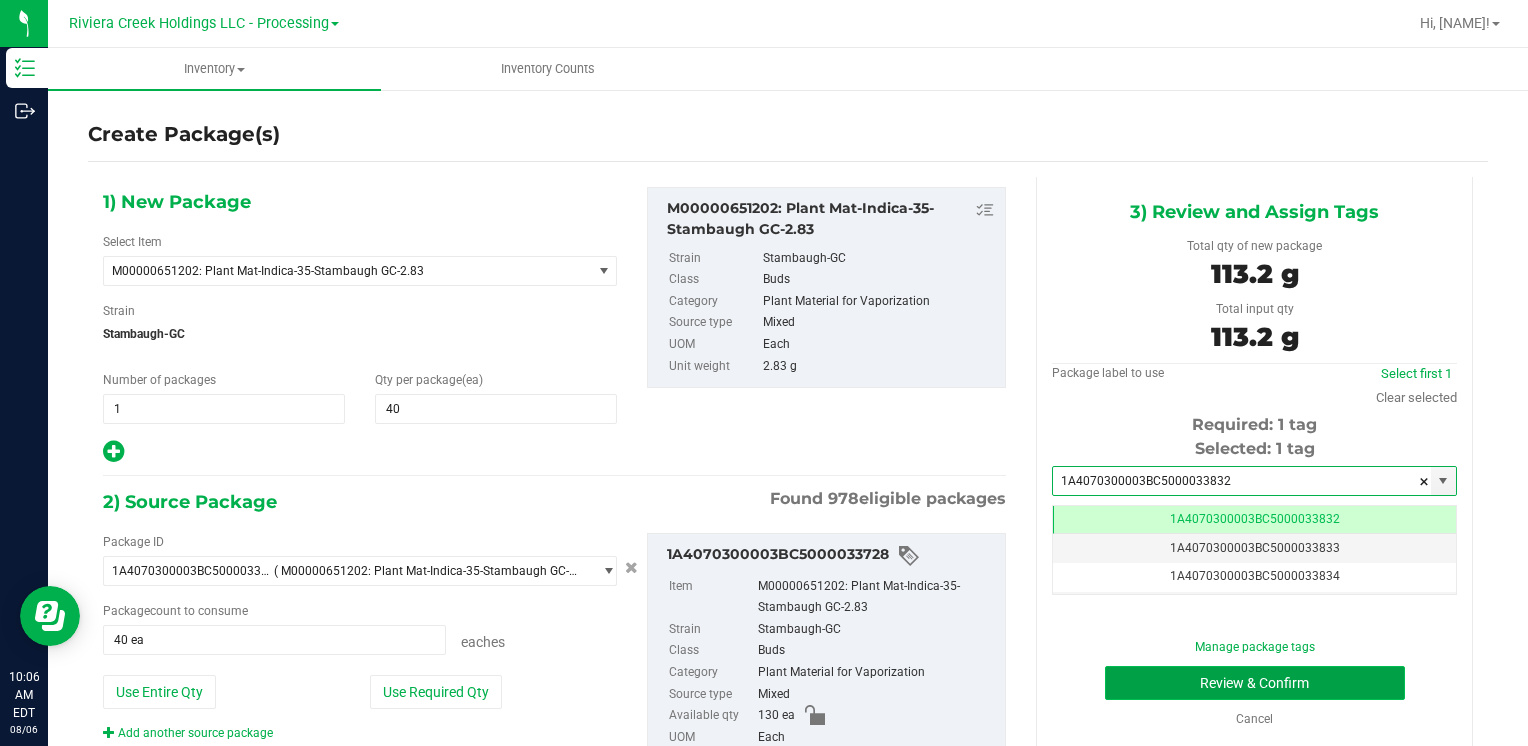 click on "Review & Confirm" at bounding box center (1255, 683) 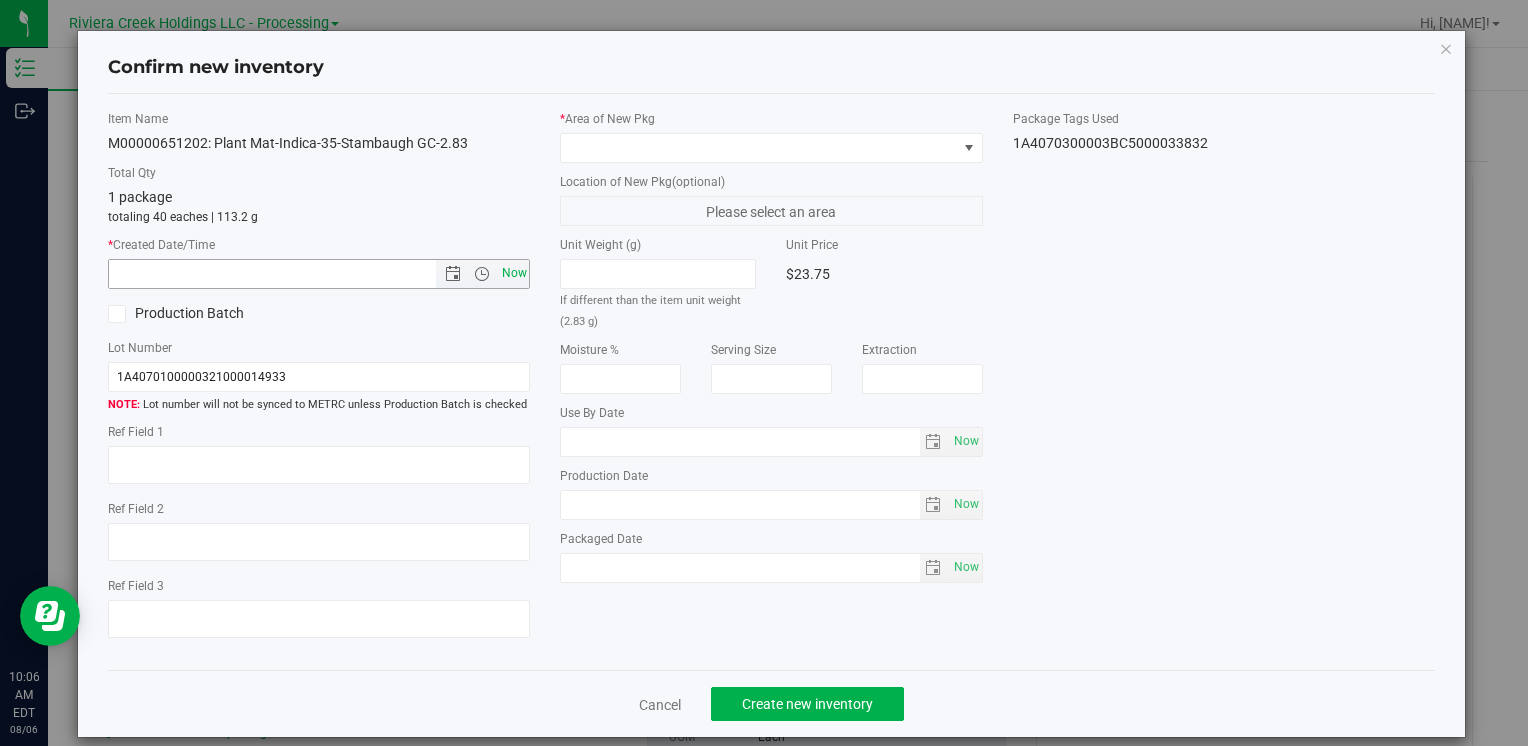 click on "Now" at bounding box center (514, 273) 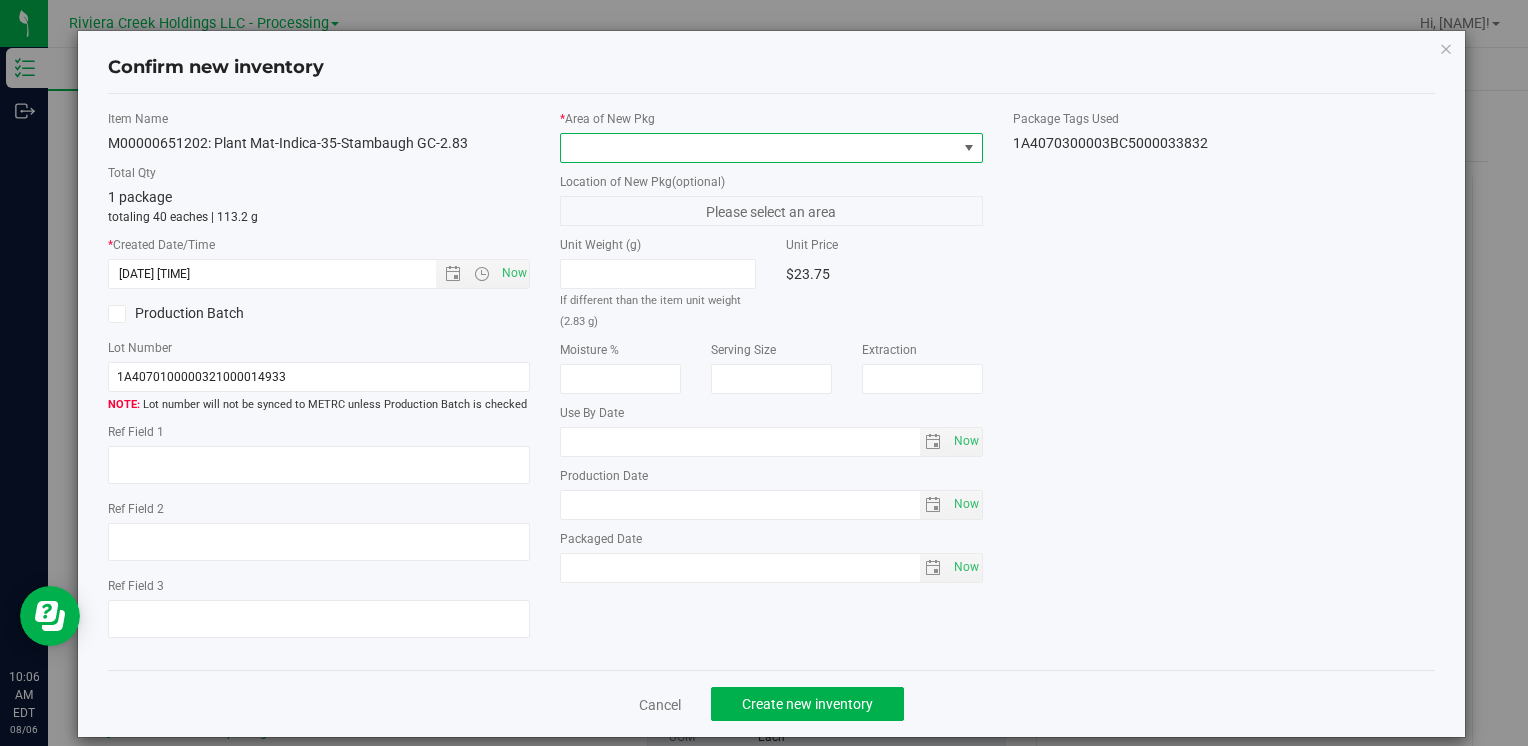 click at bounding box center [758, 148] 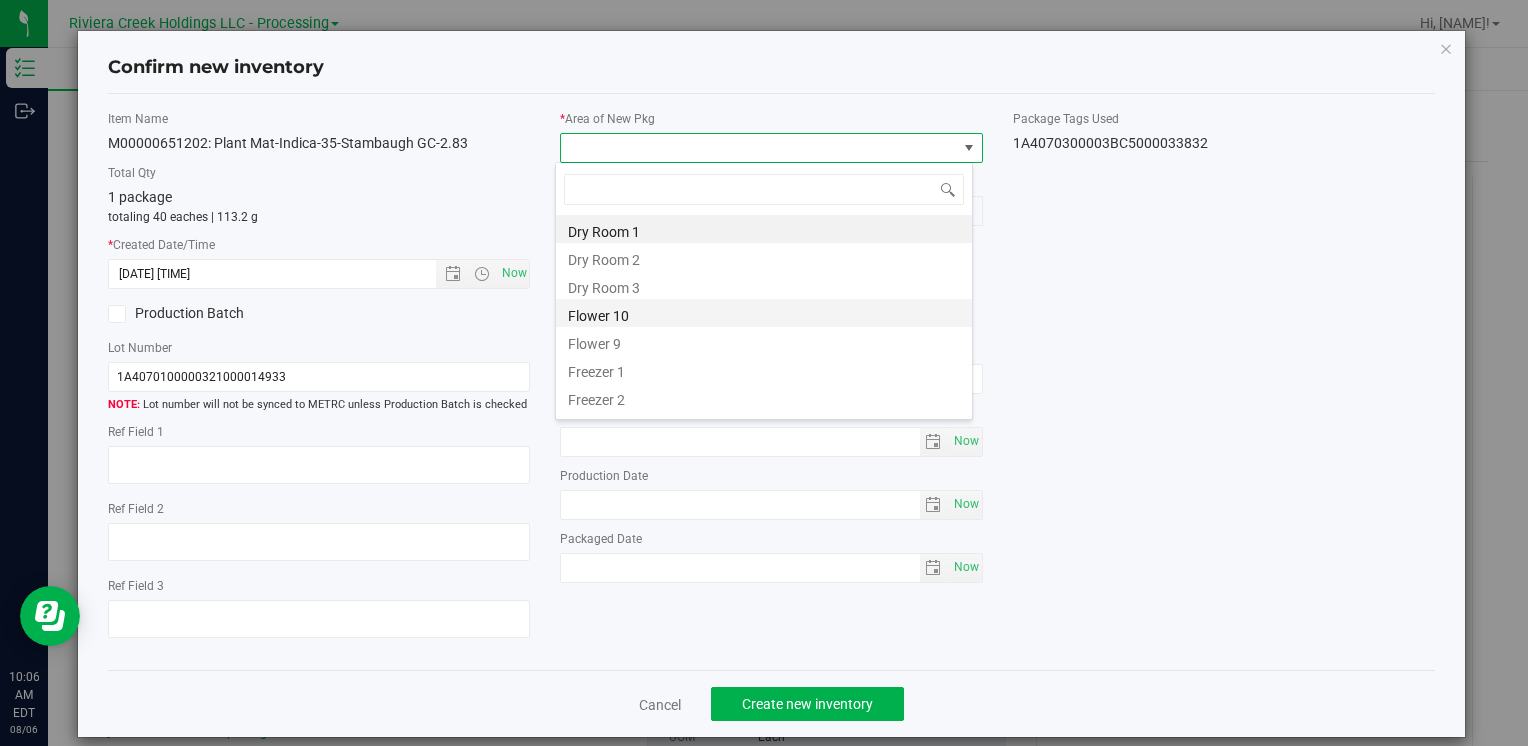 click on "Flower 10" at bounding box center [764, 313] 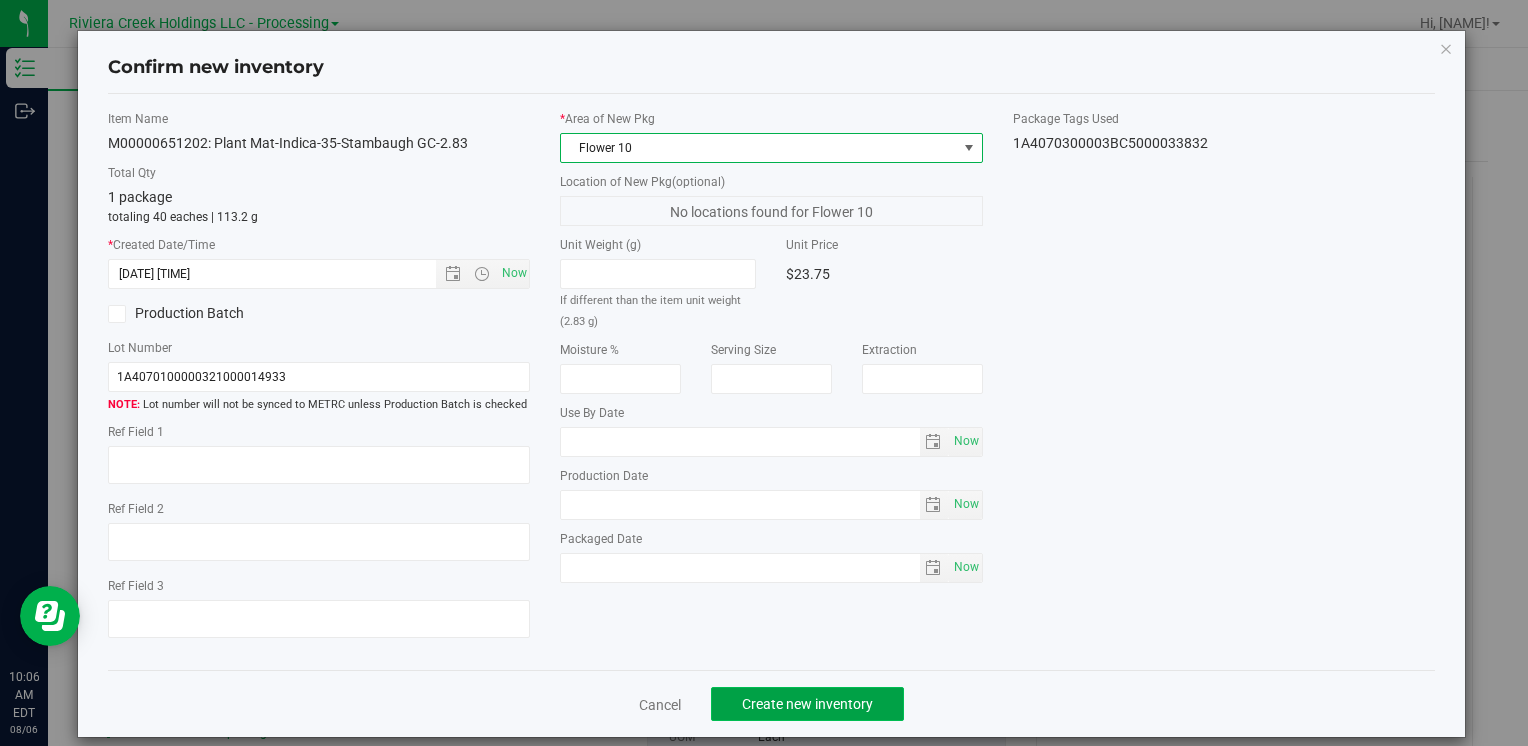 click on "Create new inventory" 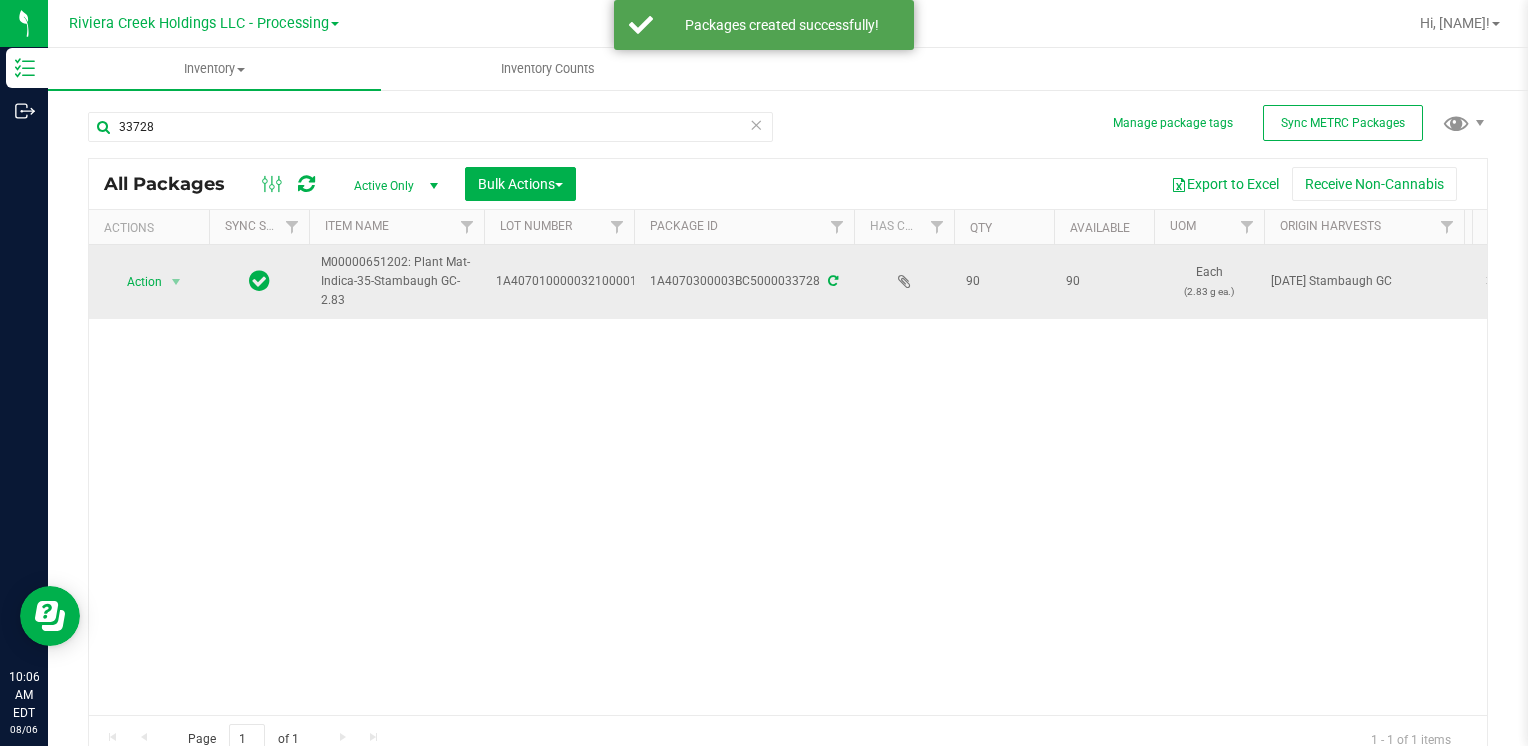 click on "Action" at bounding box center (136, 282) 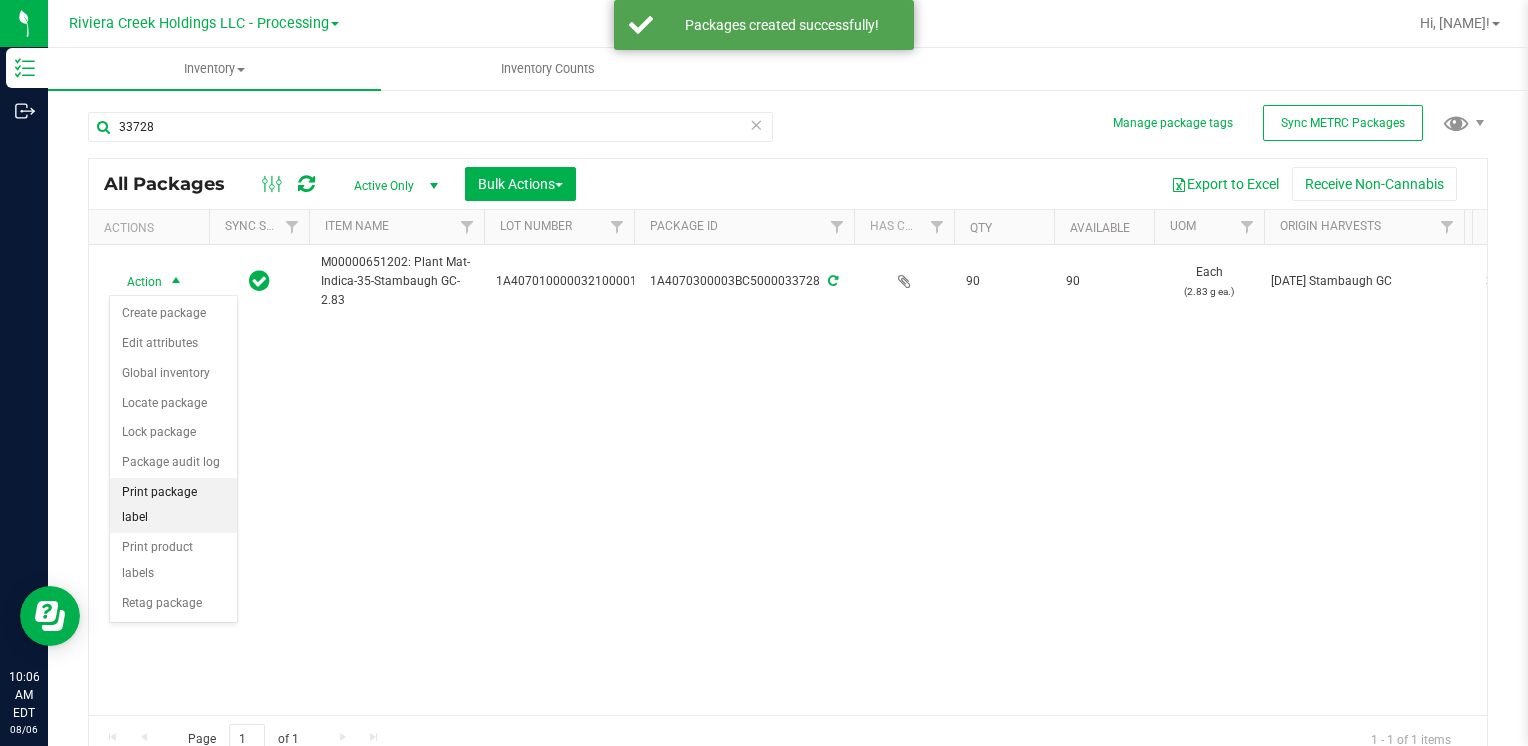 click on "Print package label" at bounding box center [173, 505] 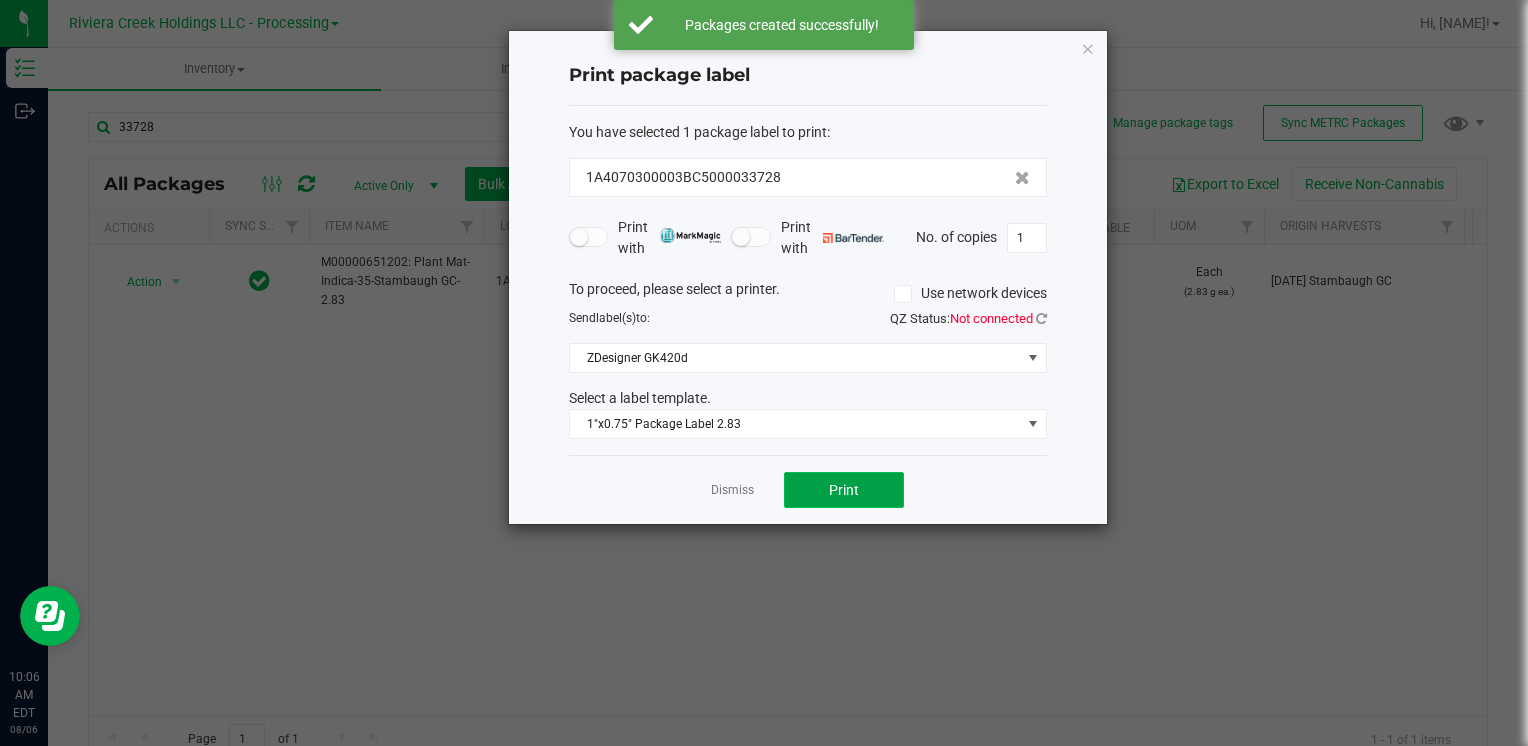 click on "Print" 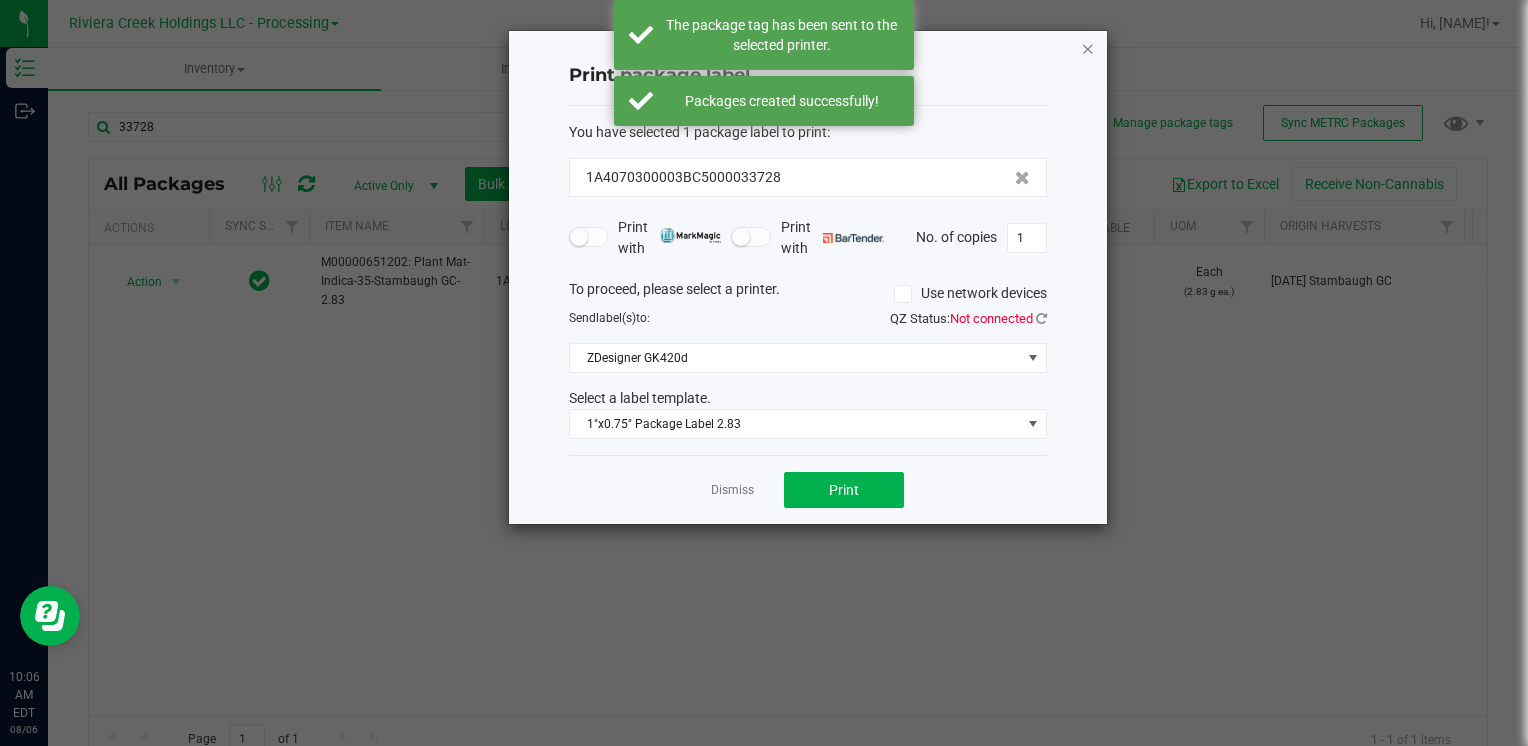 click 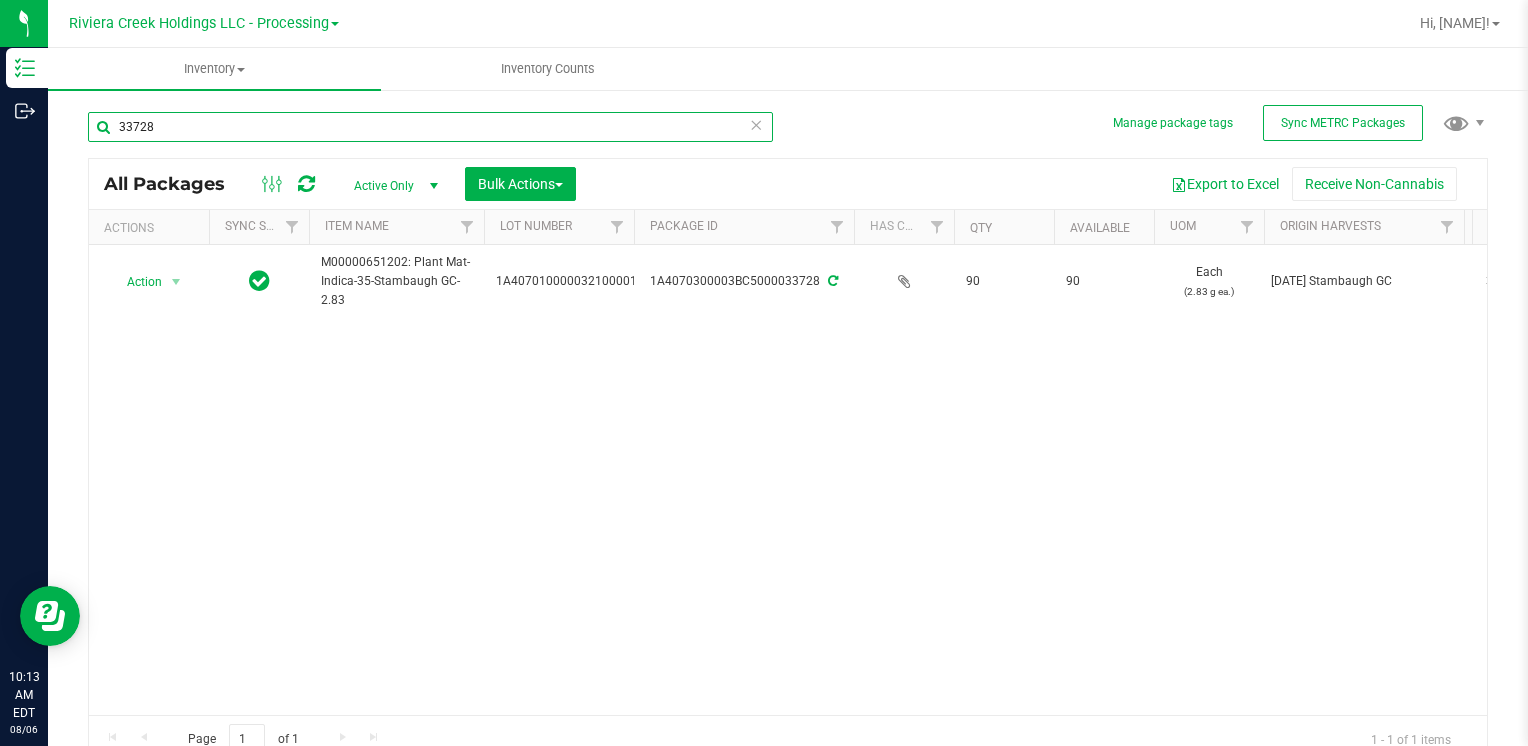 click on "33728" at bounding box center (430, 127) 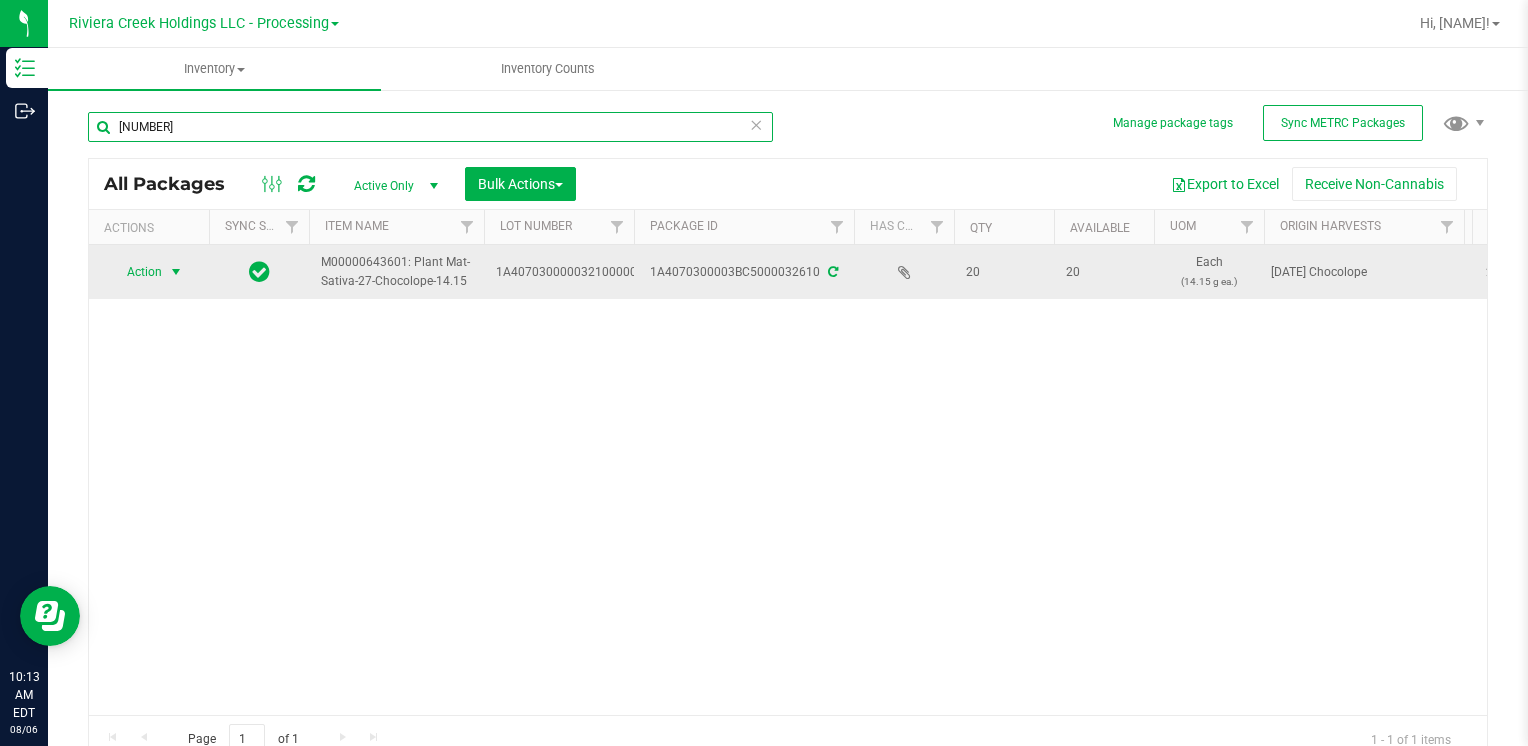 type on "[NUMBER]" 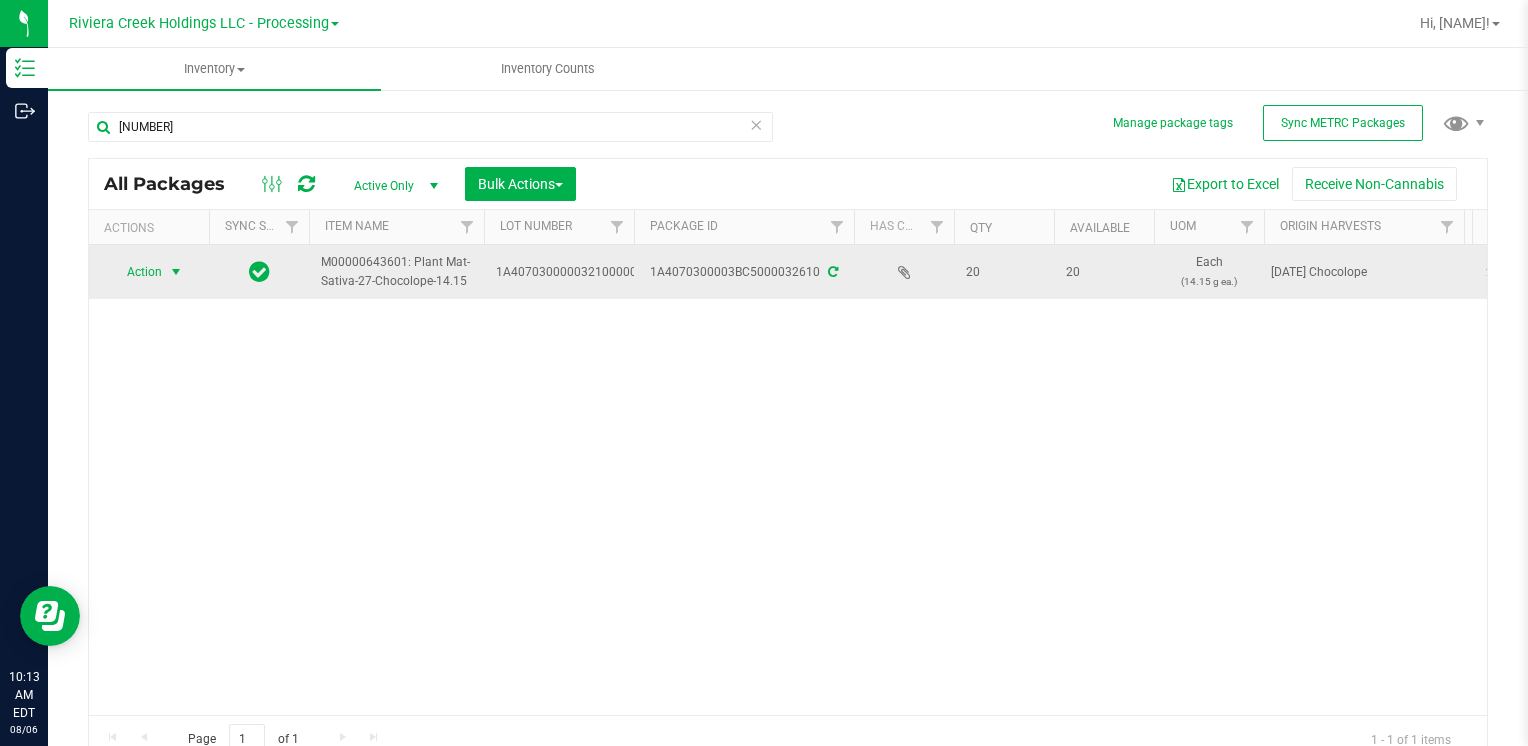 click on "Action" at bounding box center [136, 272] 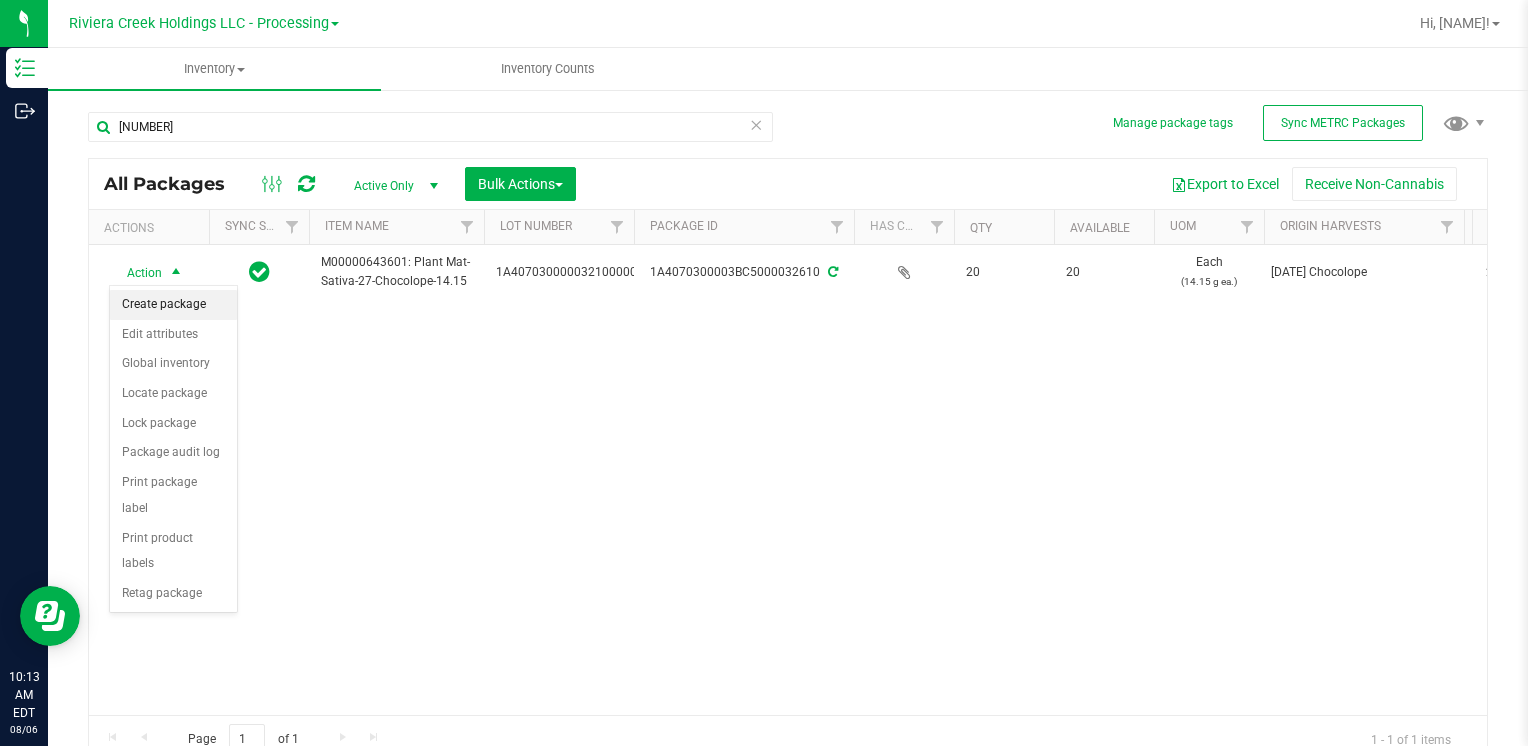 click on "Create package" at bounding box center [173, 305] 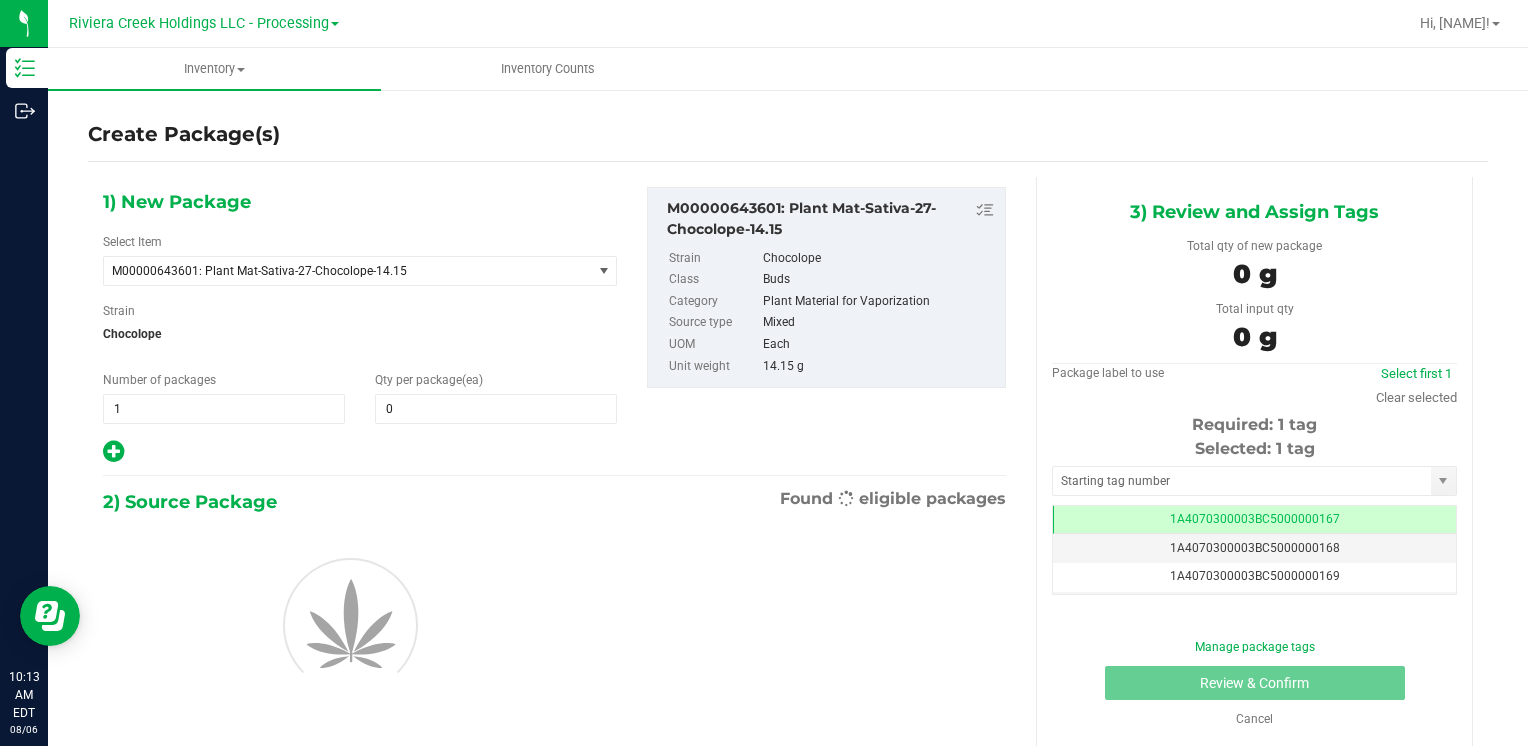 scroll, scrollTop: 0, scrollLeft: 0, axis: both 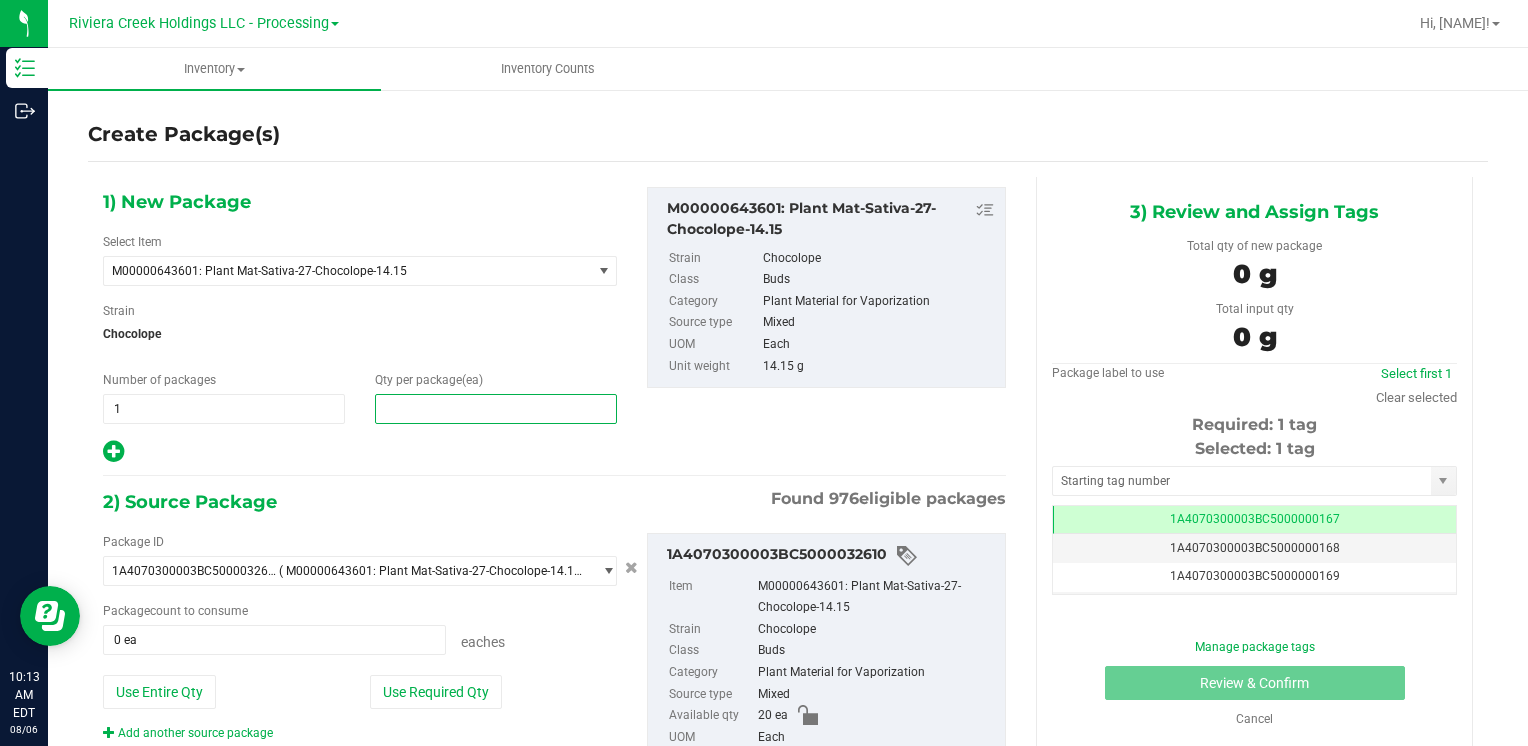 click at bounding box center [496, 409] 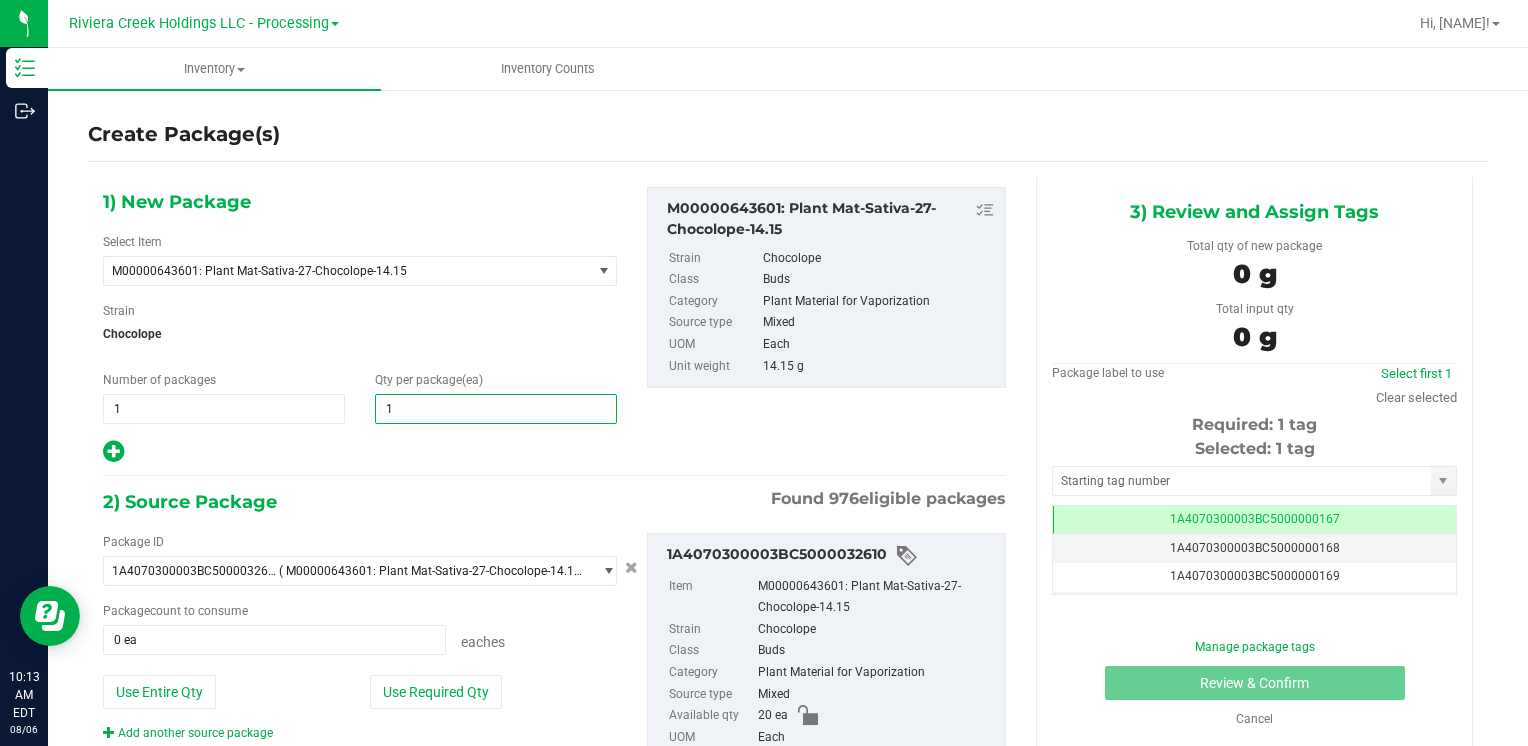 type on "10" 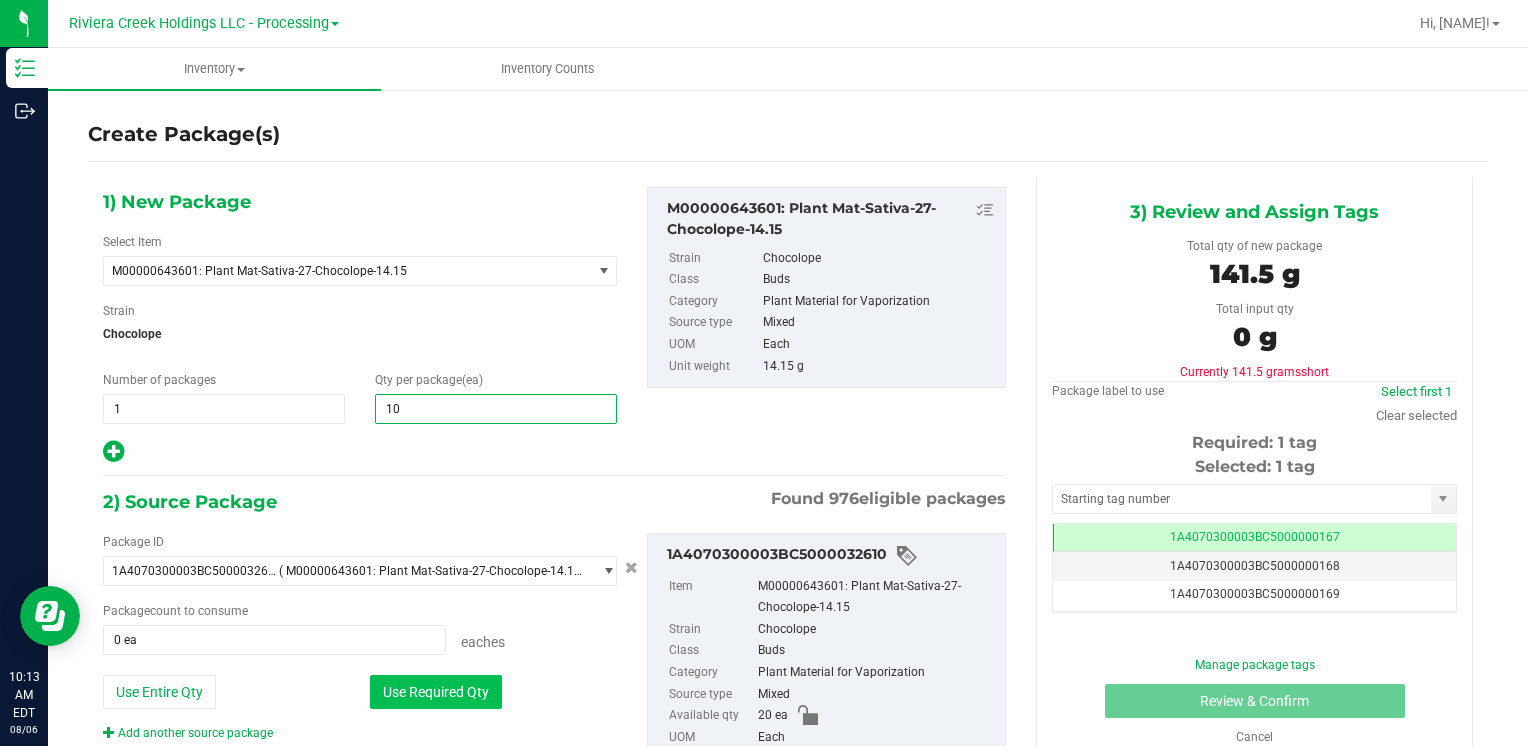 type on "10" 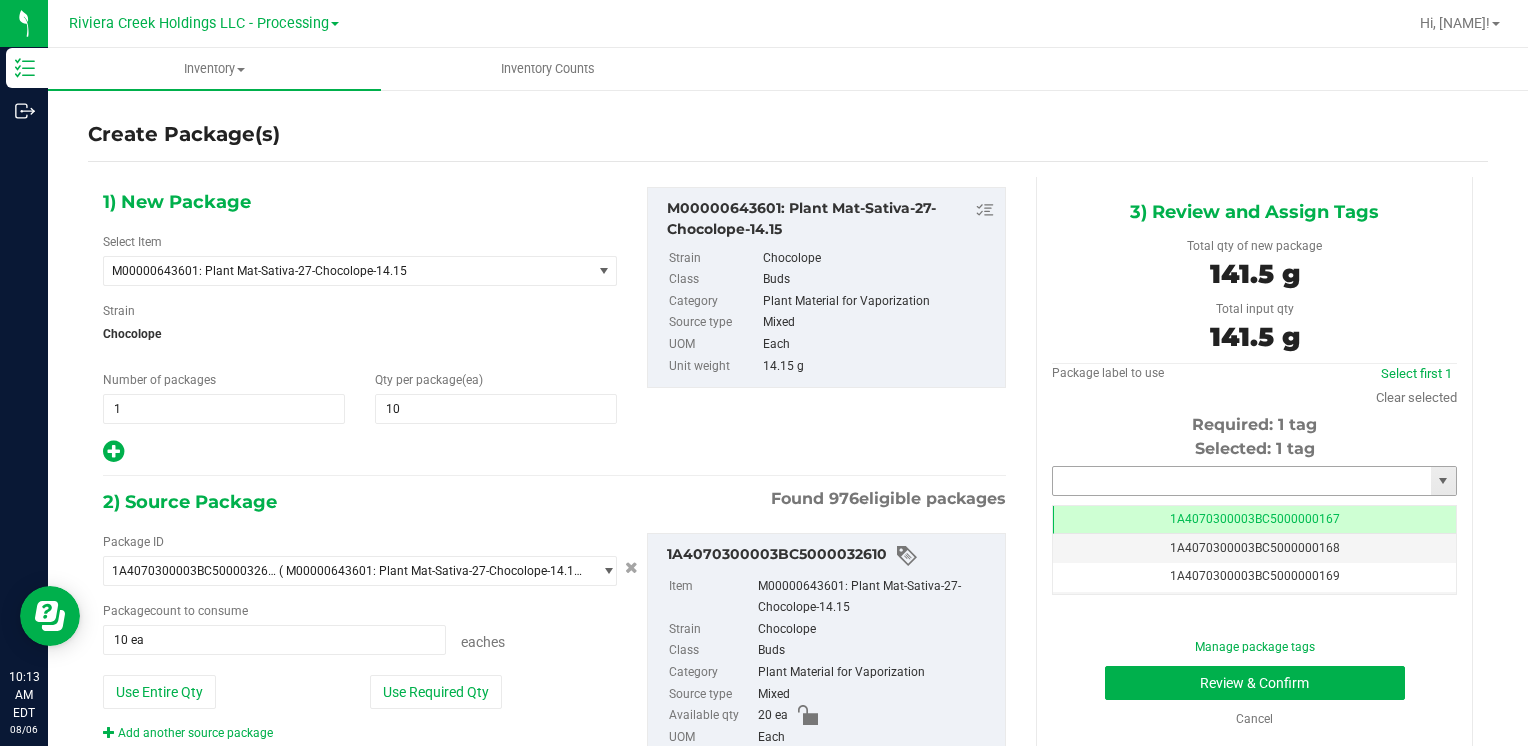 click at bounding box center (1242, 481) 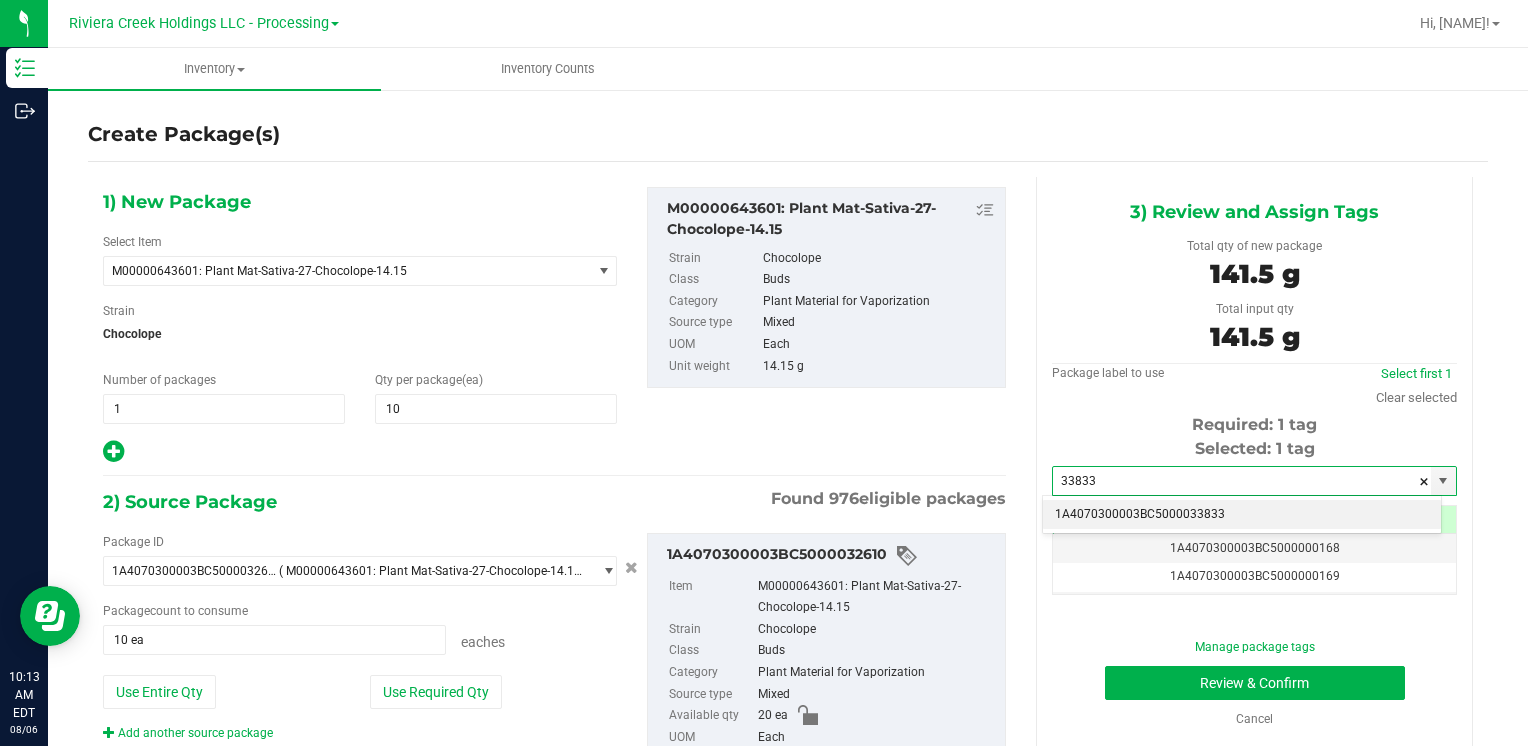 click on "1A4070300003BC5000033833" at bounding box center (1242, 515) 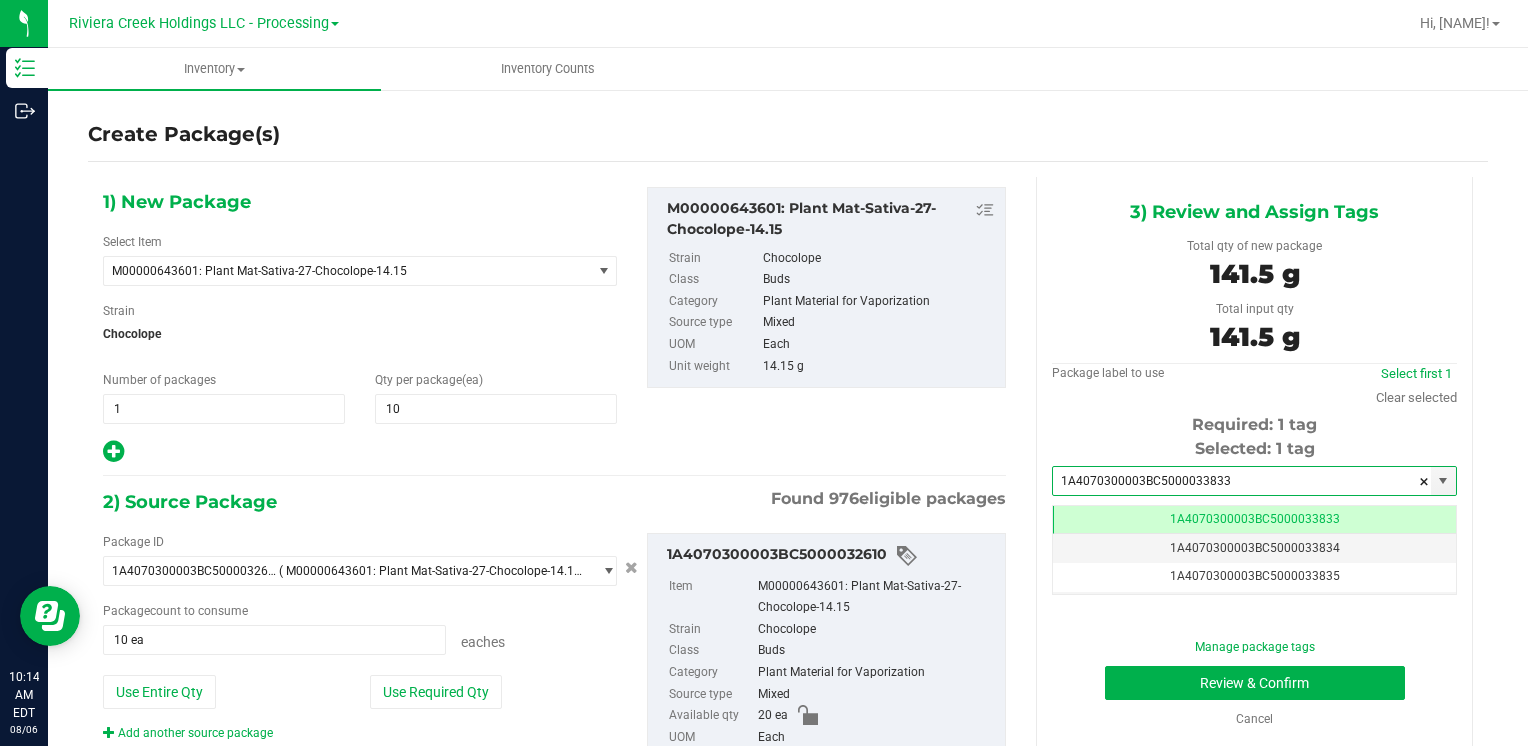 scroll, scrollTop: 0, scrollLeft: 0, axis: both 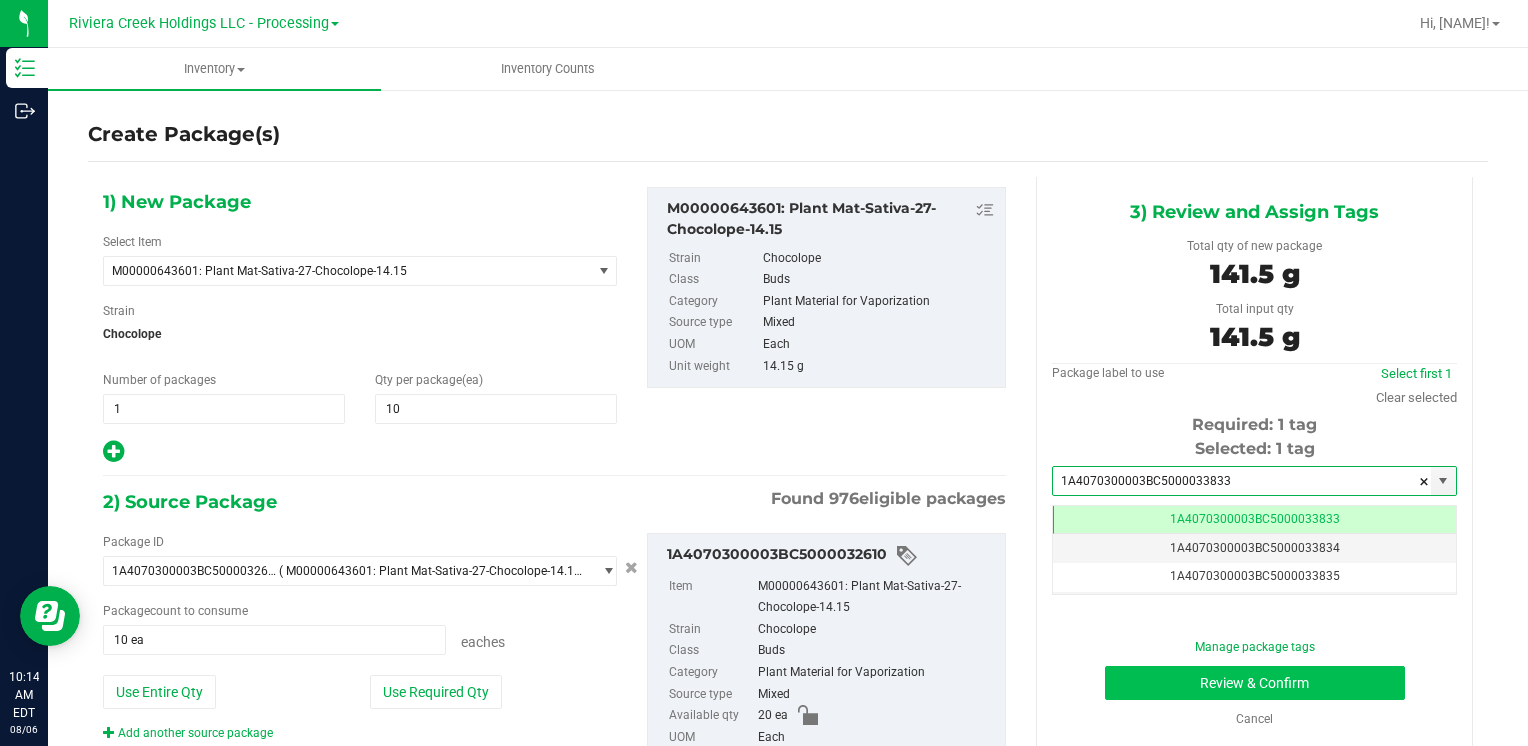type on "1A4070300003BC5000033833" 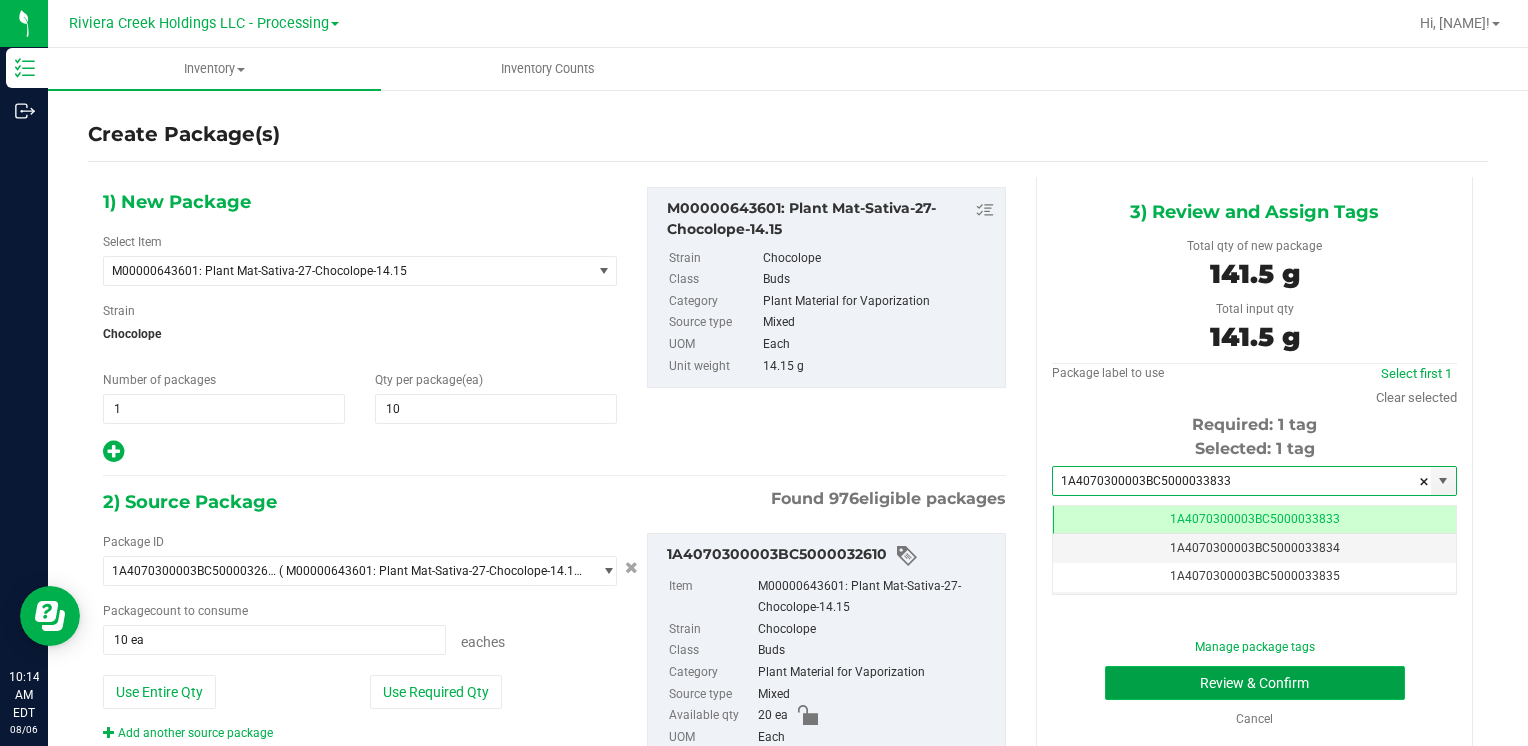 click on "Review & Confirm" at bounding box center [1255, 683] 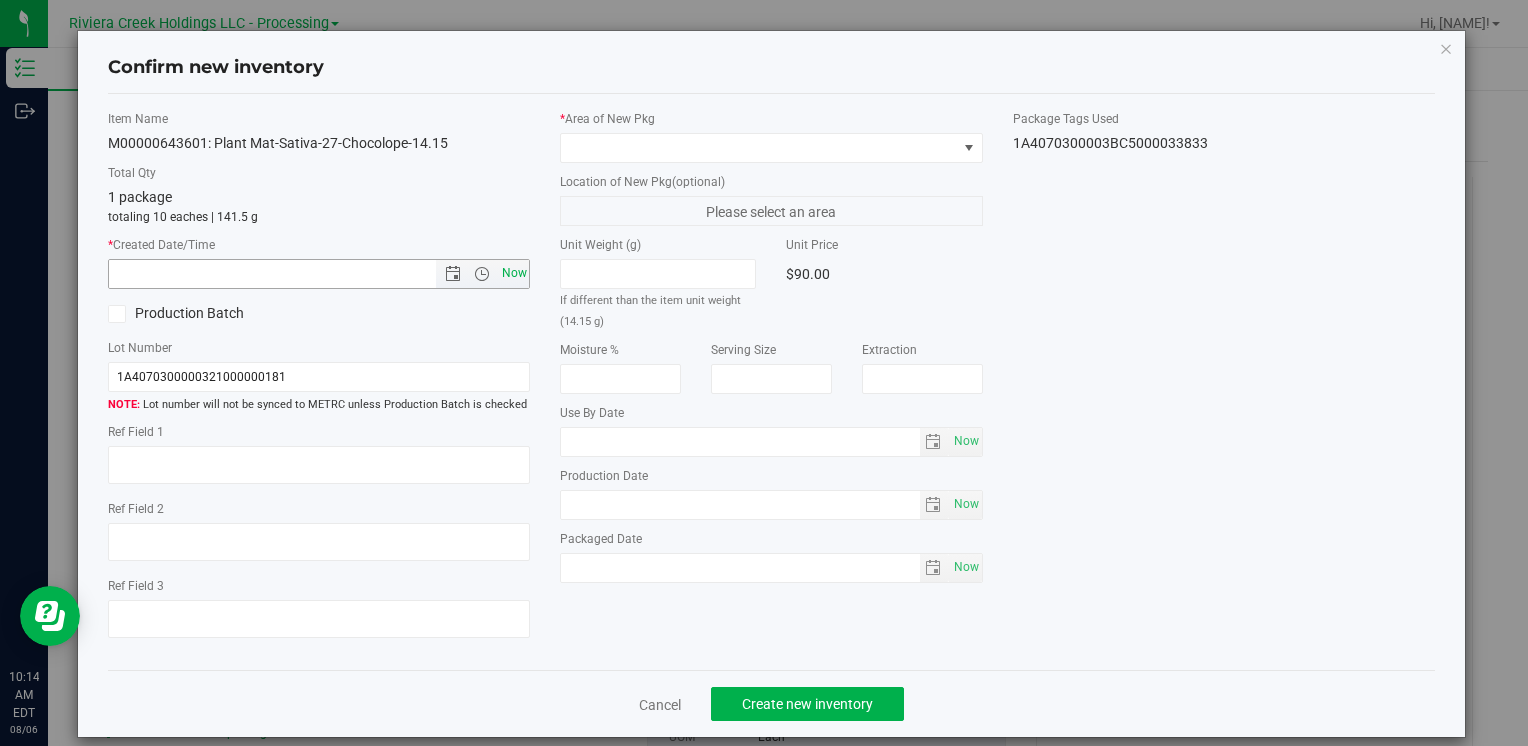 click on "Now" at bounding box center (514, 273) 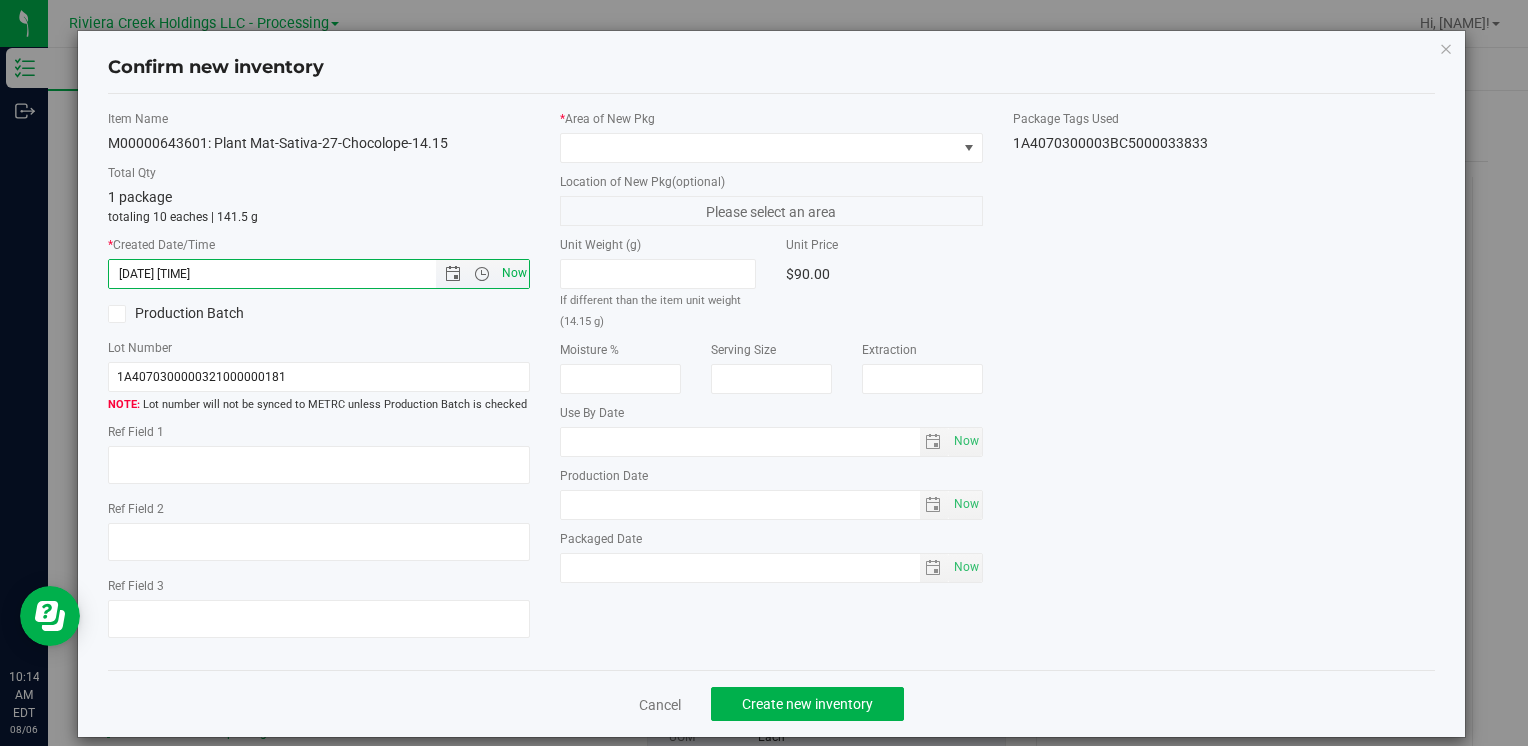 click on "Now" at bounding box center (514, 273) 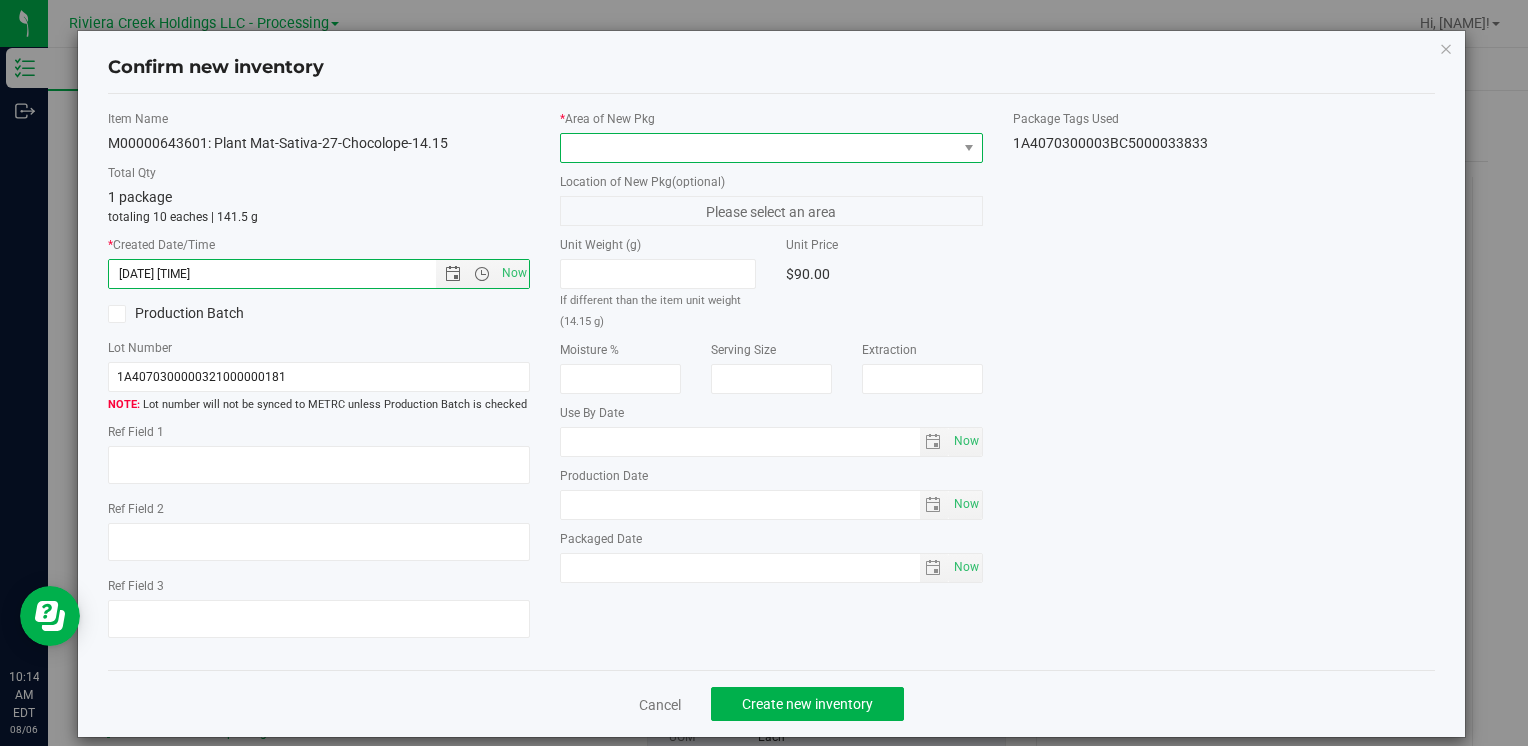 click at bounding box center (758, 148) 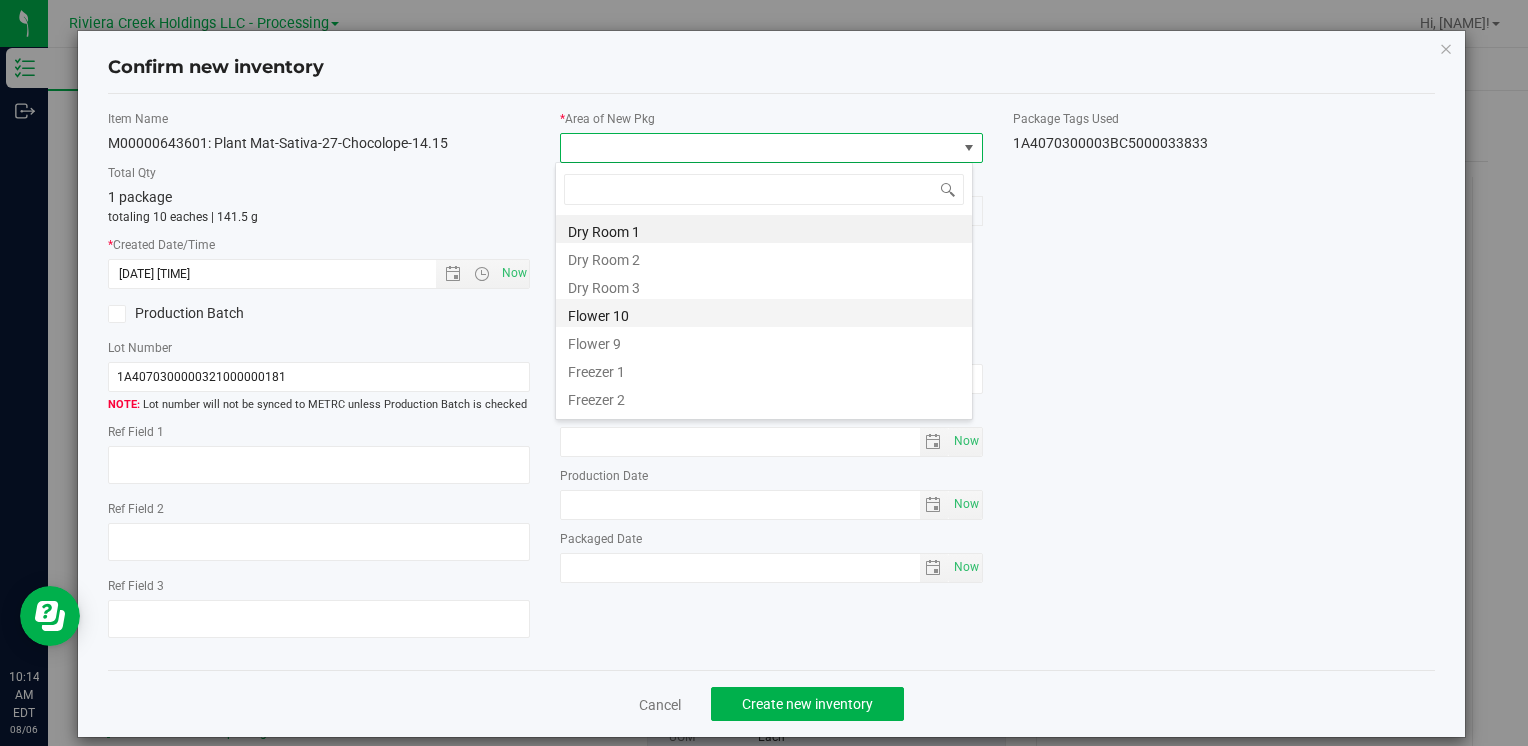click on "Flower 10" at bounding box center [764, 313] 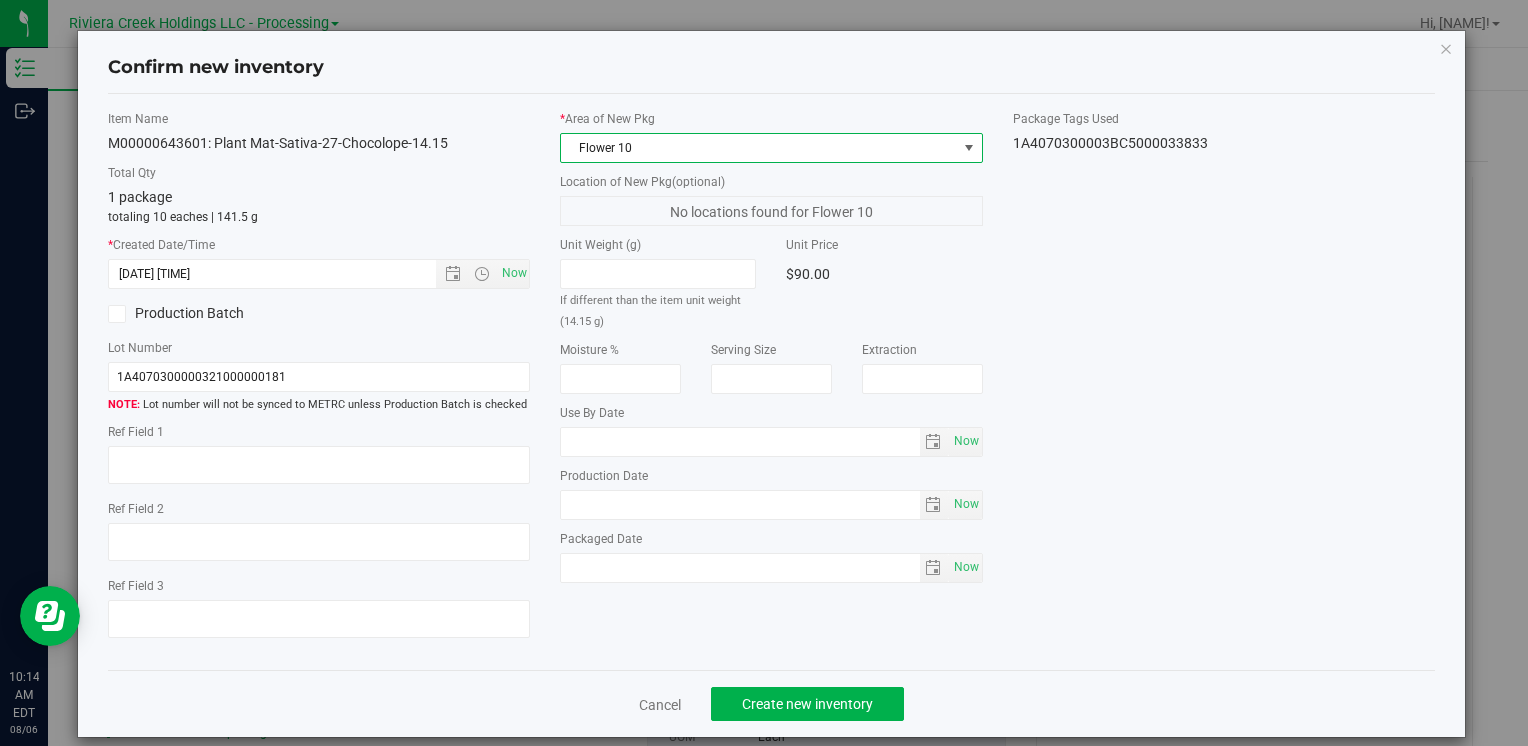 click on "Cancel
Create new inventory" at bounding box center (771, 703) 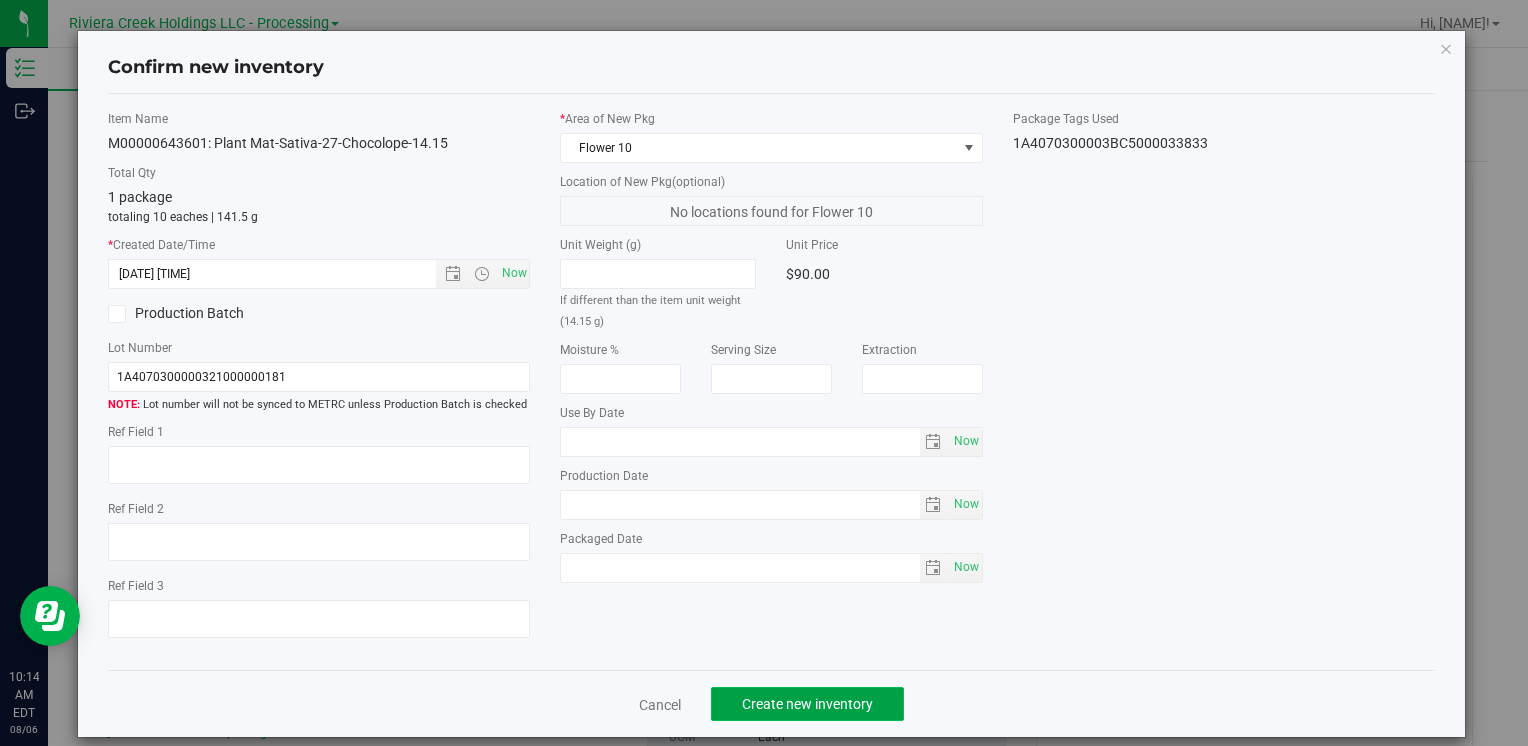 click on "Create new inventory" 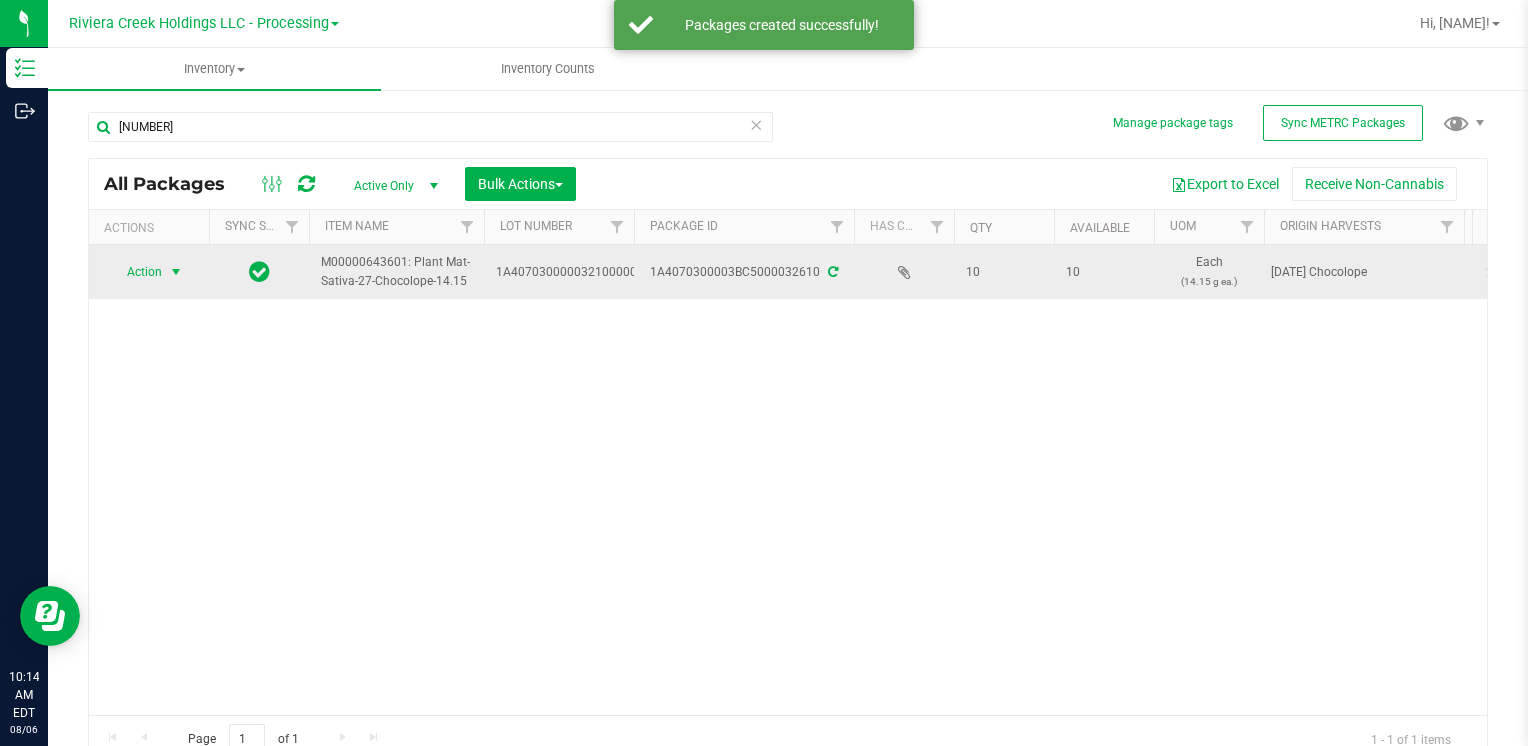 click at bounding box center [176, 272] 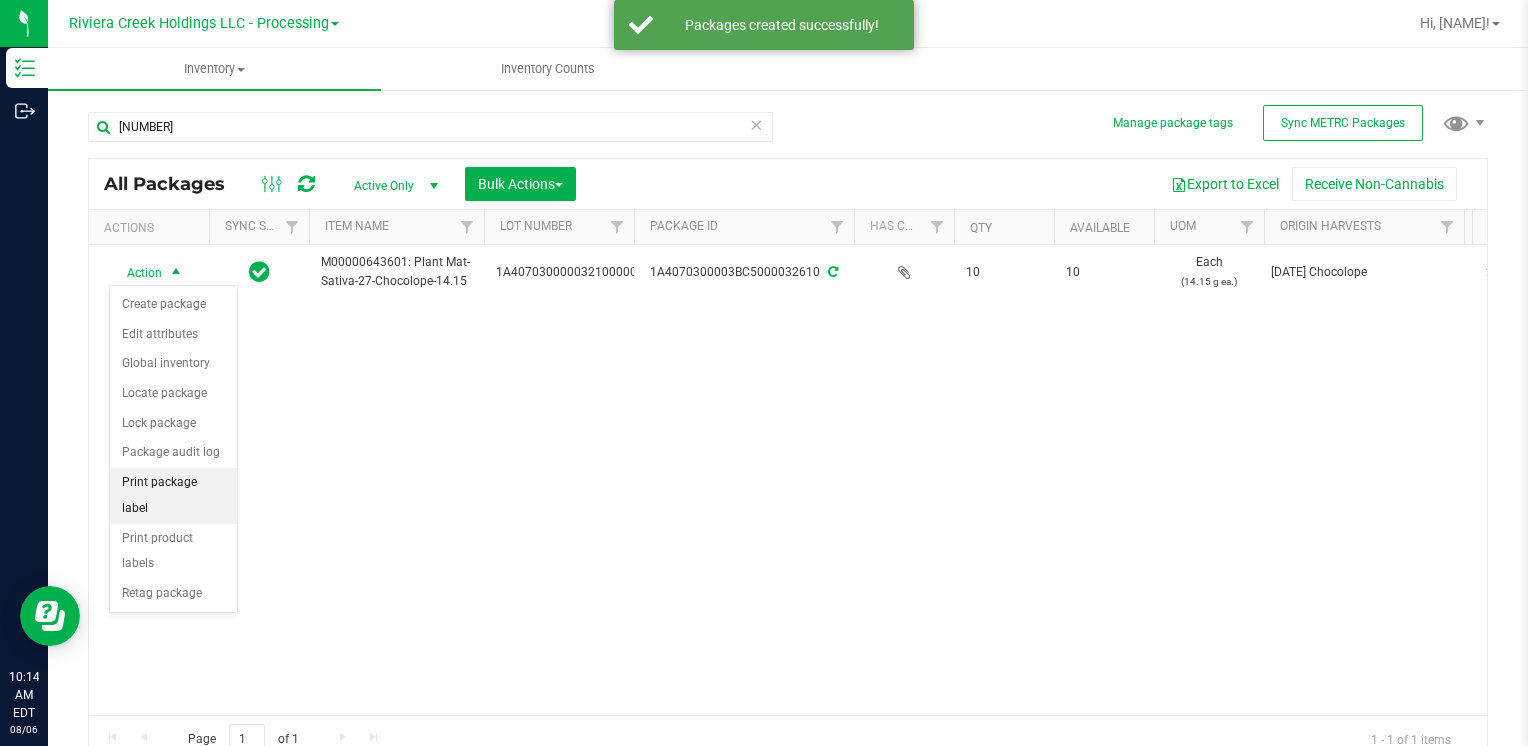 click on "Print package label" at bounding box center (173, 495) 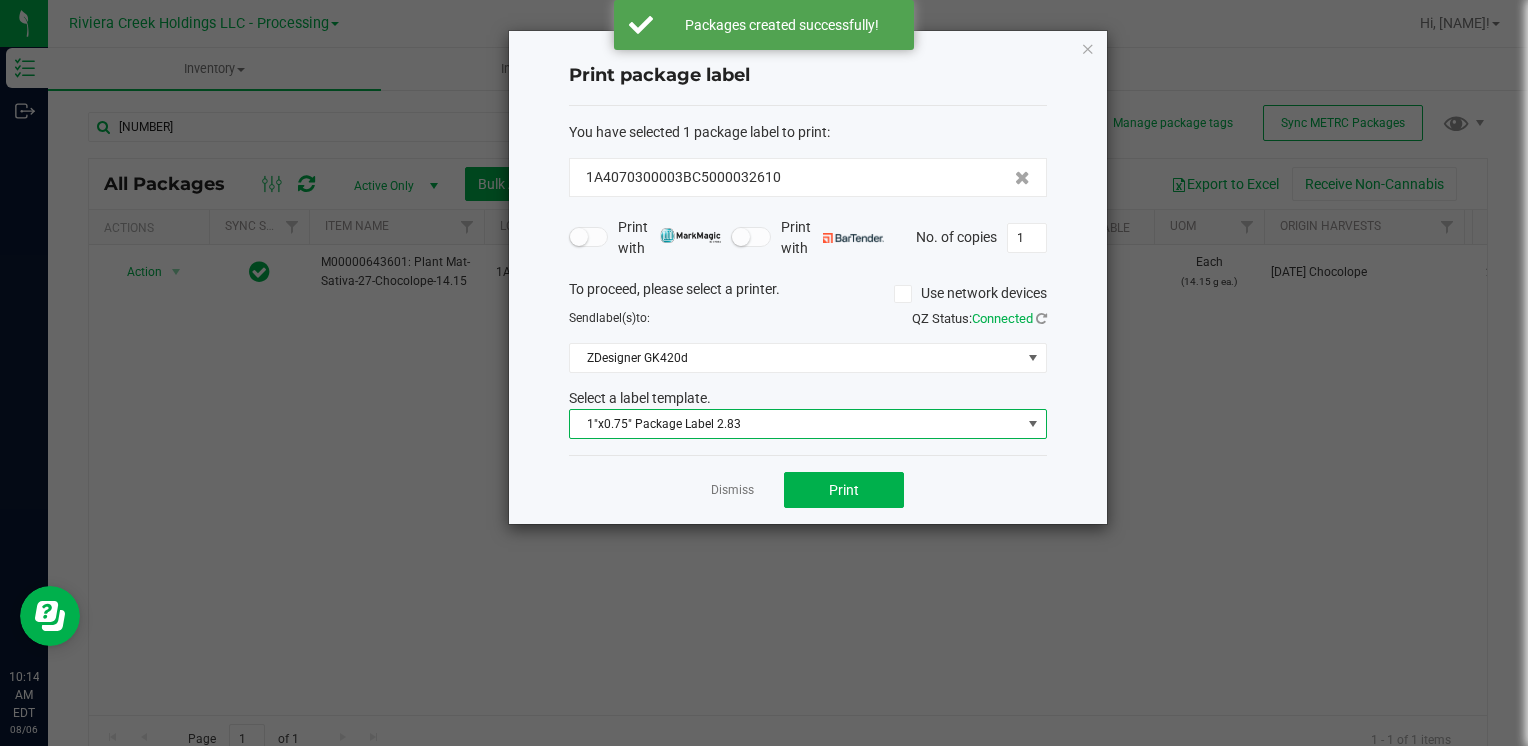 click on "1"x0.75" Package Label 2.83" at bounding box center [795, 424] 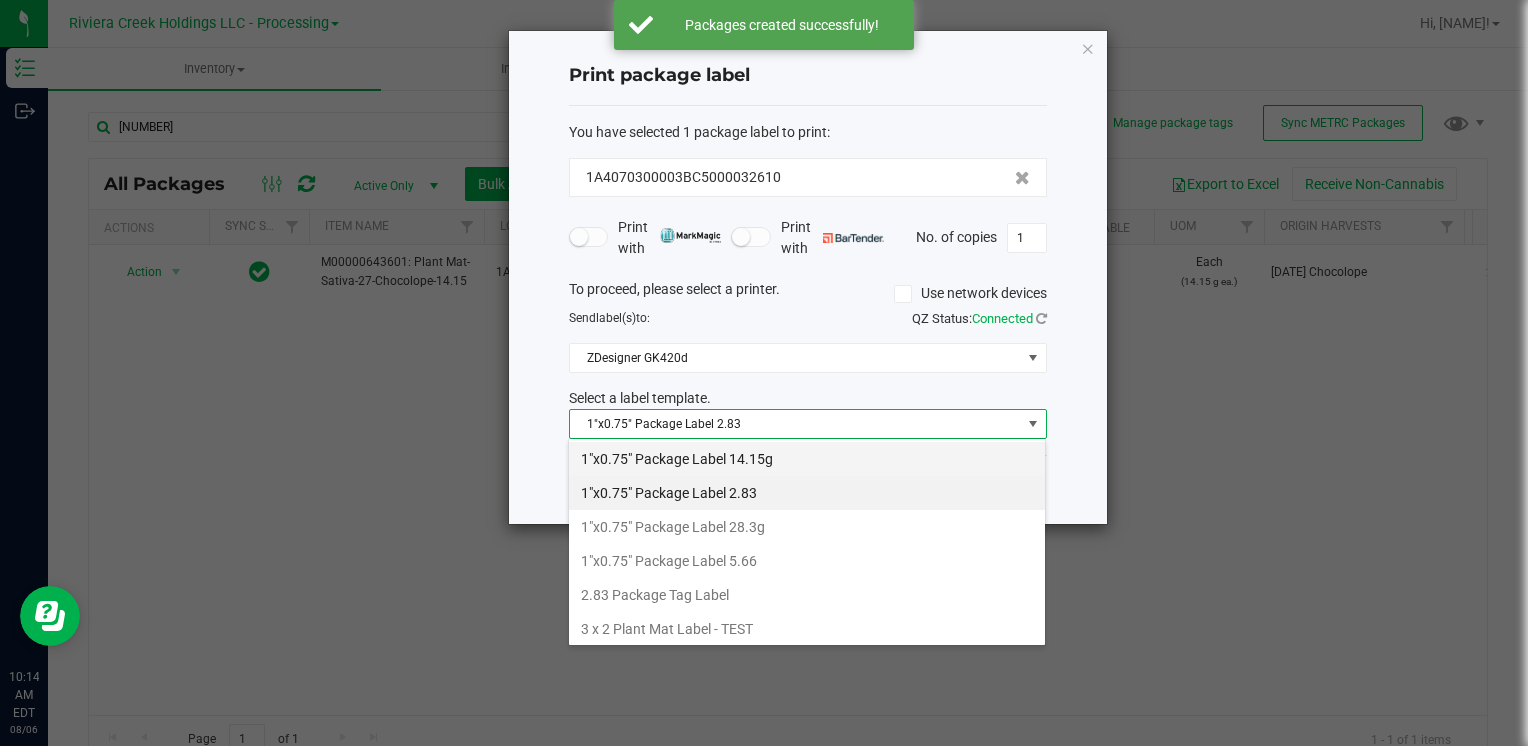 click on "1"x0.75" Package Label 14.15g" at bounding box center [807, 459] 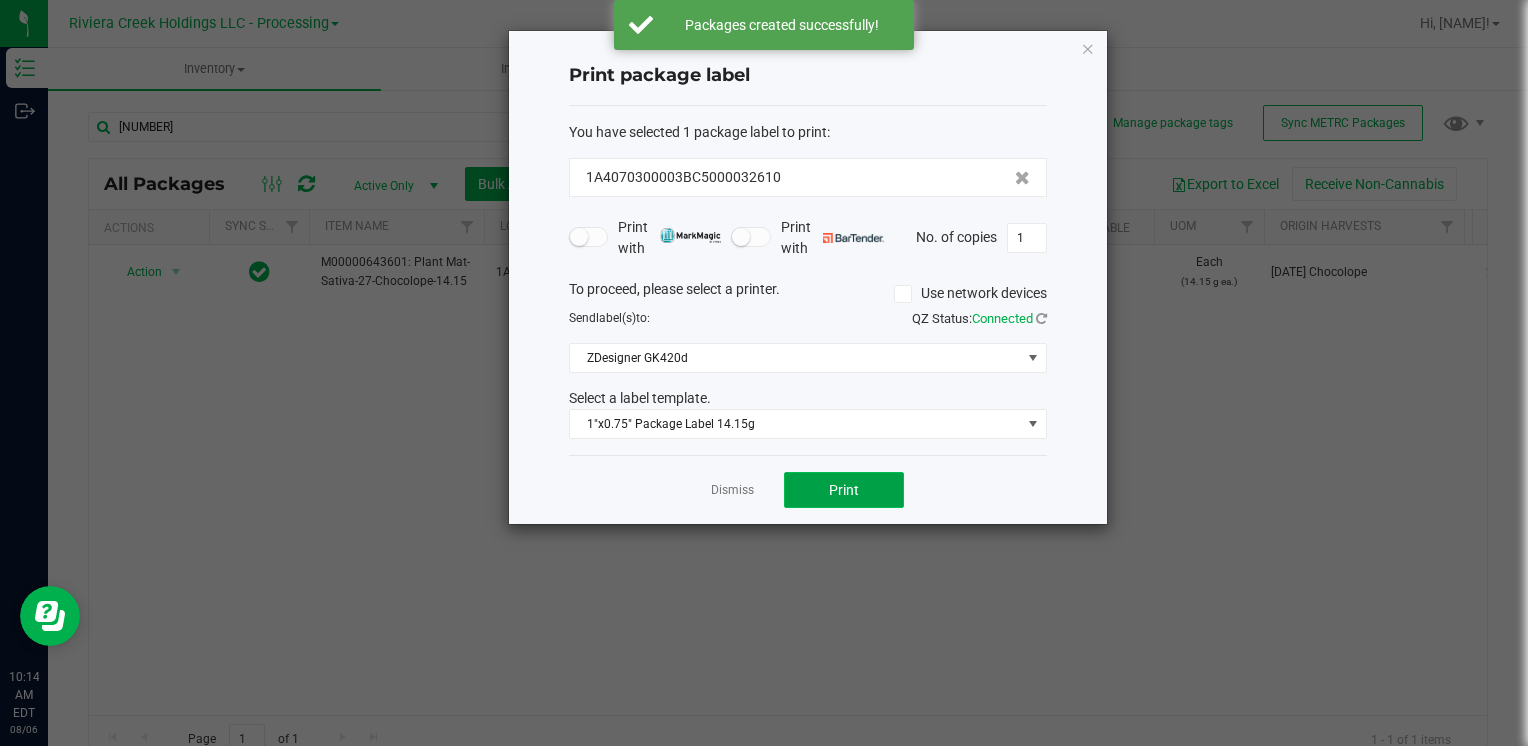 click on "Print" 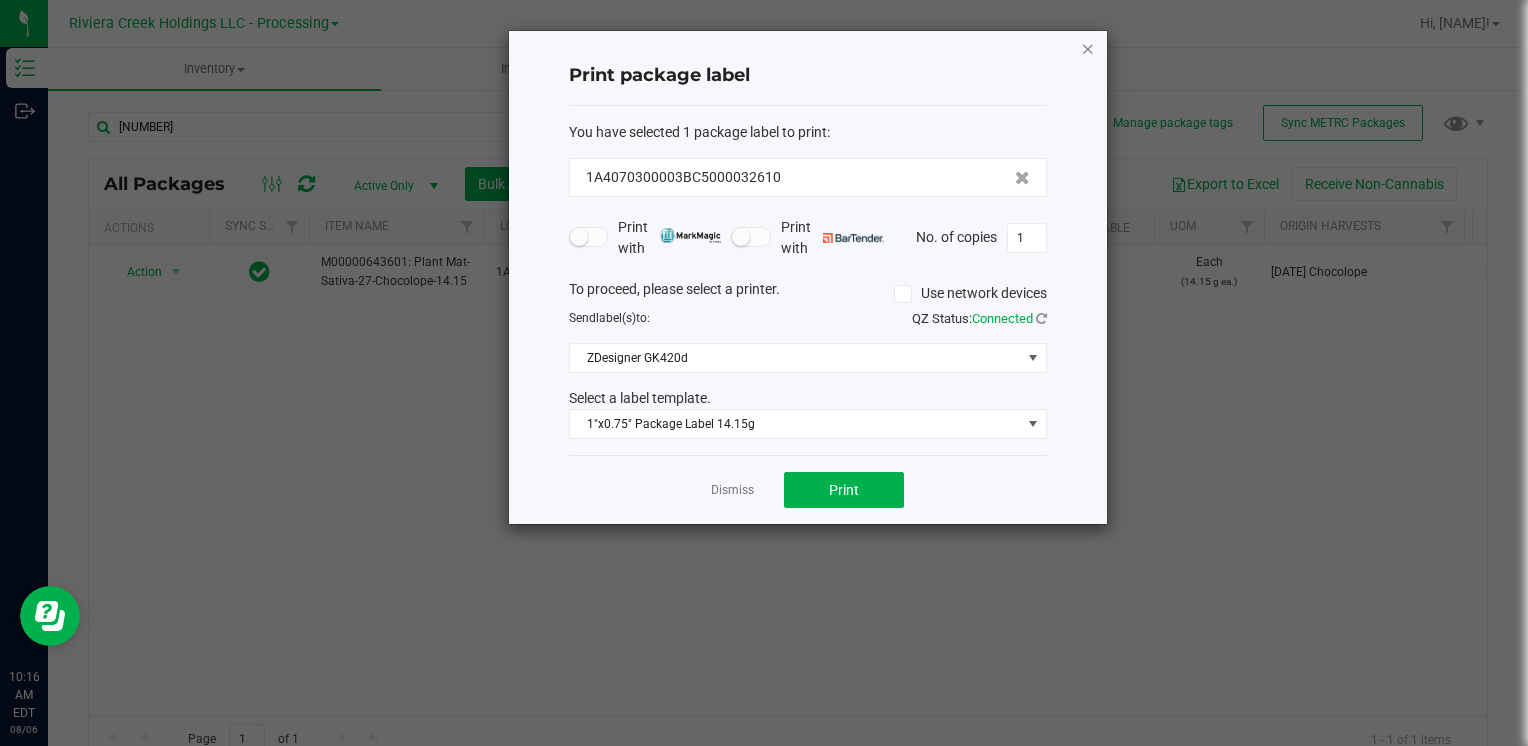 click 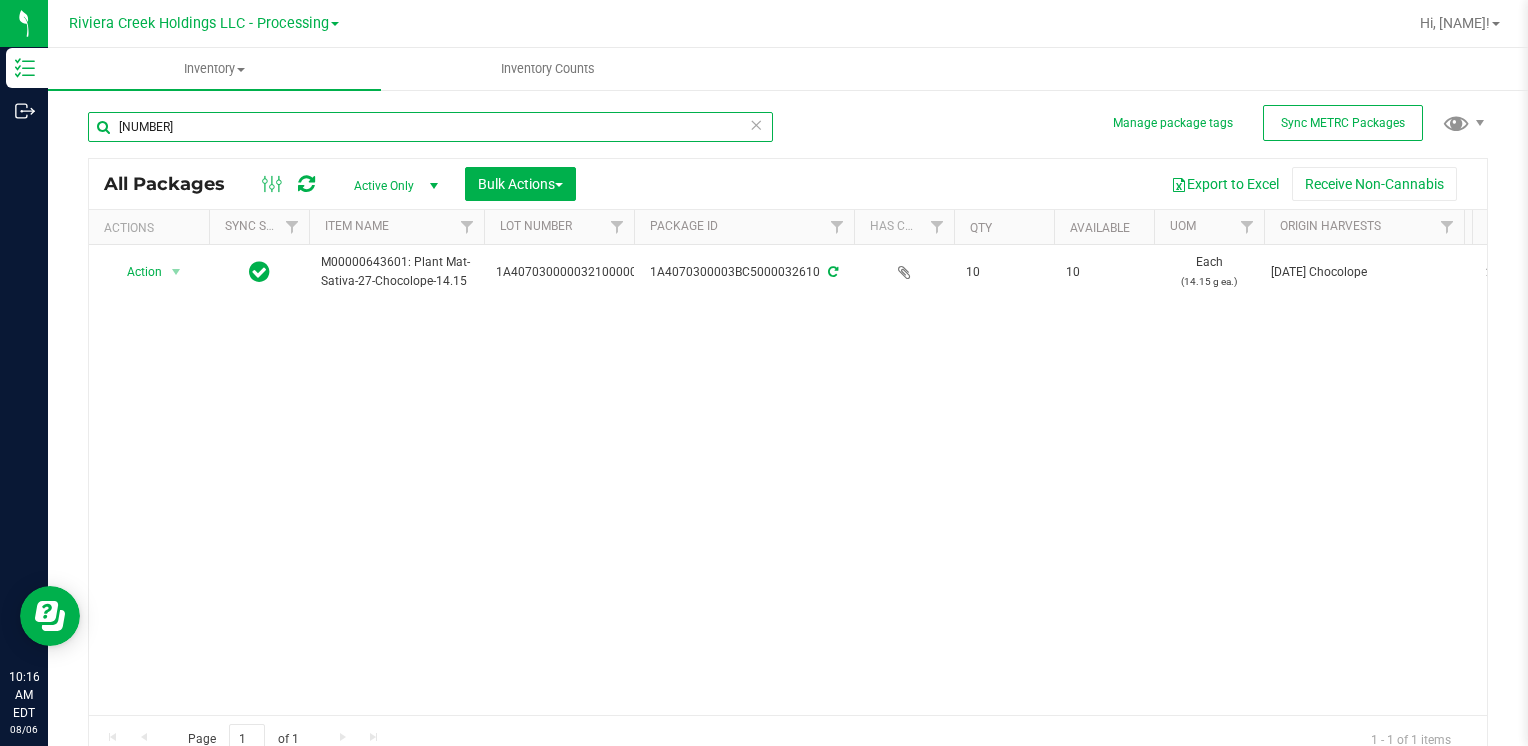 click on "[NUMBER]" at bounding box center [430, 127] 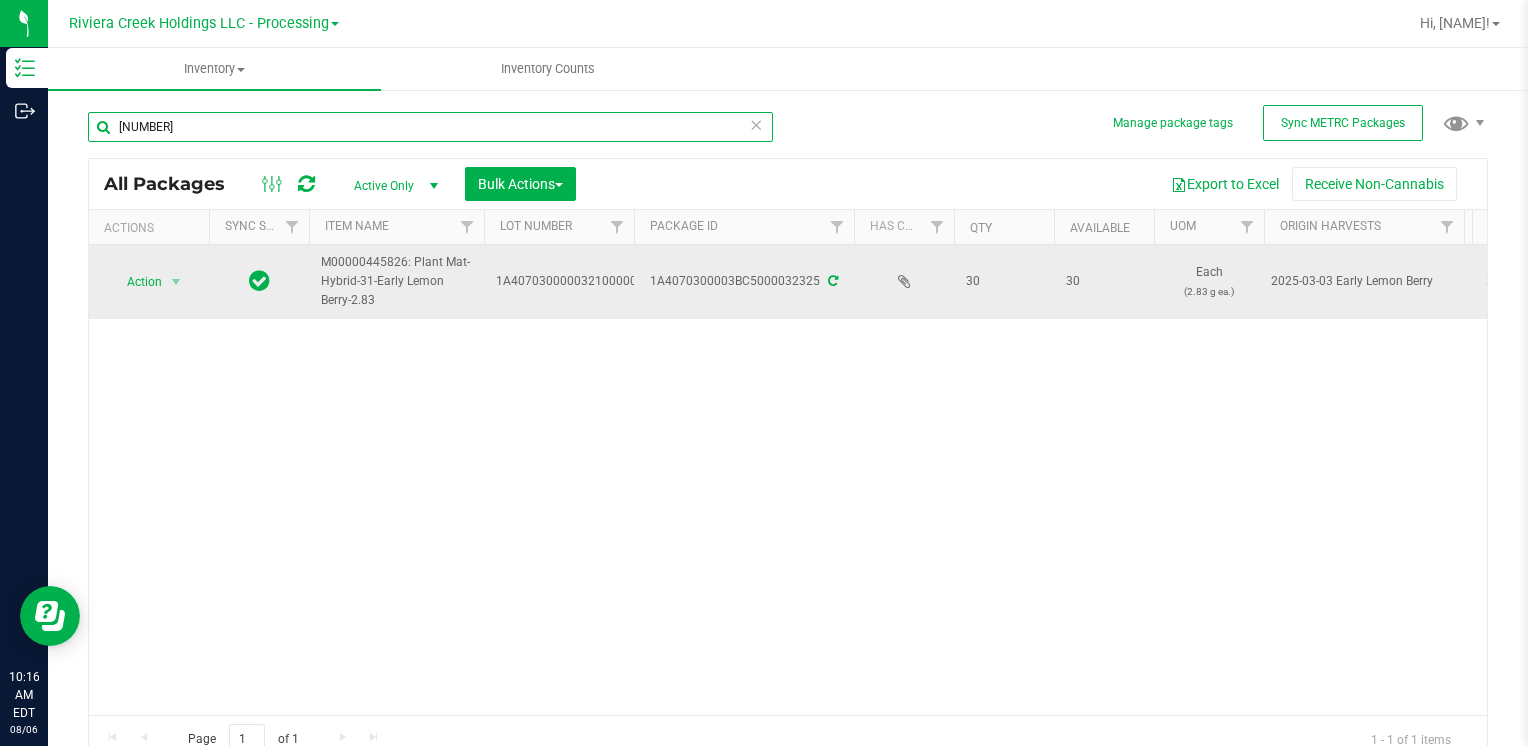 type on "[NUMBER]" 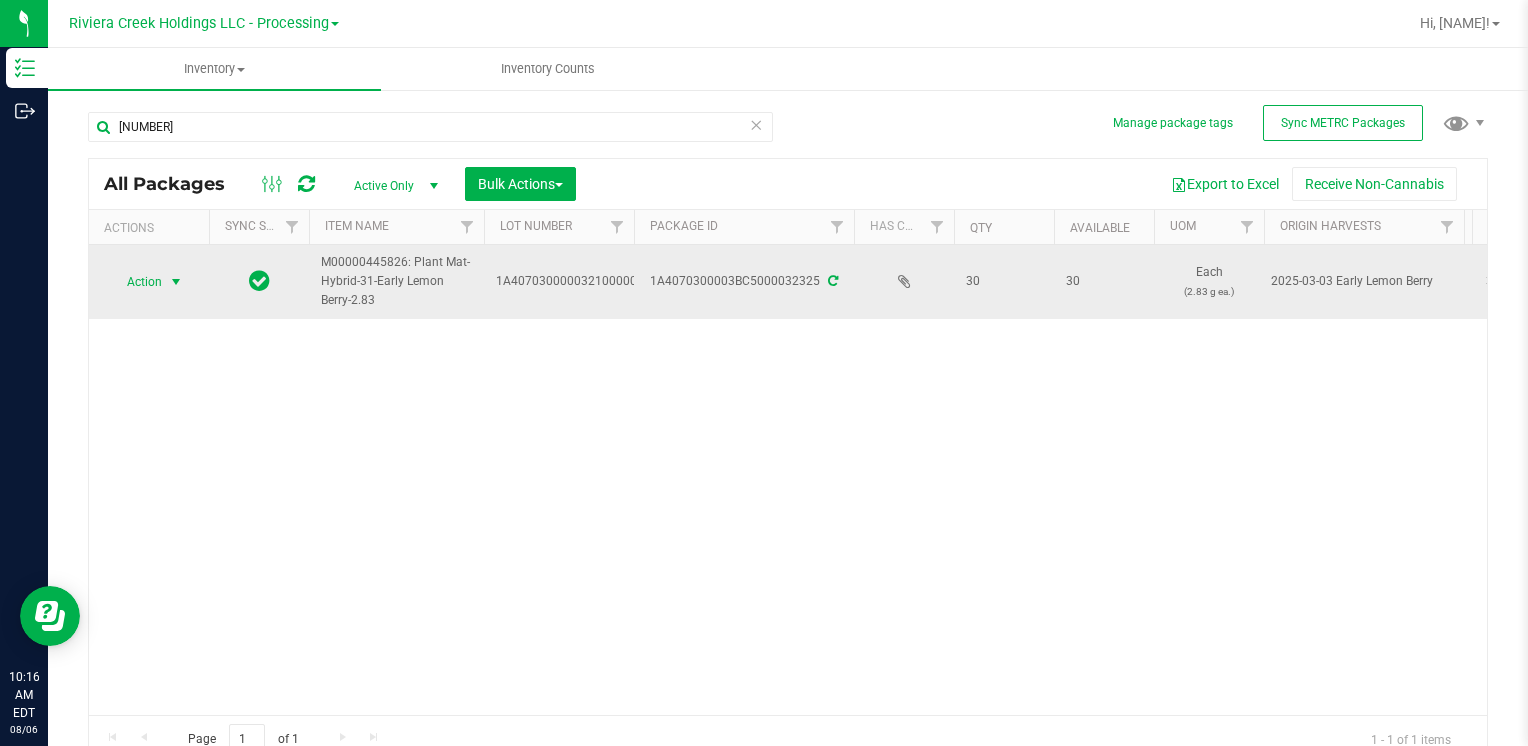 click on "Action" at bounding box center (136, 282) 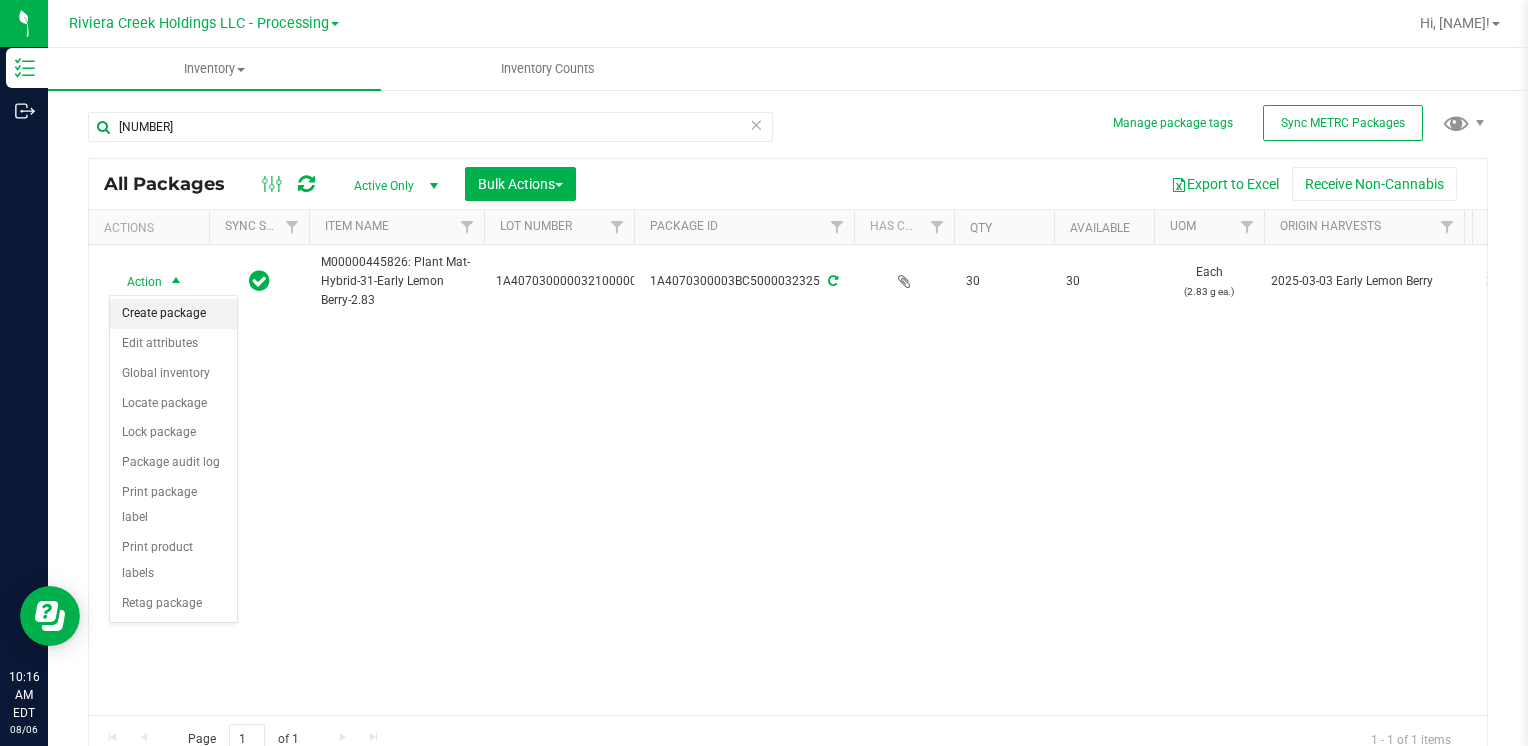 click on "Create package" at bounding box center (173, 314) 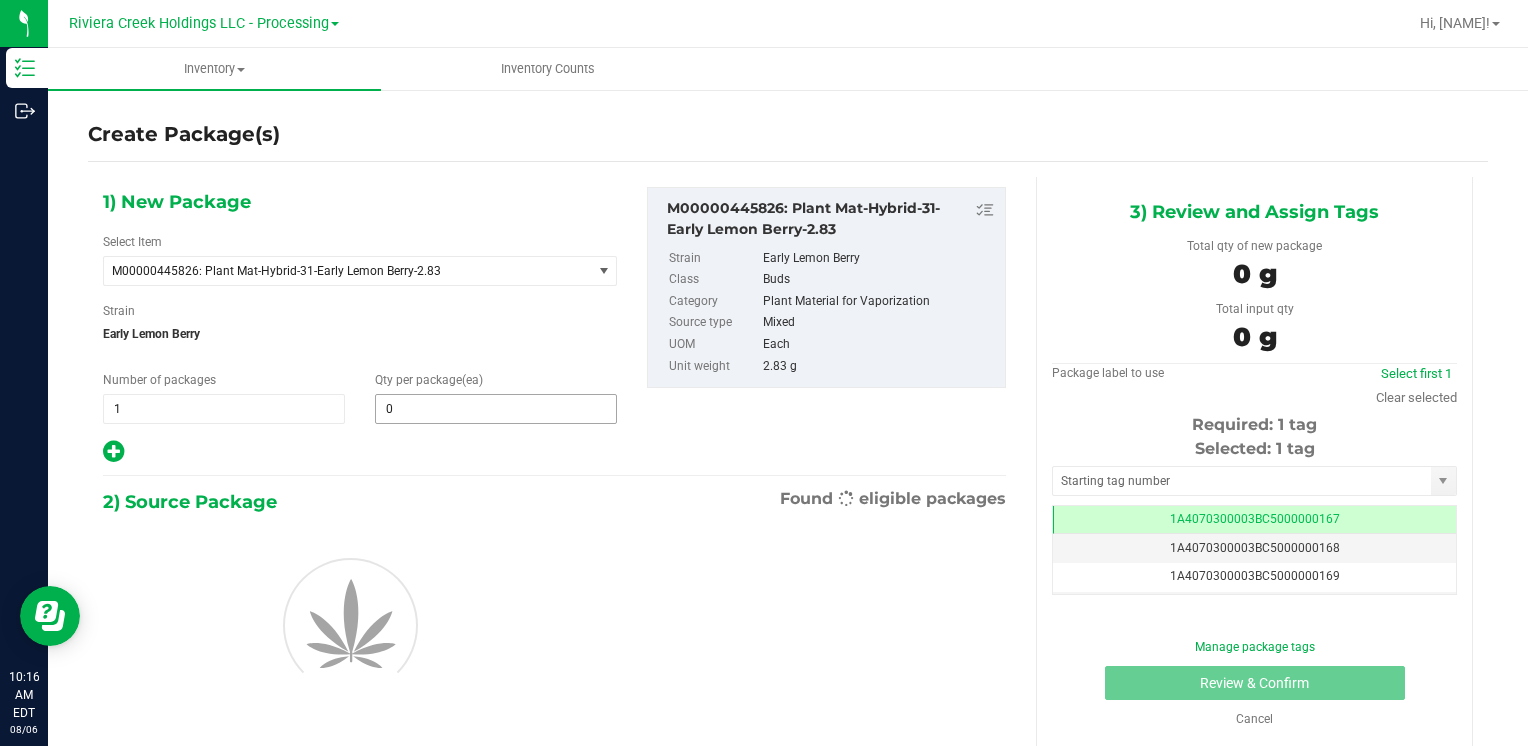 scroll, scrollTop: 0, scrollLeft: 0, axis: both 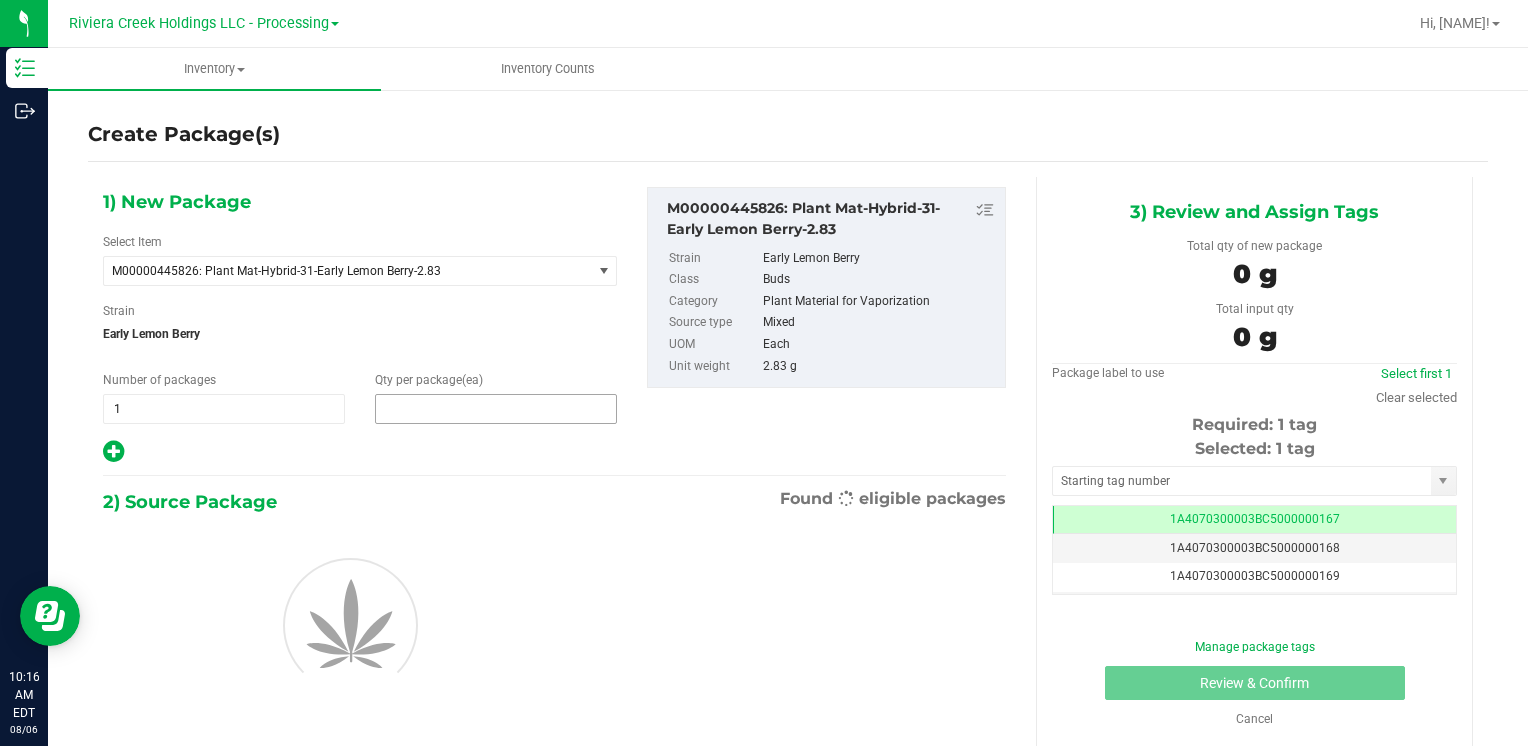click at bounding box center (496, 409) 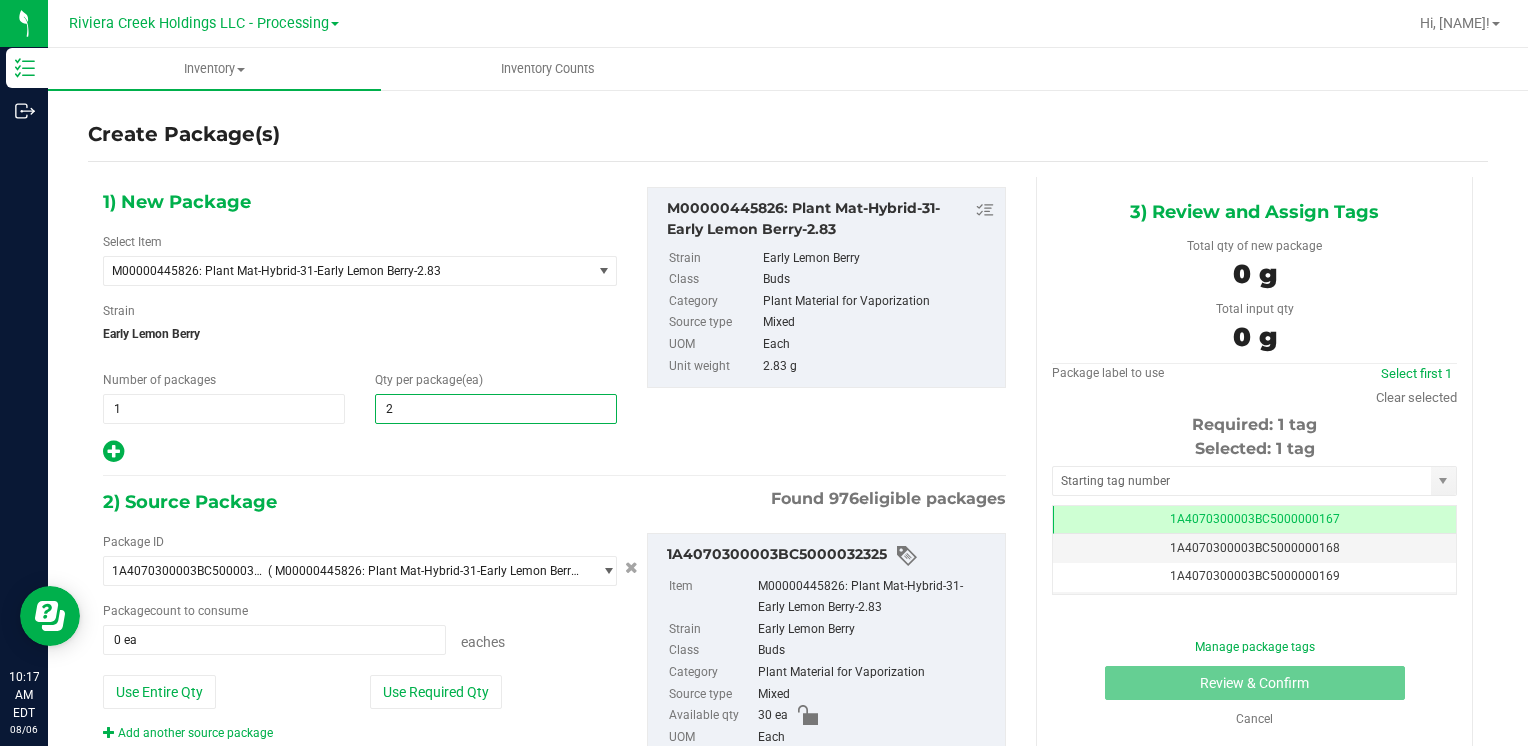 type on "20" 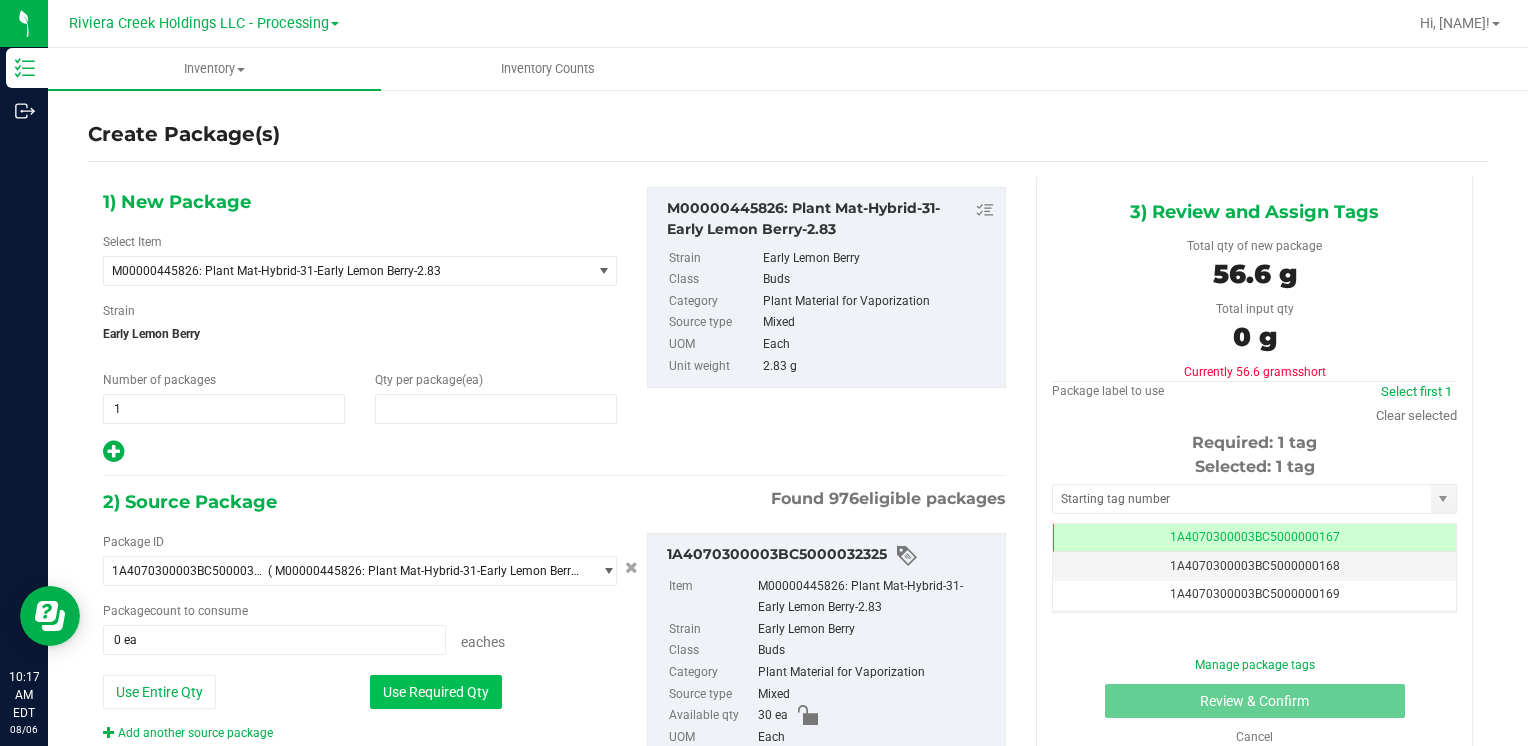 type on "20" 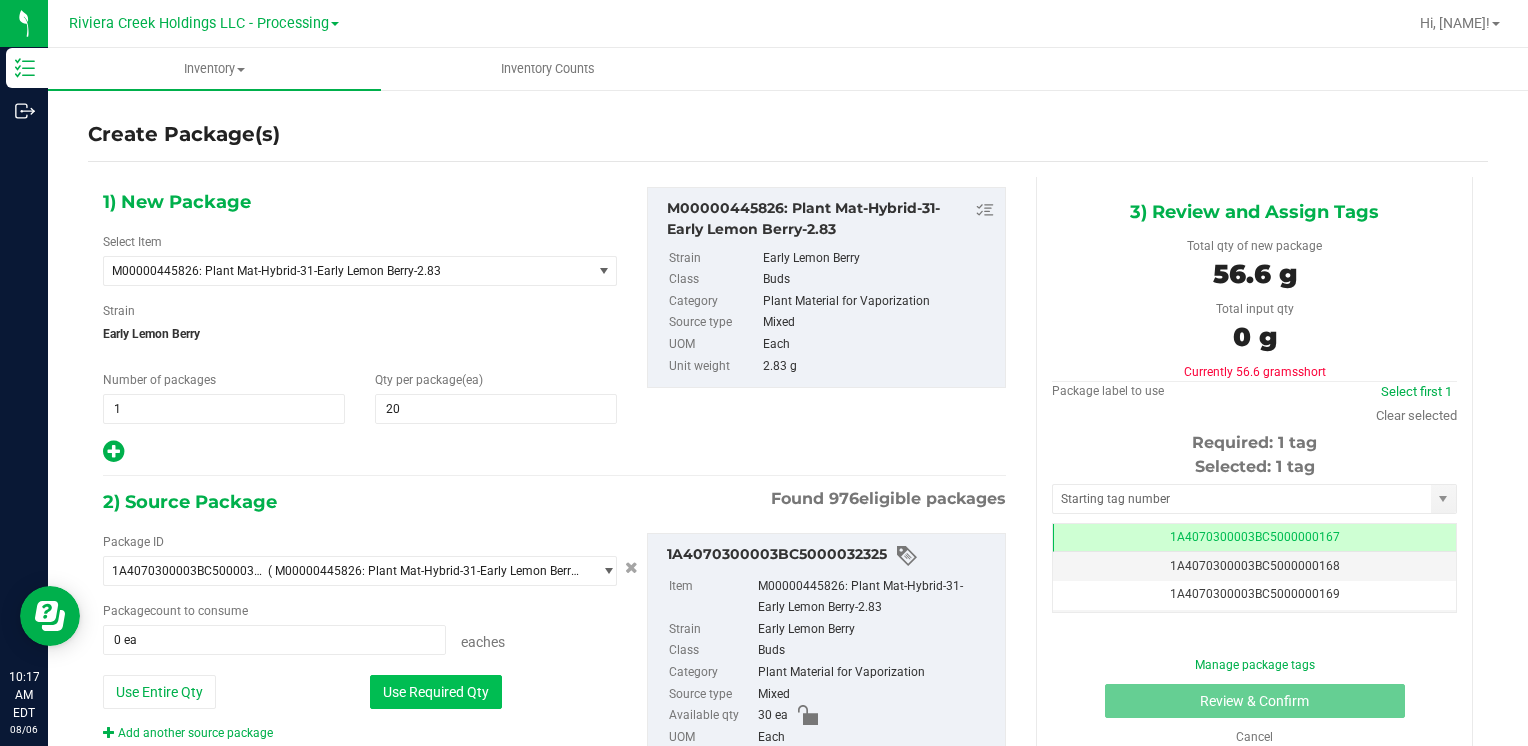 click on "Use Required Qty" at bounding box center (436, 692) 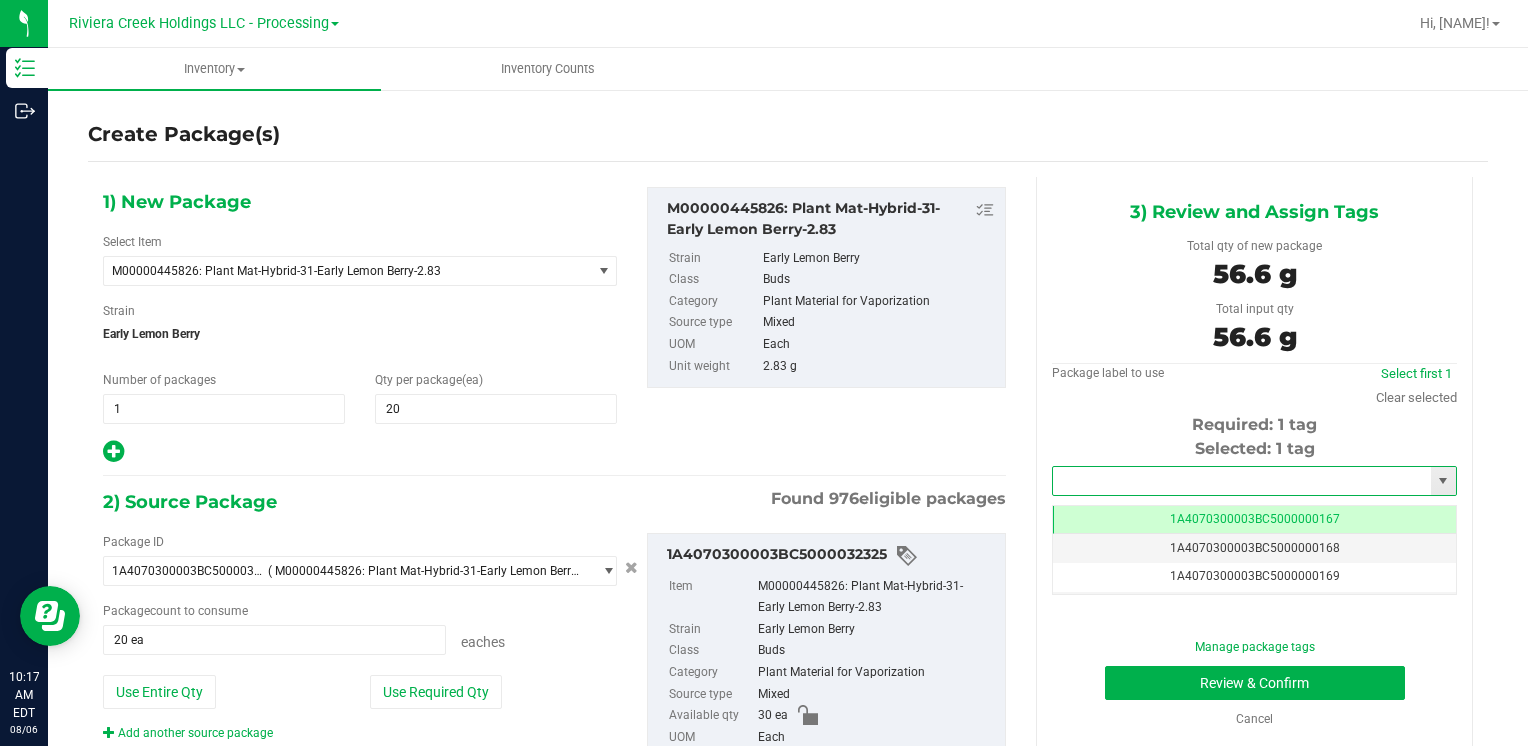 click at bounding box center [1242, 481] 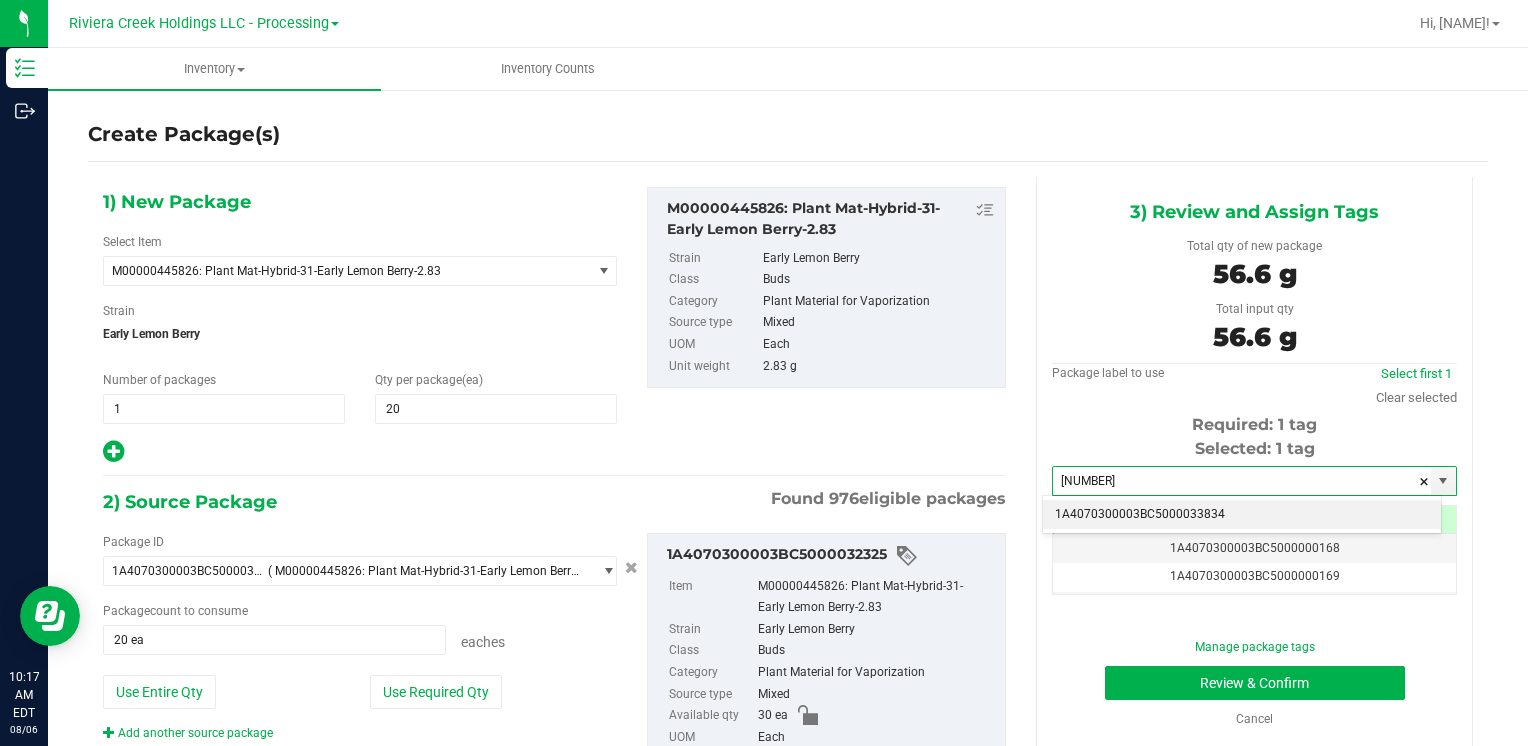 click on "1A4070300003BC5000033834" at bounding box center [1242, 515] 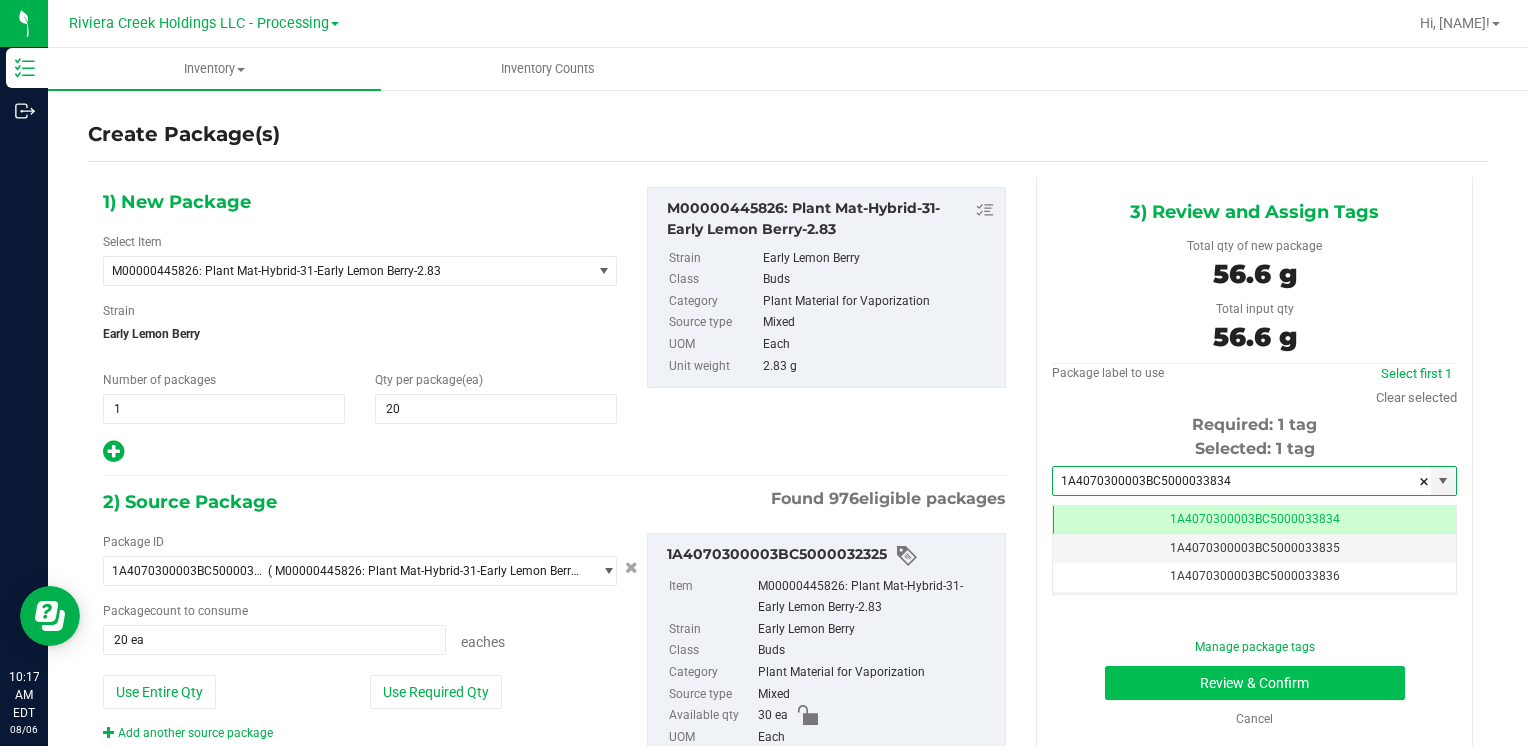 scroll, scrollTop: 0, scrollLeft: 0, axis: both 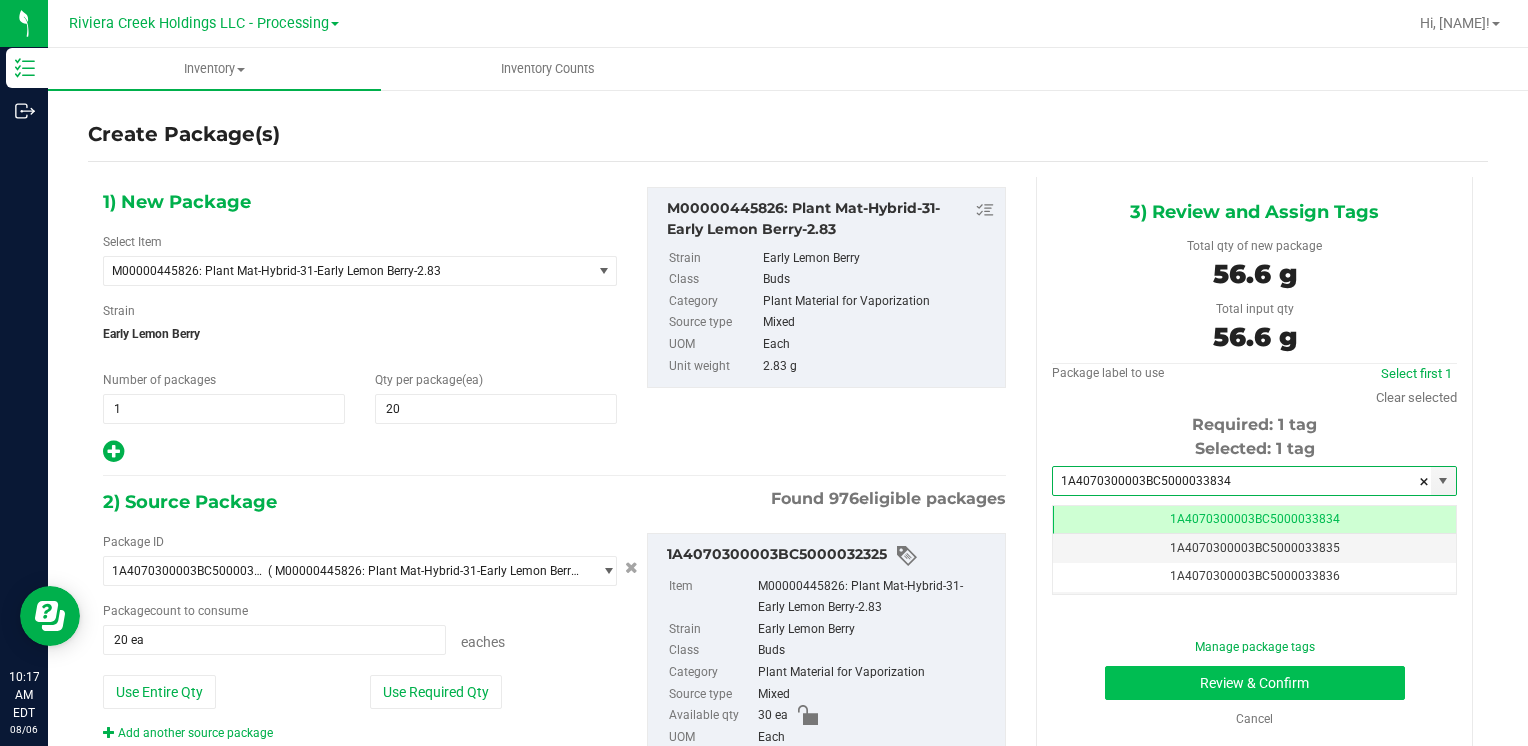 type on "1A4070300003BC5000033834" 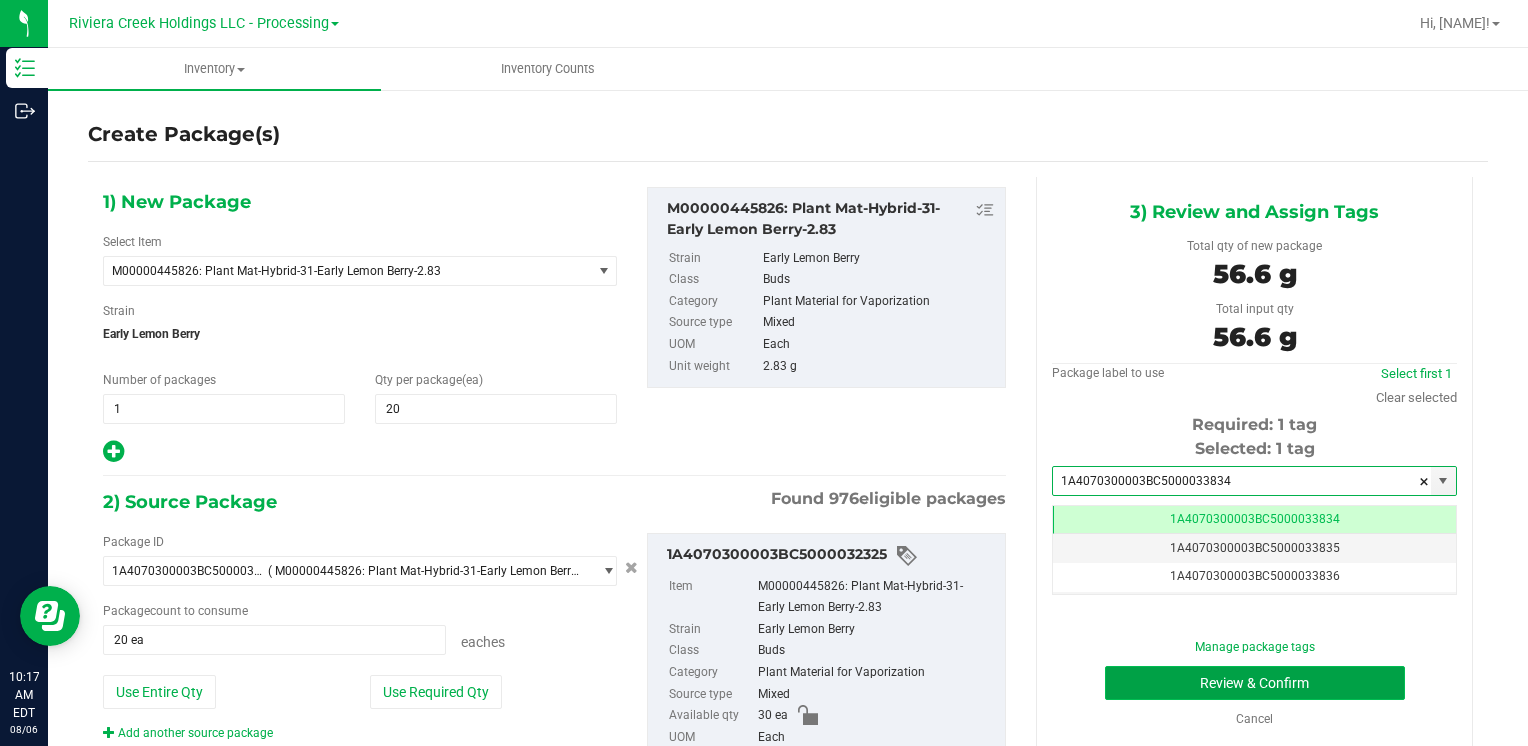 click on "Review & Confirm" at bounding box center [1255, 683] 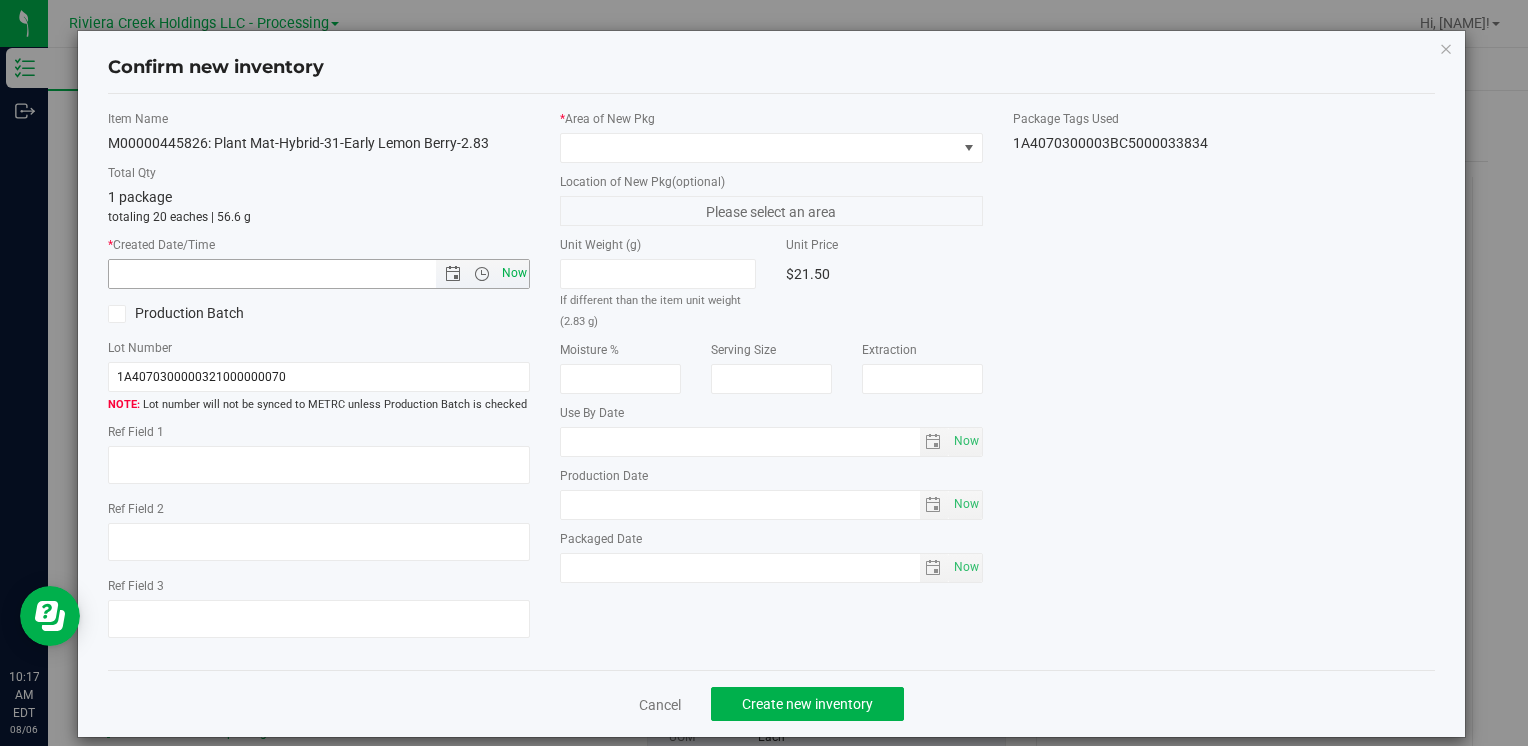 click on "Now" at bounding box center [514, 273] 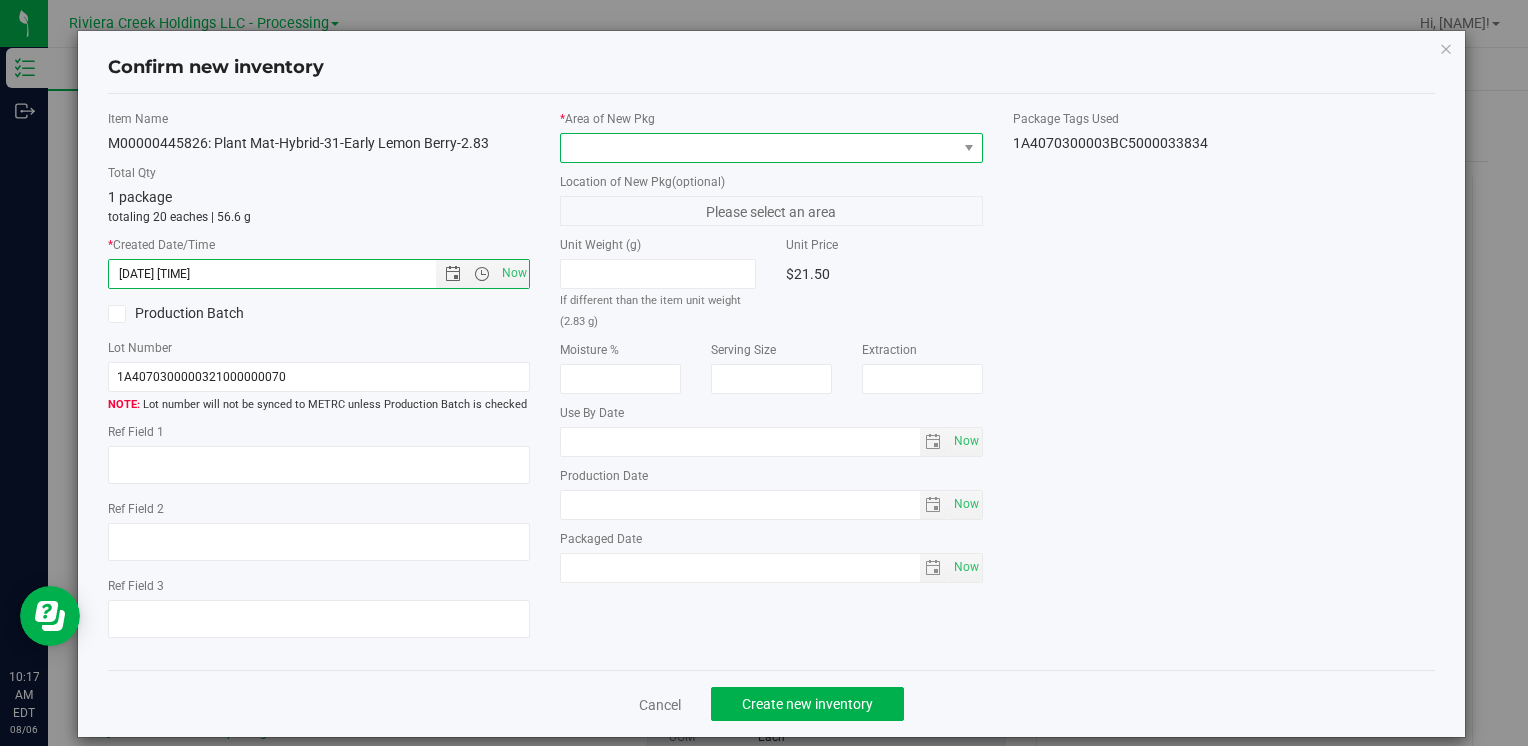 click at bounding box center (758, 148) 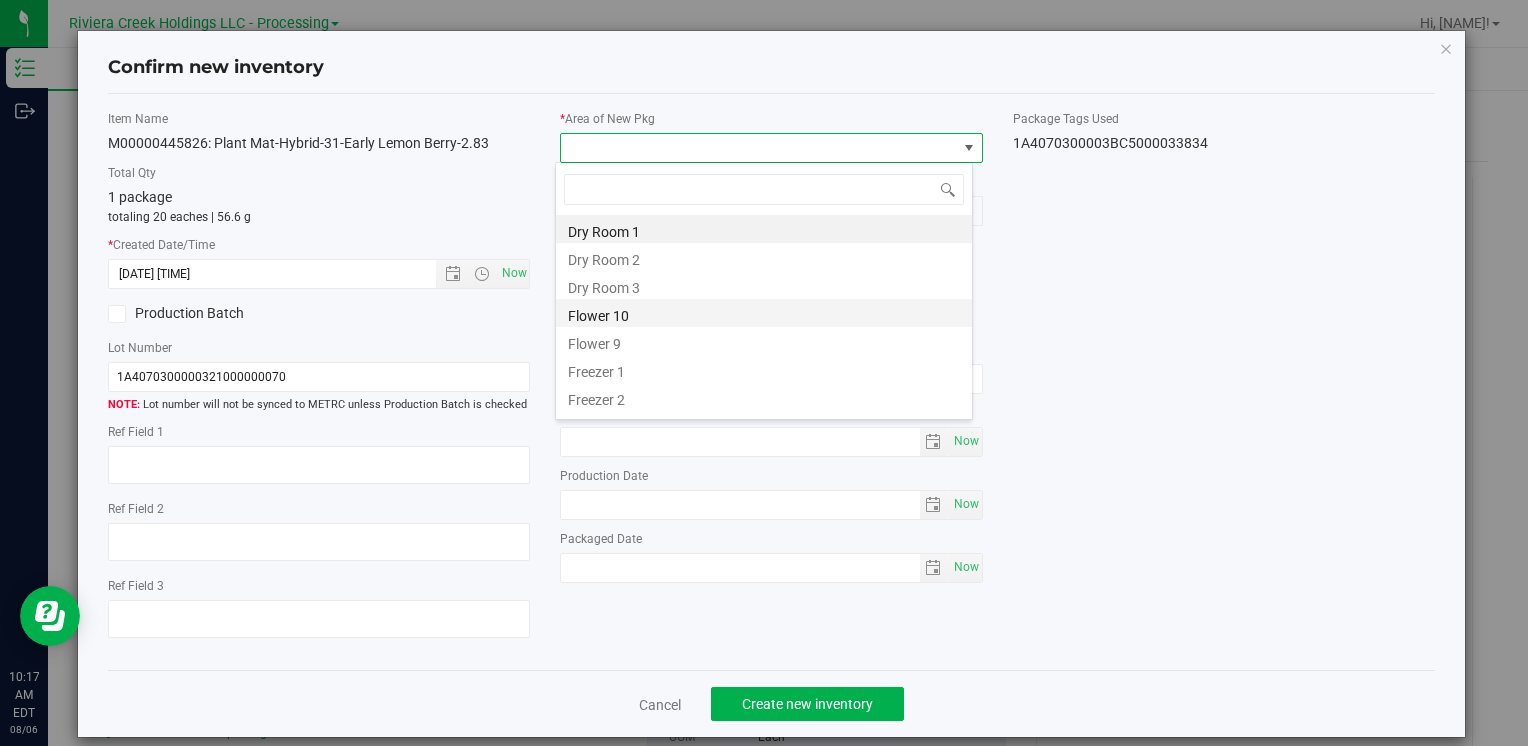 click on "Flower 10" at bounding box center [764, 313] 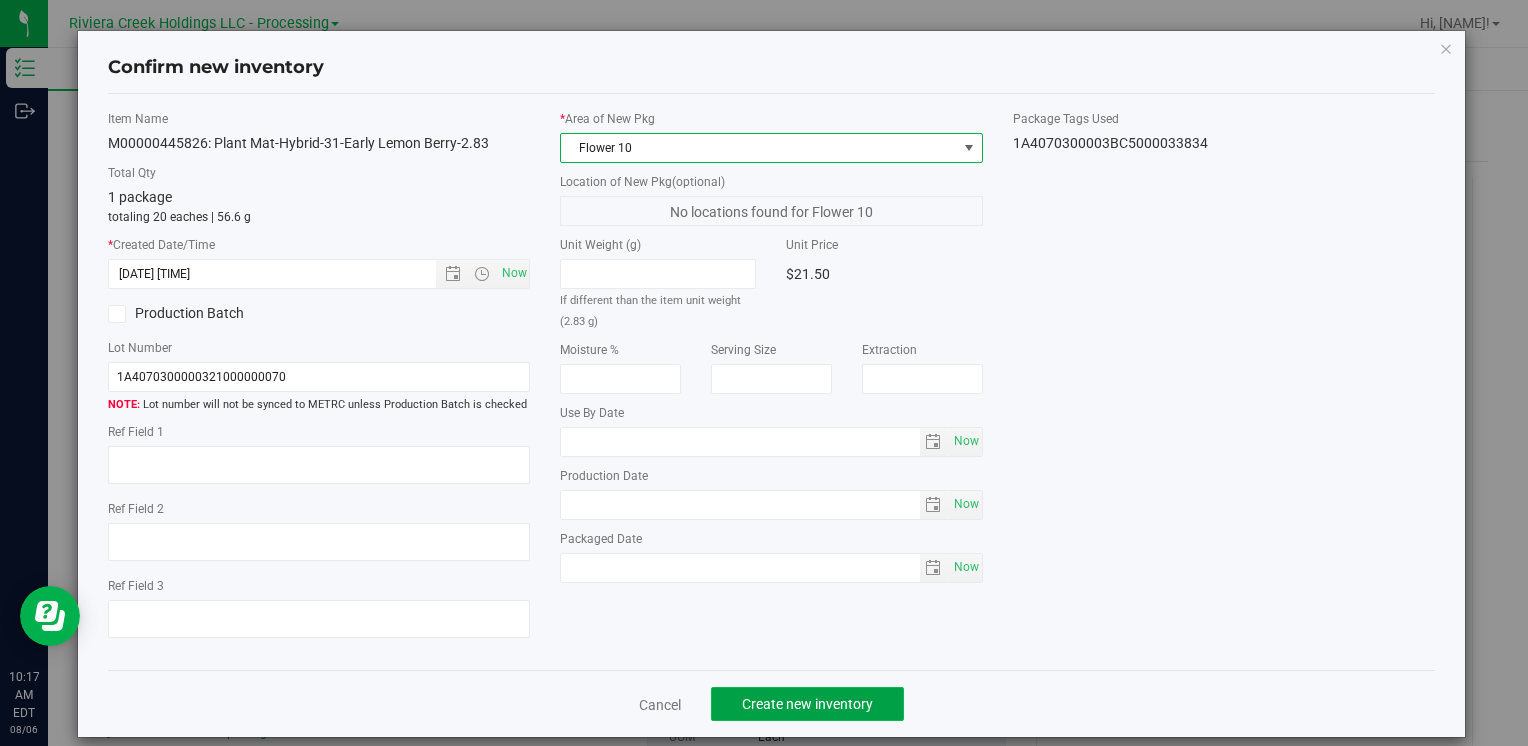 click on "Create new inventory" 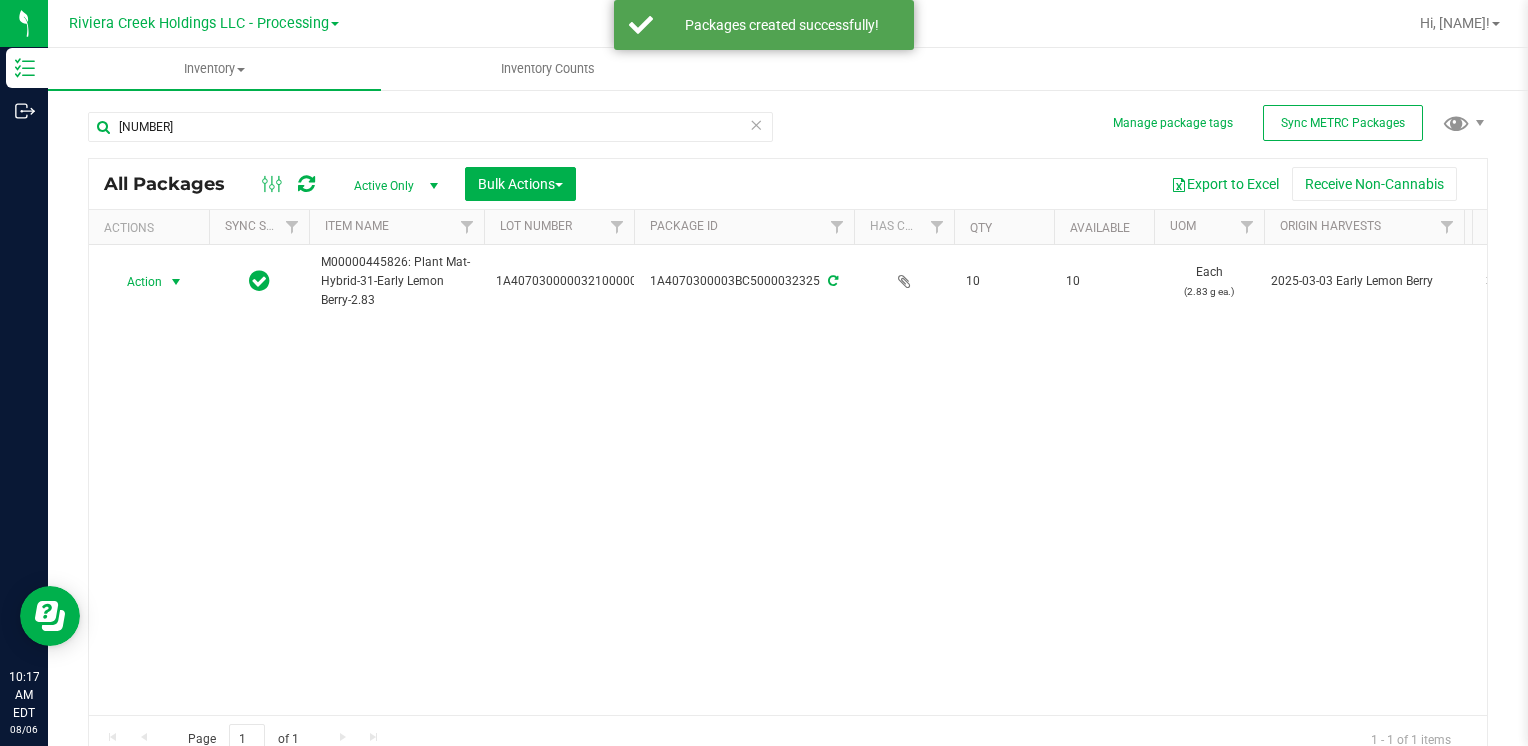 drag, startPoint x: 158, startPoint y: 287, endPoint x: 241, endPoint y: 443, distance: 176.70596 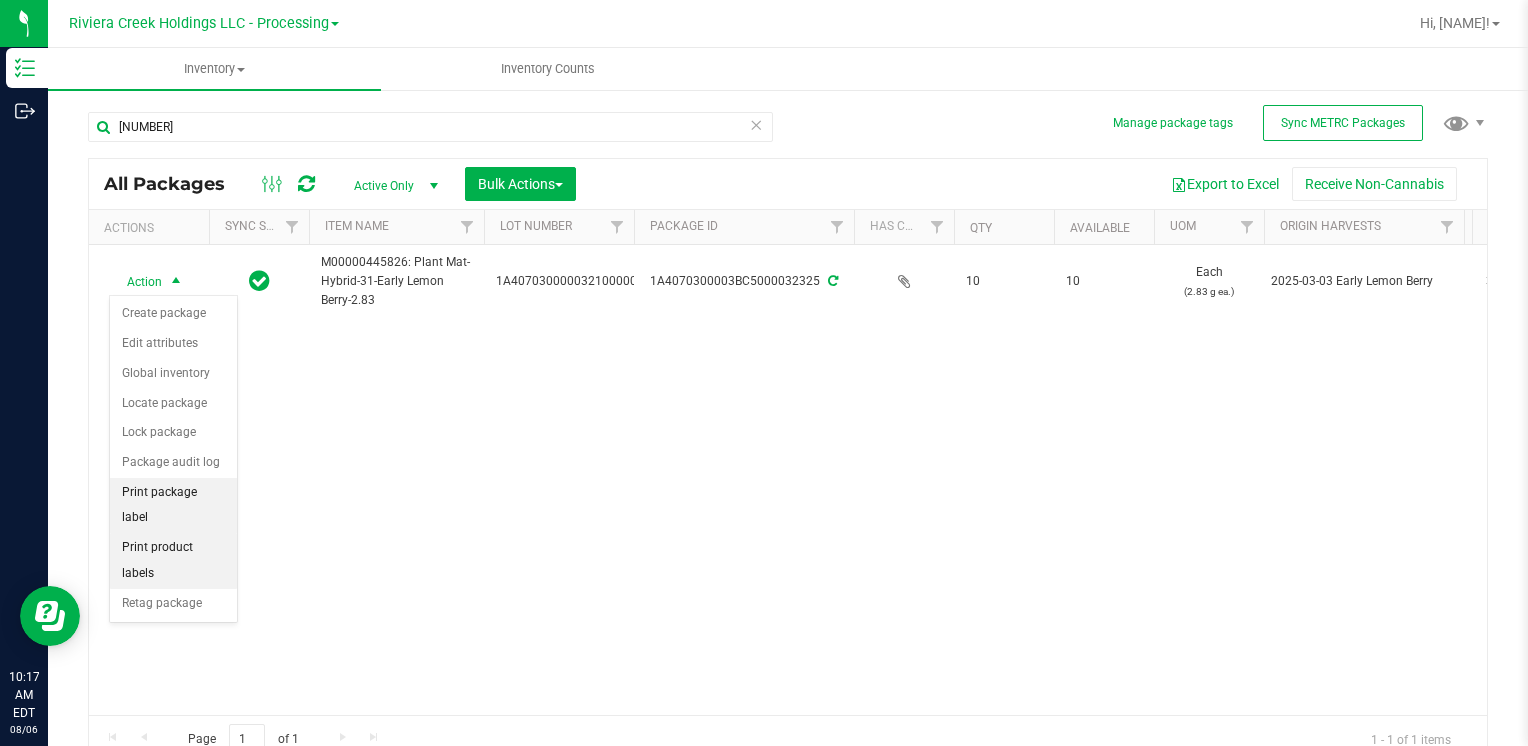 click on "Print package label" at bounding box center [173, 505] 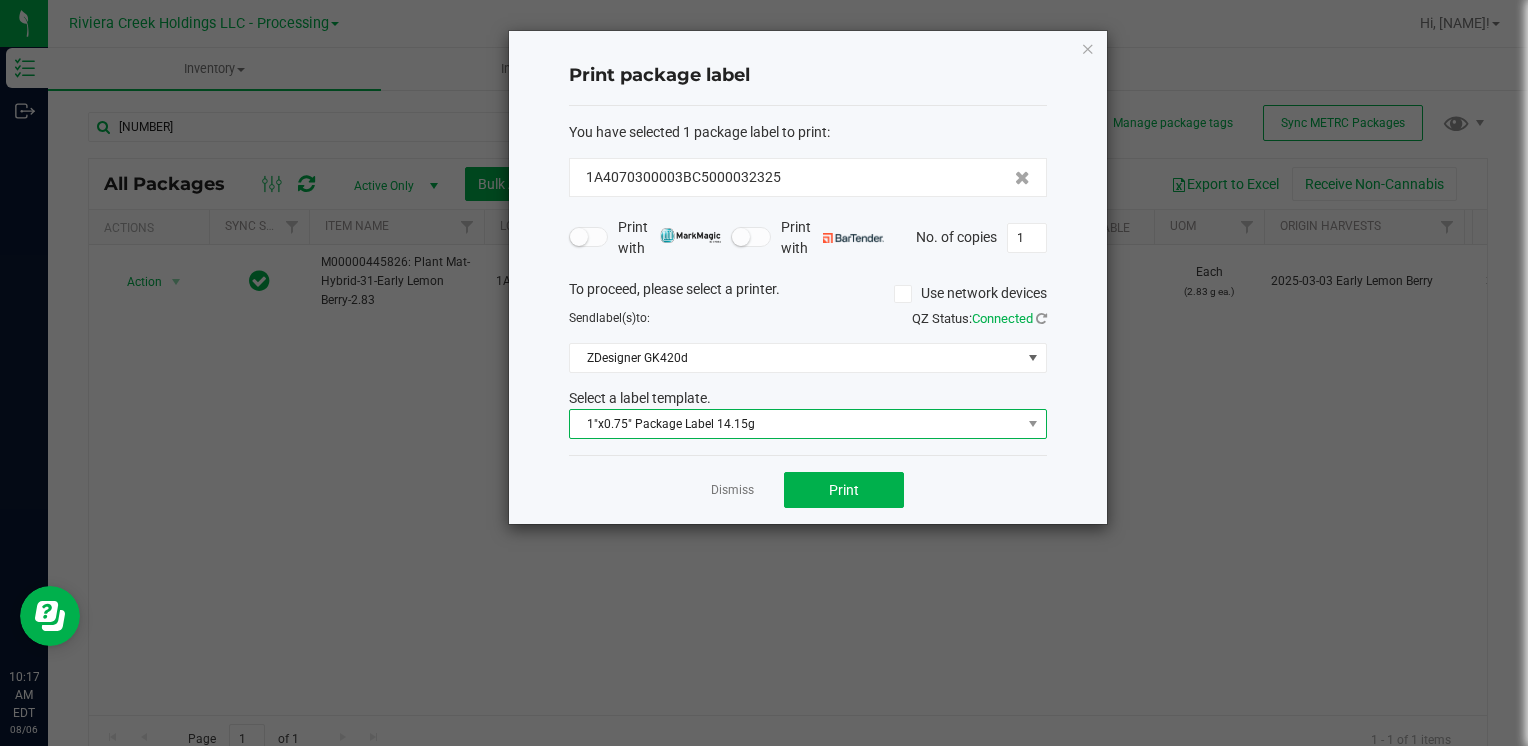 click on "1"x0.75" Package Label 14.15g" at bounding box center [795, 424] 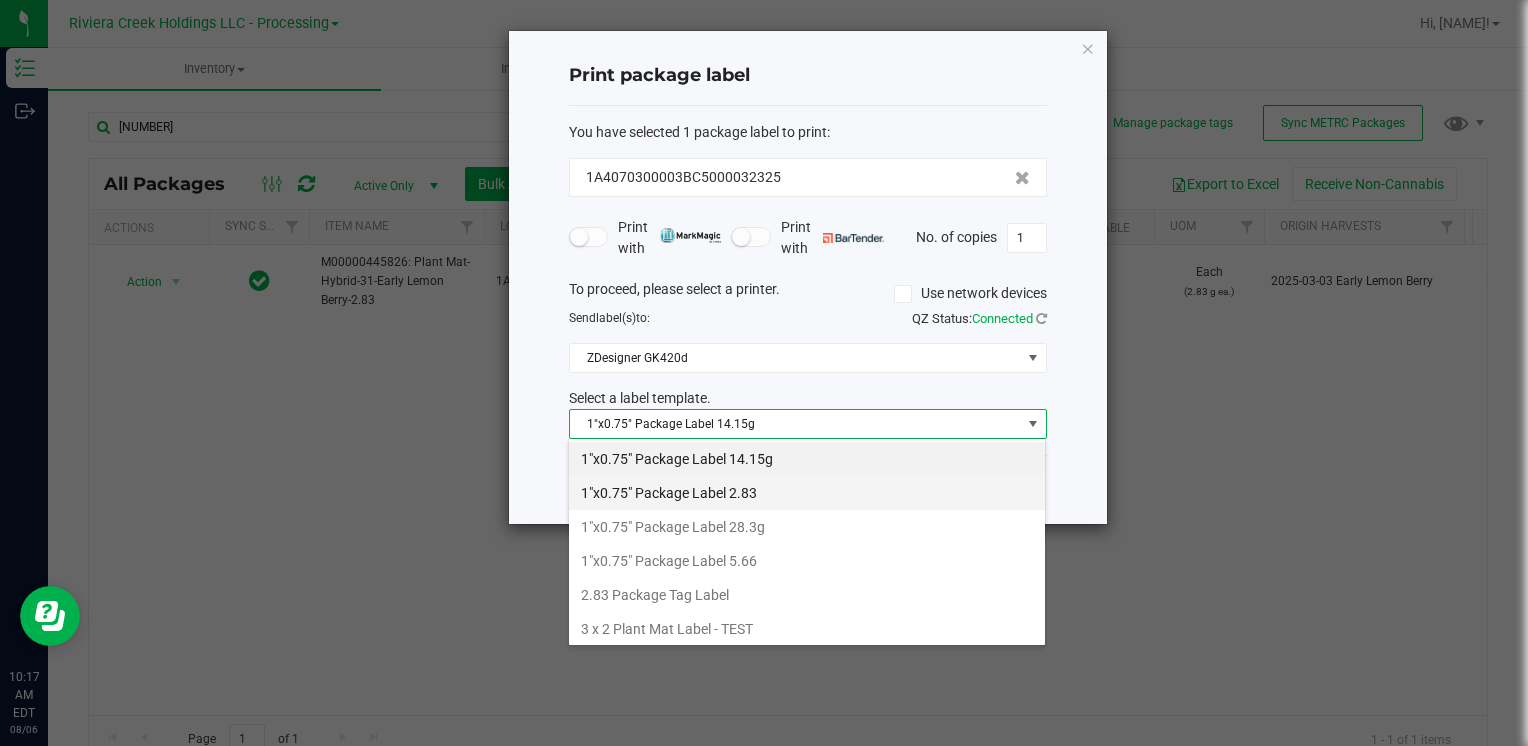 click on "1"x0.75" Package Label 2.83" at bounding box center [807, 493] 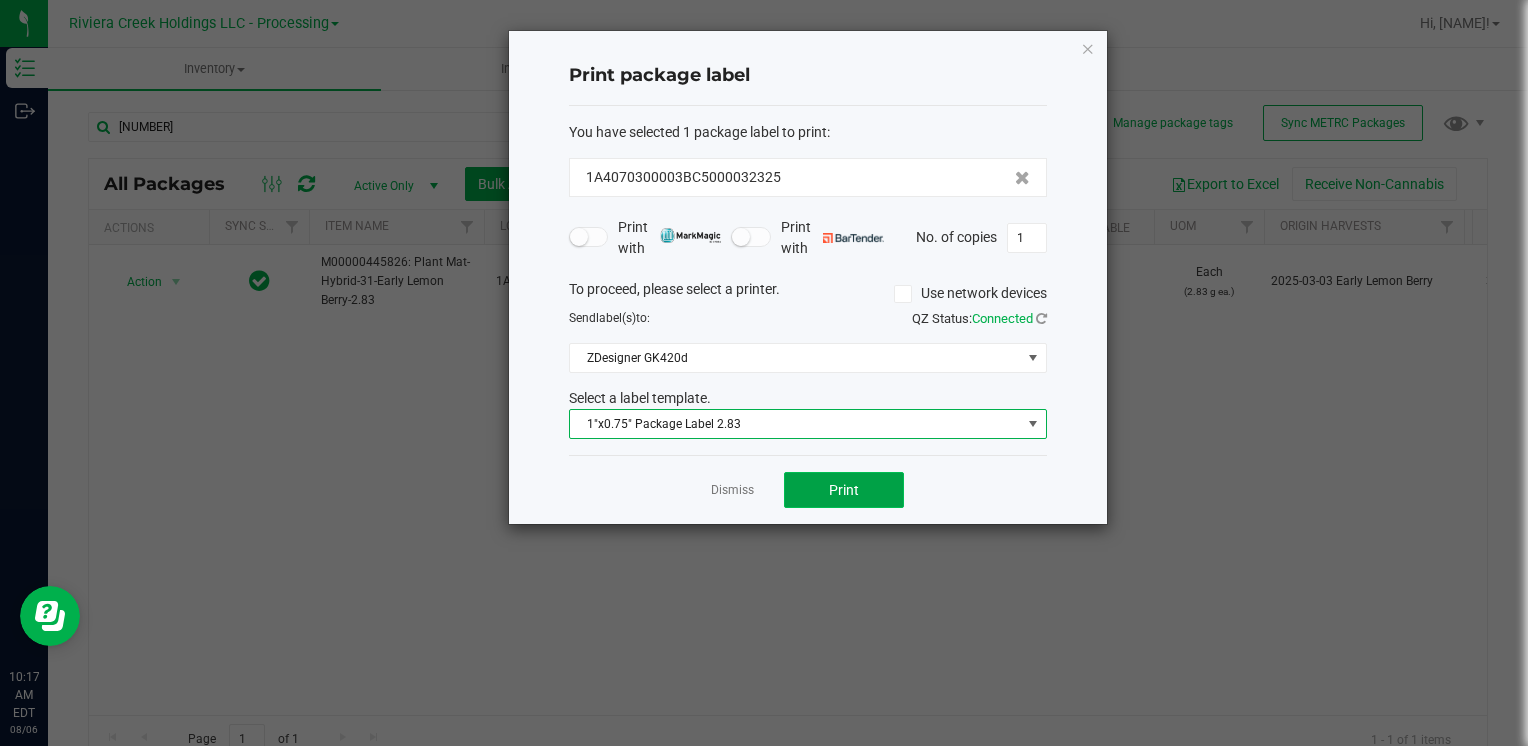 click on "Print" 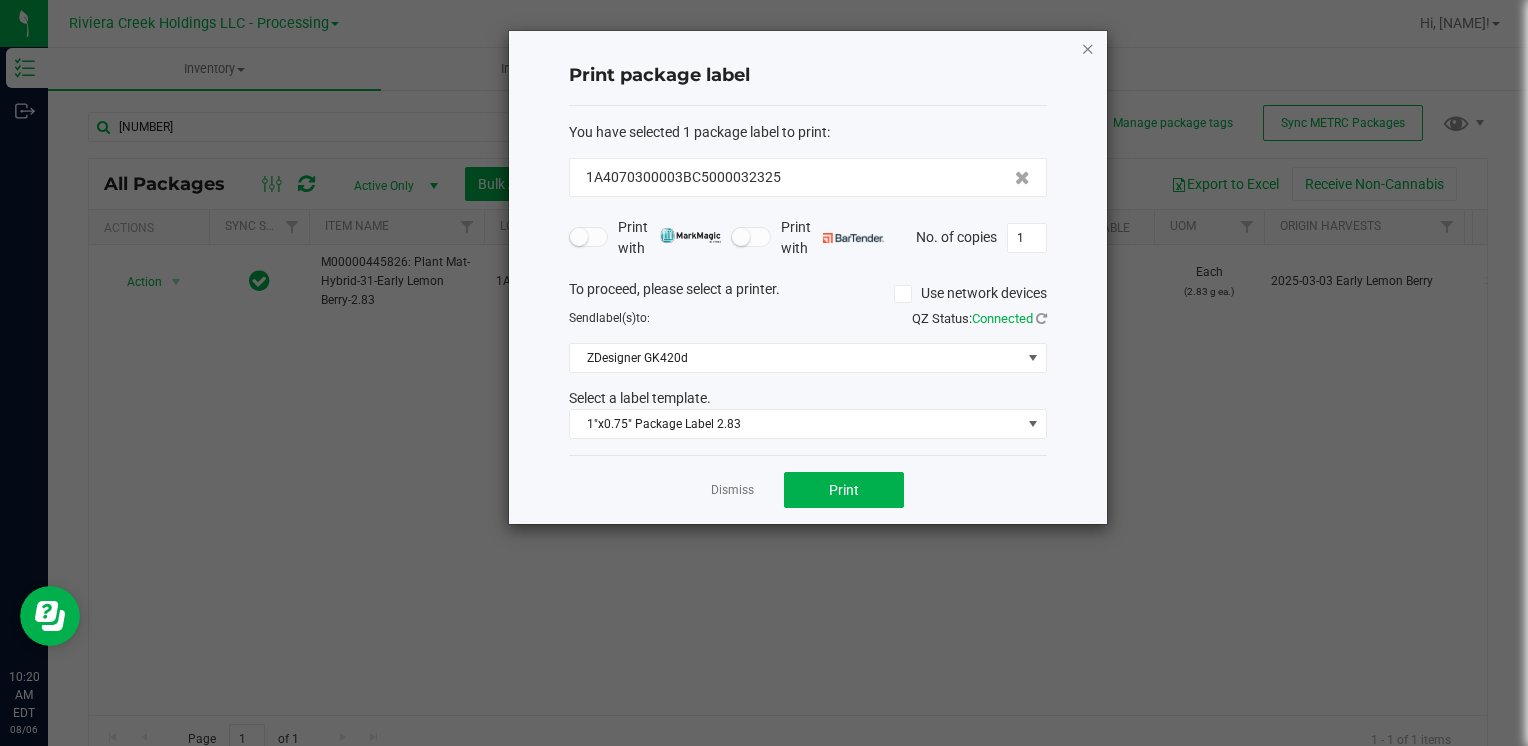 click 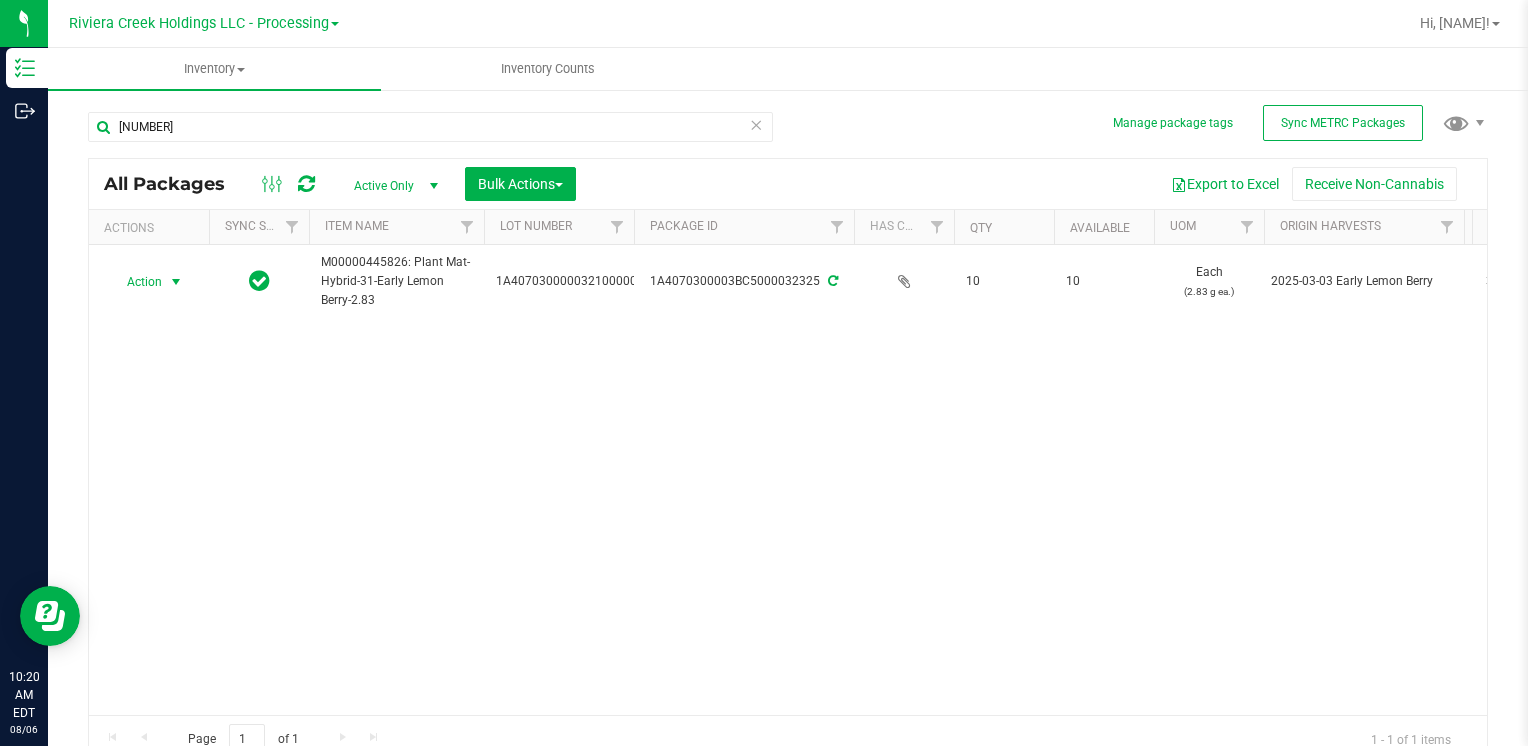click on "All Packages
Active Only Active Only Lab Samples Locked All External Internal
Bulk Actions
Add to manufacturing run
Add to outbound order
Combine packages
Combine packages (lot)" at bounding box center (788, 184) 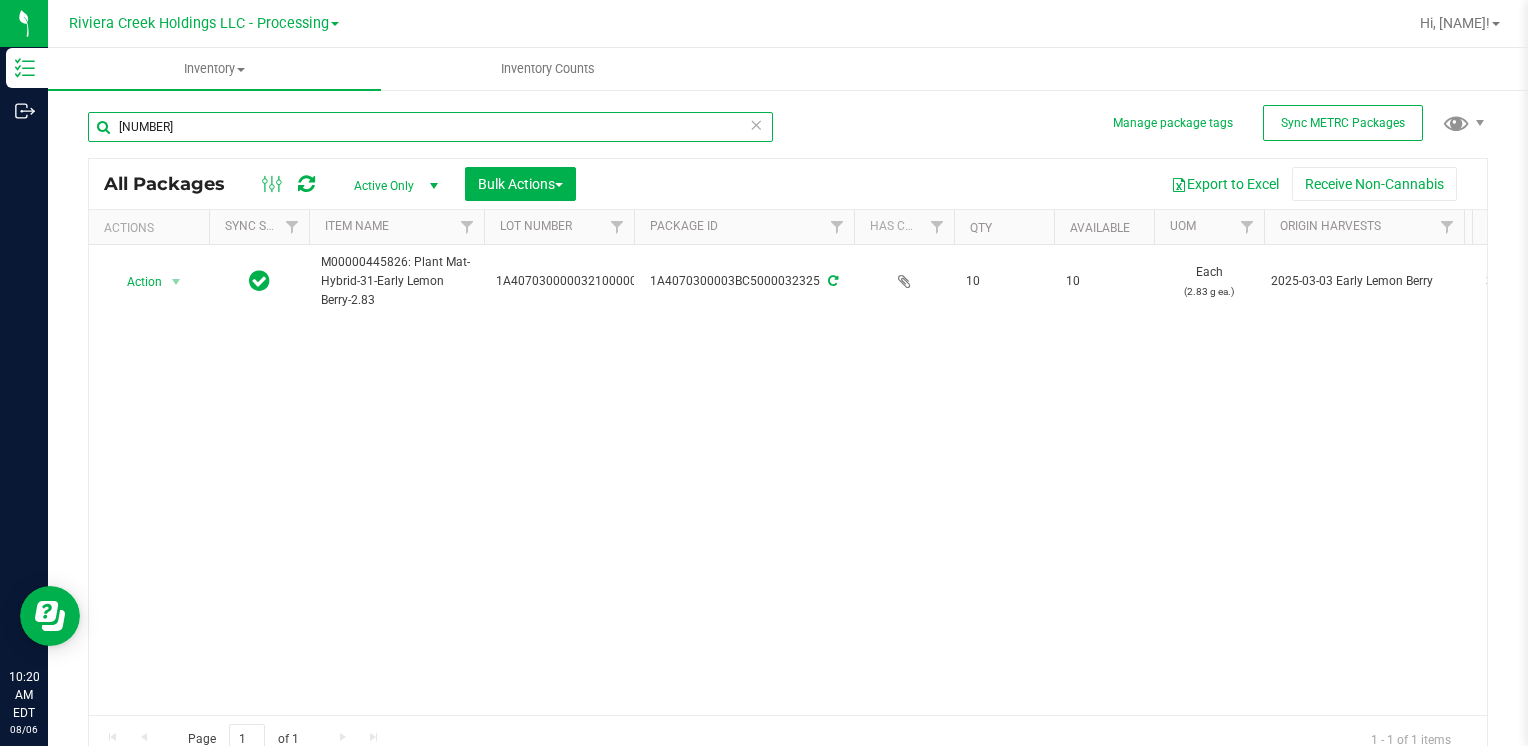 click on "[NUMBER]" at bounding box center (430, 127) 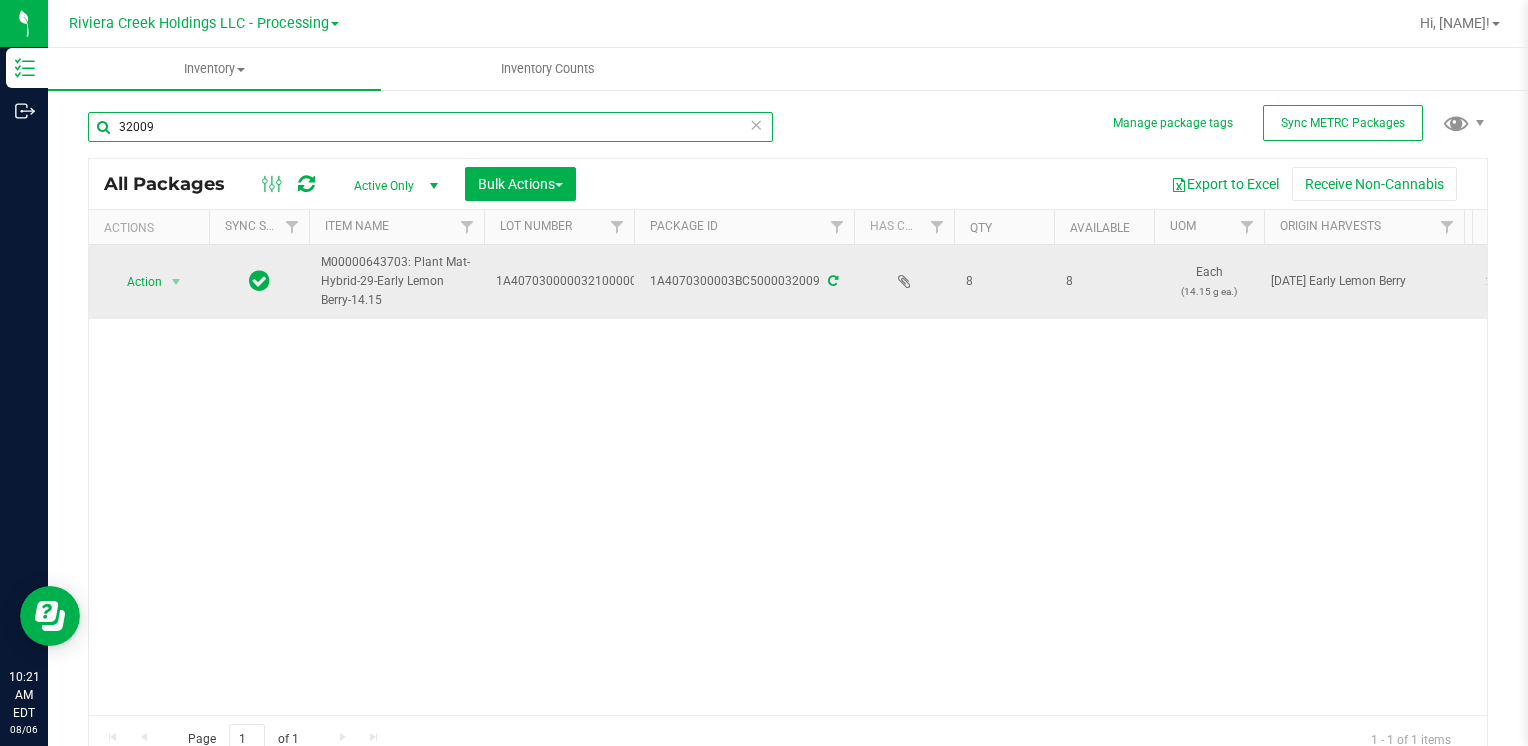 type on "32009" 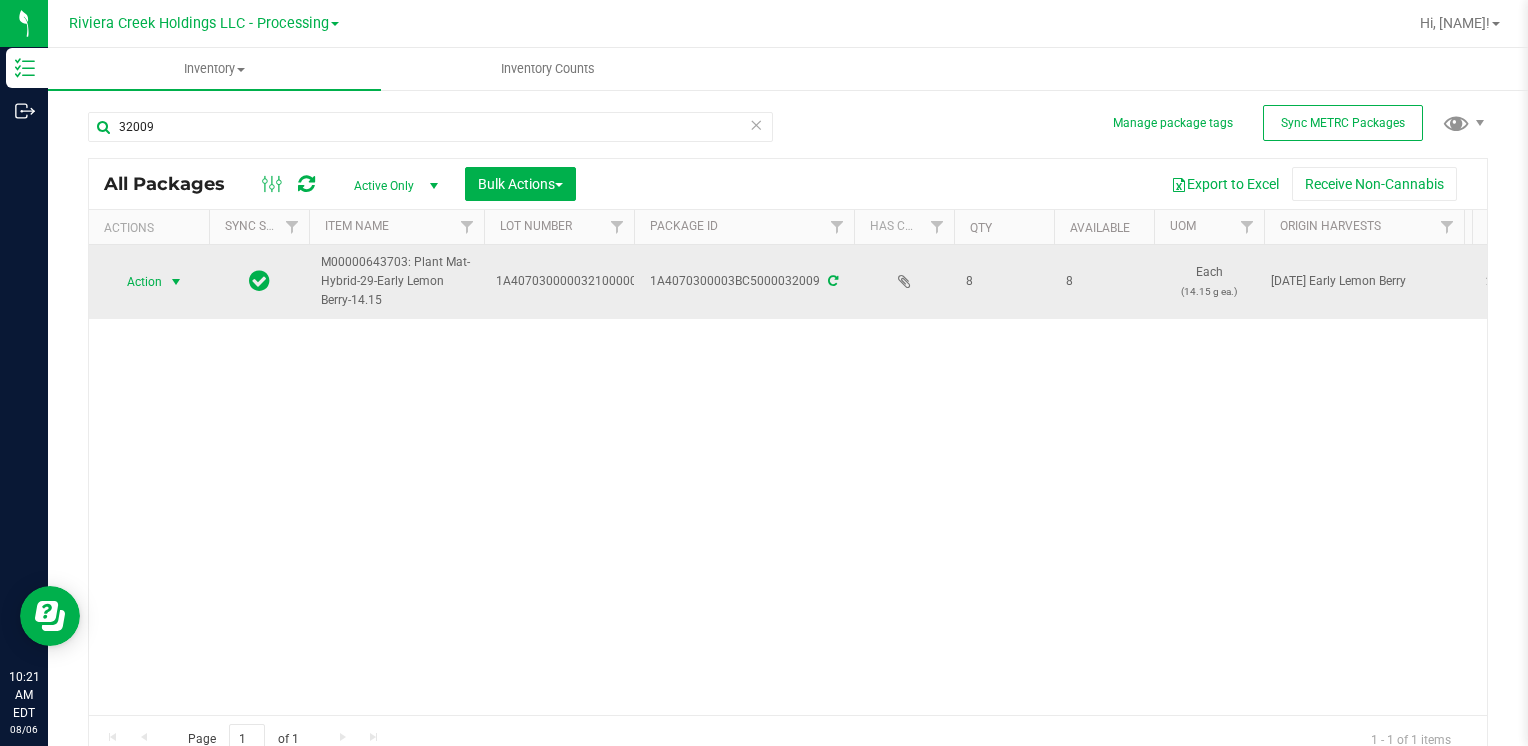 click at bounding box center [176, 282] 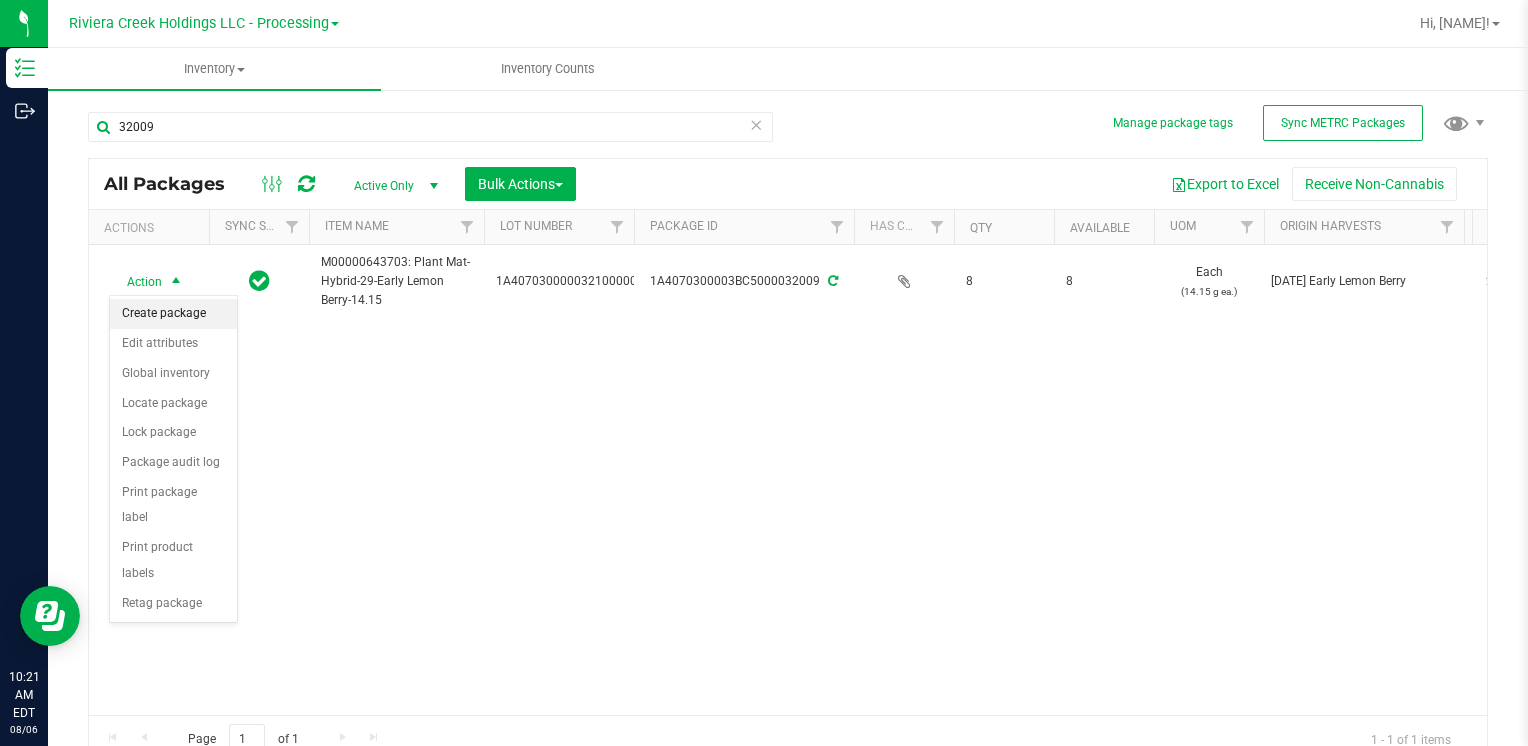 click on "Create package" at bounding box center (173, 314) 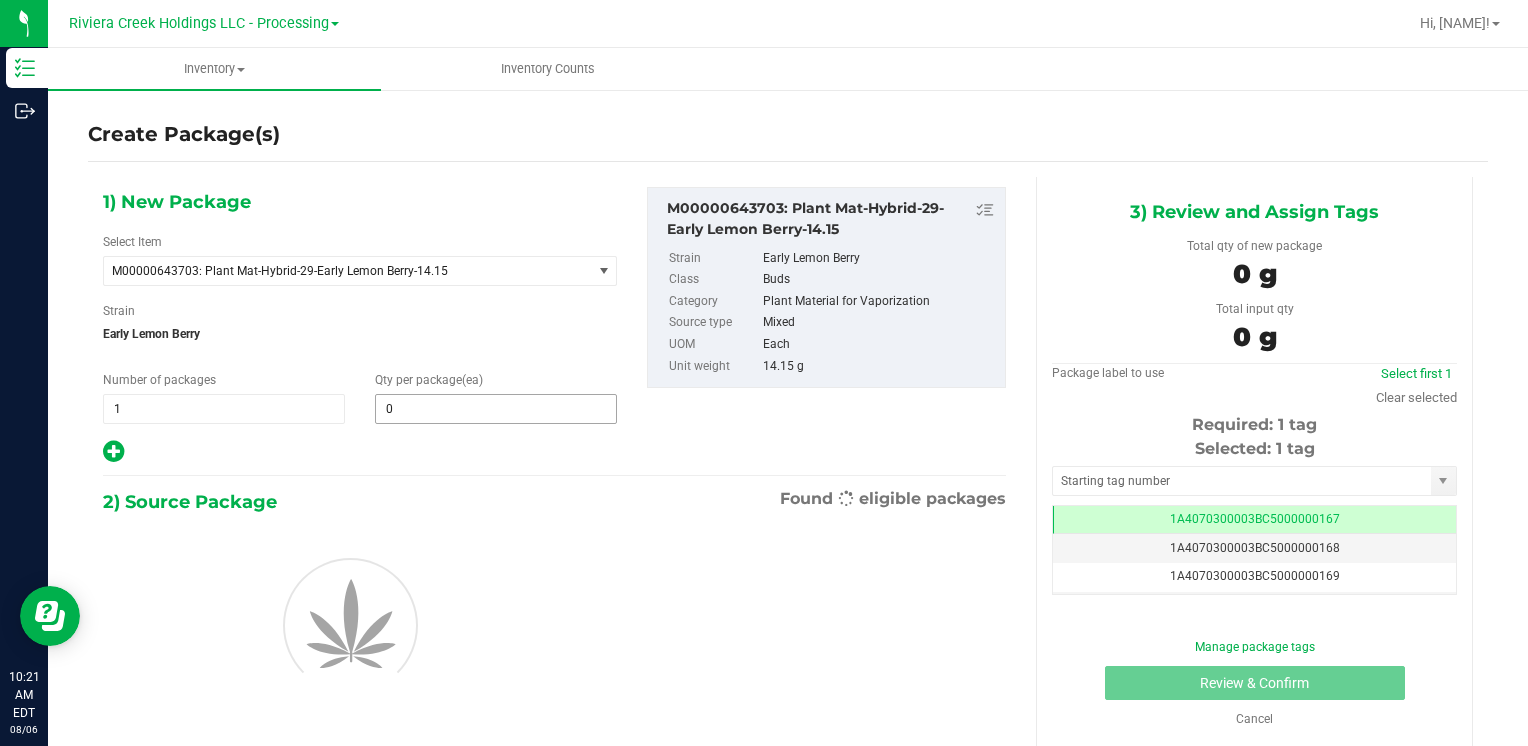 scroll, scrollTop: 0, scrollLeft: 0, axis: both 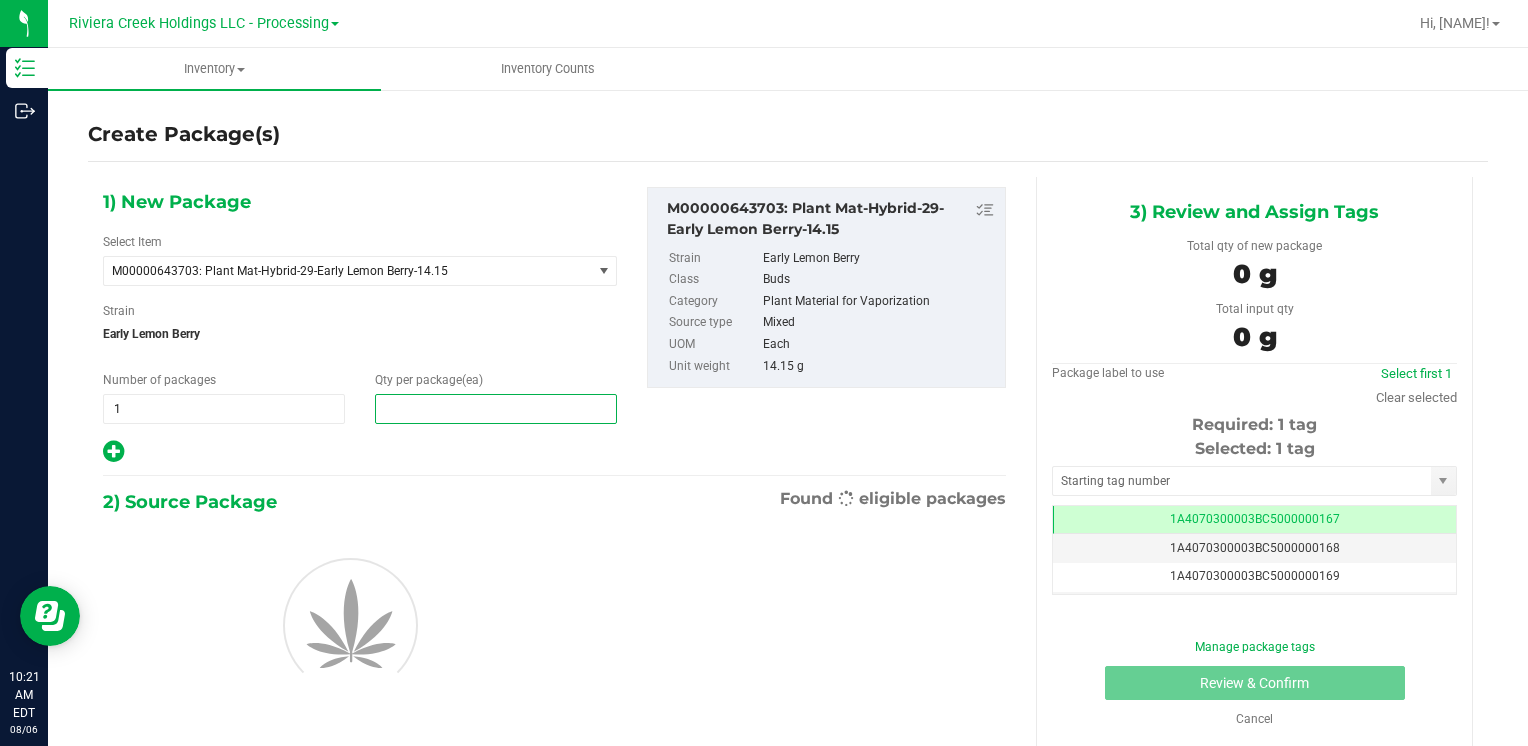 click at bounding box center [496, 409] 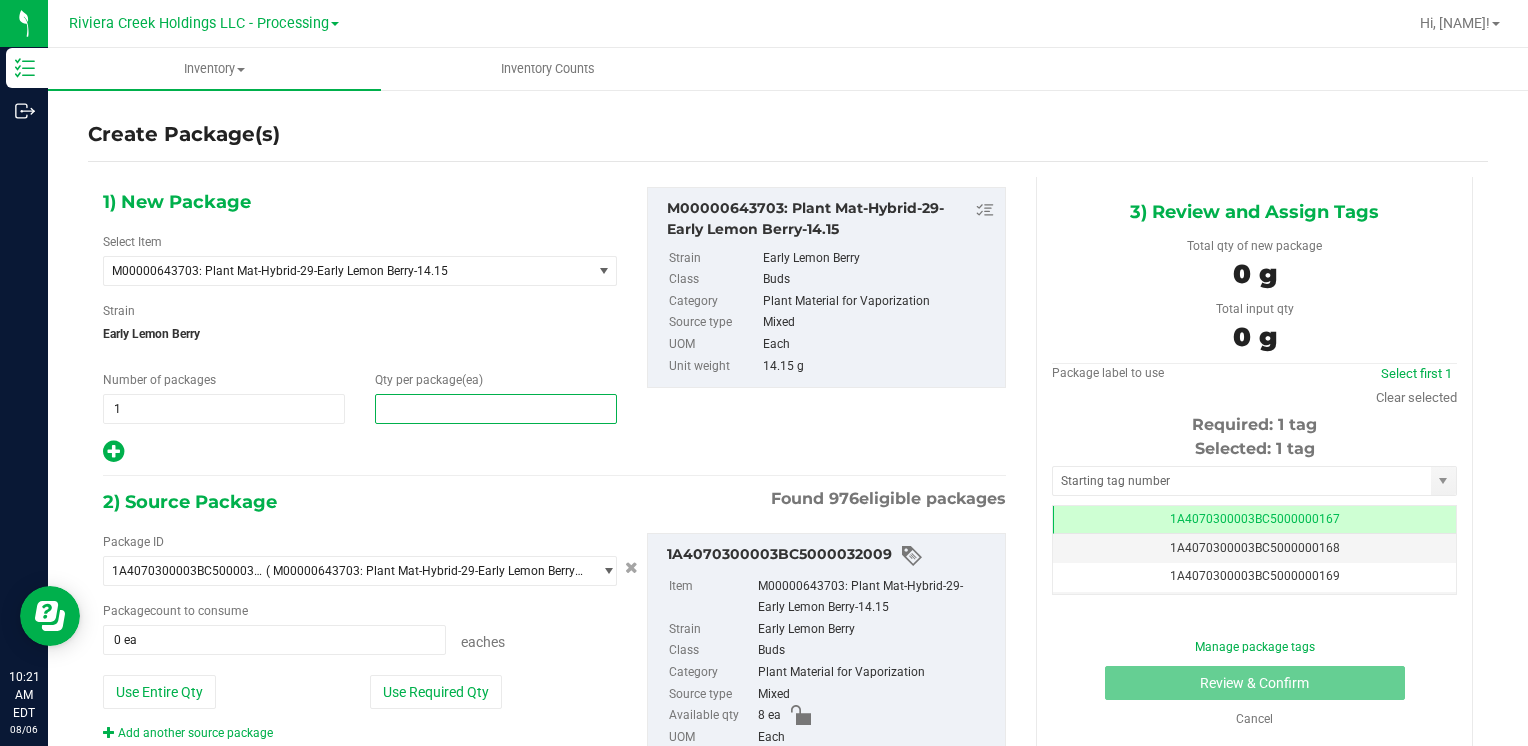 type on "4" 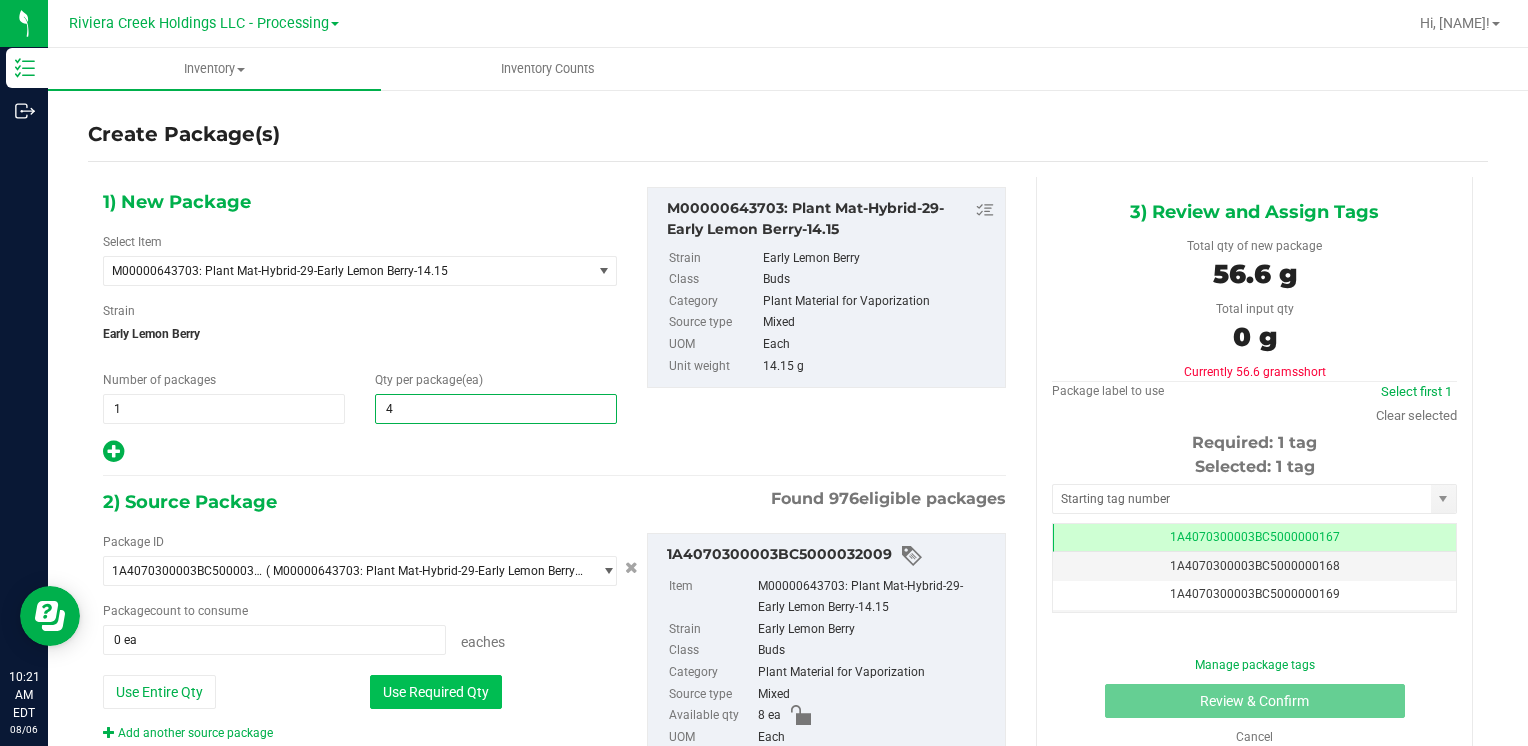 type on "4" 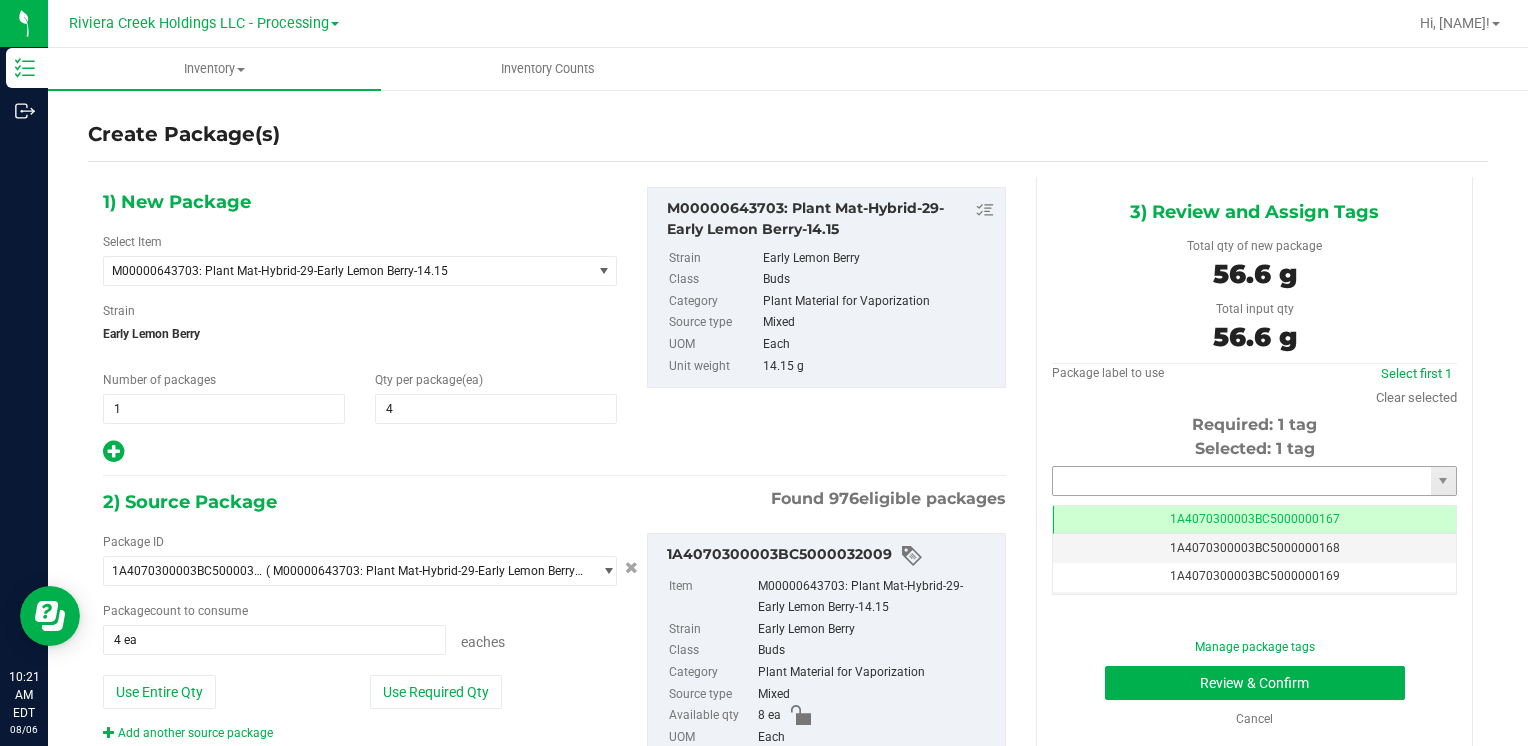 click at bounding box center (1242, 481) 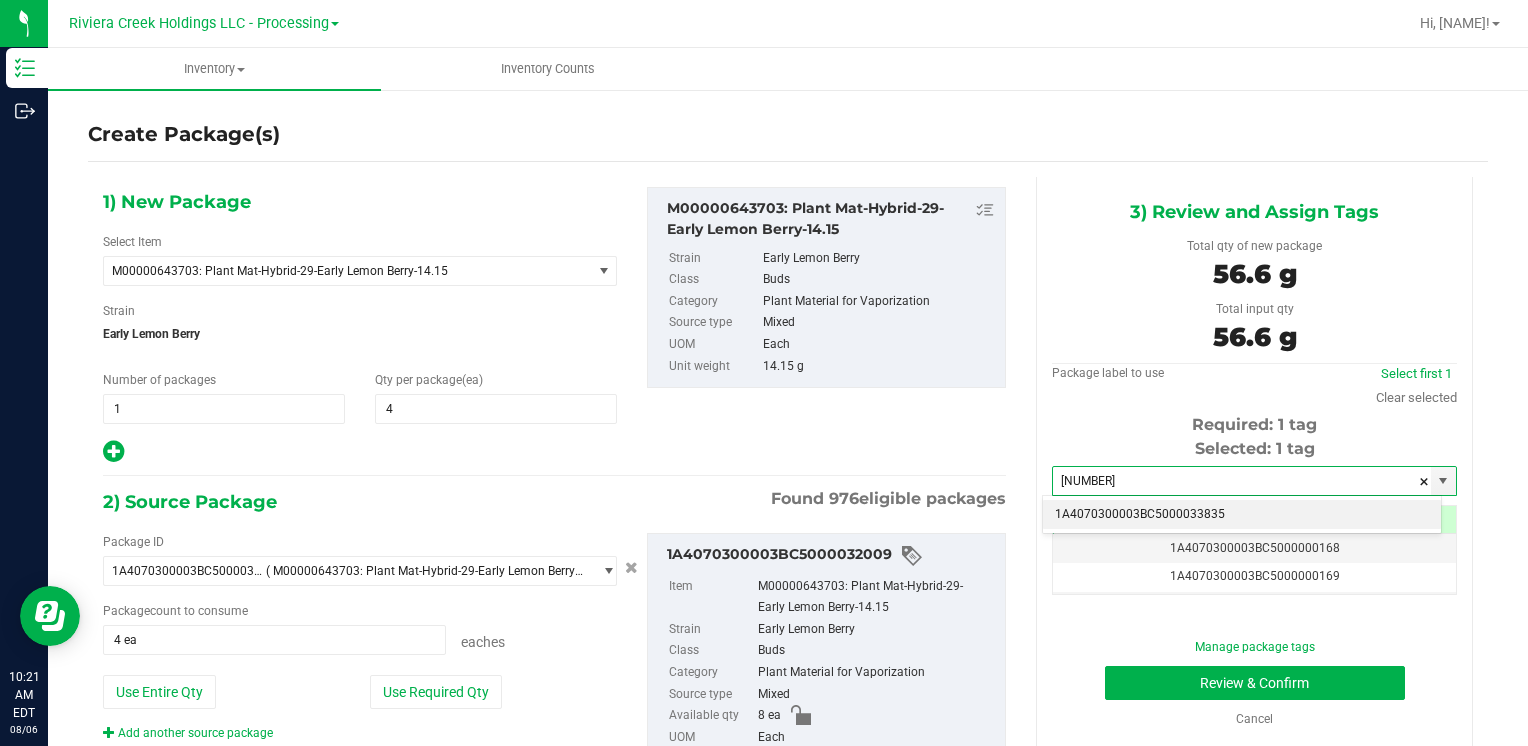 click on "1A4070300003BC5000033835" at bounding box center [1242, 515] 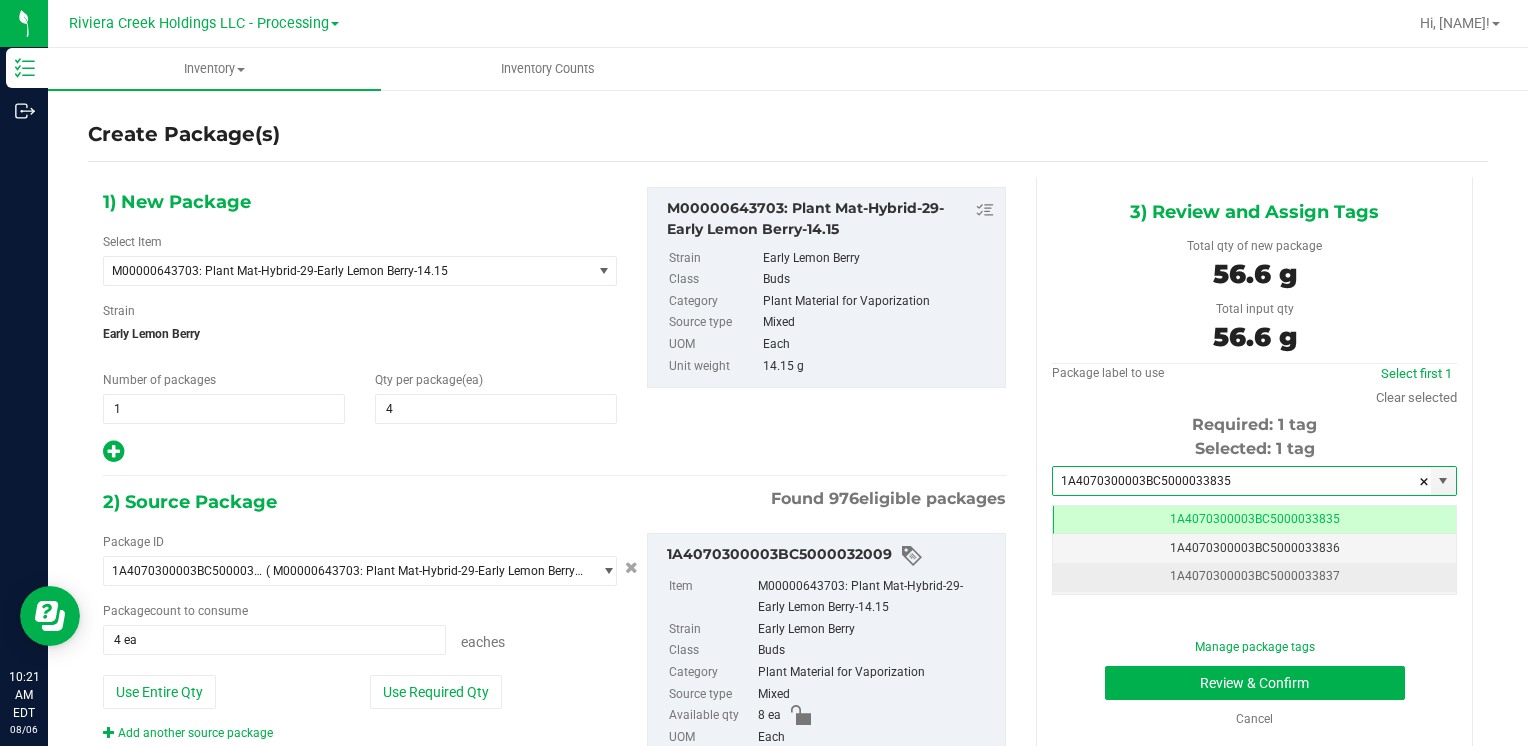 scroll, scrollTop: 0, scrollLeft: 0, axis: both 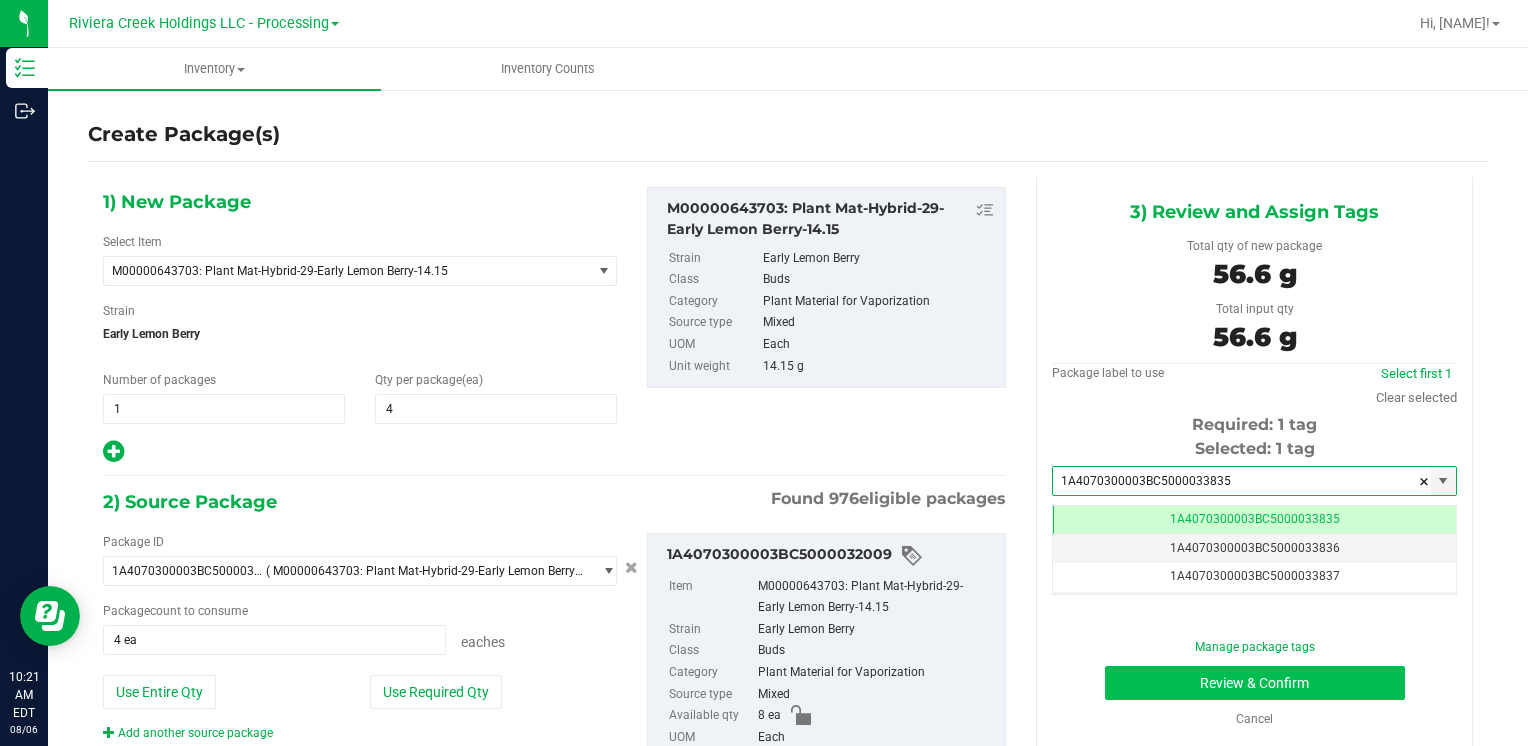 type on "1A4070300003BC5000033835" 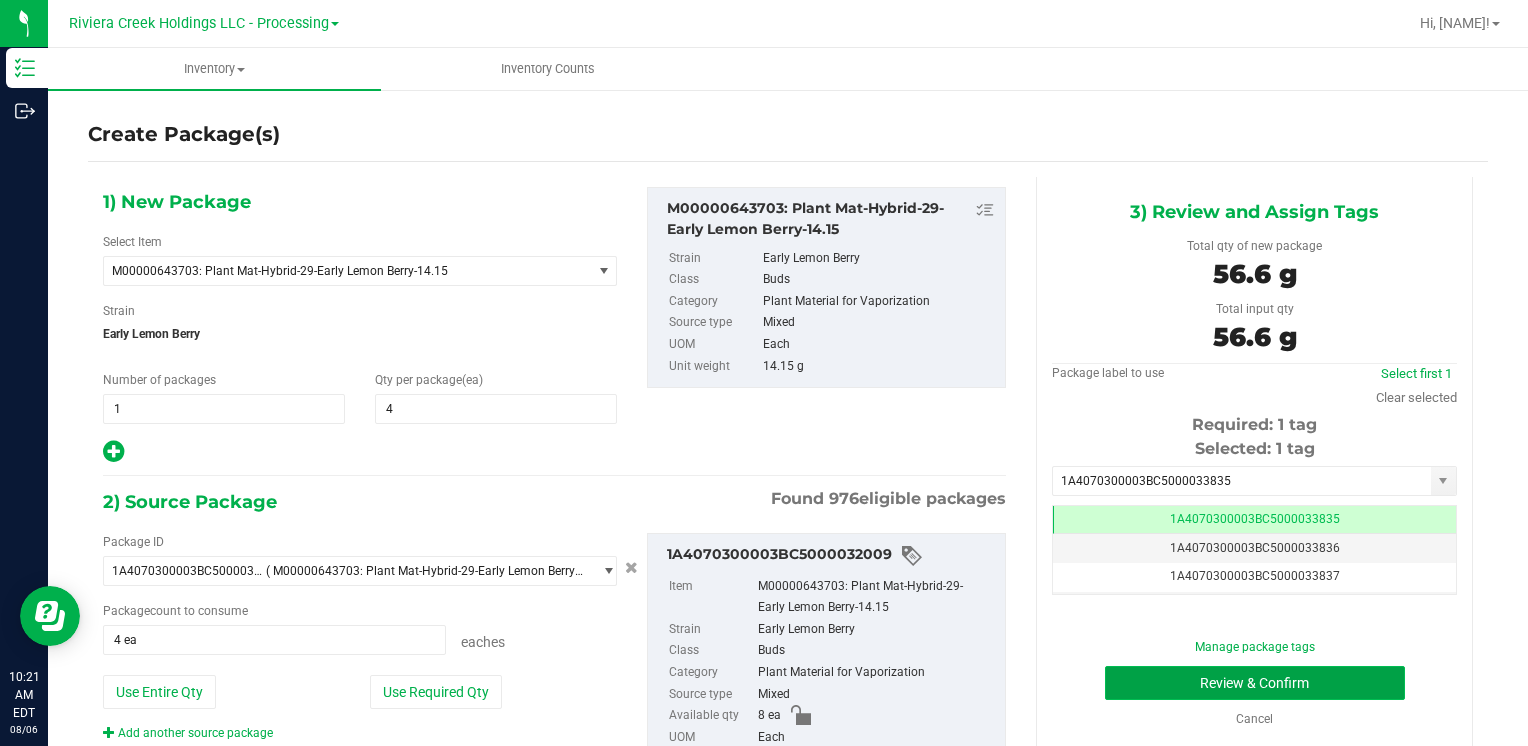 click on "Review & Confirm" at bounding box center [1255, 683] 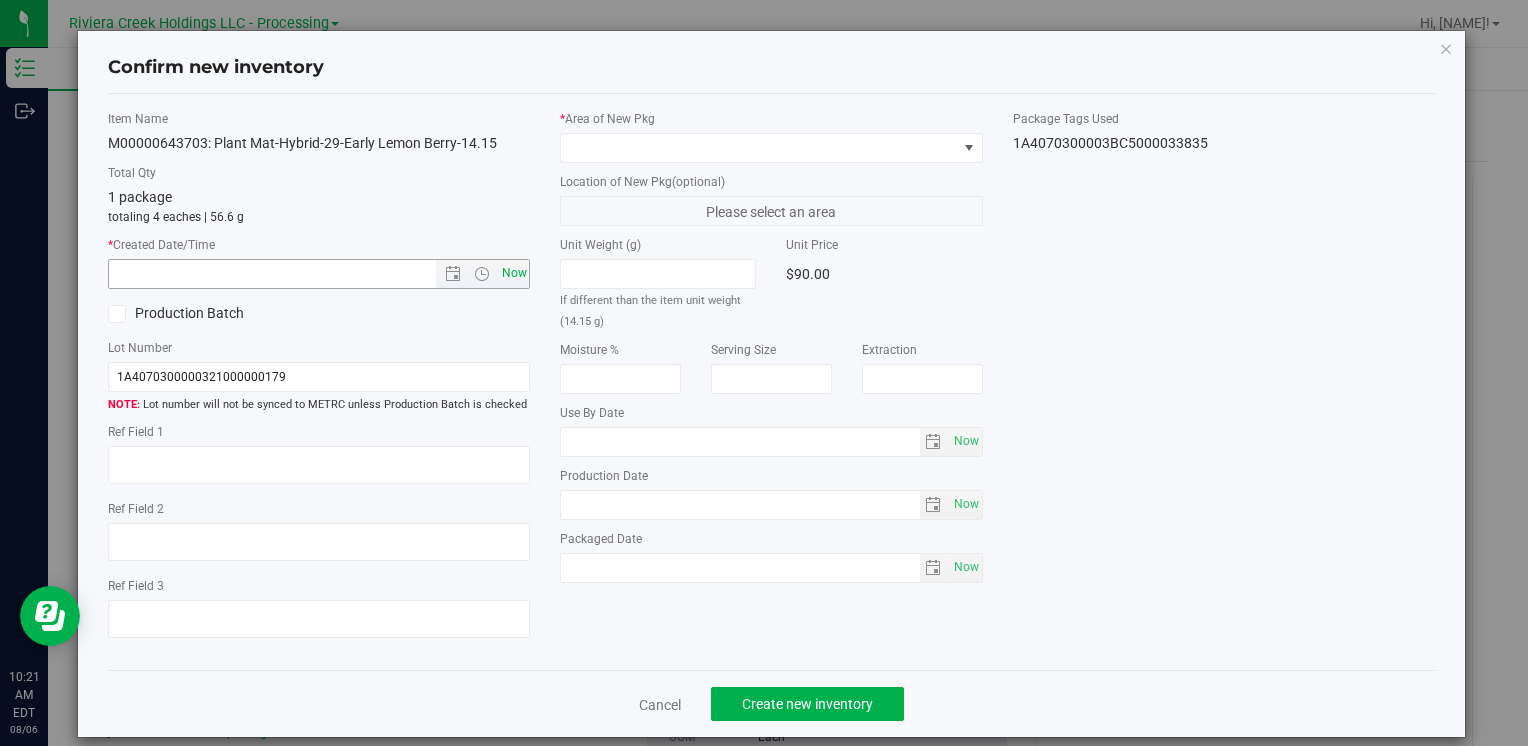 click on "Now" at bounding box center (514, 273) 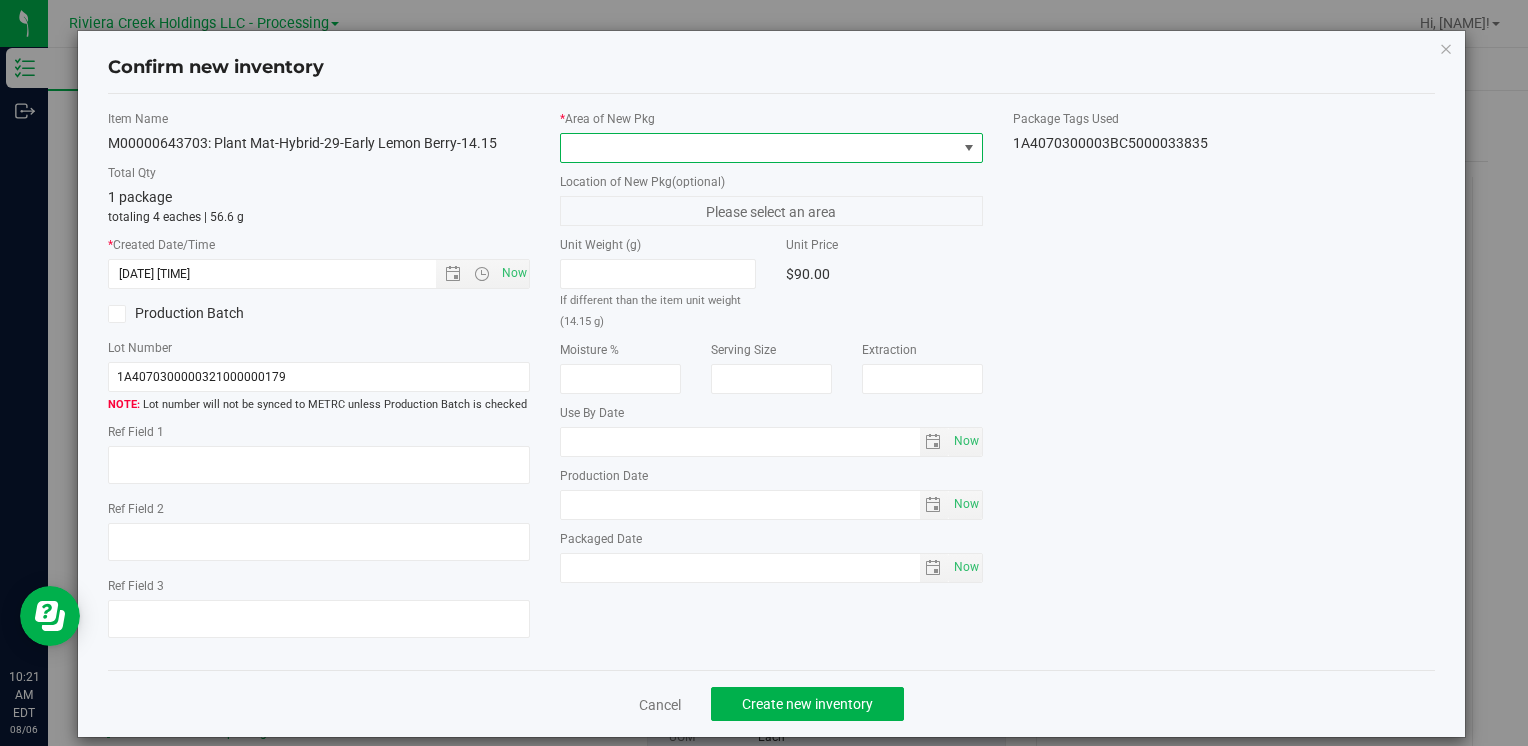 click at bounding box center [758, 148] 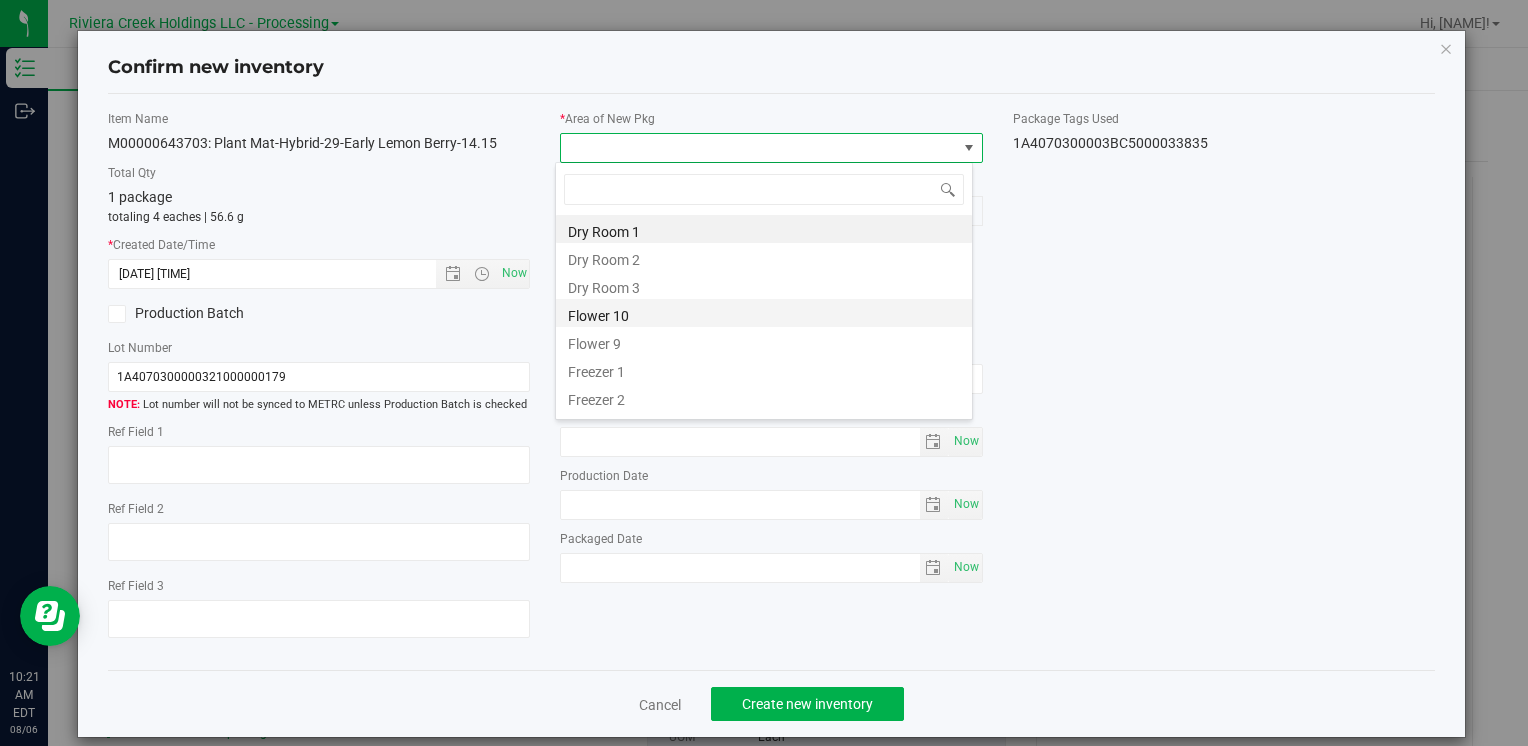 click on "Flower 10" at bounding box center [764, 313] 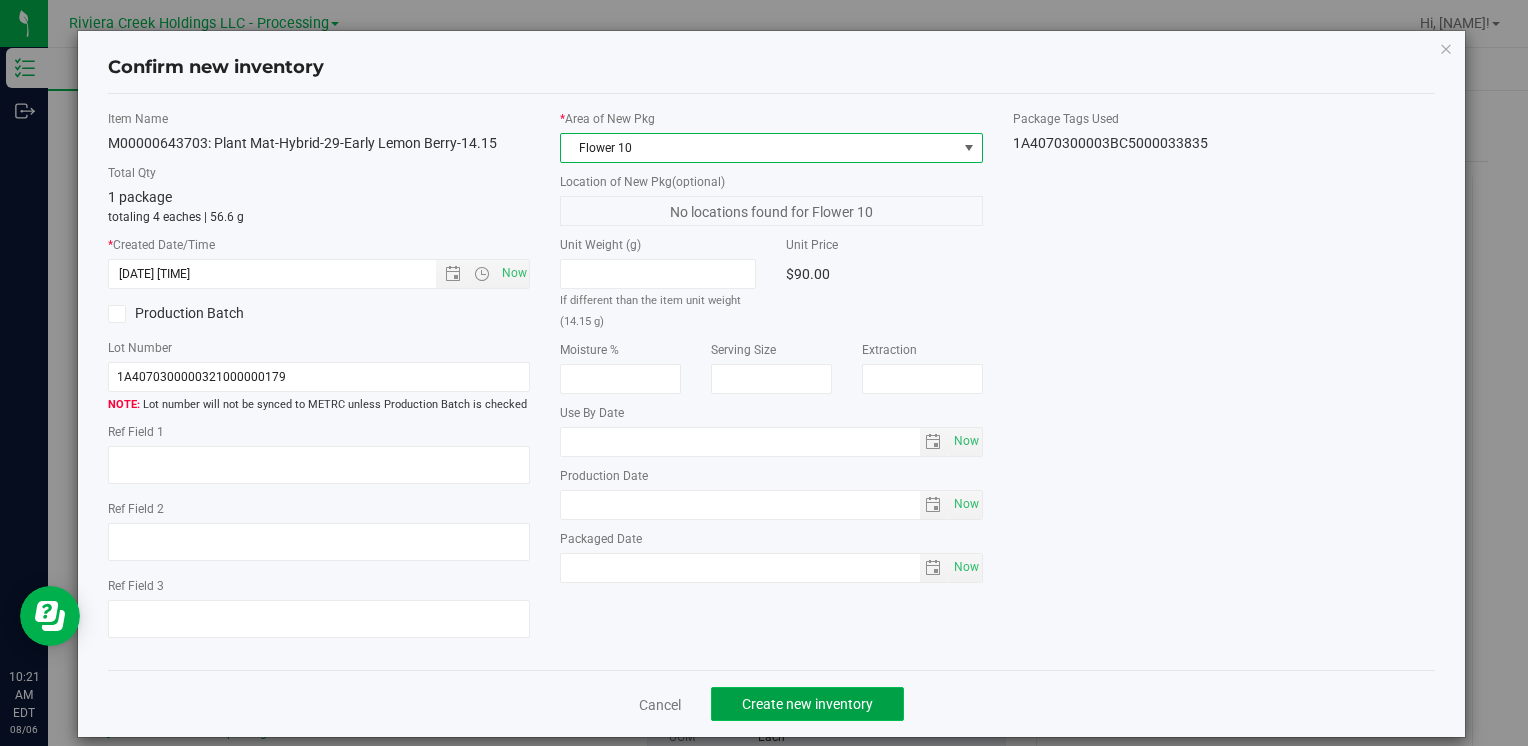 click on "Create new inventory" 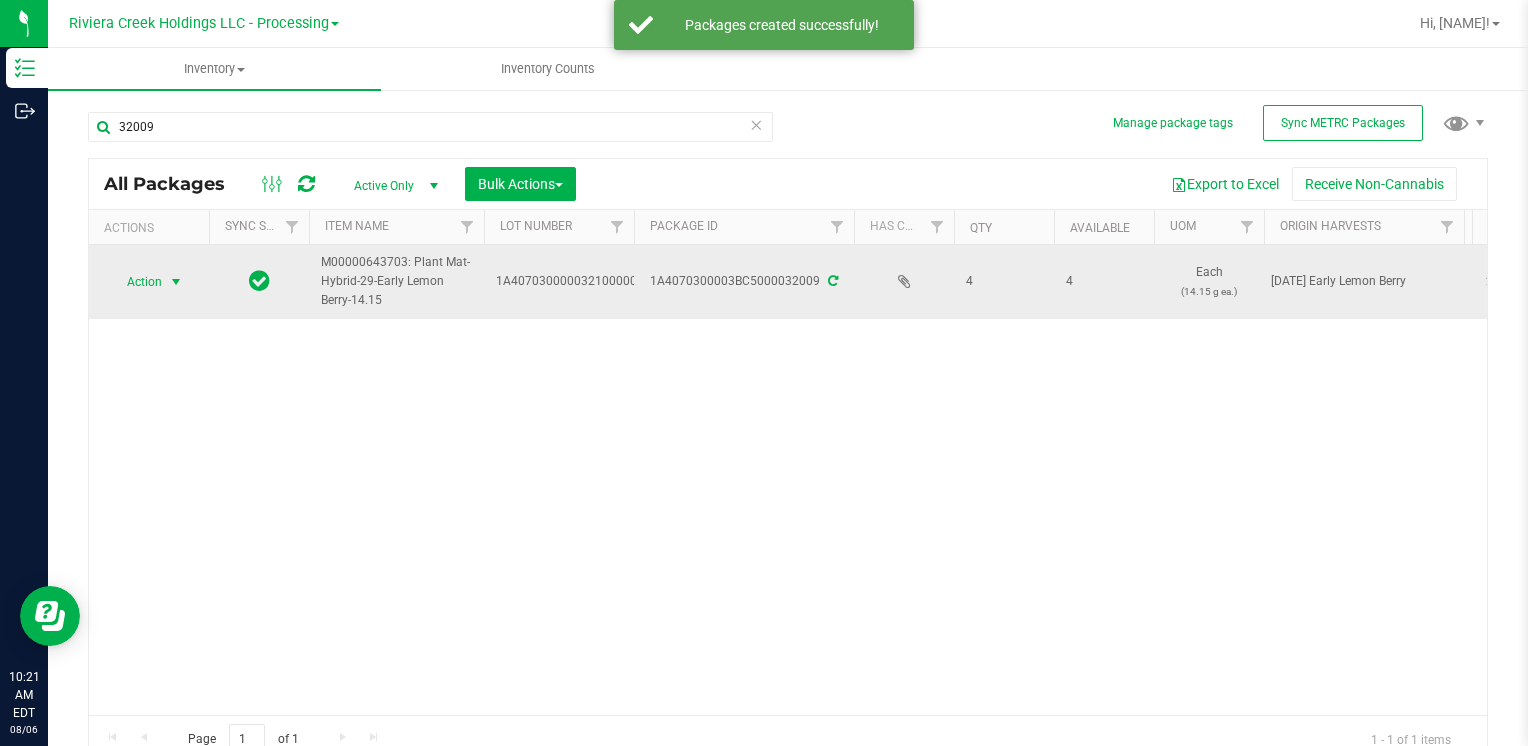 click at bounding box center (176, 282) 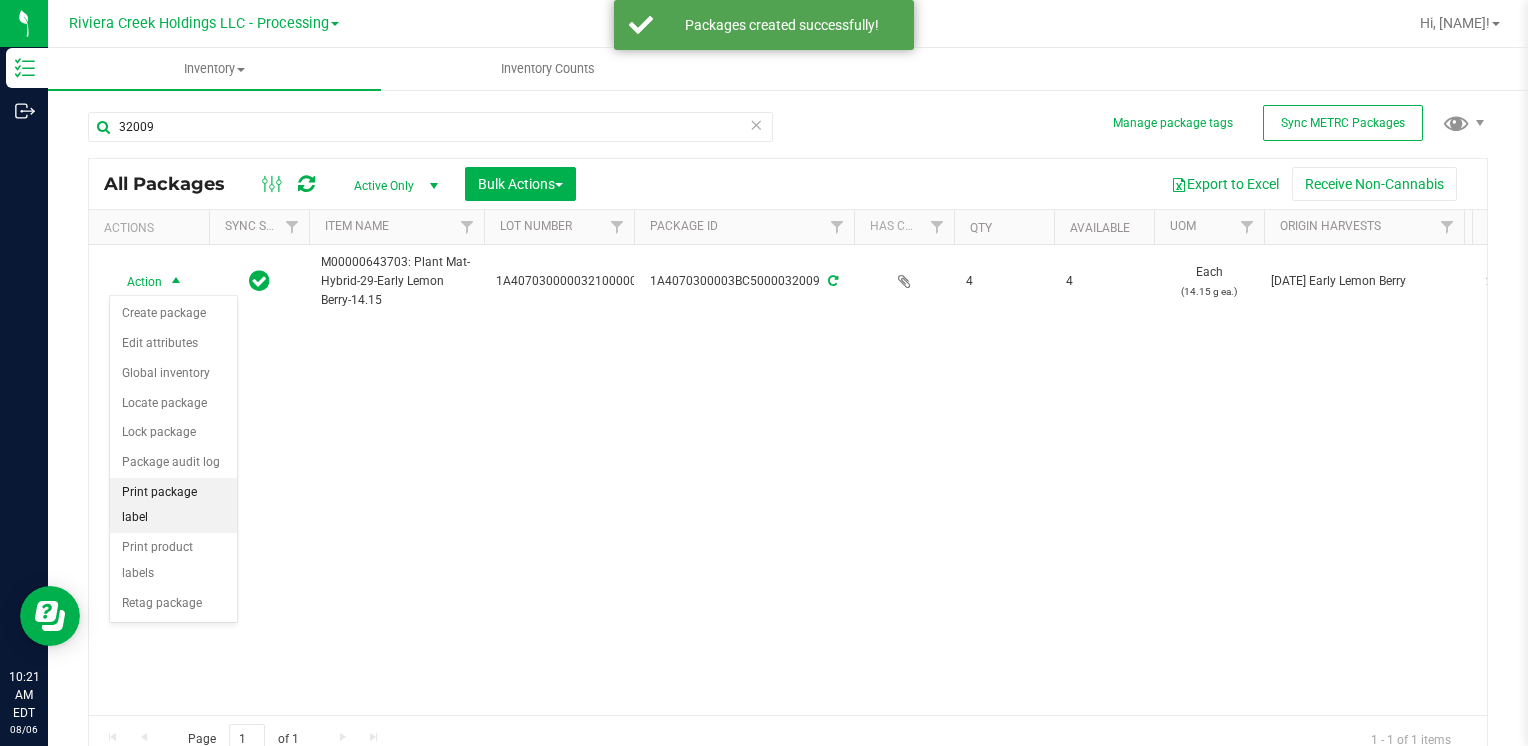 click on "Print package label" at bounding box center (173, 505) 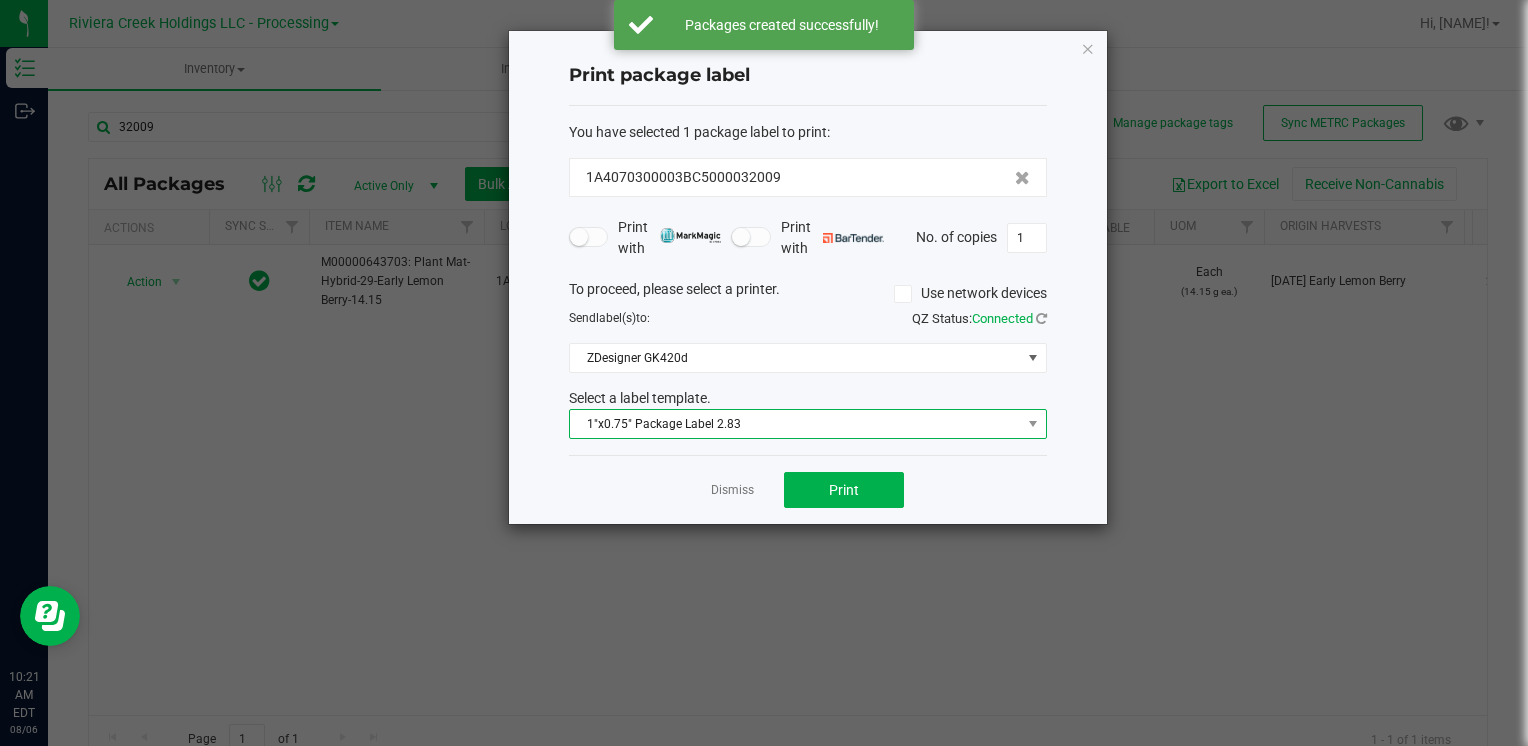 click on "1"x0.75" Package Label 2.83" at bounding box center [795, 424] 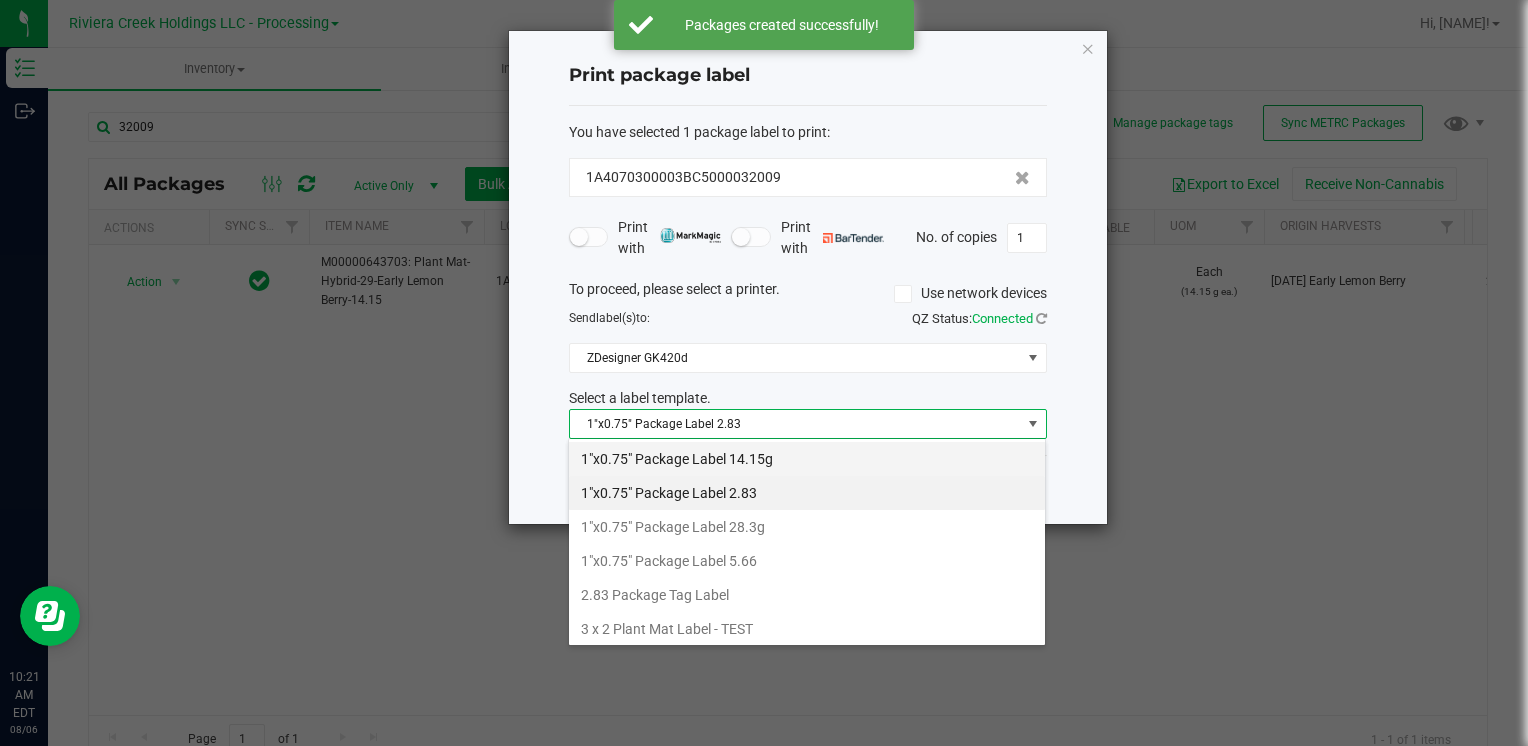 click on "1"x0.75" Package Label 14.15g" at bounding box center [807, 459] 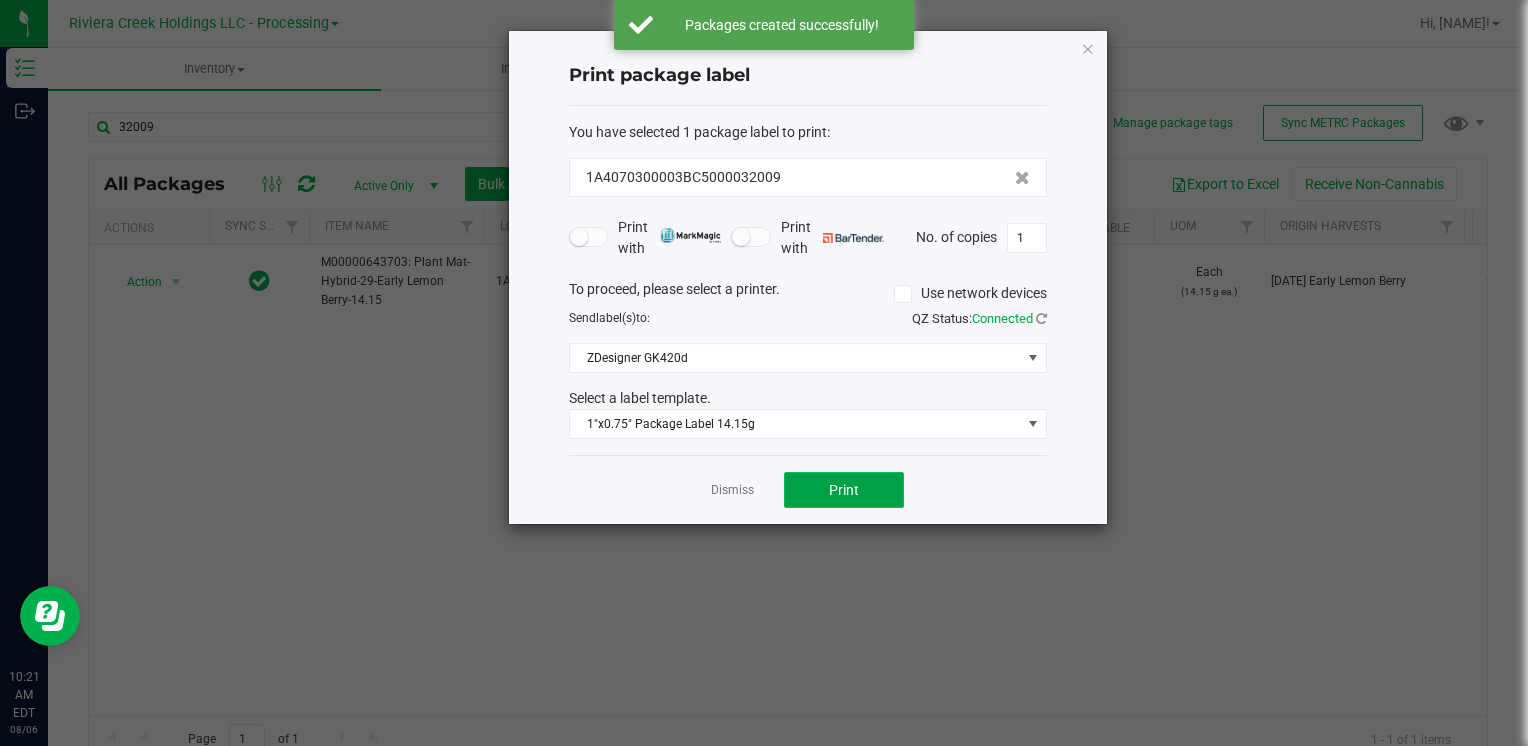 click on "Print" 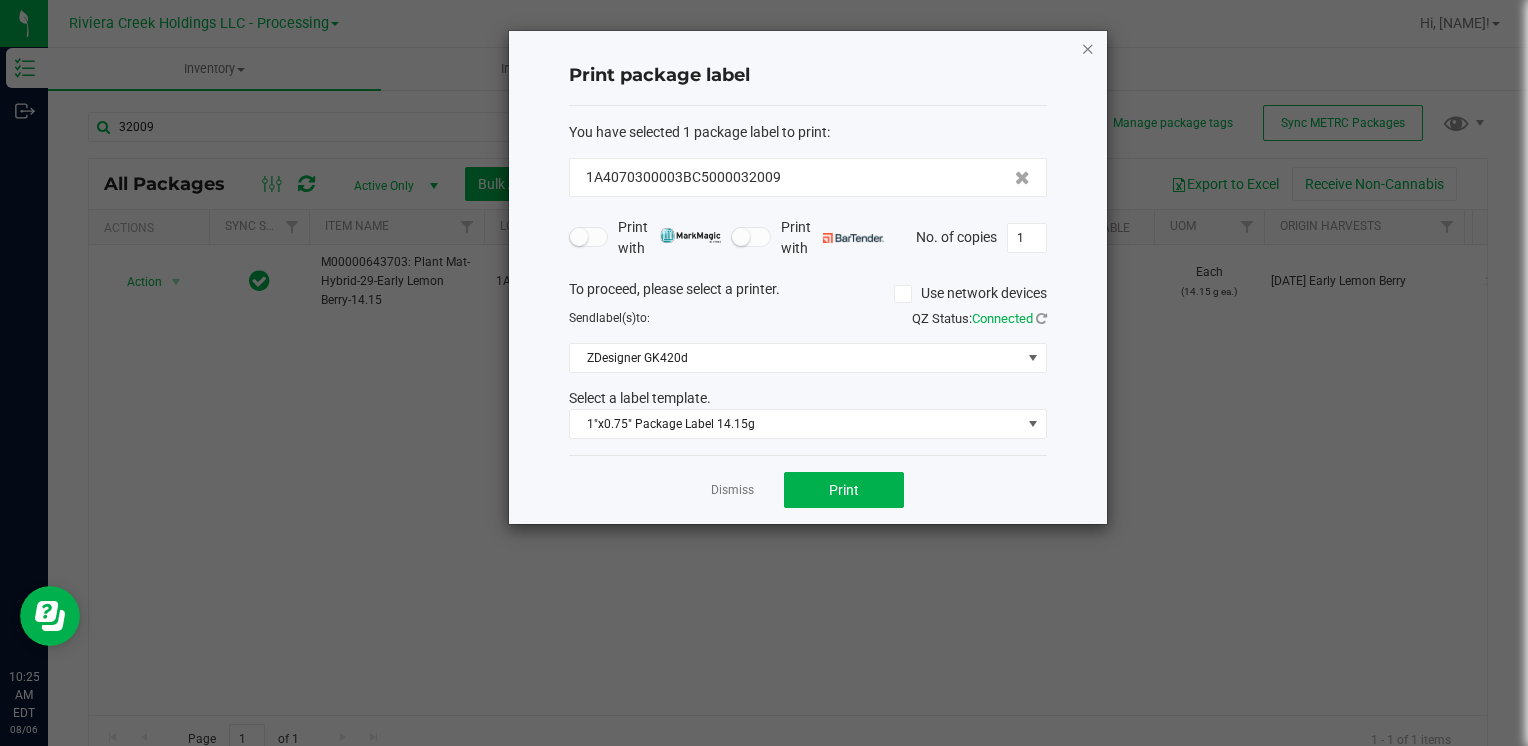 click 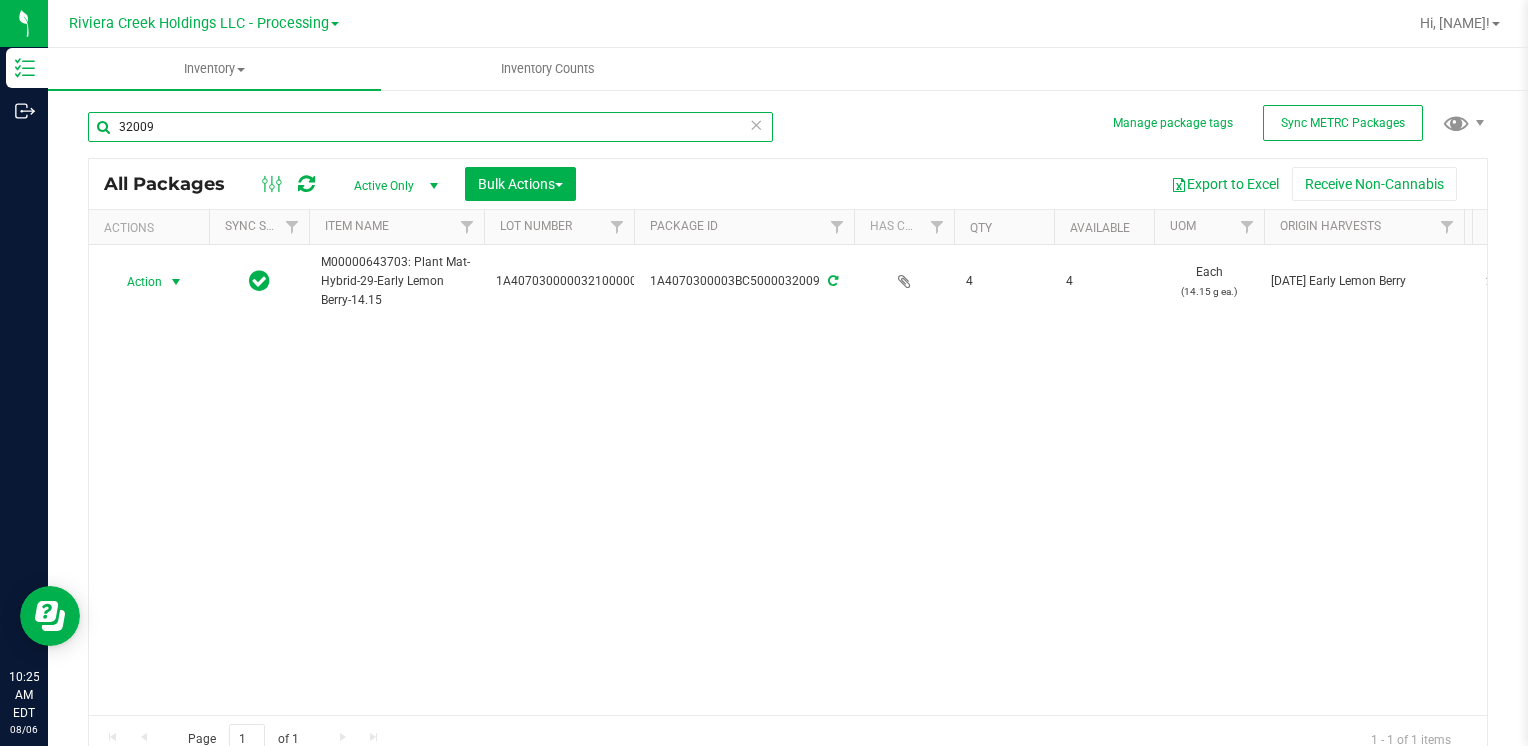 click on "32009" at bounding box center [430, 127] 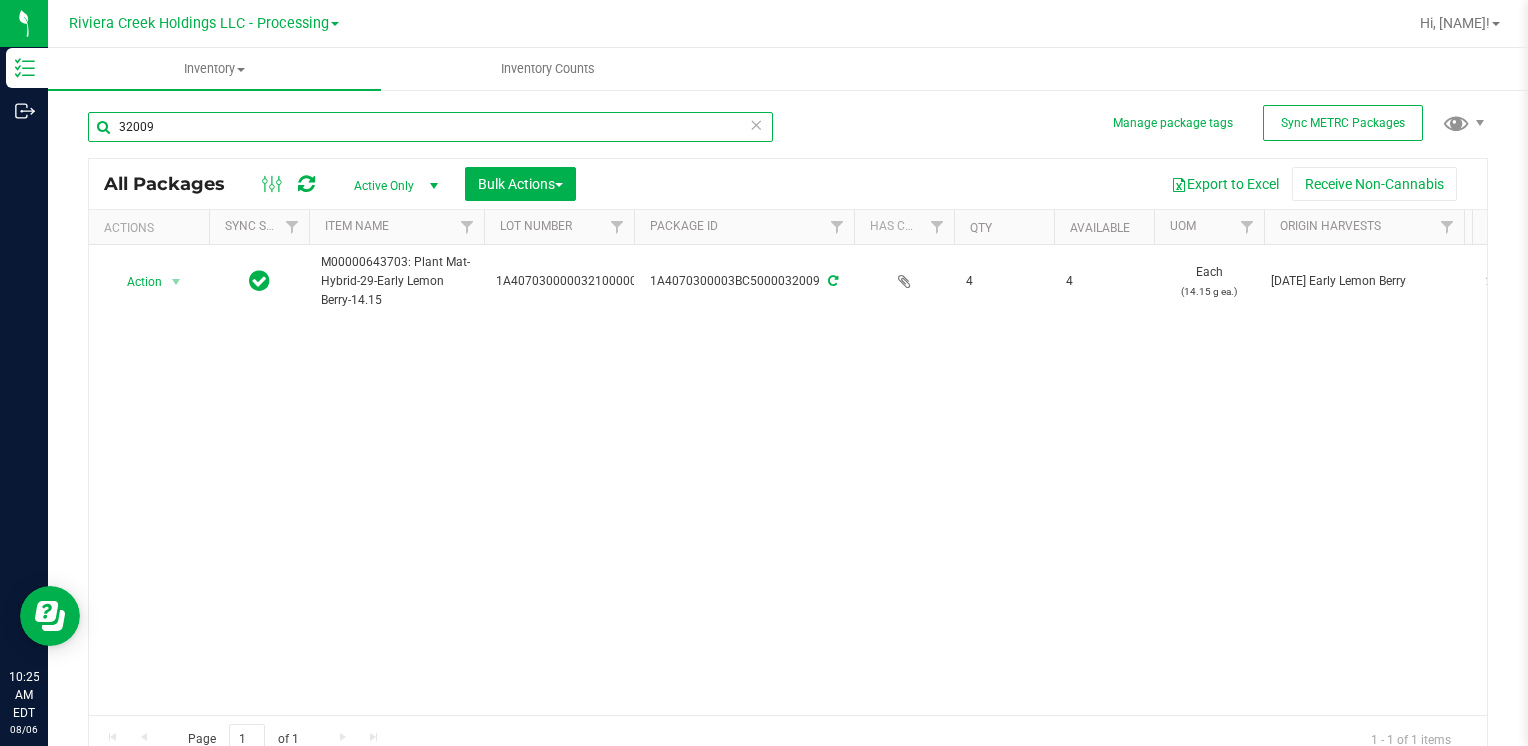 click on "32009" at bounding box center [430, 127] 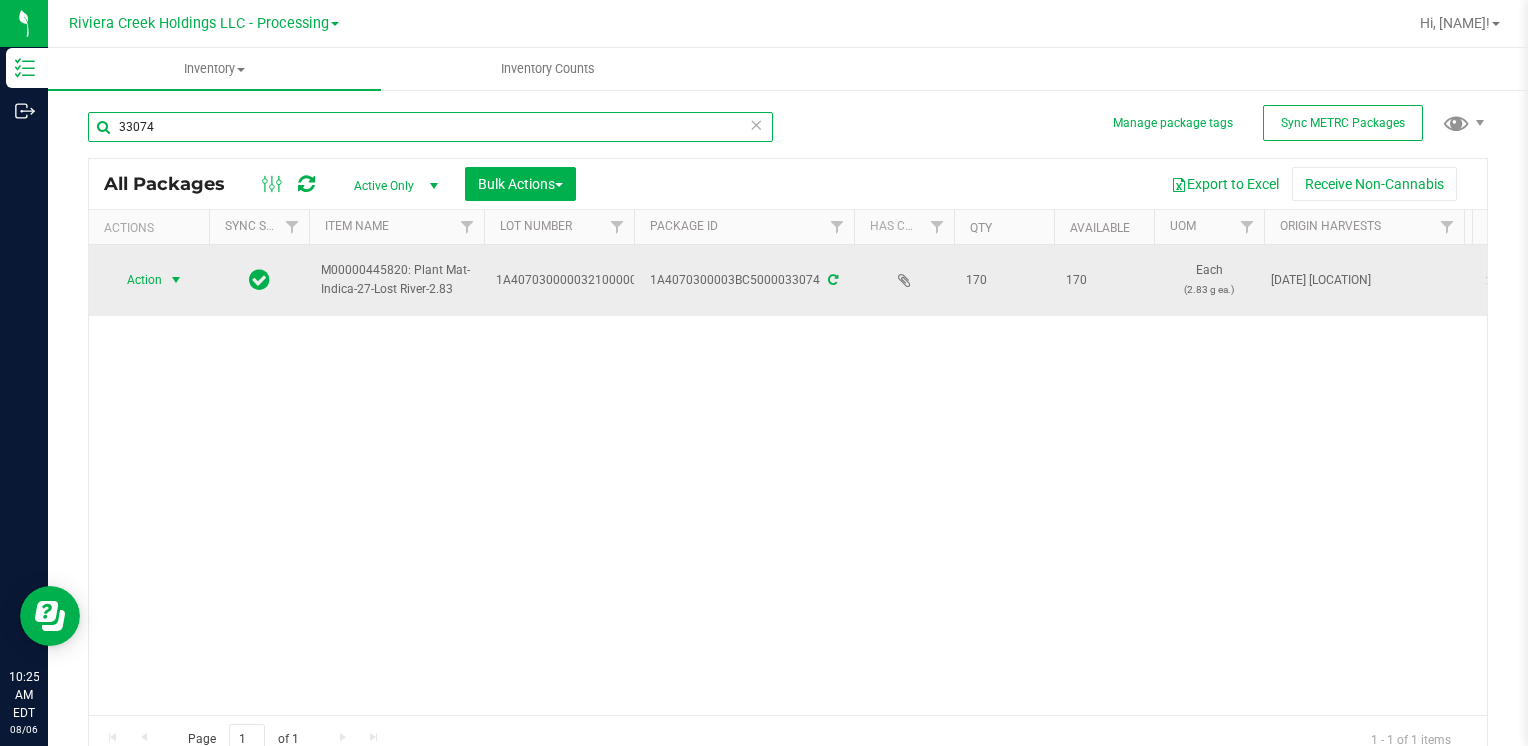 type on "33074" 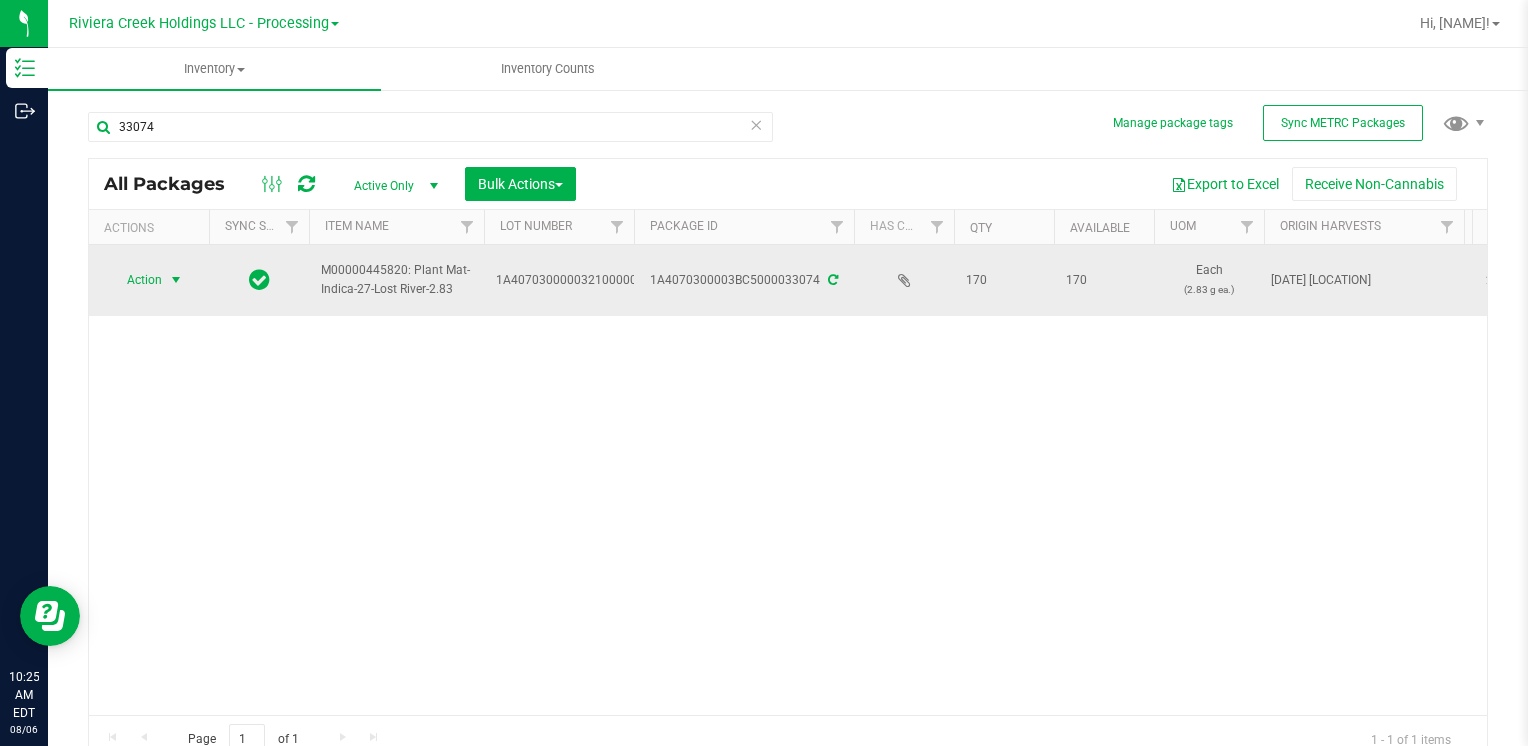 click on "Action" at bounding box center [136, 280] 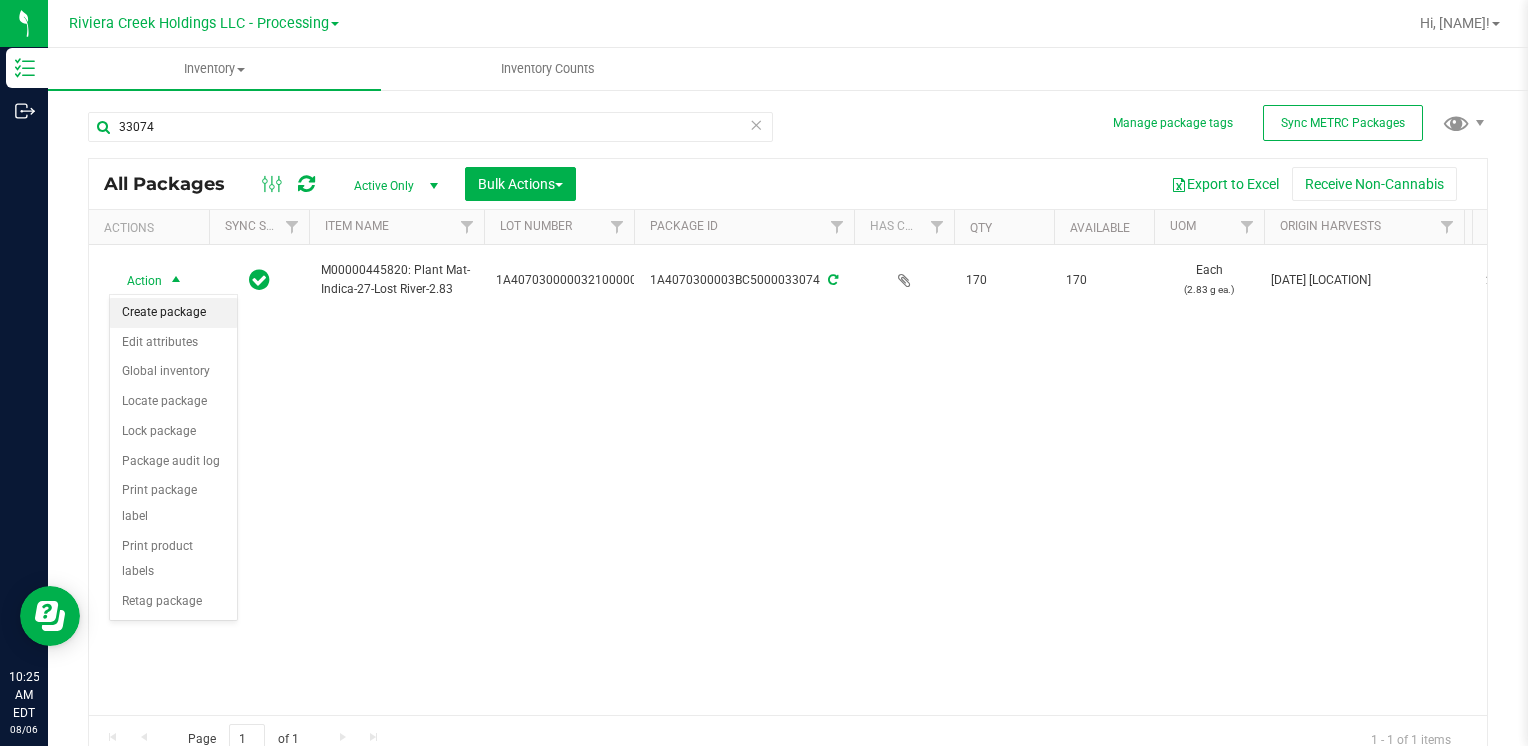 click on "Create package" at bounding box center (173, 313) 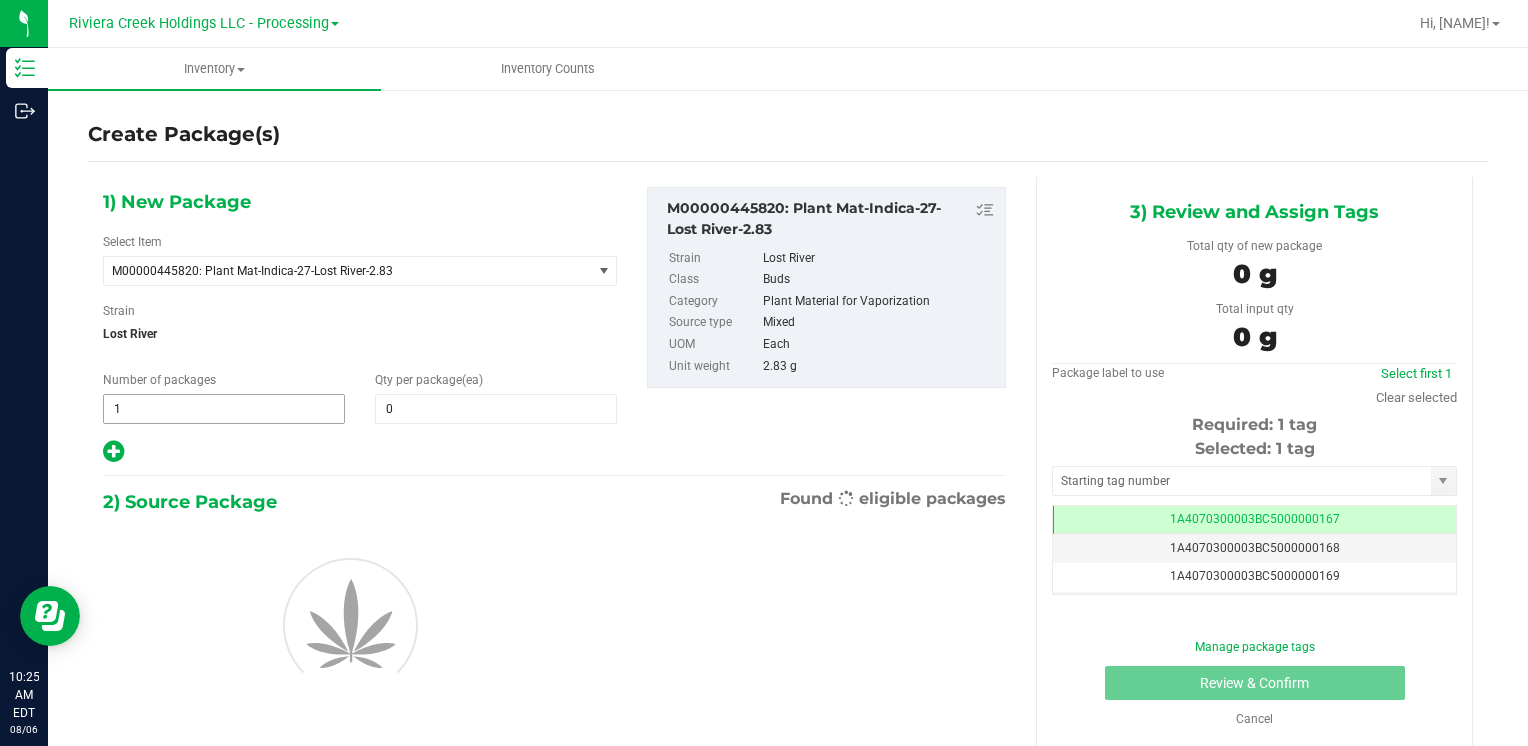scroll, scrollTop: 0, scrollLeft: 0, axis: both 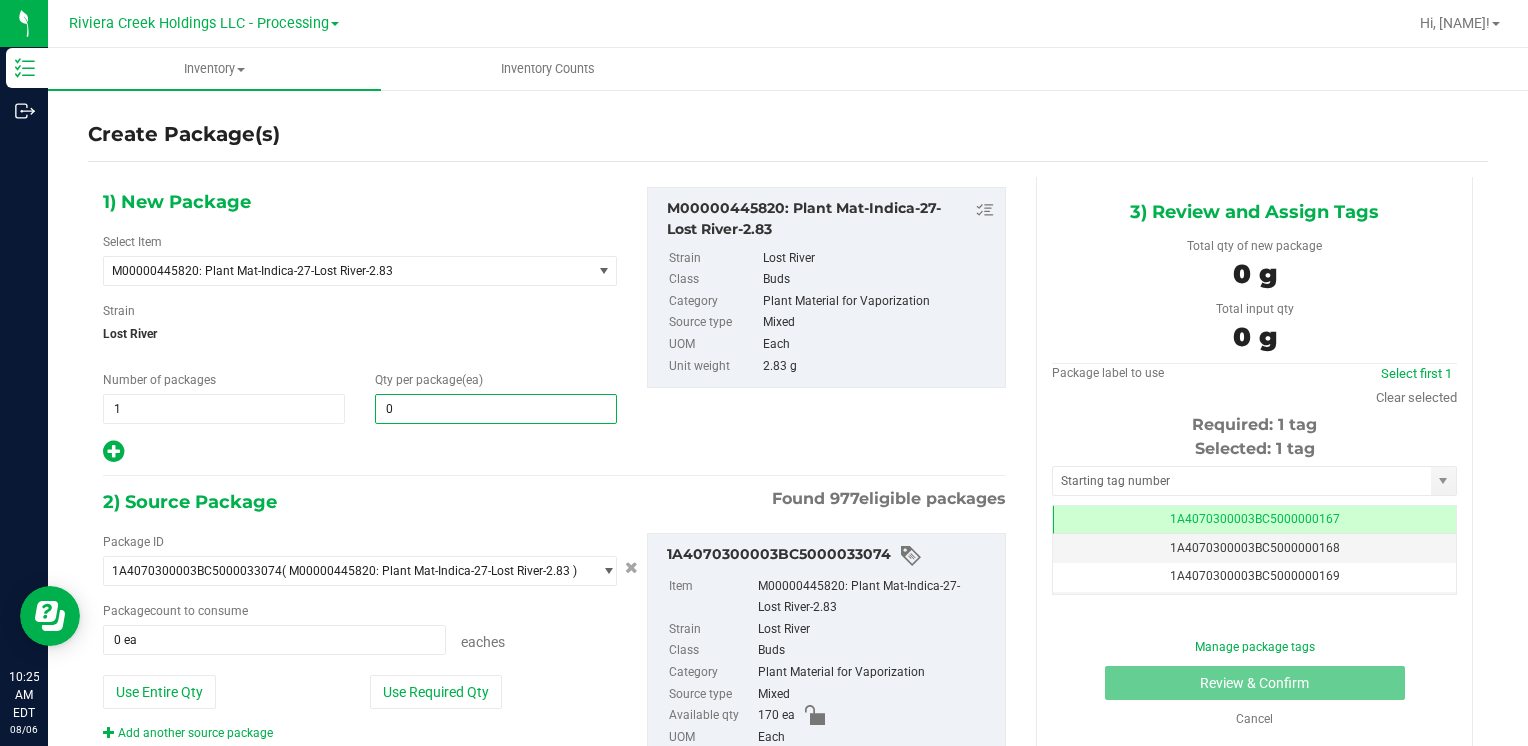 type 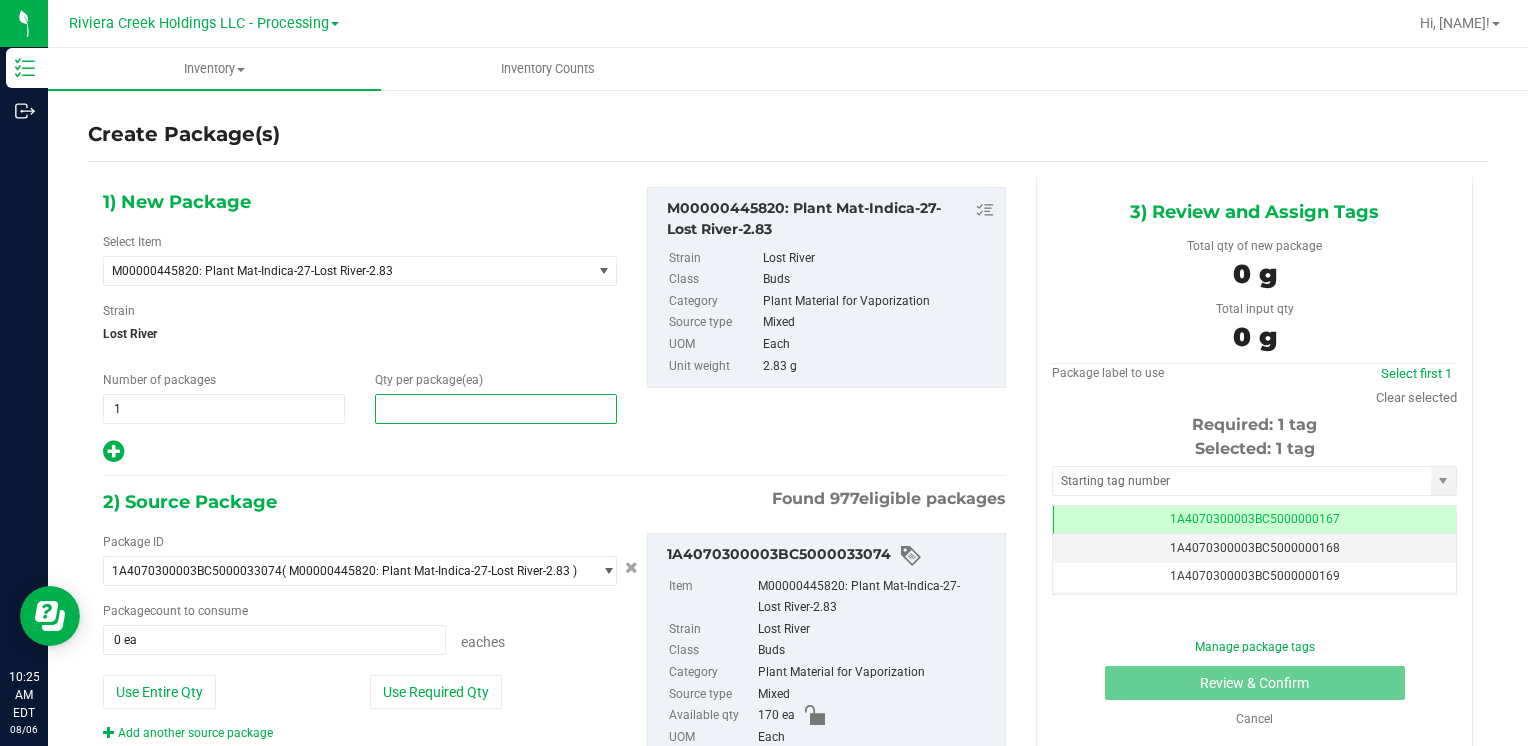 click at bounding box center (496, 409) 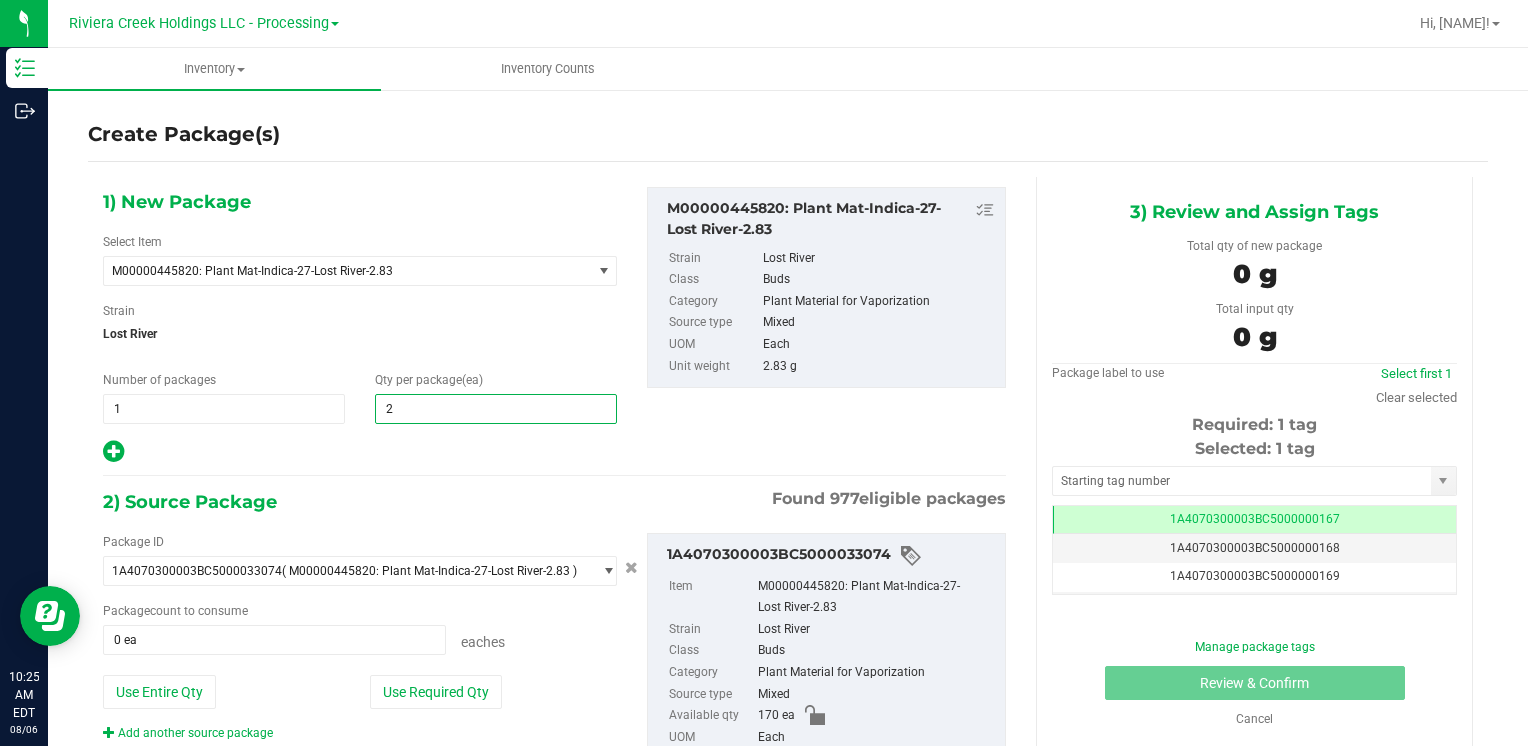 type on "20" 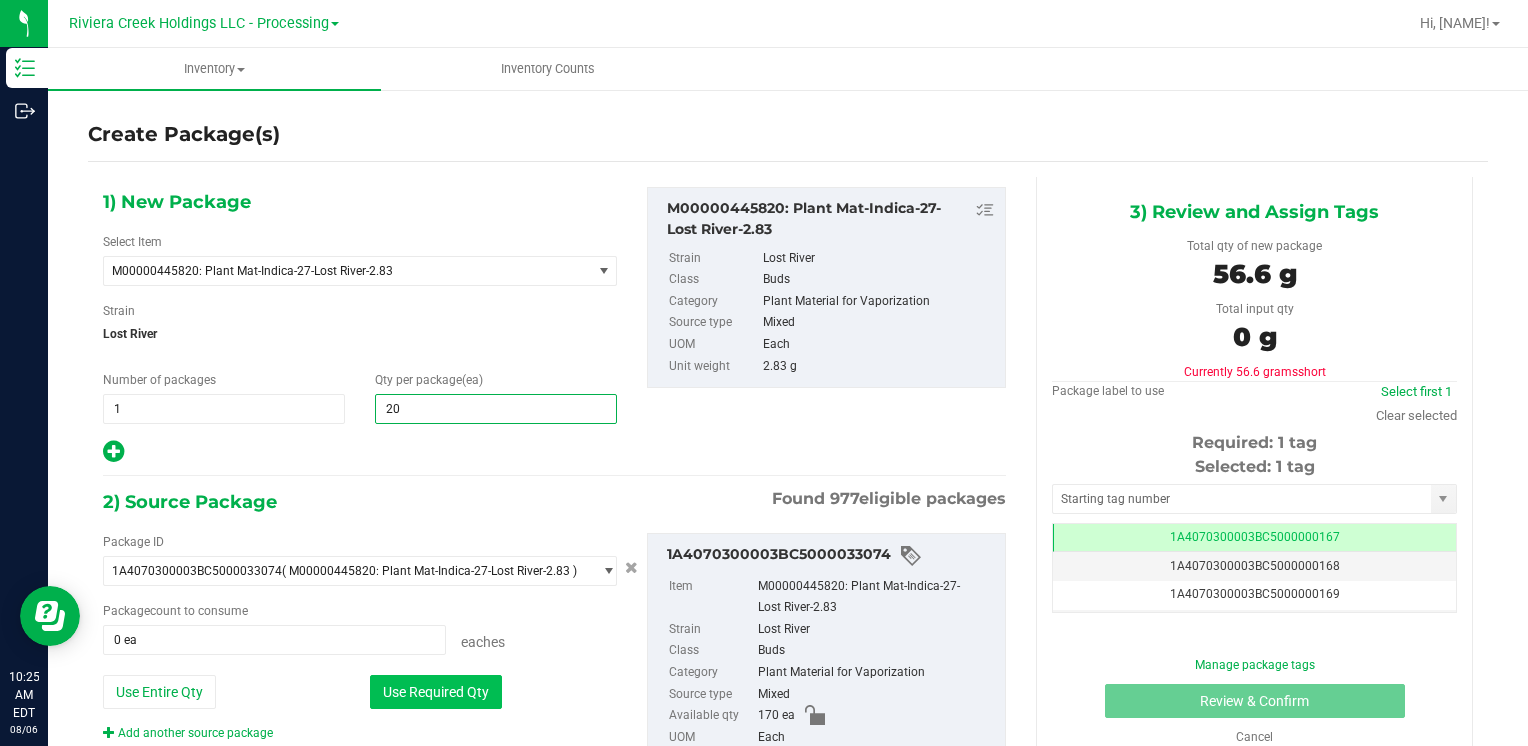 type on "20" 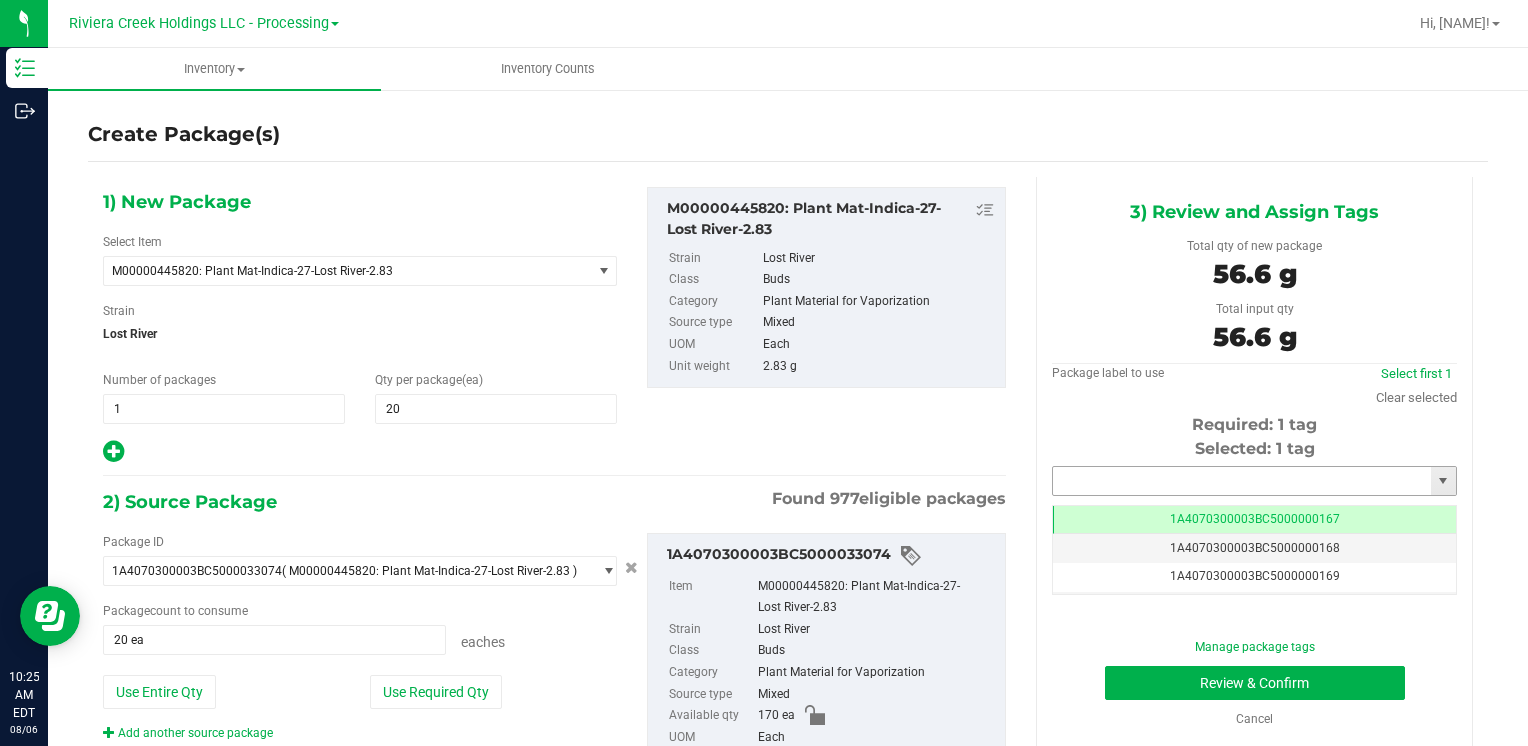 click at bounding box center (1242, 481) 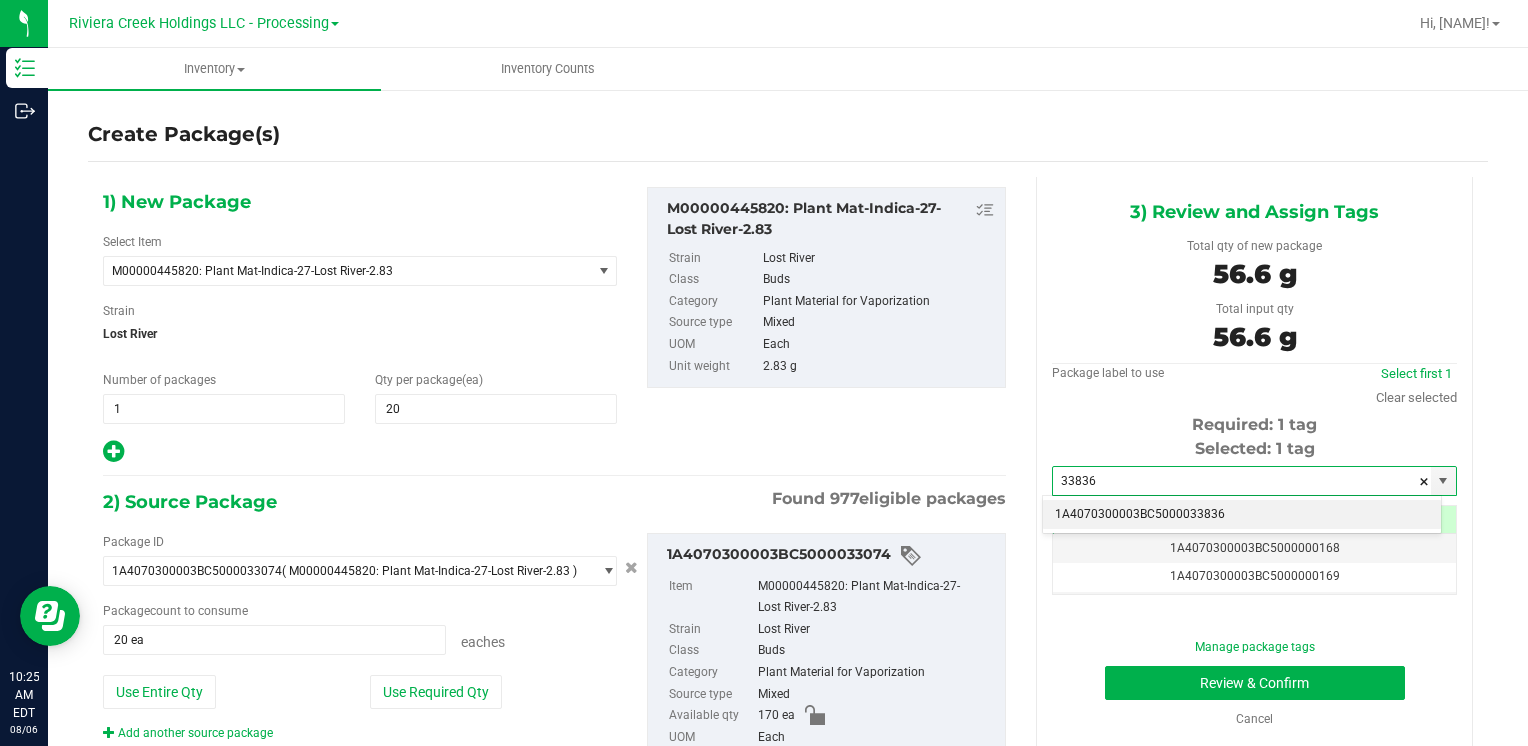 click on "1A4070300003BC5000033836" at bounding box center [1242, 515] 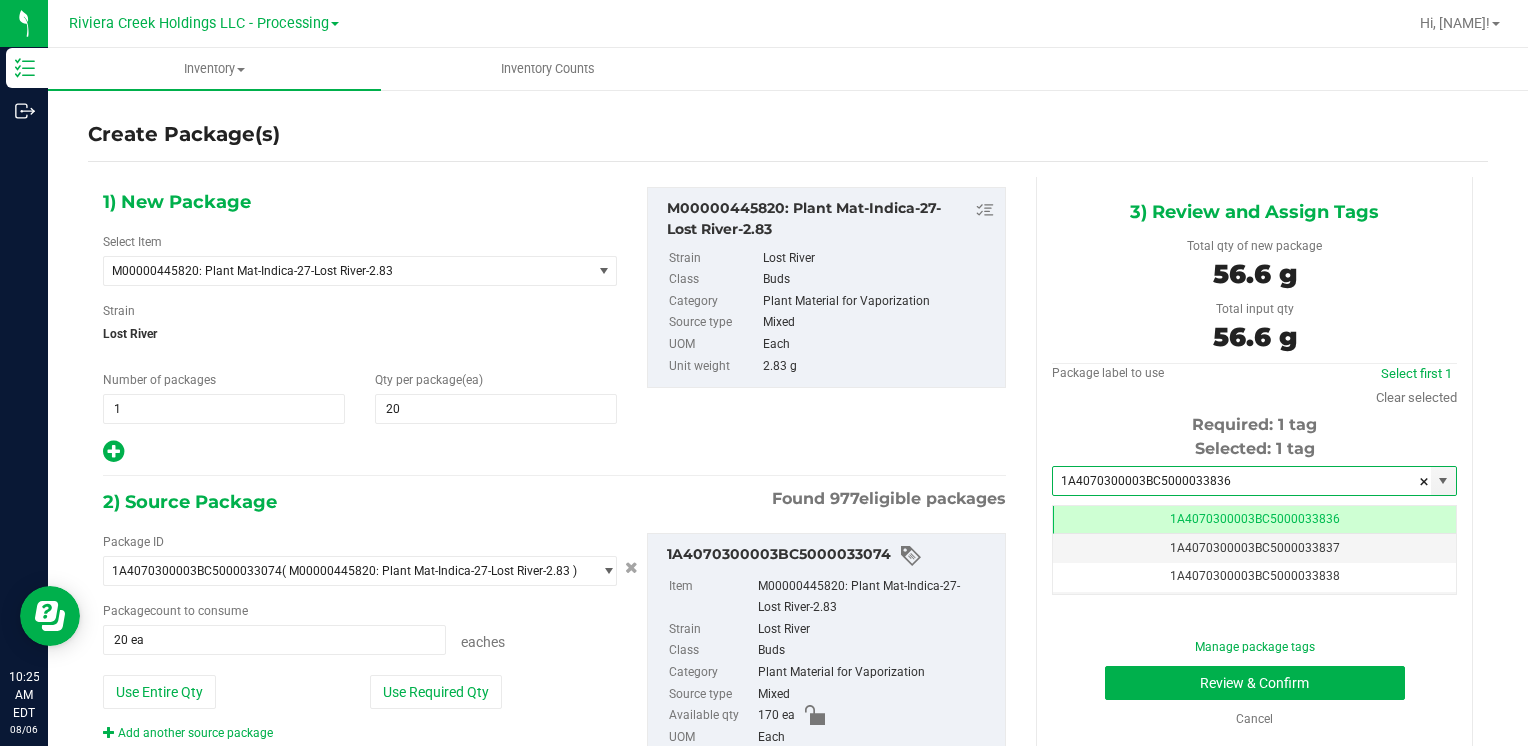 scroll, scrollTop: 0, scrollLeft: 0, axis: both 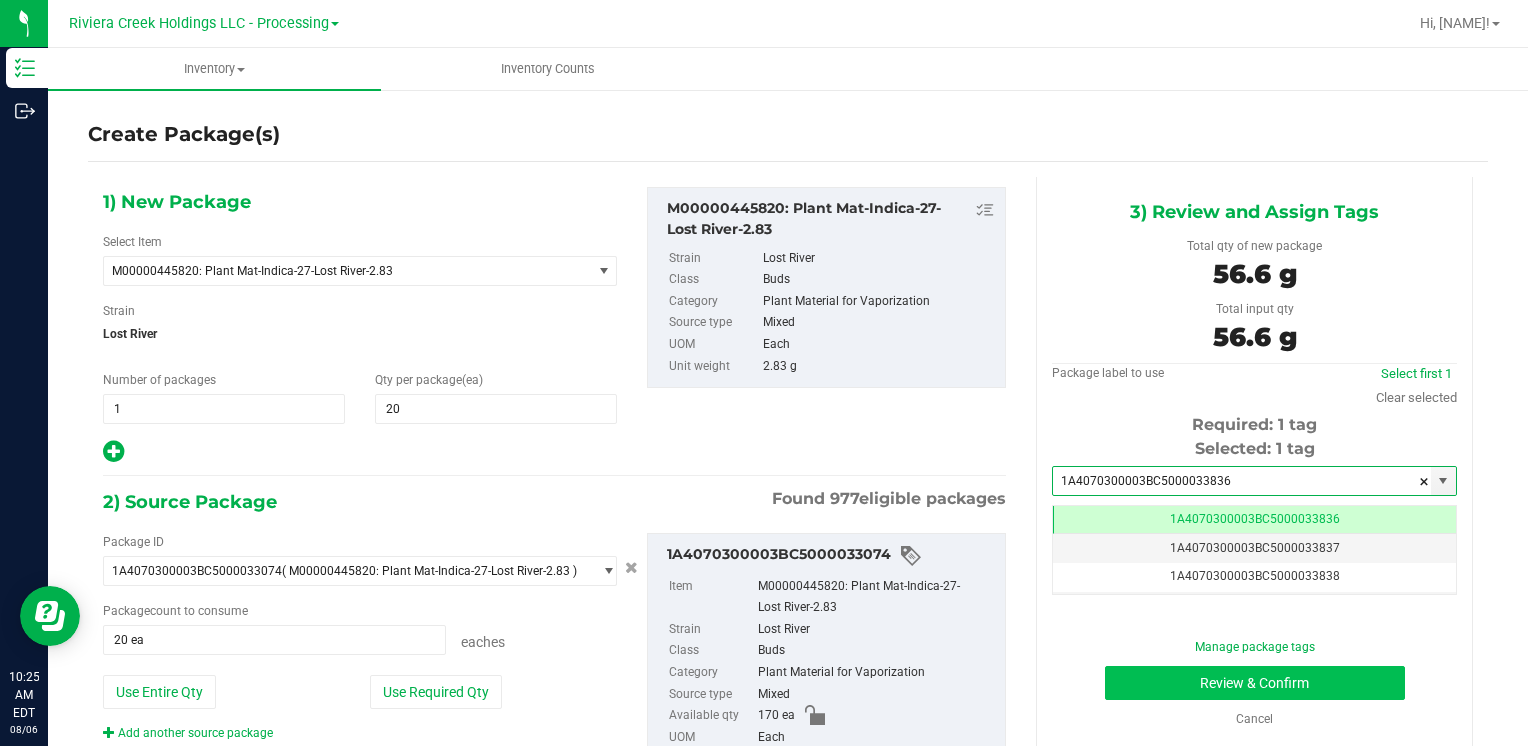 type on "1A4070300003BC5000033836" 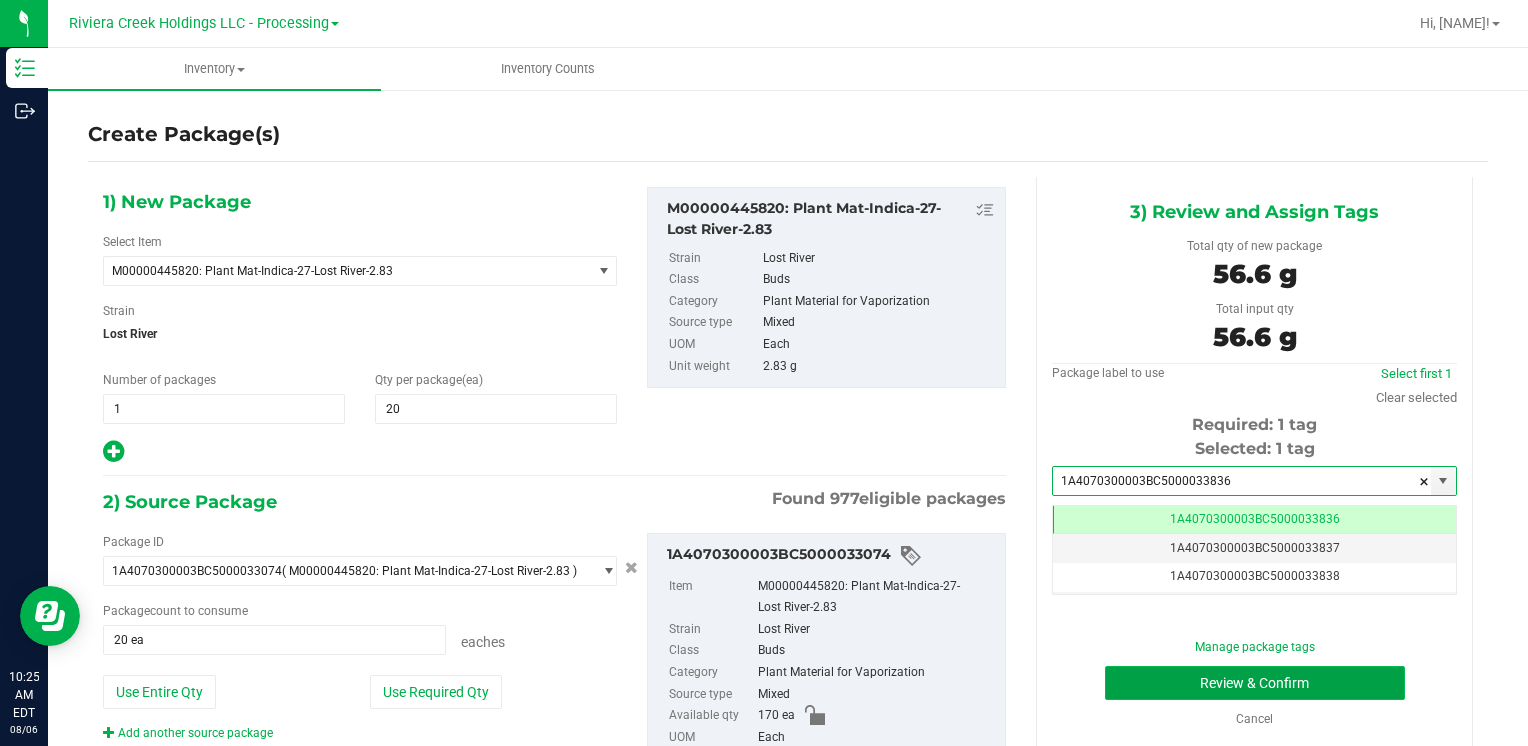 click on "Review & Confirm" at bounding box center (1255, 683) 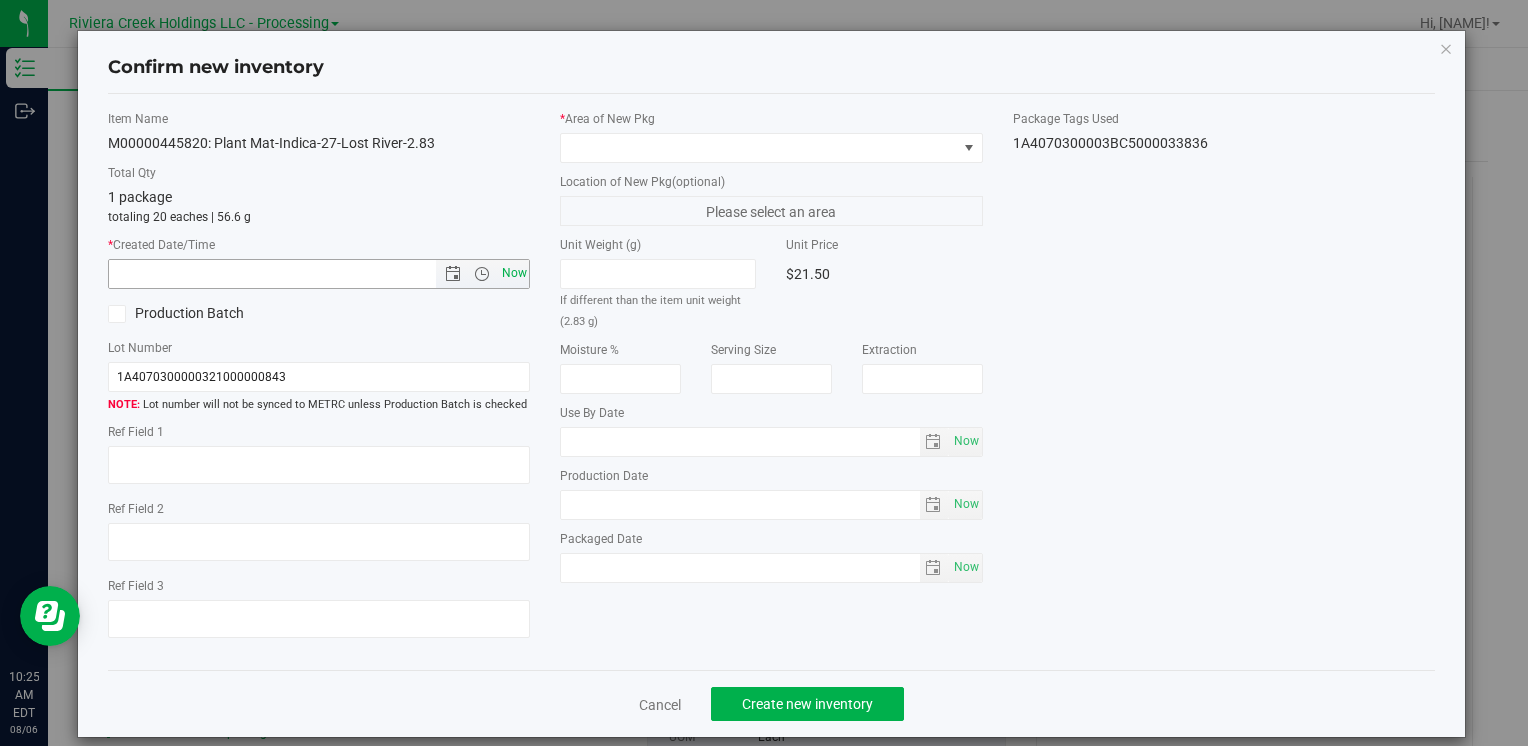 click on "Now" at bounding box center (514, 273) 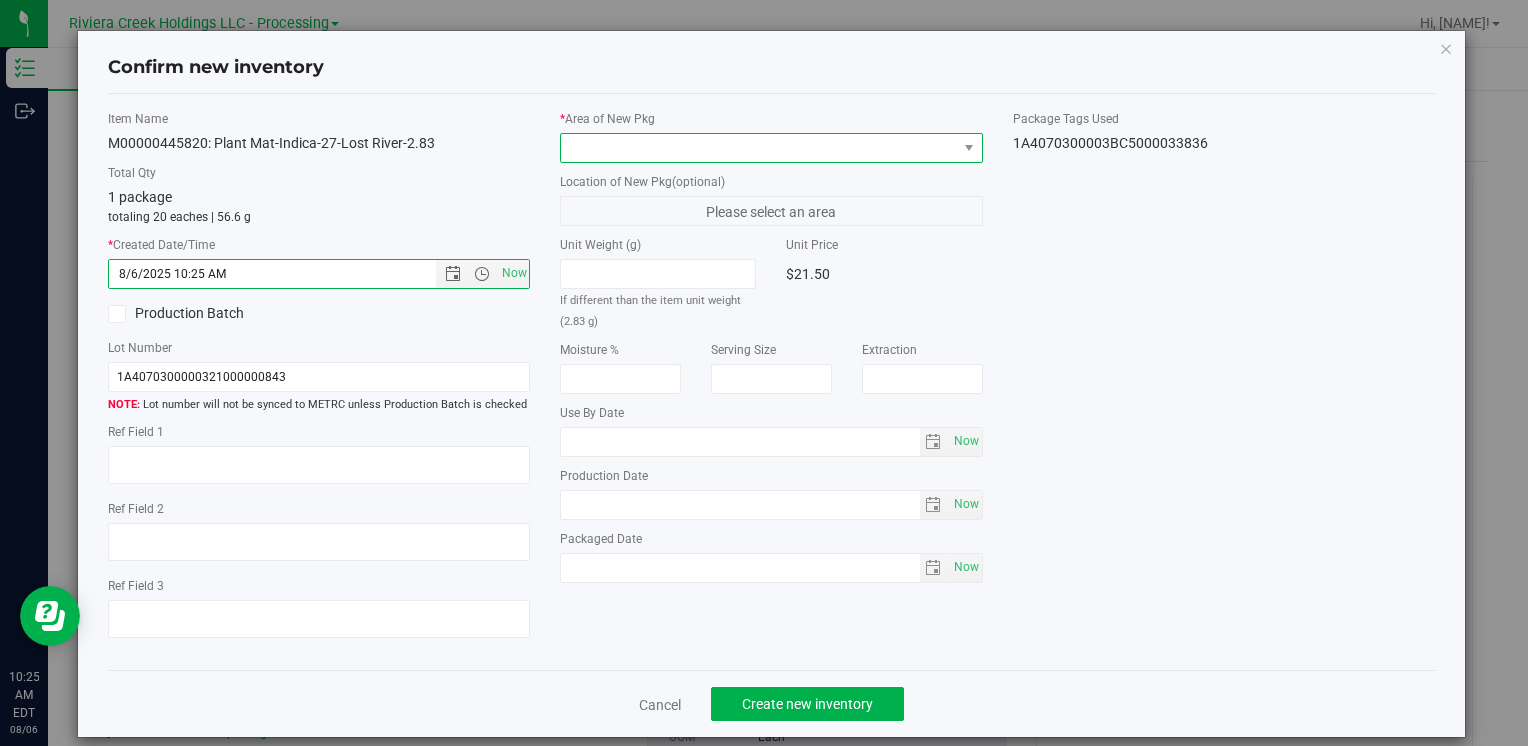drag, startPoint x: 588, startPoint y: 145, endPoint x: 612, endPoint y: 158, distance: 27.294687 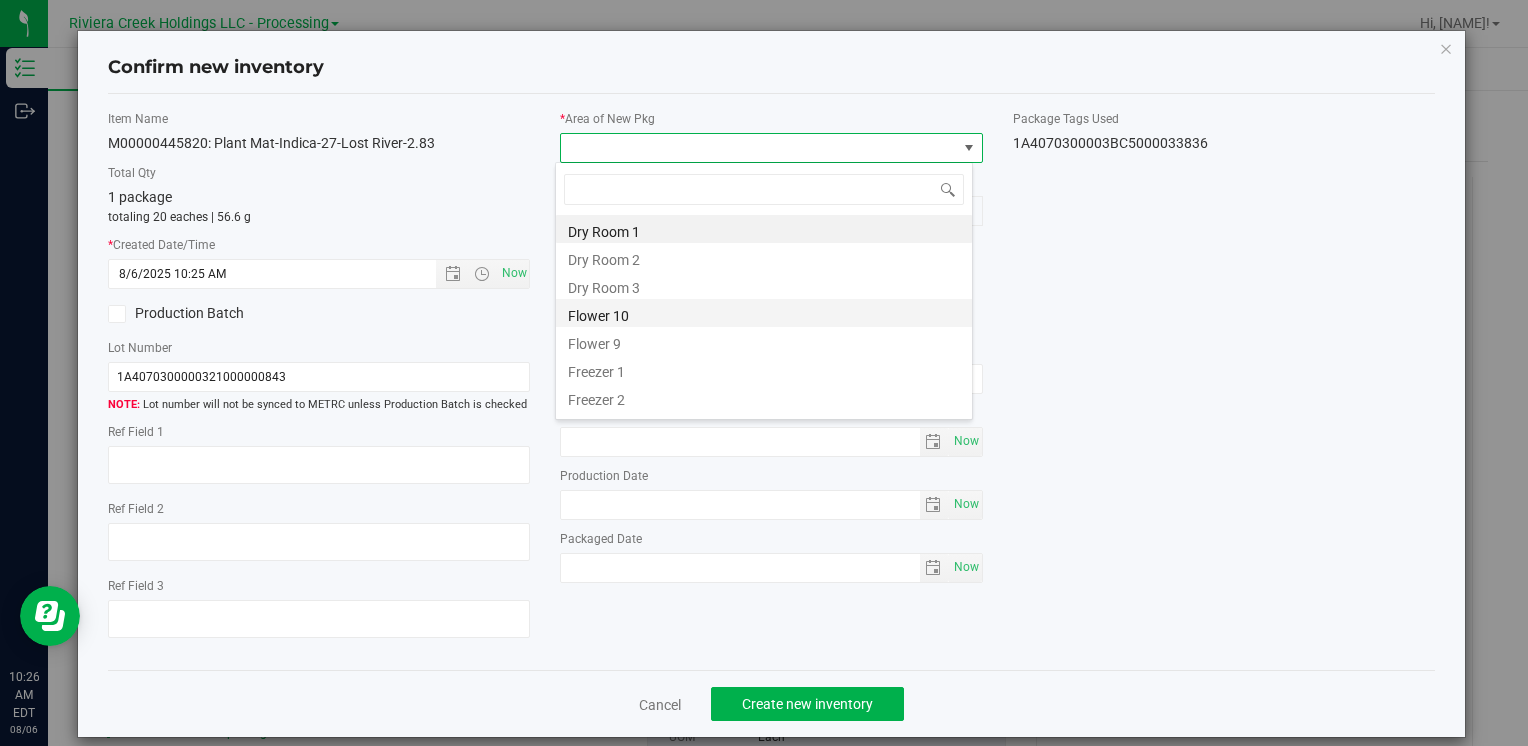 click on "Flower 10" at bounding box center [764, 313] 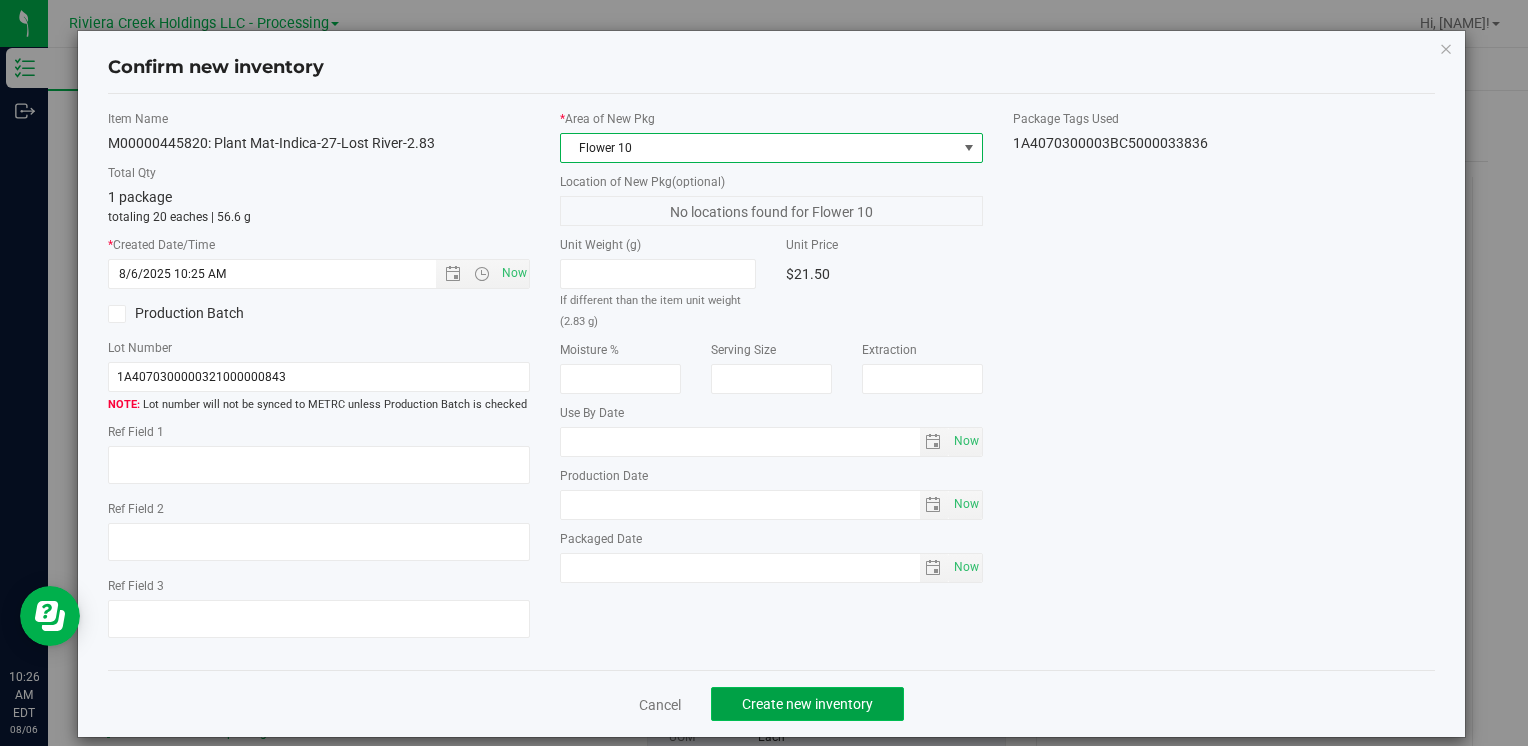 click on "Create new inventory" 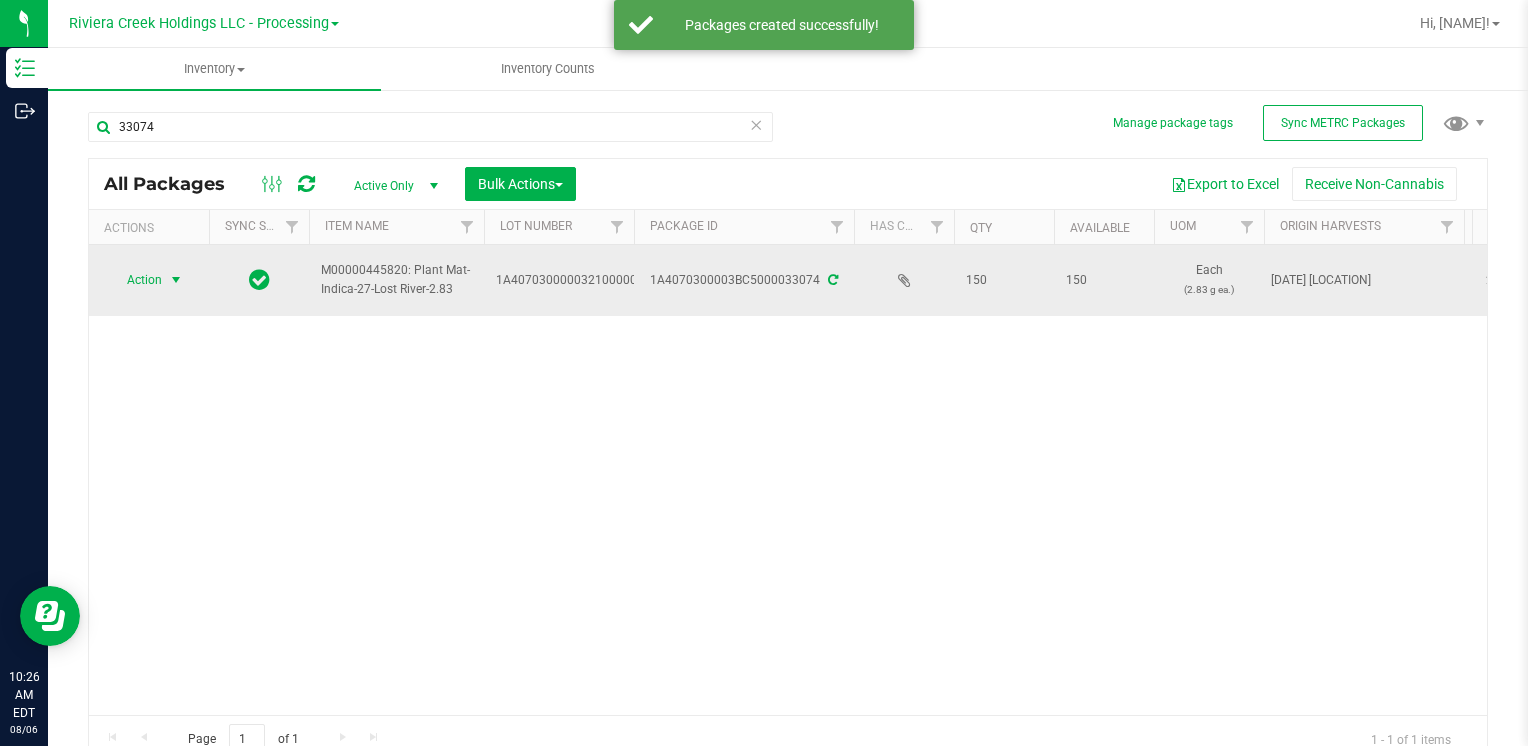 click at bounding box center [176, 280] 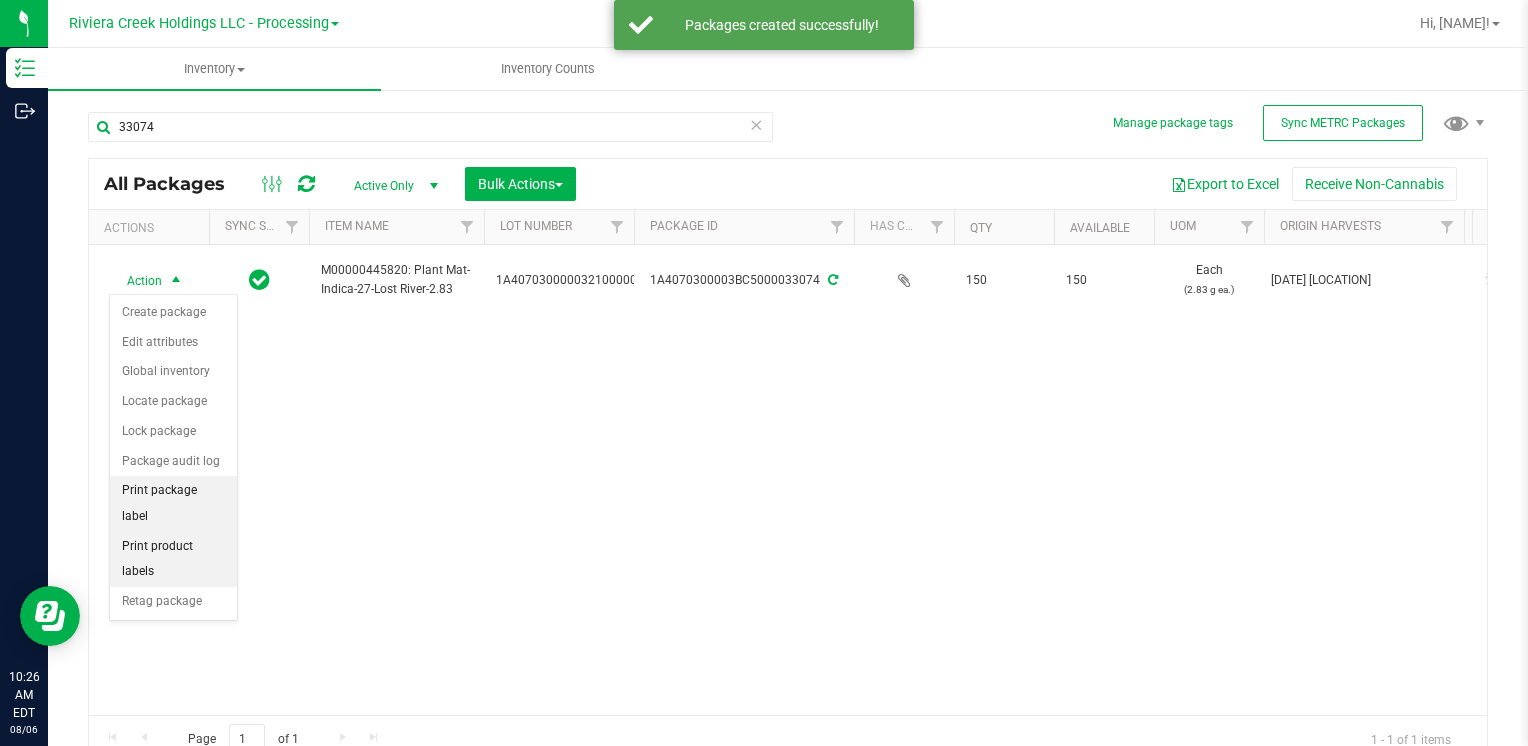 click on "Print package label" at bounding box center [173, 503] 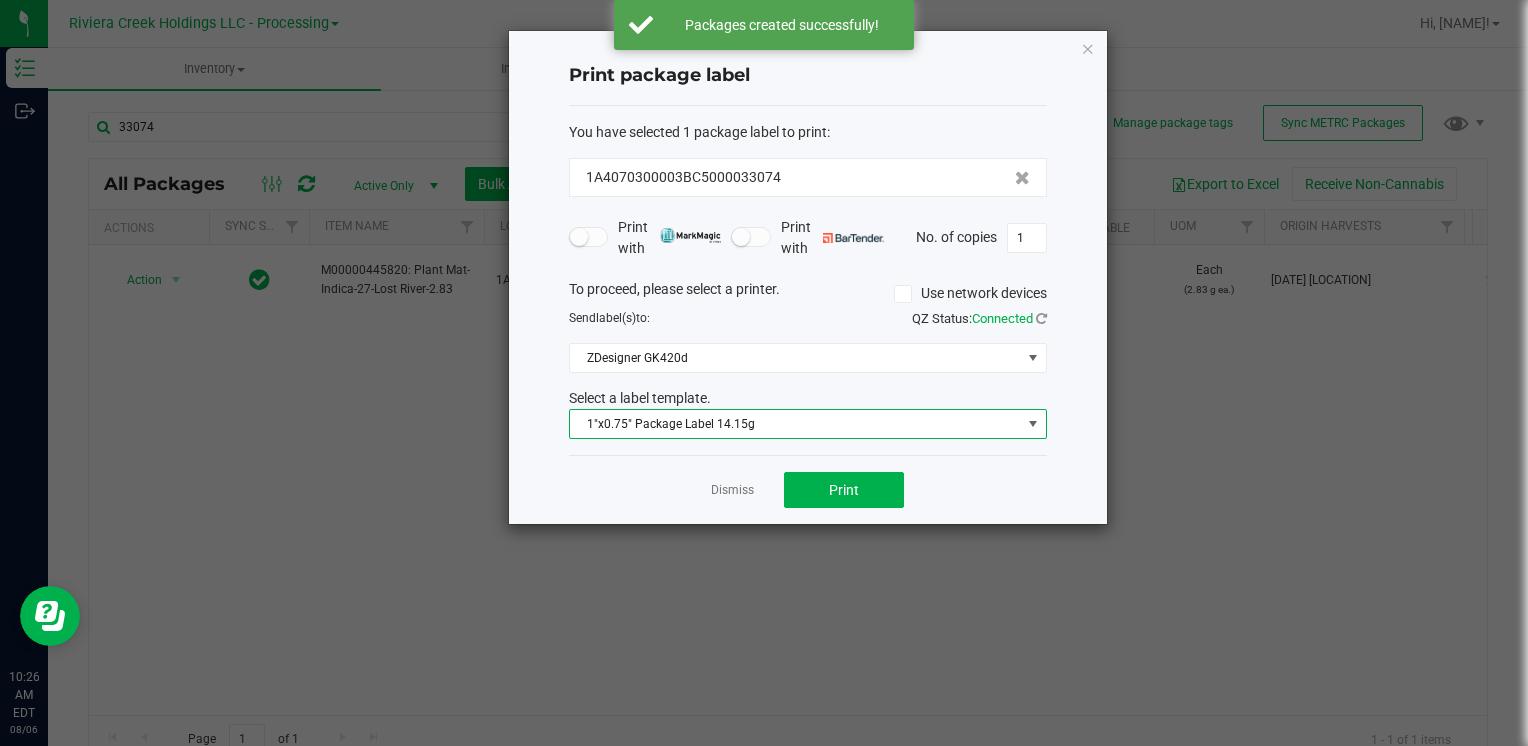 click on "1"x0.75" Package Label 14.15g" at bounding box center (795, 424) 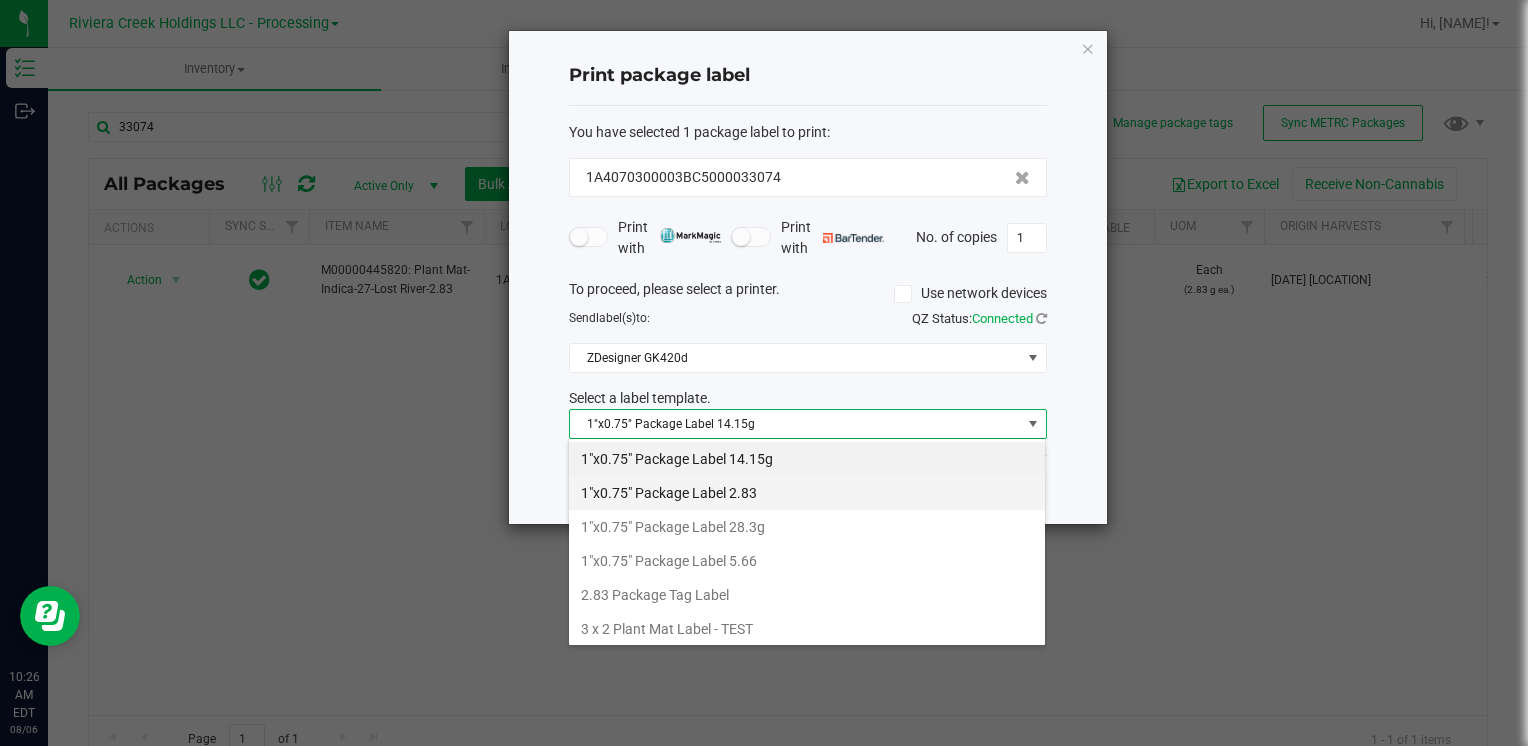 click on "1"x0.75" Package Label 2.83" at bounding box center [807, 493] 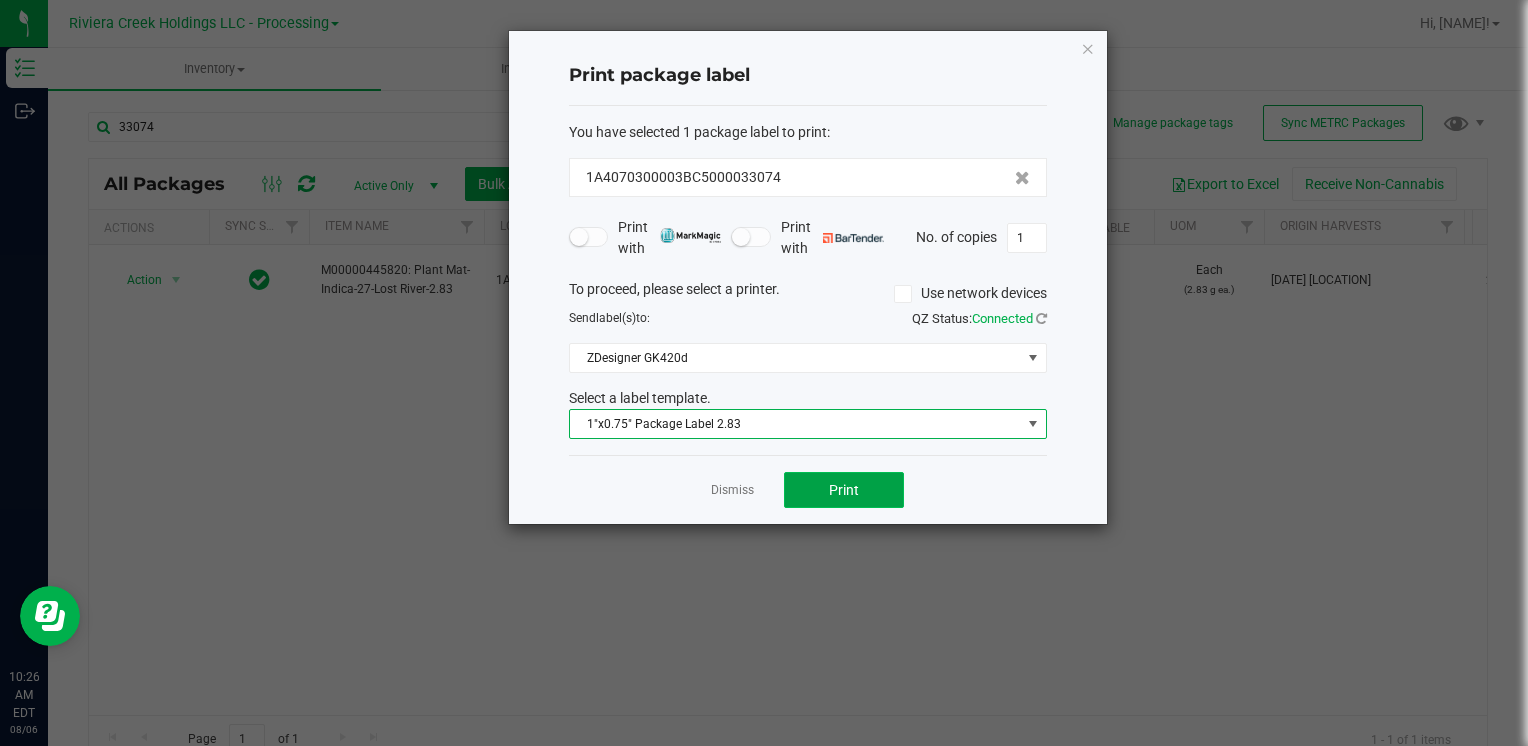 click on "Print" 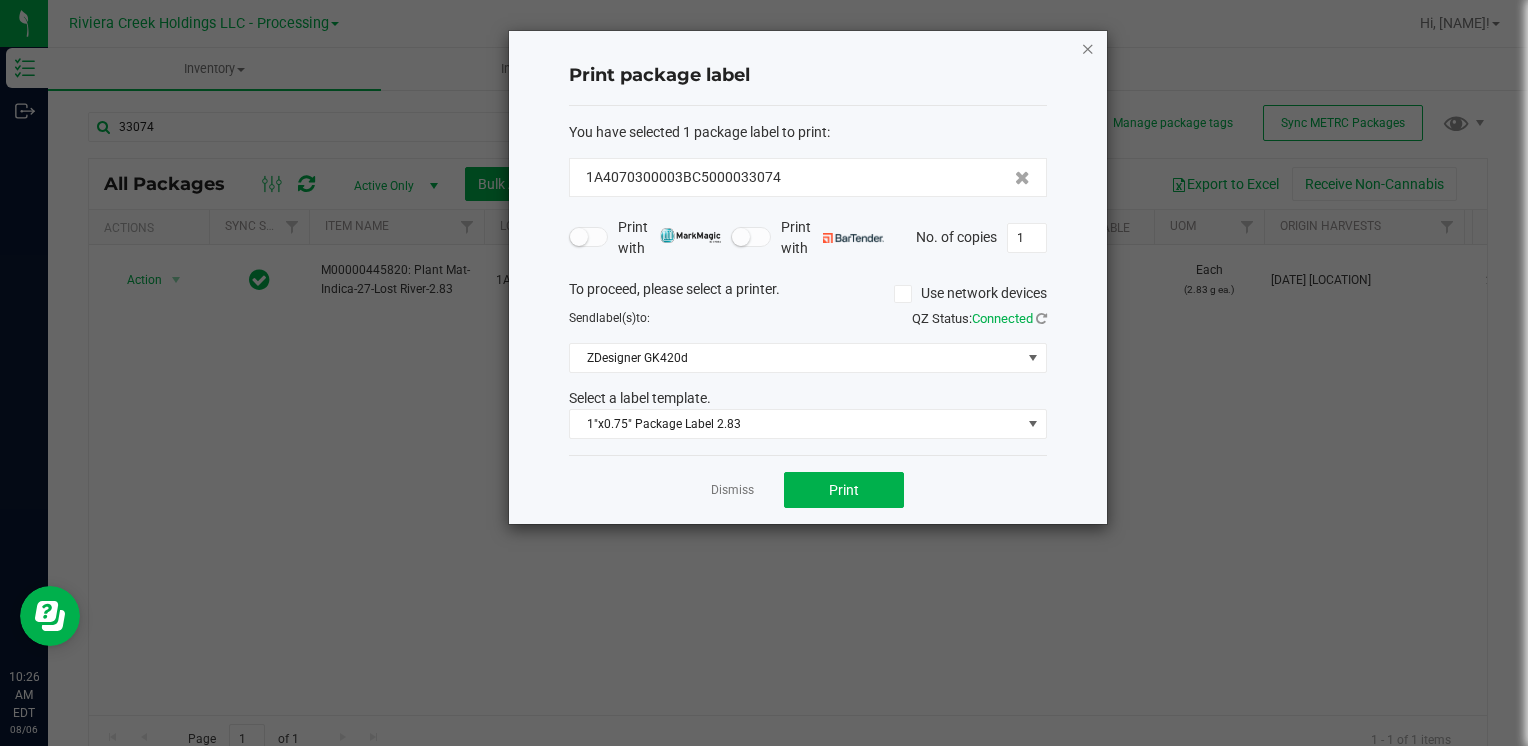 click 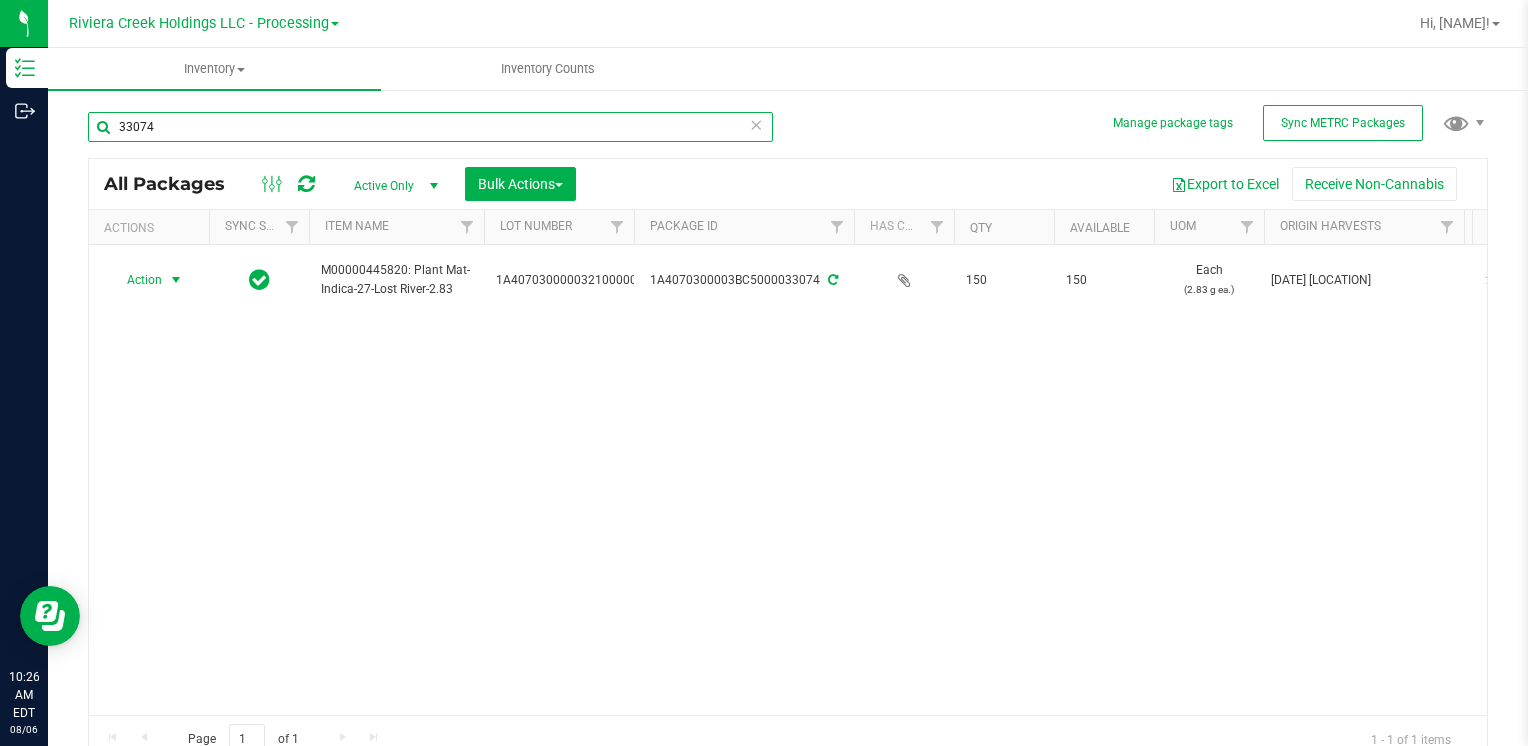 click on "33074" at bounding box center [430, 127] 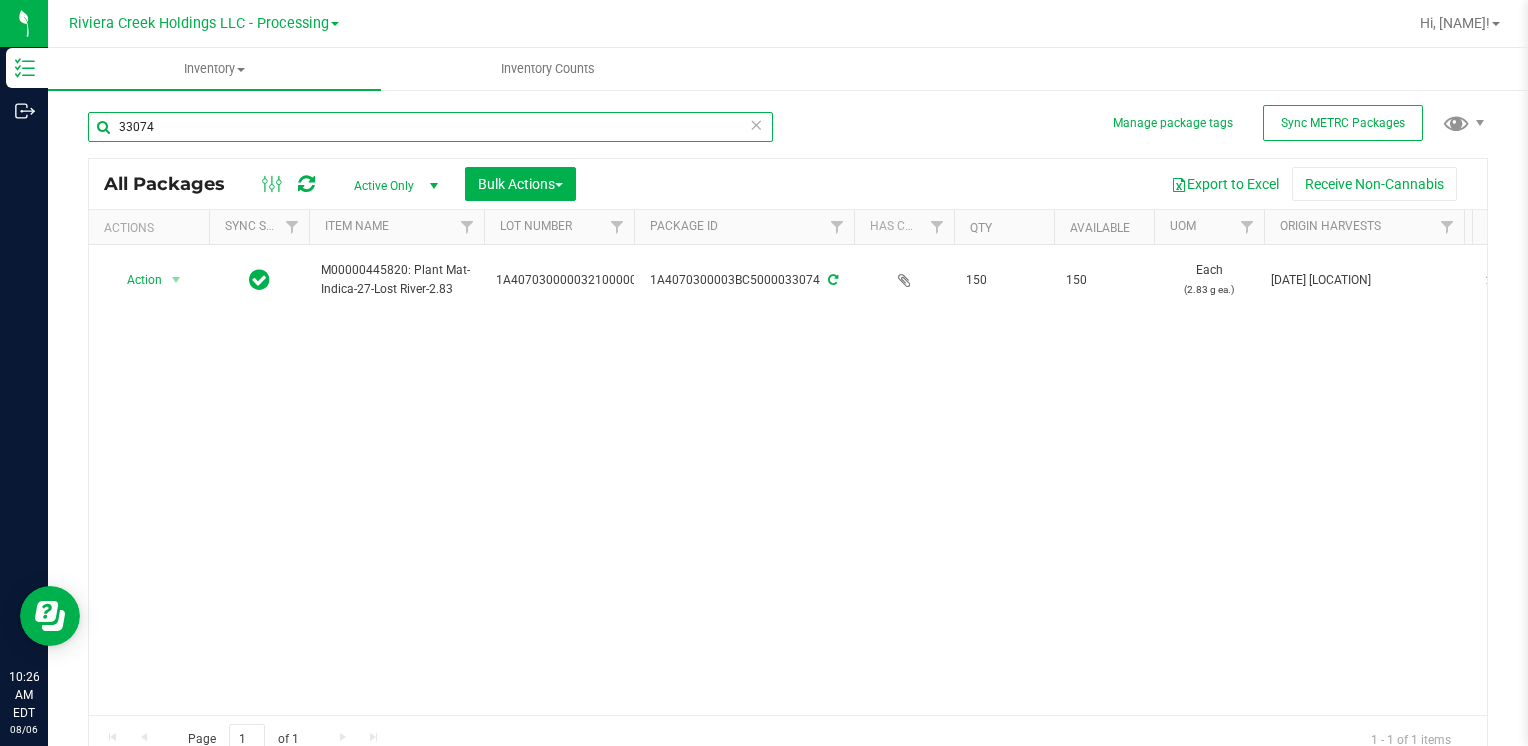 click on "33074" at bounding box center (430, 127) 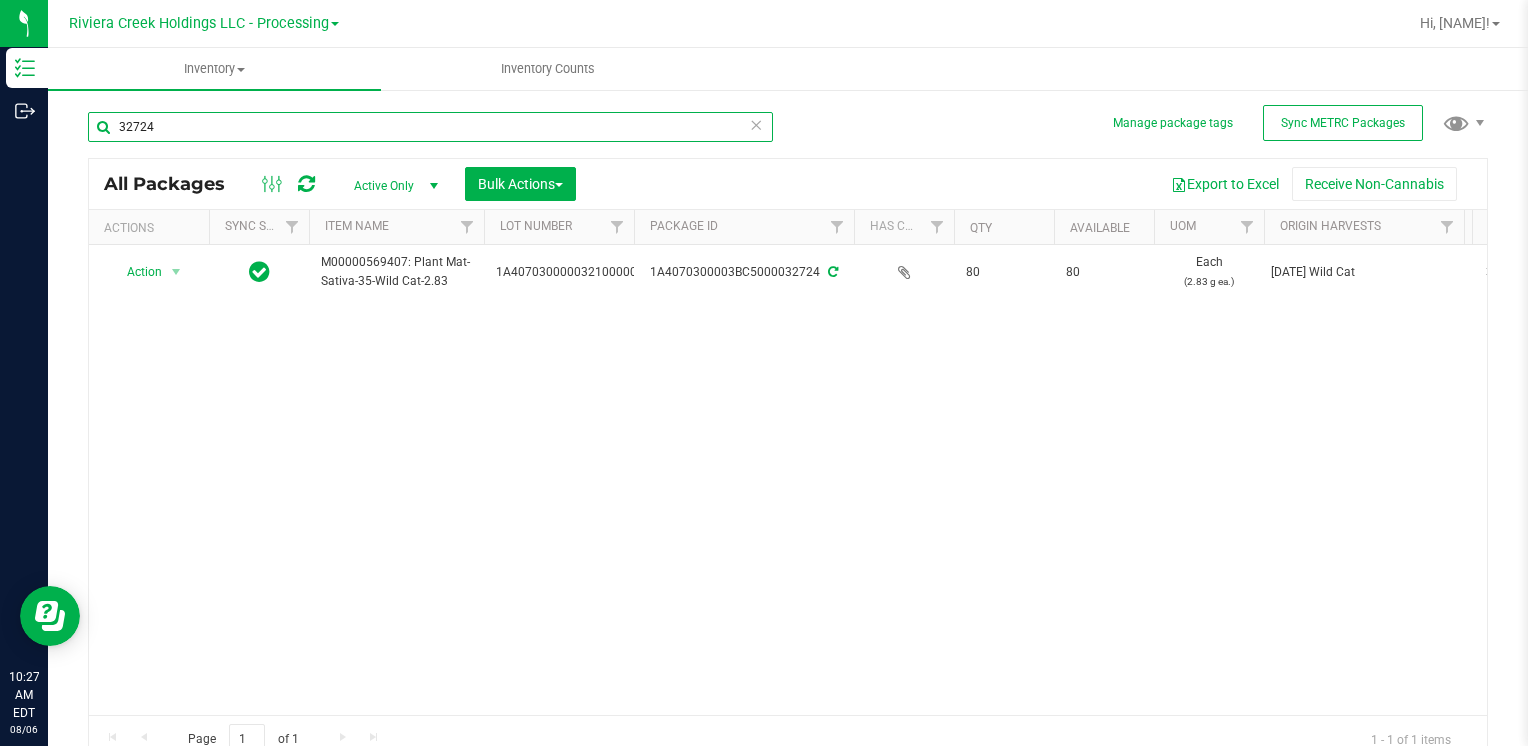 click on "32724" at bounding box center [430, 127] 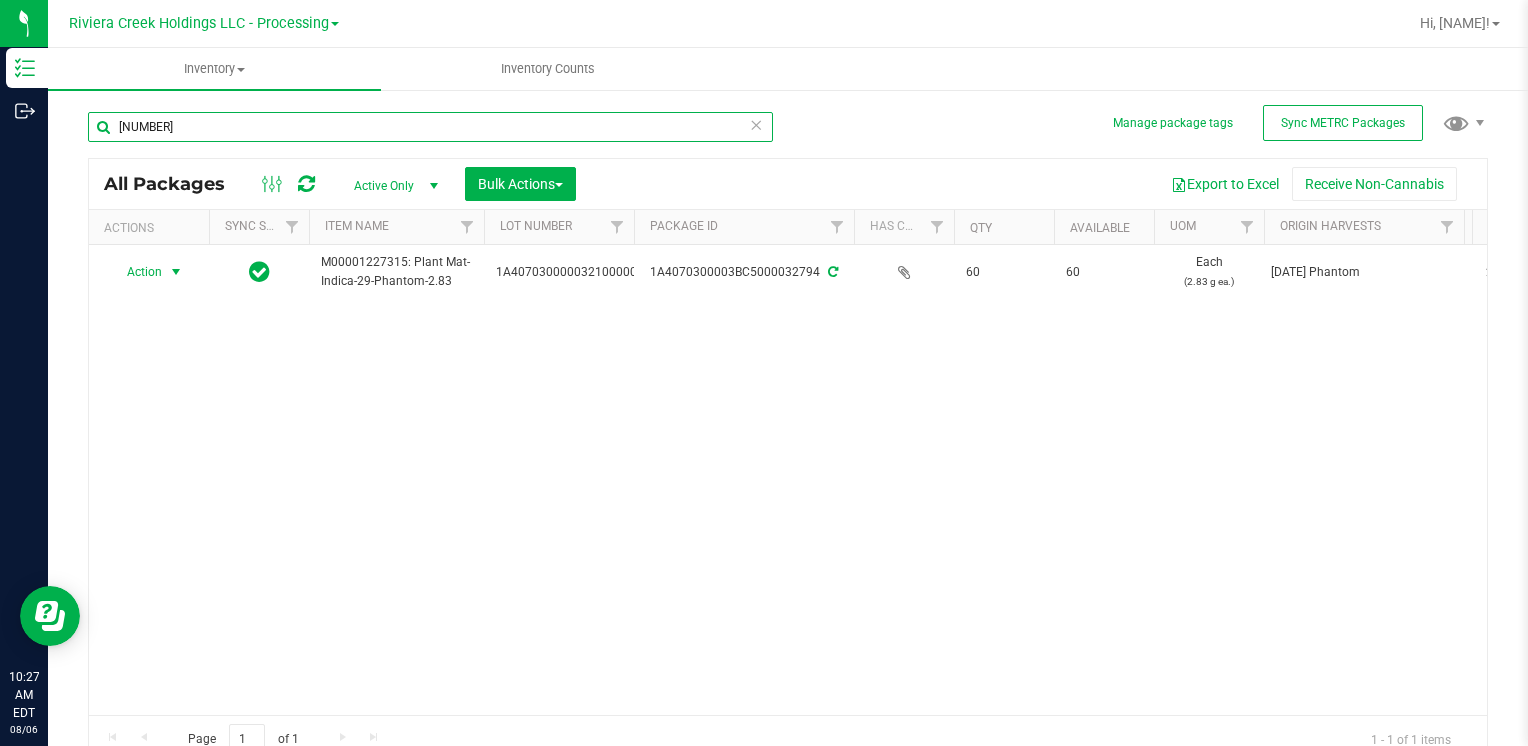 type on "[NUMBER]" 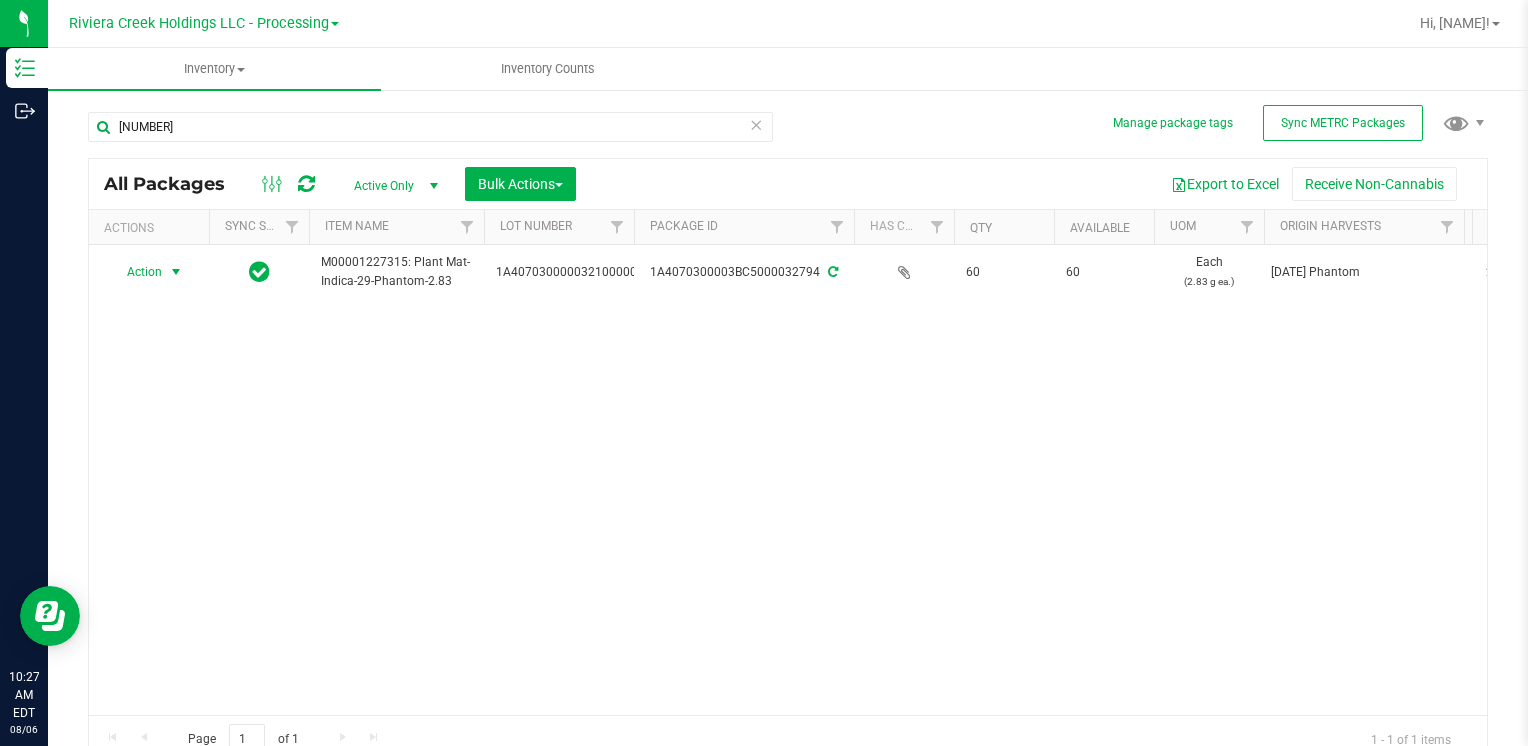 drag, startPoint x: 164, startPoint y: 270, endPoint x: 152, endPoint y: 297, distance: 29.546574 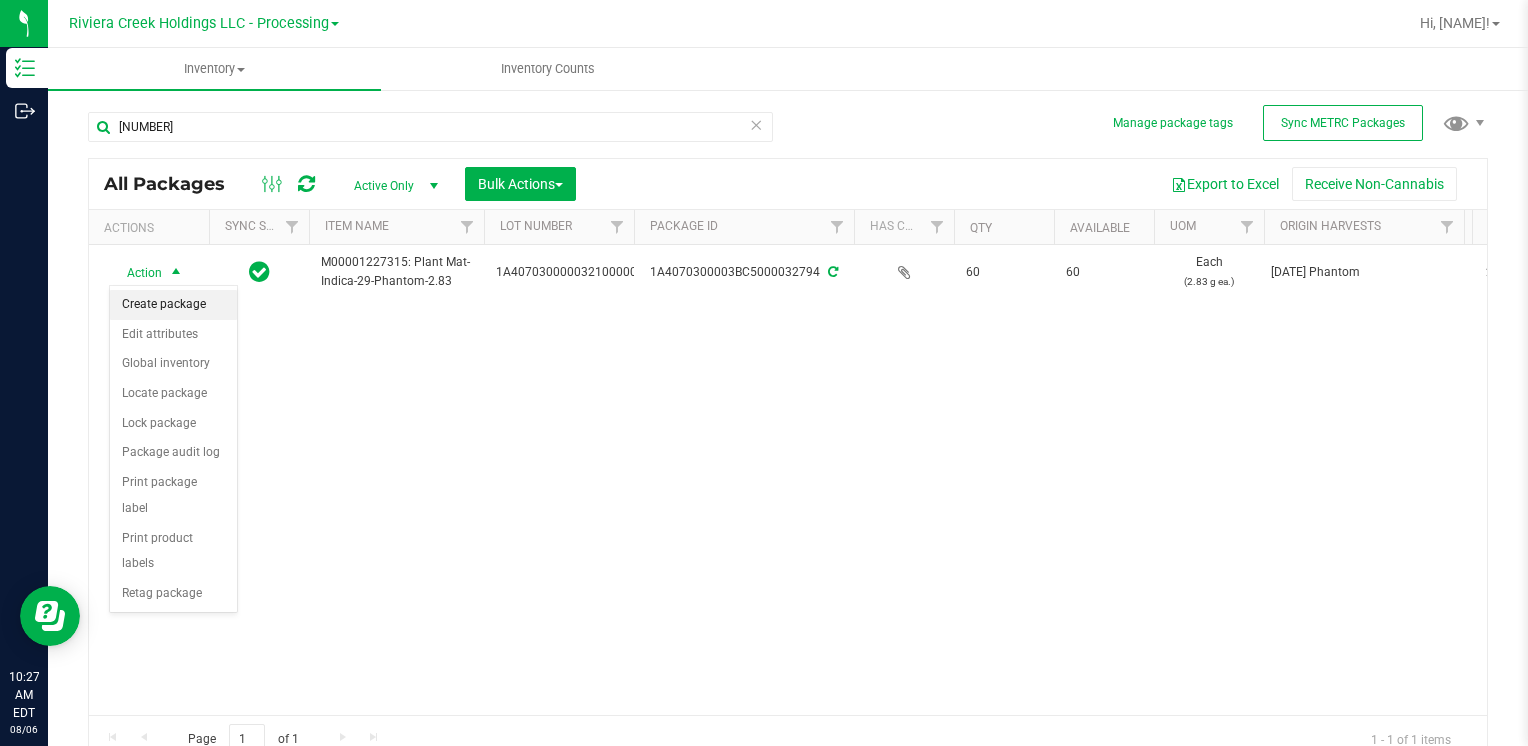 click on "Create package" at bounding box center (173, 305) 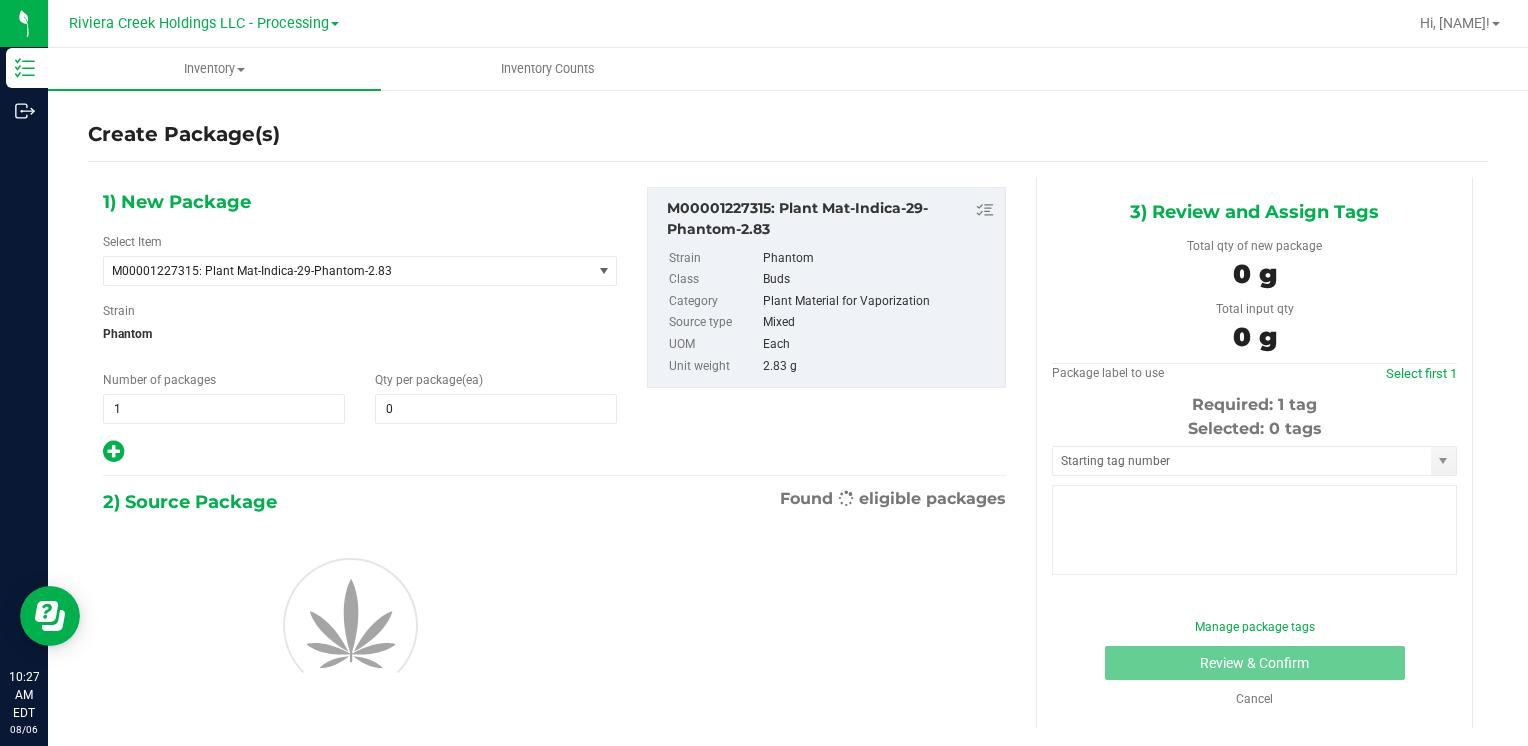 type on "0" 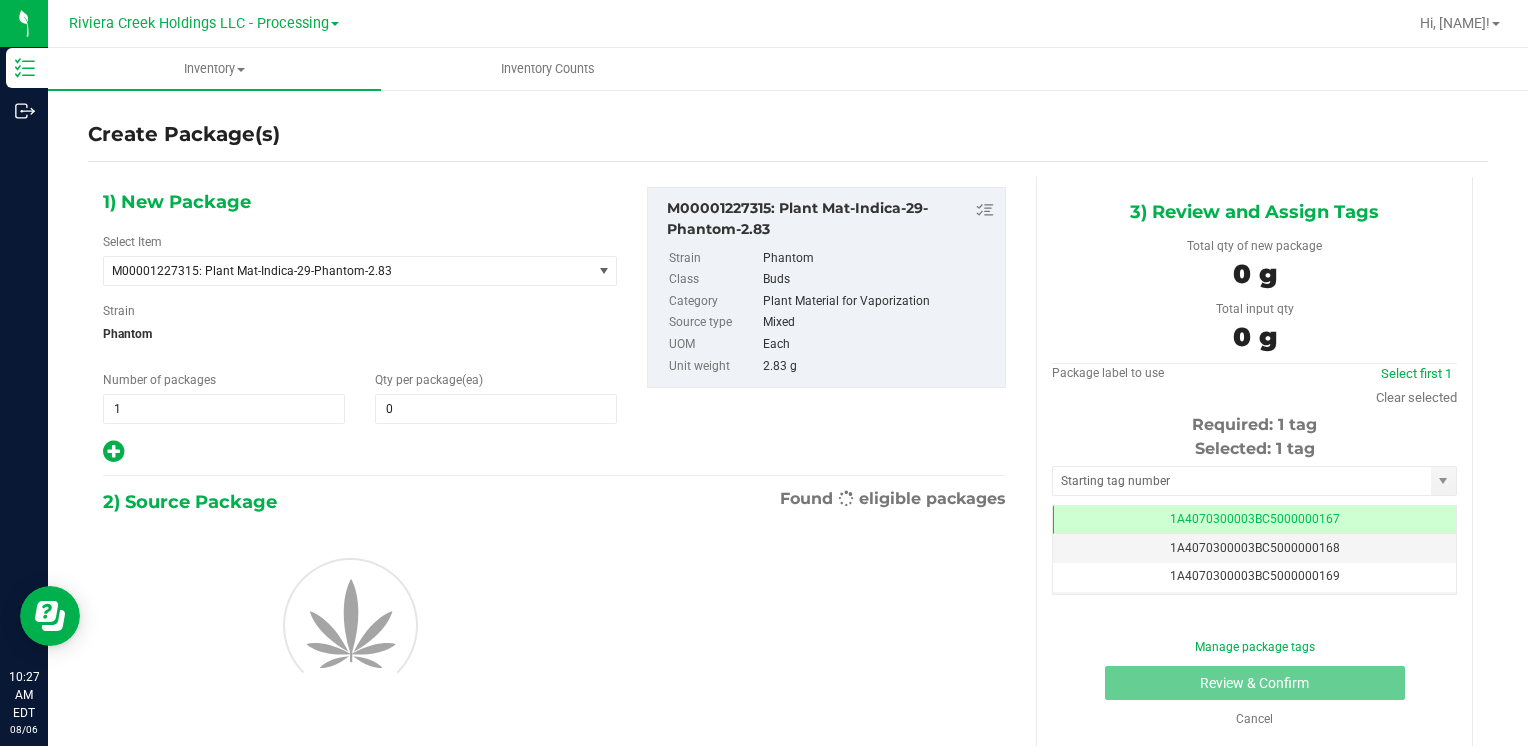 scroll, scrollTop: 0, scrollLeft: 0, axis: both 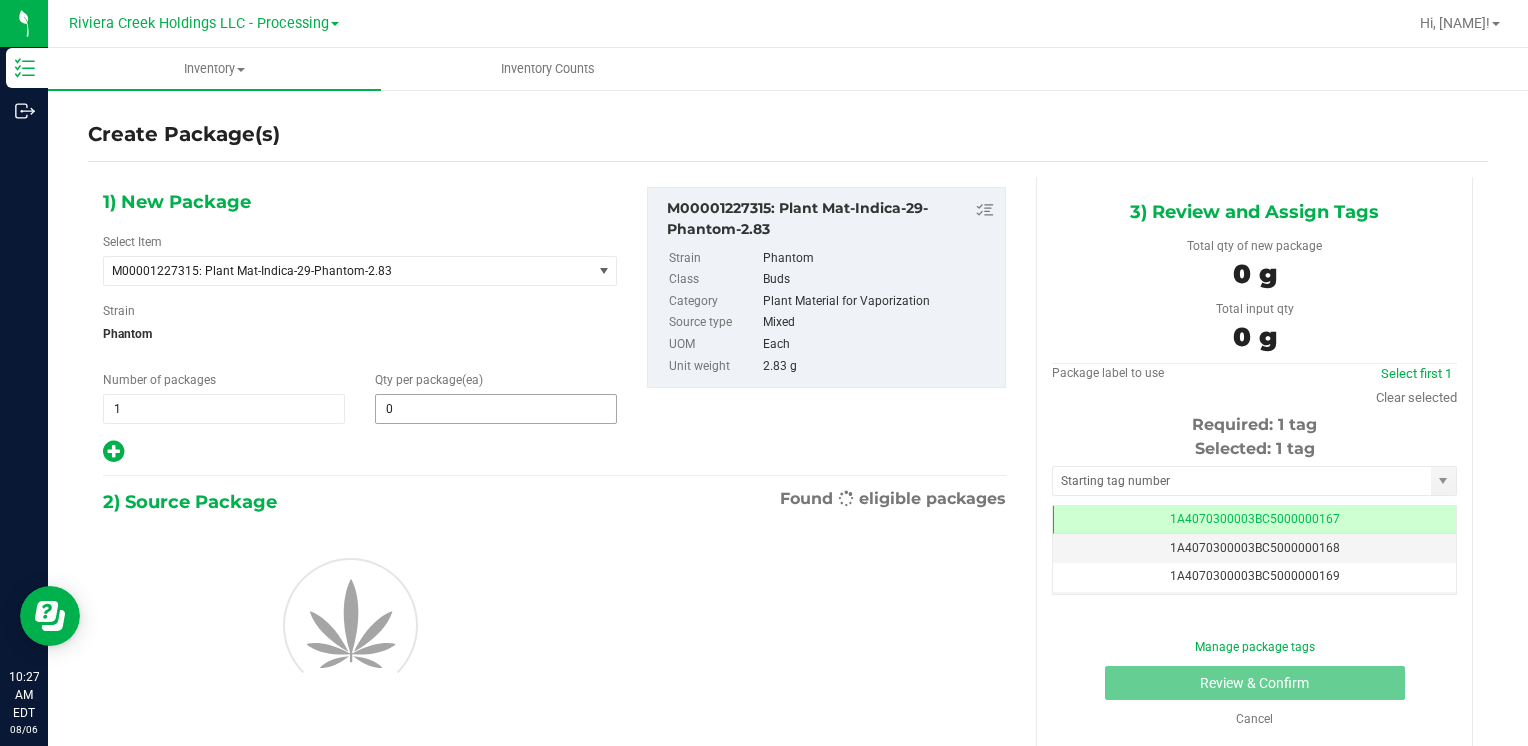 type 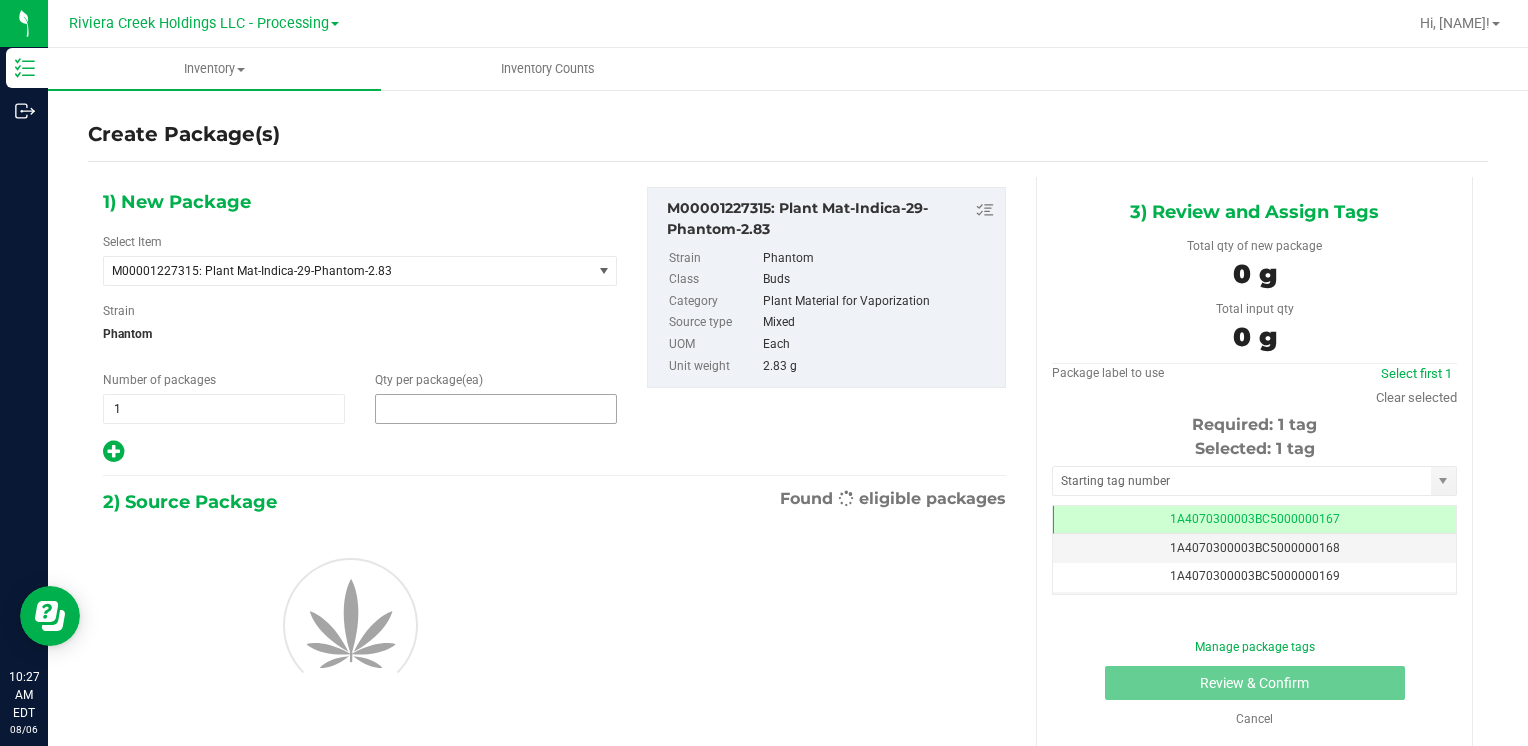 click at bounding box center (496, 409) 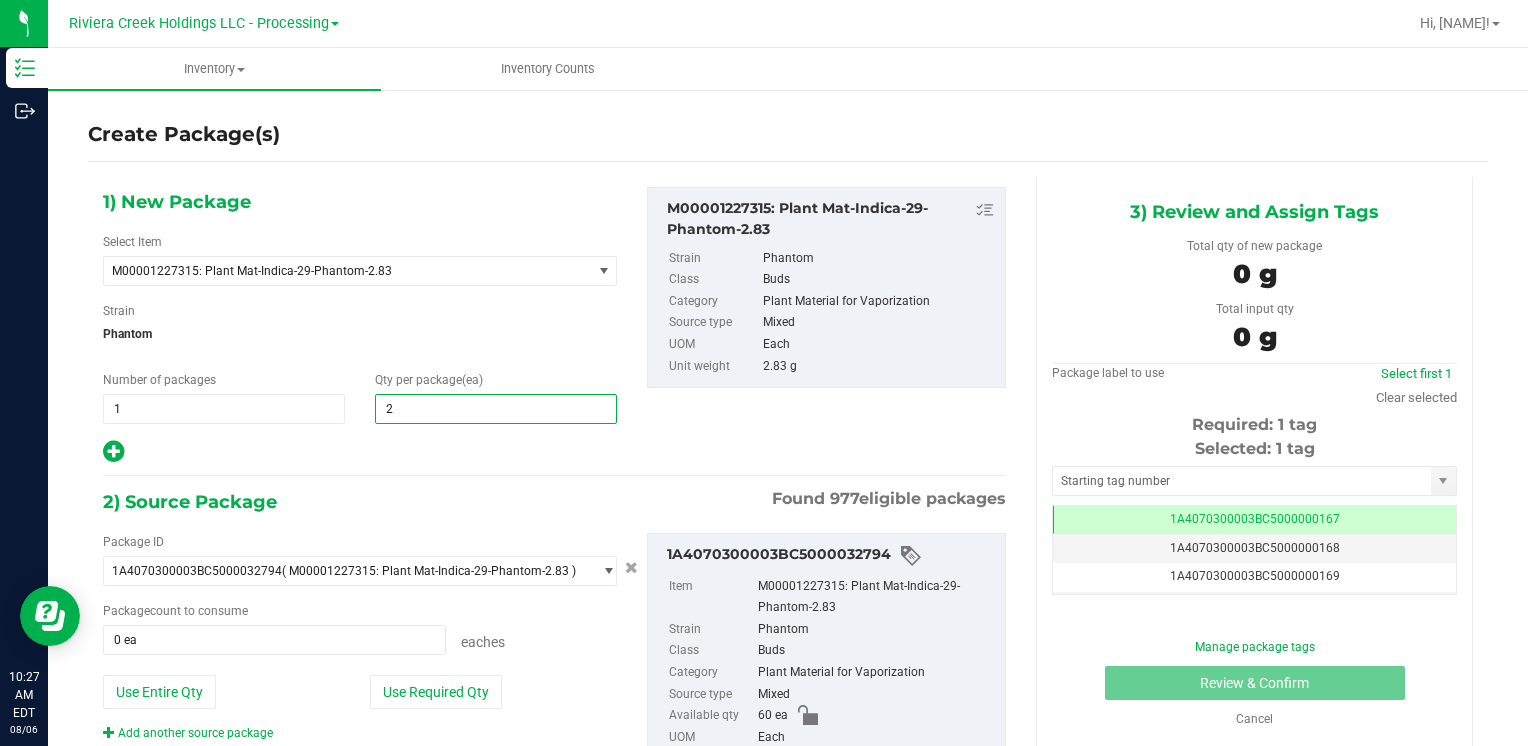 type on "20" 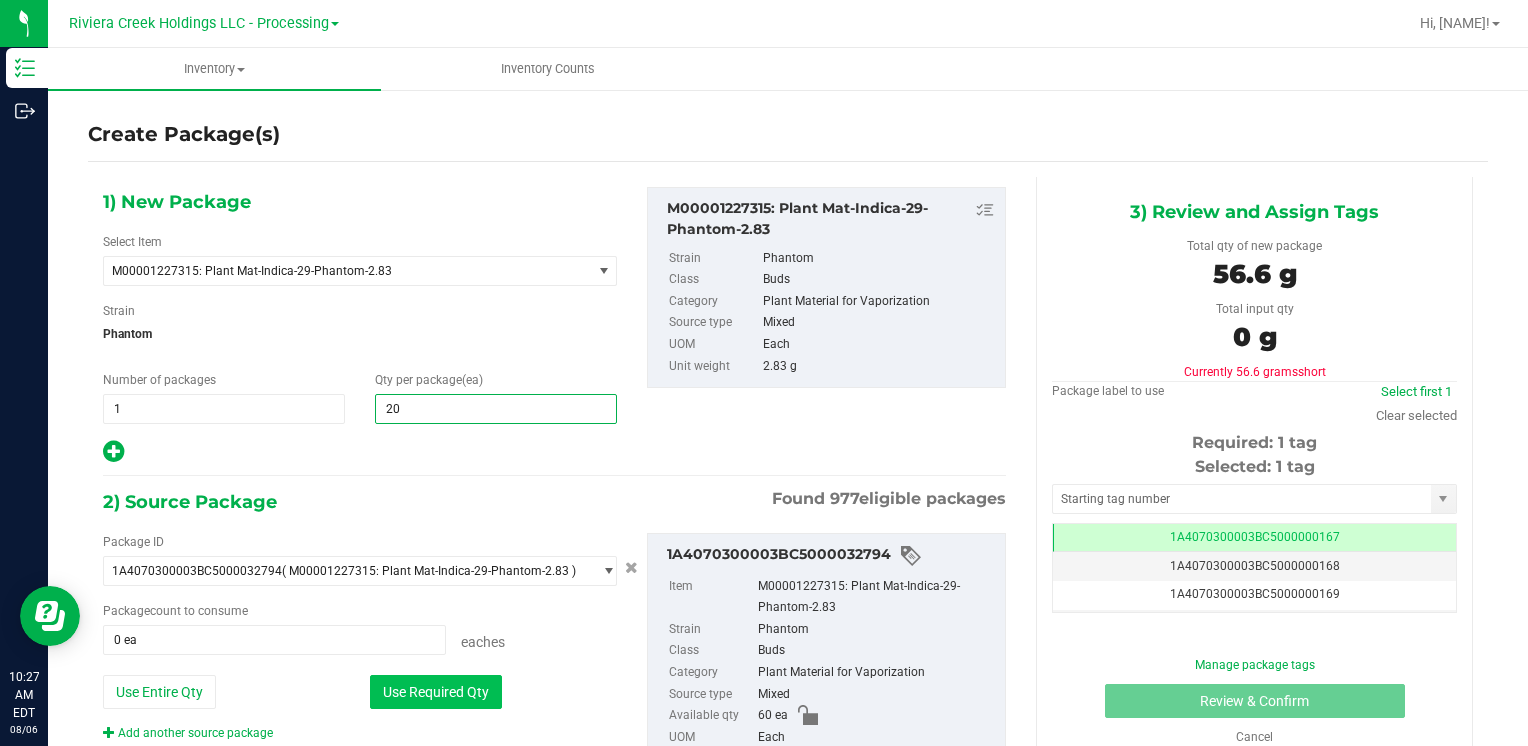 type on "20" 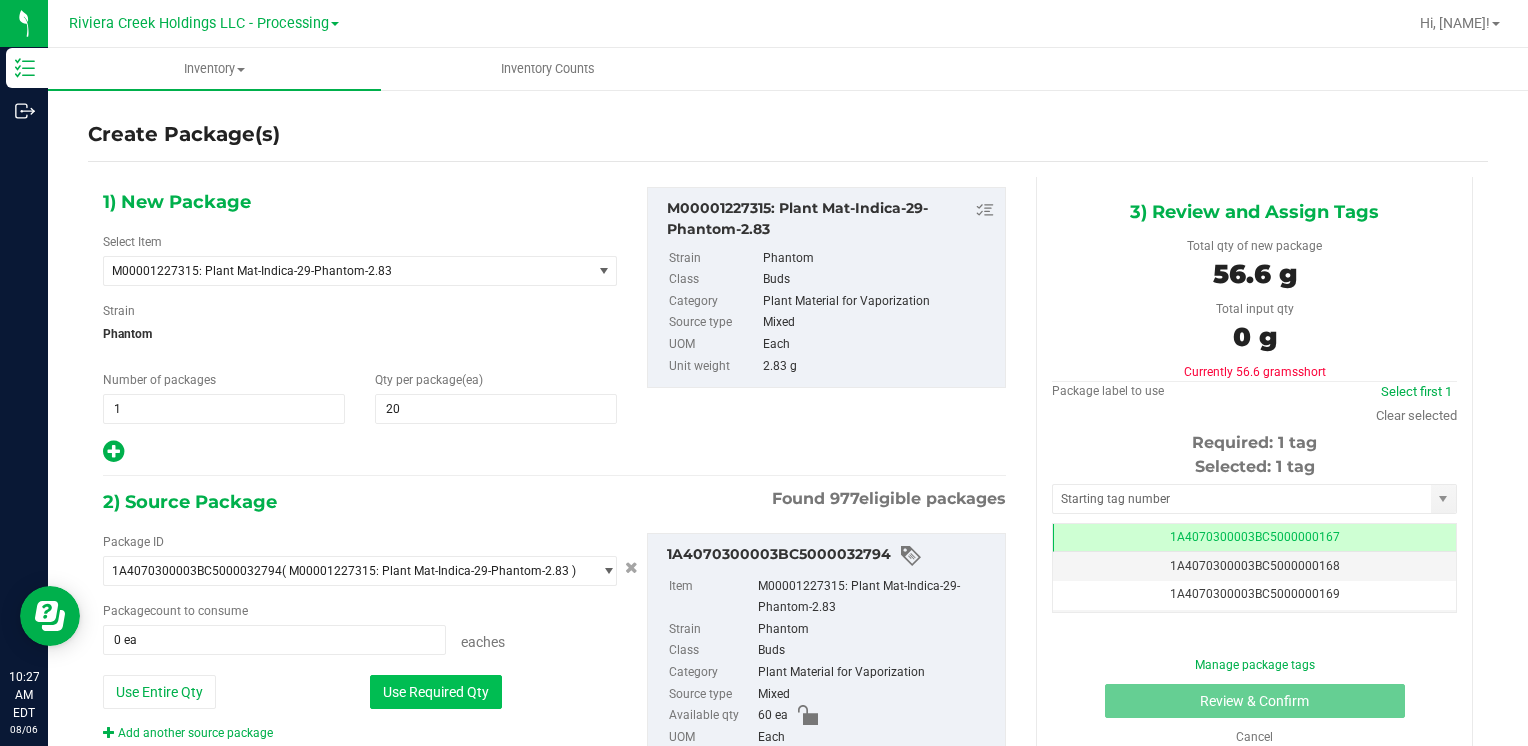click on "Use Required Qty" at bounding box center [436, 692] 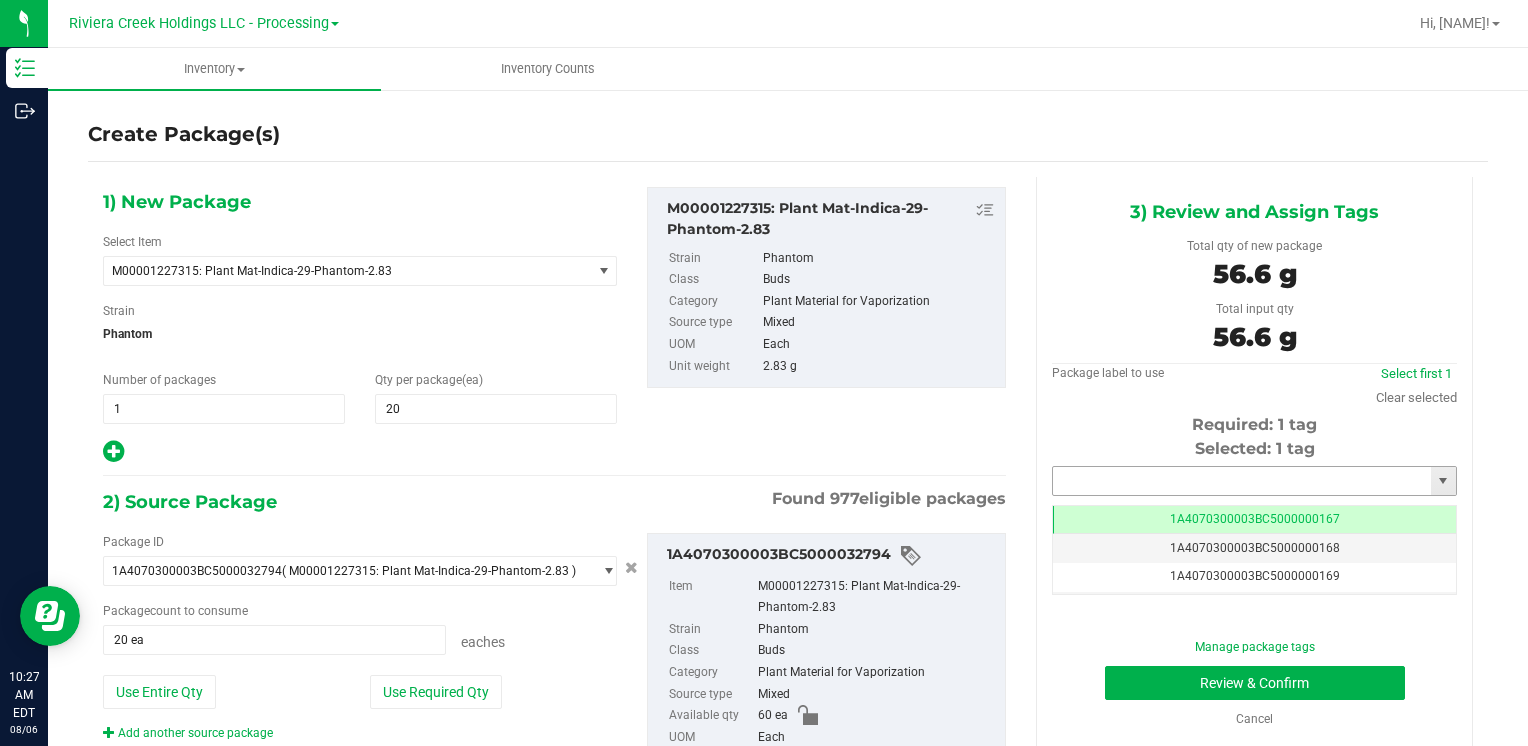 click at bounding box center (1242, 481) 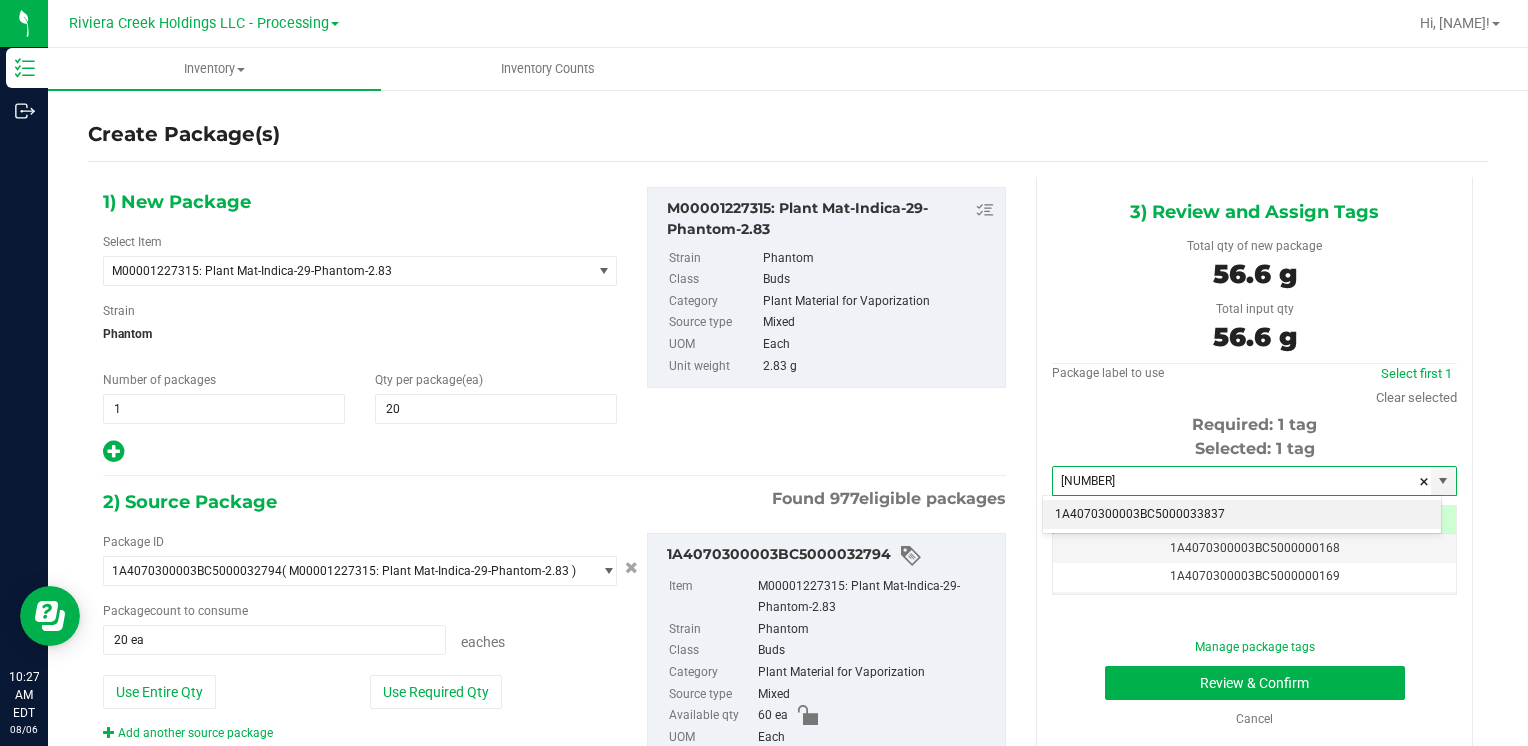 click on "1A4070300003BC5000033837" at bounding box center [1242, 515] 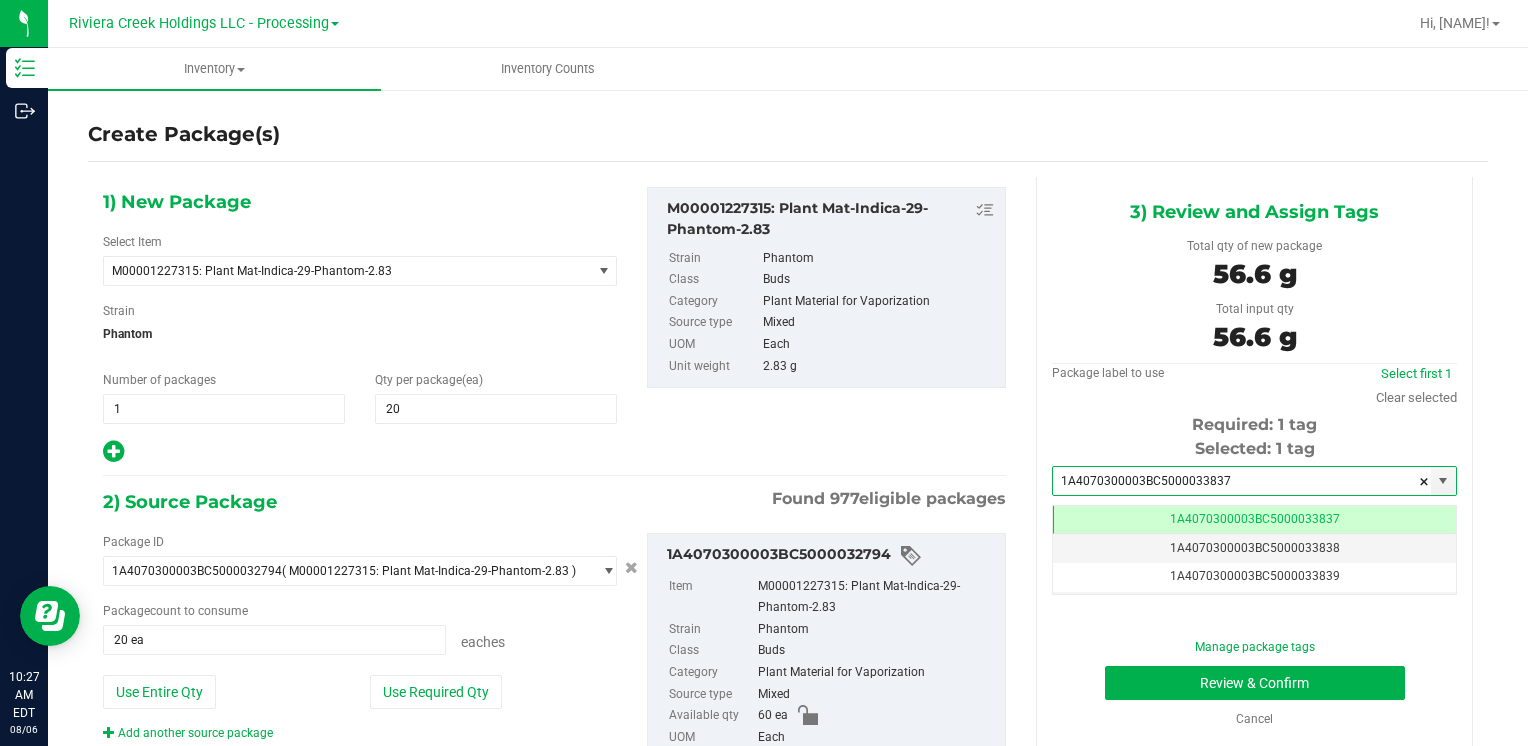 scroll, scrollTop: 0, scrollLeft: 0, axis: both 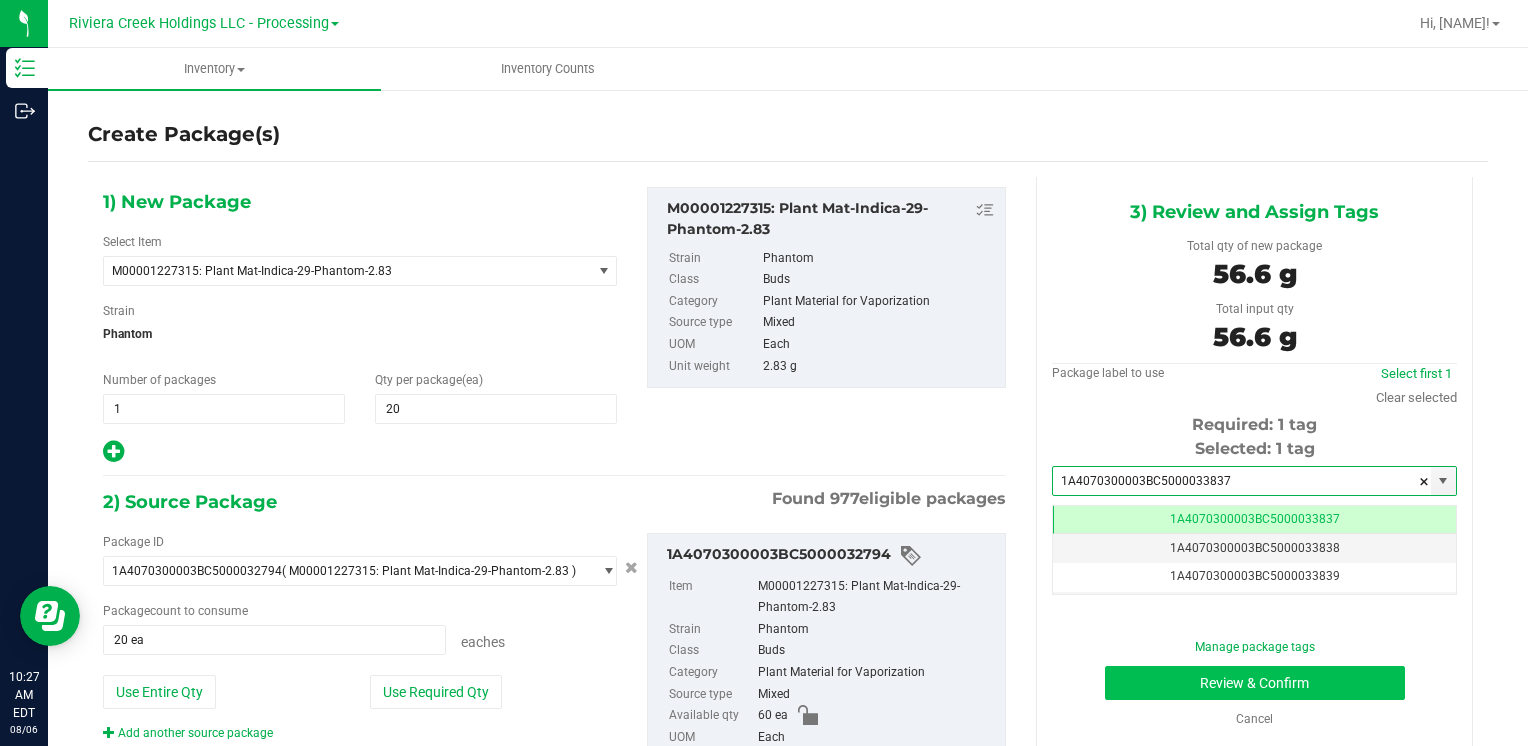 type on "1A4070300003BC5000033837" 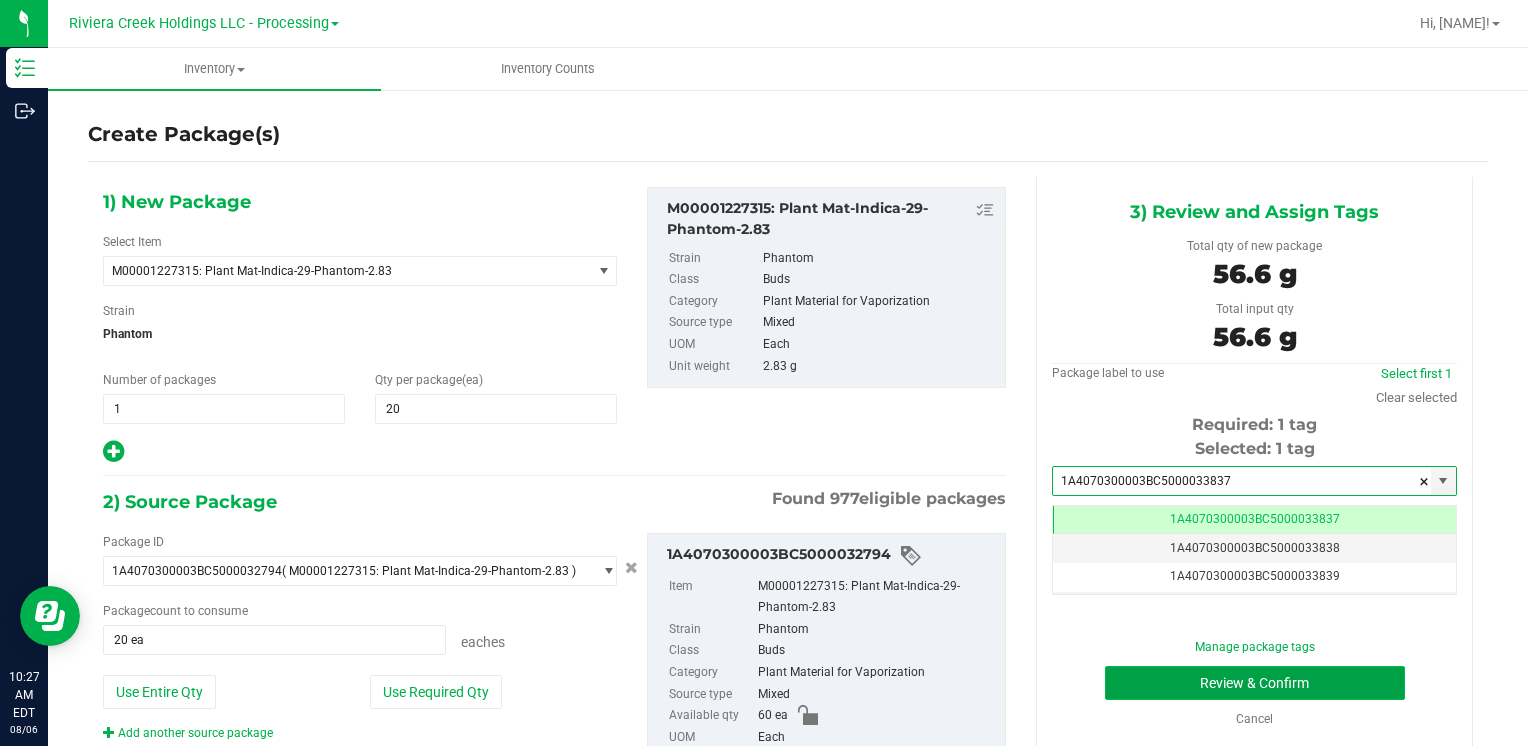 click on "Review & Confirm" at bounding box center (1255, 683) 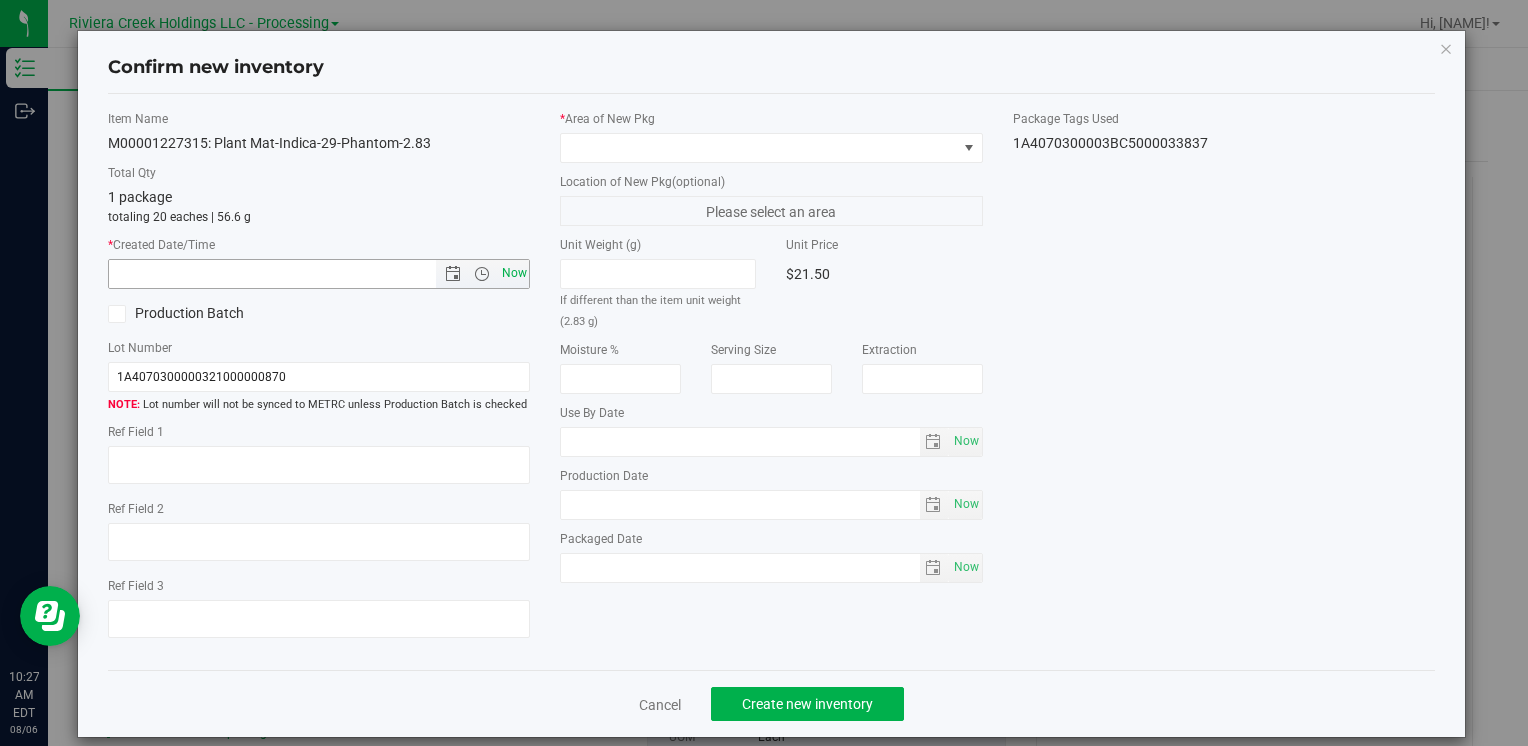click on "Now" at bounding box center [514, 273] 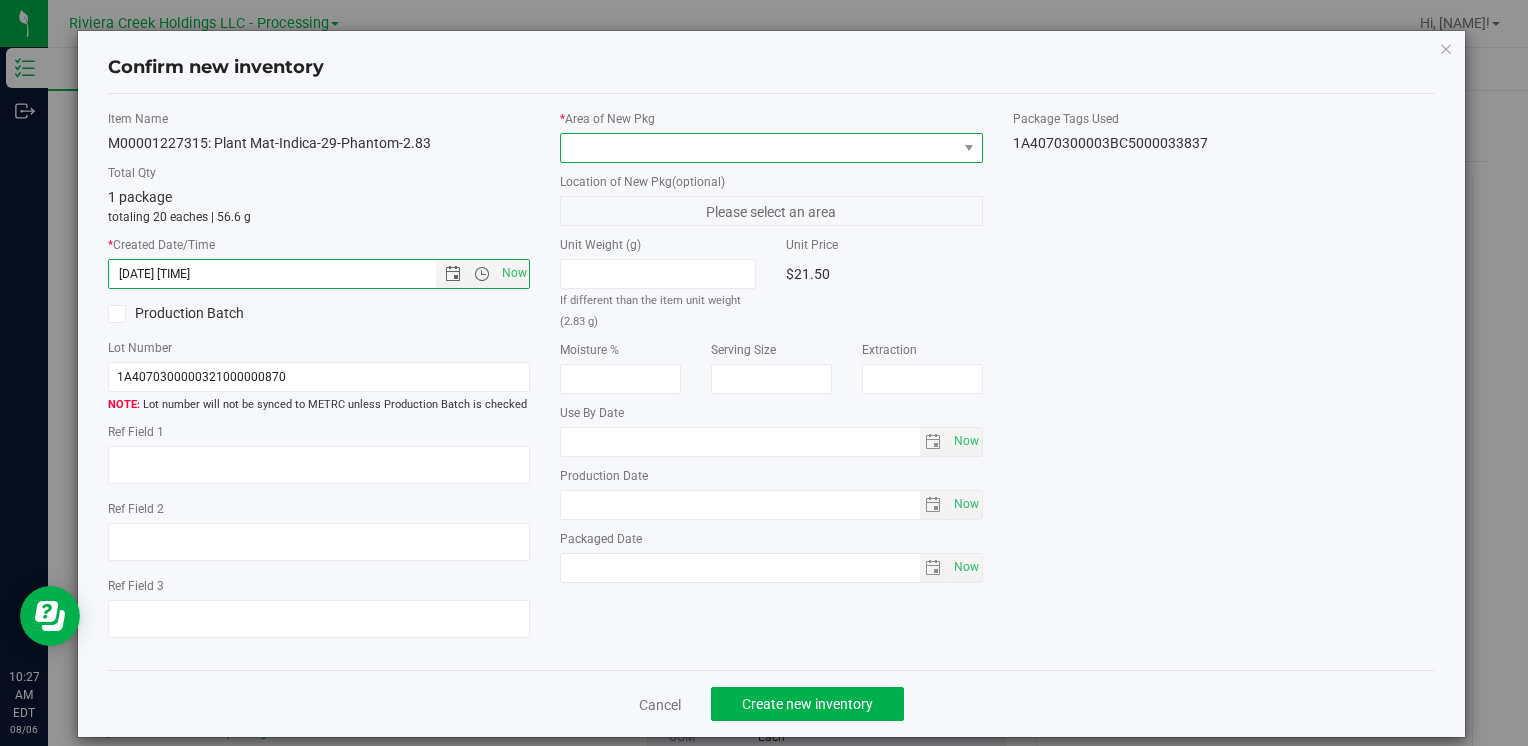click at bounding box center [758, 148] 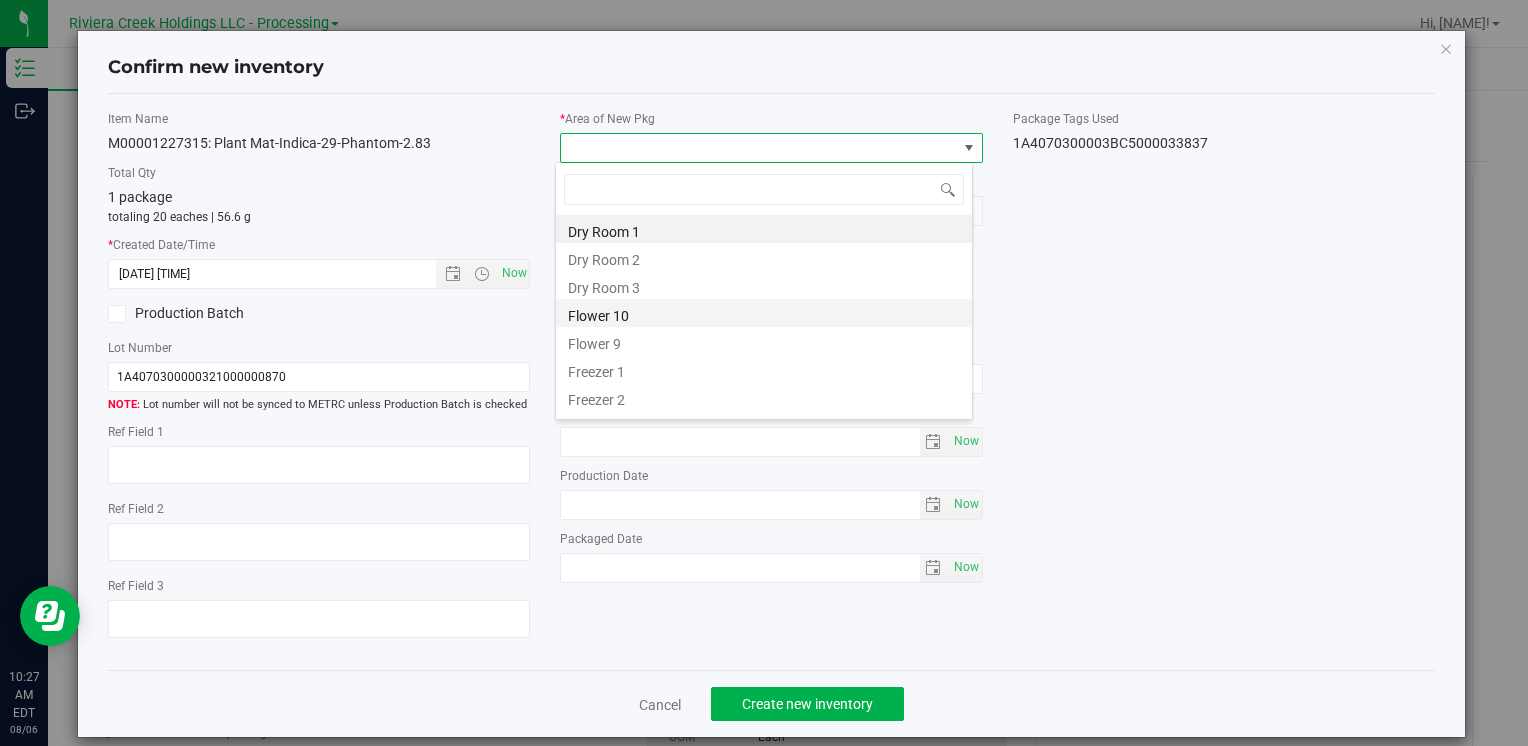 click on "Flower 10" at bounding box center (764, 313) 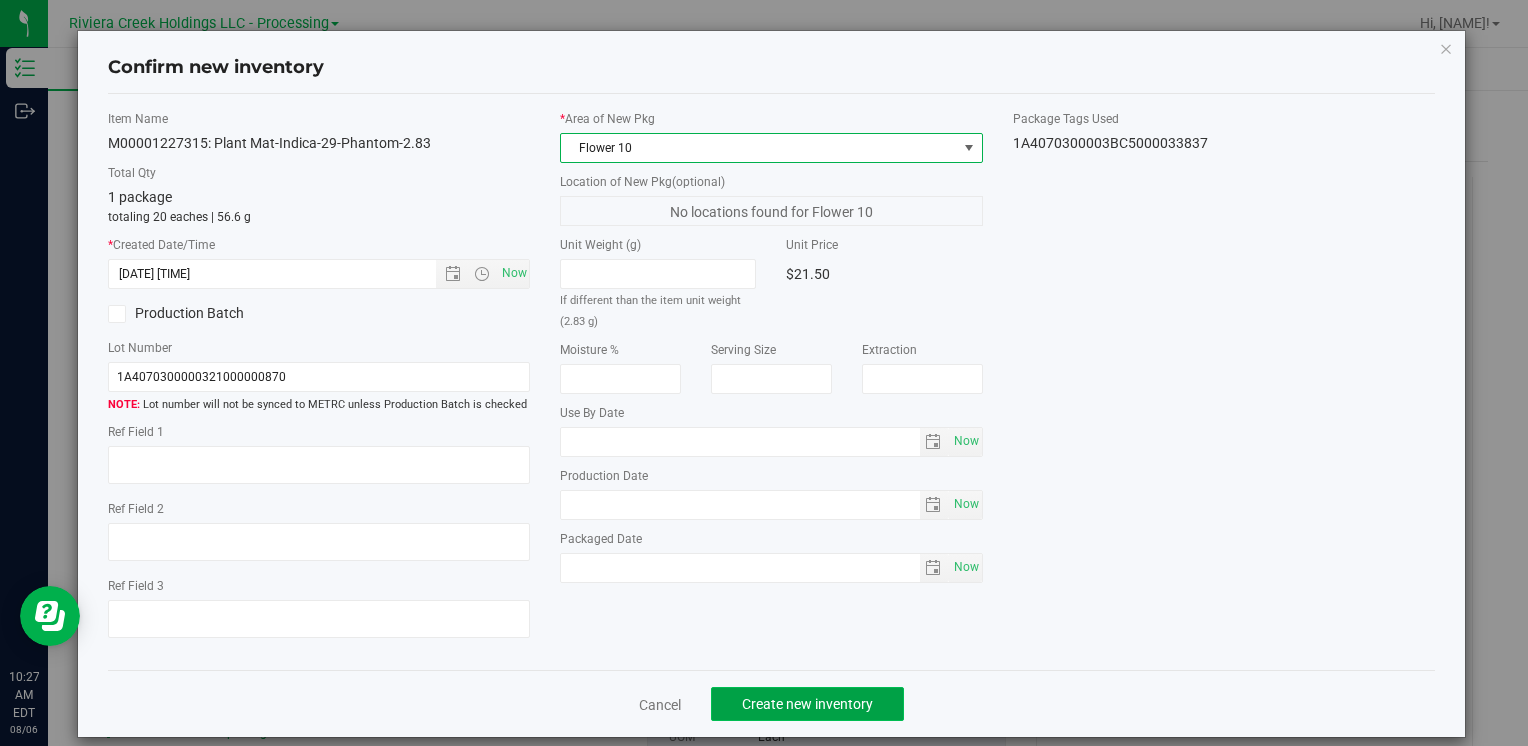 click on "Create new inventory" 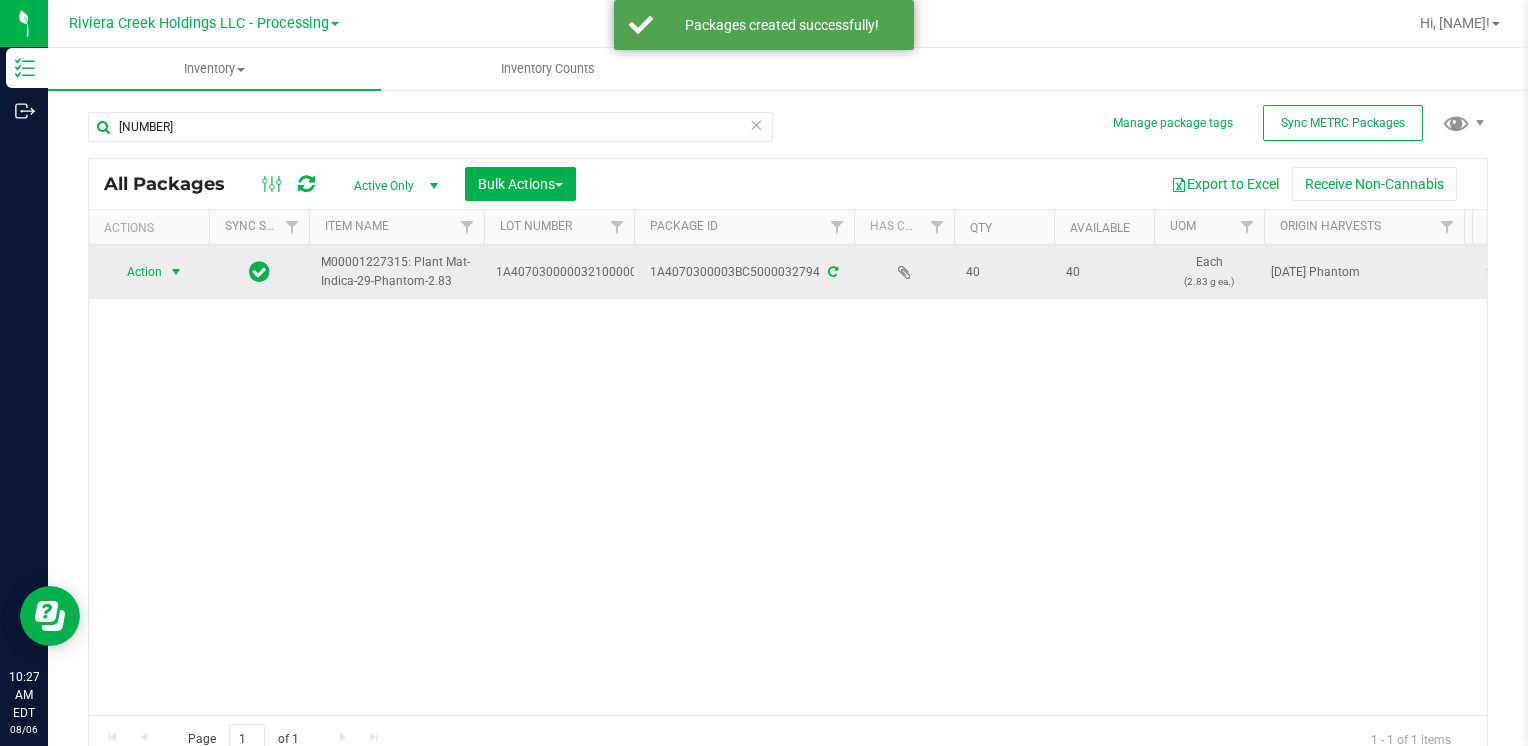click on "Action" at bounding box center [136, 272] 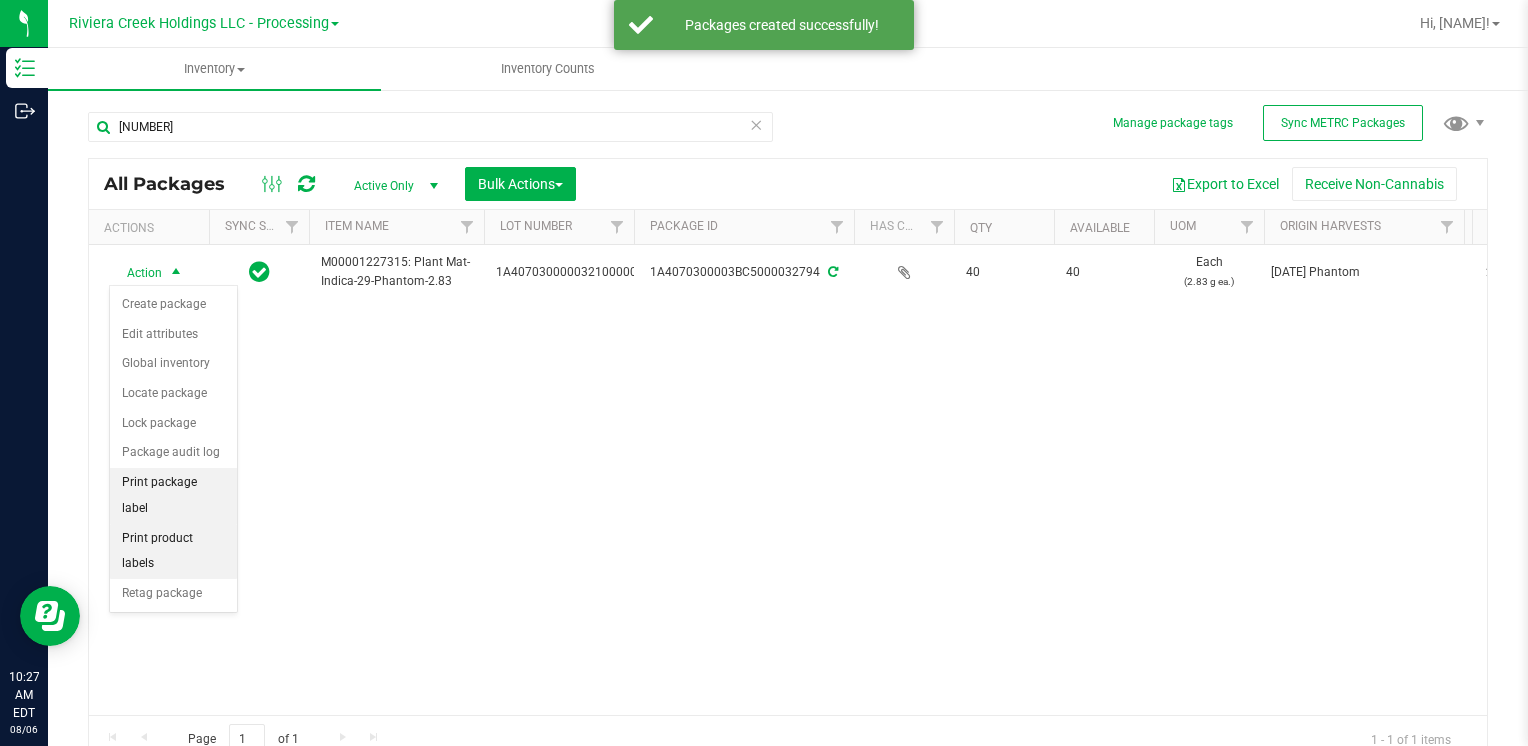 click on "Print package label" at bounding box center [173, 495] 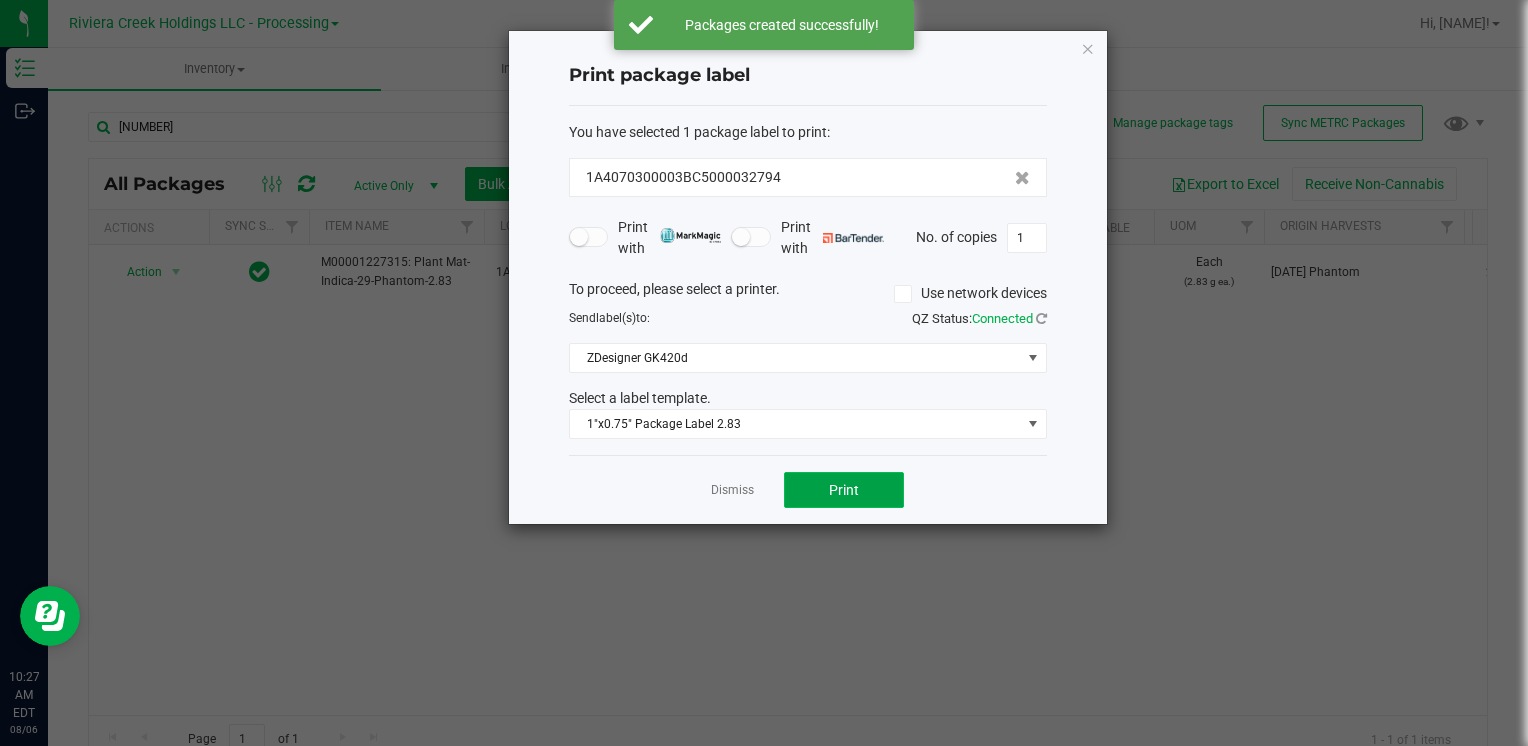click on "Print" 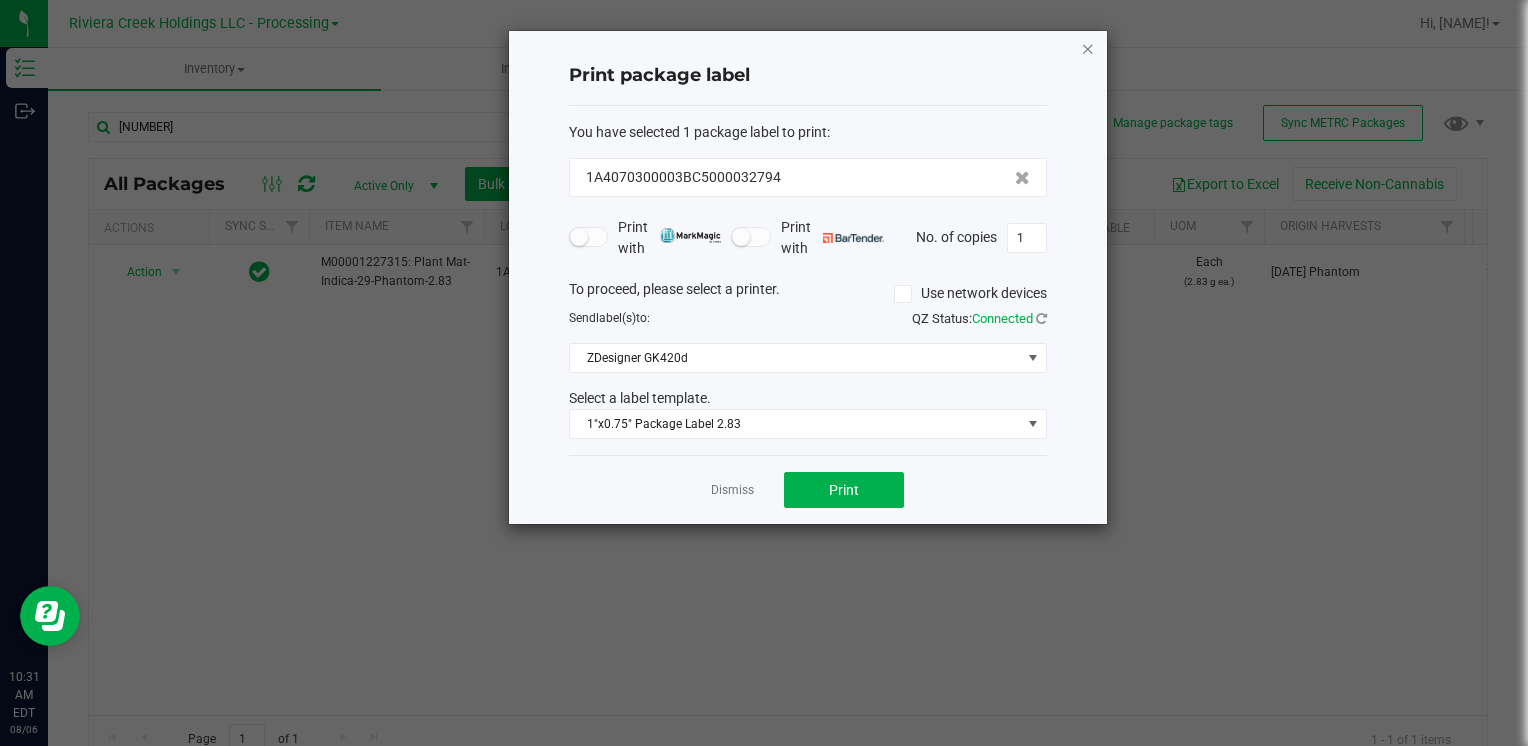 click 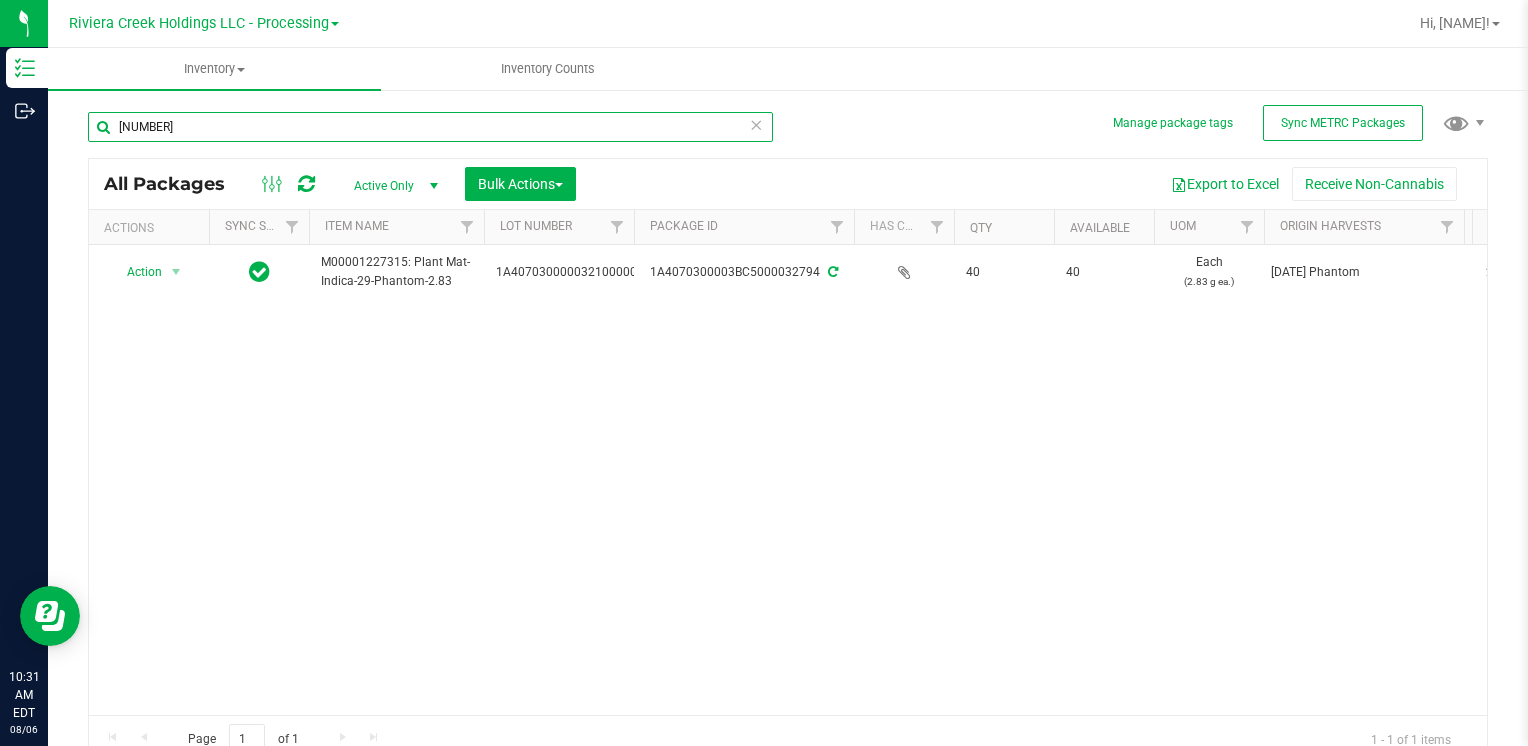 click on "[NUMBER]" at bounding box center [430, 127] 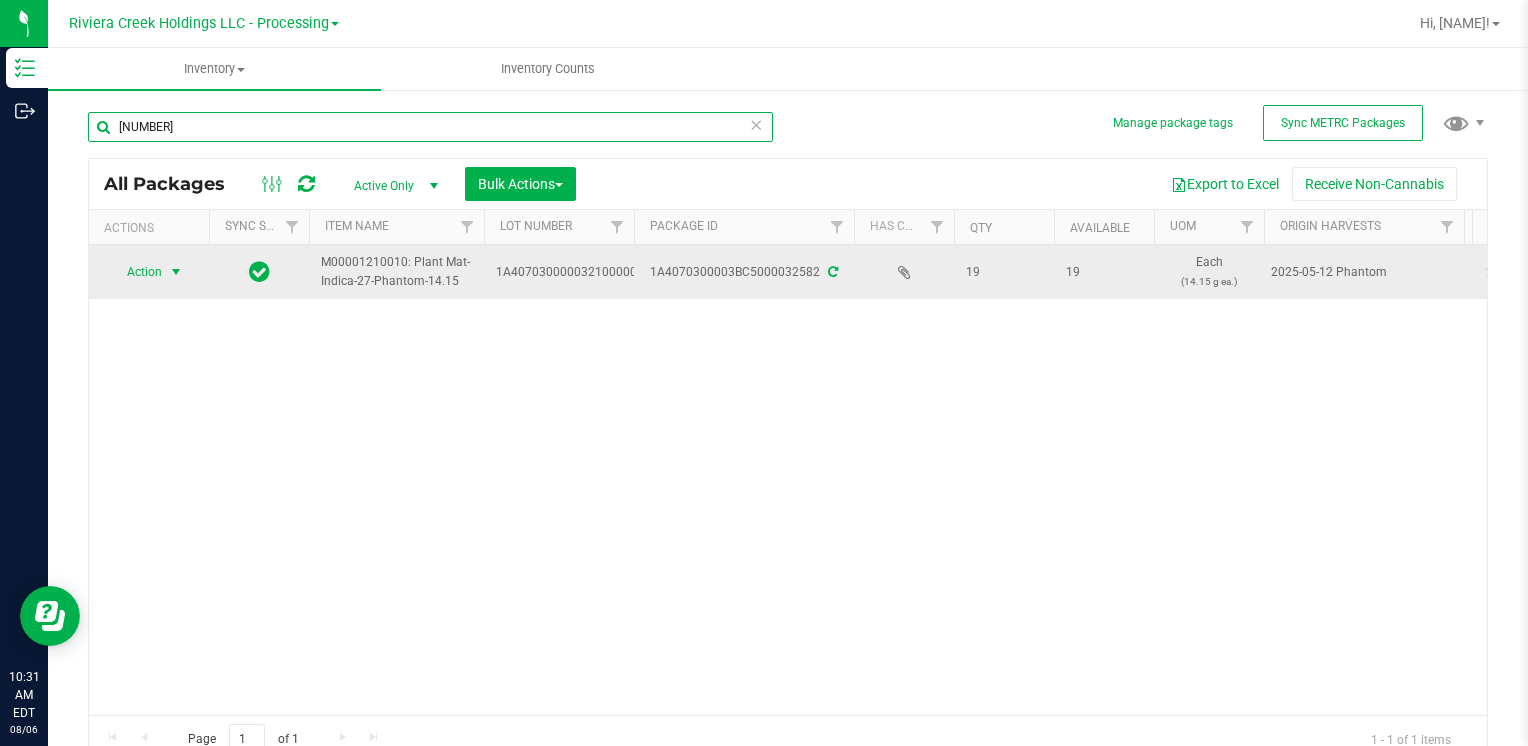 type on "[NUMBER]" 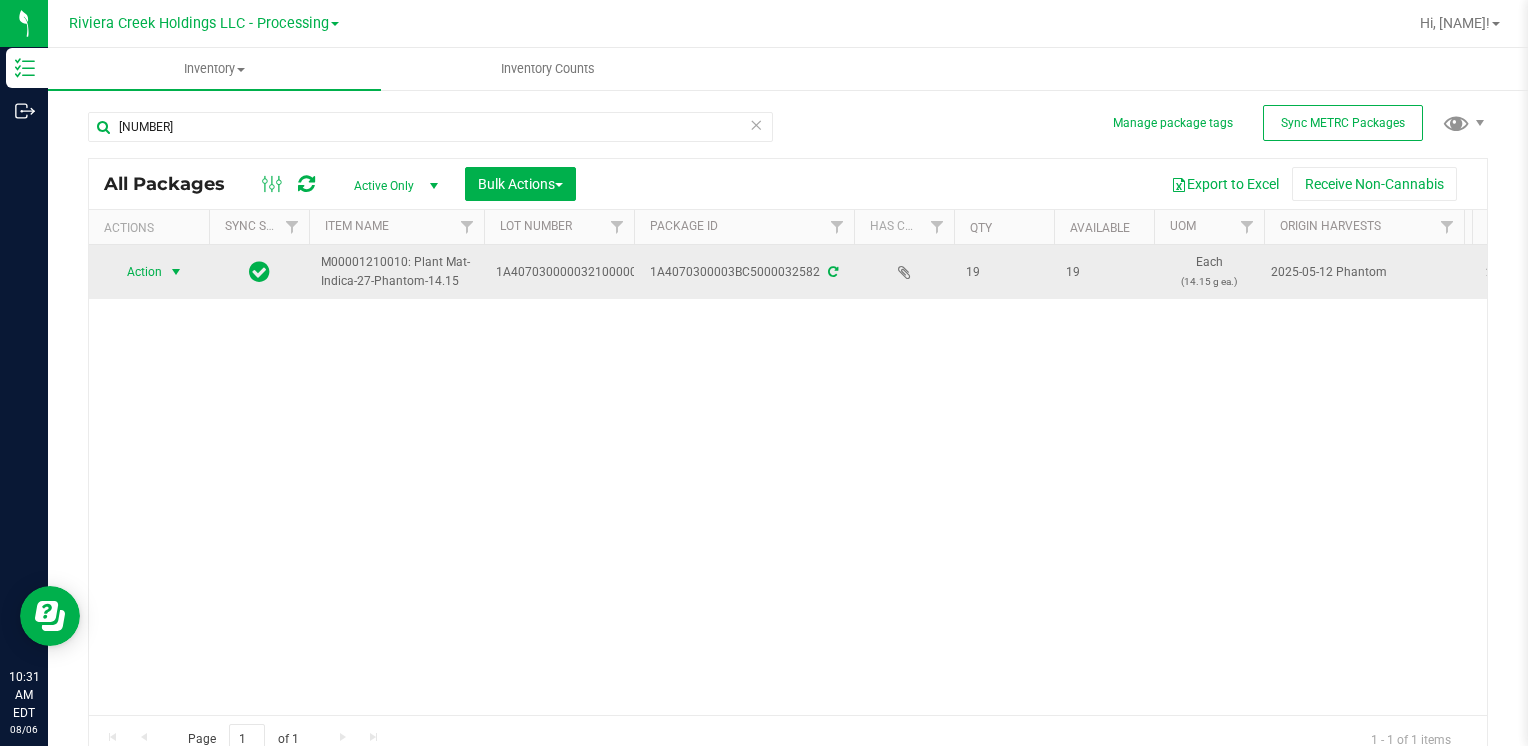 click on "Action" at bounding box center [136, 272] 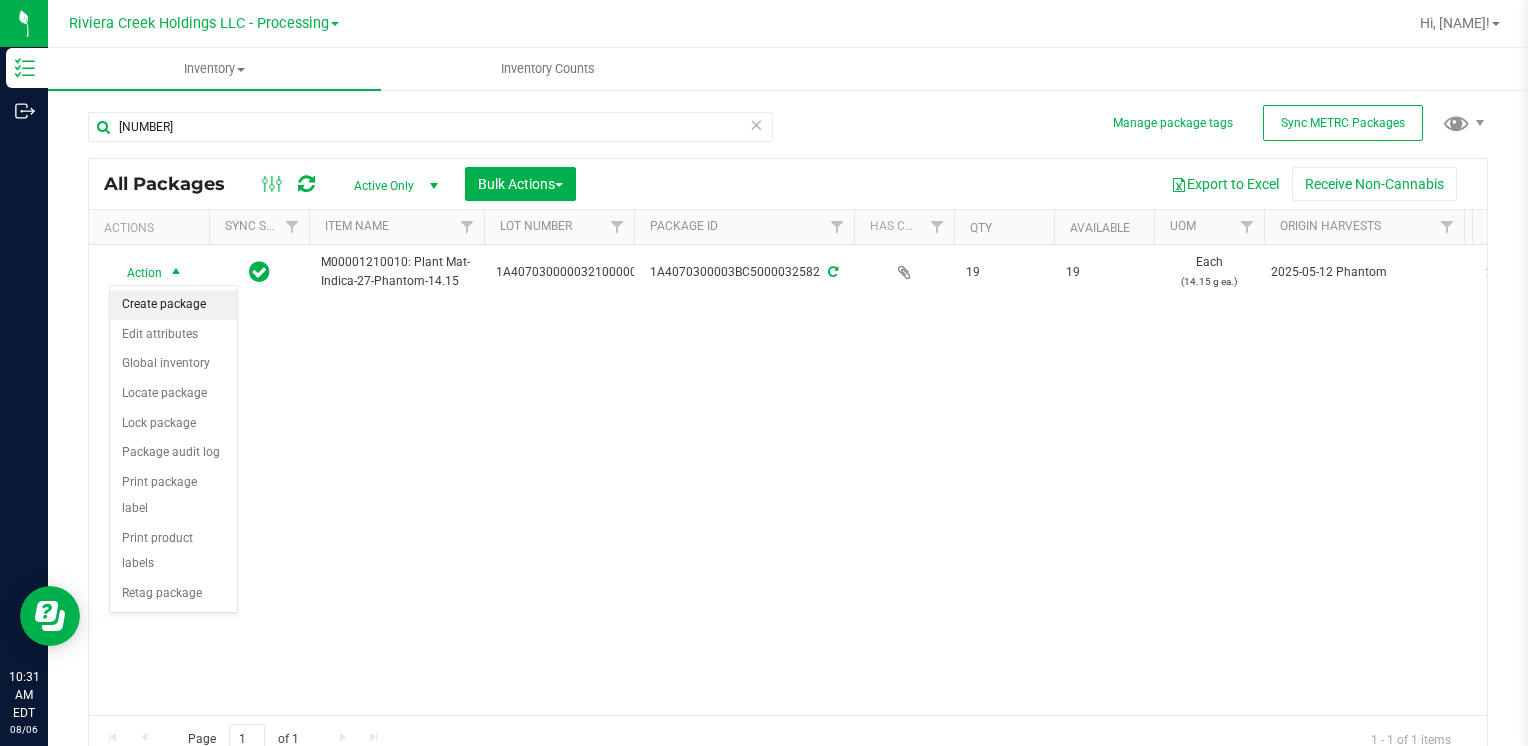 click on "Create package" at bounding box center (173, 305) 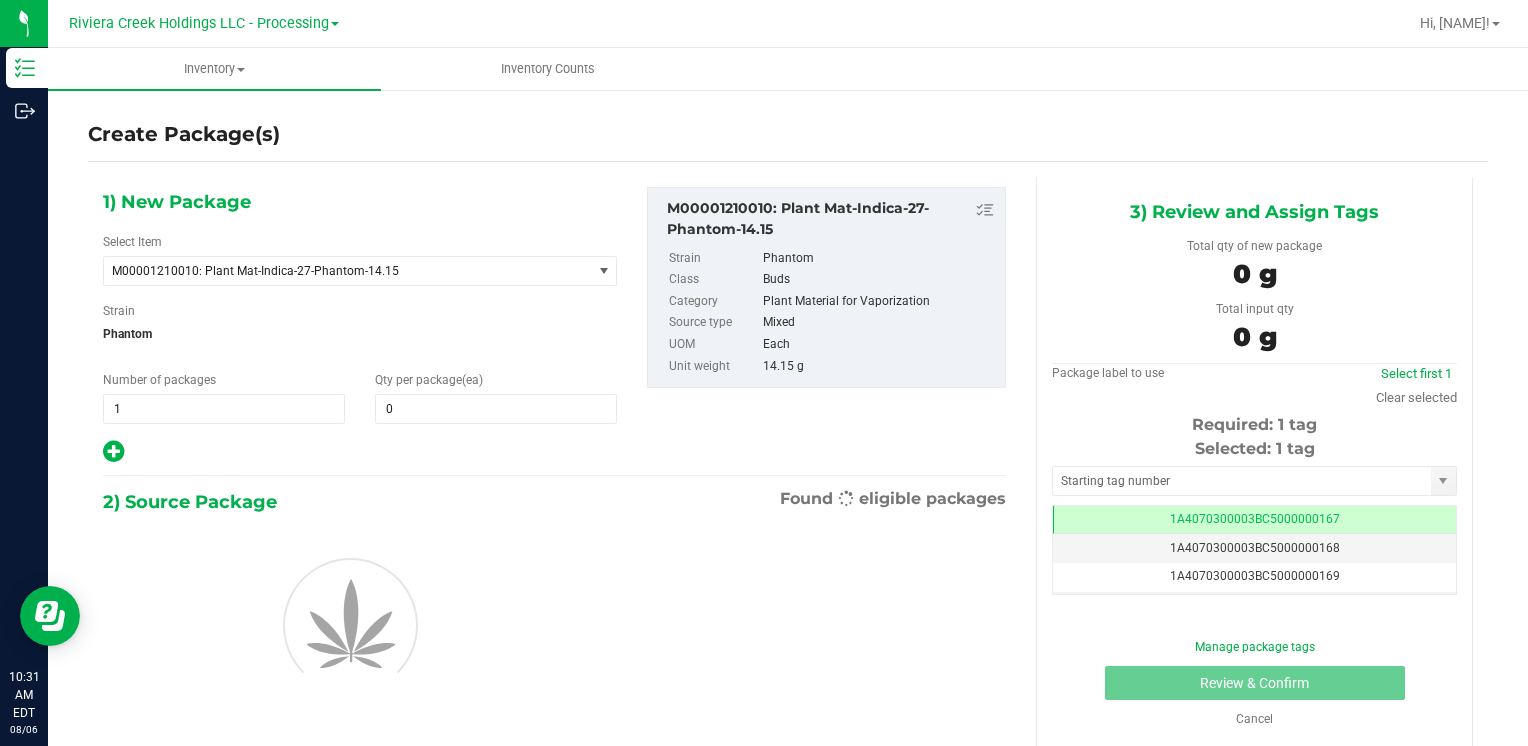 scroll, scrollTop: 0, scrollLeft: 0, axis: both 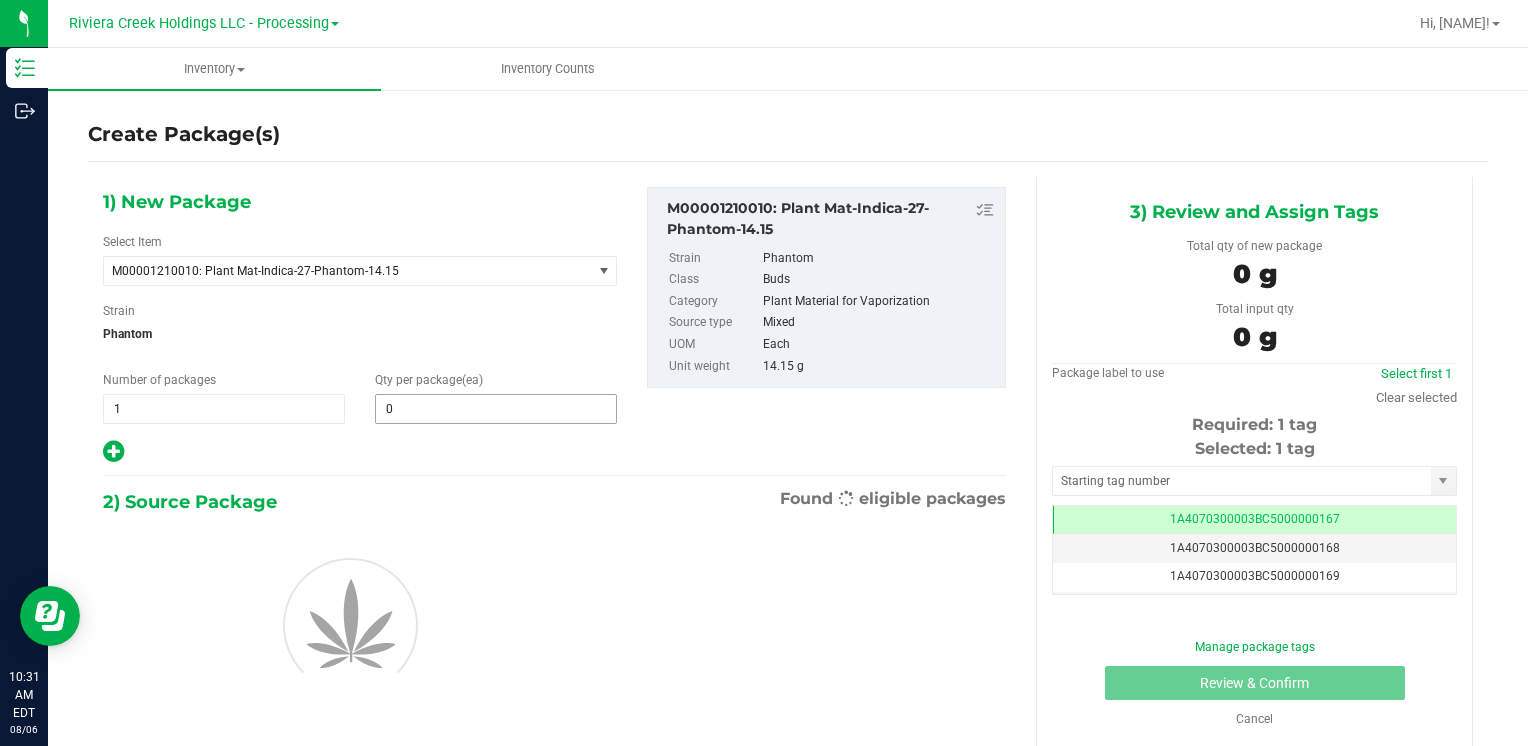 type 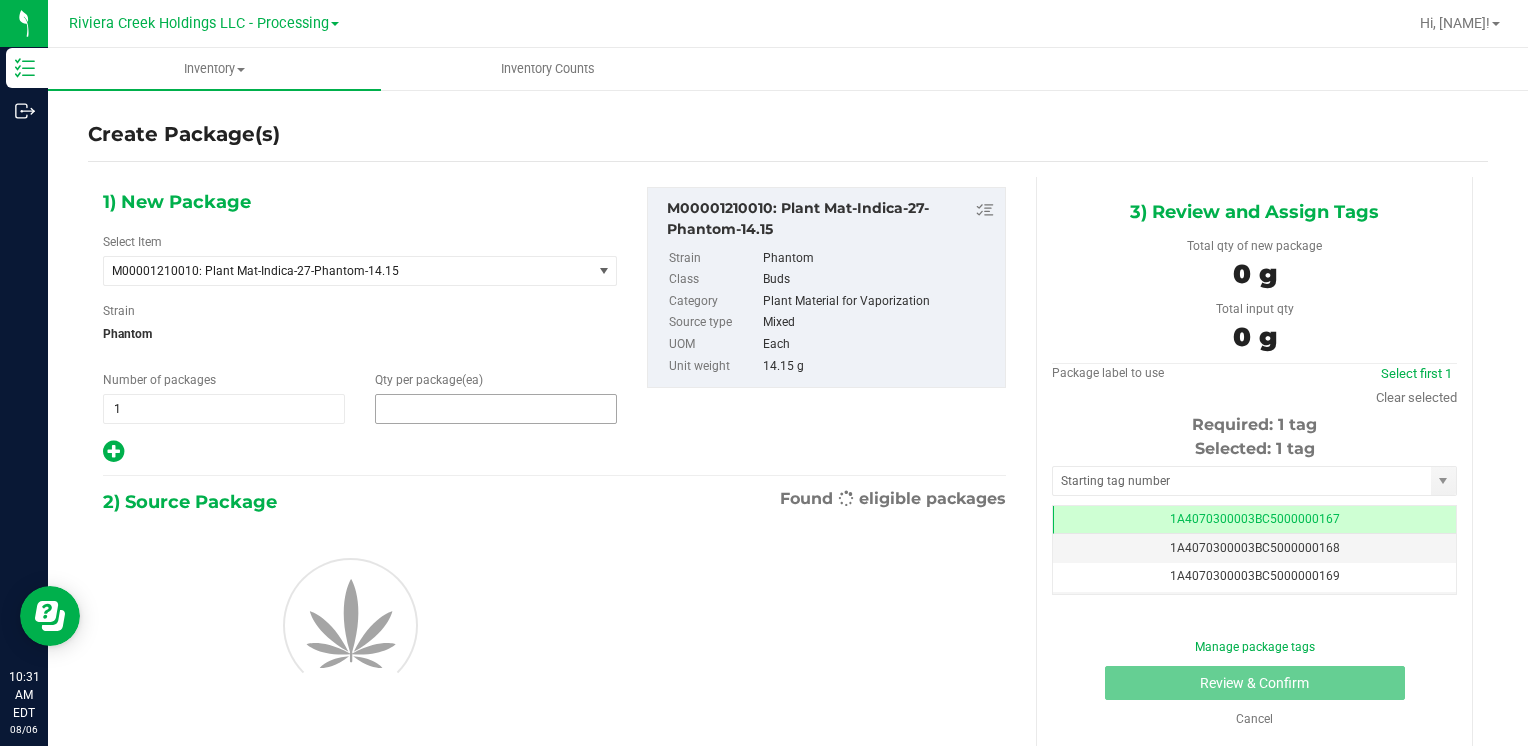click at bounding box center (496, 409) 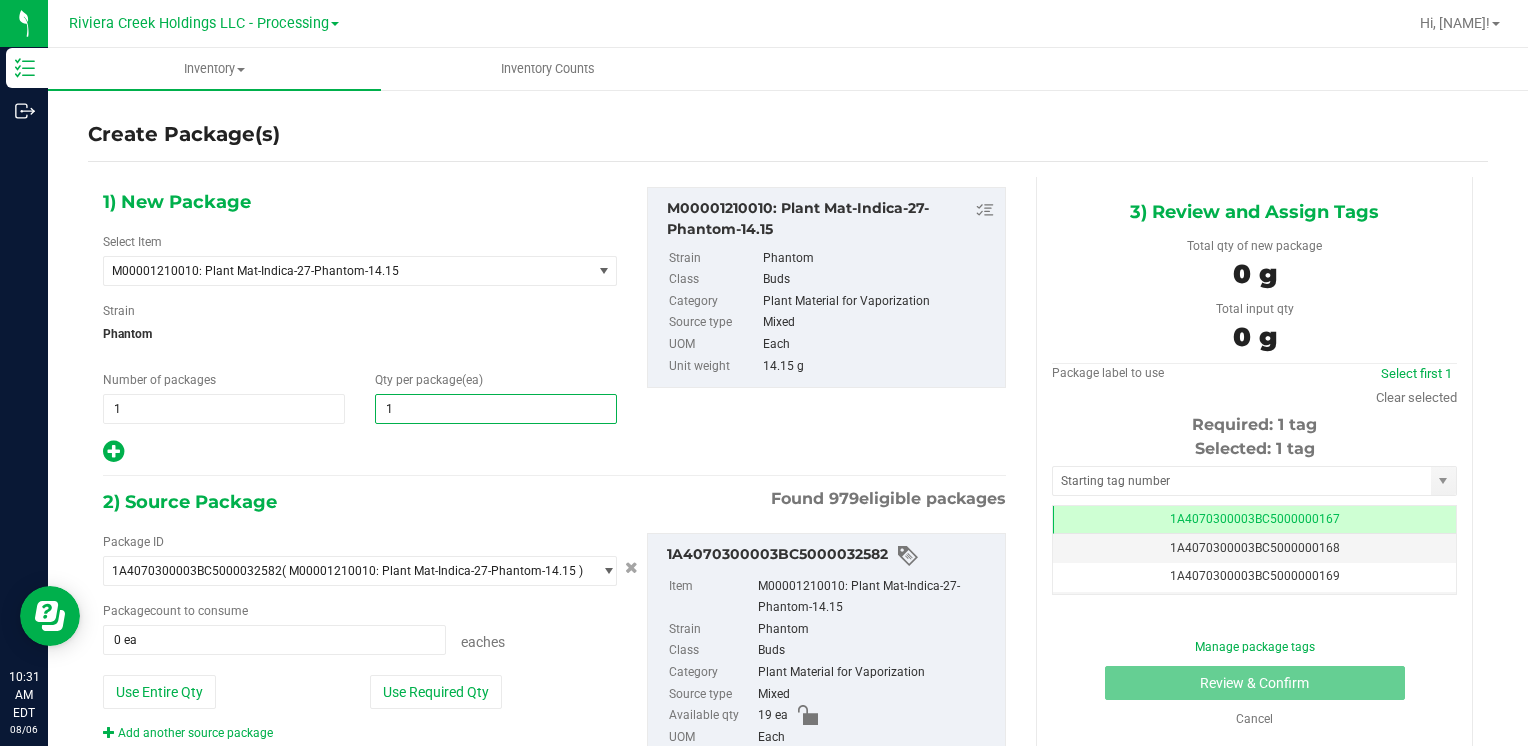 type on "10" 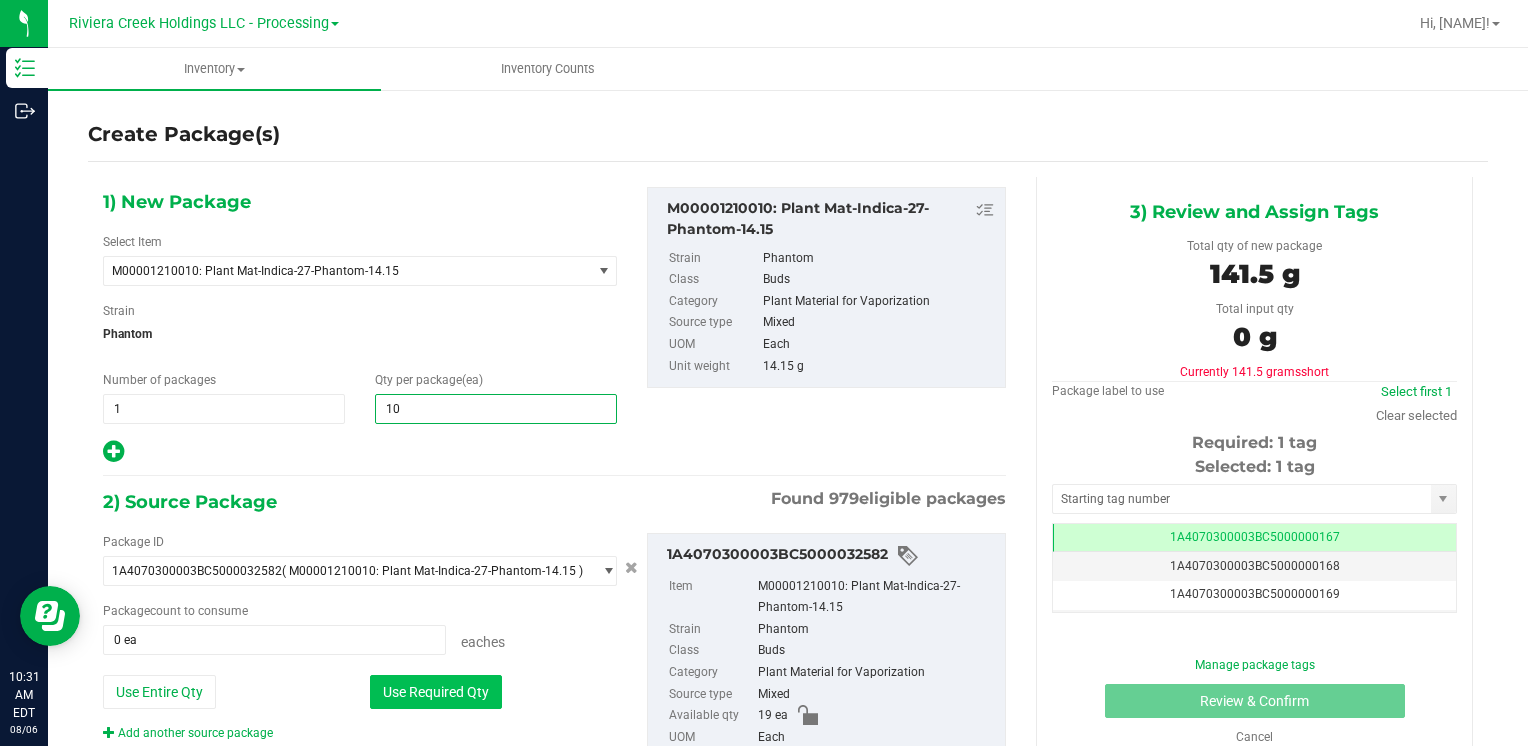 type on "10" 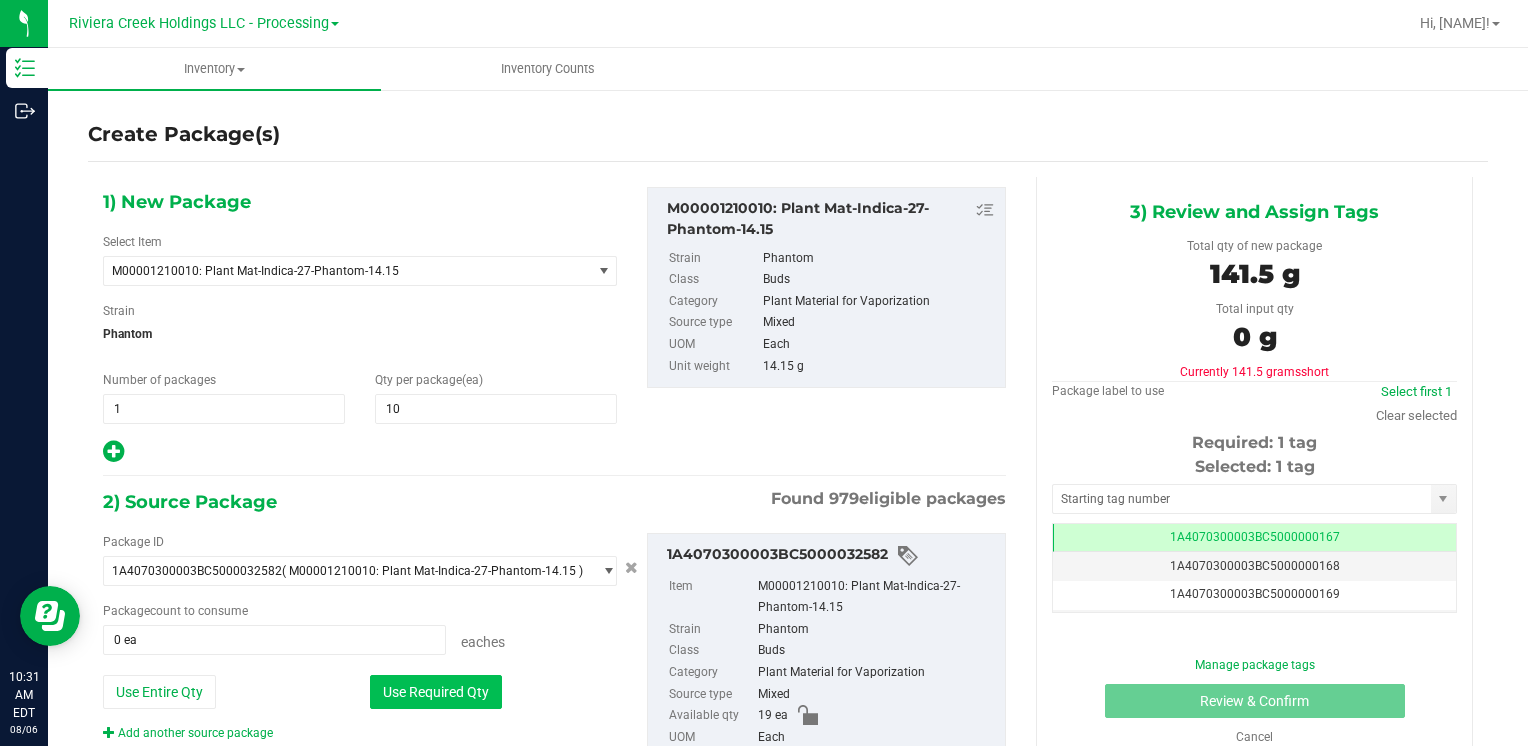 click on "Use Required Qty" at bounding box center (436, 692) 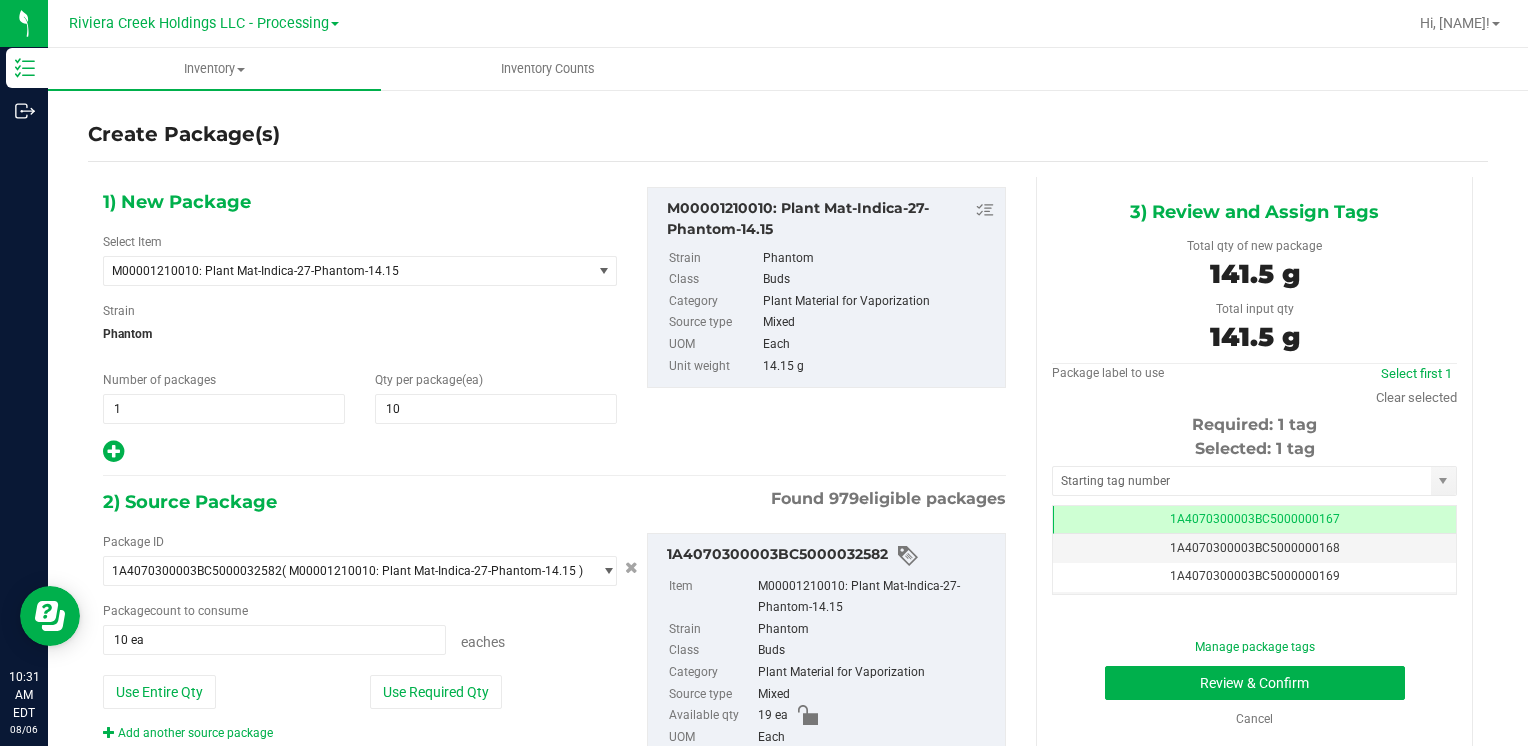 click on "Selected: 1 tag" at bounding box center (1254, 449) 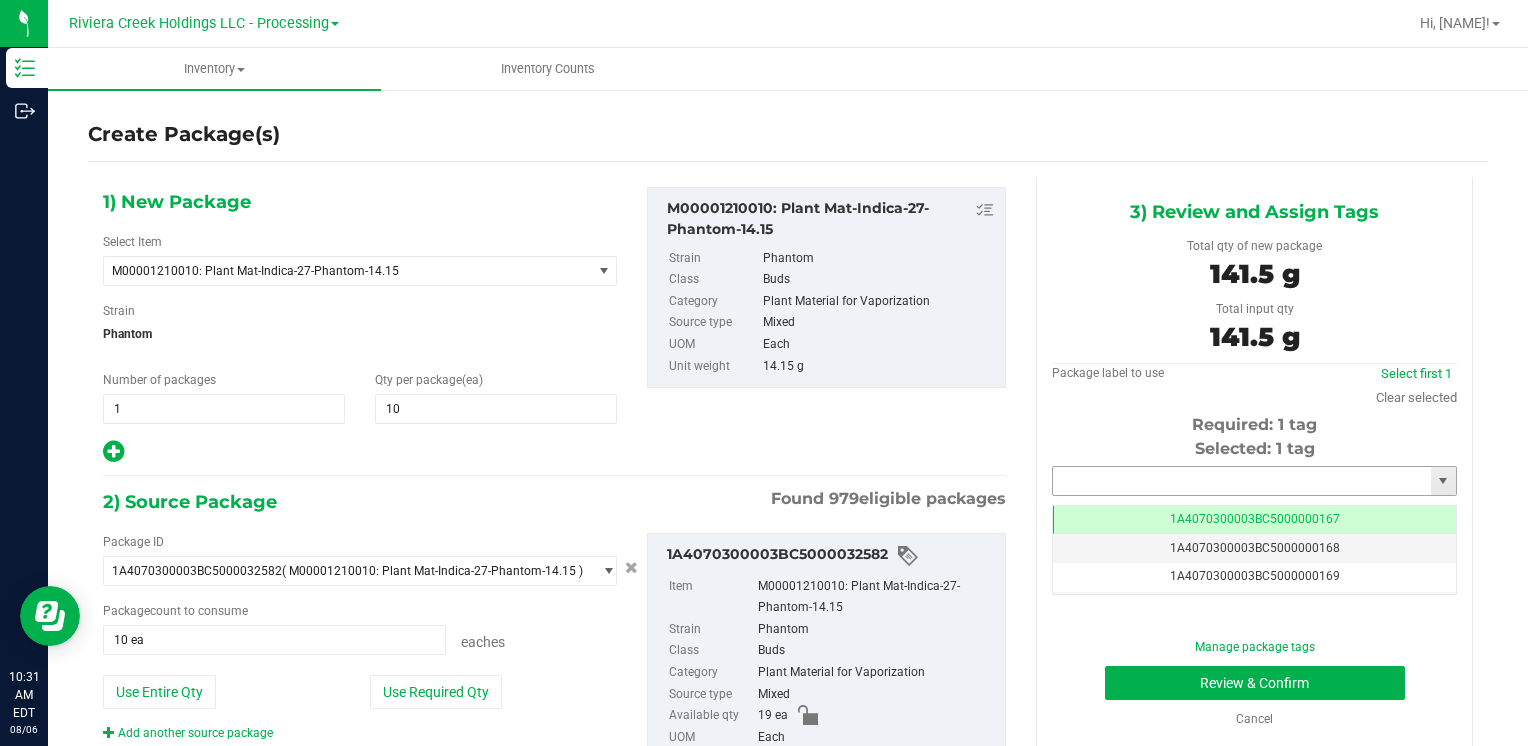click at bounding box center [1242, 481] 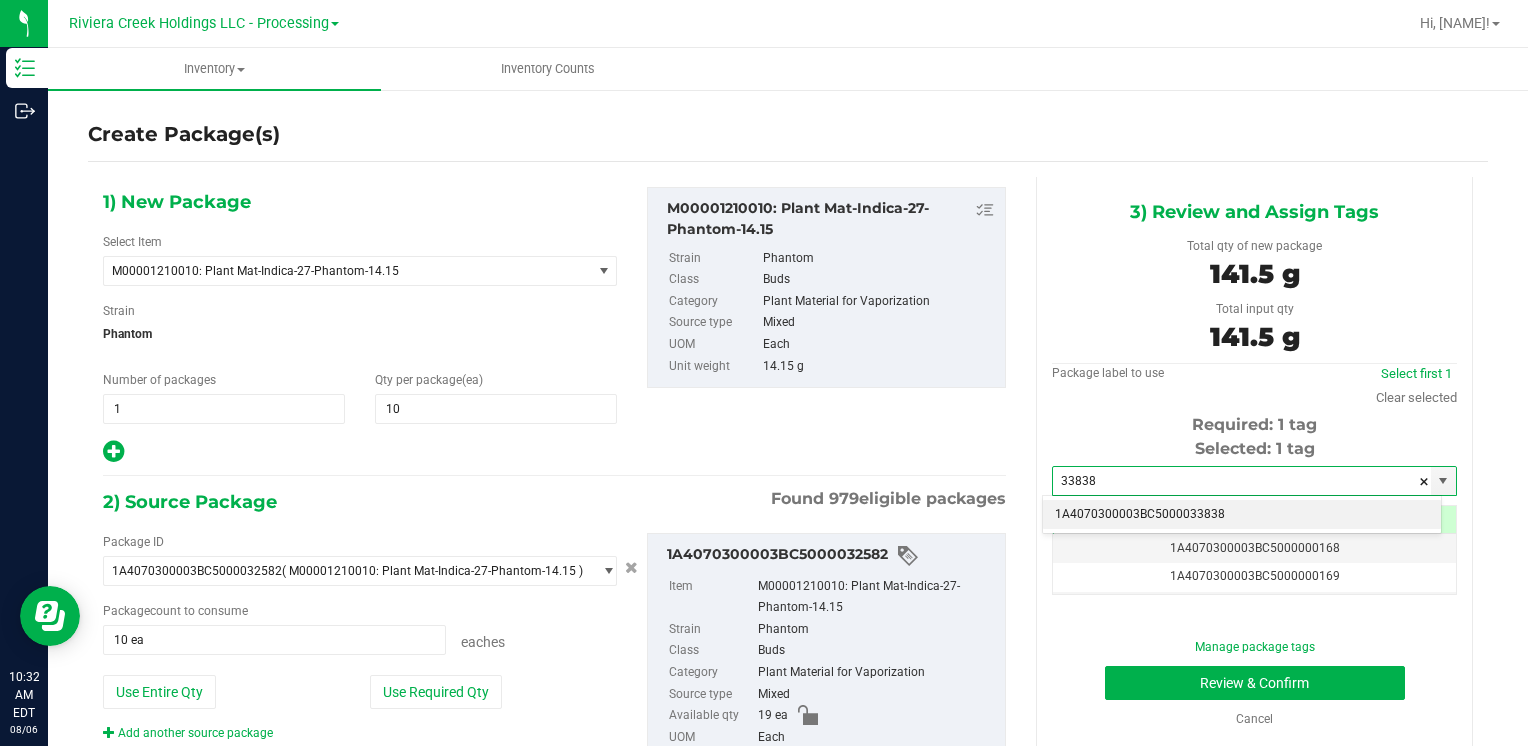 click on "1A4070300003BC5000033838" at bounding box center (1242, 515) 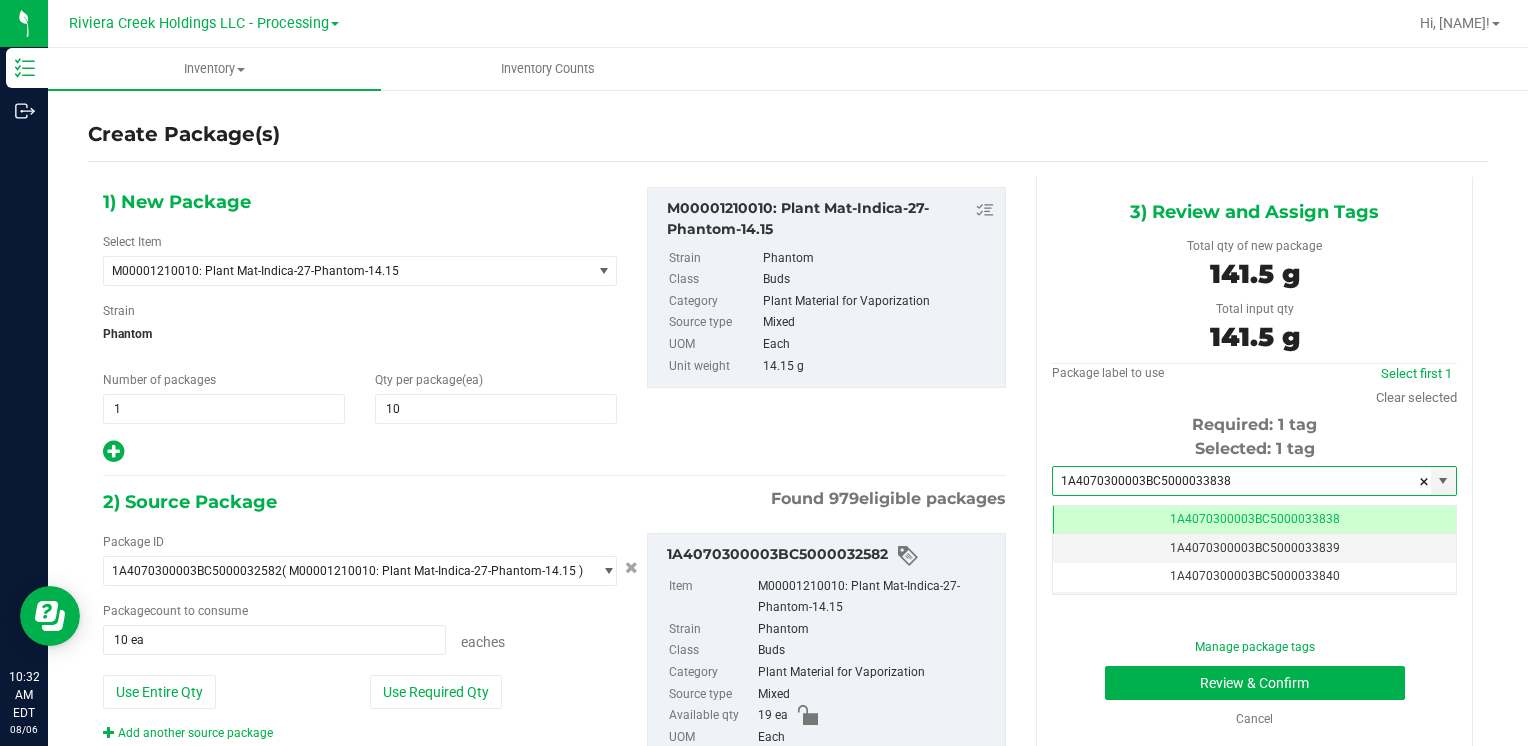 scroll, scrollTop: 0, scrollLeft: 0, axis: both 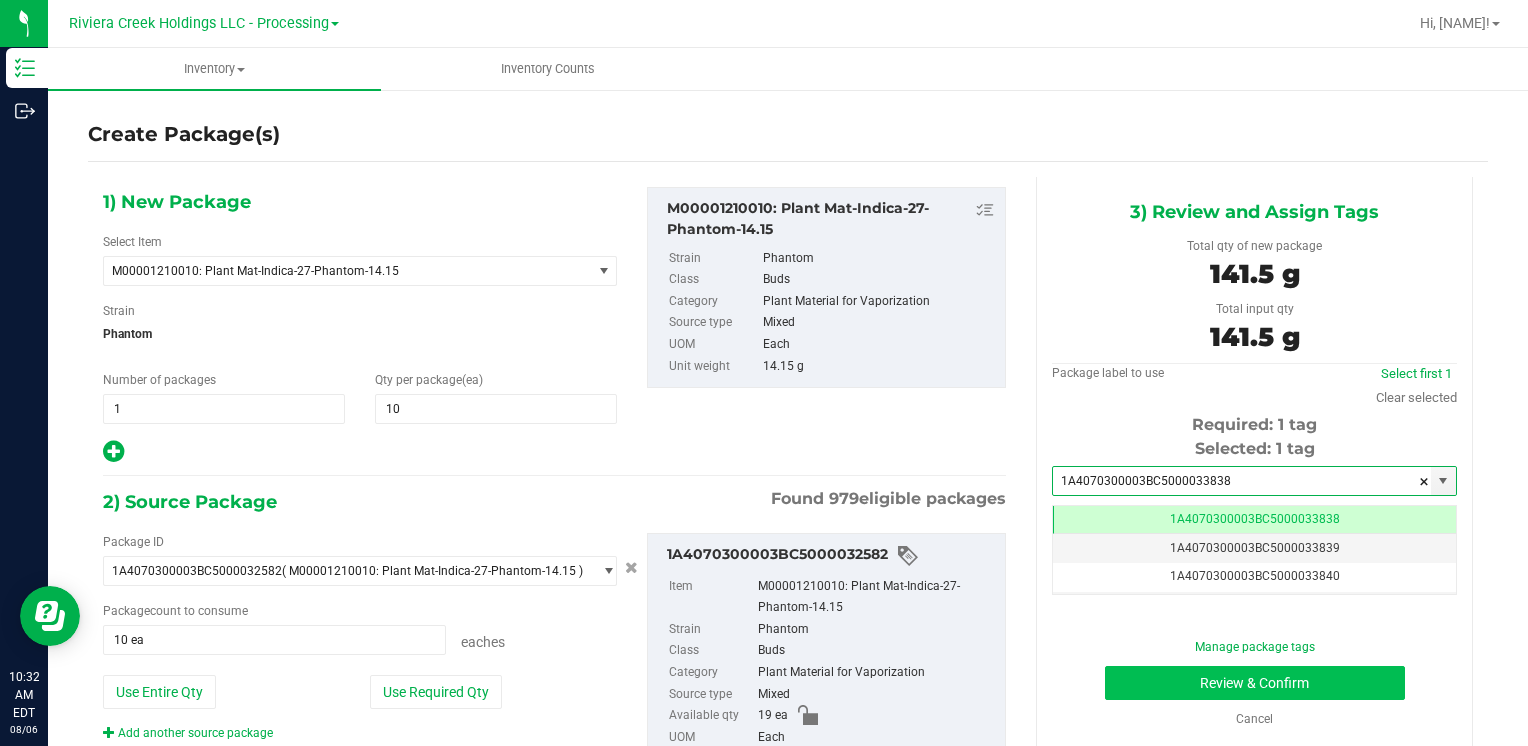 type on "1A4070300003BC5000033838" 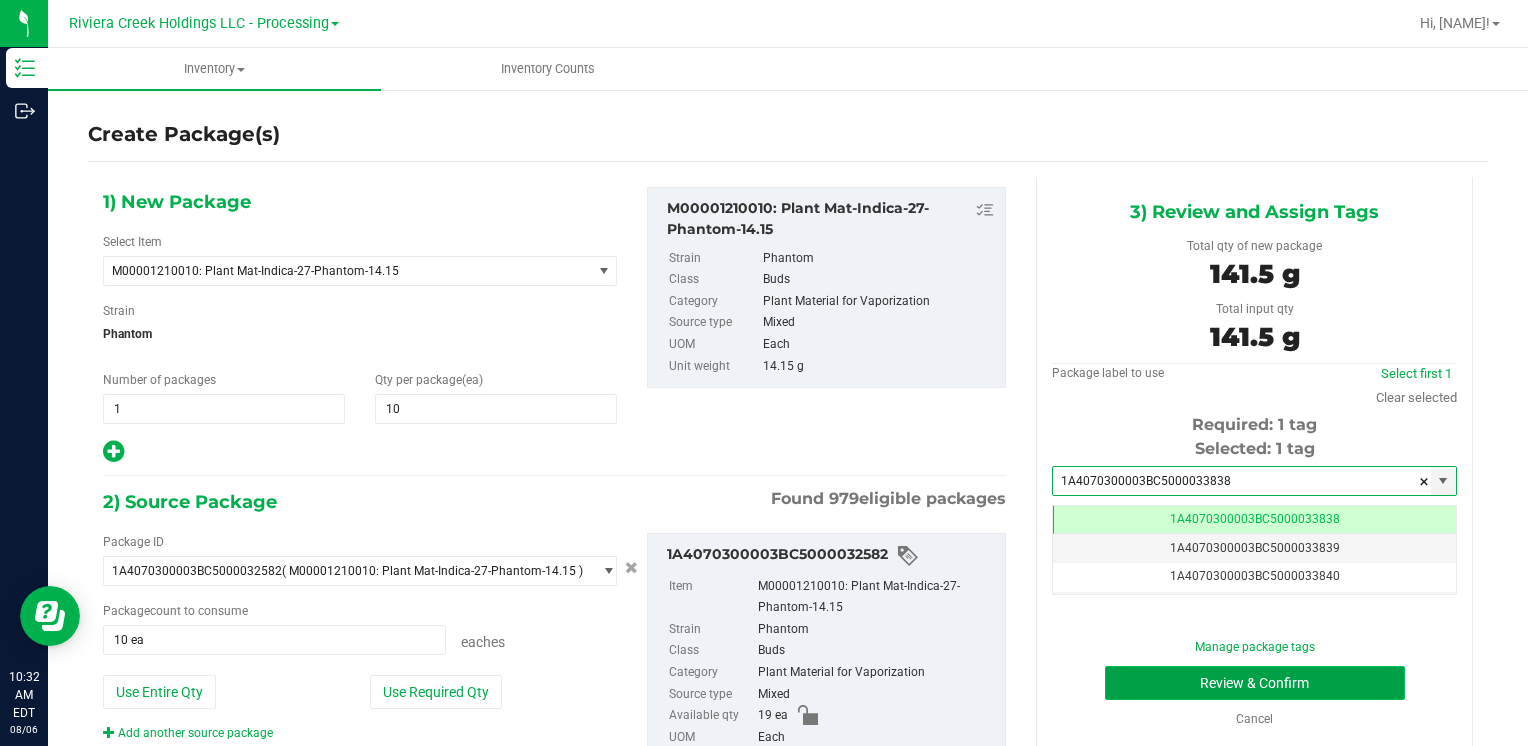 click on "Review & Confirm" at bounding box center [1255, 683] 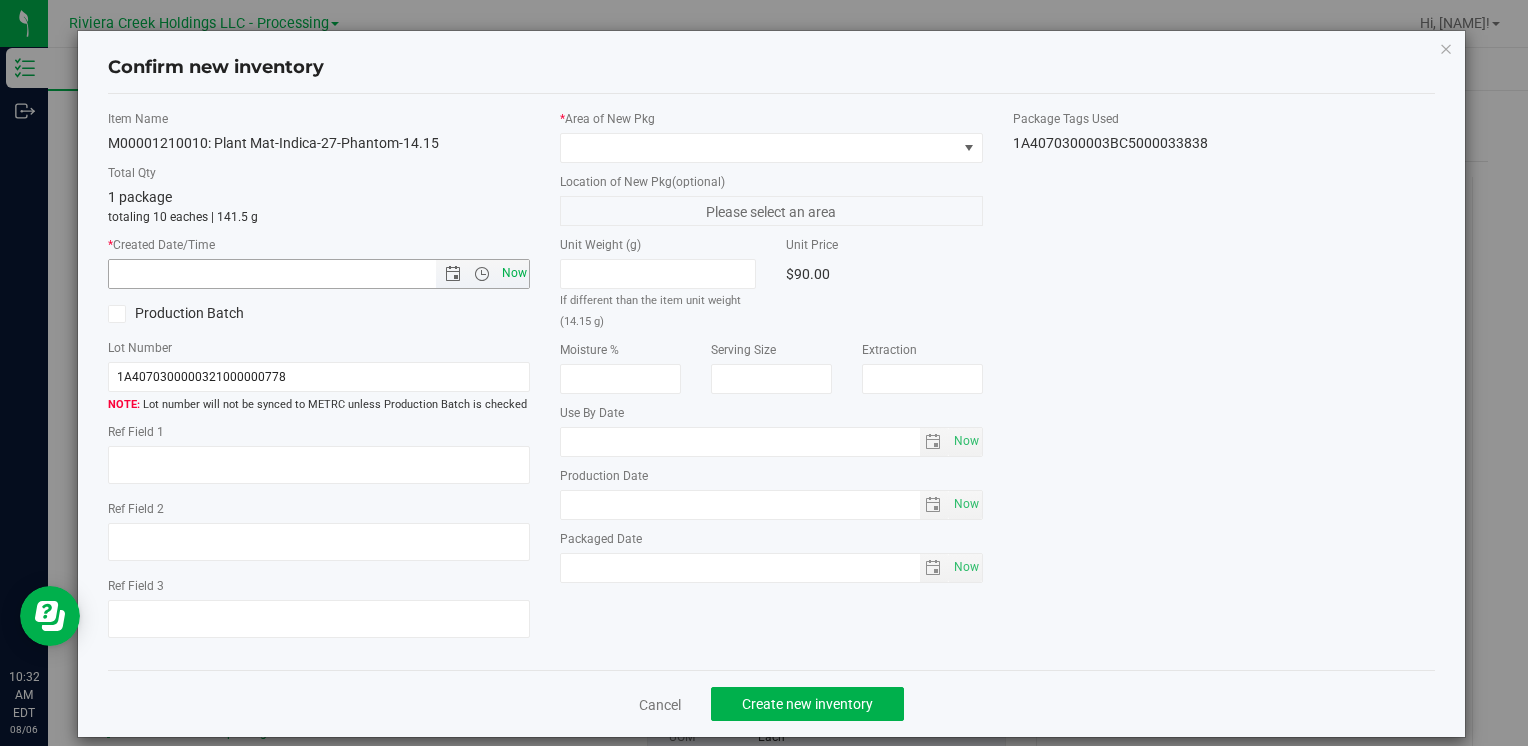 click on "Now" at bounding box center [514, 273] 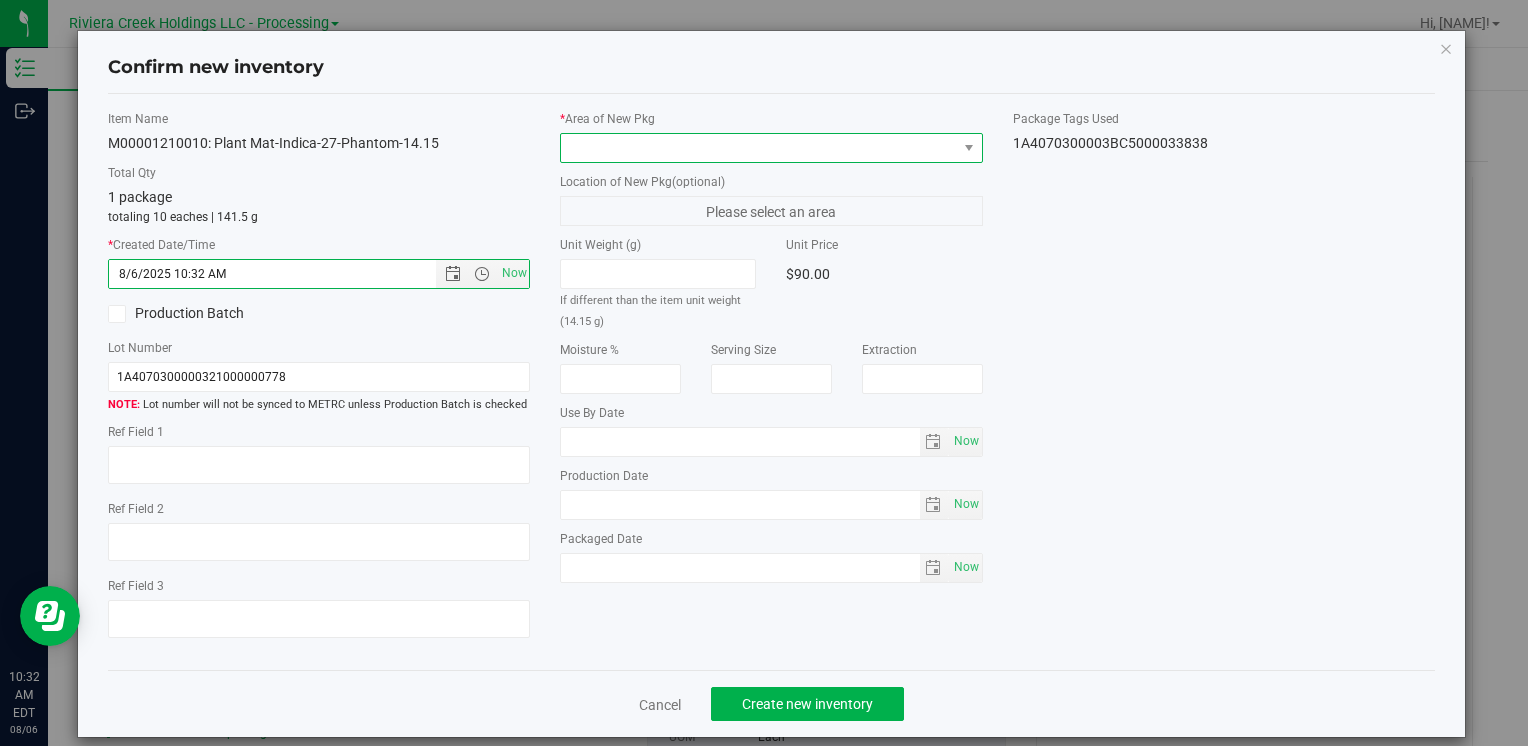 click at bounding box center (758, 148) 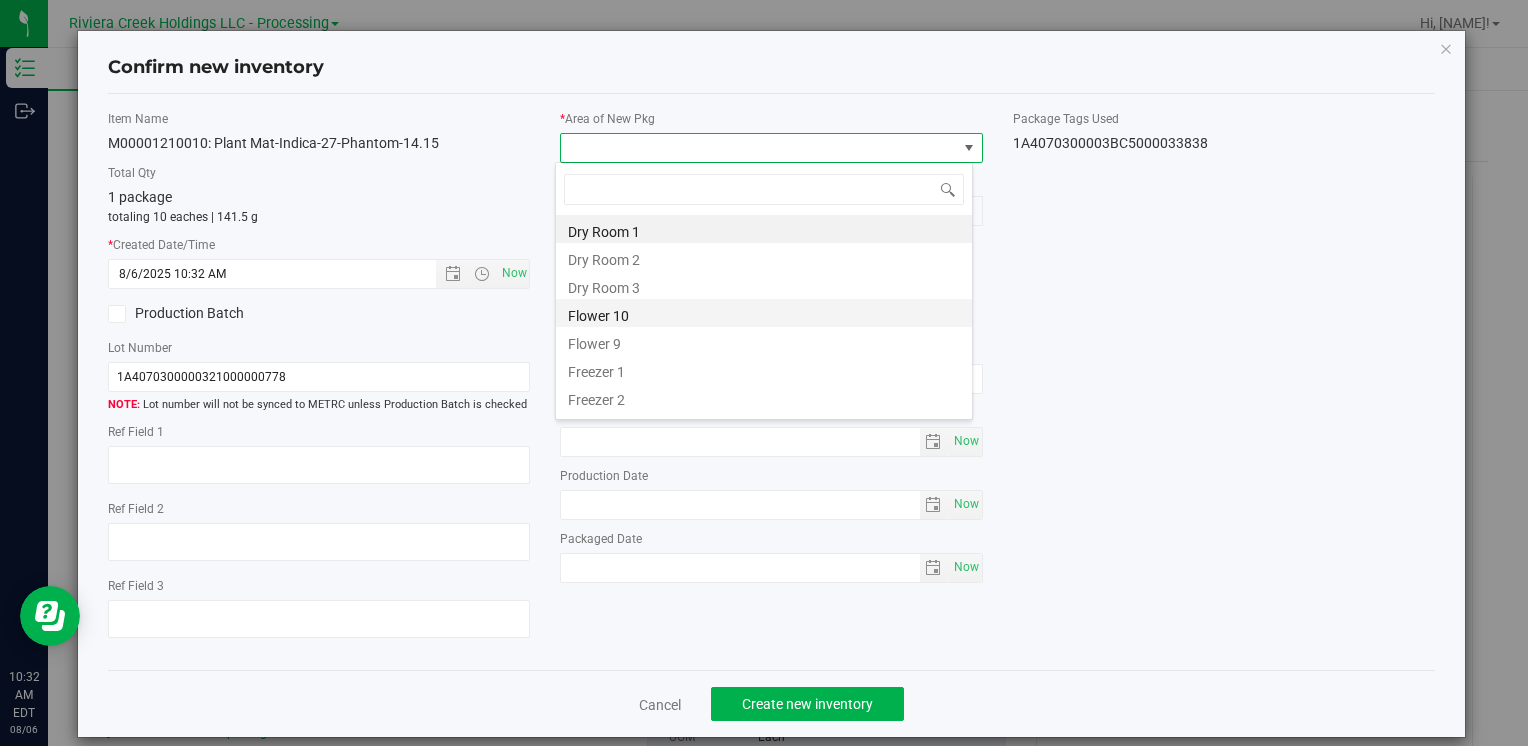 click on "Flower 10" at bounding box center [764, 313] 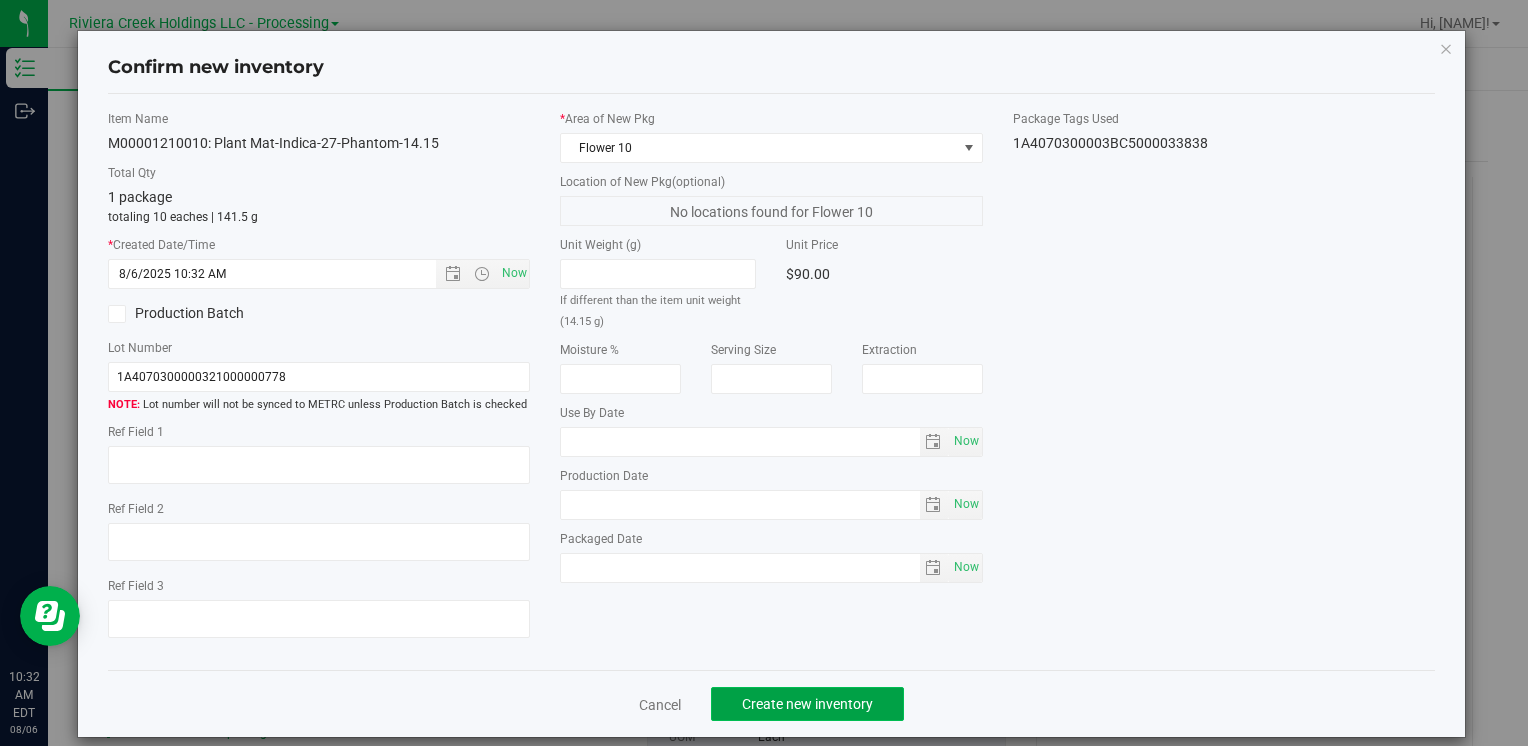 click on "Create new inventory" 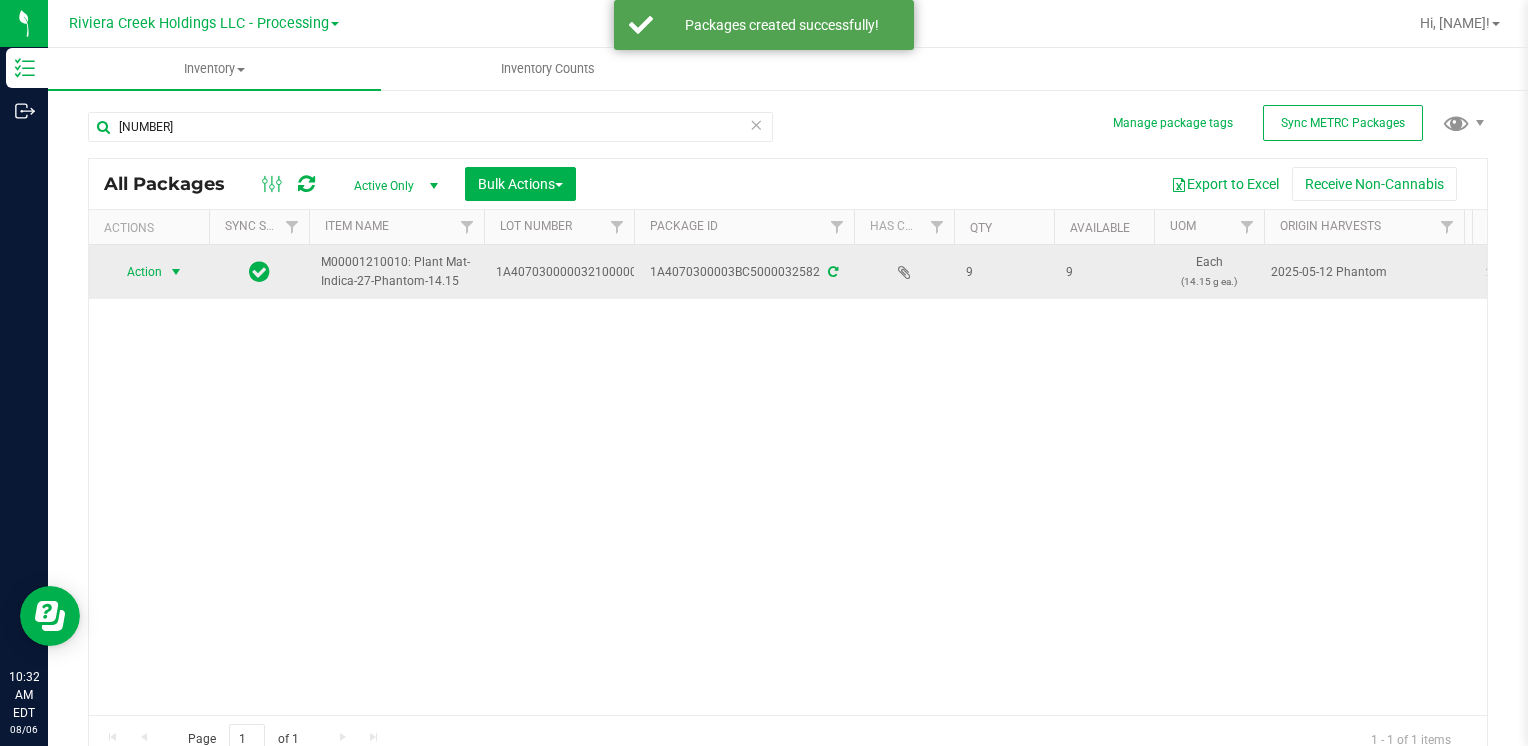 click at bounding box center (176, 272) 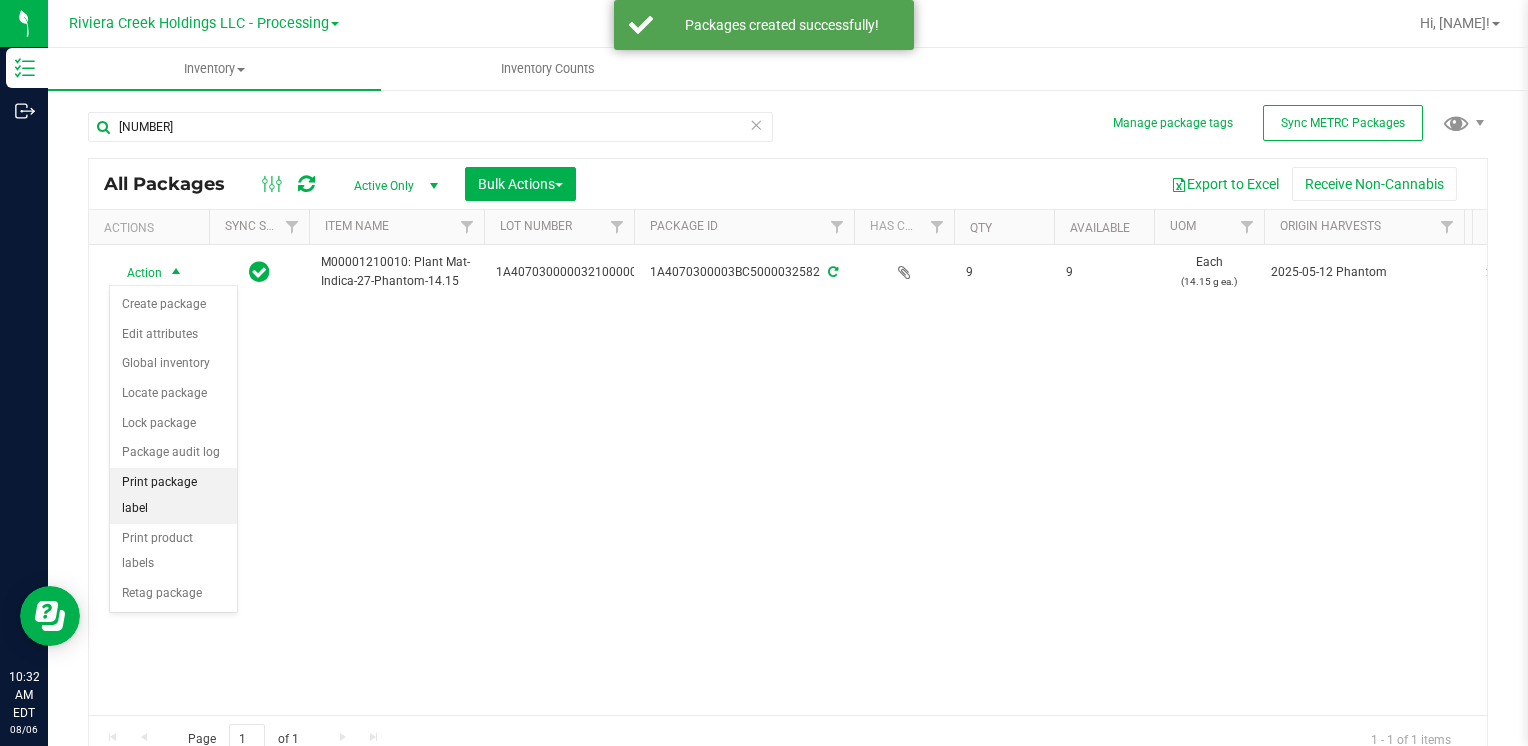 click on "Print package label" at bounding box center (173, 495) 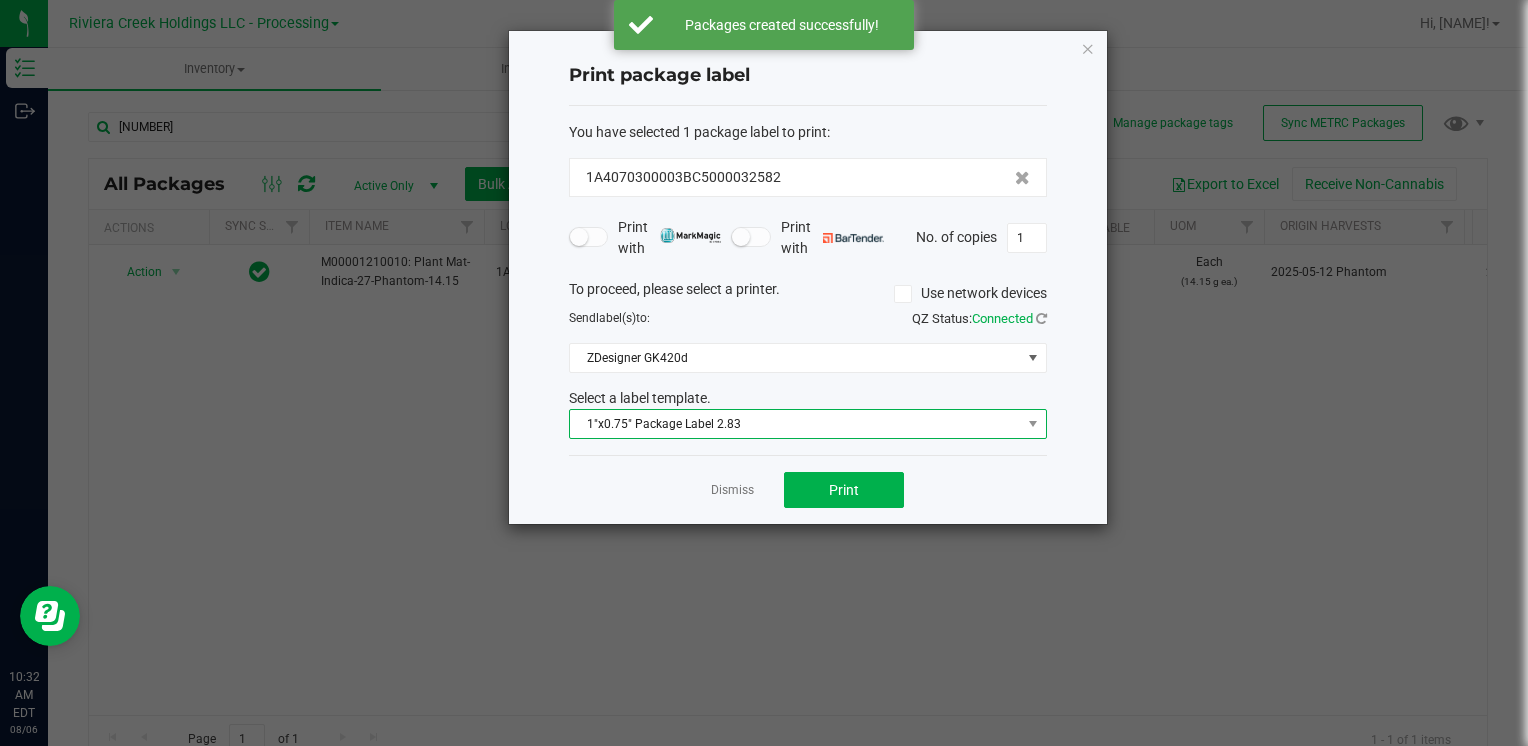 click on "1"x0.75" Package Label 2.83" at bounding box center [795, 424] 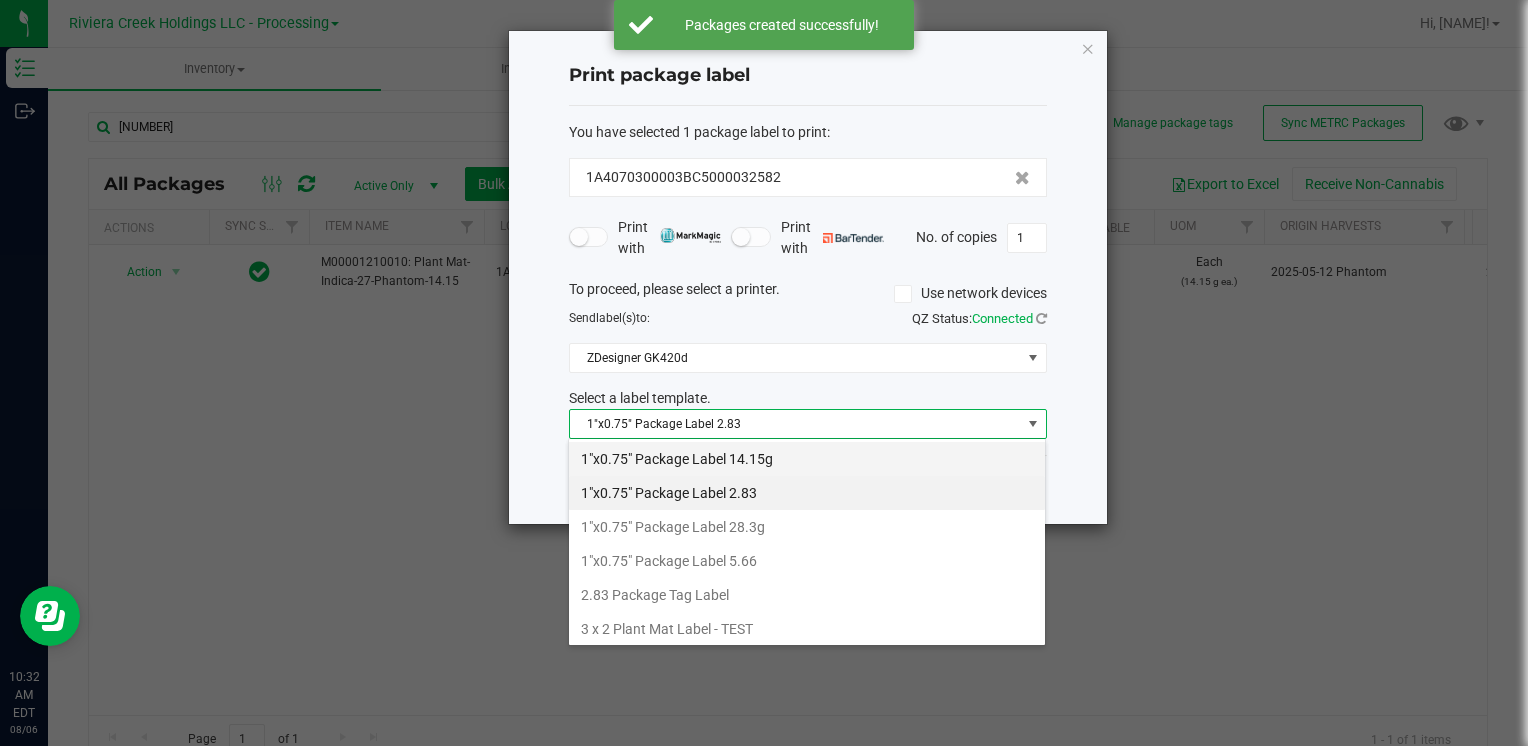 click on "1"x0.75" Package Label 14.15g" at bounding box center (807, 459) 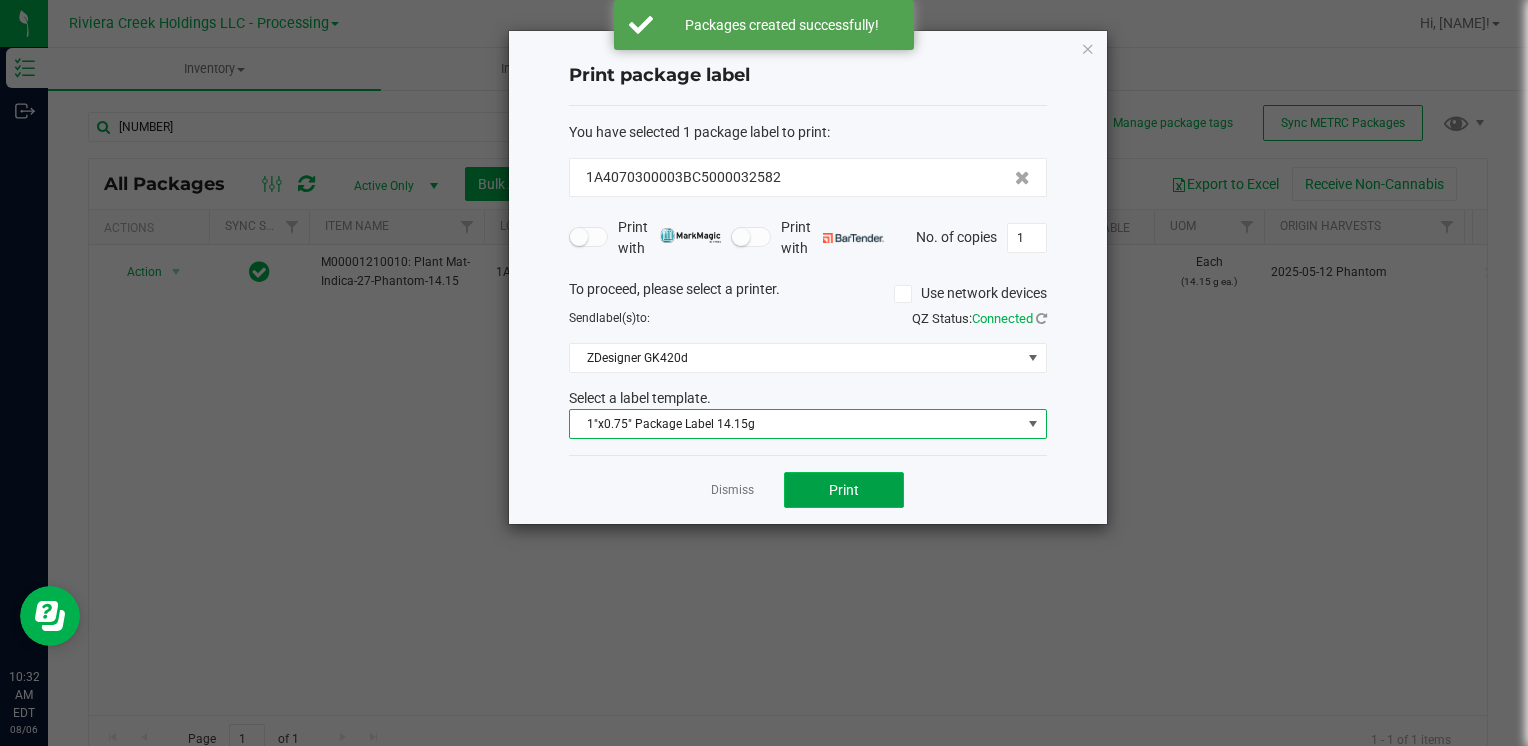 click on "Print" 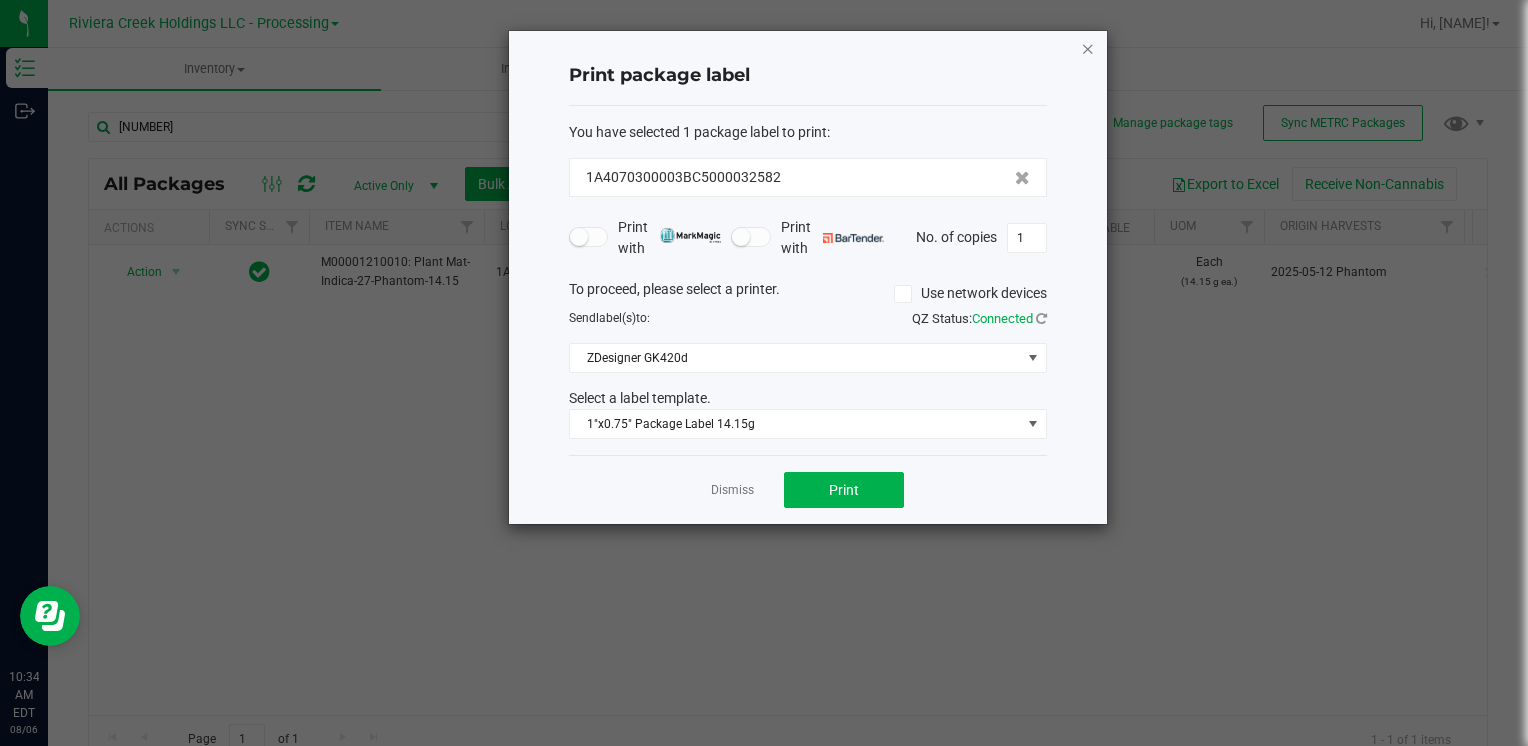 click 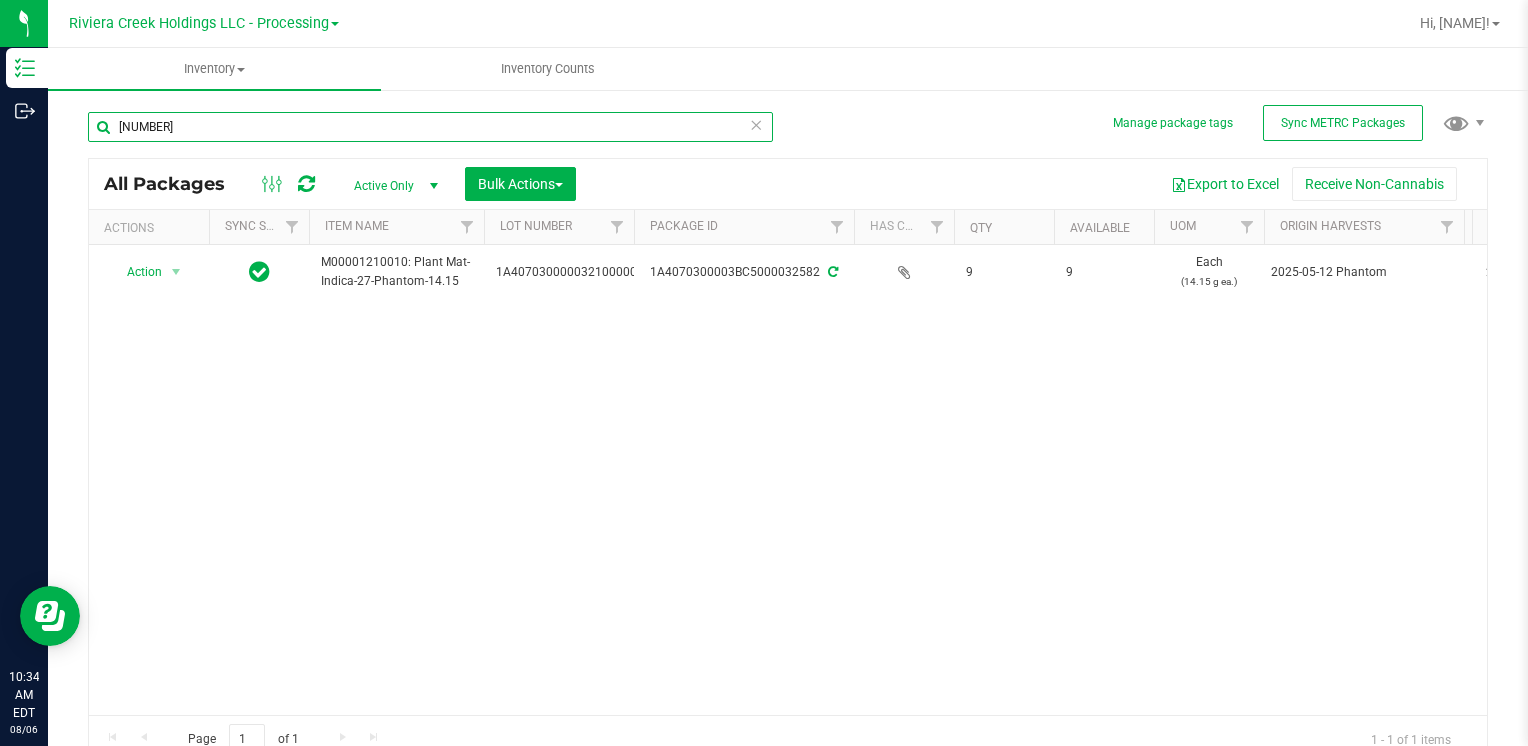 click on "[NUMBER]" at bounding box center (430, 127) 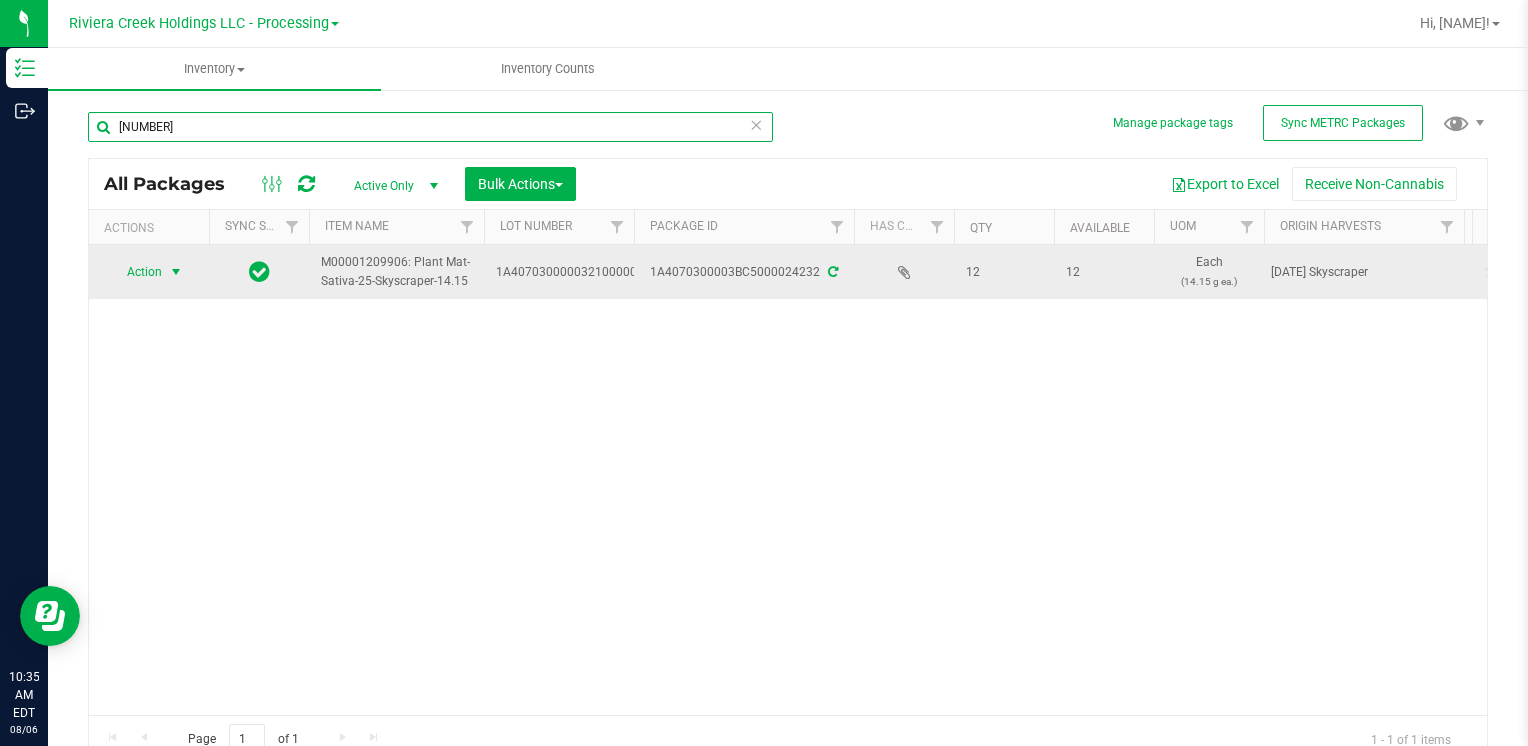 type on "[NUMBER]" 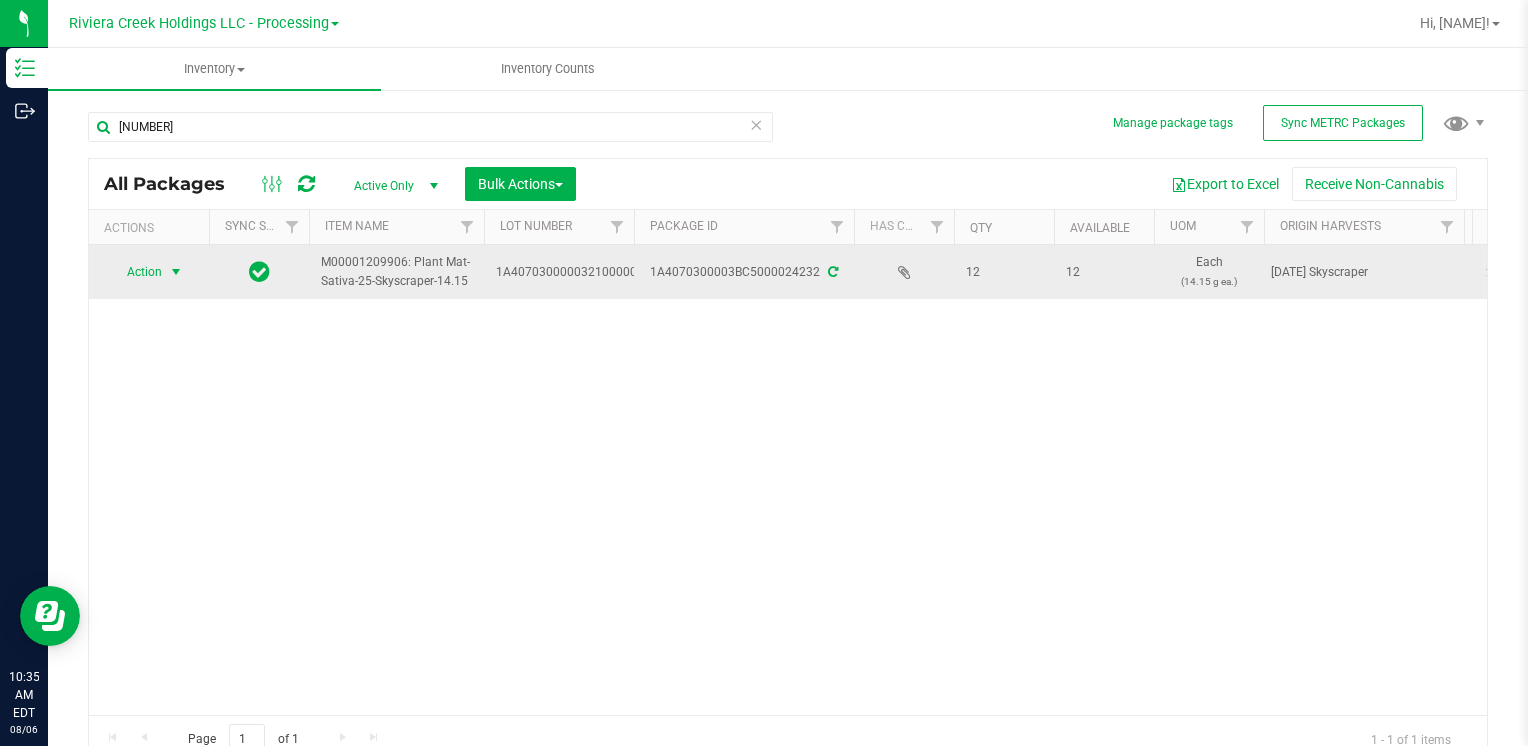 click at bounding box center (176, 272) 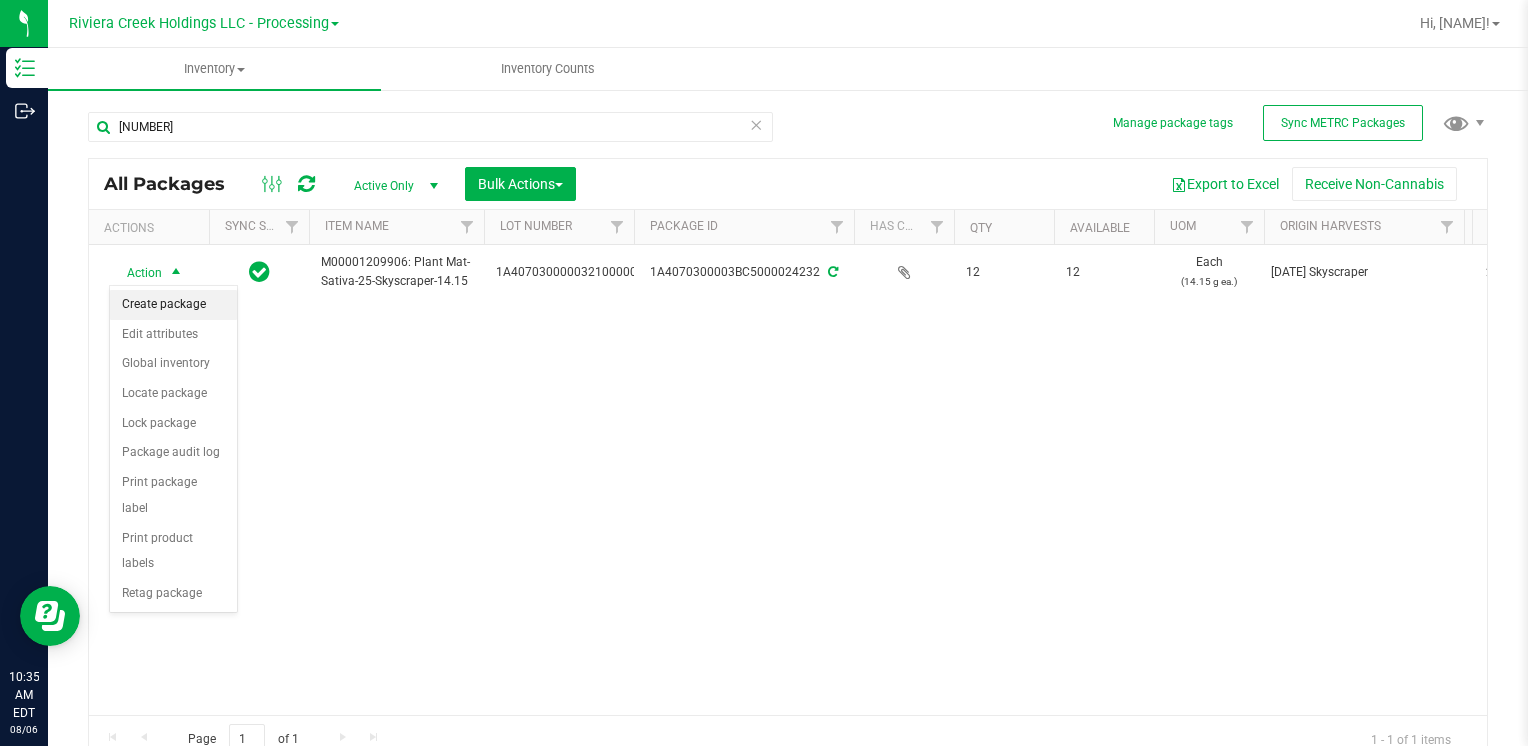 click on "Create package" at bounding box center (173, 305) 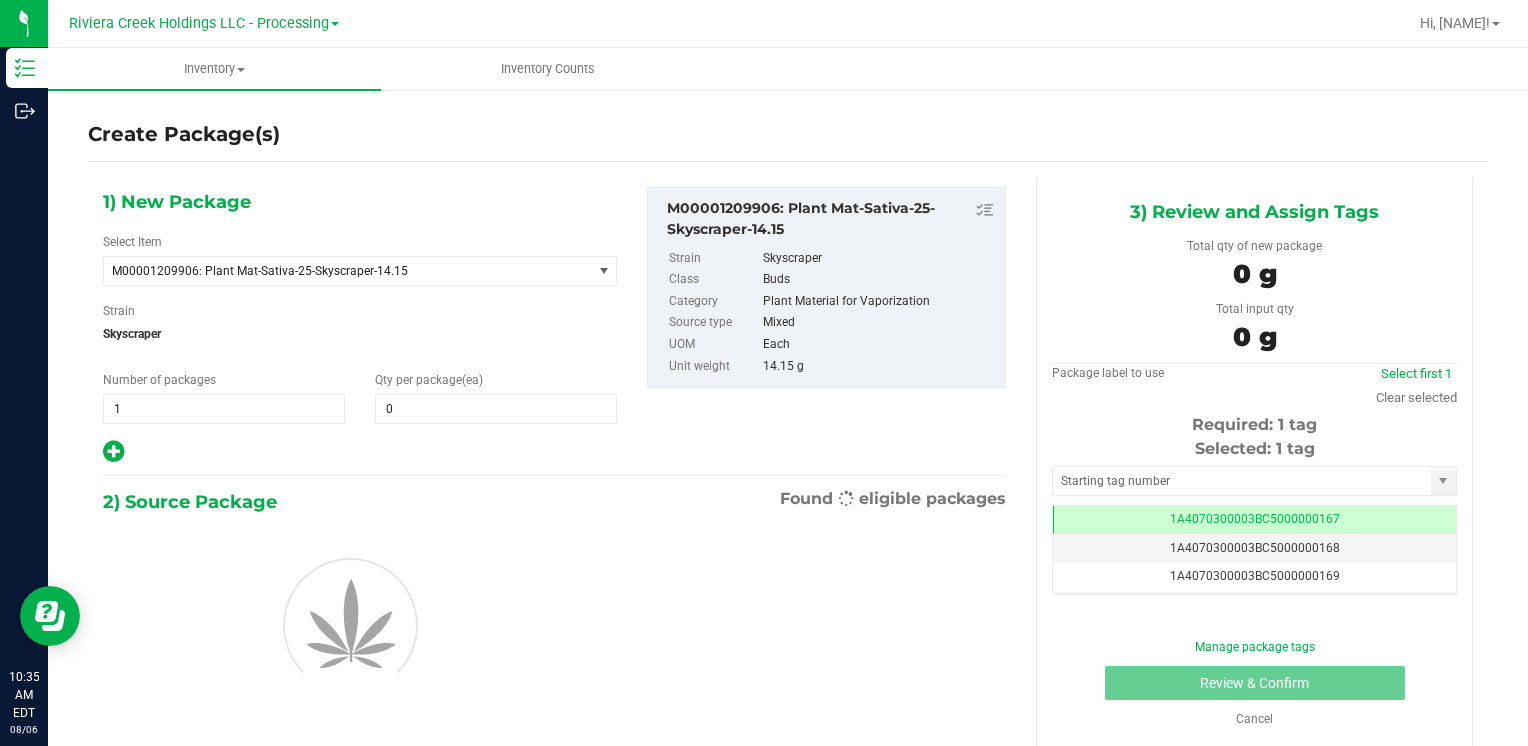 scroll, scrollTop: 0, scrollLeft: 0, axis: both 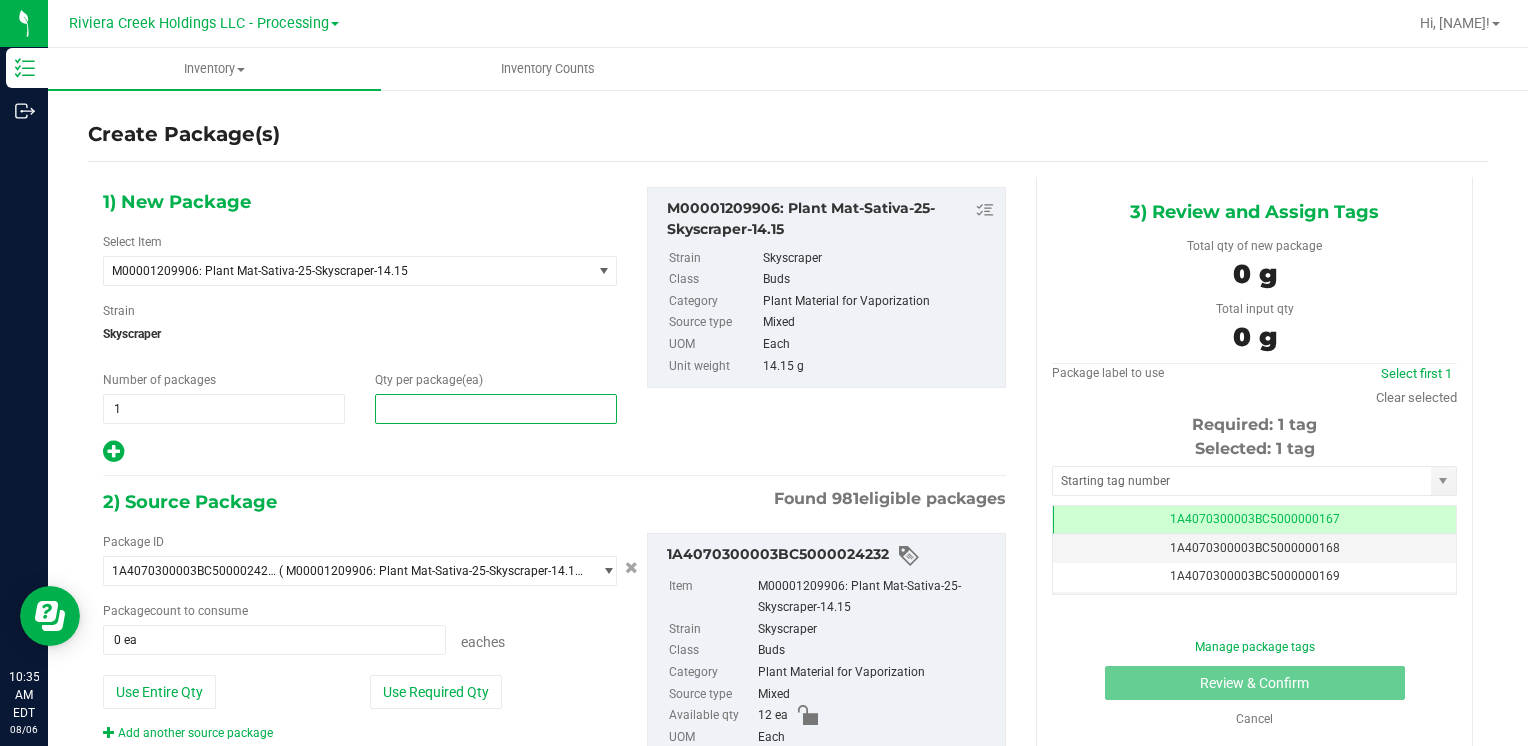 click at bounding box center [496, 409] 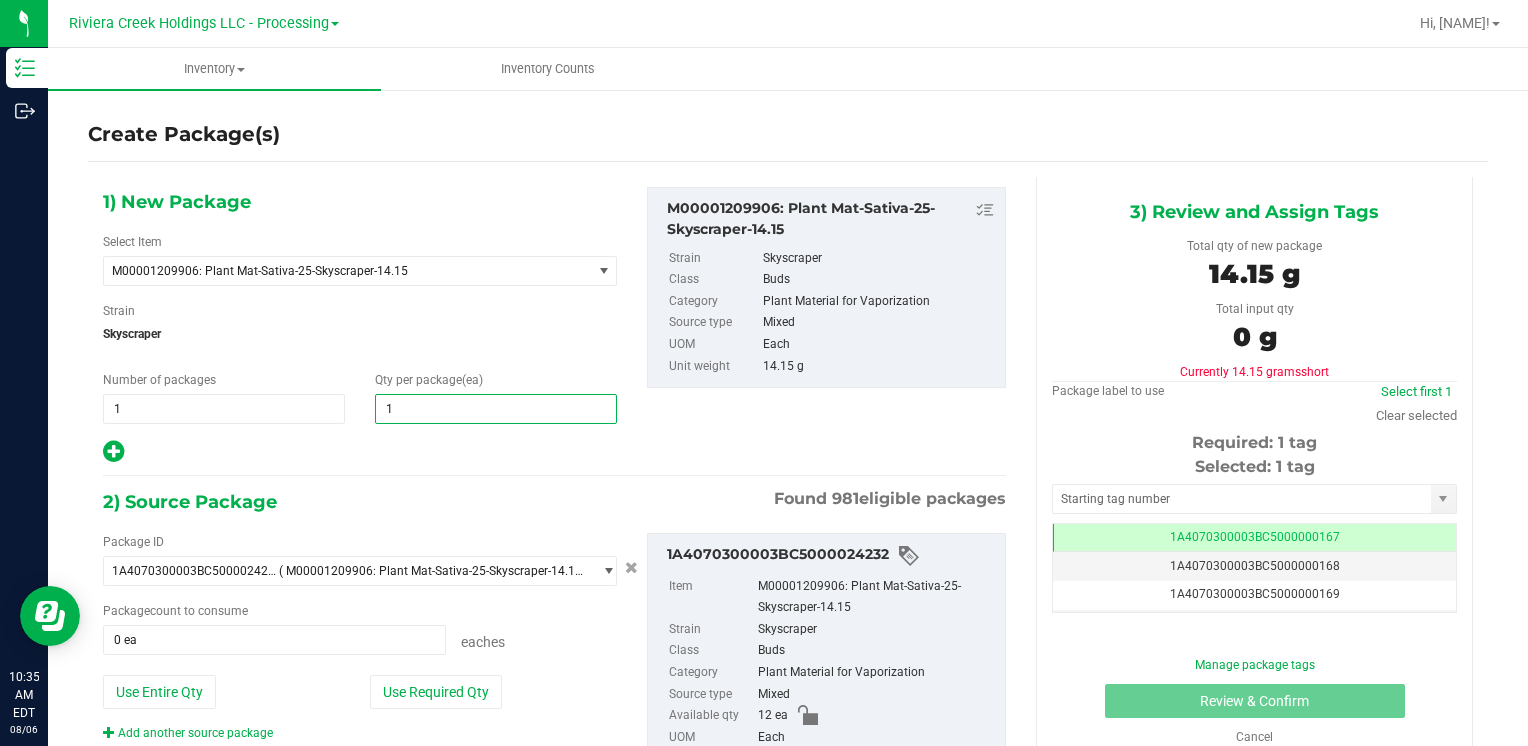 type on "10" 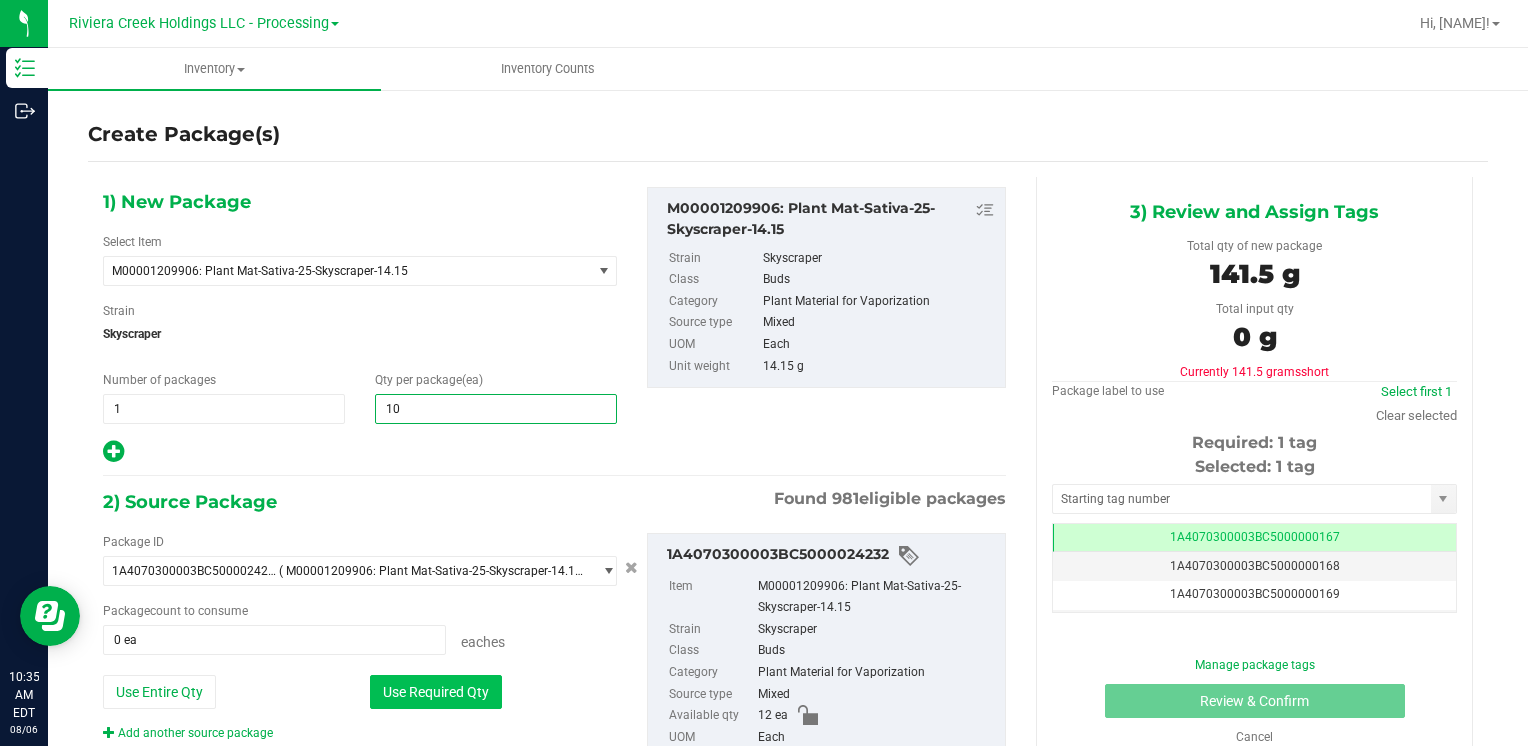 type on "10" 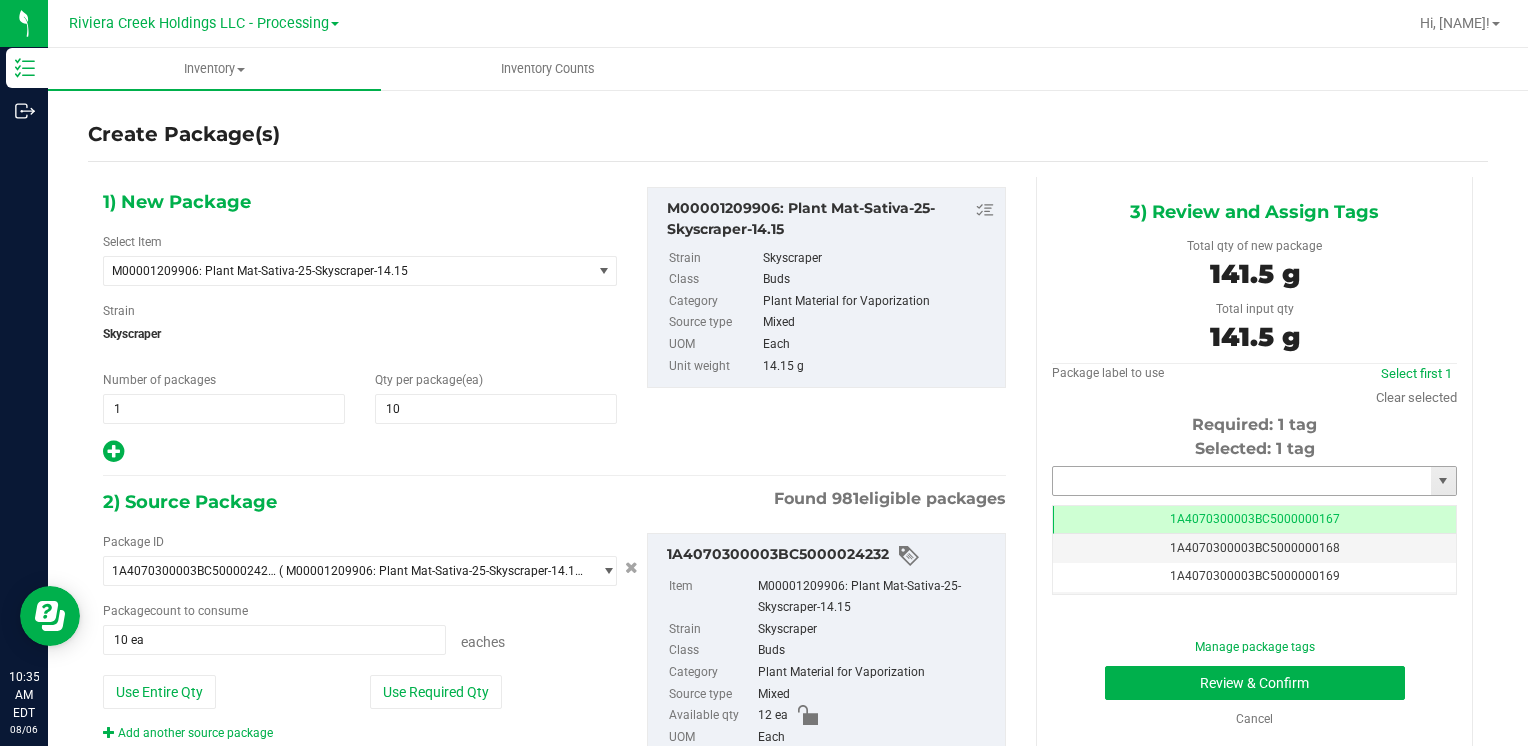 click at bounding box center [1242, 481] 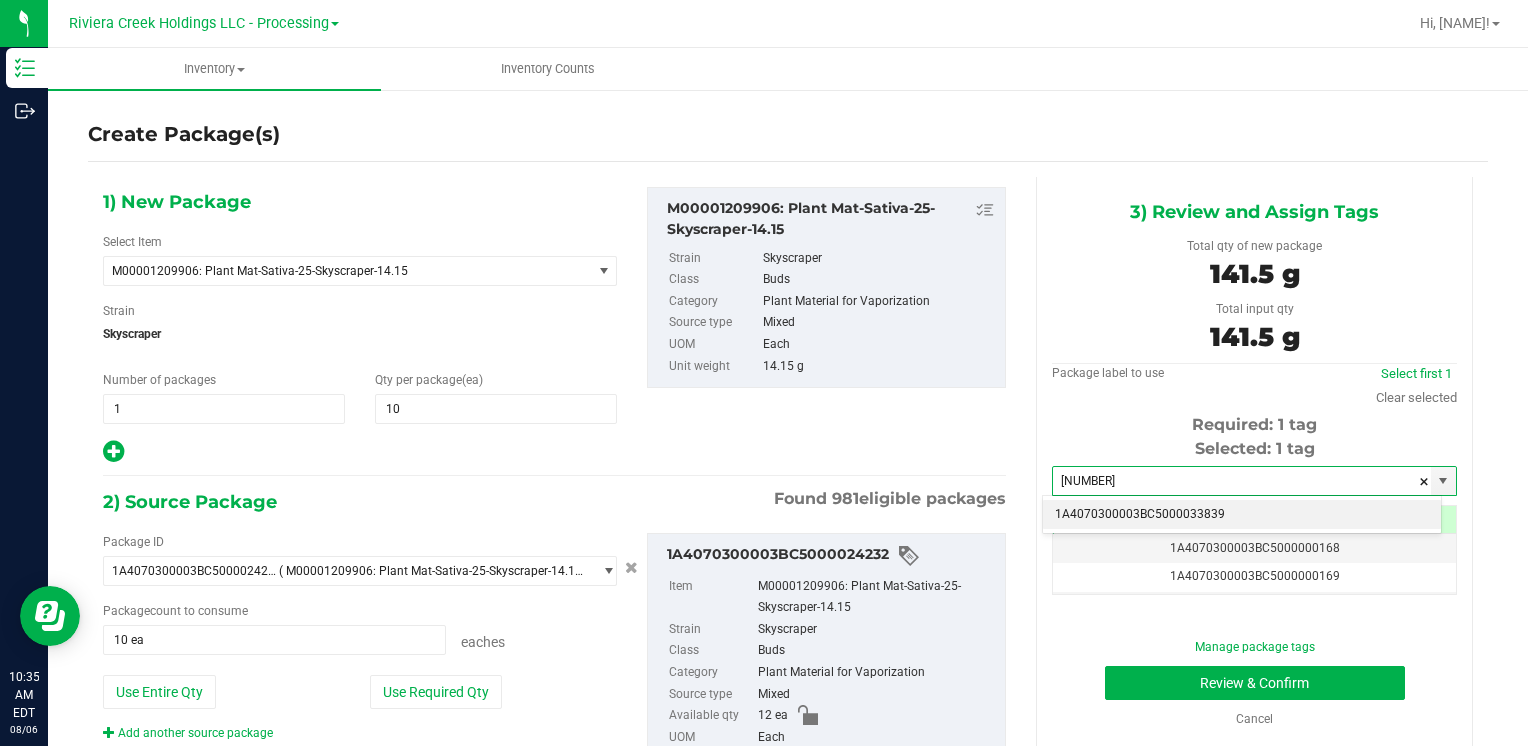 click on "1A4070300003BC5000033839" at bounding box center [1242, 515] 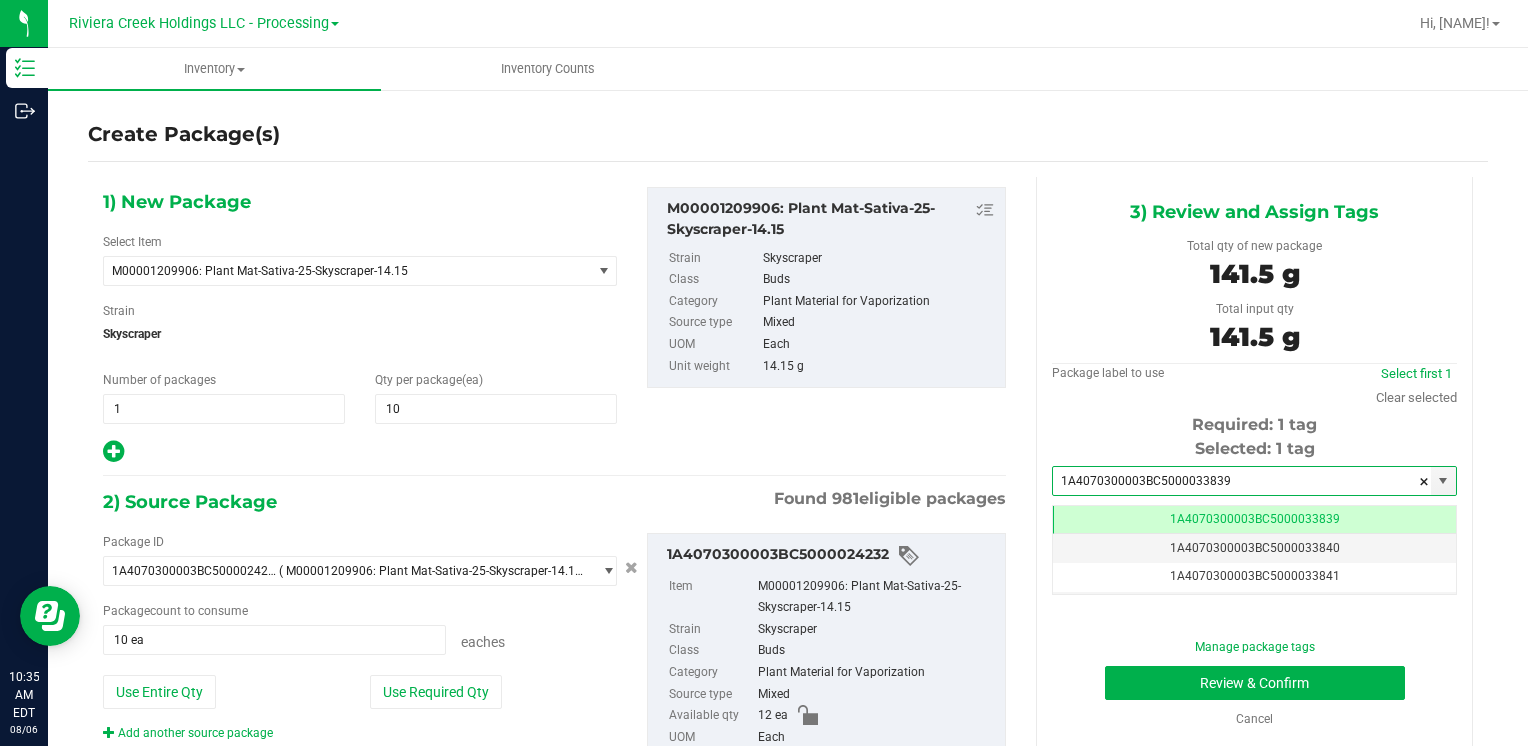 scroll, scrollTop: 0, scrollLeft: 0, axis: both 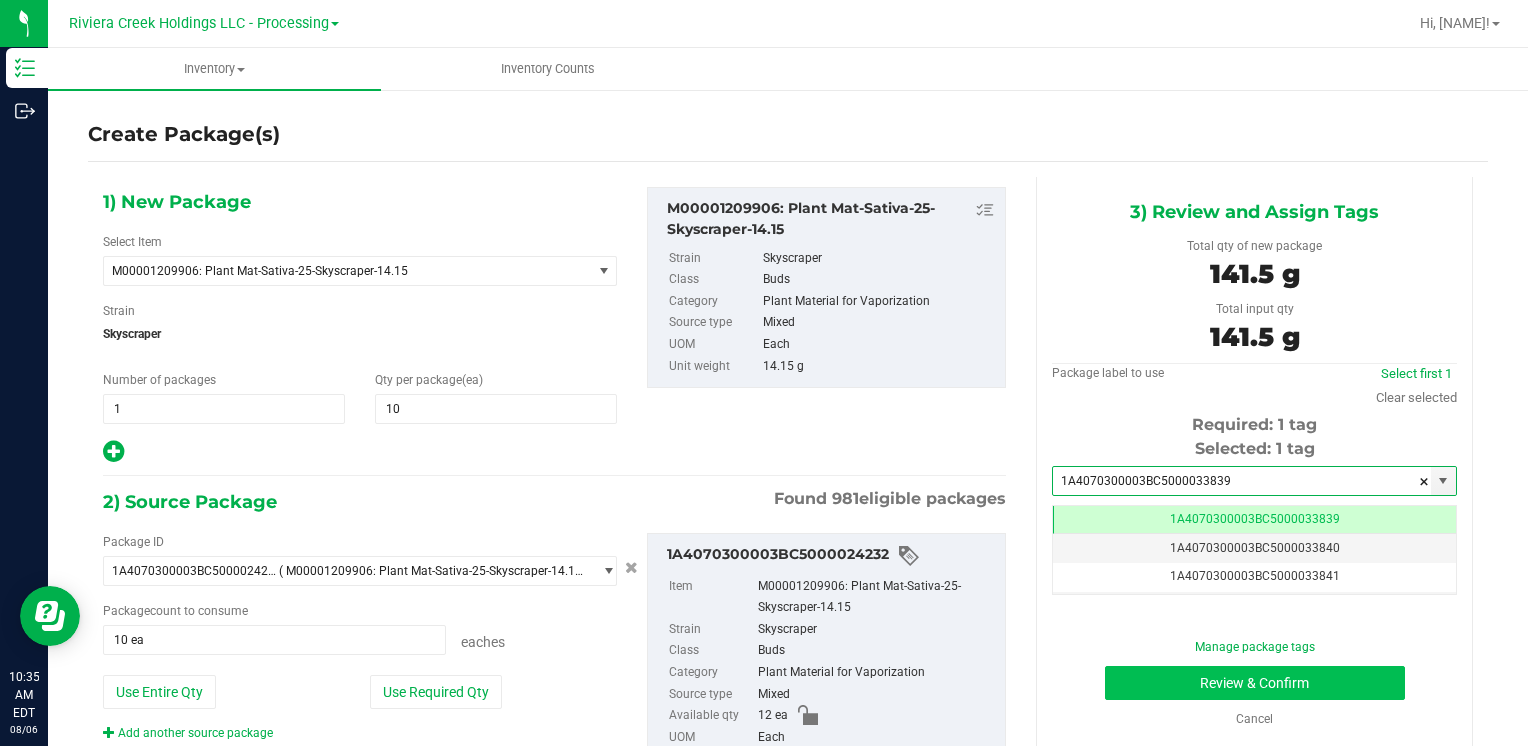type on "1A4070300003BC5000033839" 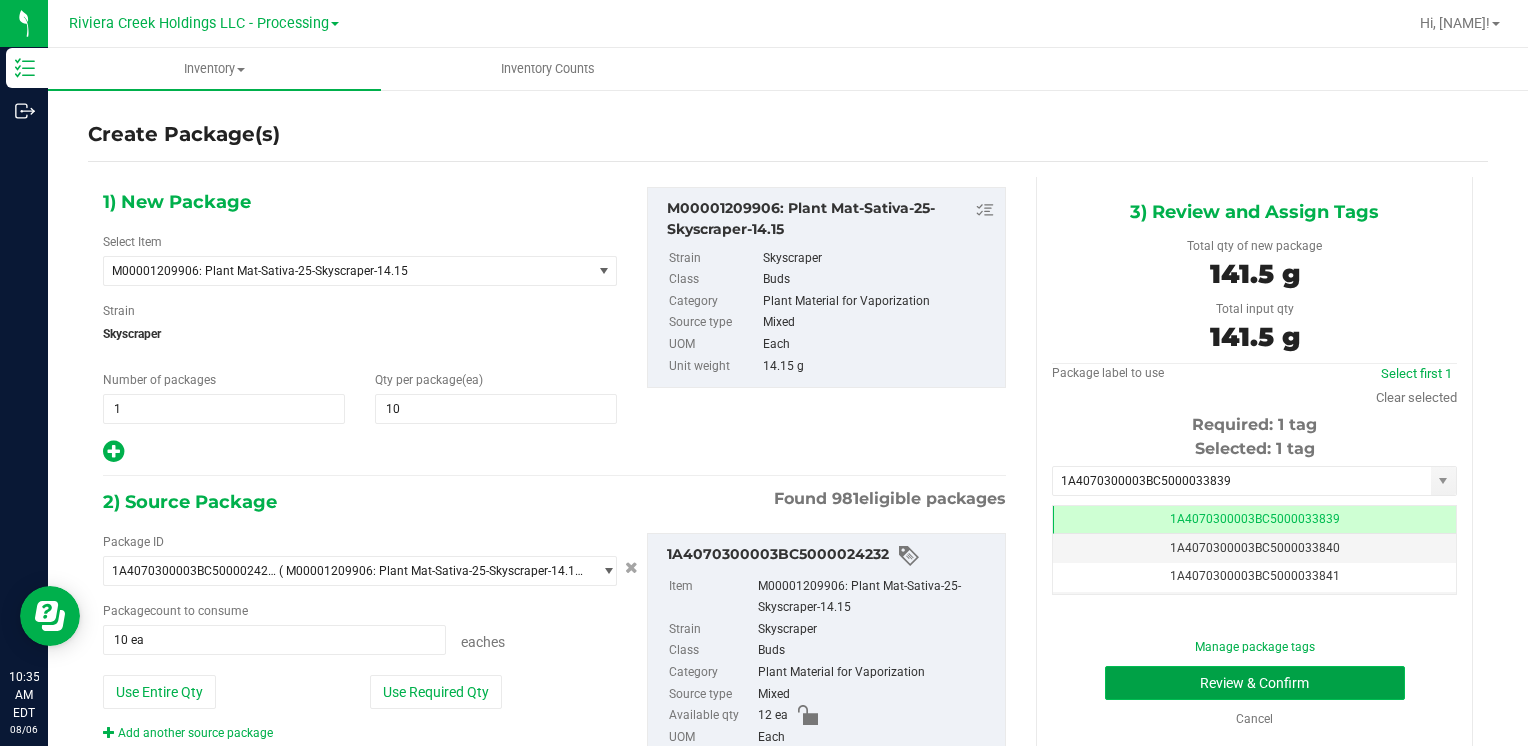 click on "Review & Confirm" at bounding box center (1255, 683) 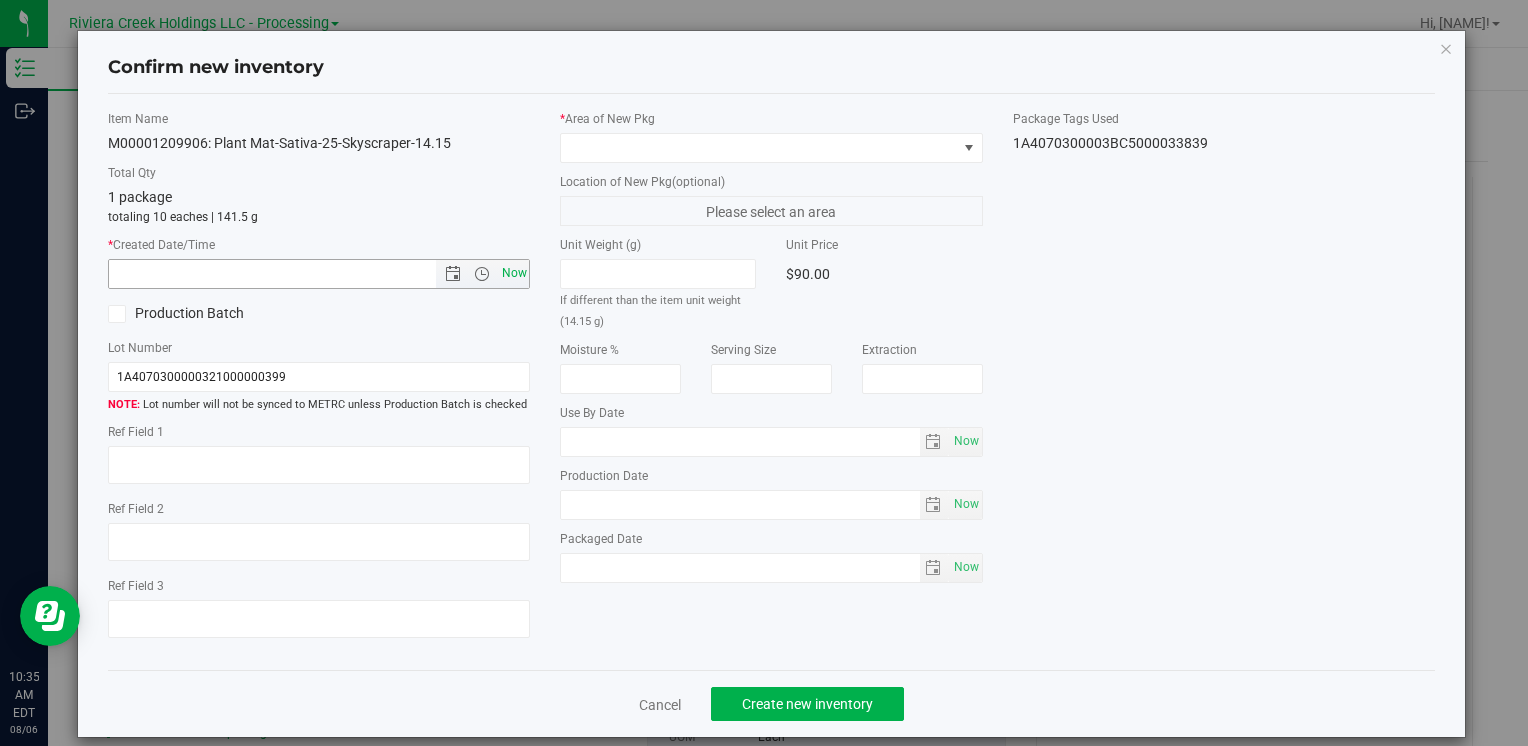 click on "Now" at bounding box center (514, 273) 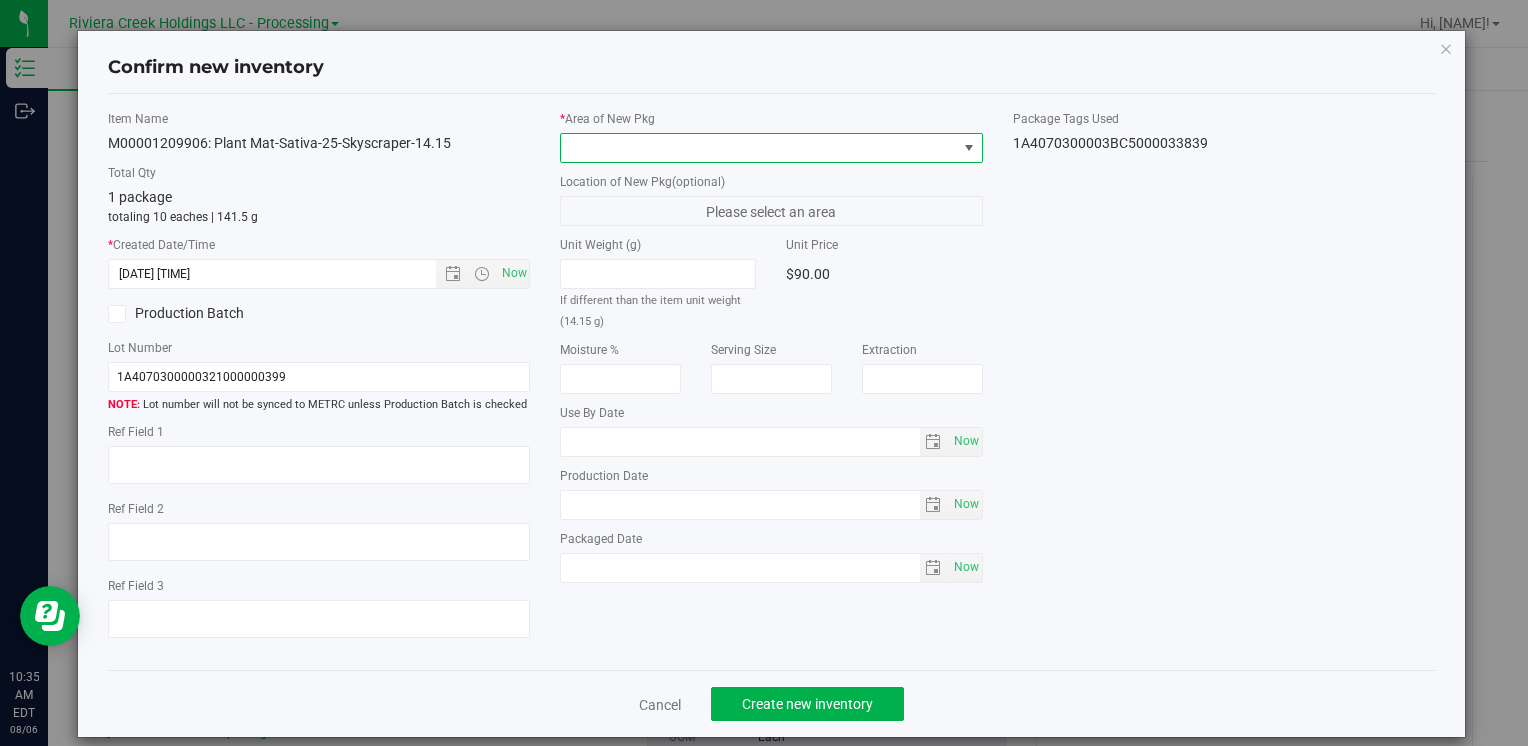 click at bounding box center [758, 148] 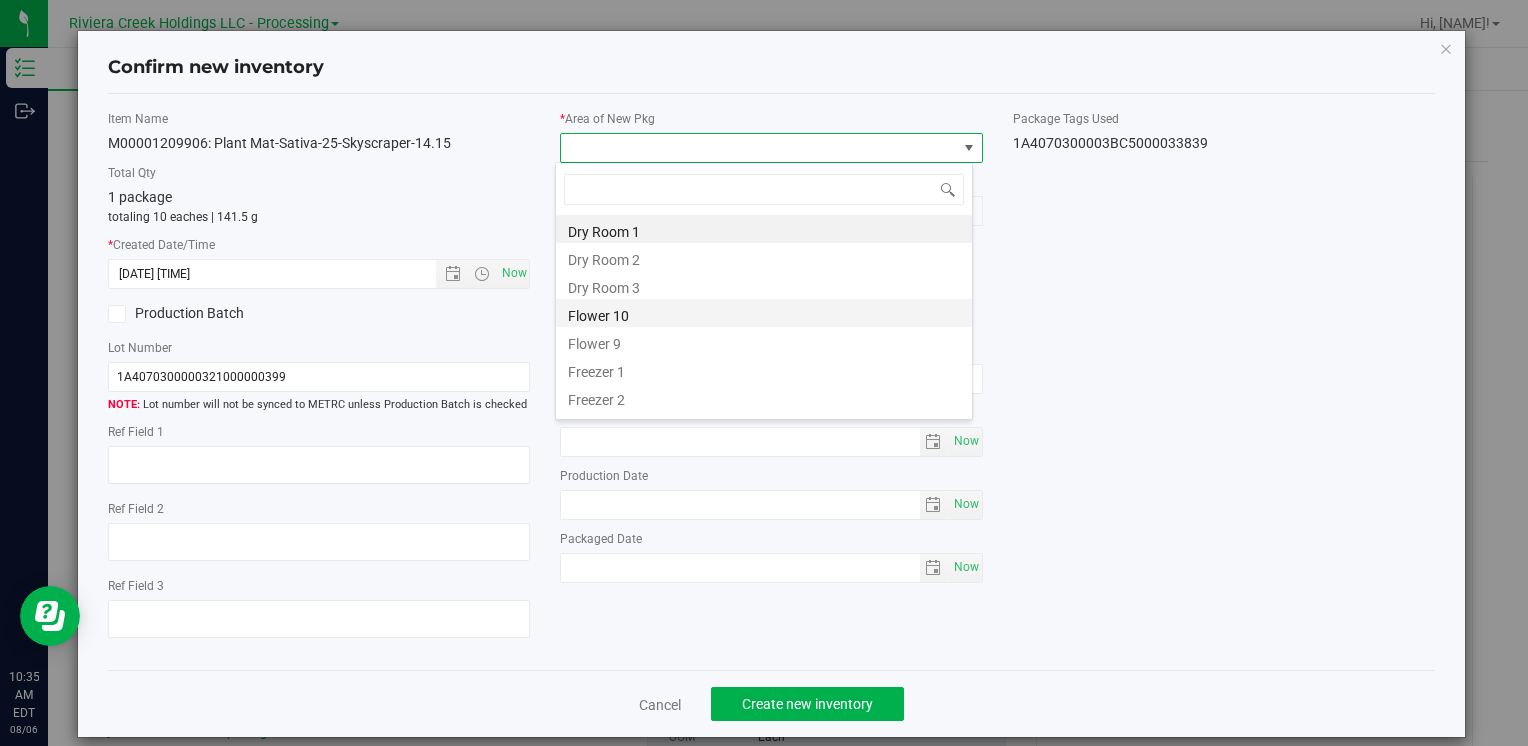 click on "Flower 10" at bounding box center (764, 313) 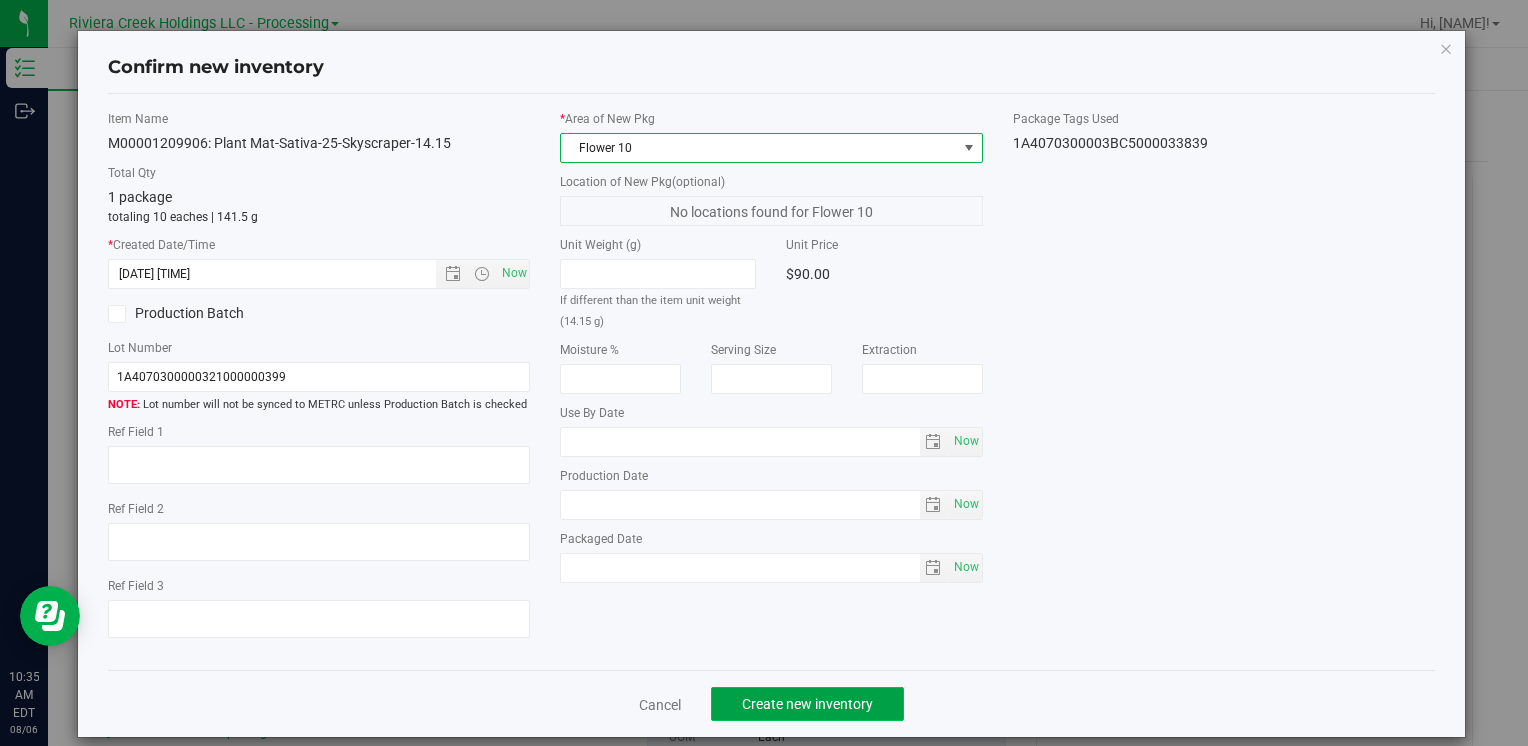click on "Create new inventory" 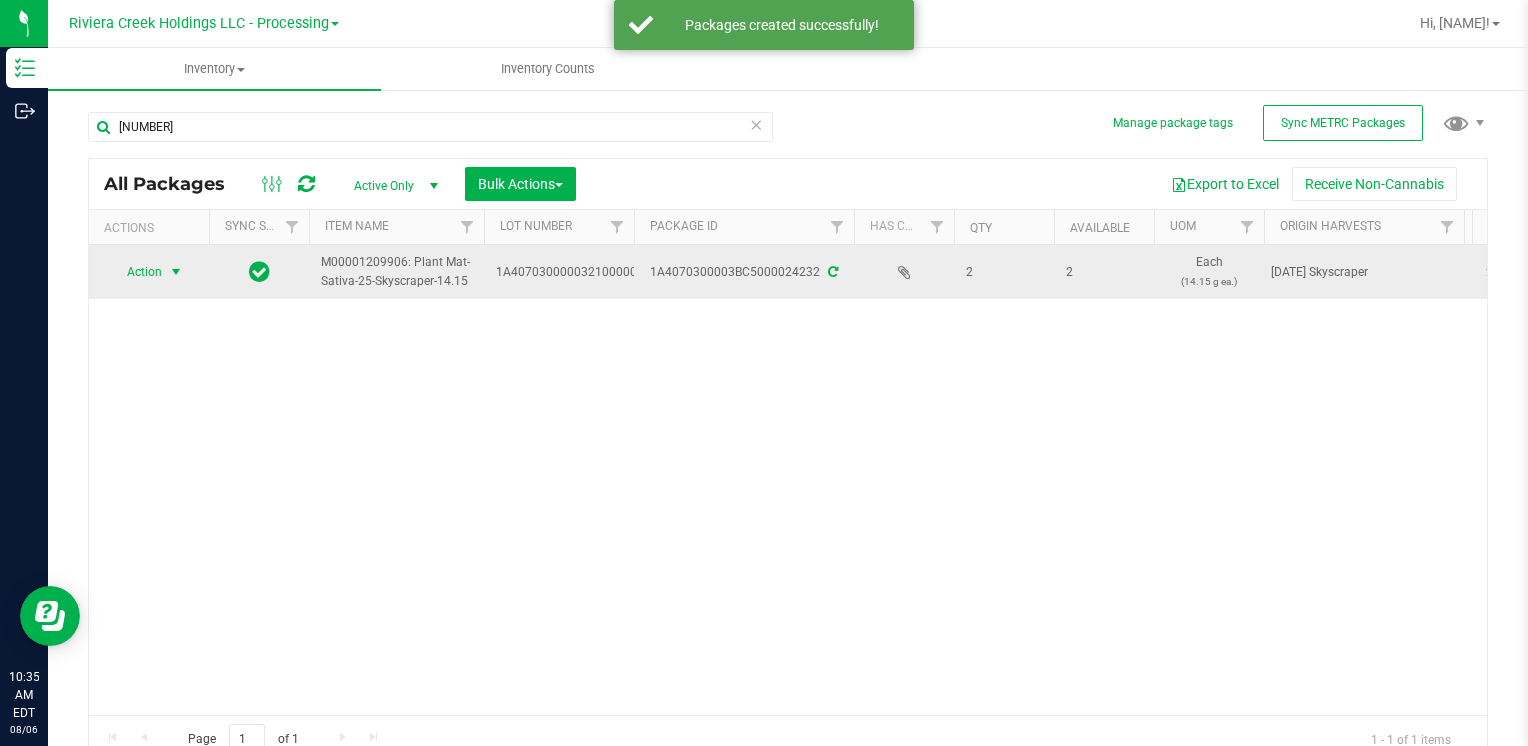 click on "Action" at bounding box center [136, 272] 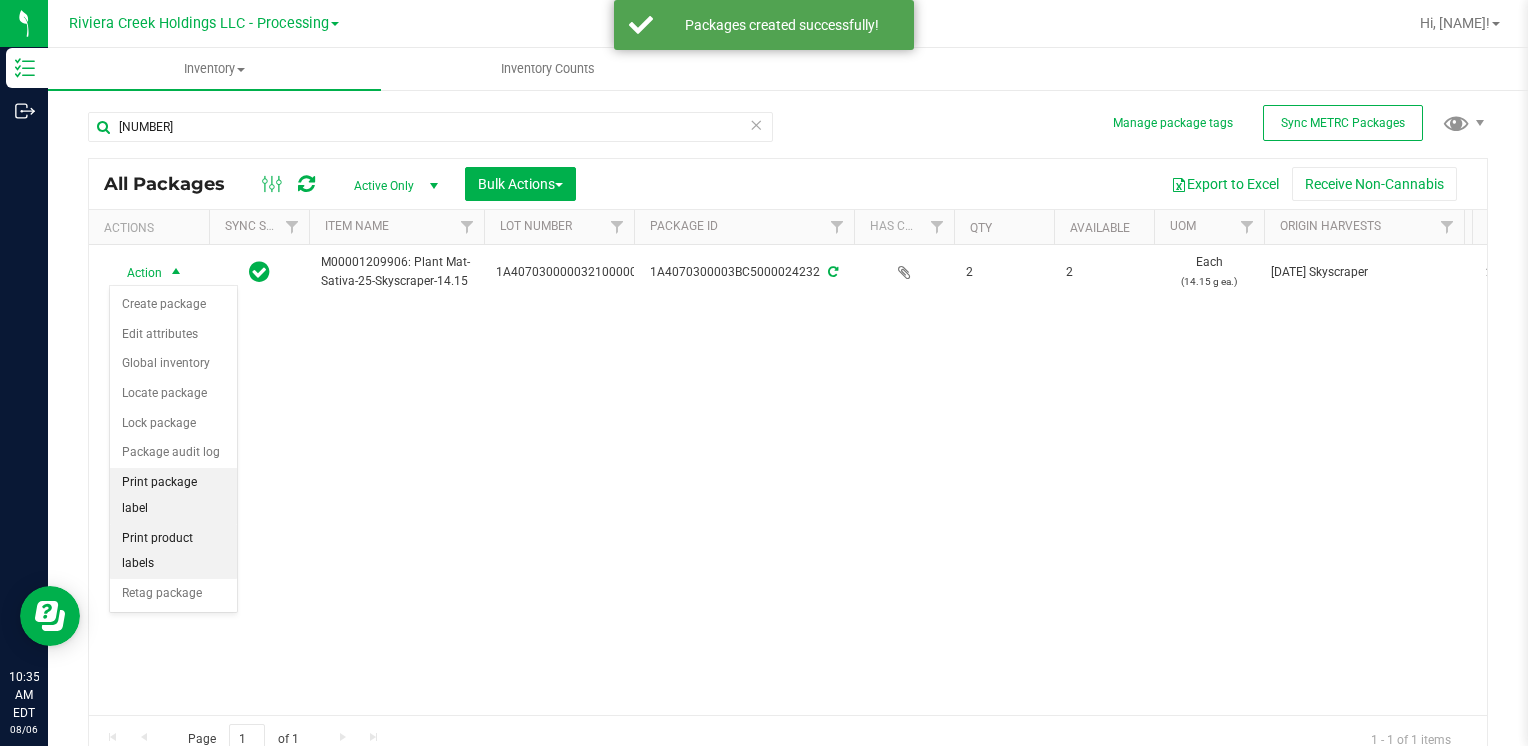 click on "Print package label" at bounding box center (173, 495) 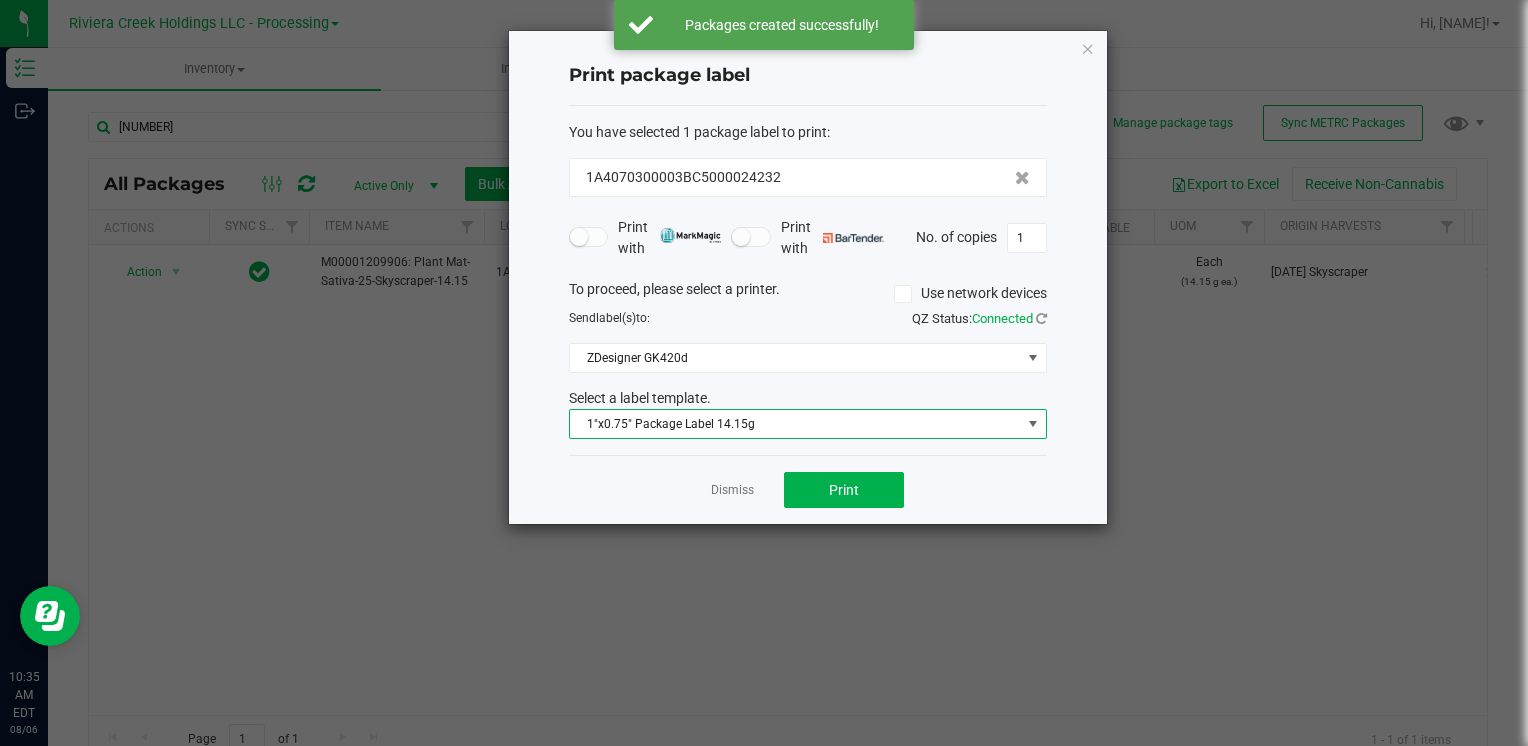 click on "1"x0.75" Package Label 14.15g" at bounding box center [795, 424] 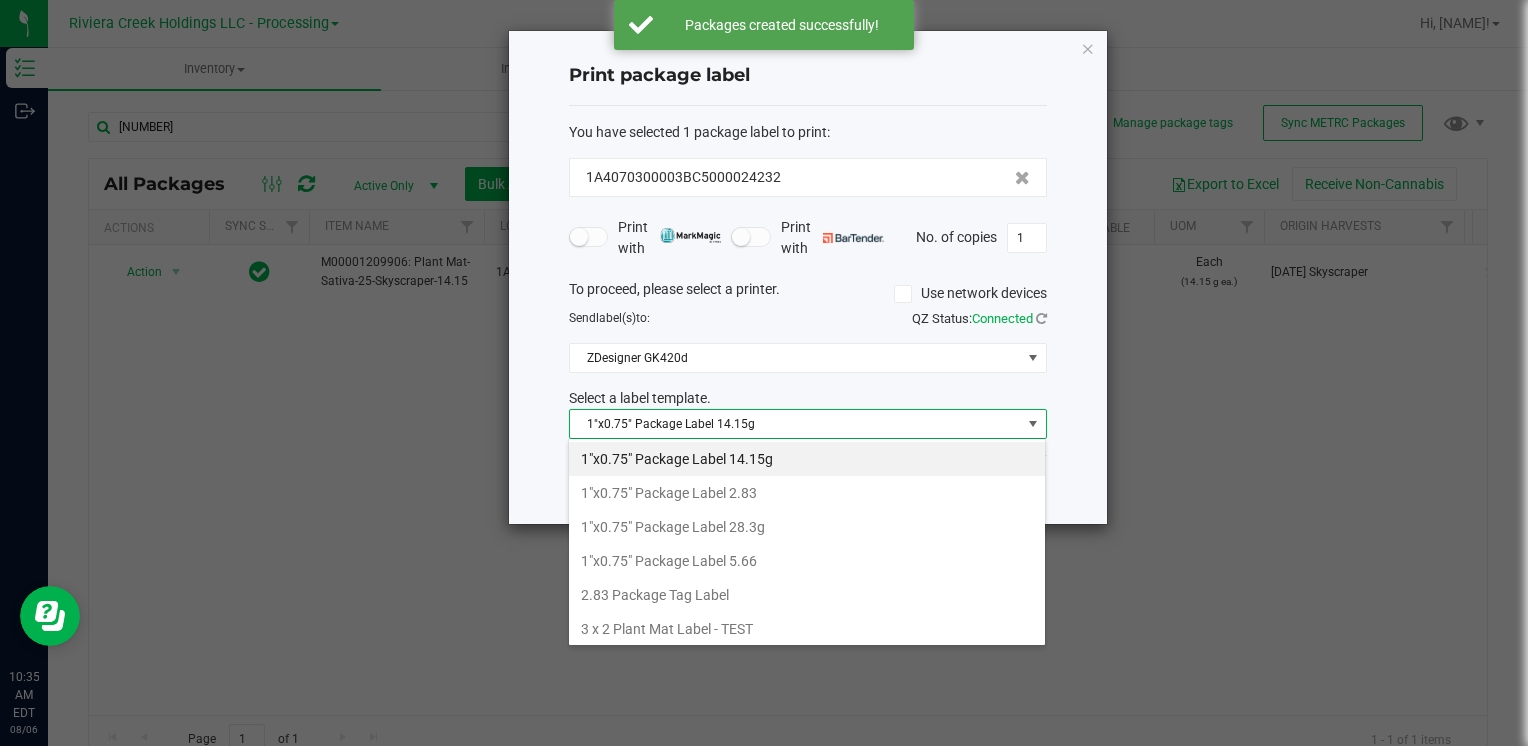 click on "Print package label  You have selected 1 package label to print  :   1A4070300003BC5000024232   Print with   Print with   No. of copies  1  To proceed, please select a printer.   Use network devices  Send  label(s)  to:  QZ Status:   Connected  ZDesigner GK420d  Select a label template.  1"x0.75" Package Label 14.15g  Dismiss   Print" 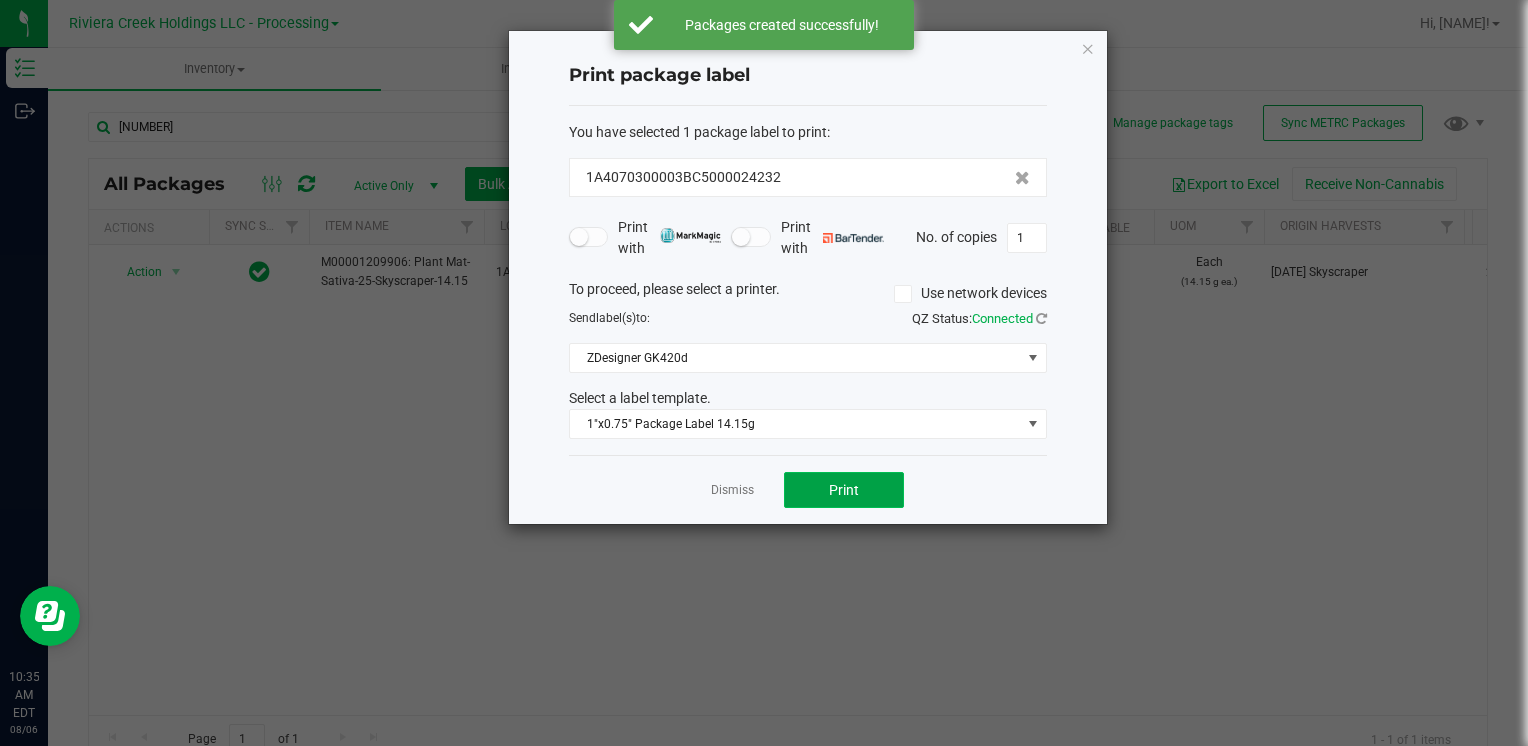 click on "Print" 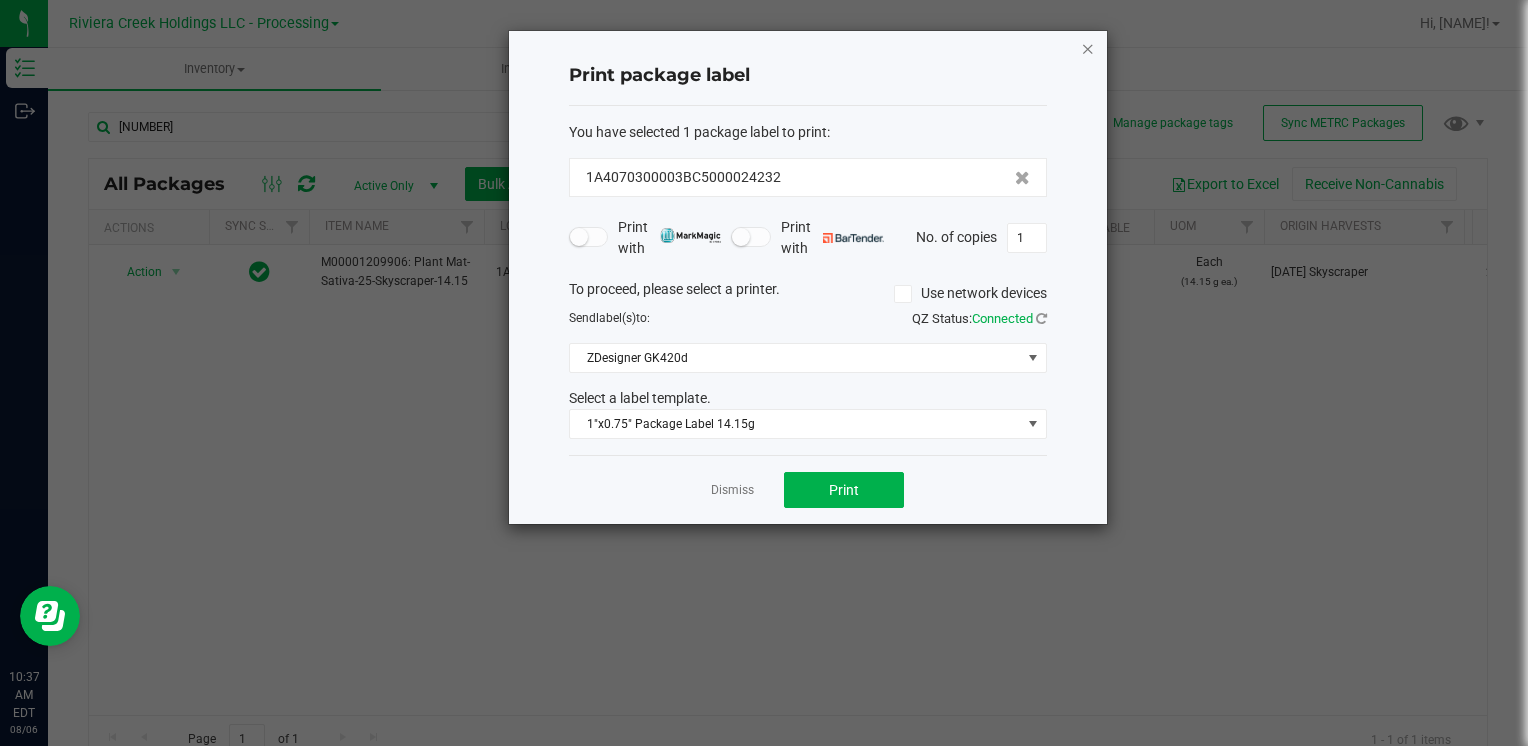 click 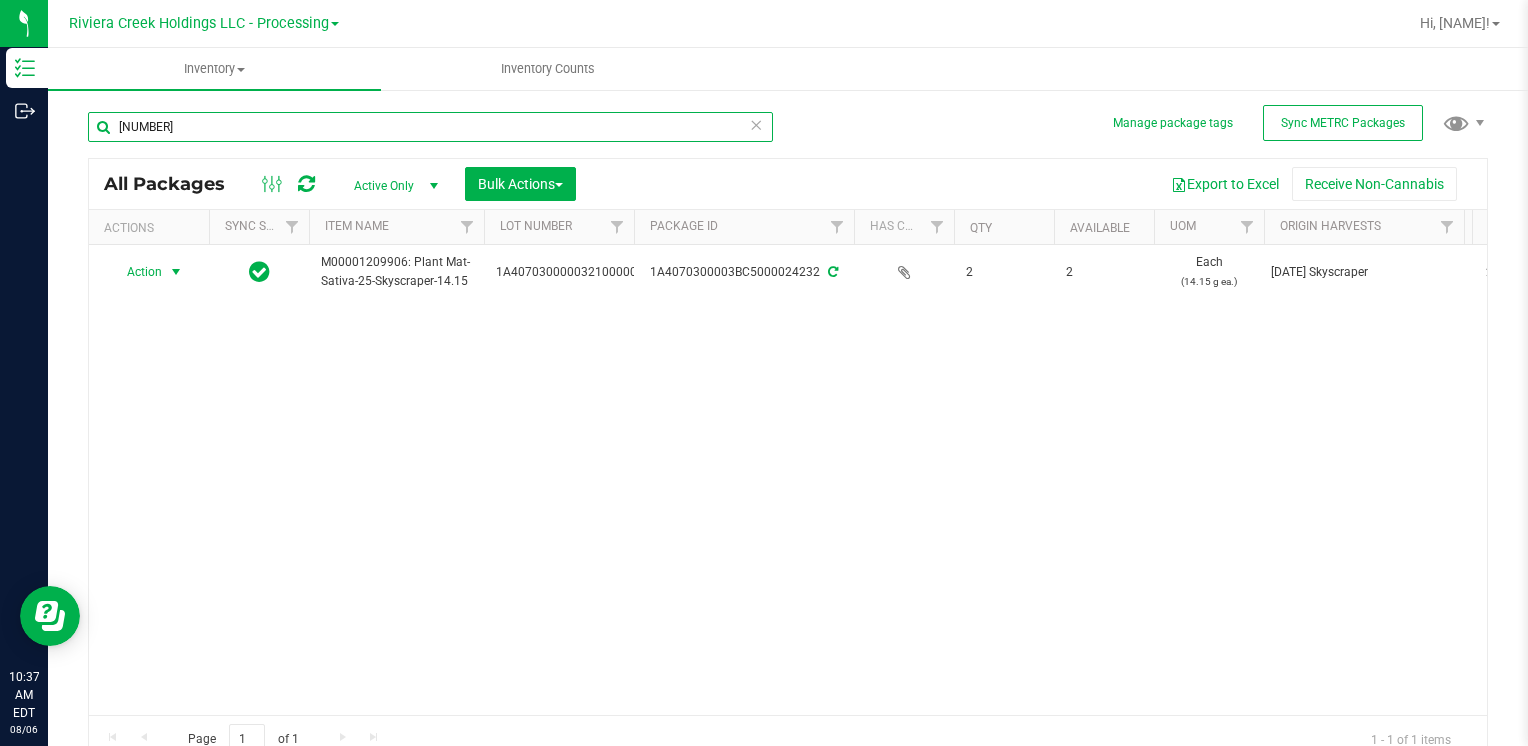 click on "[NUMBER]" at bounding box center [430, 127] 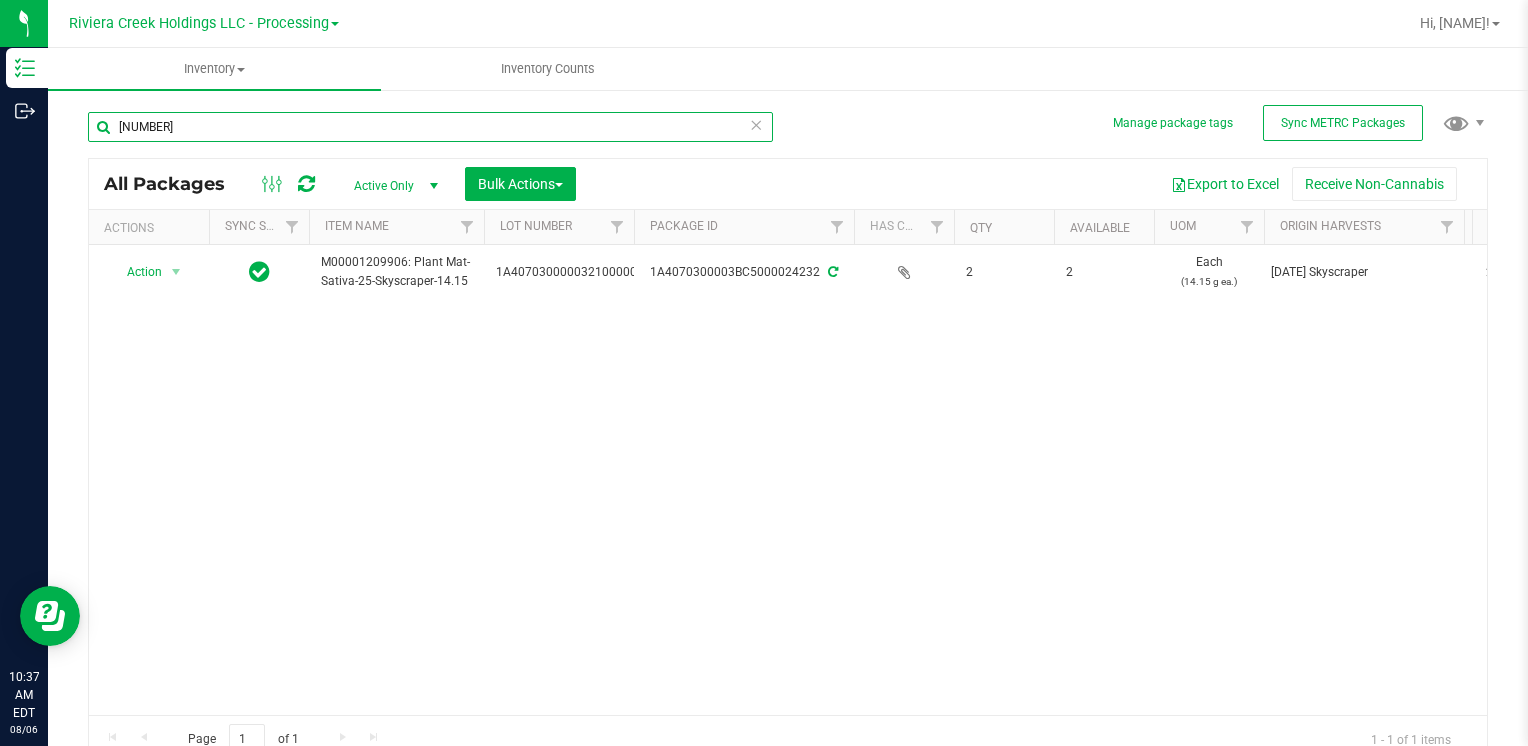 click on "[NUMBER]" at bounding box center [430, 127] 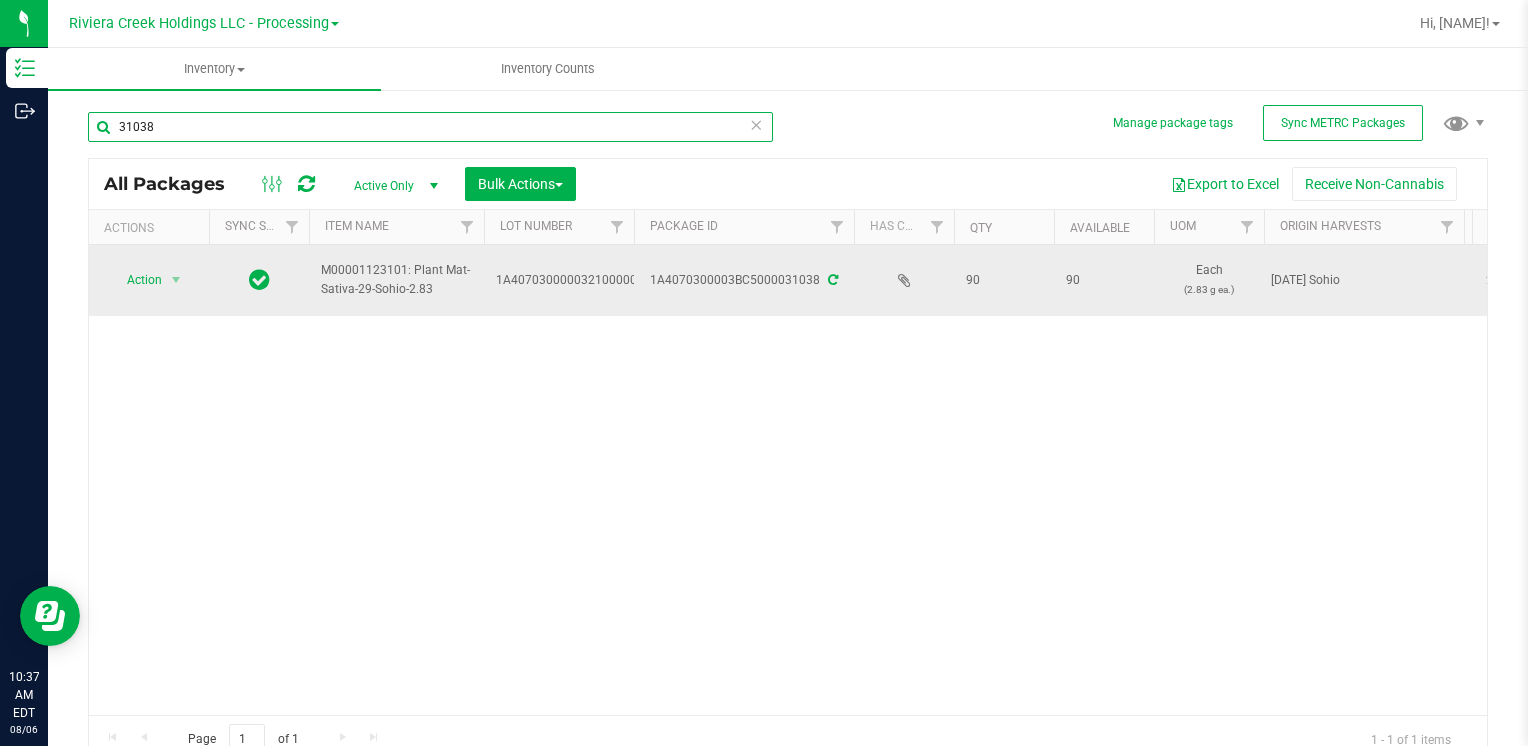 type on "31038" 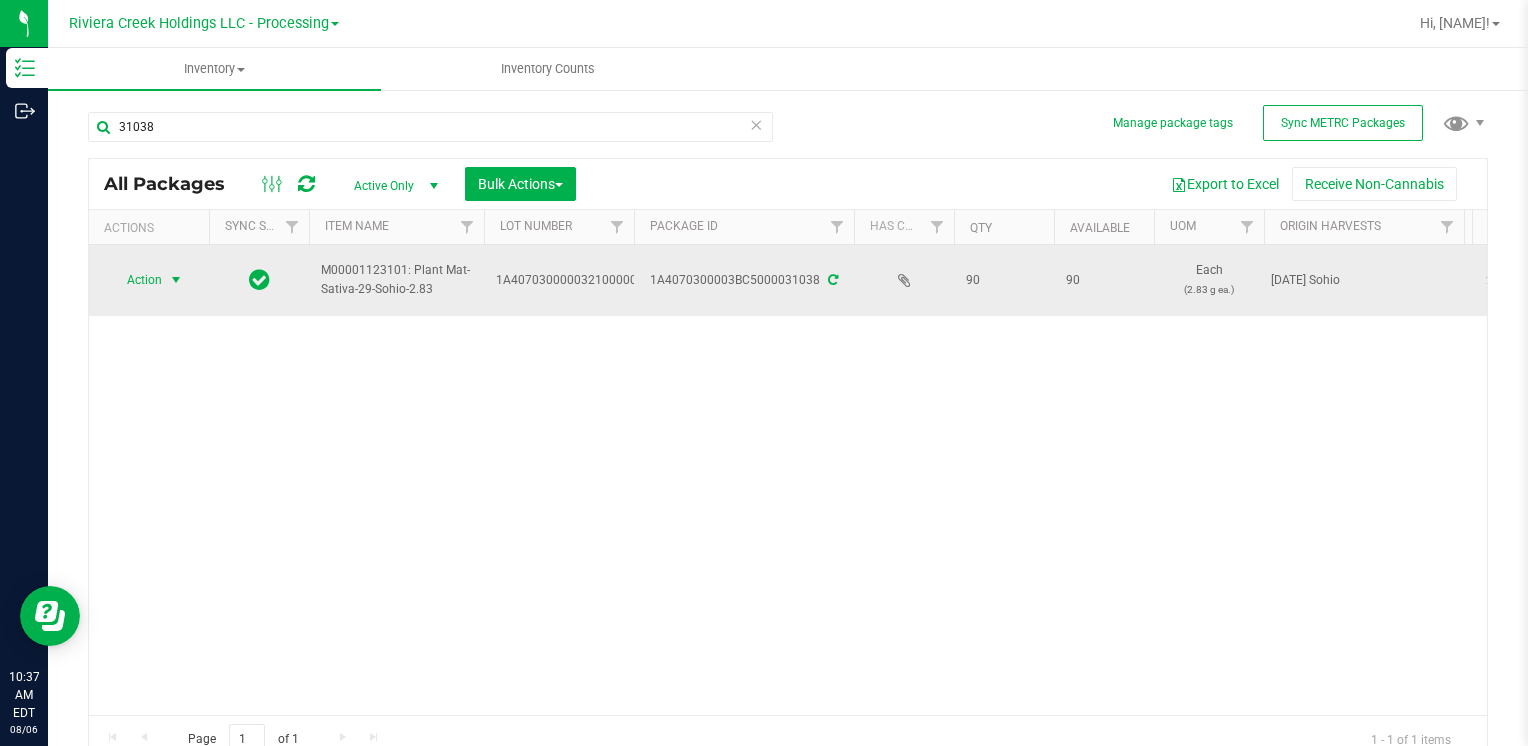 click on "Action" at bounding box center (136, 280) 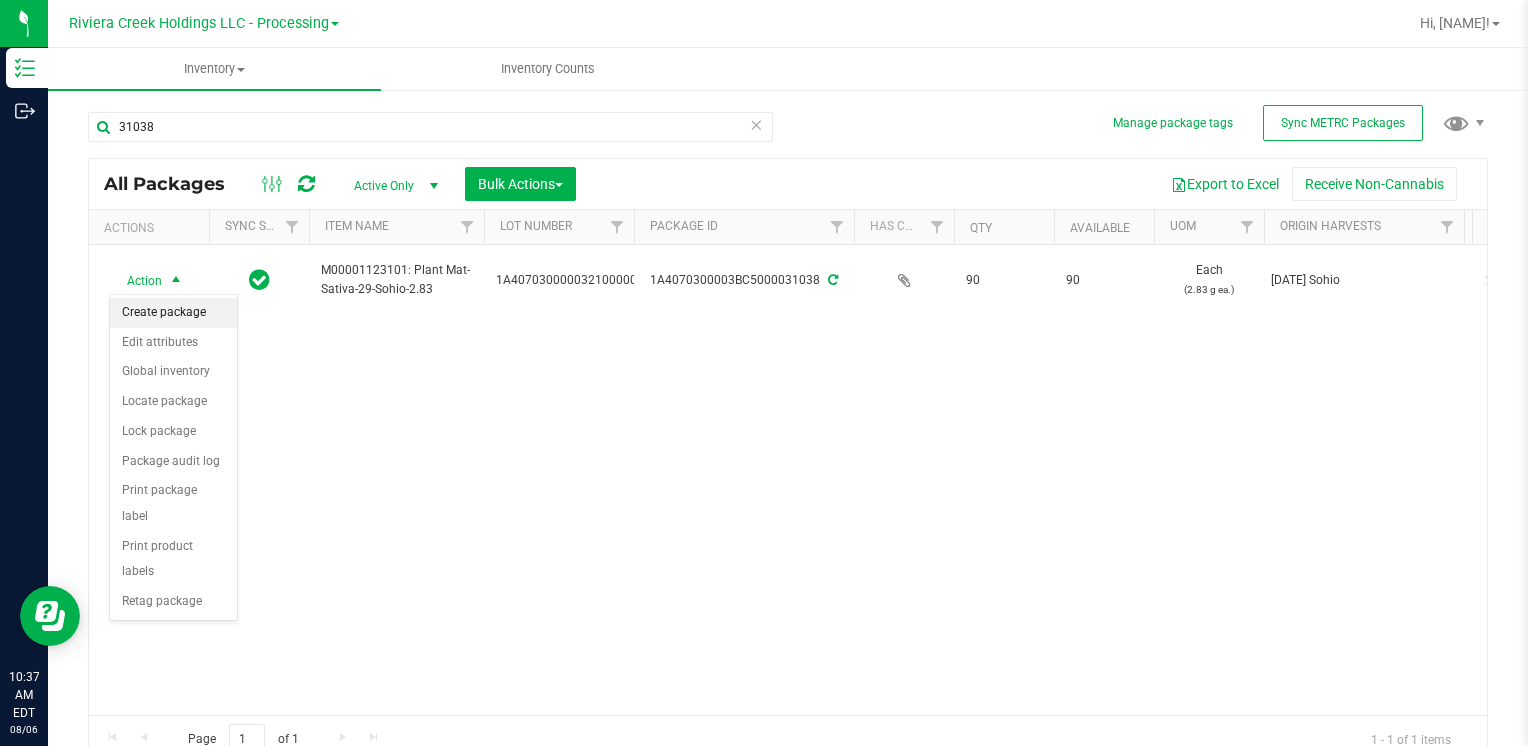 click on "Create package" at bounding box center [173, 313] 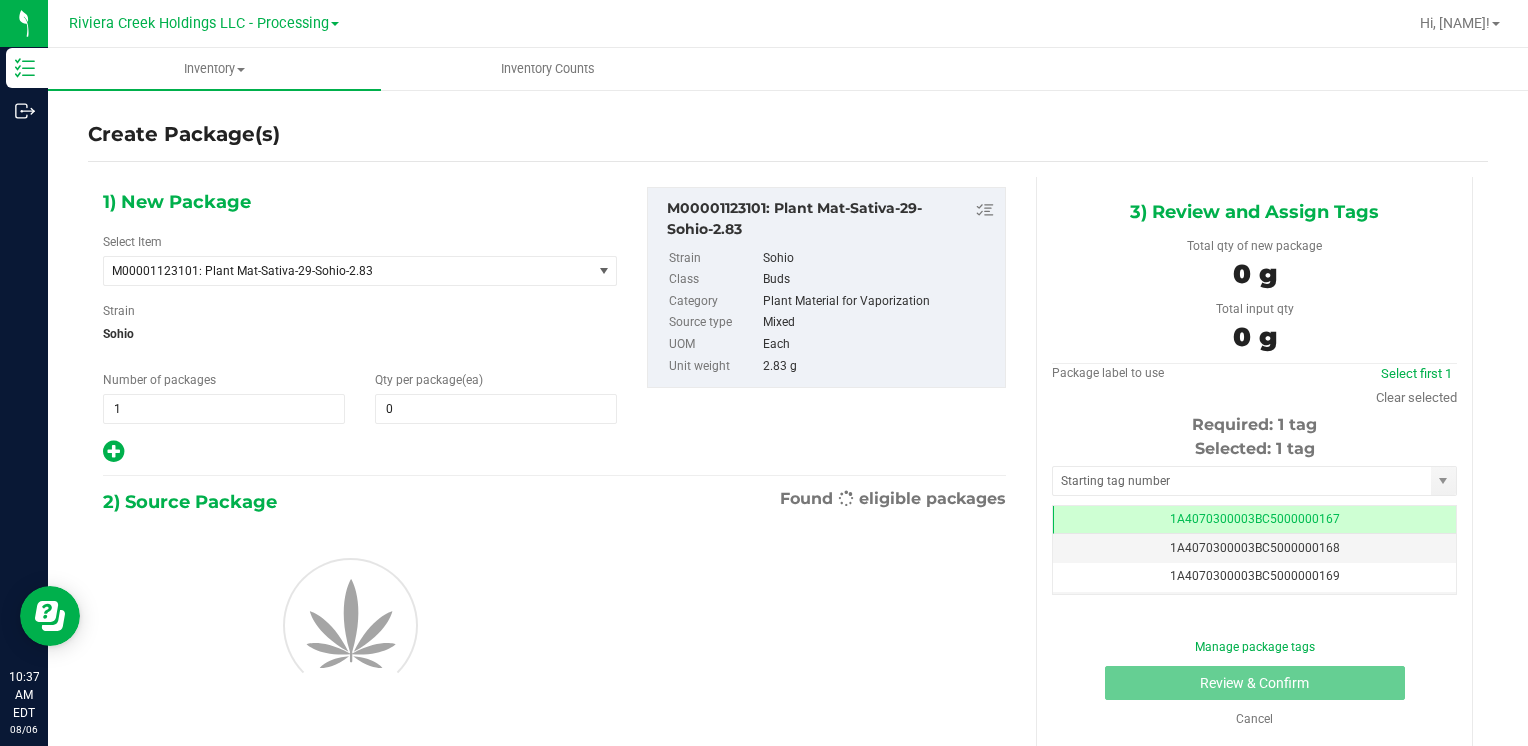 scroll, scrollTop: 0, scrollLeft: 0, axis: both 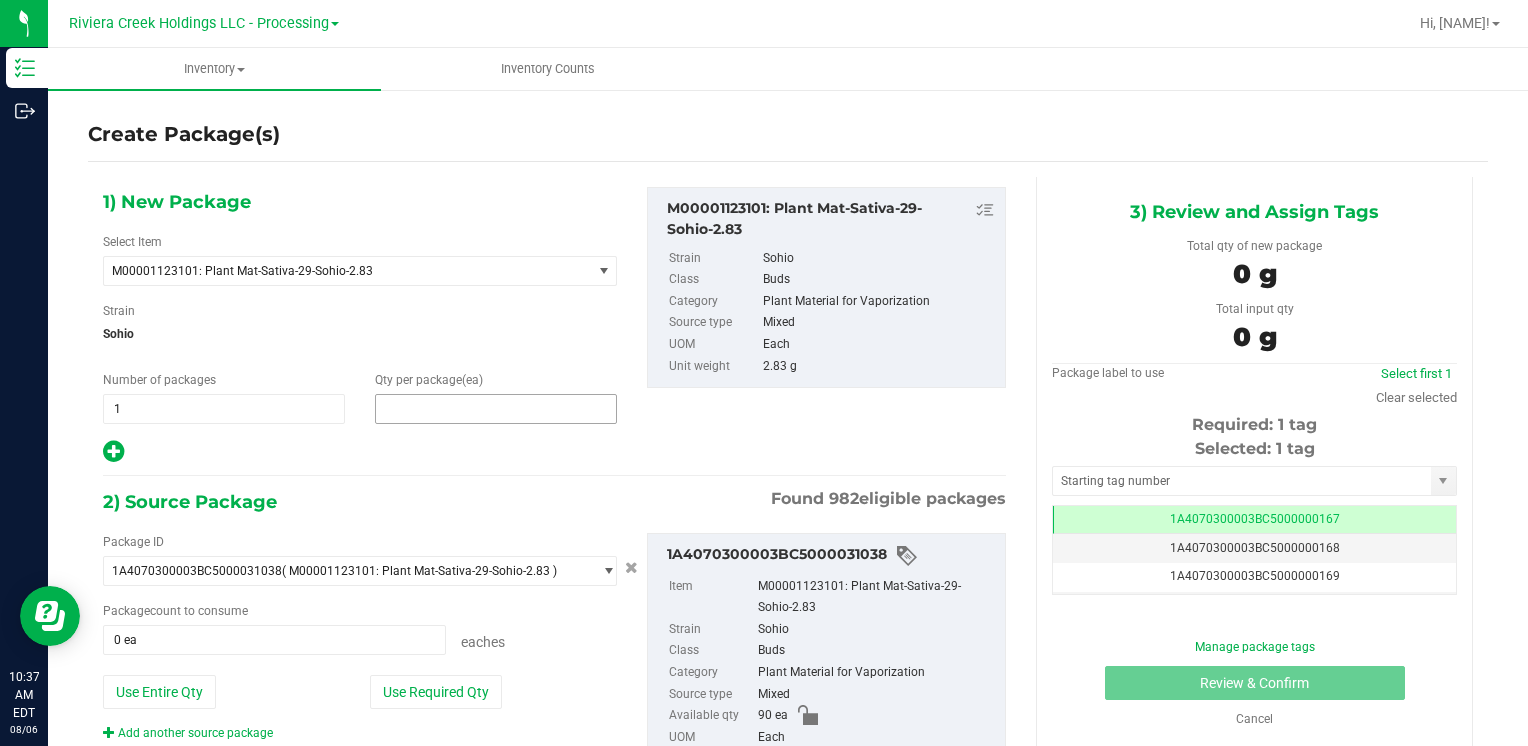 click at bounding box center (496, 409) 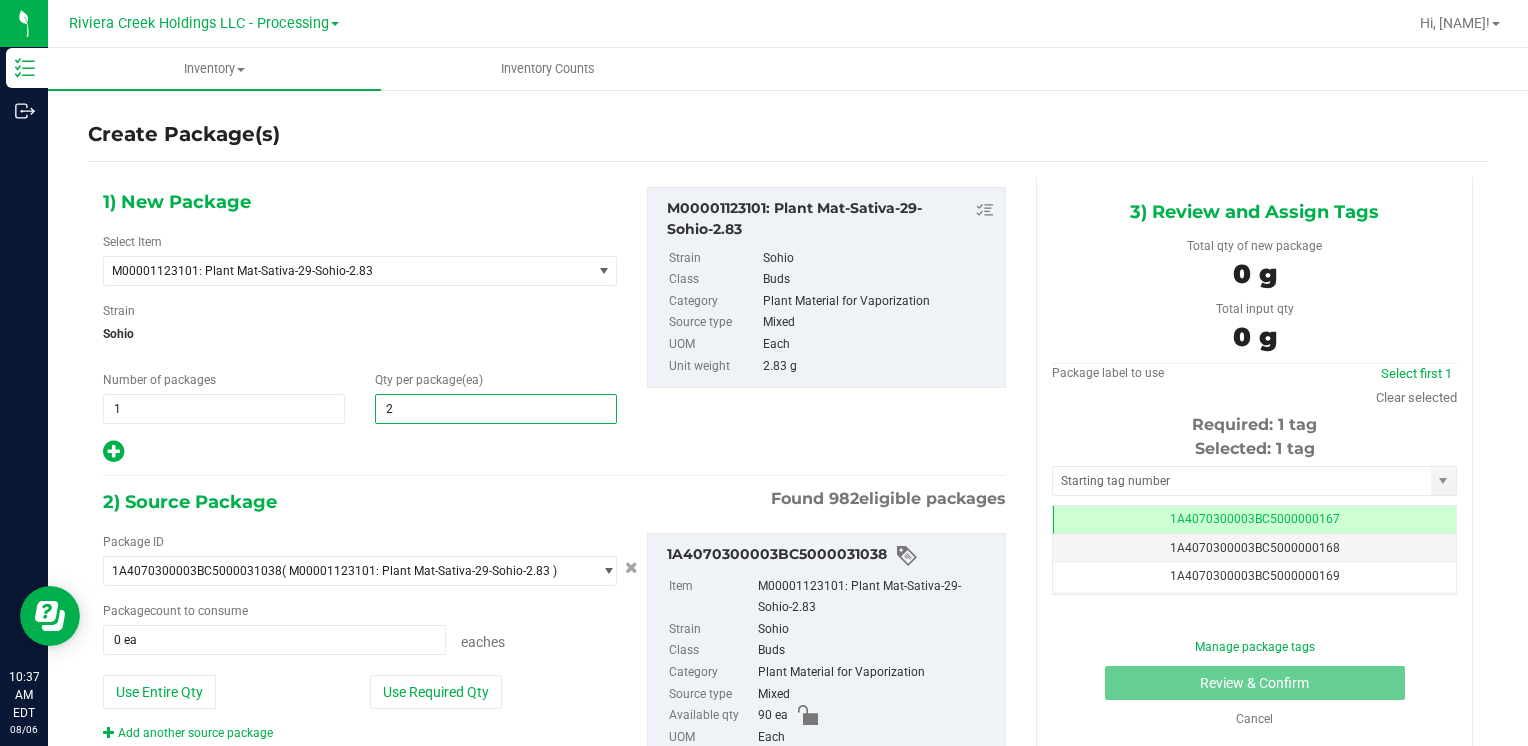 type on "20" 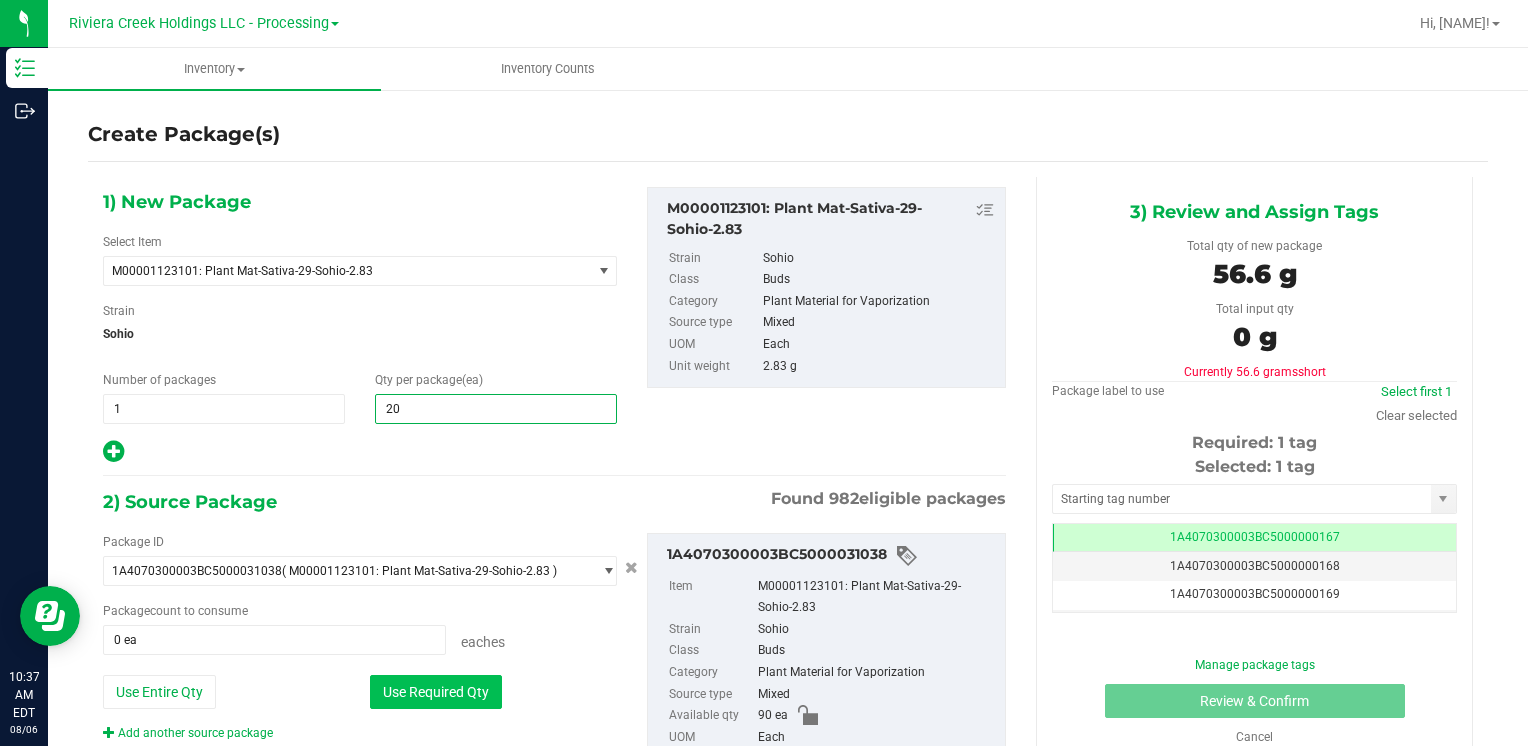 type on "20" 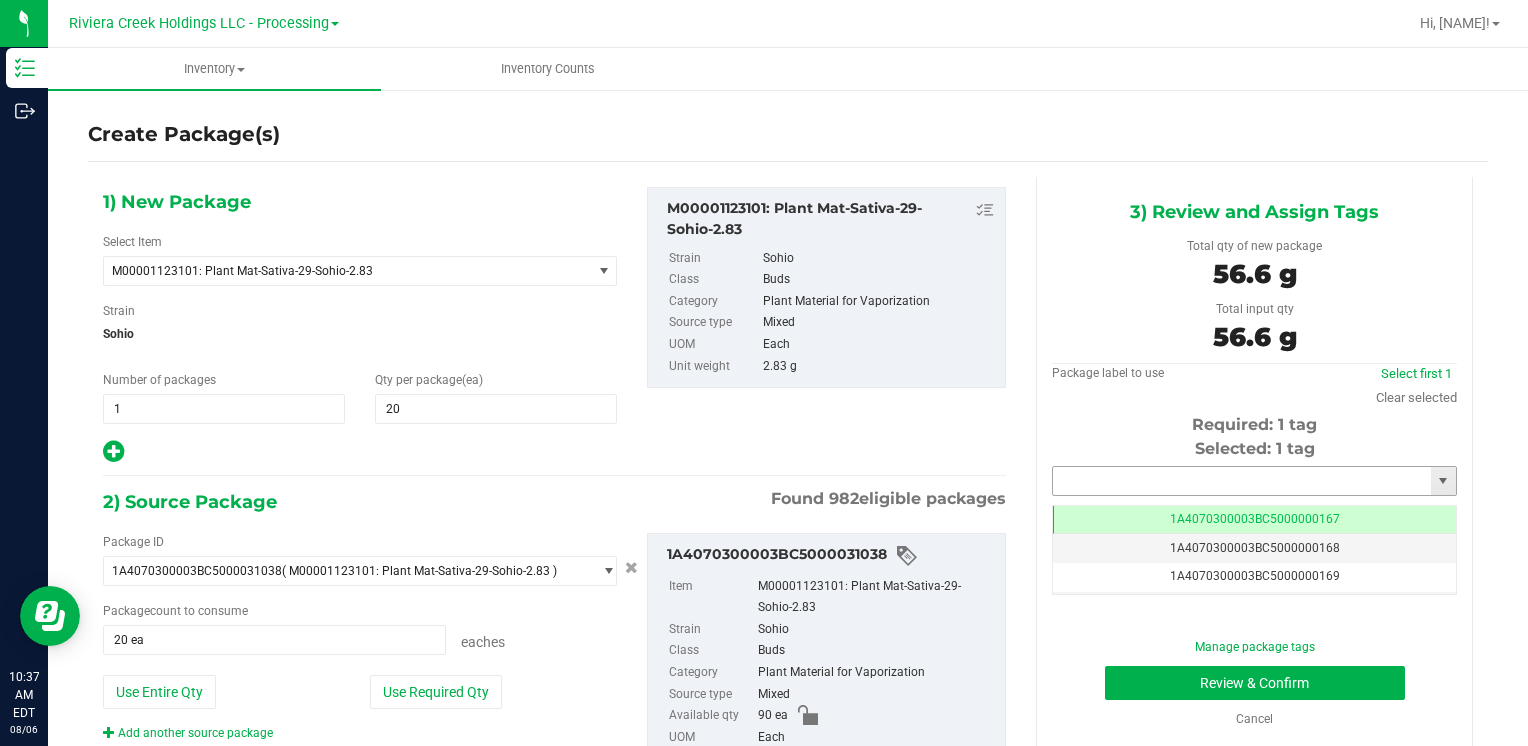 click at bounding box center [1242, 481] 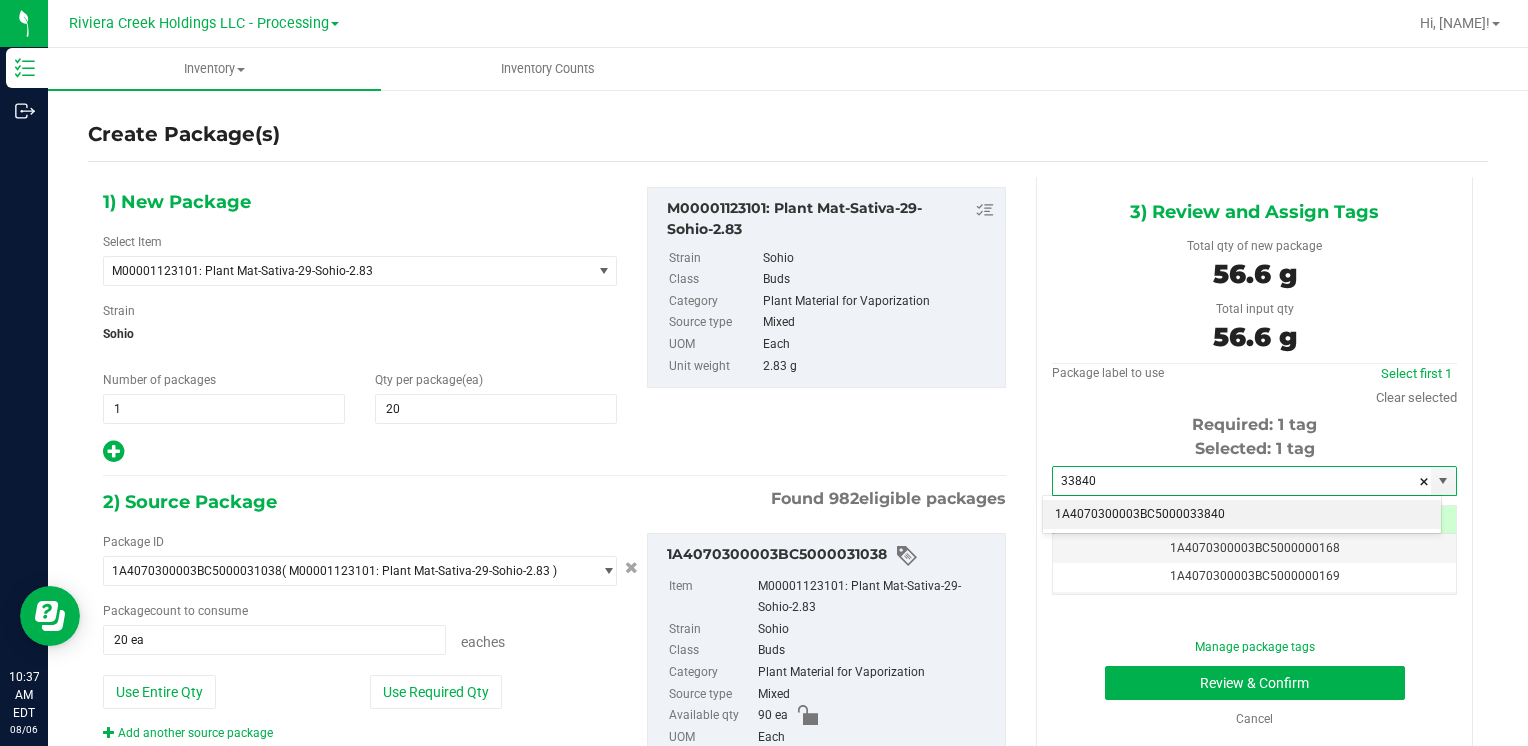 click on "1A4070300003BC5000033840" at bounding box center [1242, 515] 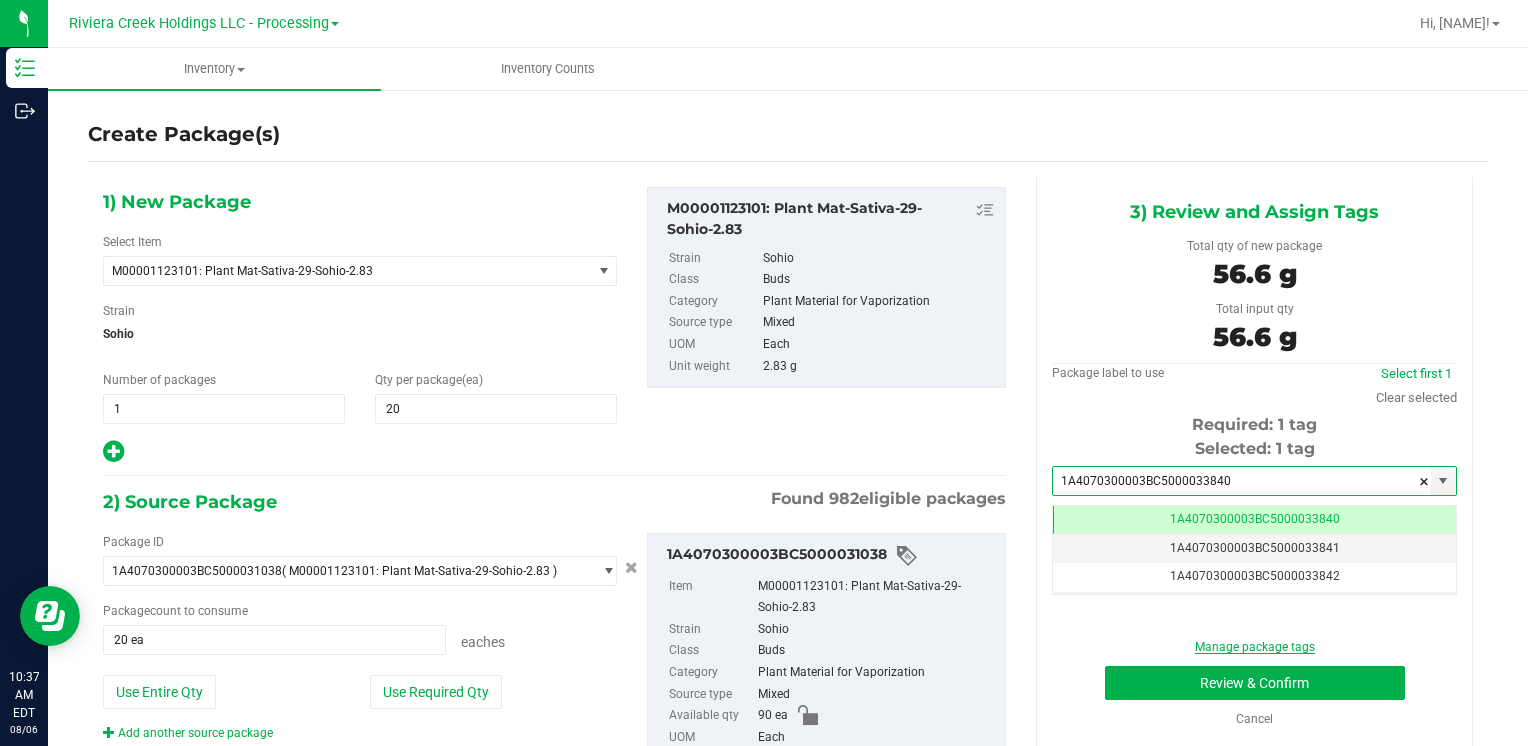 scroll, scrollTop: 0, scrollLeft: 0, axis: both 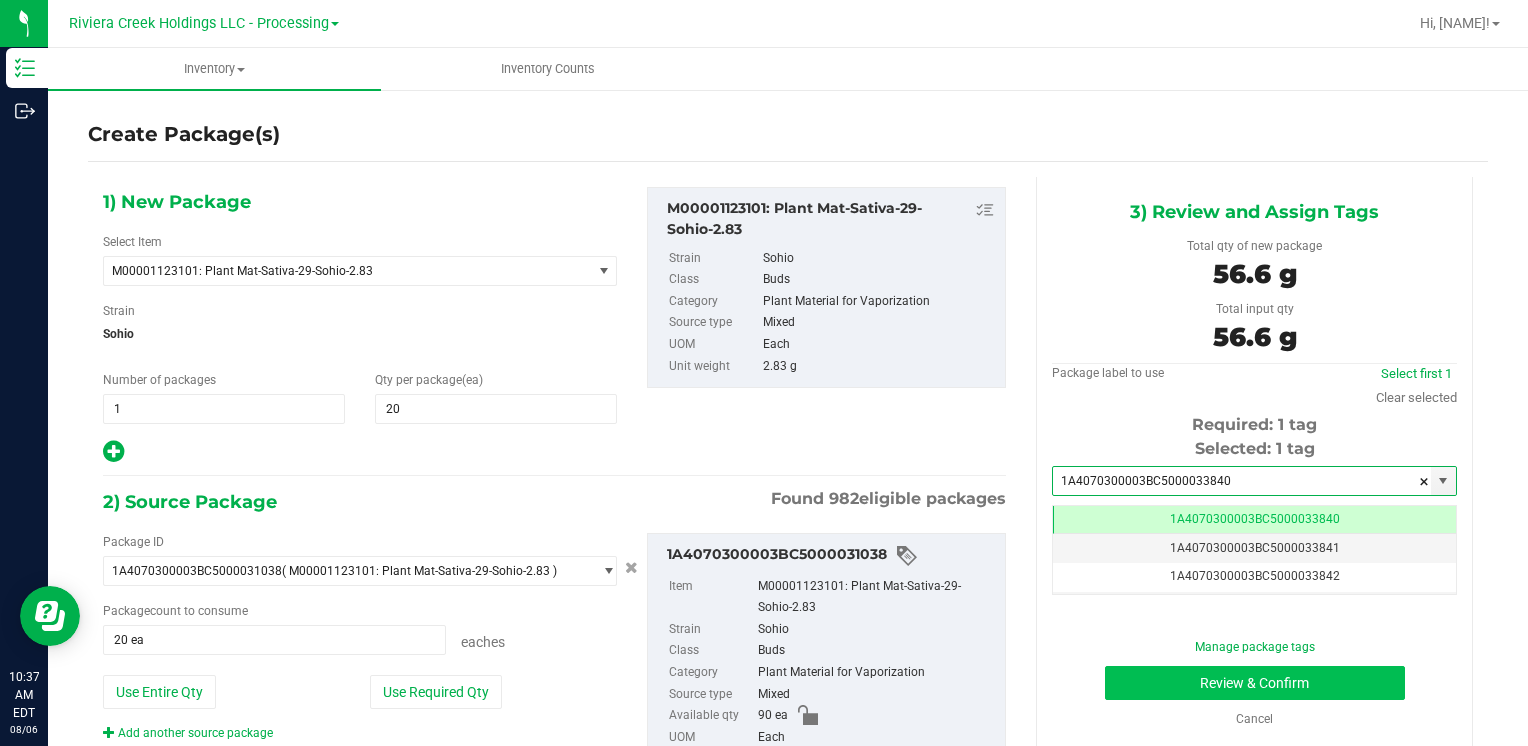 type on "1A4070300003BC5000033840" 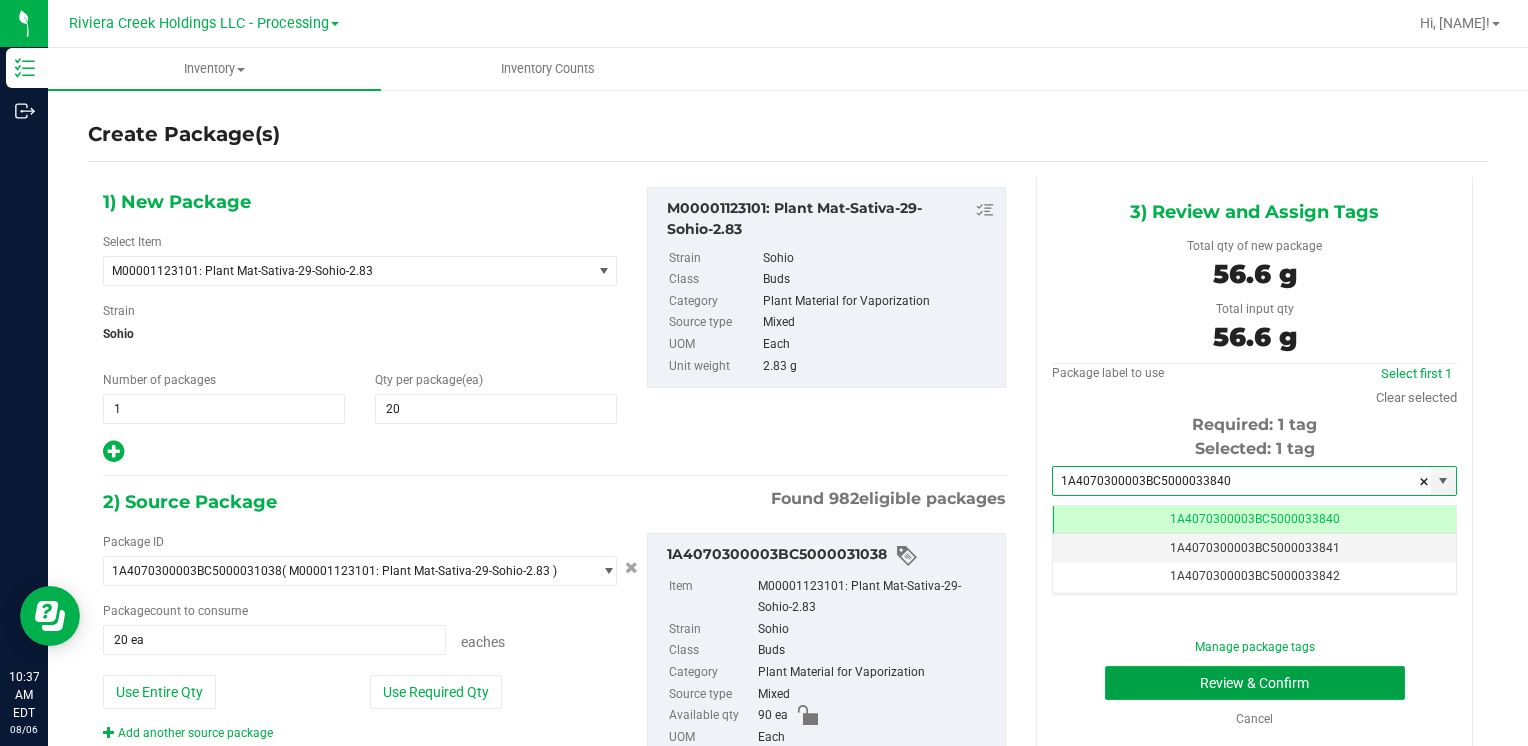 click on "Review & Confirm" at bounding box center [1255, 683] 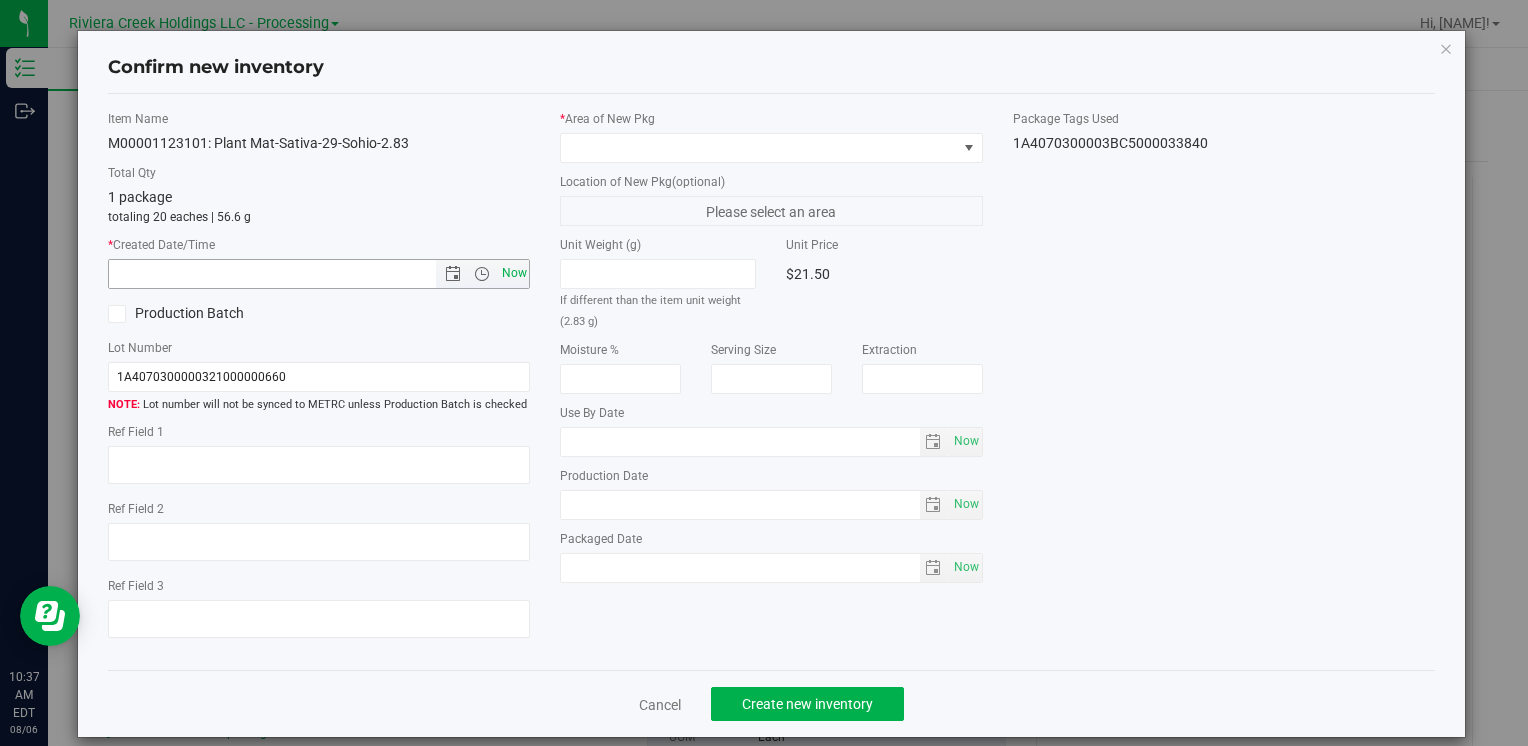 click on "Now" at bounding box center [514, 273] 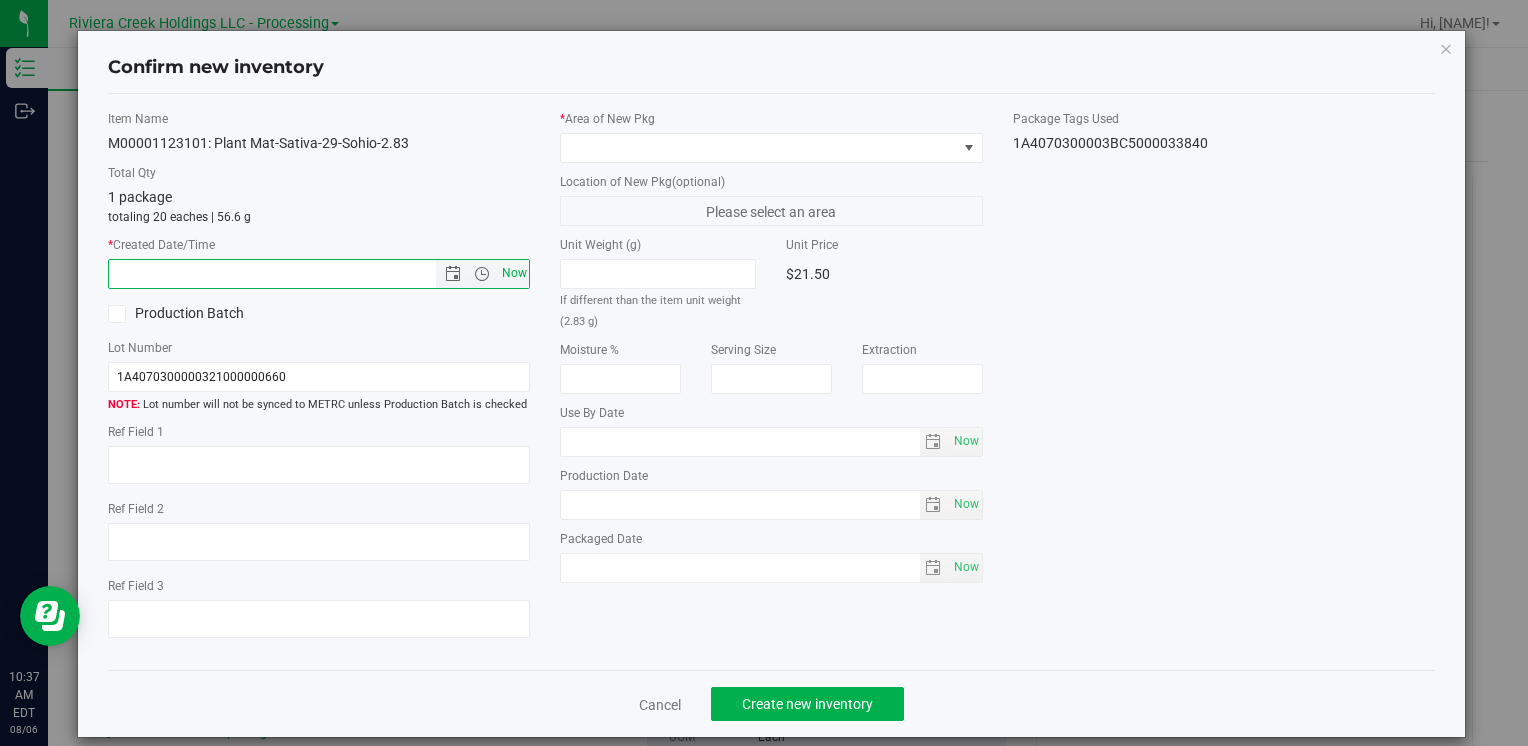 type on "[DATE] [TIME]" 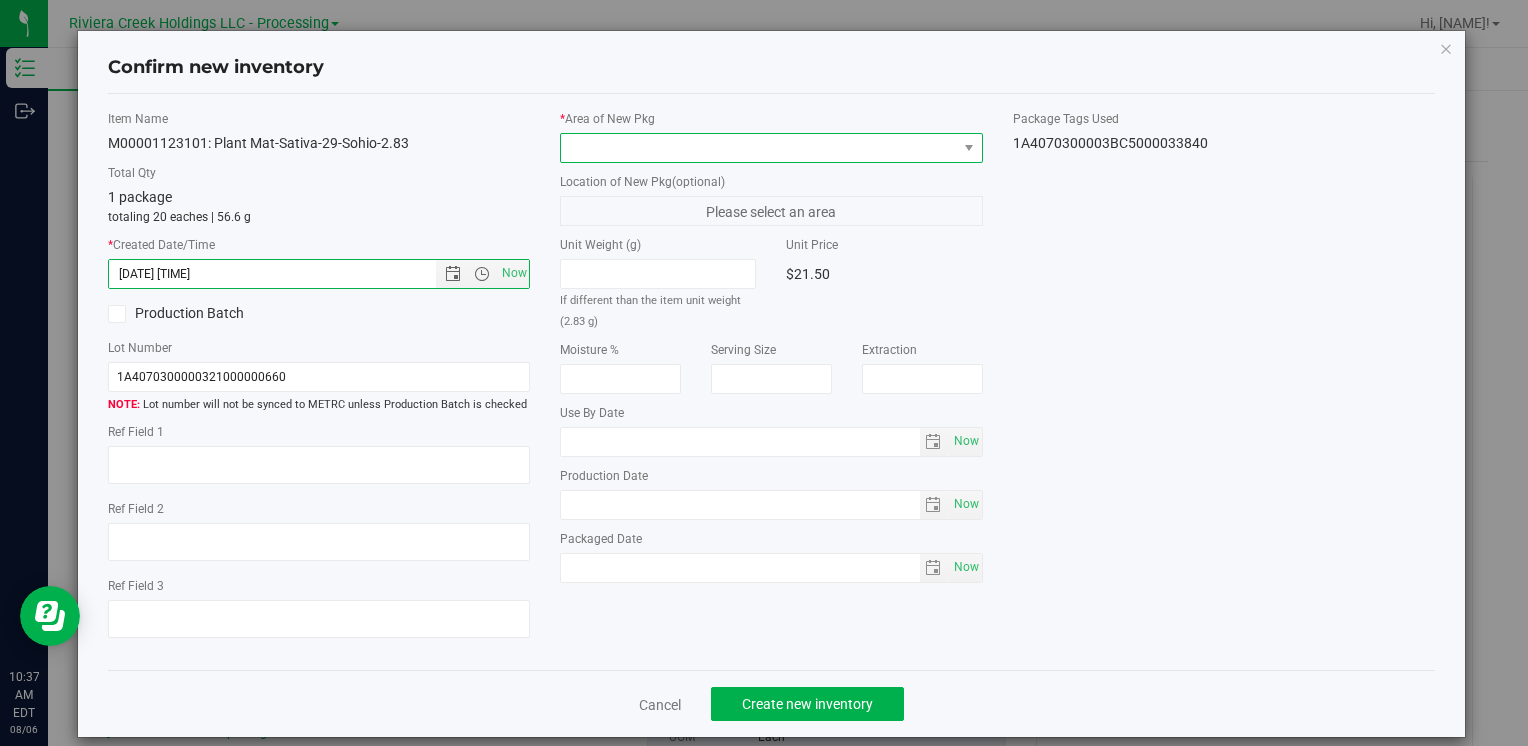 click at bounding box center (758, 148) 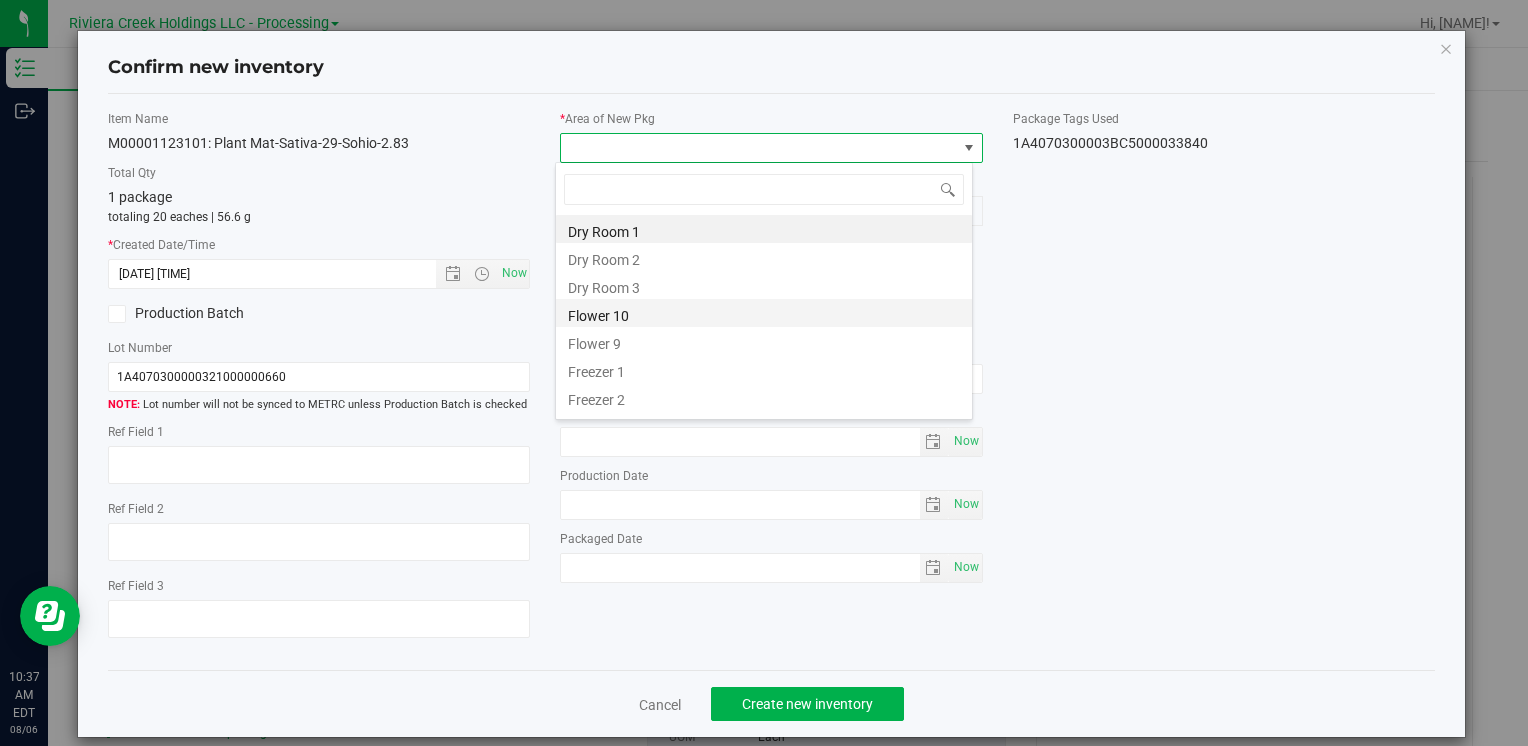 click on "Flower 10" at bounding box center (764, 313) 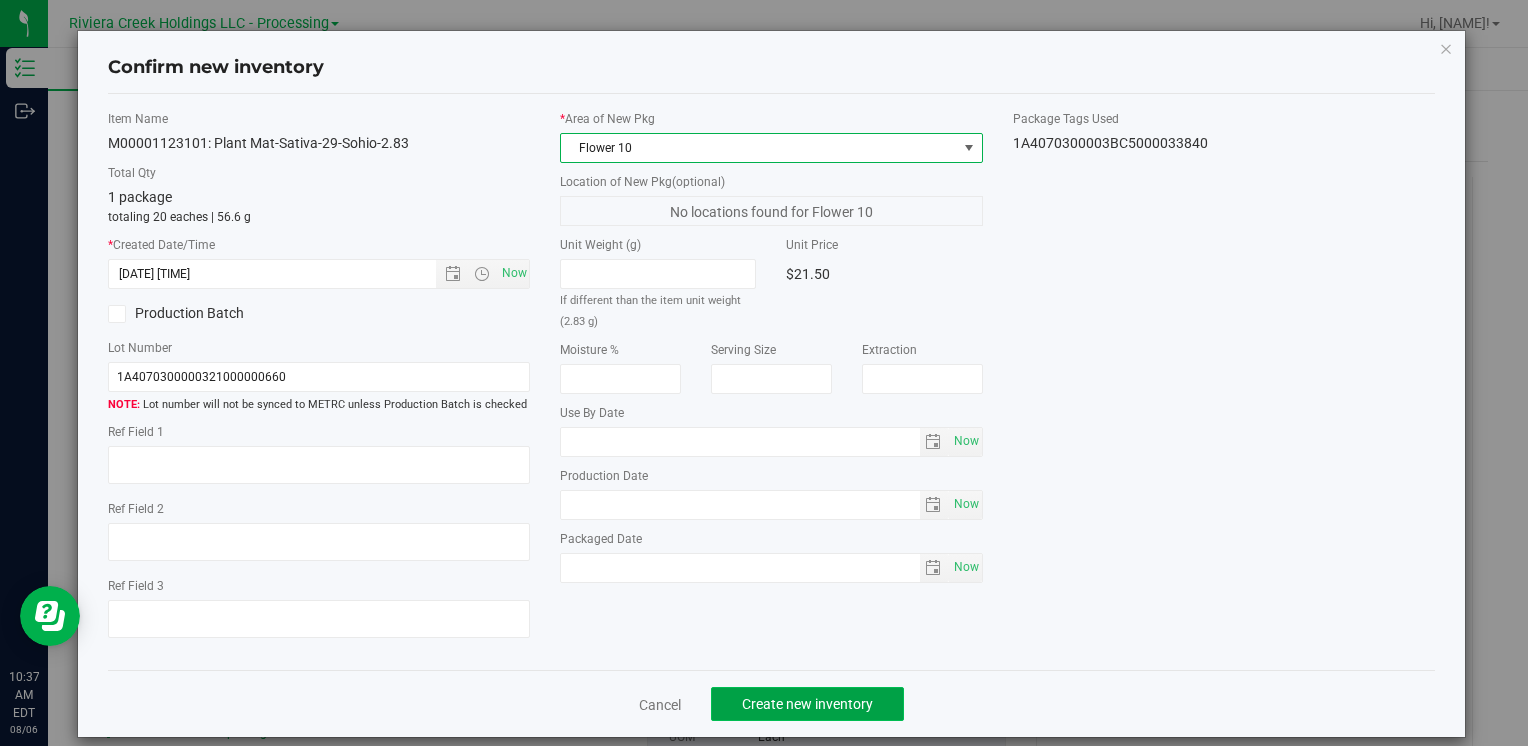 click on "Create new inventory" 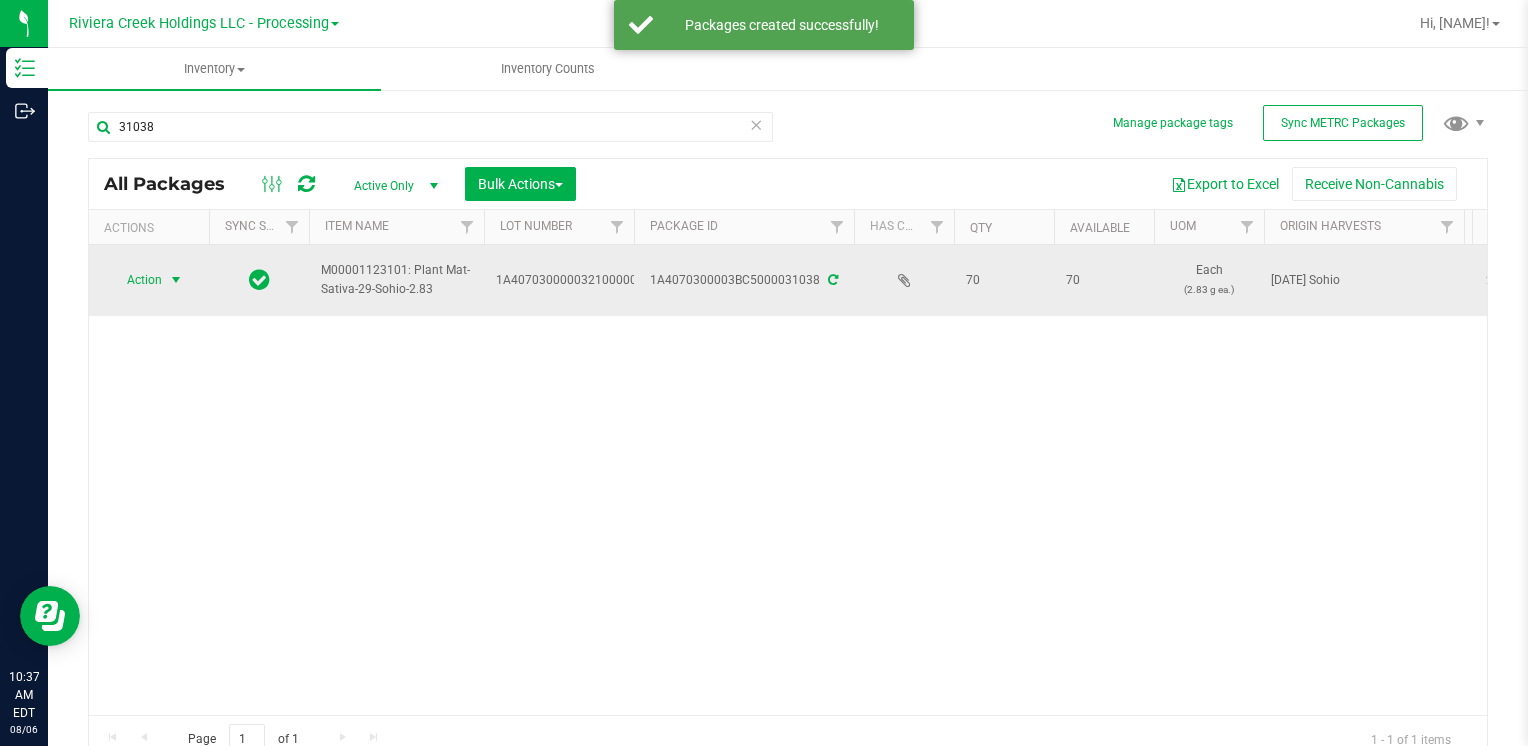 click on "Action" at bounding box center (136, 280) 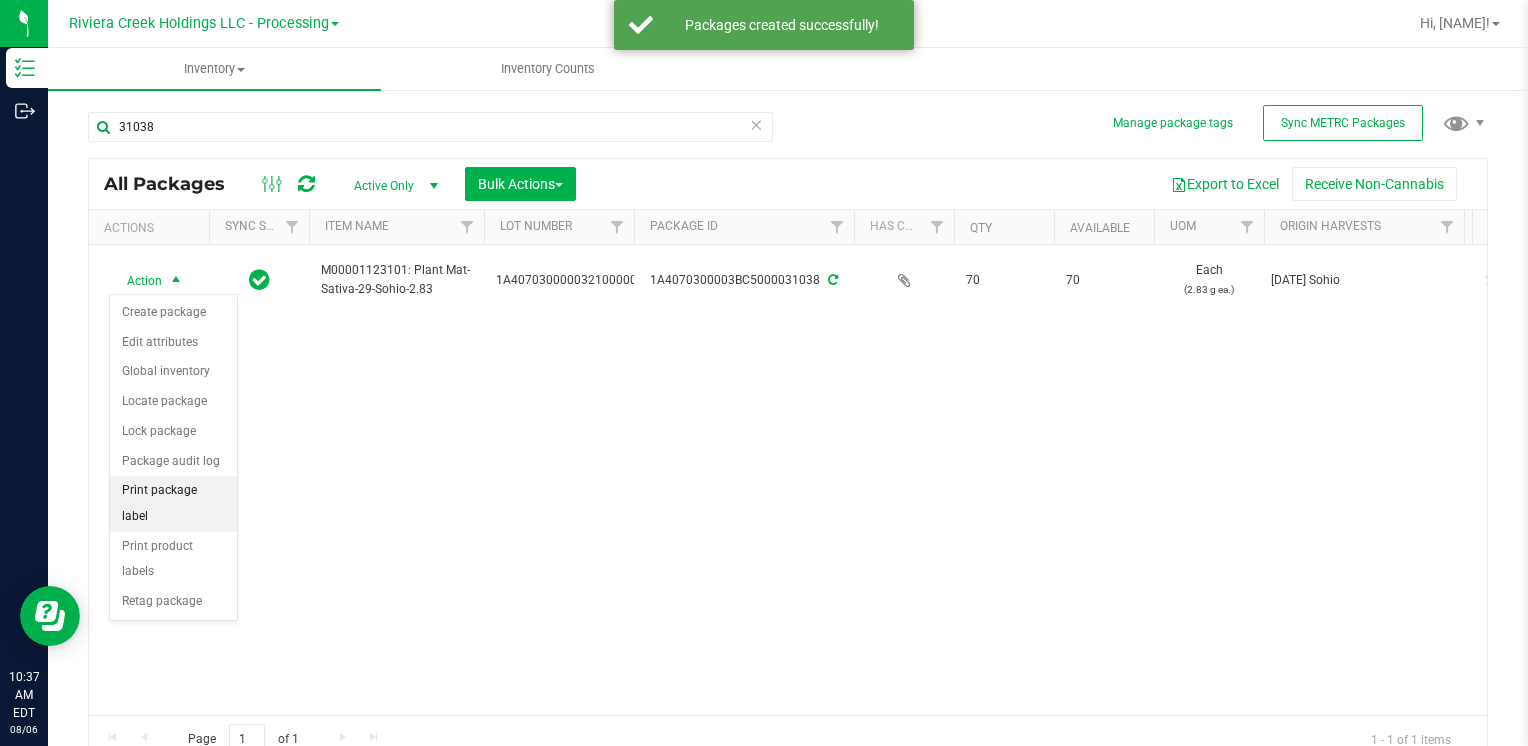 click on "Print package label" at bounding box center [173, 503] 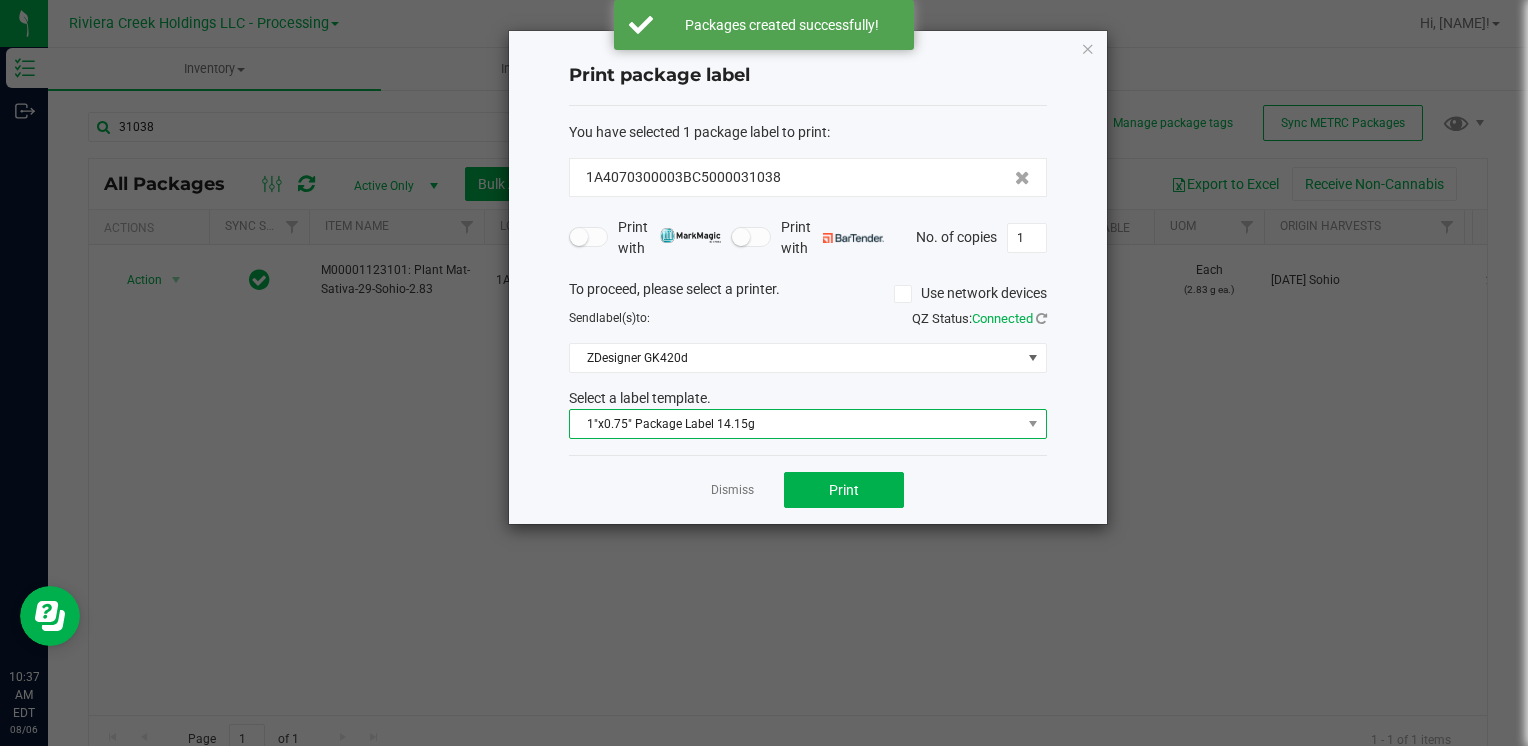 click on "1"x0.75" Package Label 14.15g" at bounding box center [795, 424] 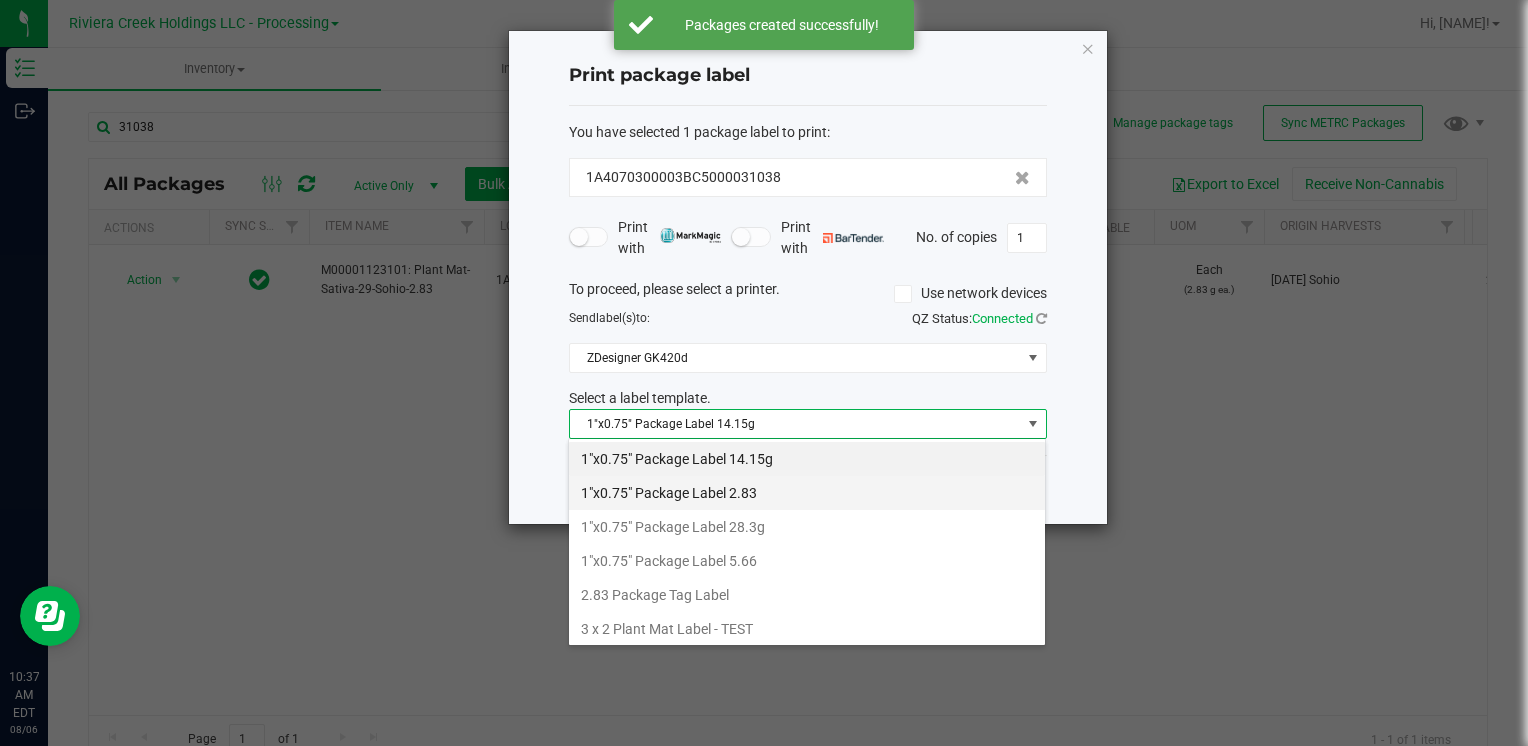 click on "1"x0.75" Package Label 2.83" at bounding box center (807, 493) 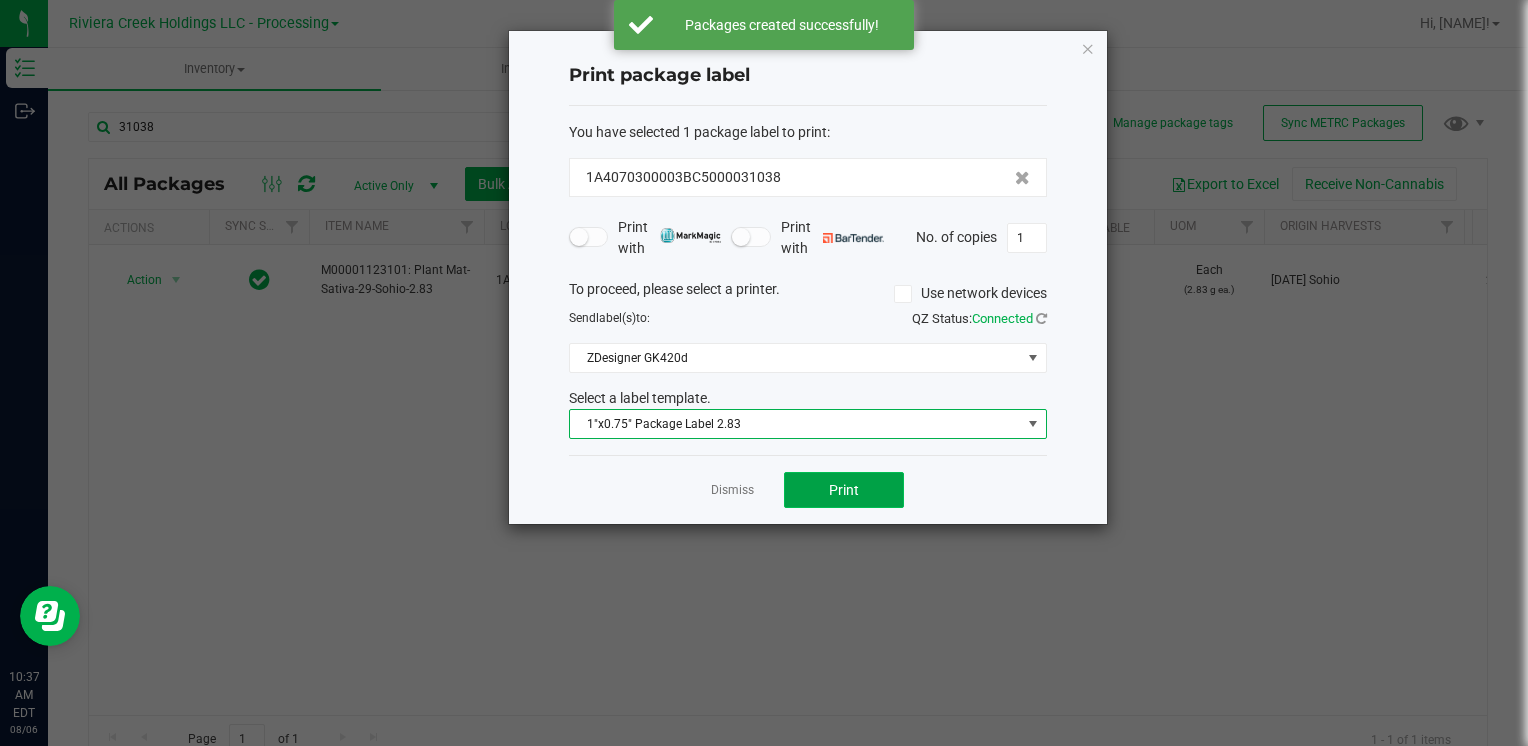 click on "Print" 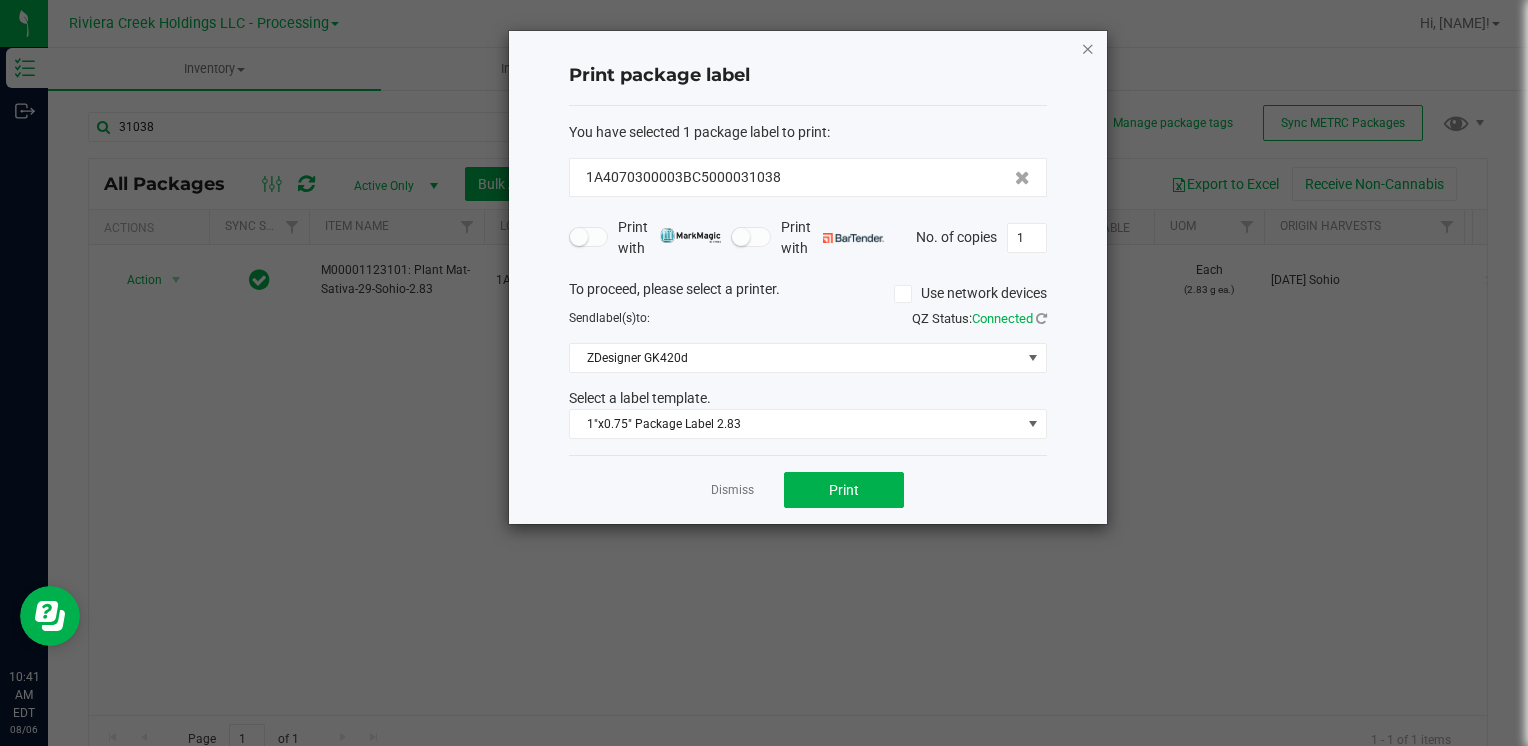 click 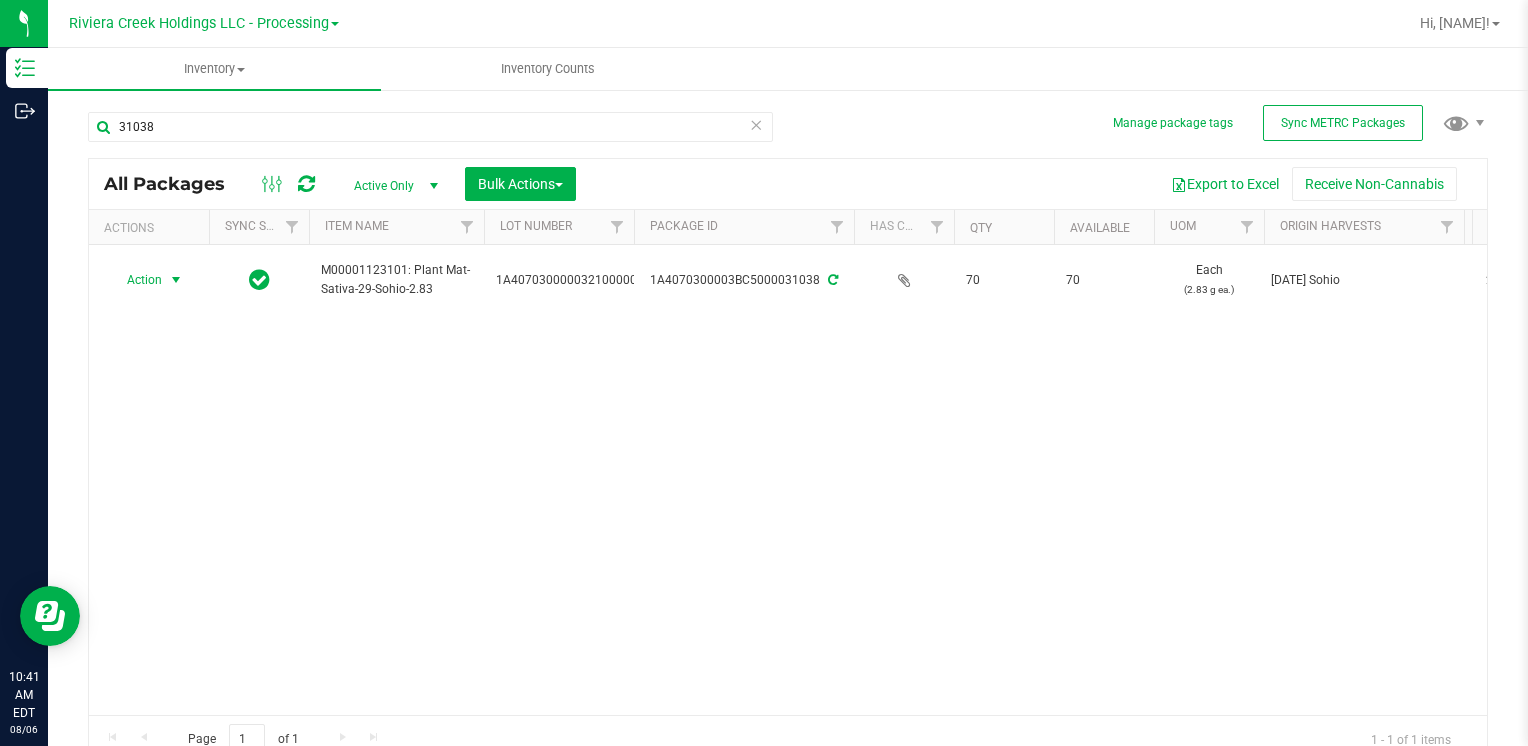 click on "31038" at bounding box center [438, 126] 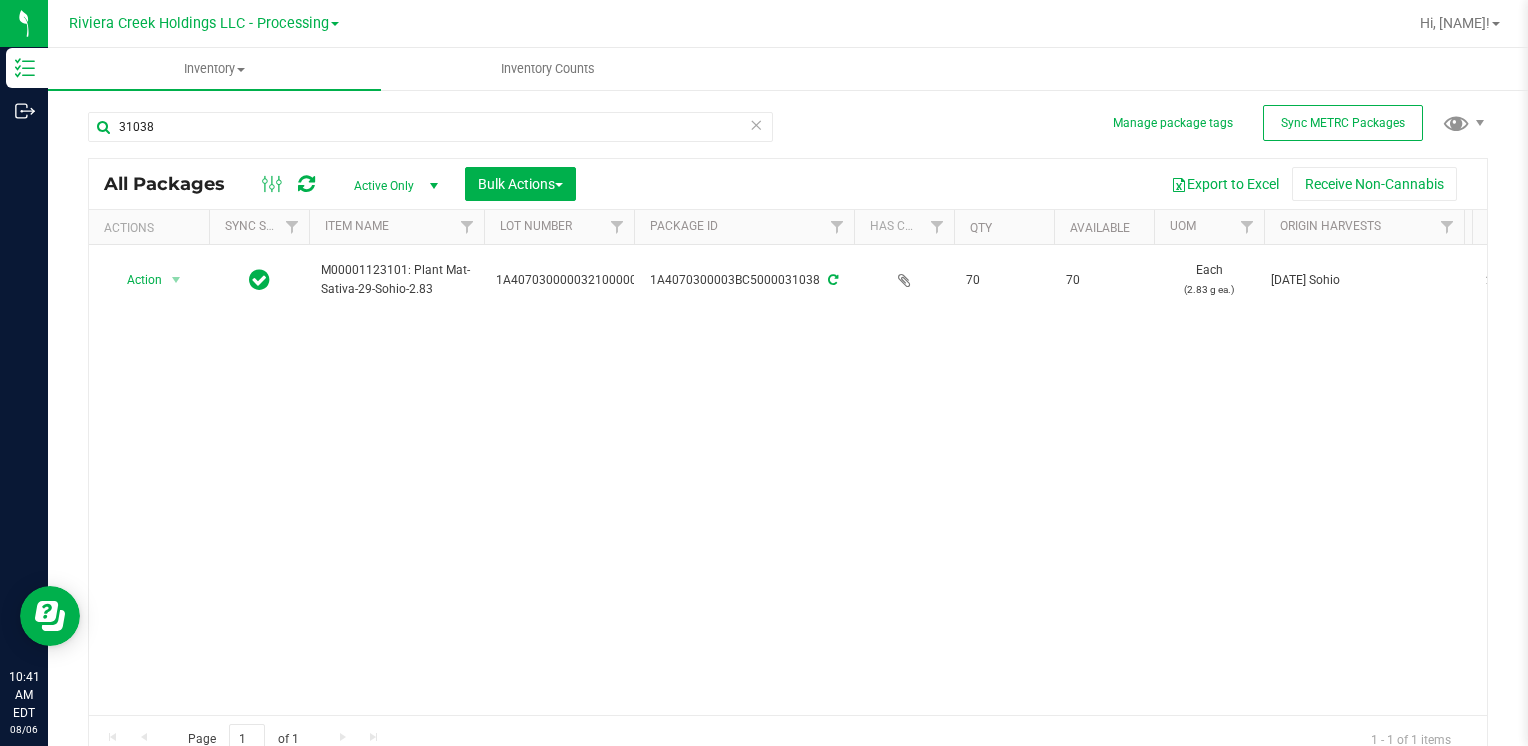 click on "31038" at bounding box center [438, 126] 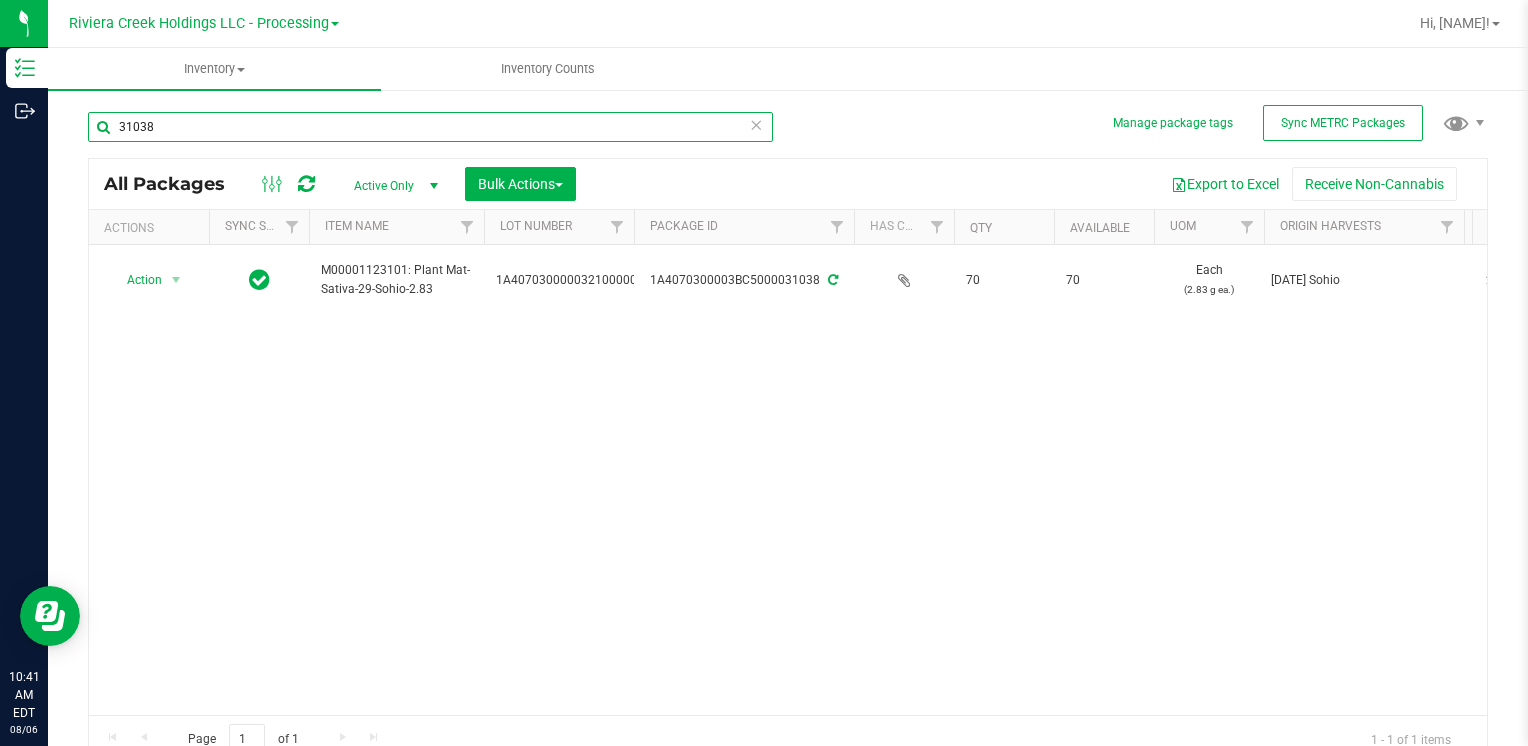 click on "31038" at bounding box center [430, 127] 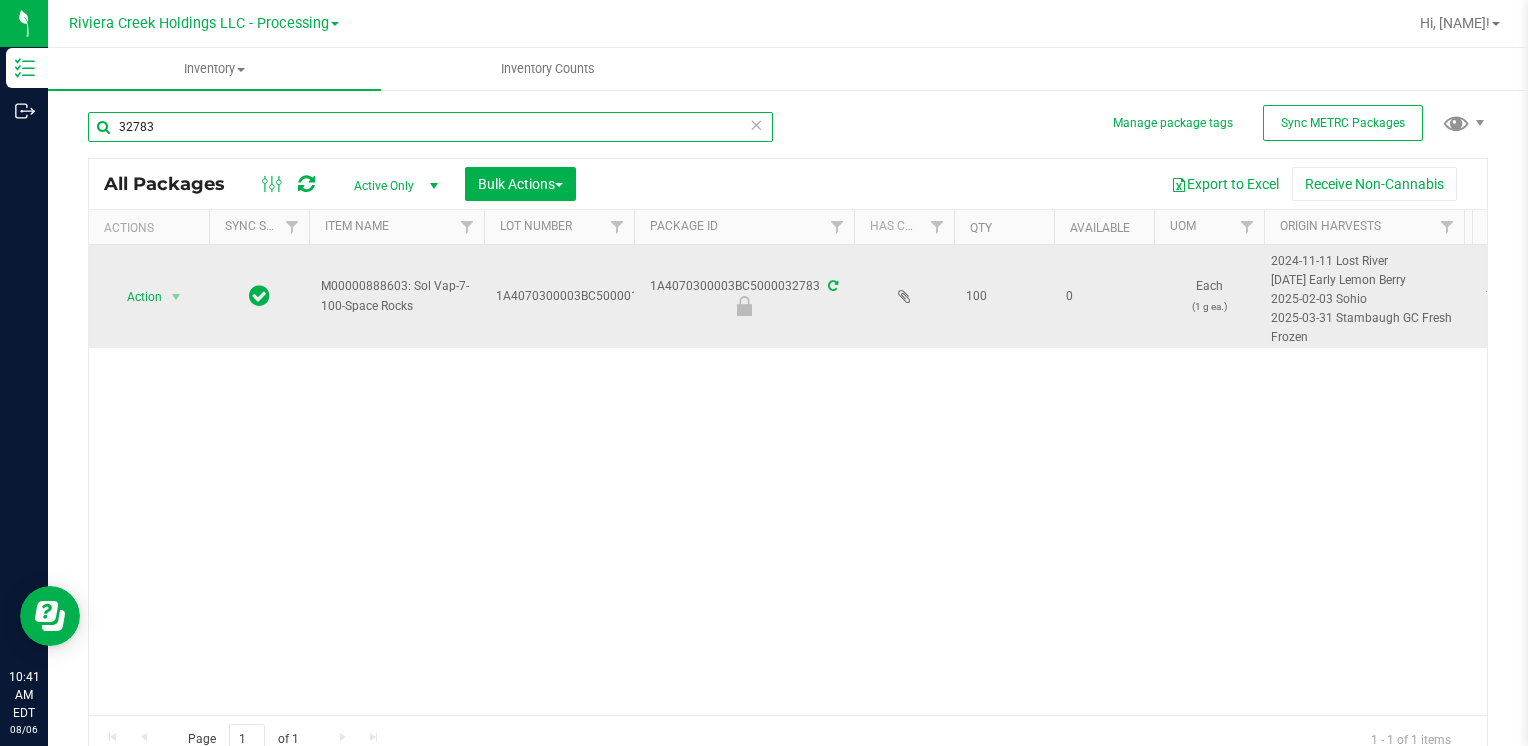 type on "32783" 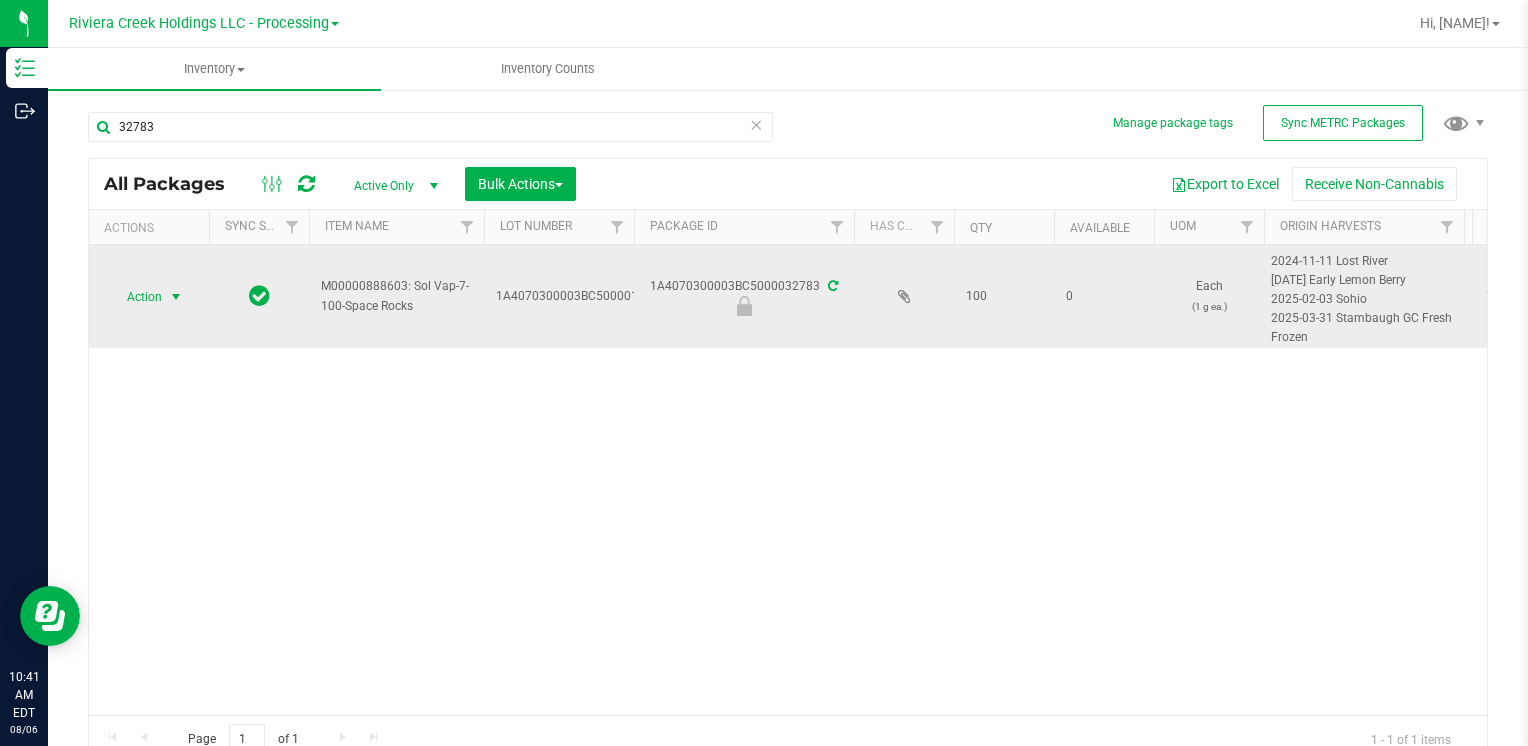 click on "Action" at bounding box center (136, 297) 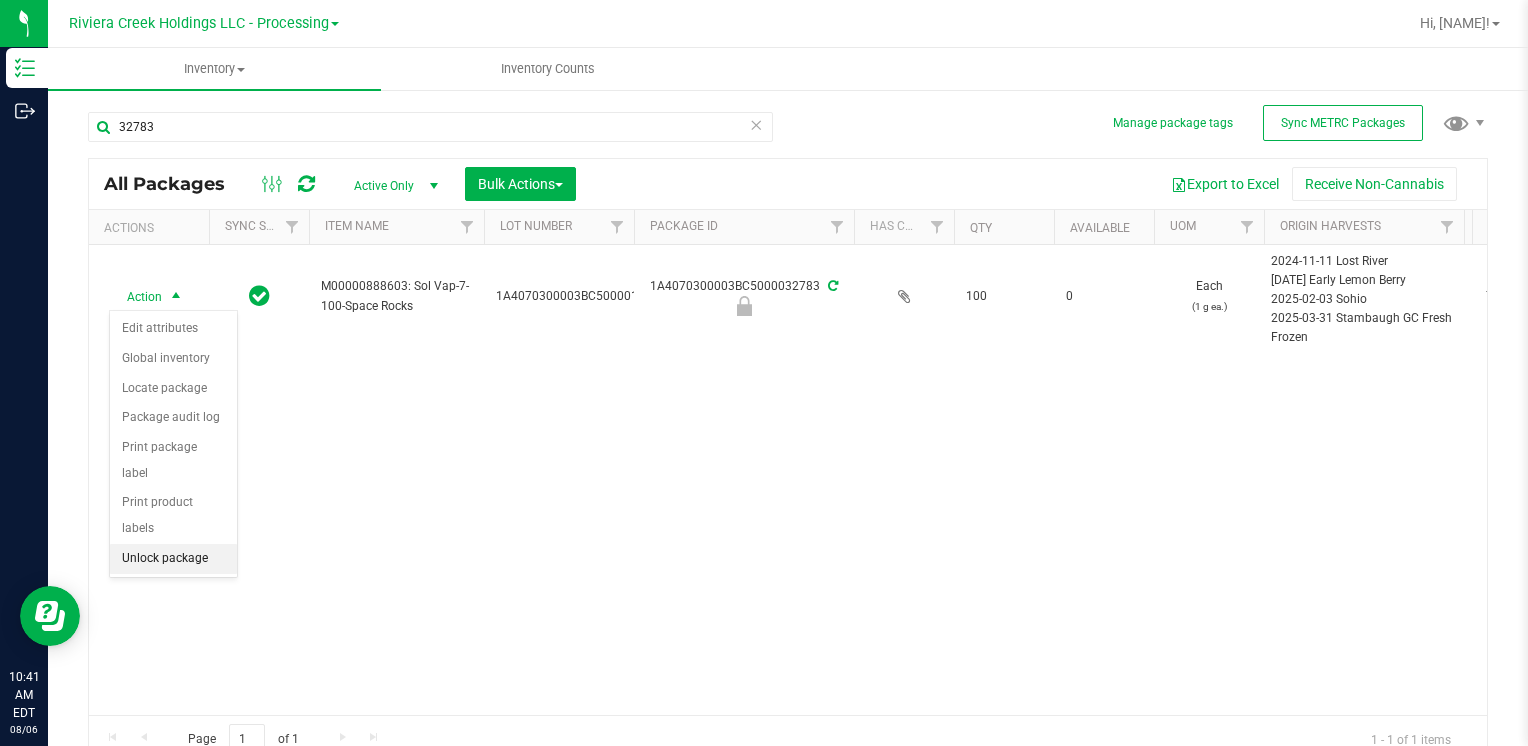 click on "Unlock package" at bounding box center [173, 559] 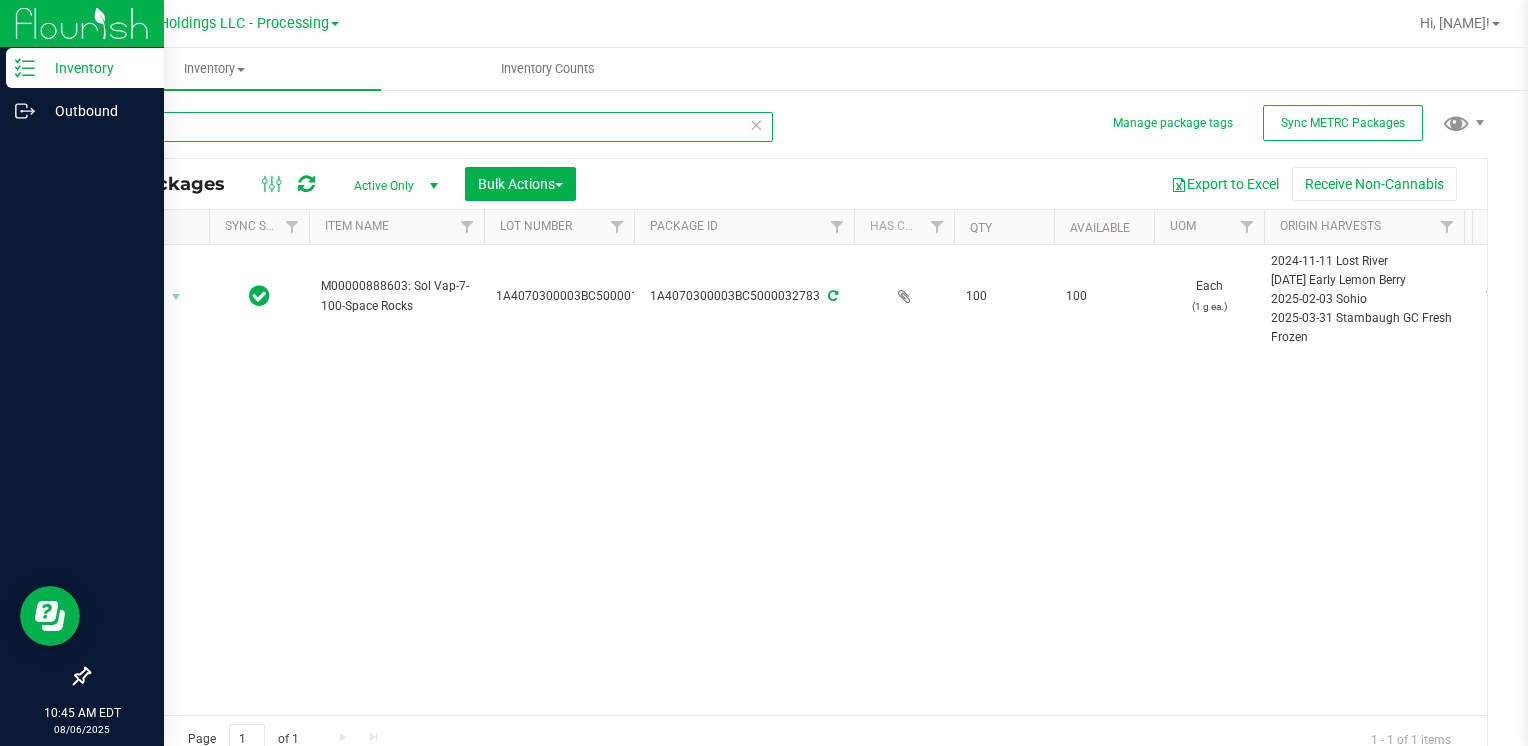 drag, startPoint x: 242, startPoint y: 141, endPoint x: 24, endPoint y: 167, distance: 219.54498 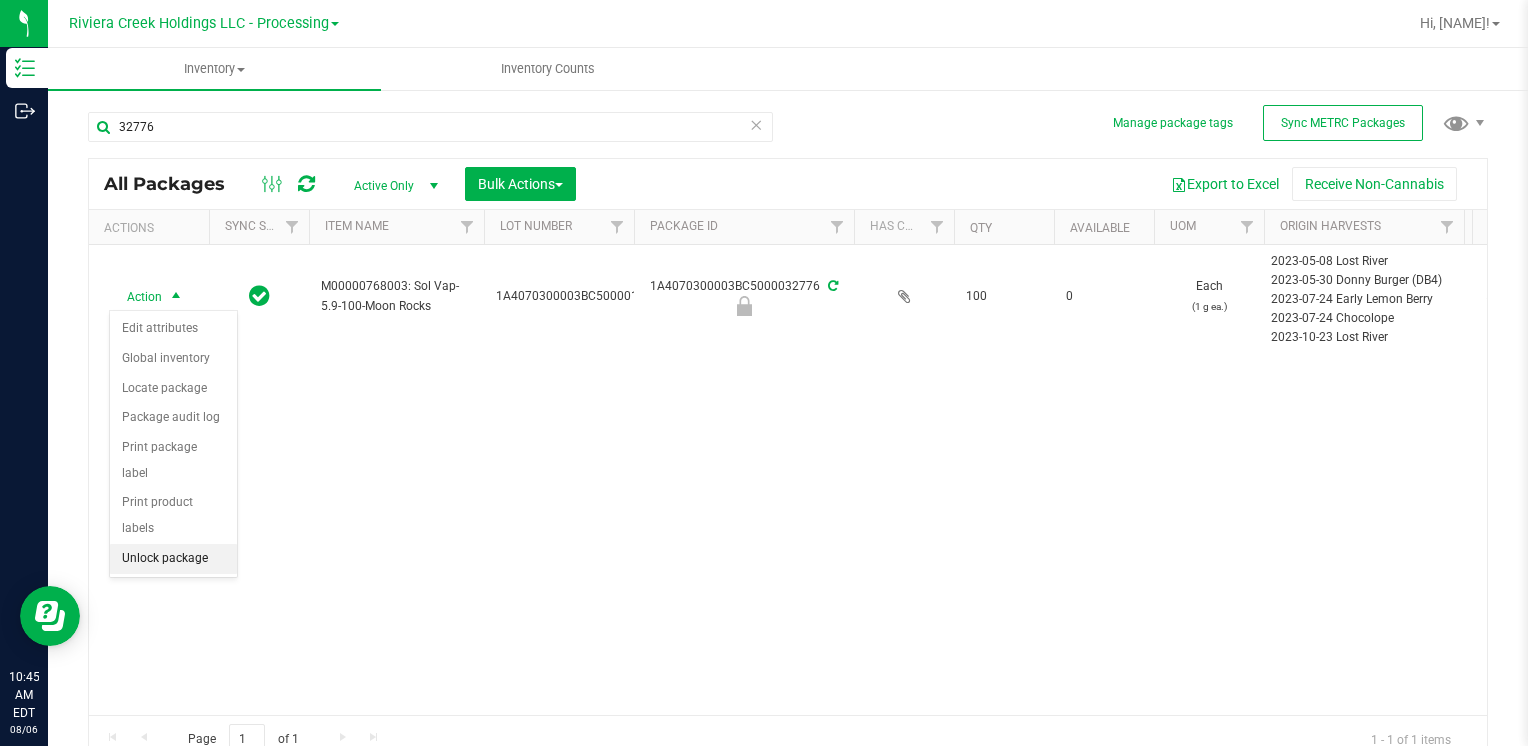 click on "Unlock package" at bounding box center [173, 559] 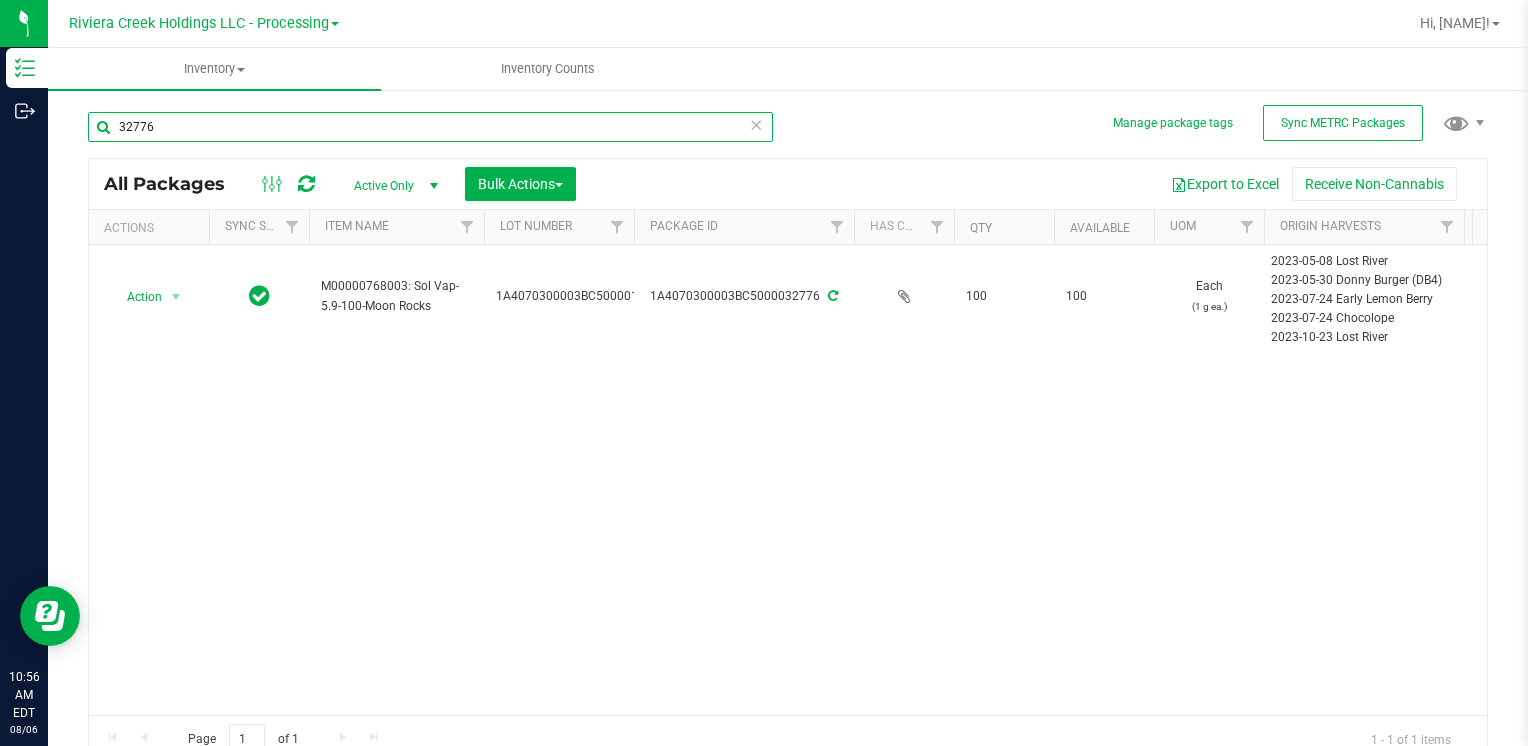 click on "32776" at bounding box center (430, 127) 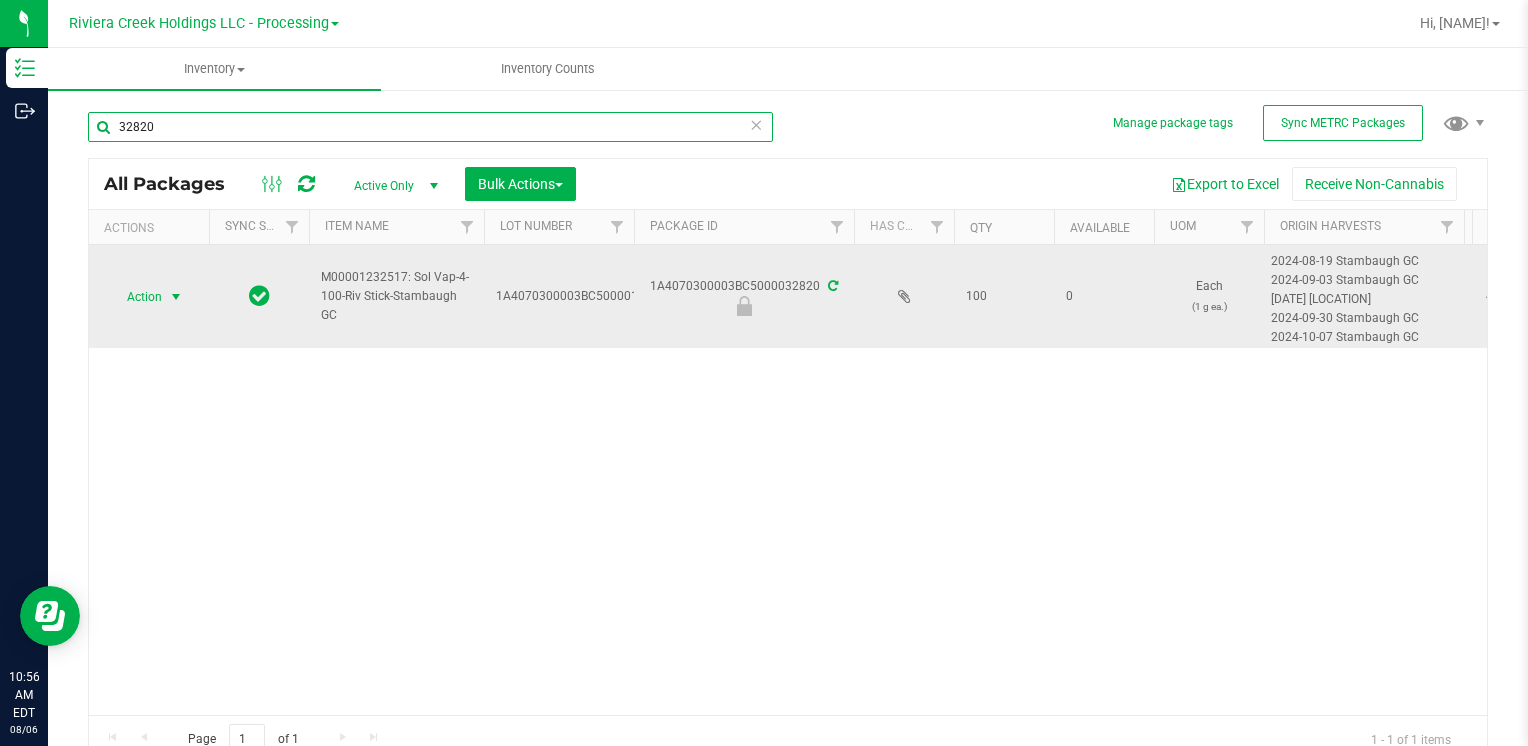 type on "32820" 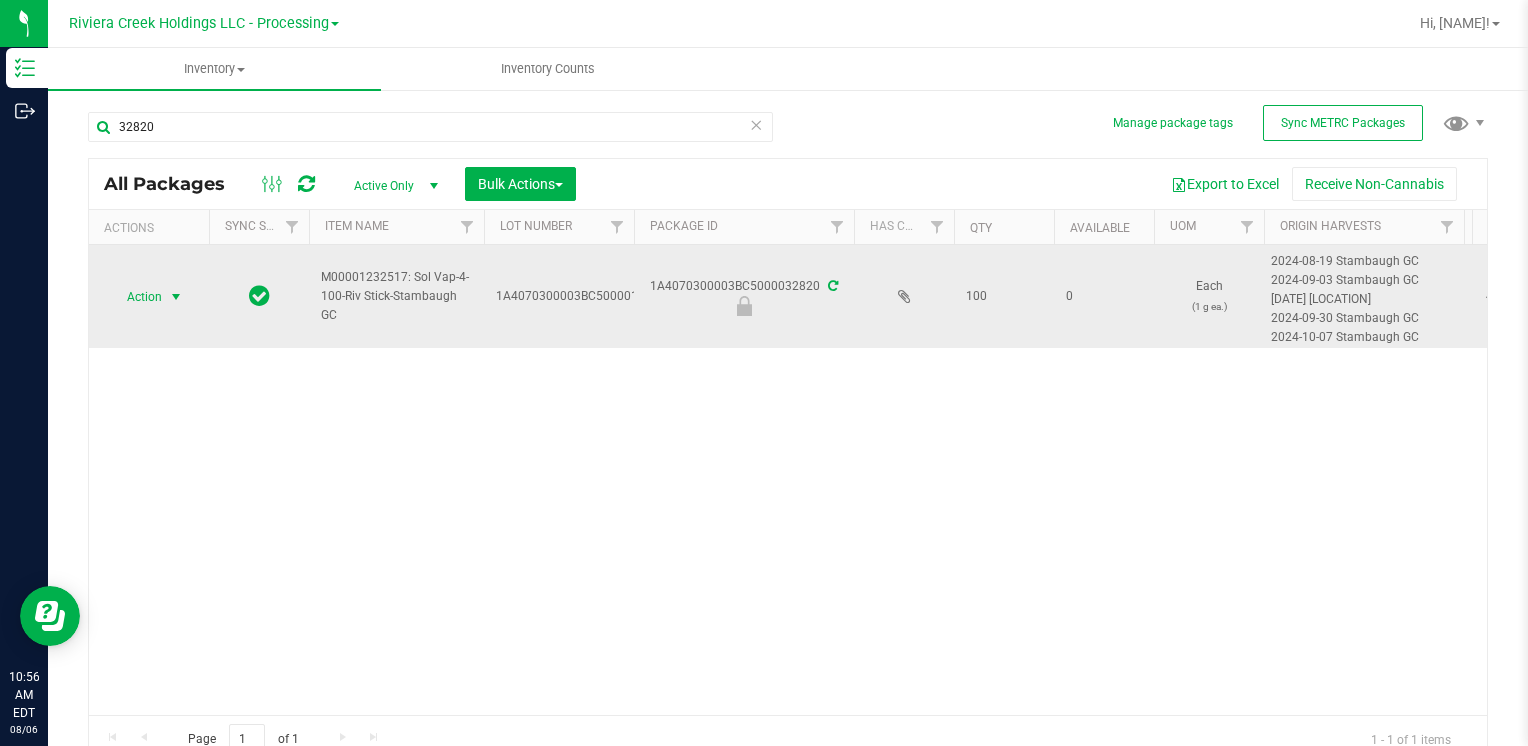 click on "Action" at bounding box center [136, 297] 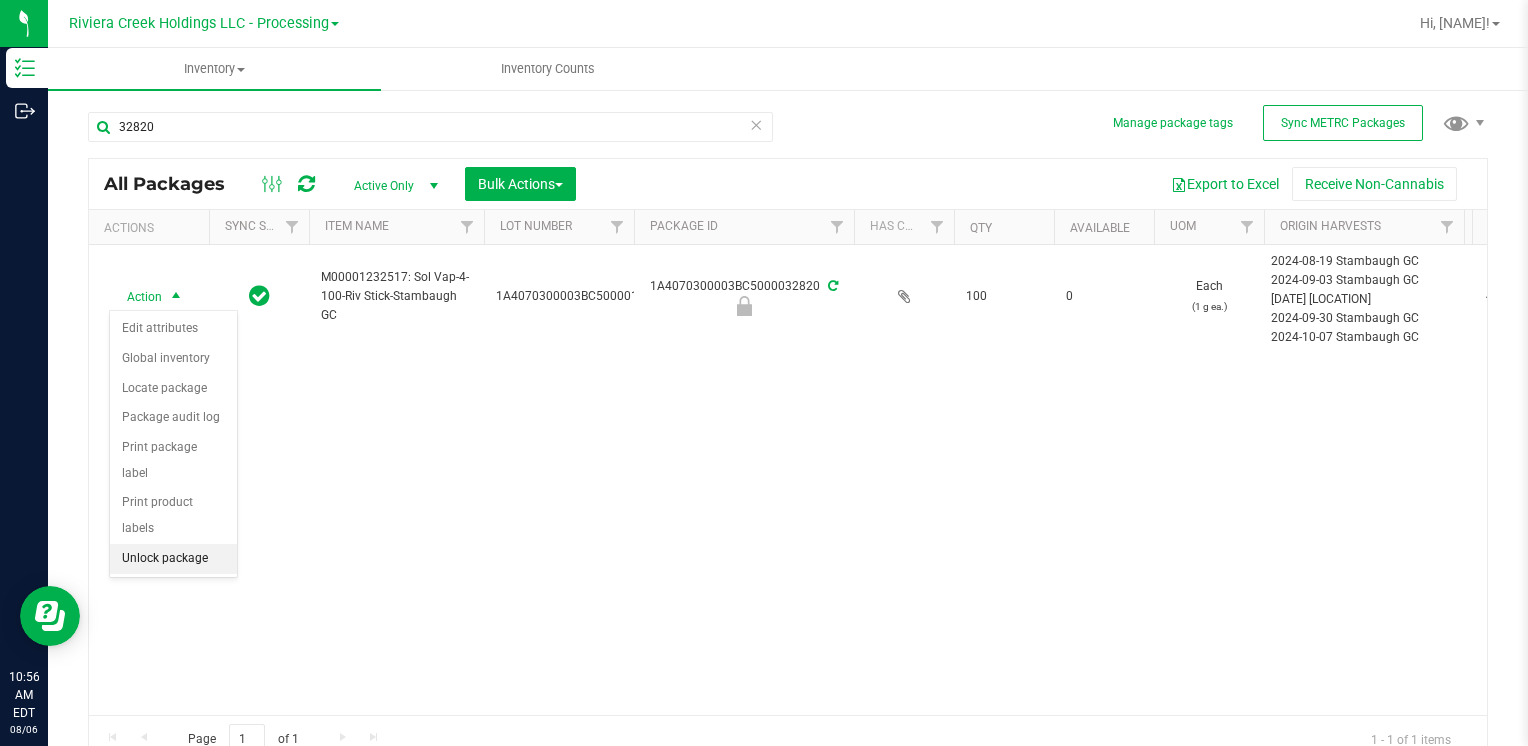click on "Unlock package" at bounding box center [173, 559] 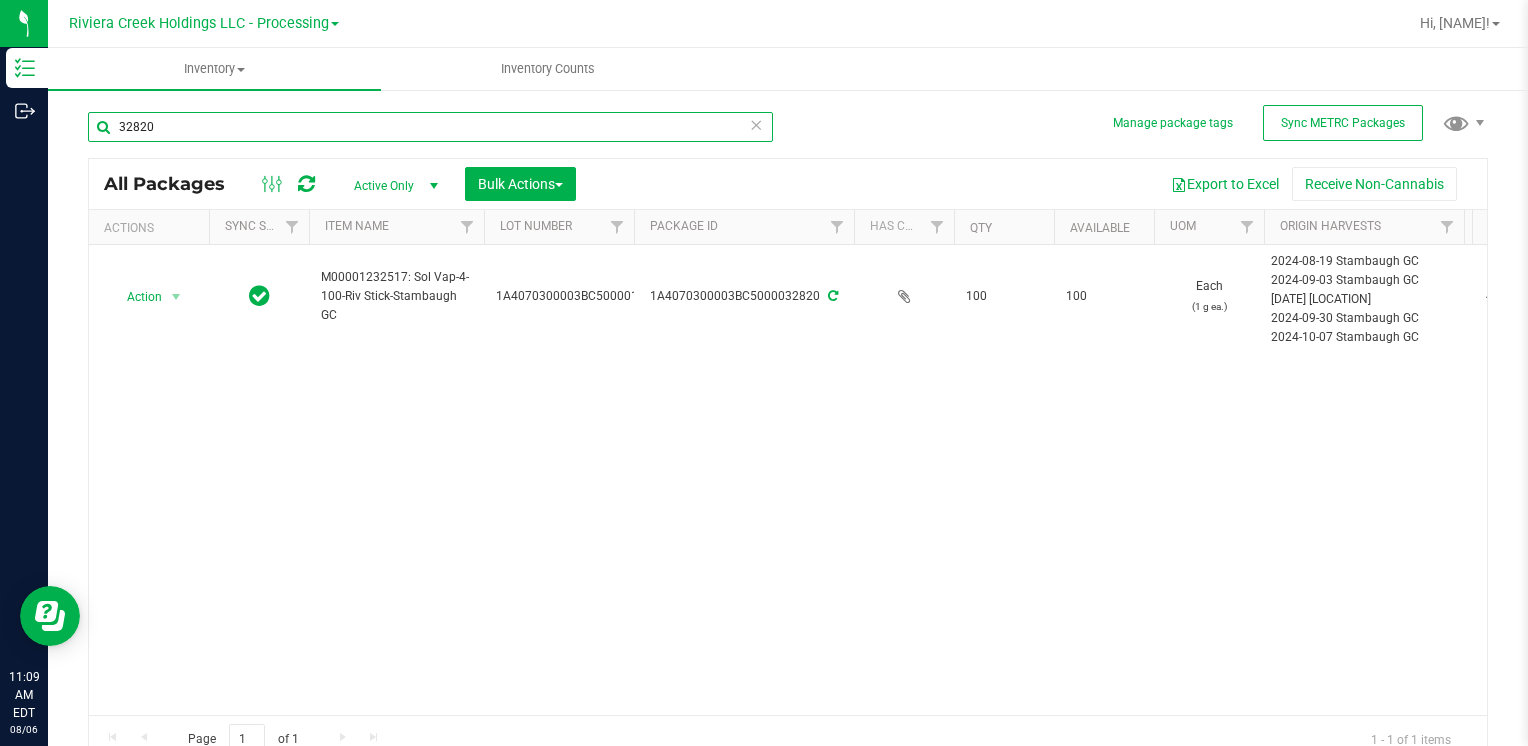 click on "32820" at bounding box center (430, 127) 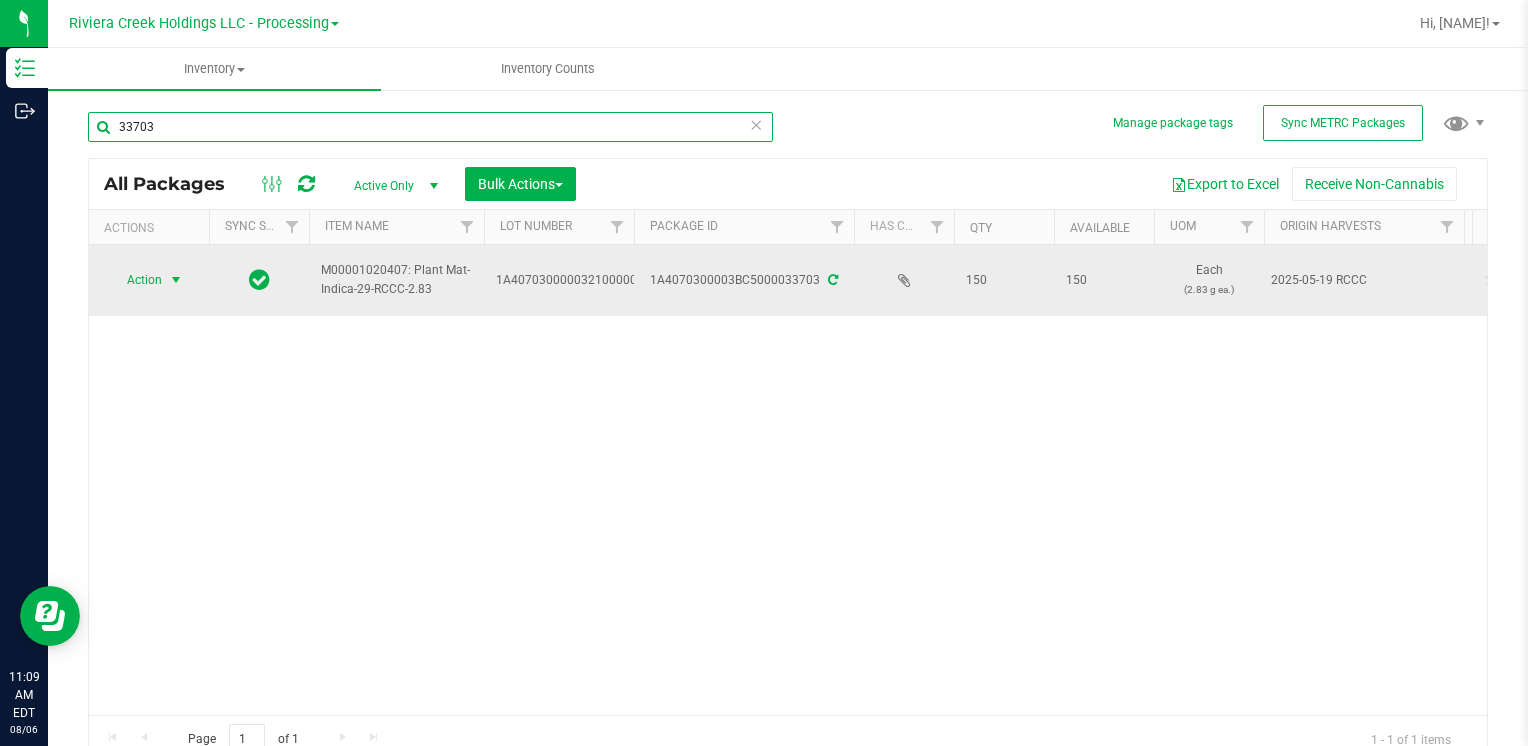type on "33703" 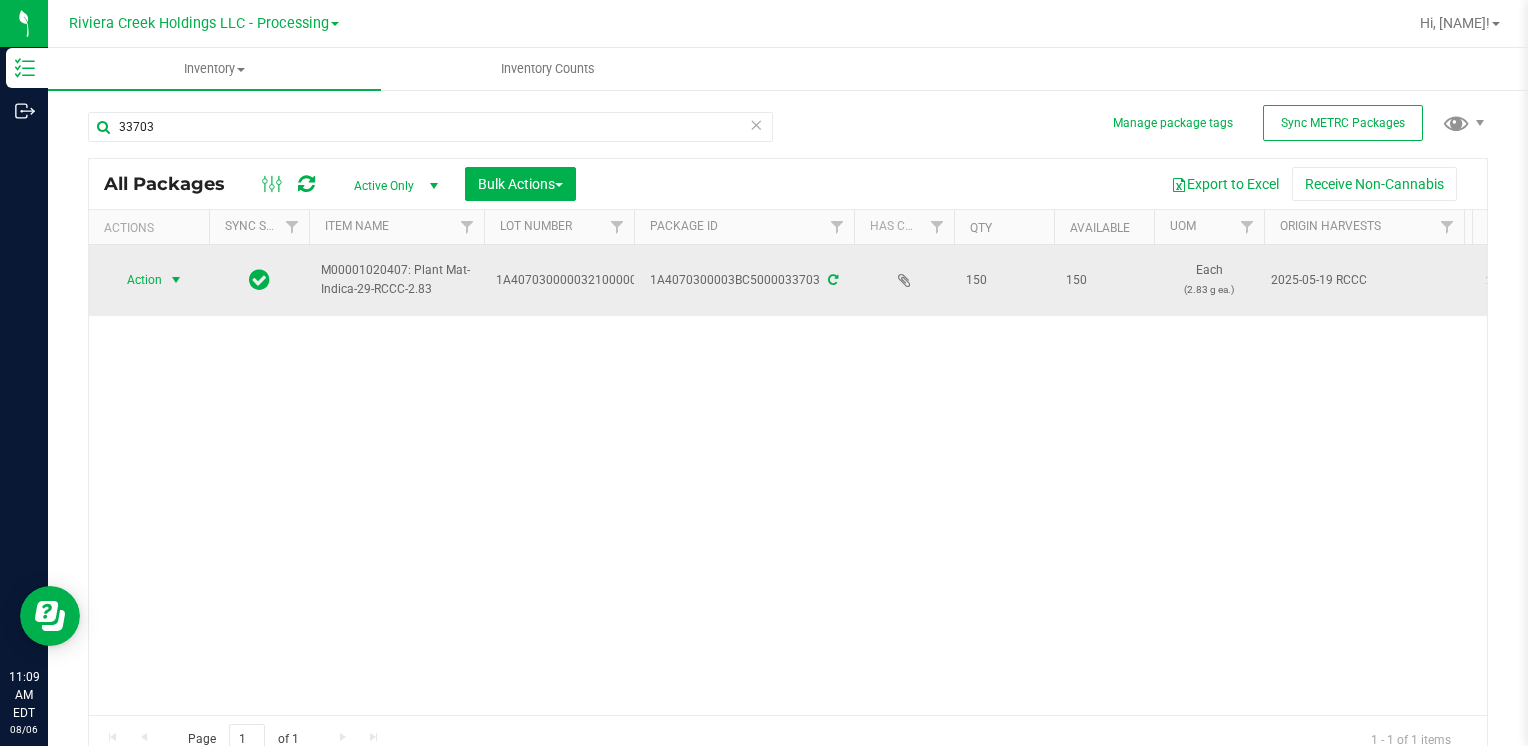 click at bounding box center (176, 280) 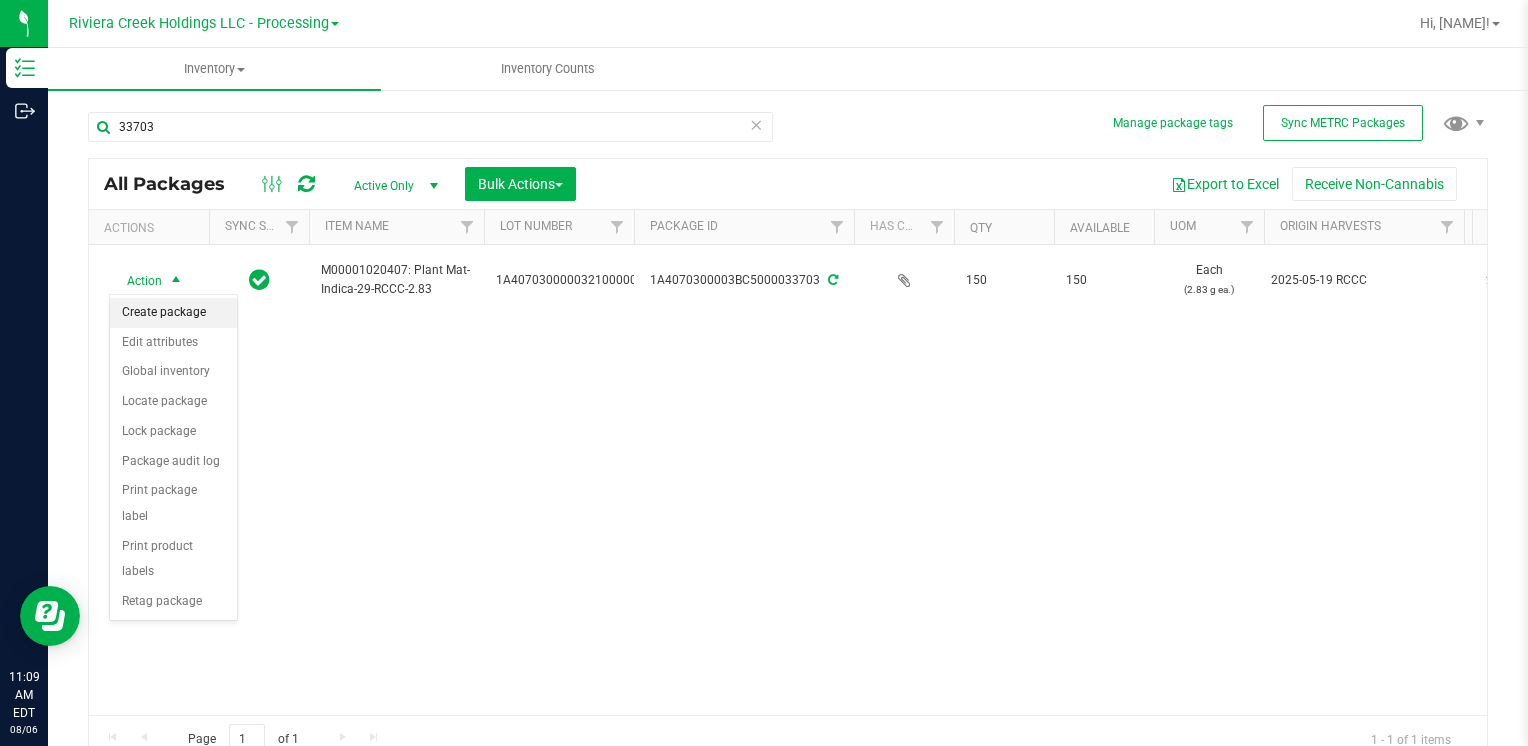 click on "Create package" at bounding box center [173, 313] 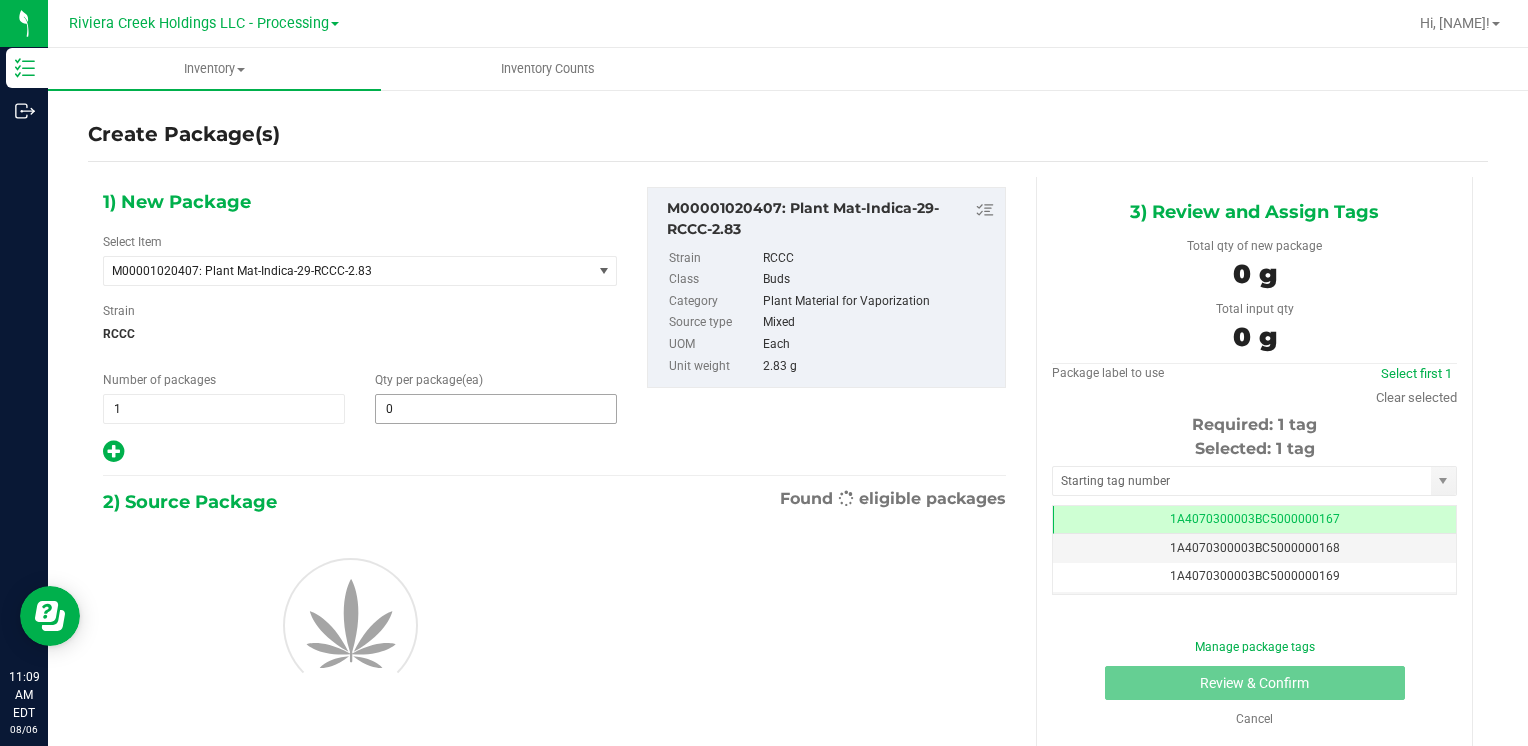 scroll, scrollTop: 0, scrollLeft: 0, axis: both 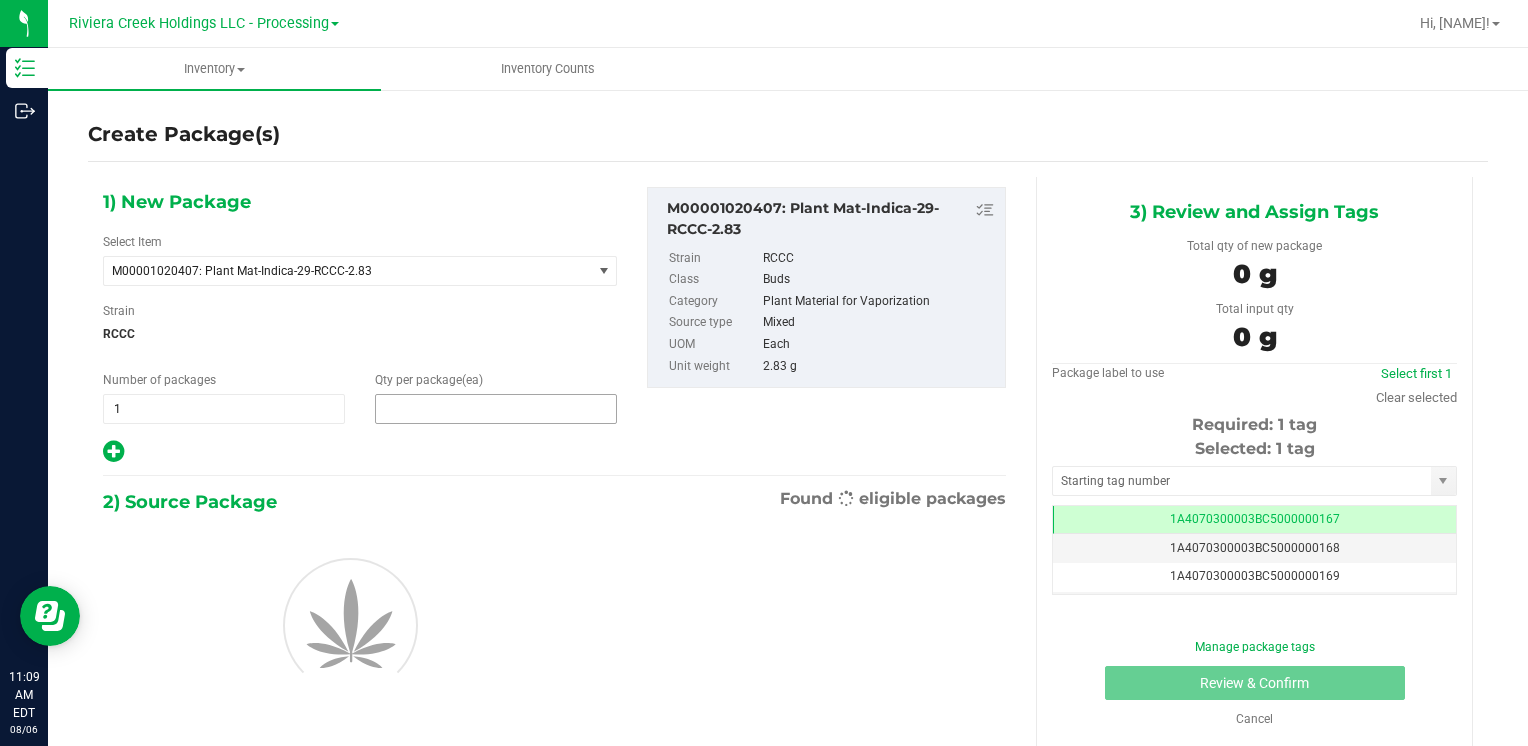 click at bounding box center (496, 409) 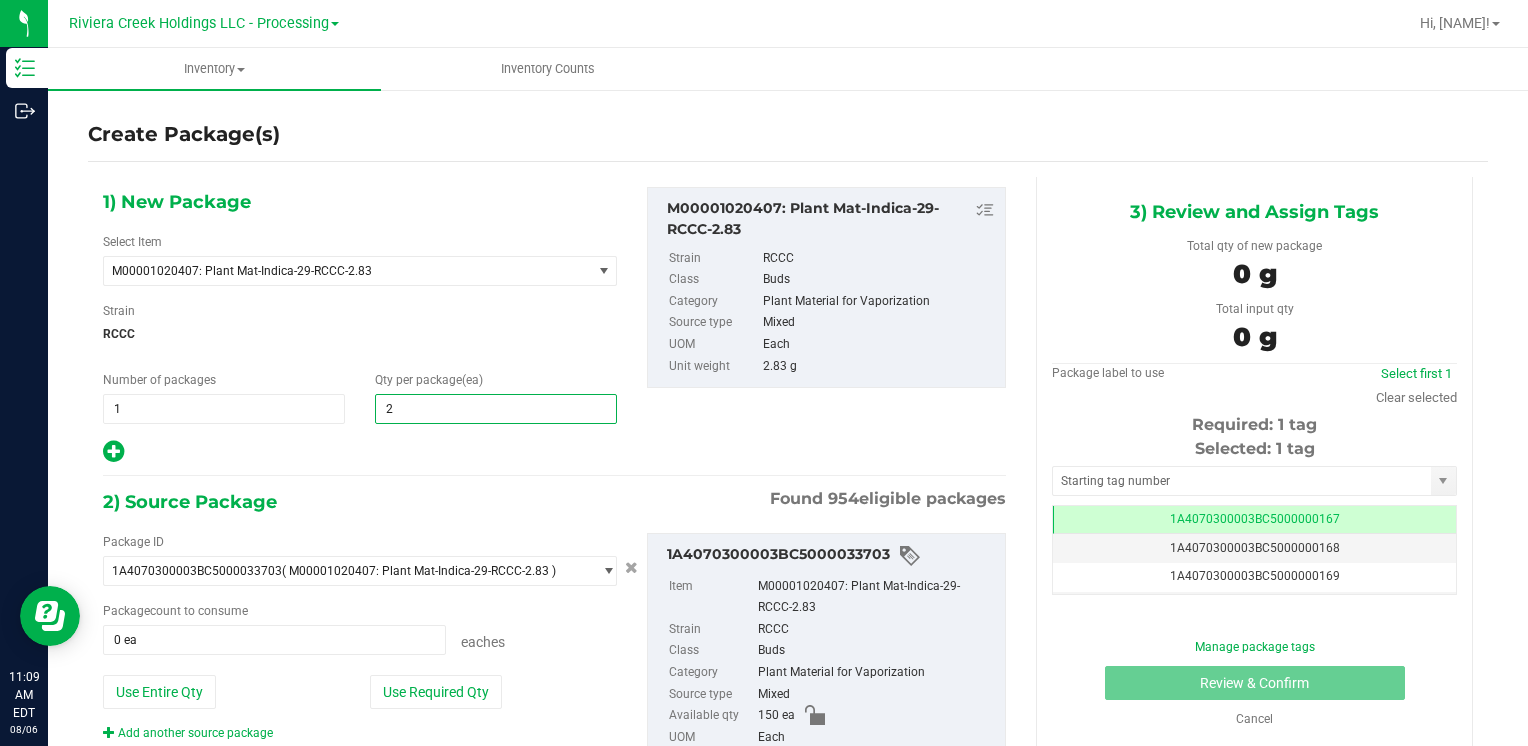type on "20" 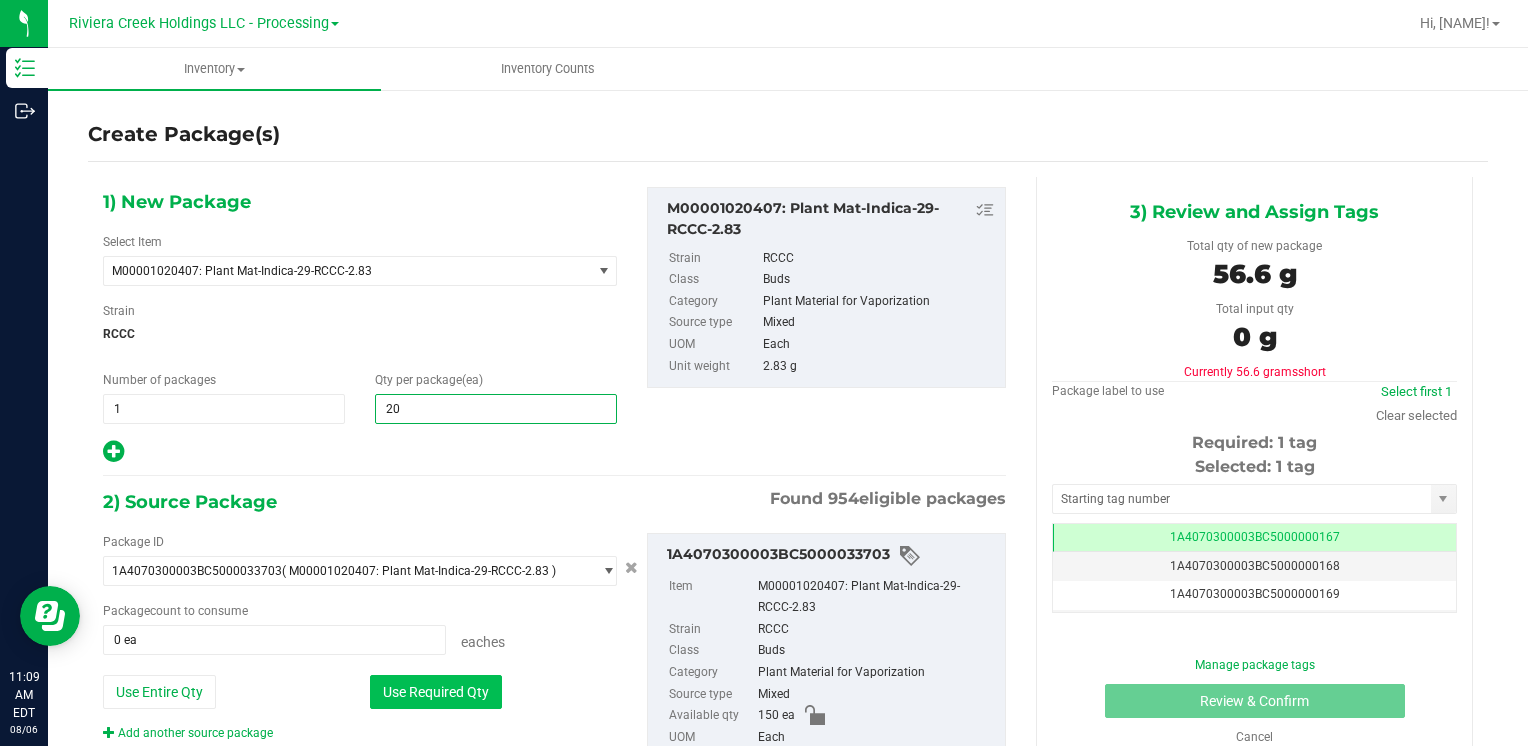 type on "20" 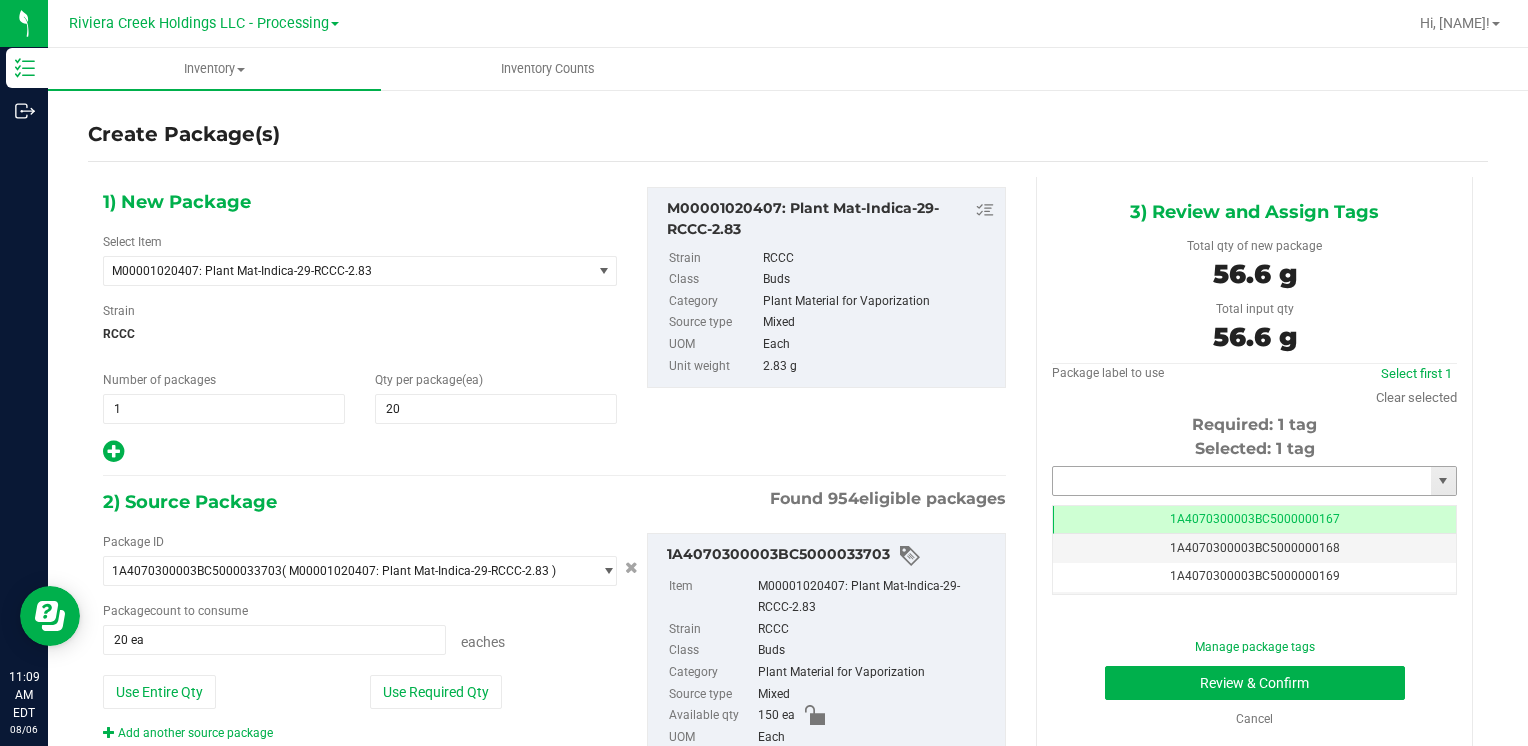 click at bounding box center (1242, 481) 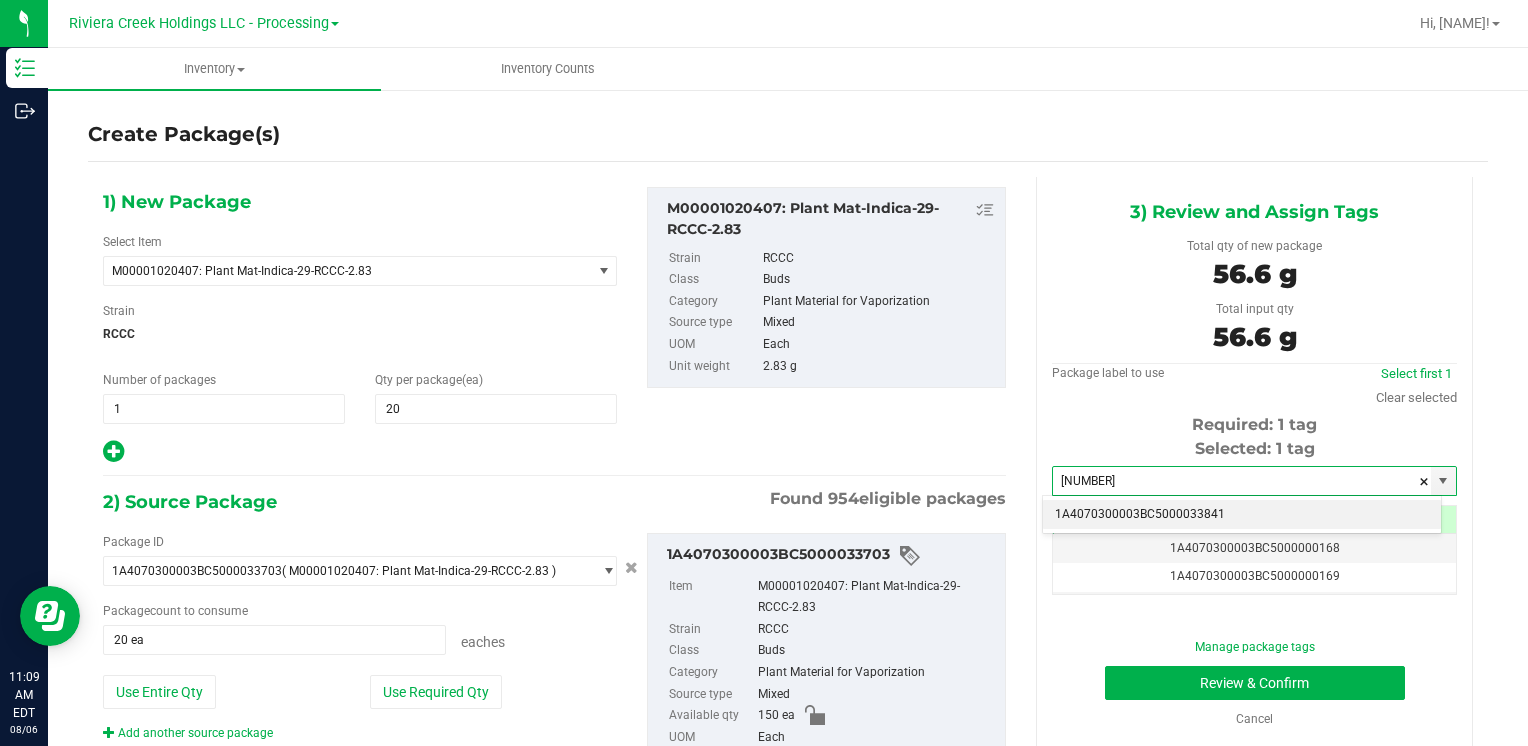click on "1A4070300003BC5000033841" at bounding box center (1242, 515) 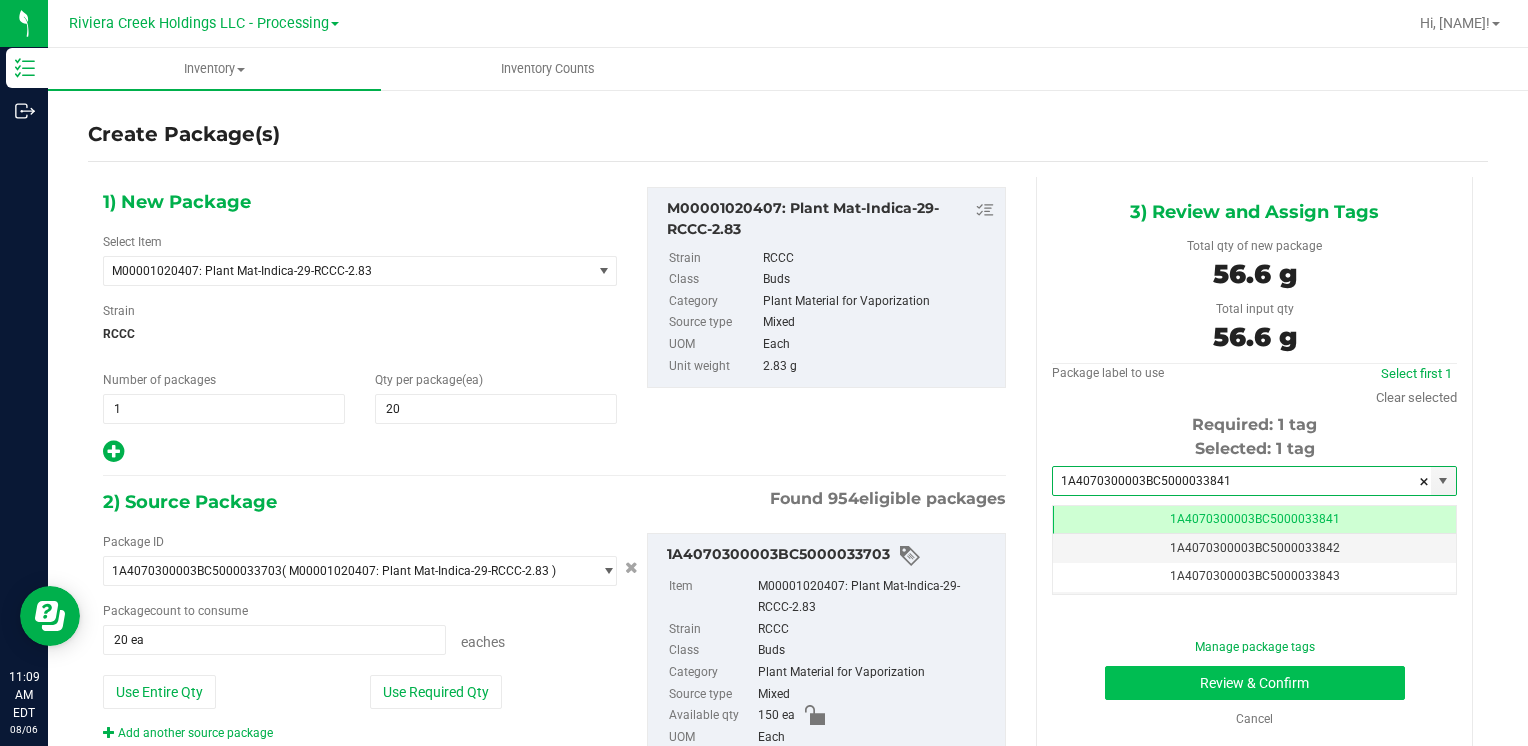 scroll, scrollTop: 0, scrollLeft: 0, axis: both 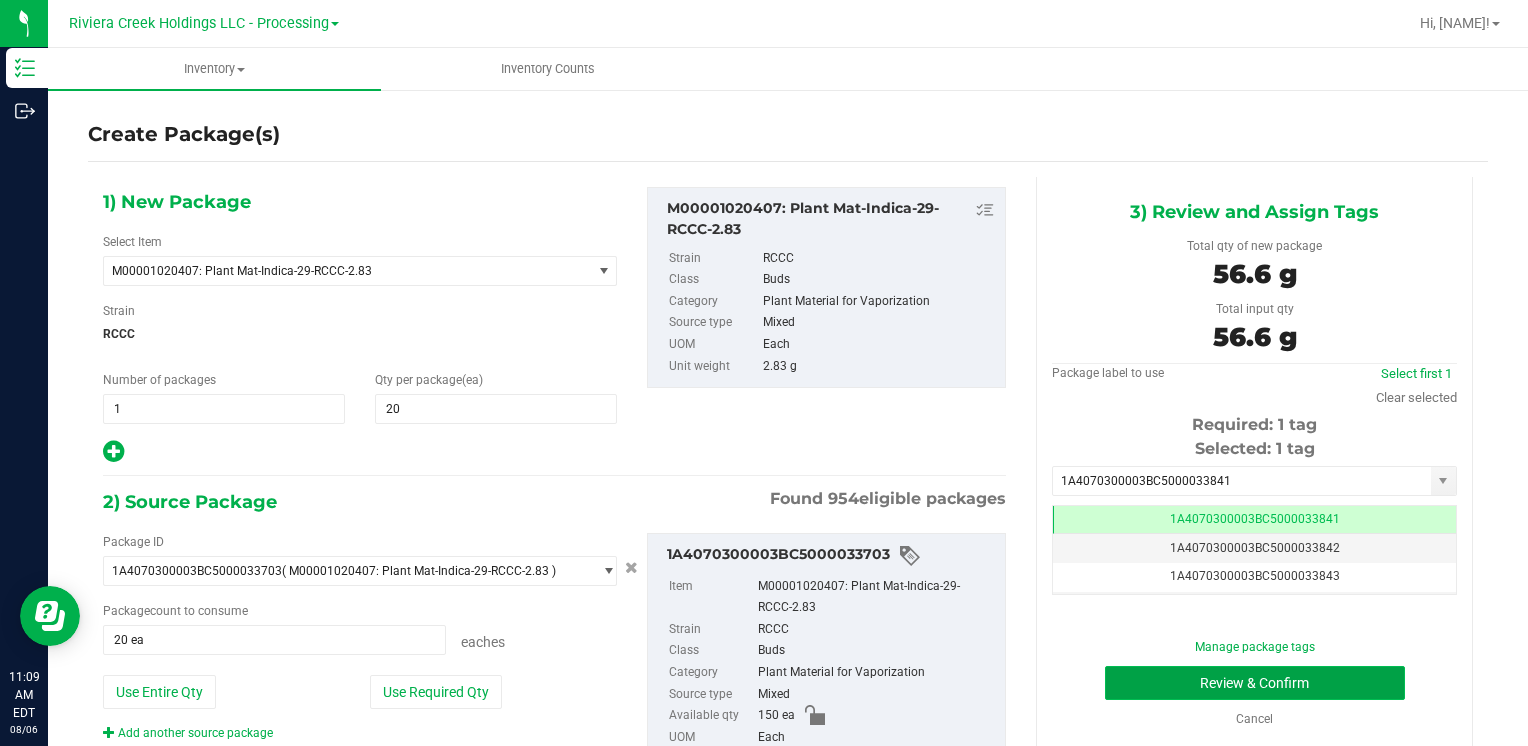 click on "Review & Confirm" at bounding box center (1255, 683) 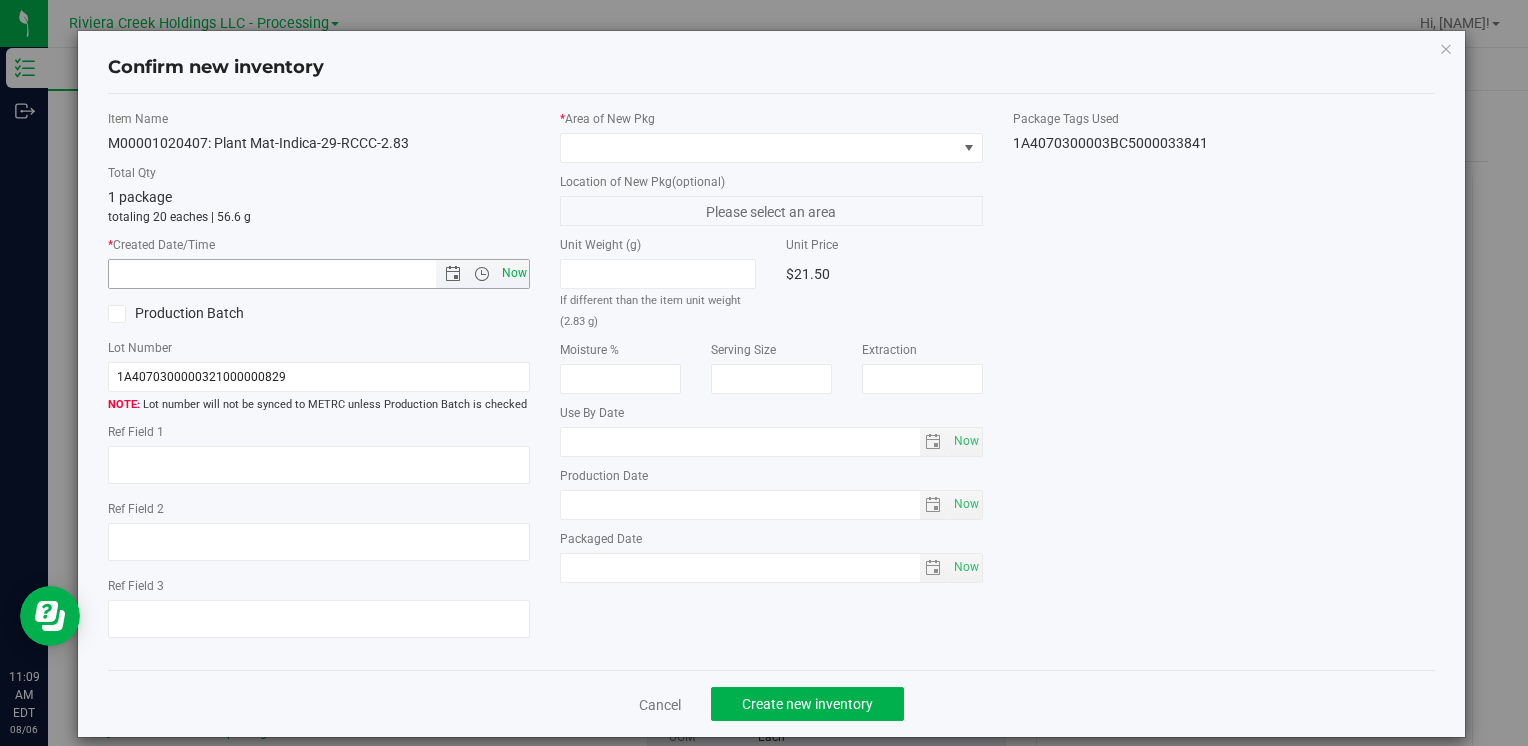 click on "Now" at bounding box center [514, 273] 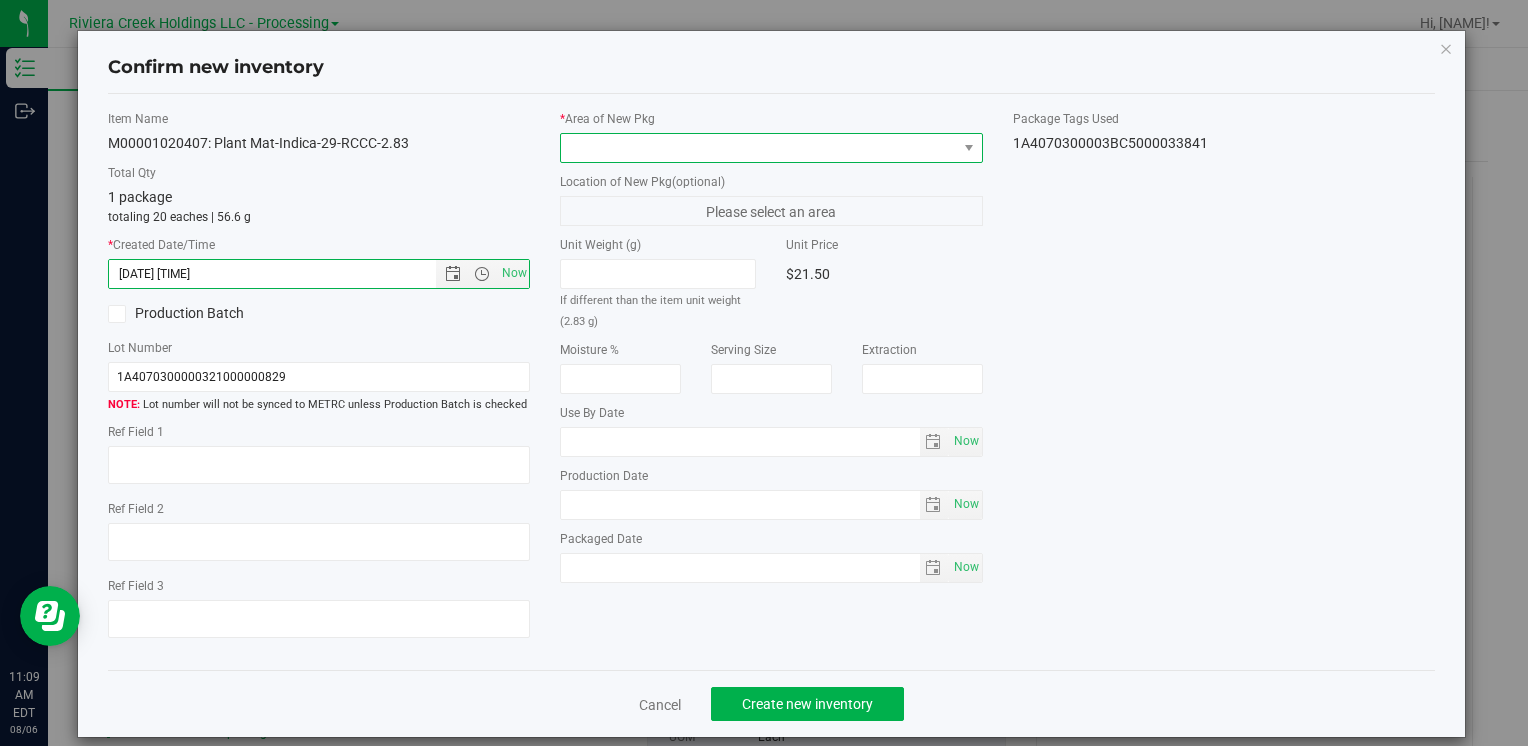 click at bounding box center (758, 148) 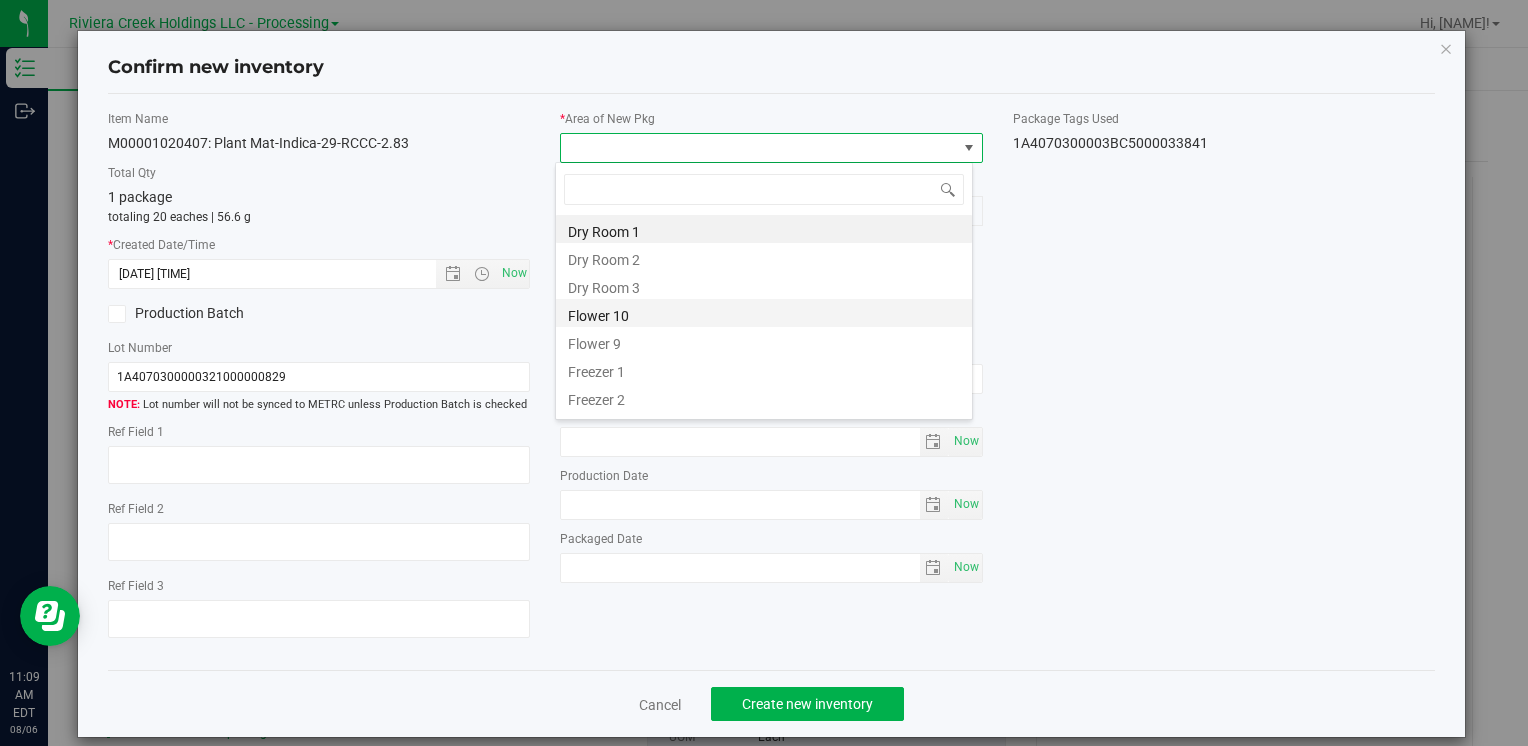 click on "Flower 10" at bounding box center (764, 313) 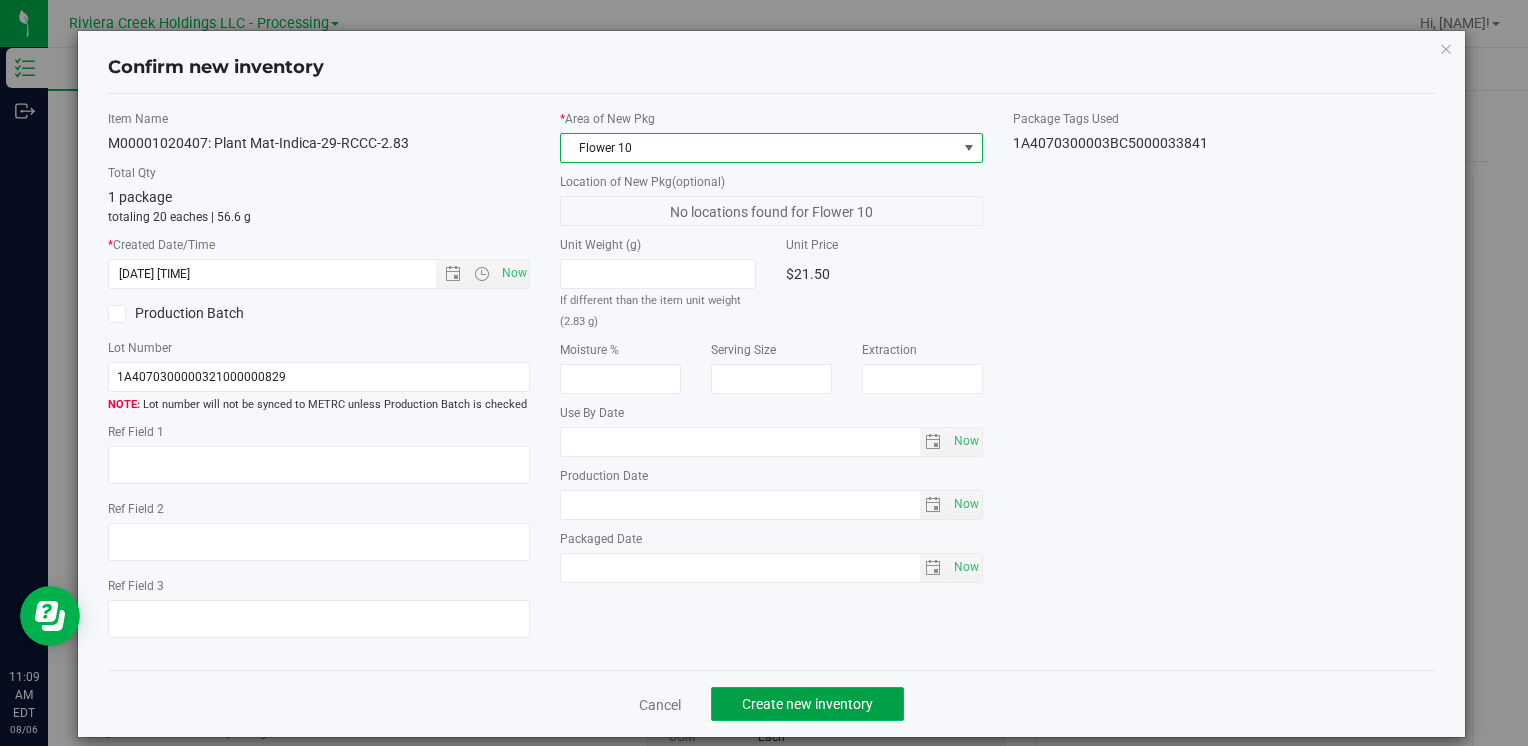 click on "Create new inventory" 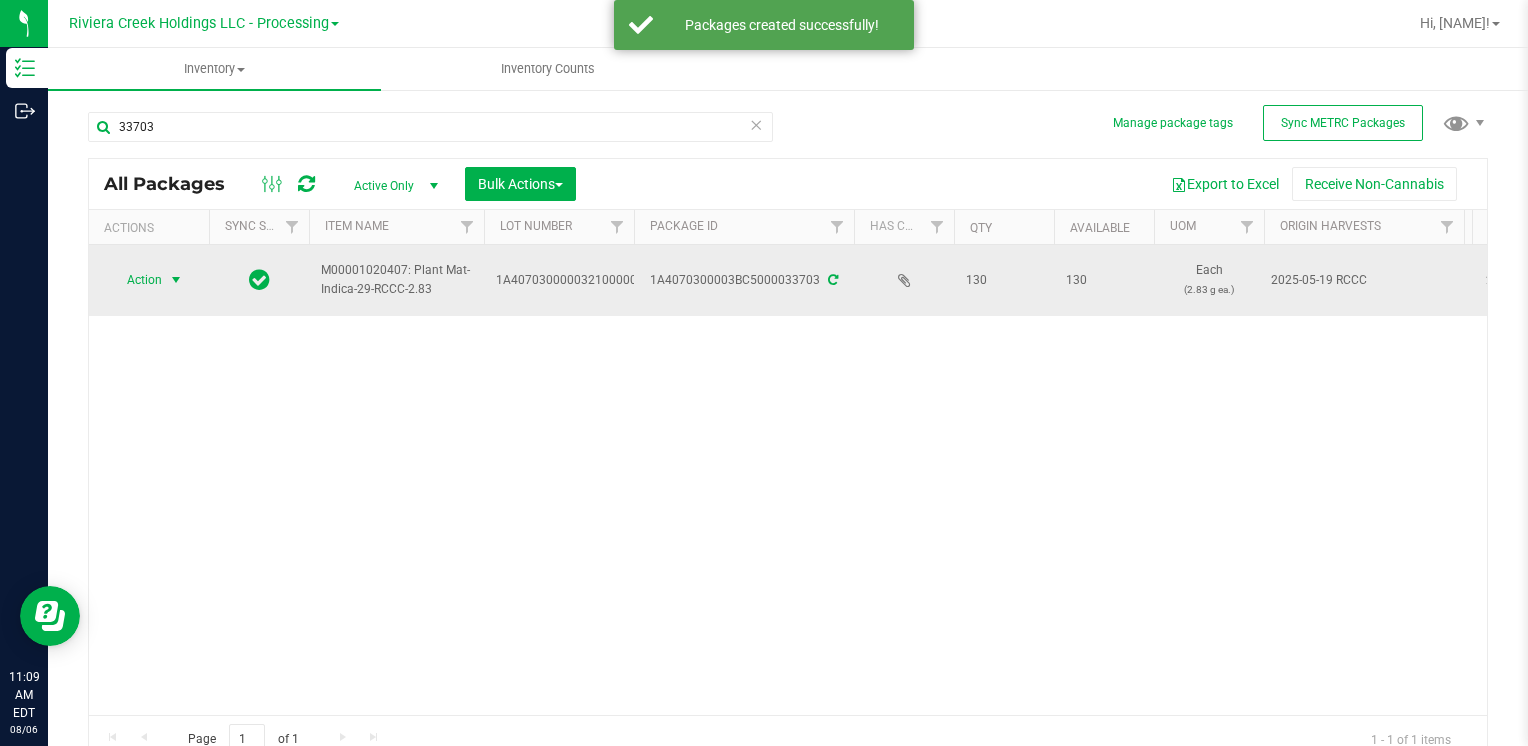 click on "Action" at bounding box center (136, 280) 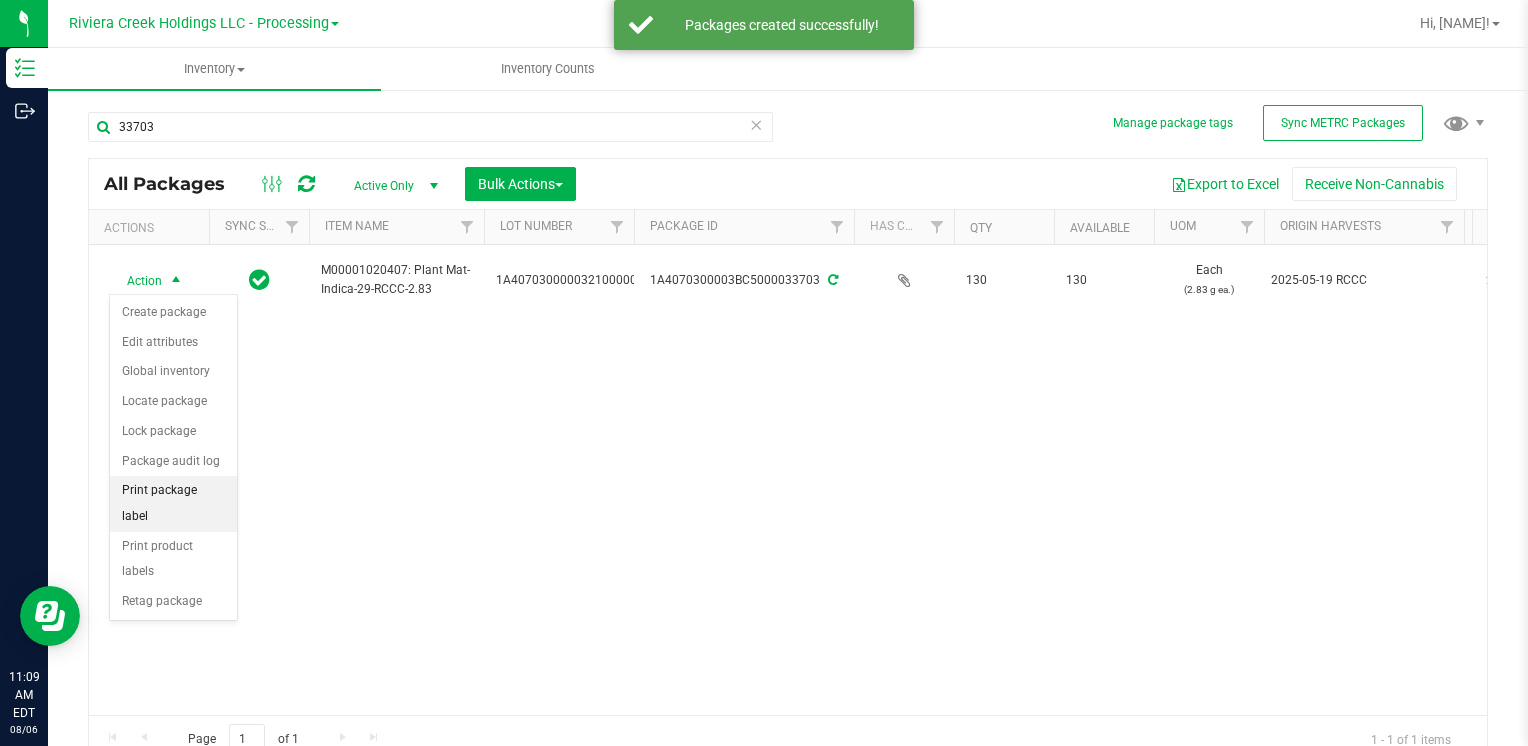 click on "Print package label" at bounding box center (173, 503) 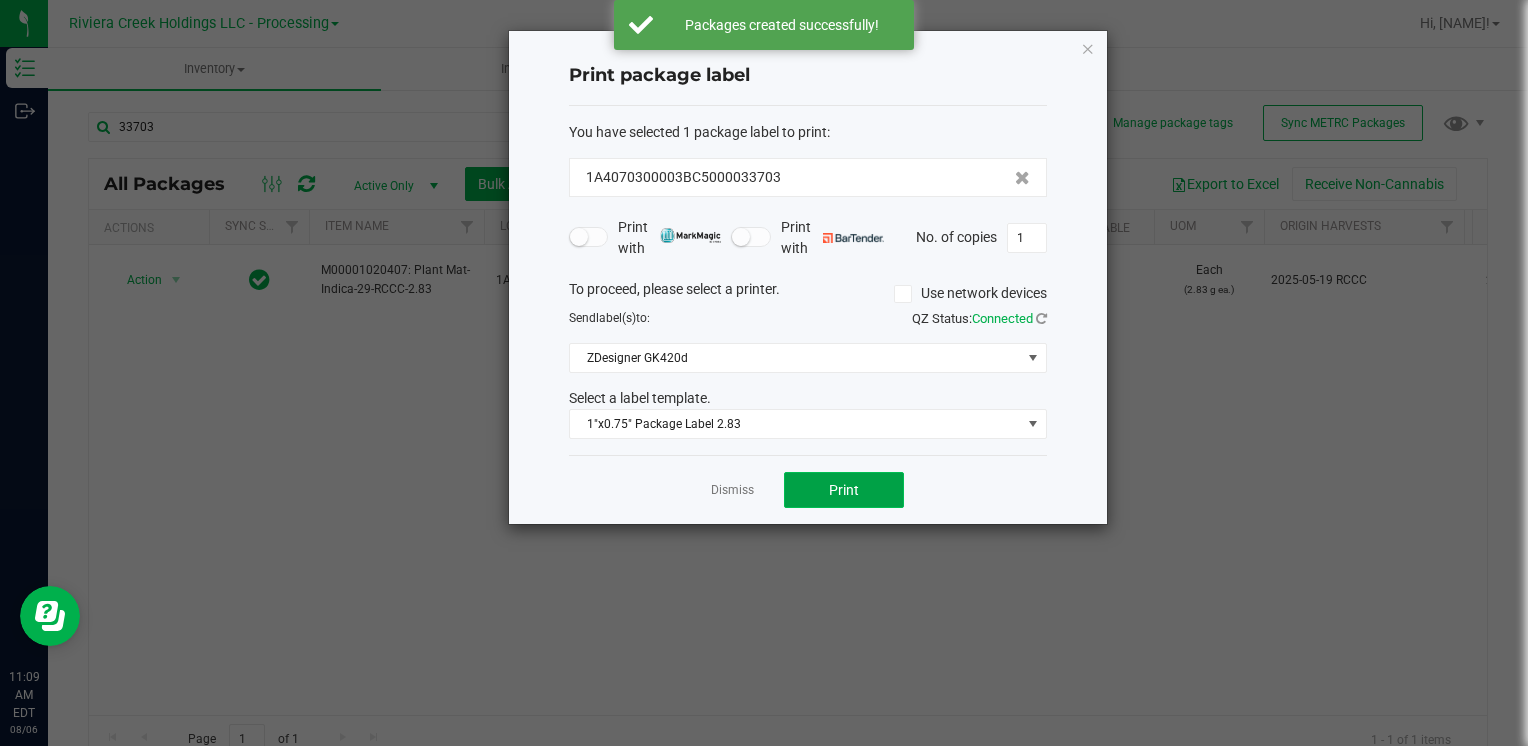click on "Print" 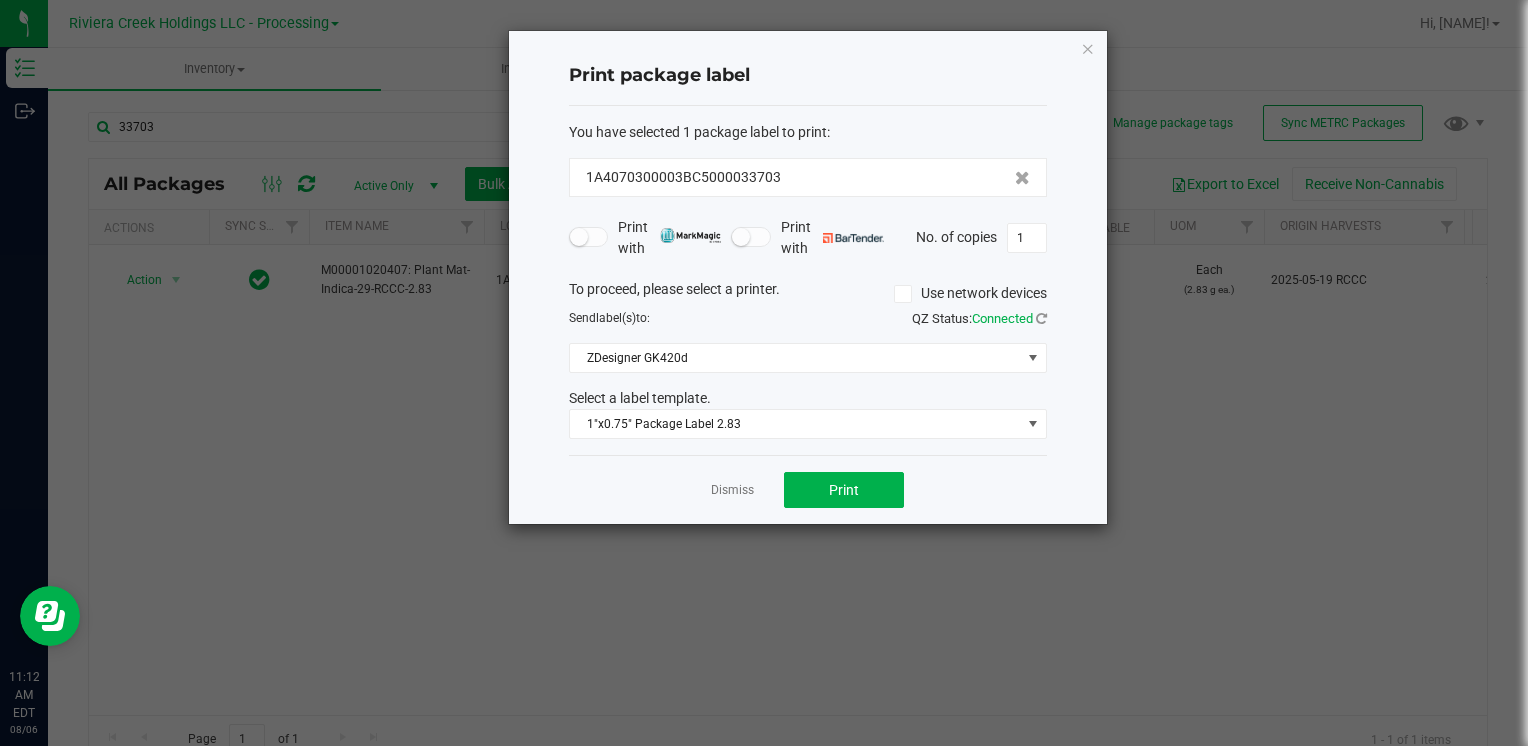 drag, startPoint x: 1084, startPoint y: 50, endPoint x: 313, endPoint y: 191, distance: 783.787 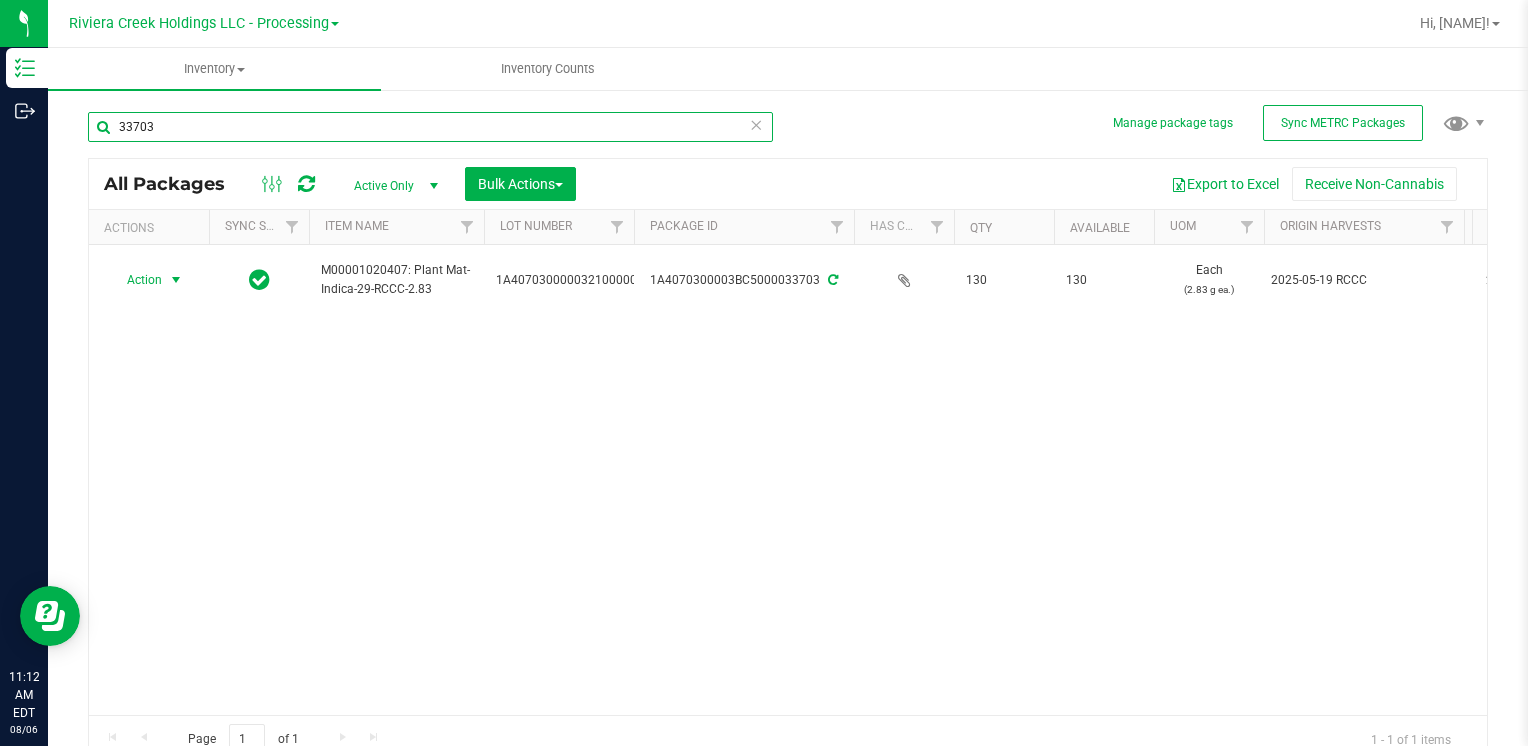 click on "33703" at bounding box center [430, 127] 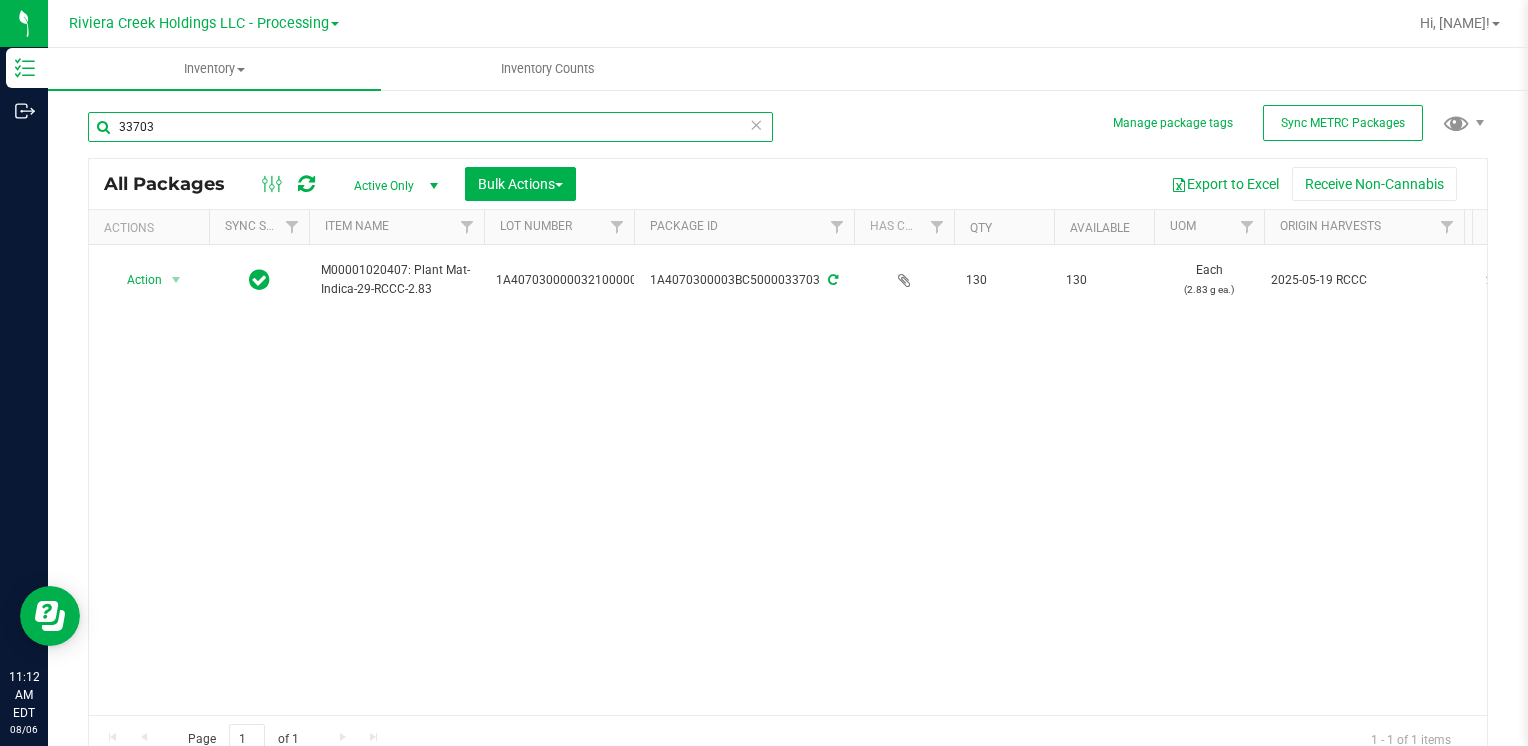 click on "33703" at bounding box center [430, 127] 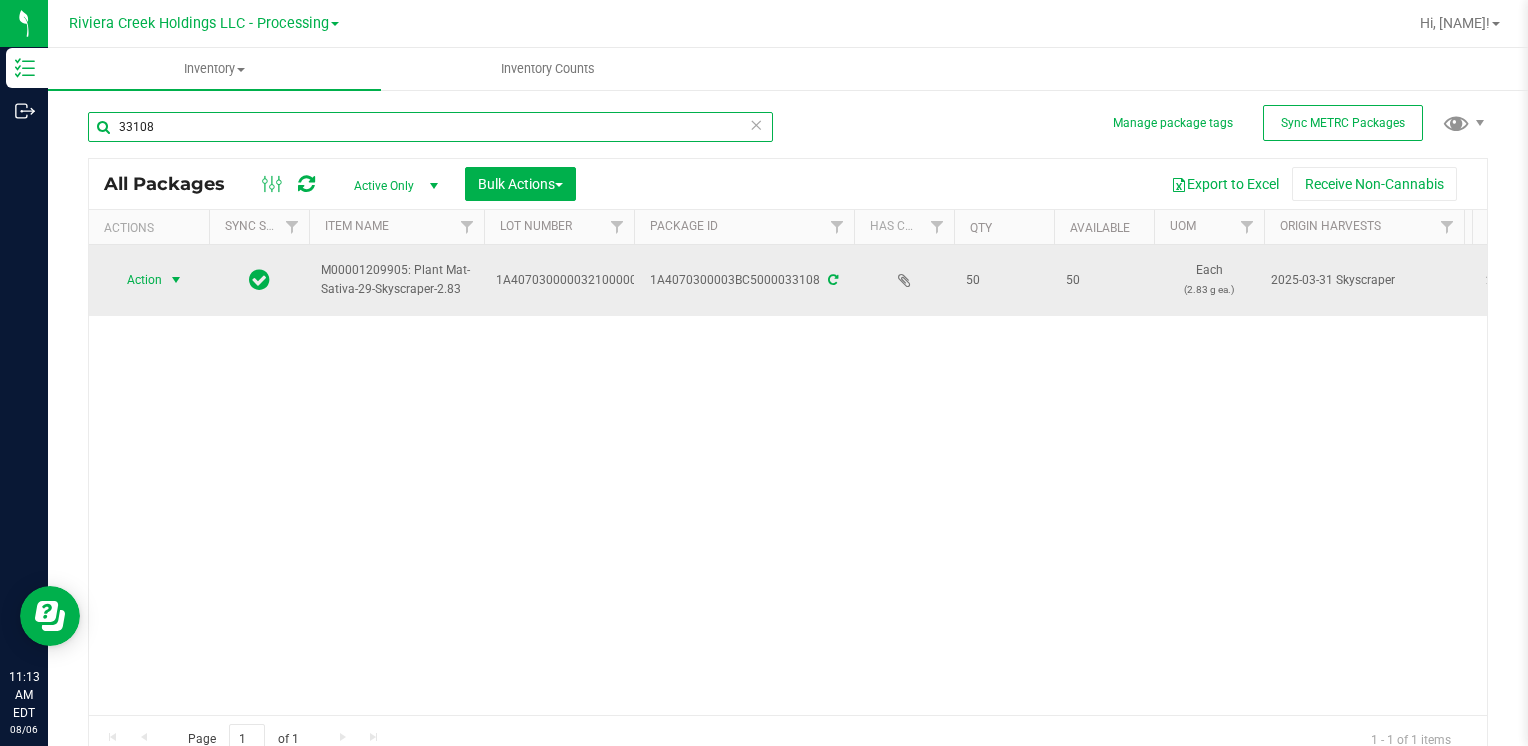 type on "33108" 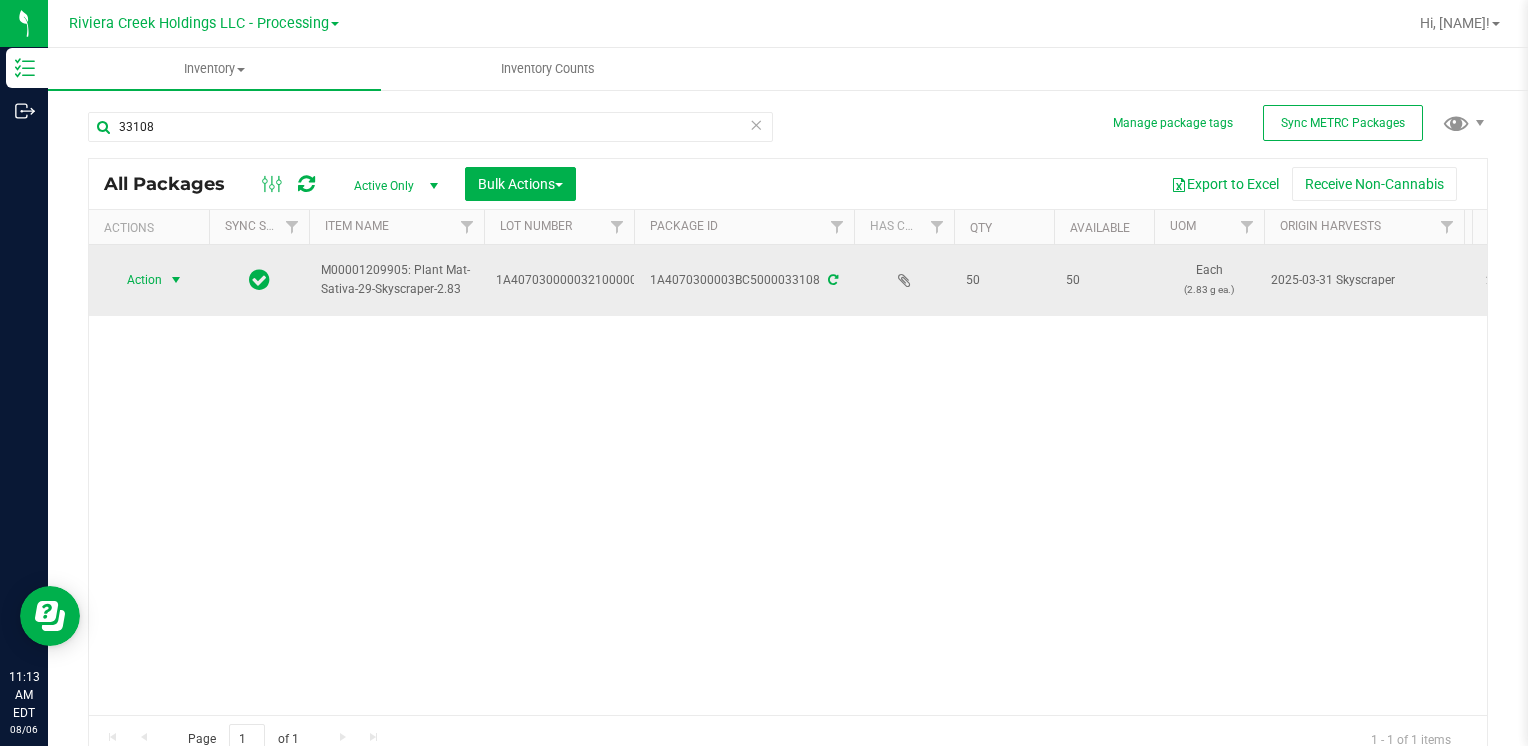 click at bounding box center (176, 280) 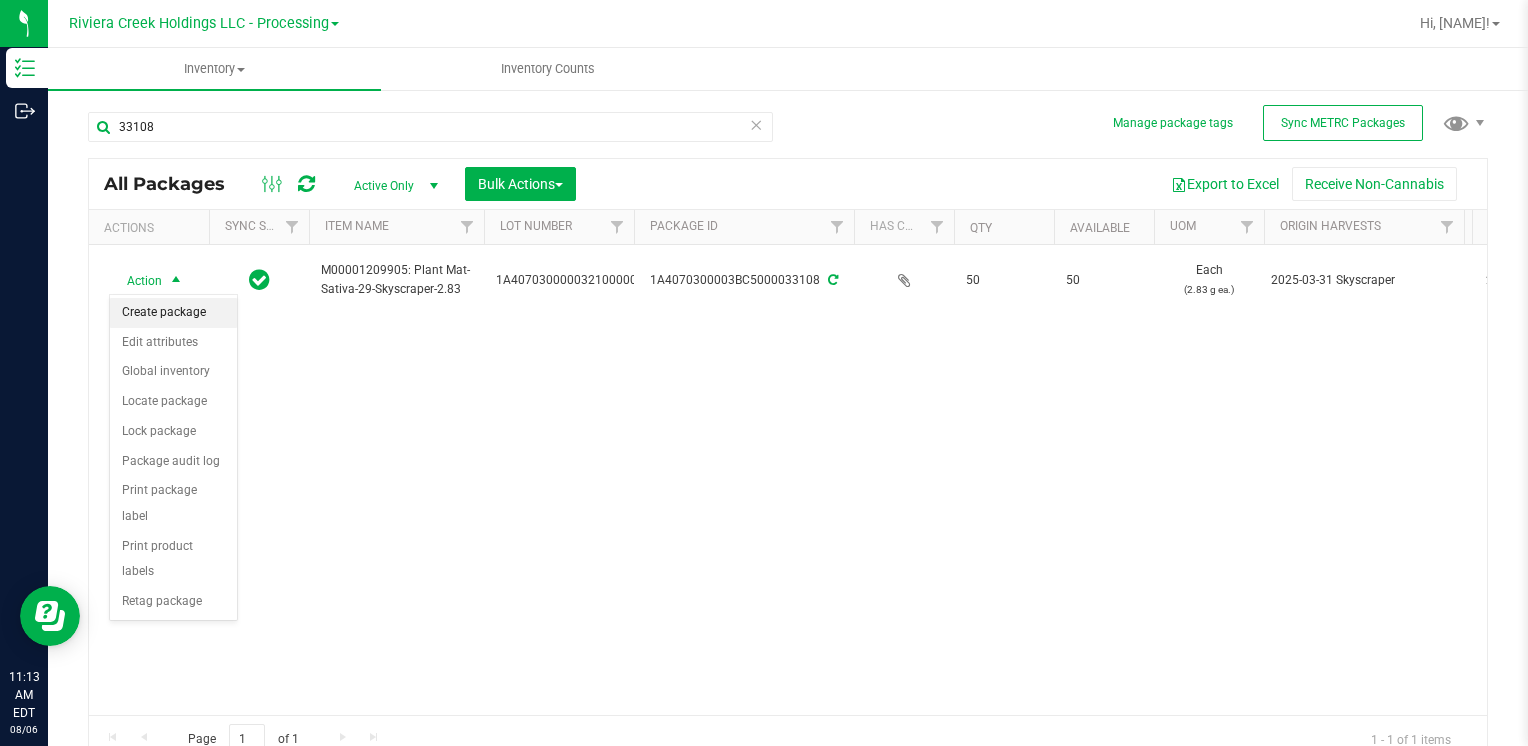 click on "Create package" at bounding box center (173, 313) 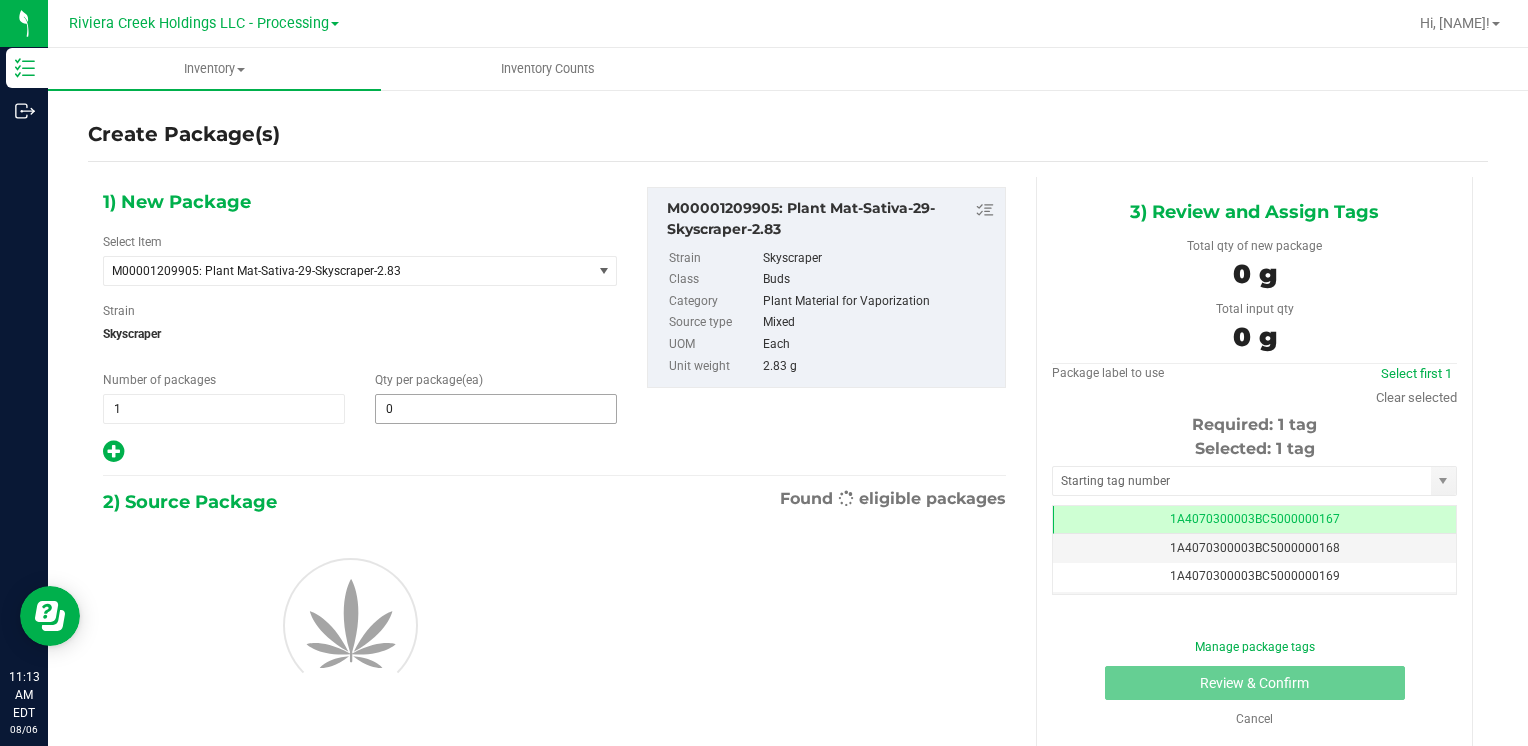 scroll, scrollTop: 0, scrollLeft: 0, axis: both 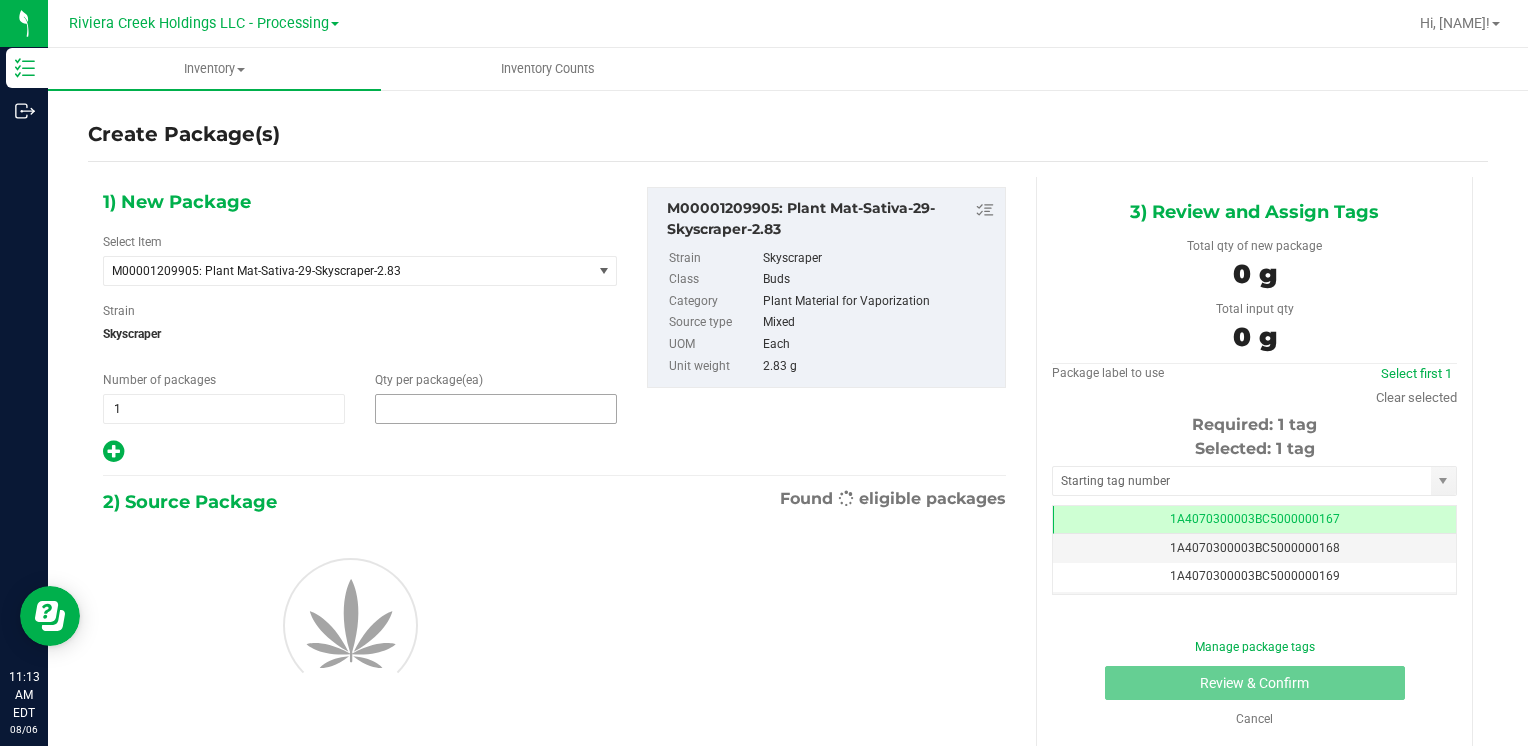 click at bounding box center (496, 409) 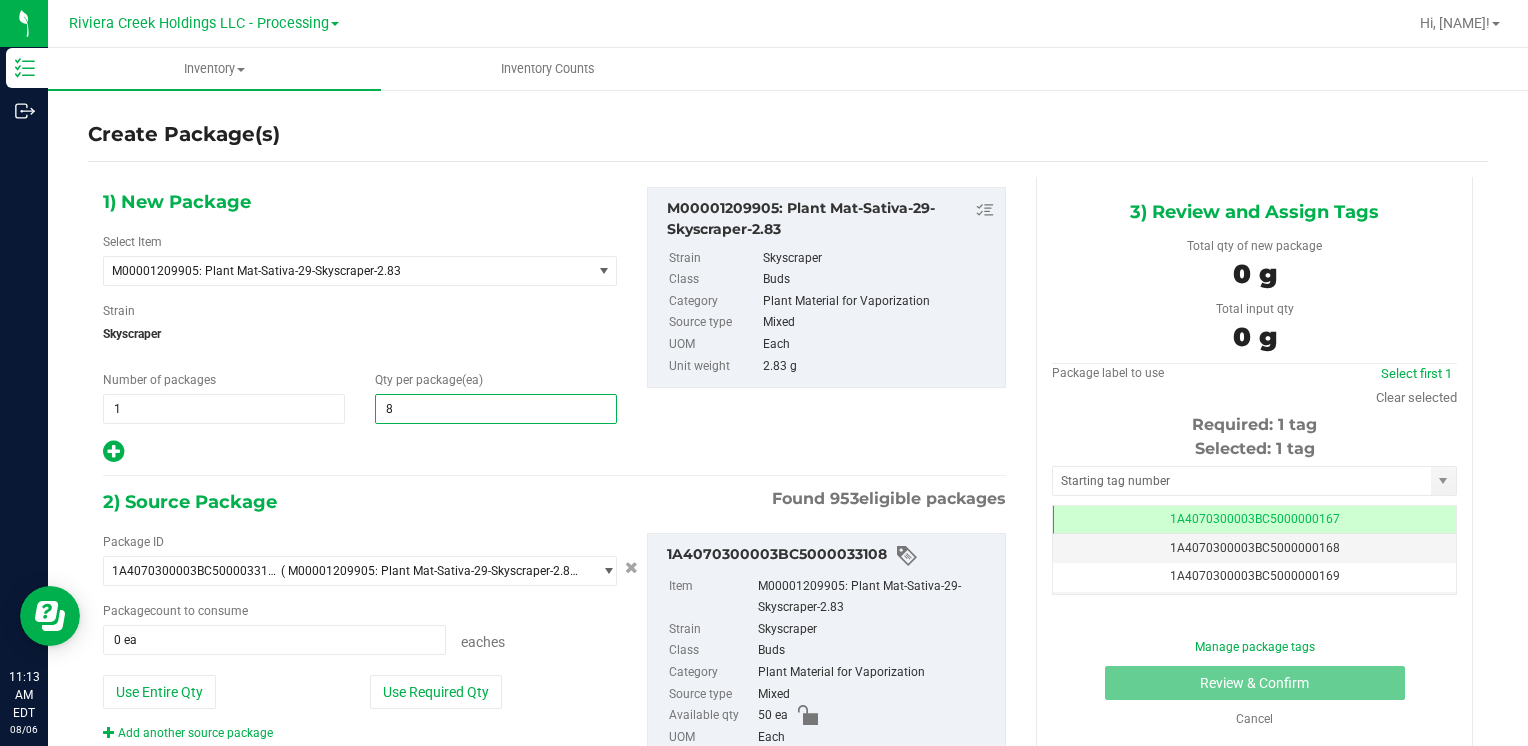 type on "80" 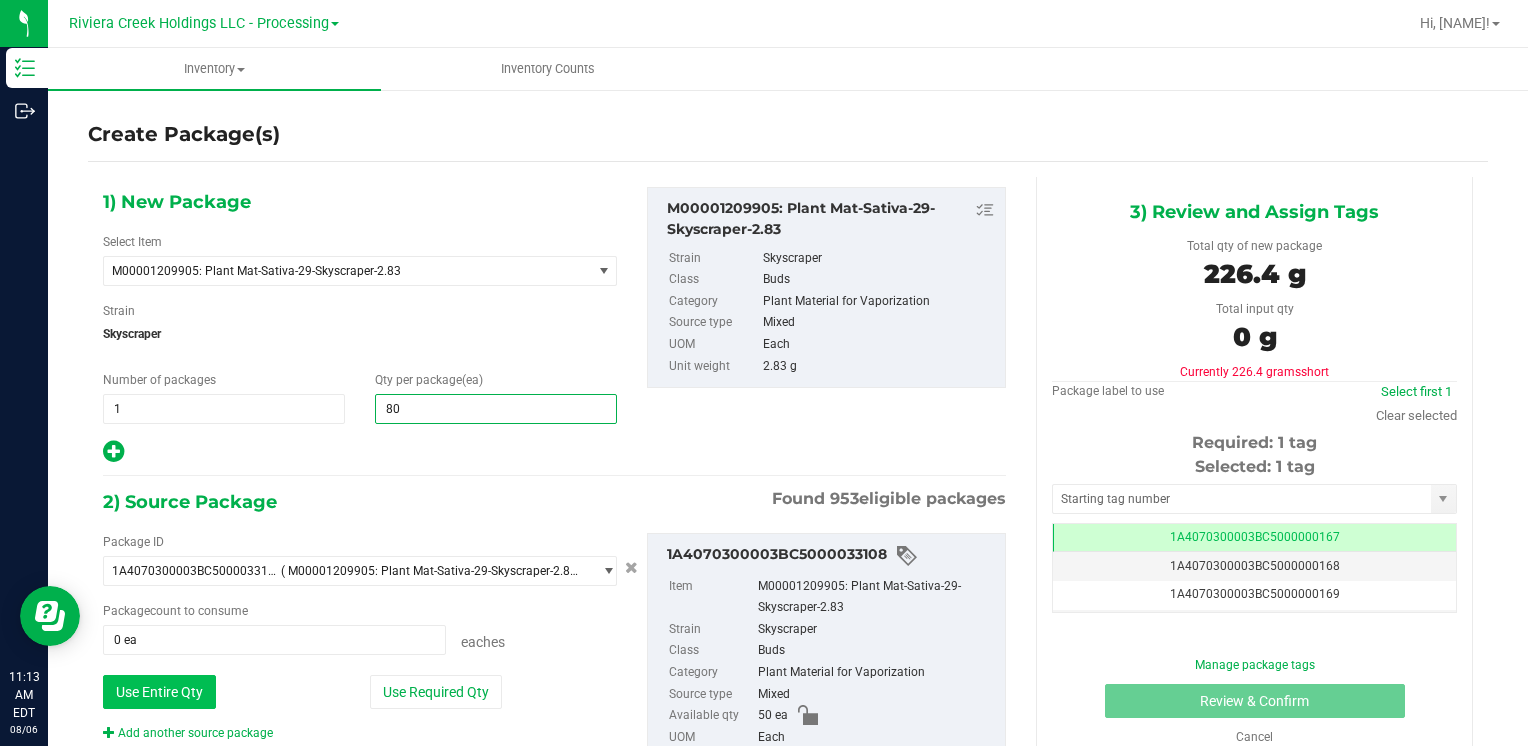 type on "80" 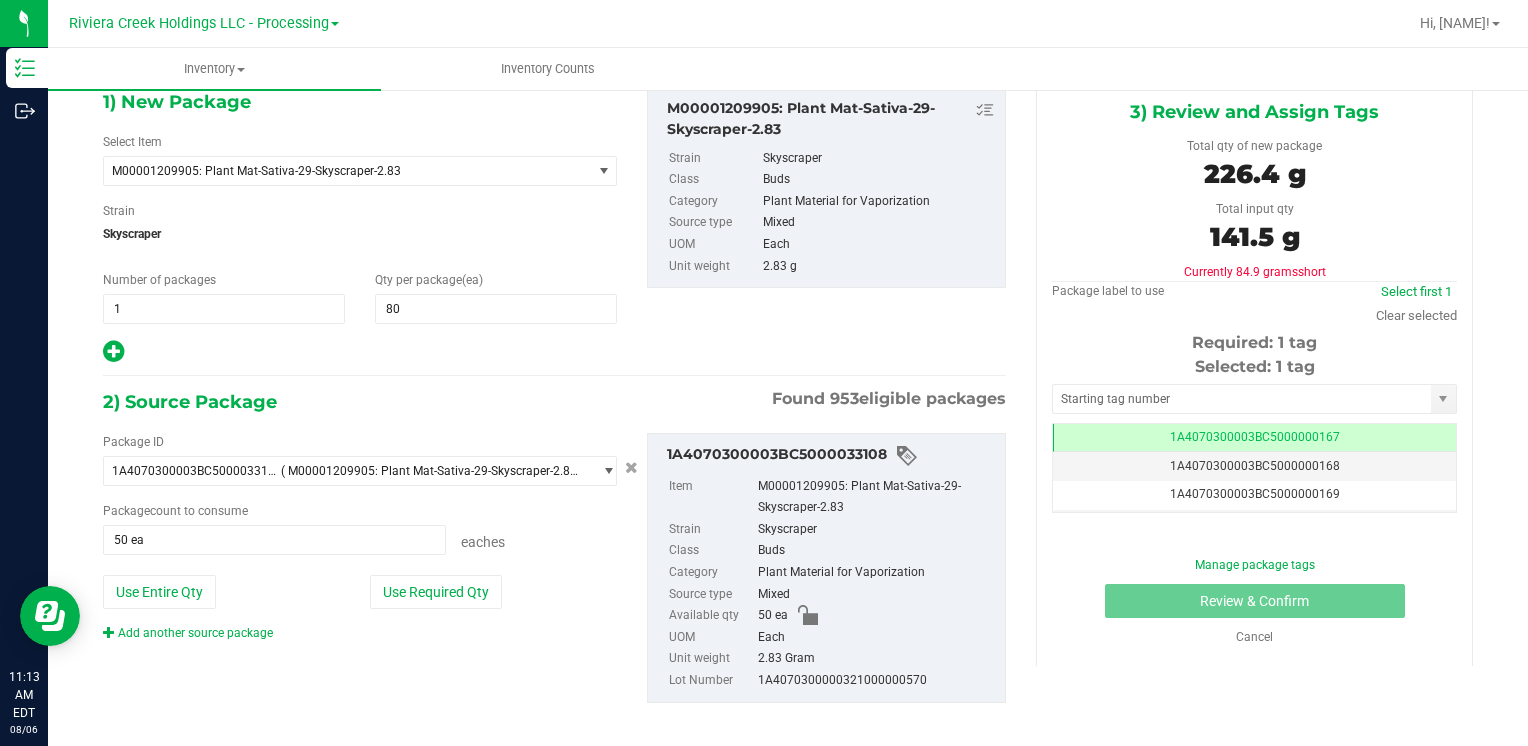 click on "Add another source package" at bounding box center (188, 633) 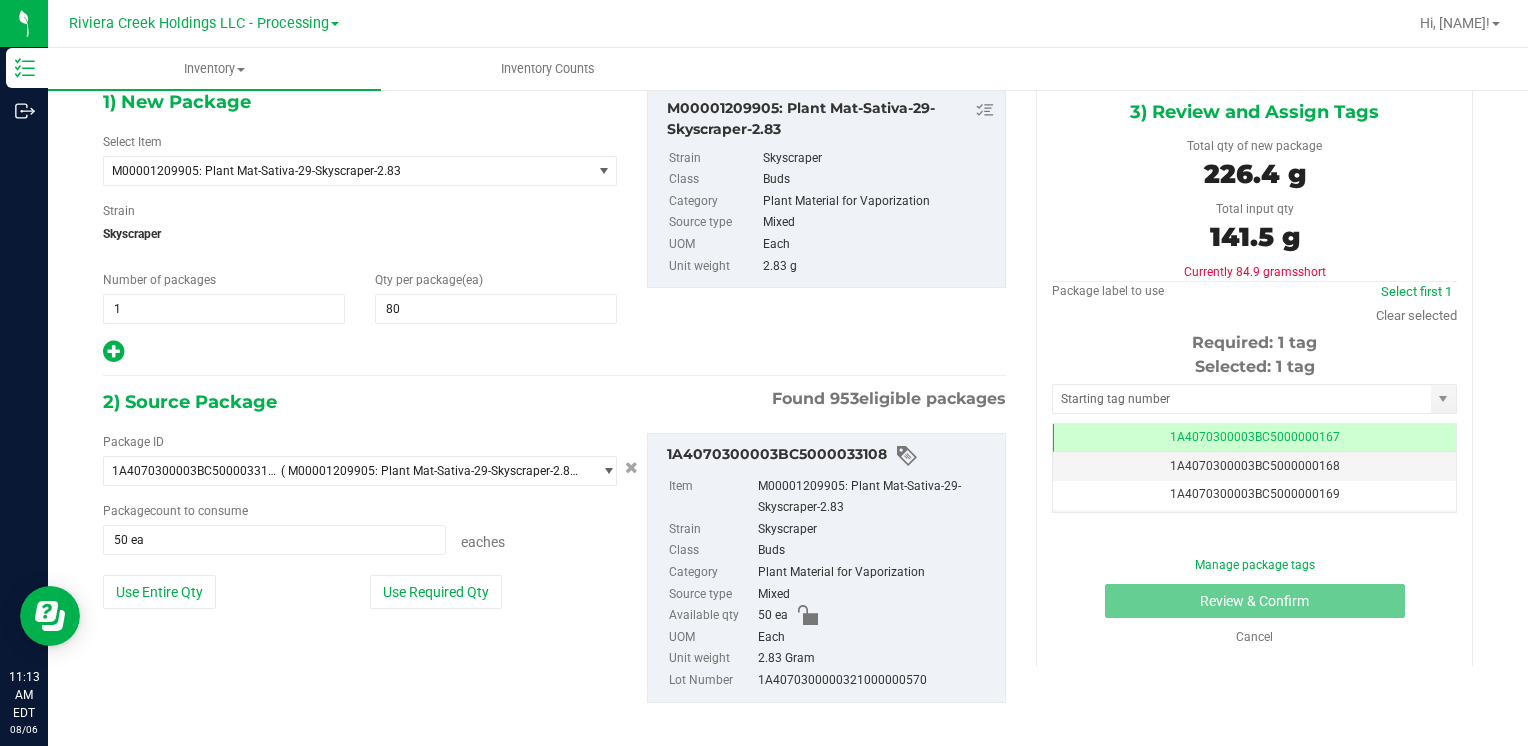 scroll, scrollTop: 261, scrollLeft: 0, axis: vertical 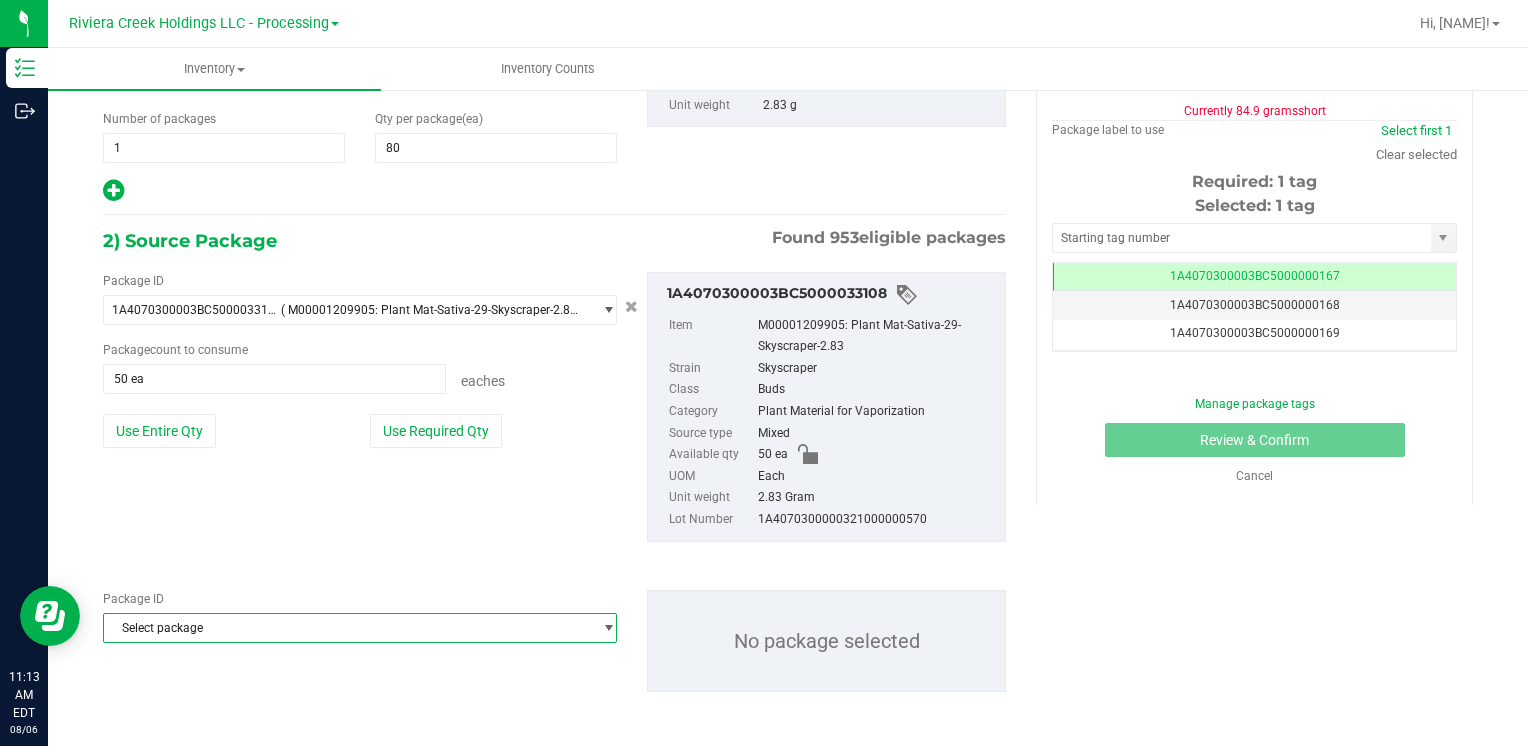 click on "Select package" at bounding box center (347, 628) 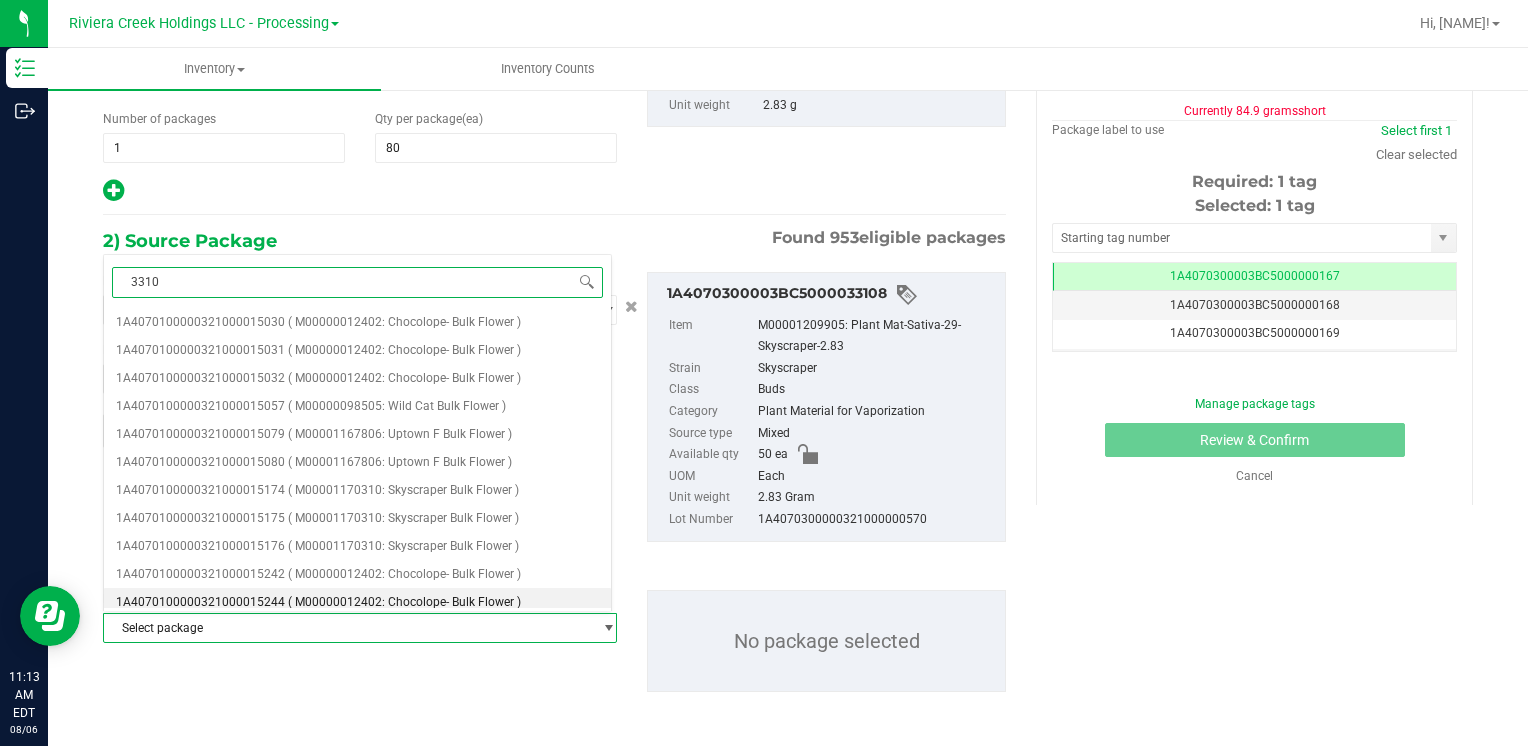 type on "33106" 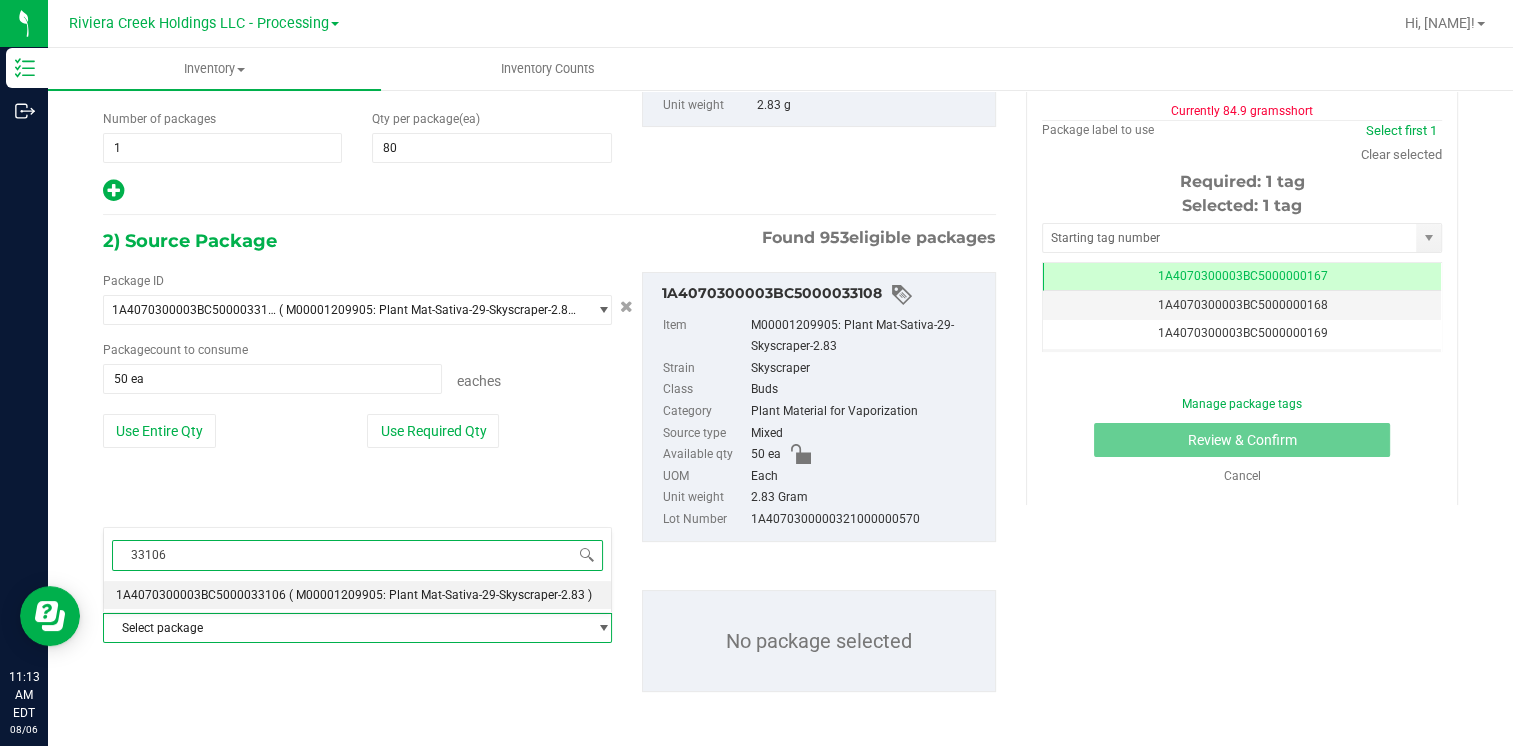 click on "(
M00001209905: Plant Mat-Sativa-29-Skyscraper-2.83
)" at bounding box center (440, 595) 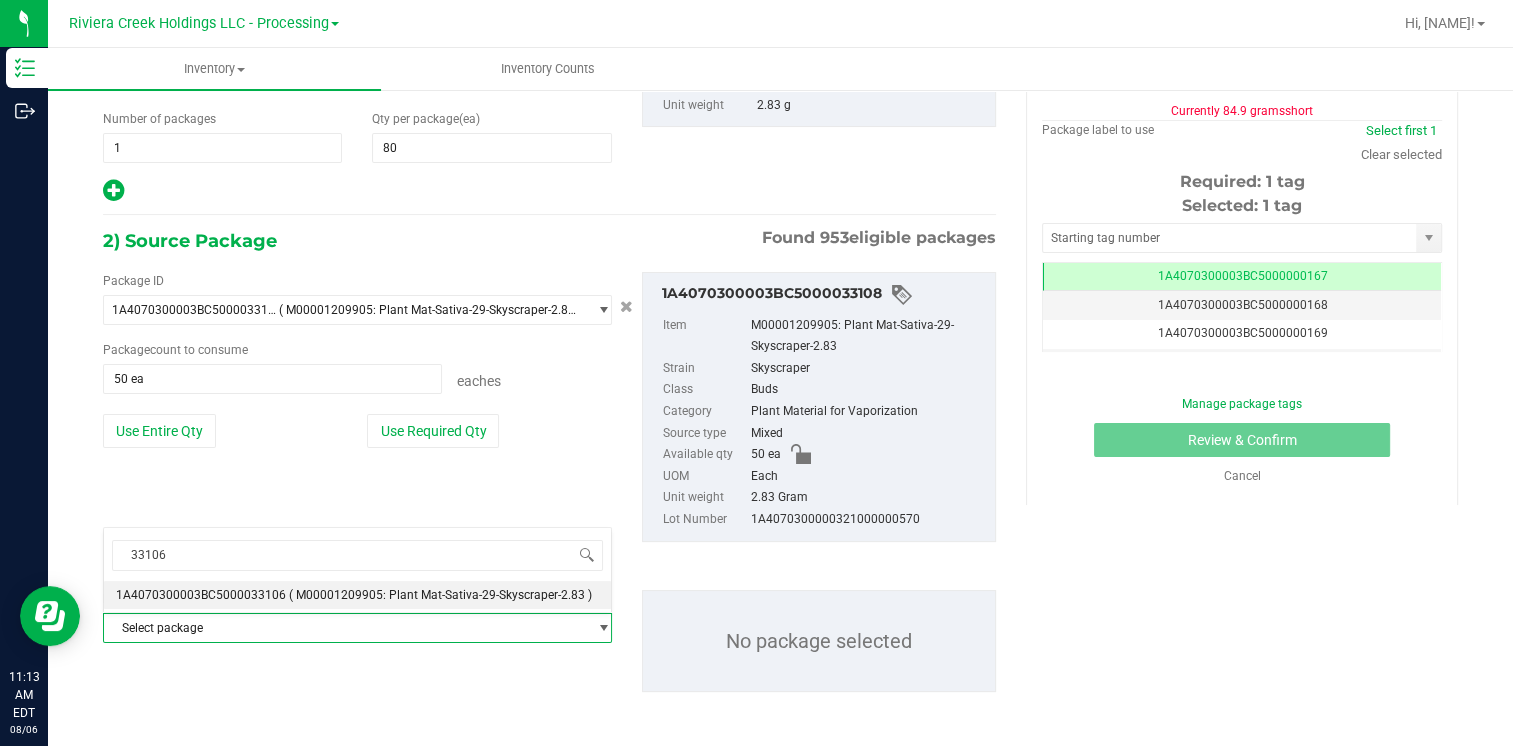 type 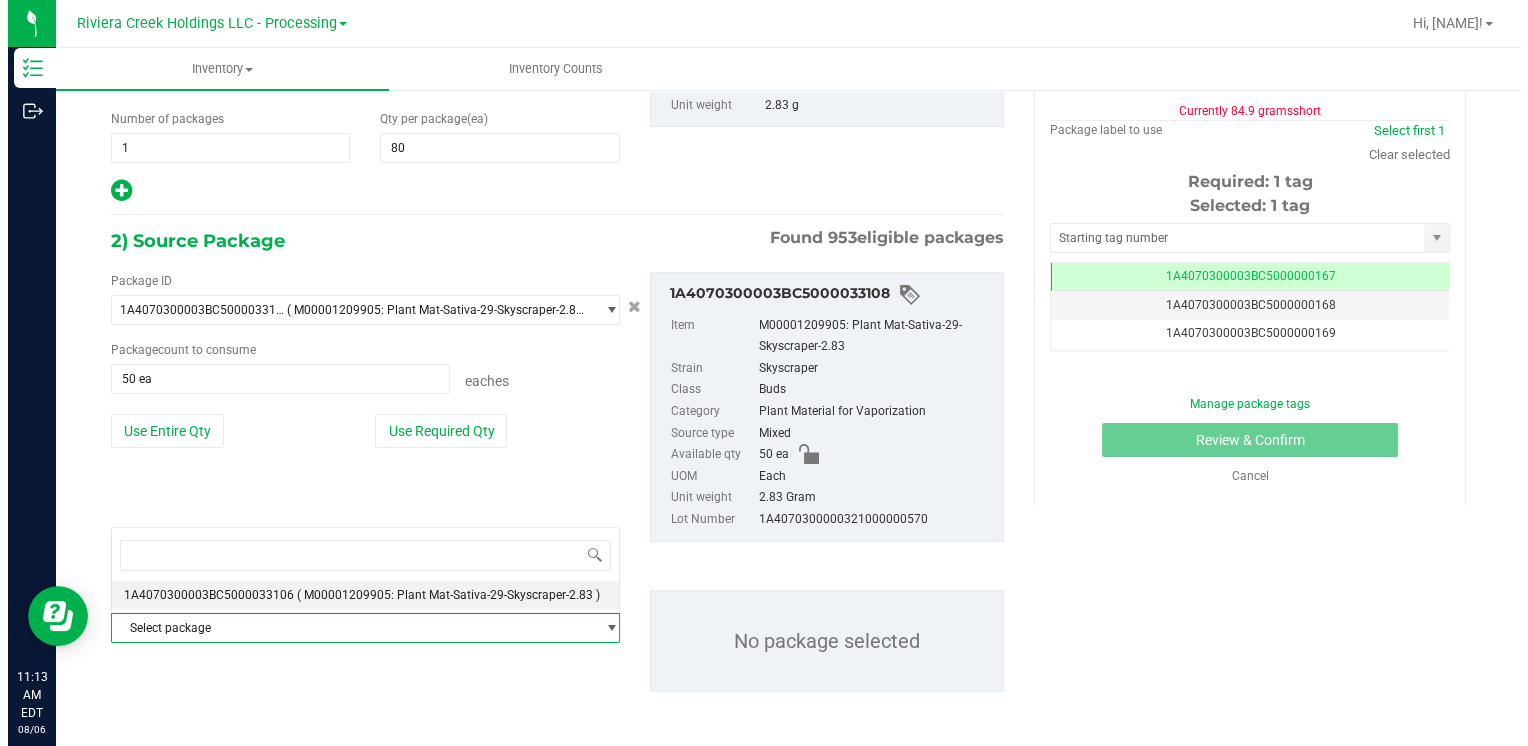 scroll, scrollTop: 23632, scrollLeft: 0, axis: vertical 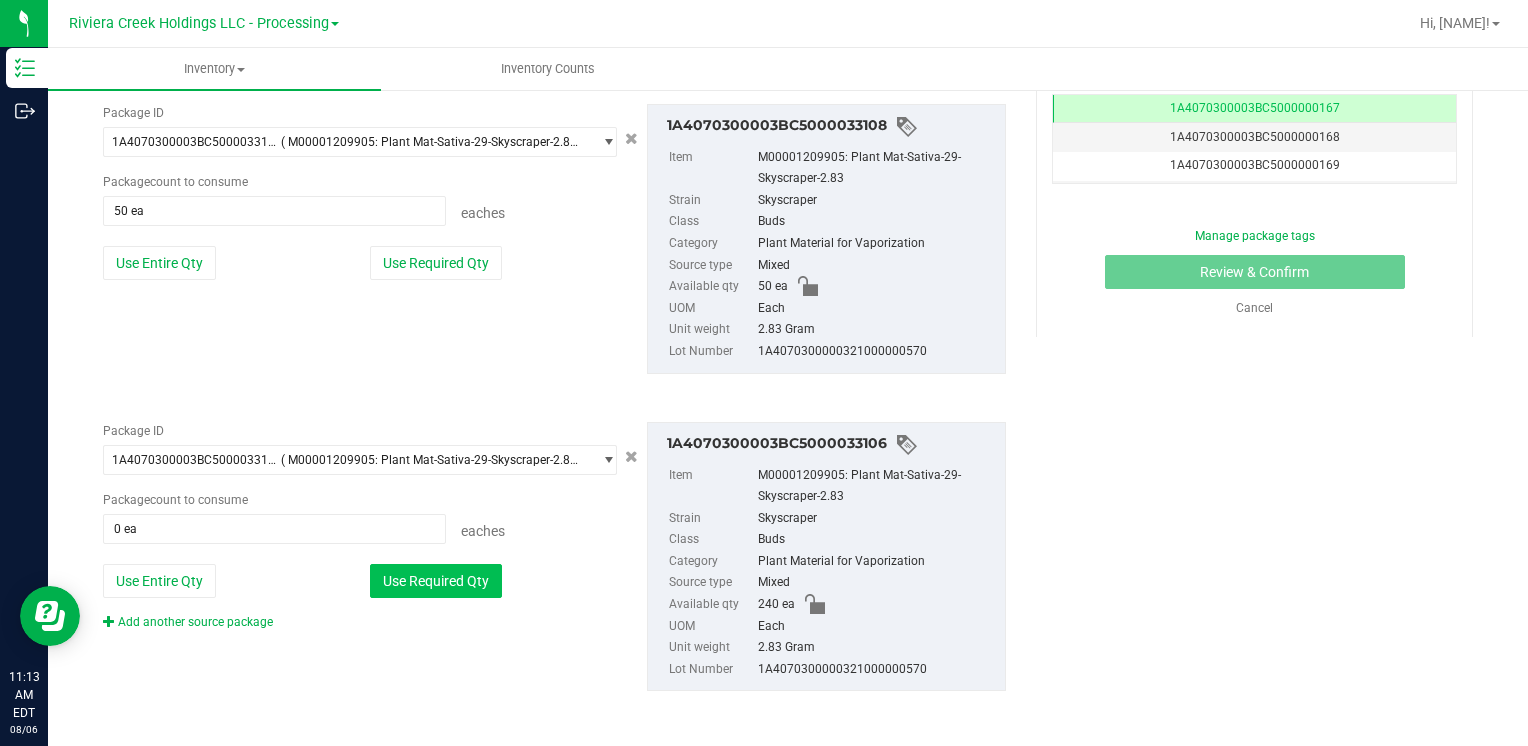 click on "Use Required Qty" at bounding box center (436, 581) 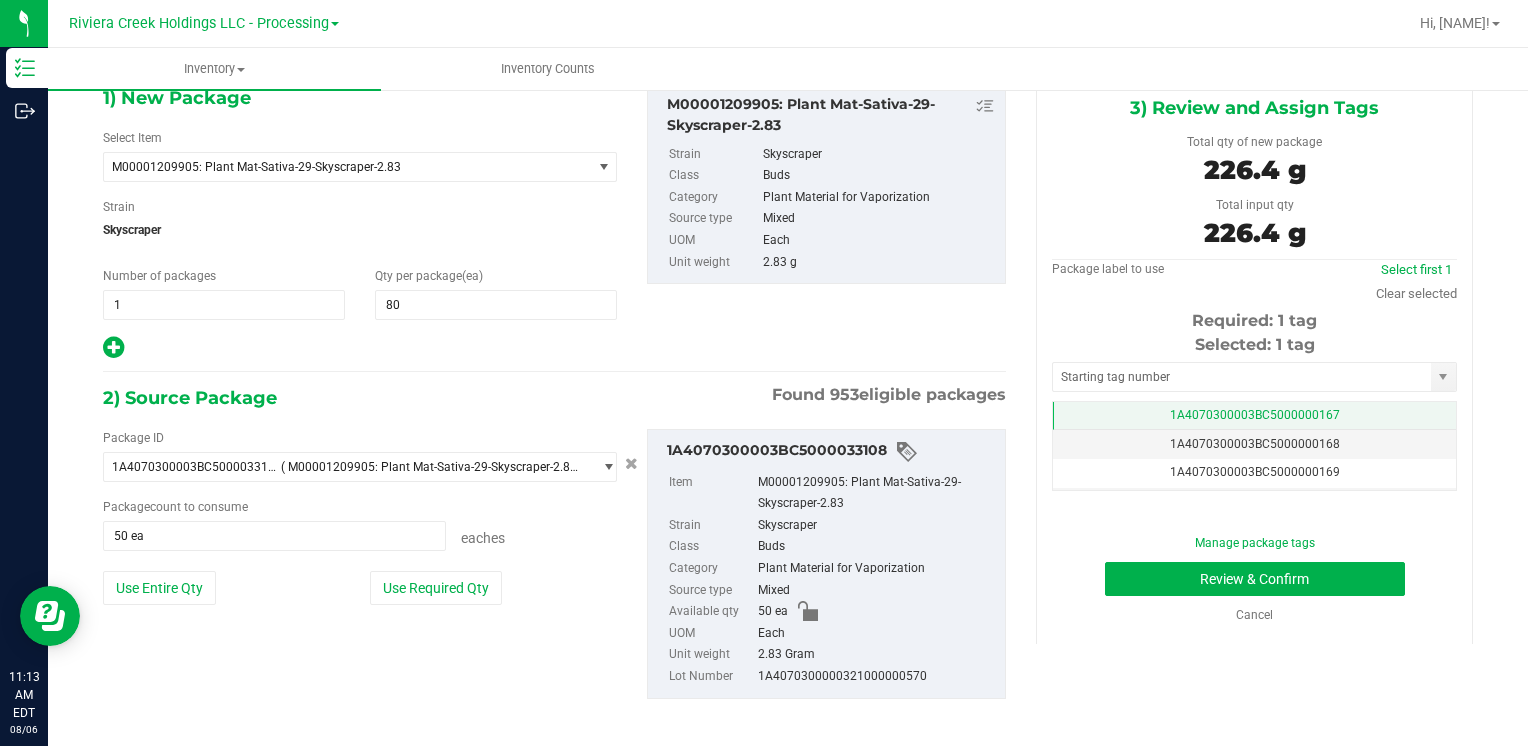 scroll, scrollTop: 0, scrollLeft: 0, axis: both 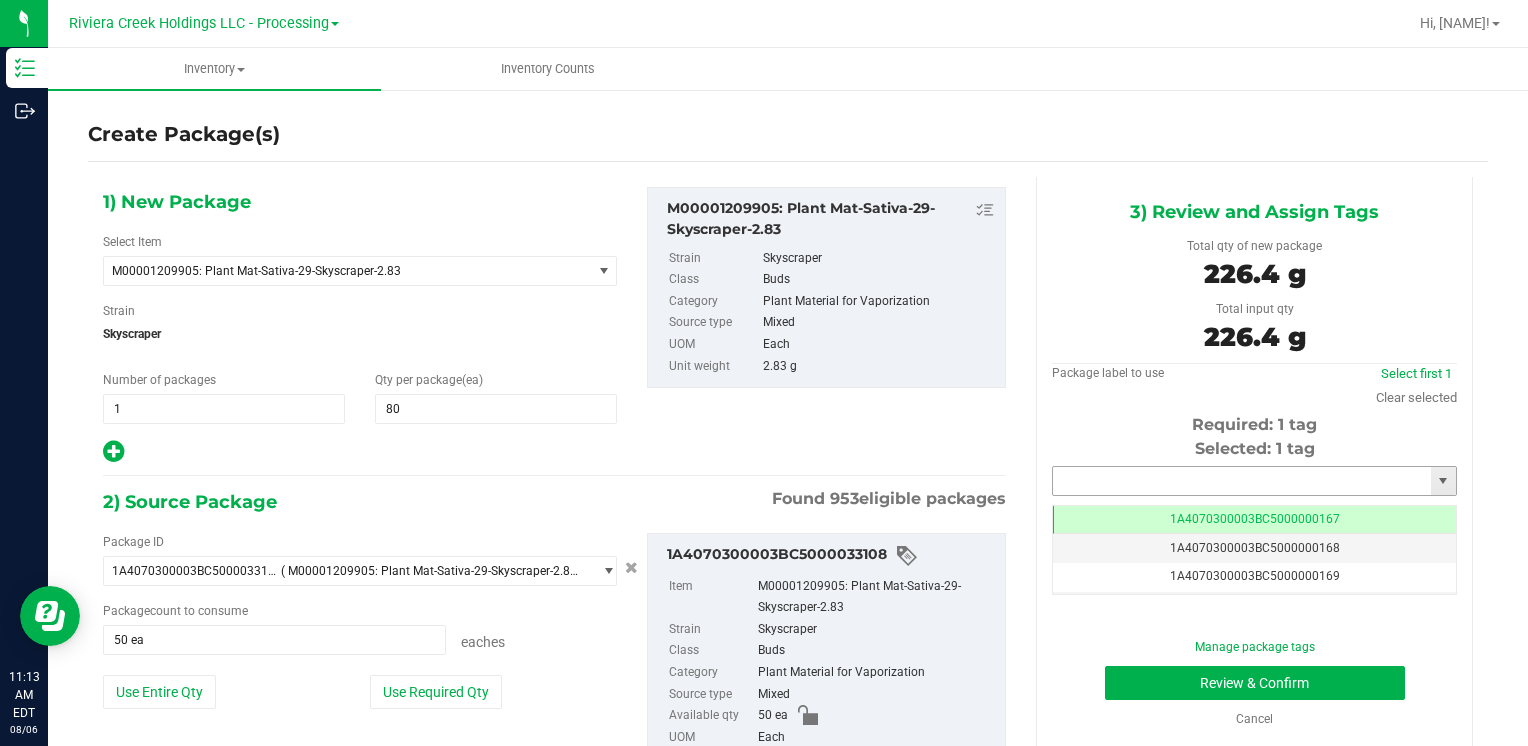 click at bounding box center [1242, 481] 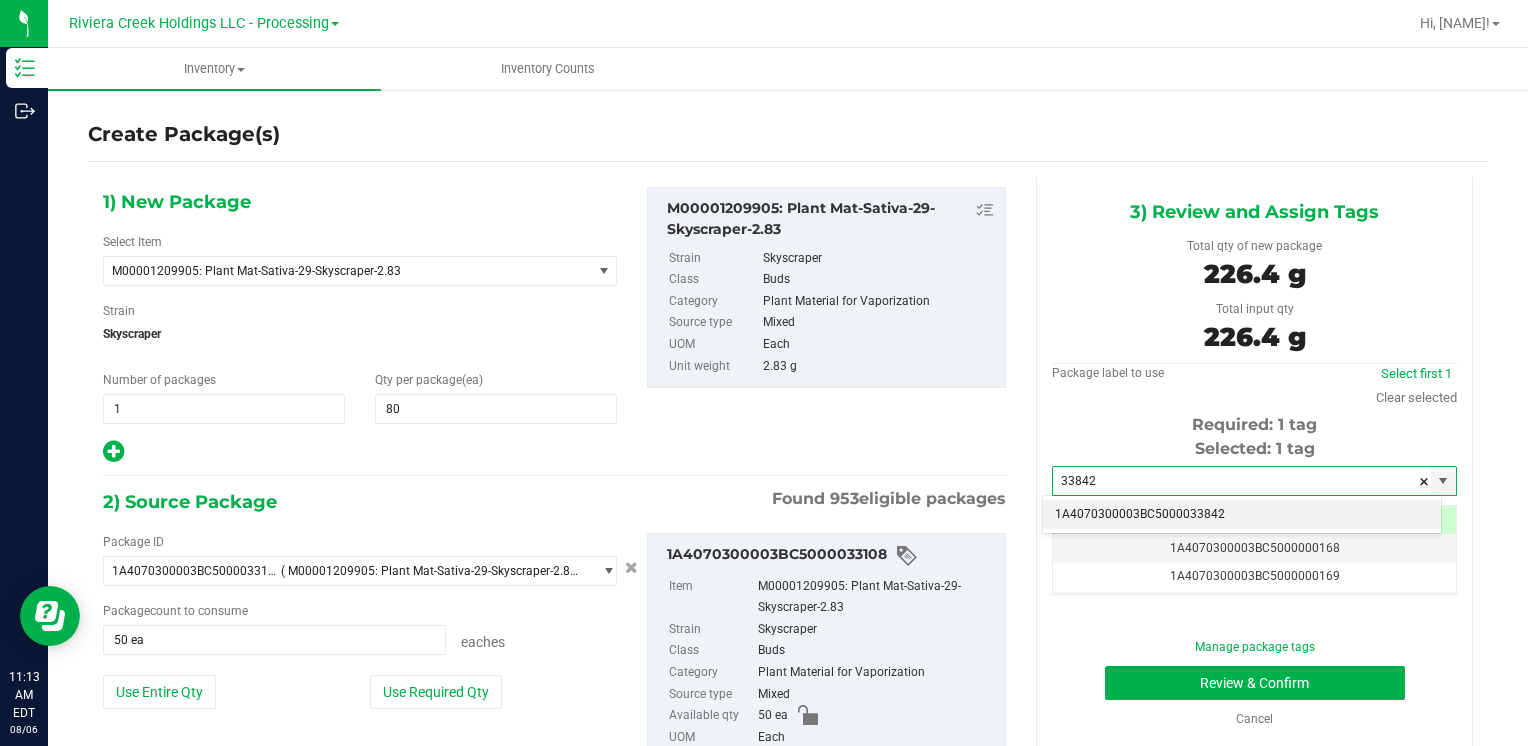 click on "1A4070300003BC5000033842" at bounding box center [1242, 515] 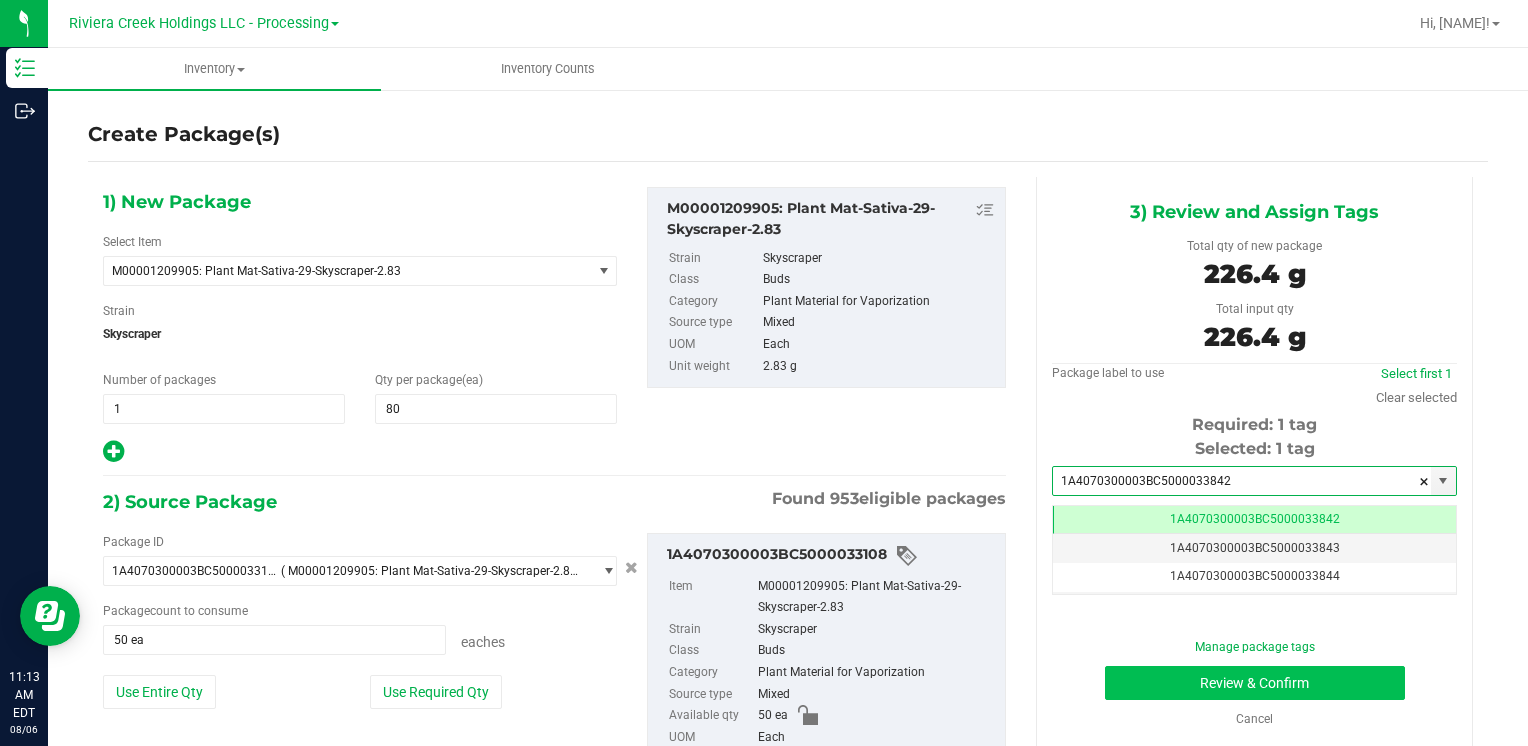 type on "1A4070300003BC5000033842" 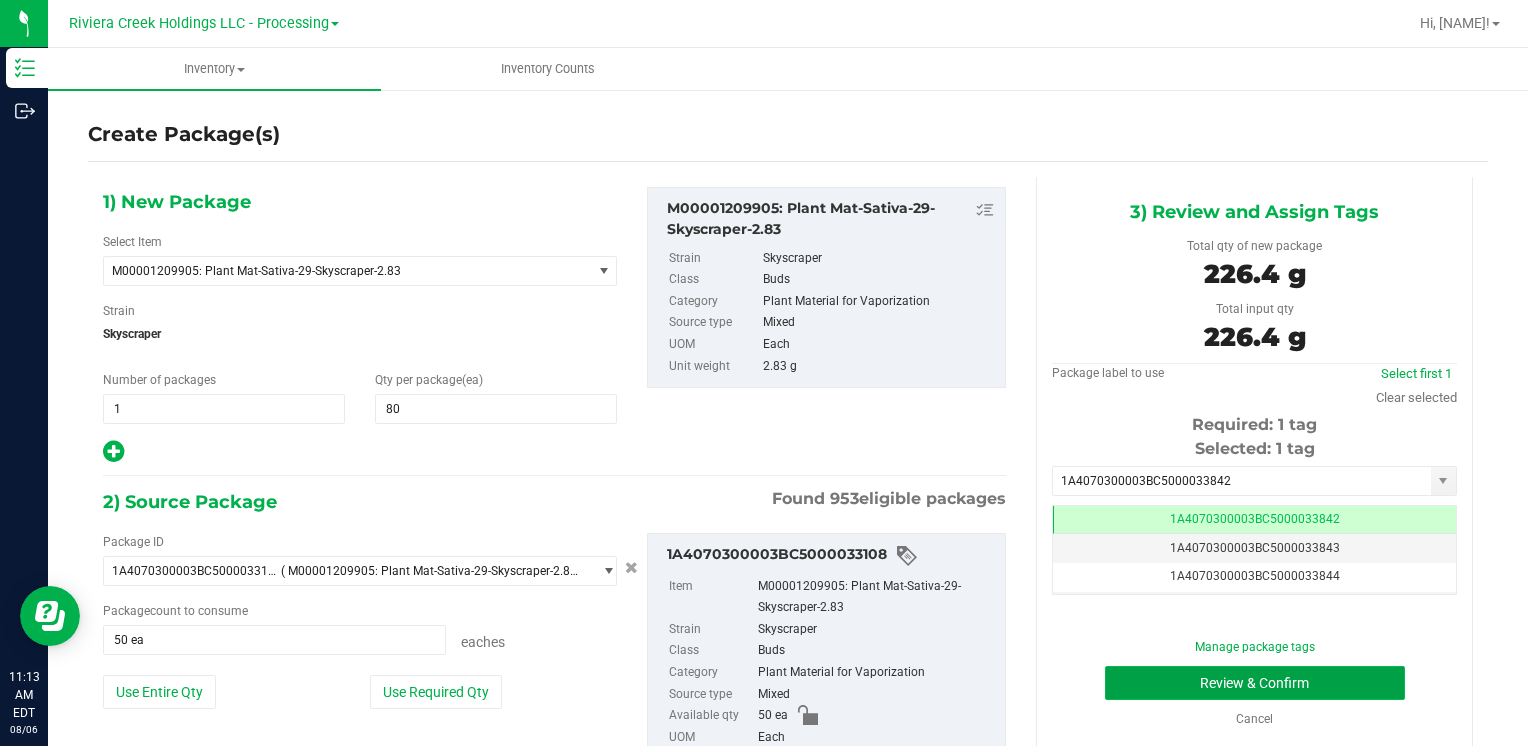 click on "Review & Confirm" at bounding box center (1255, 683) 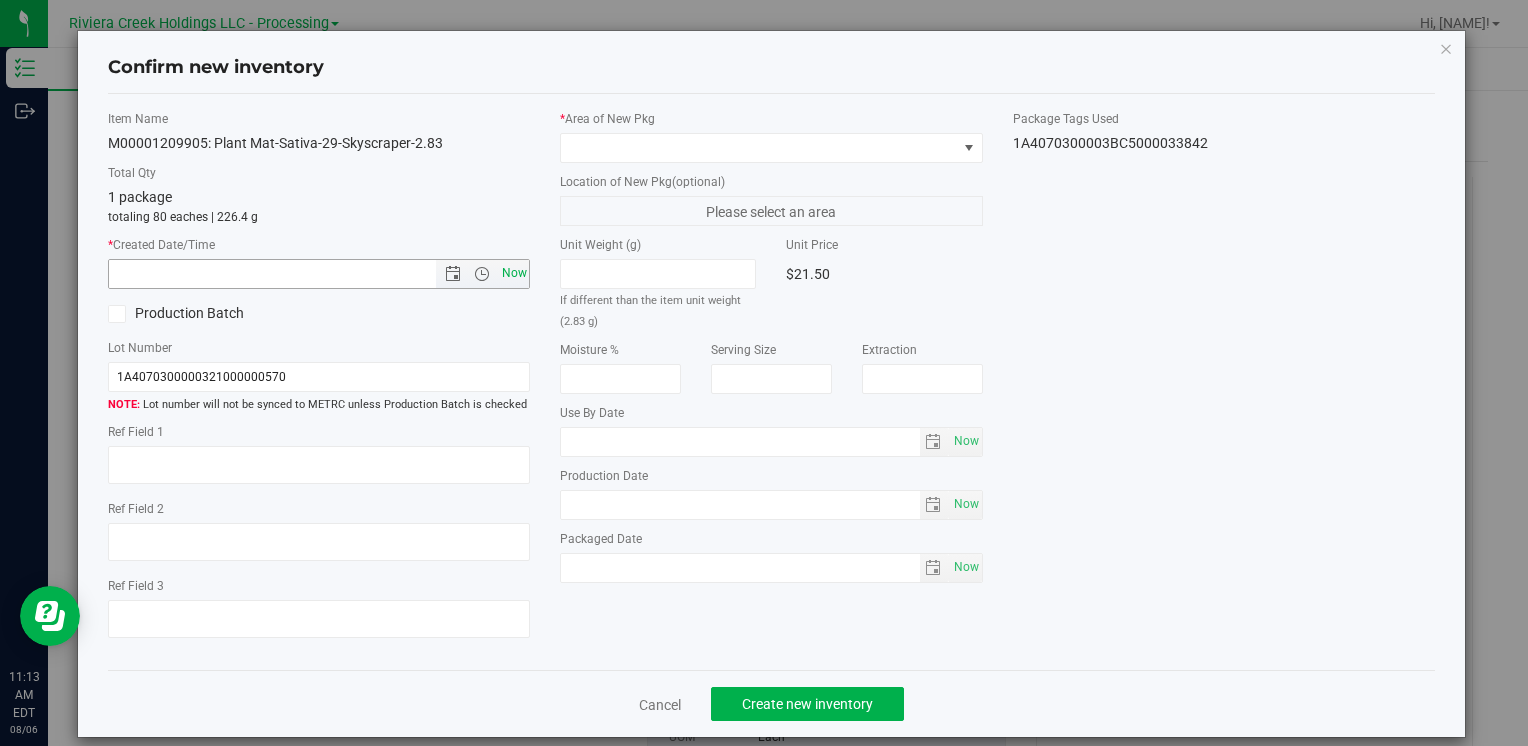 click on "Now" at bounding box center [514, 273] 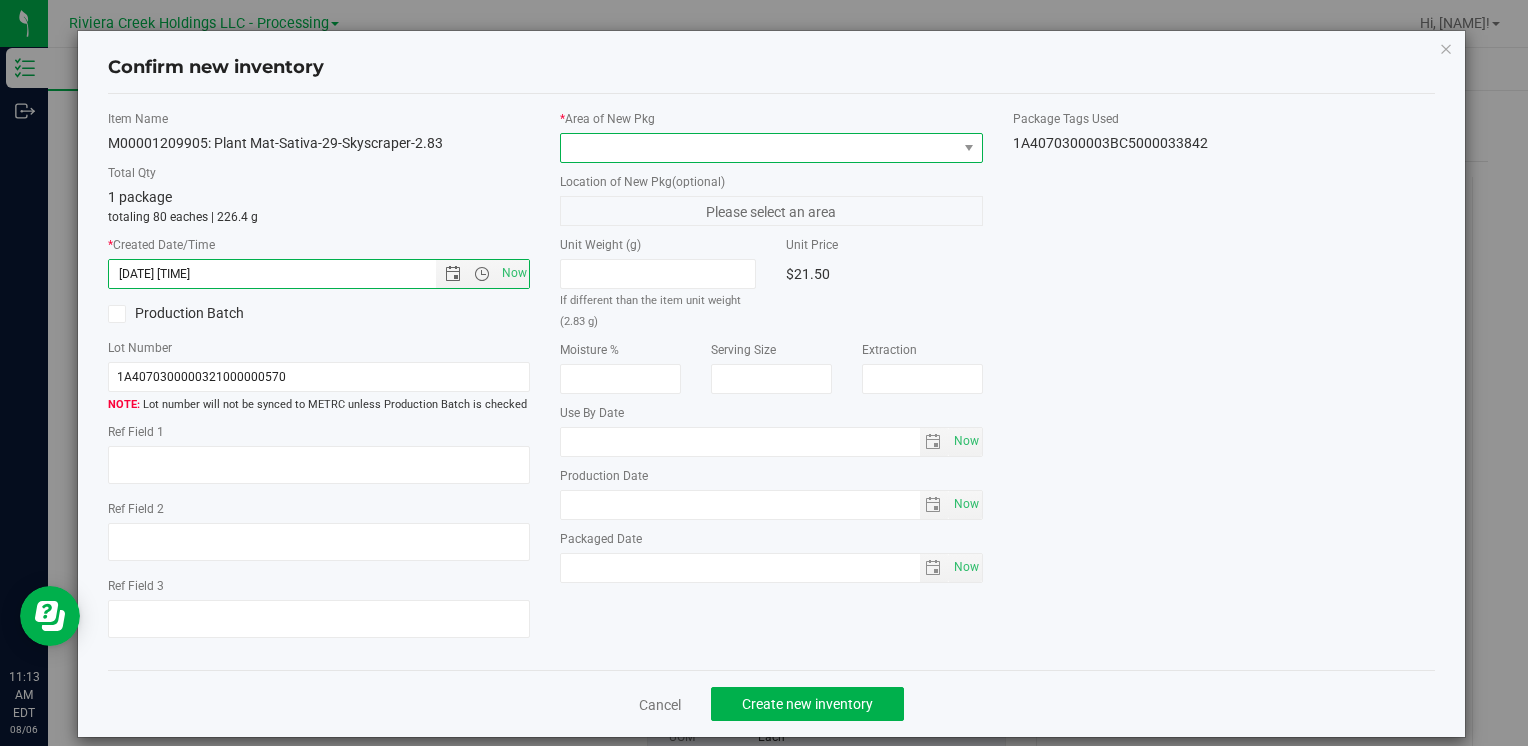 click at bounding box center (758, 148) 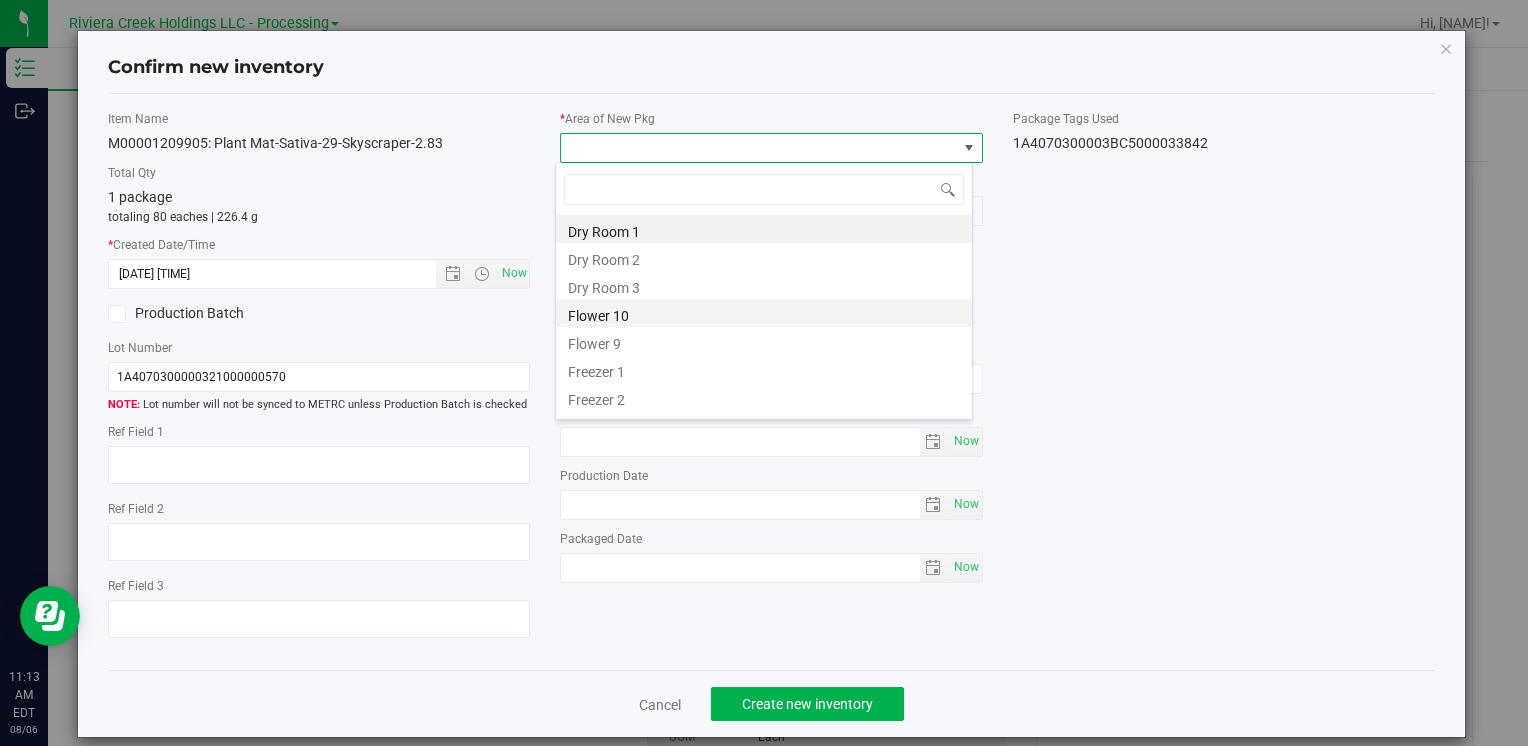 click on "Flower 10" at bounding box center (764, 313) 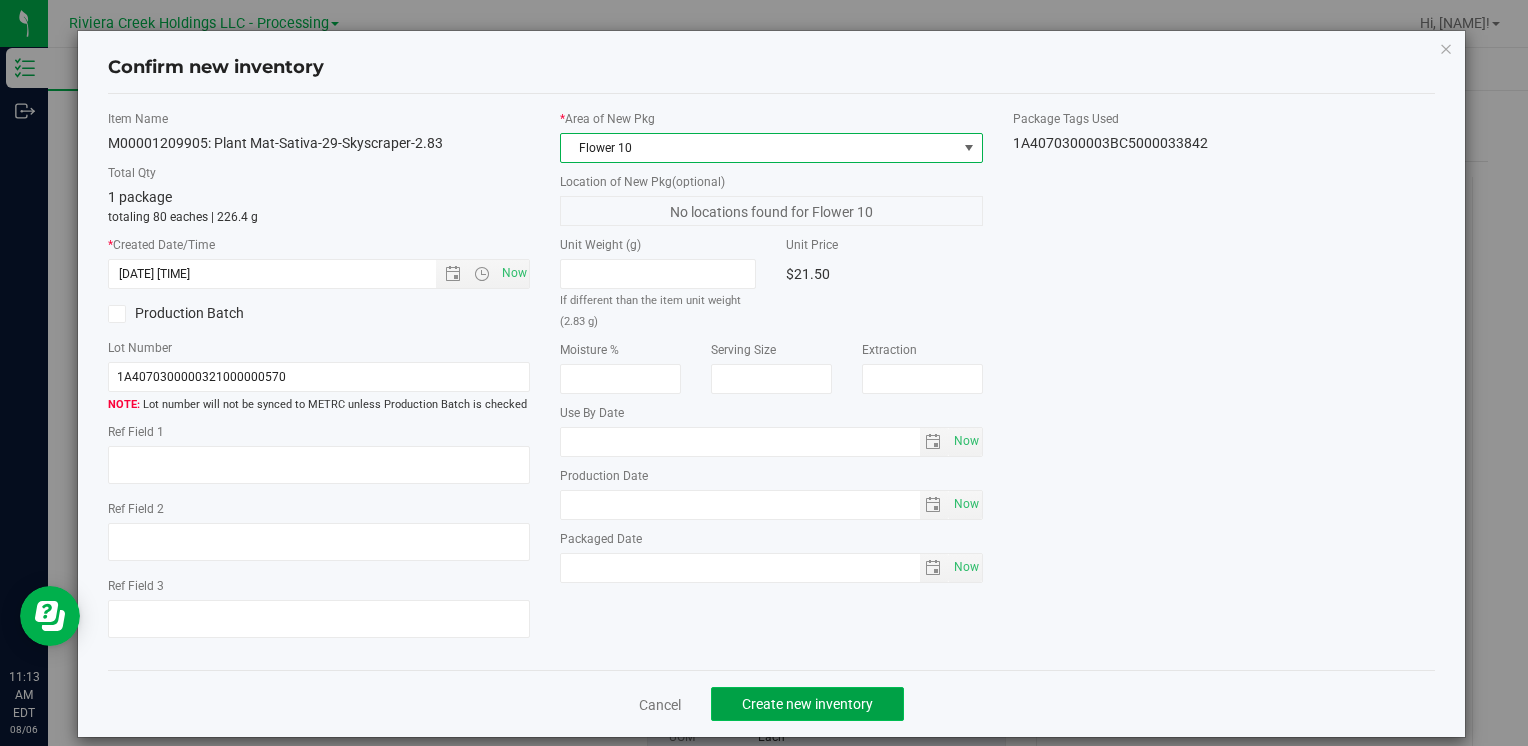 click on "Create new inventory" 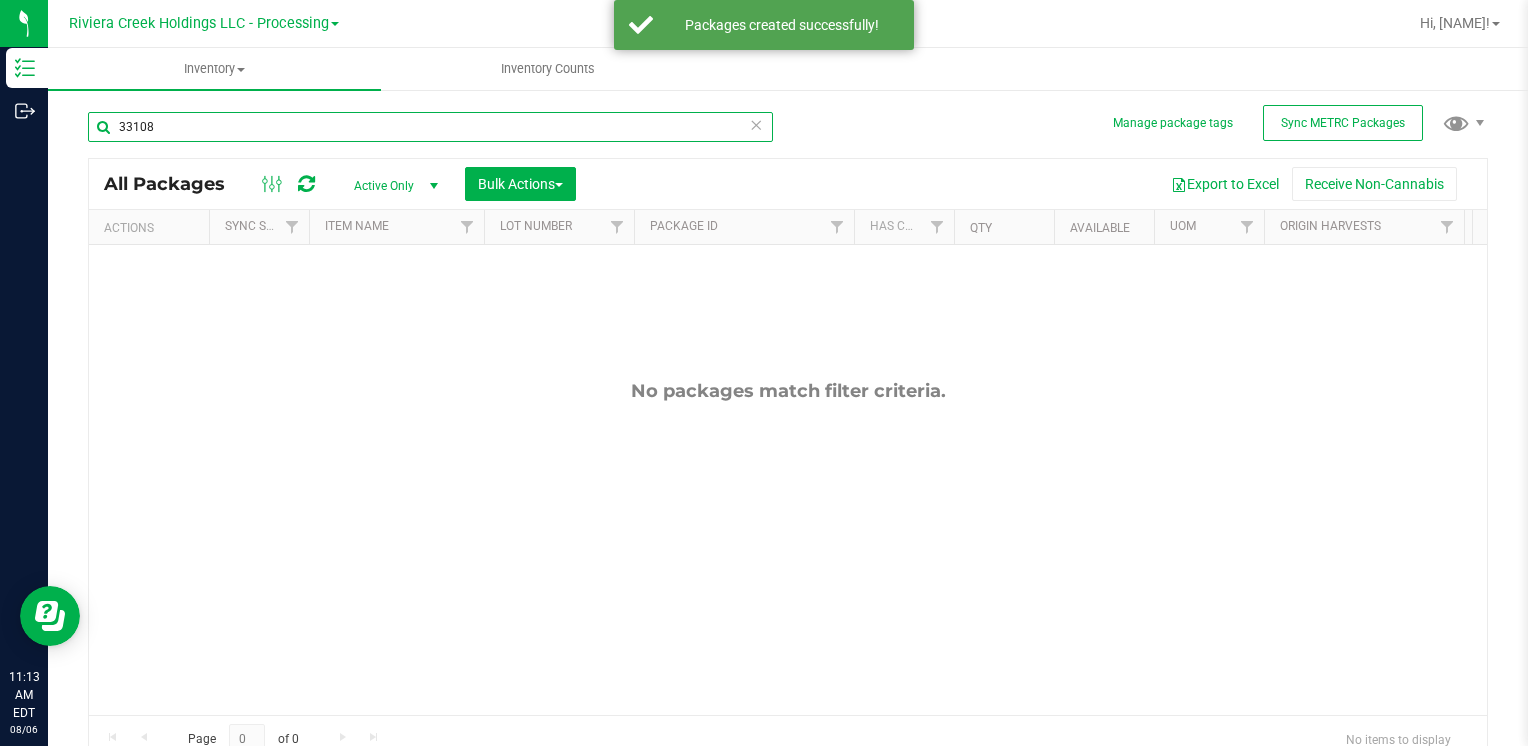 click on "33108" at bounding box center [430, 127] 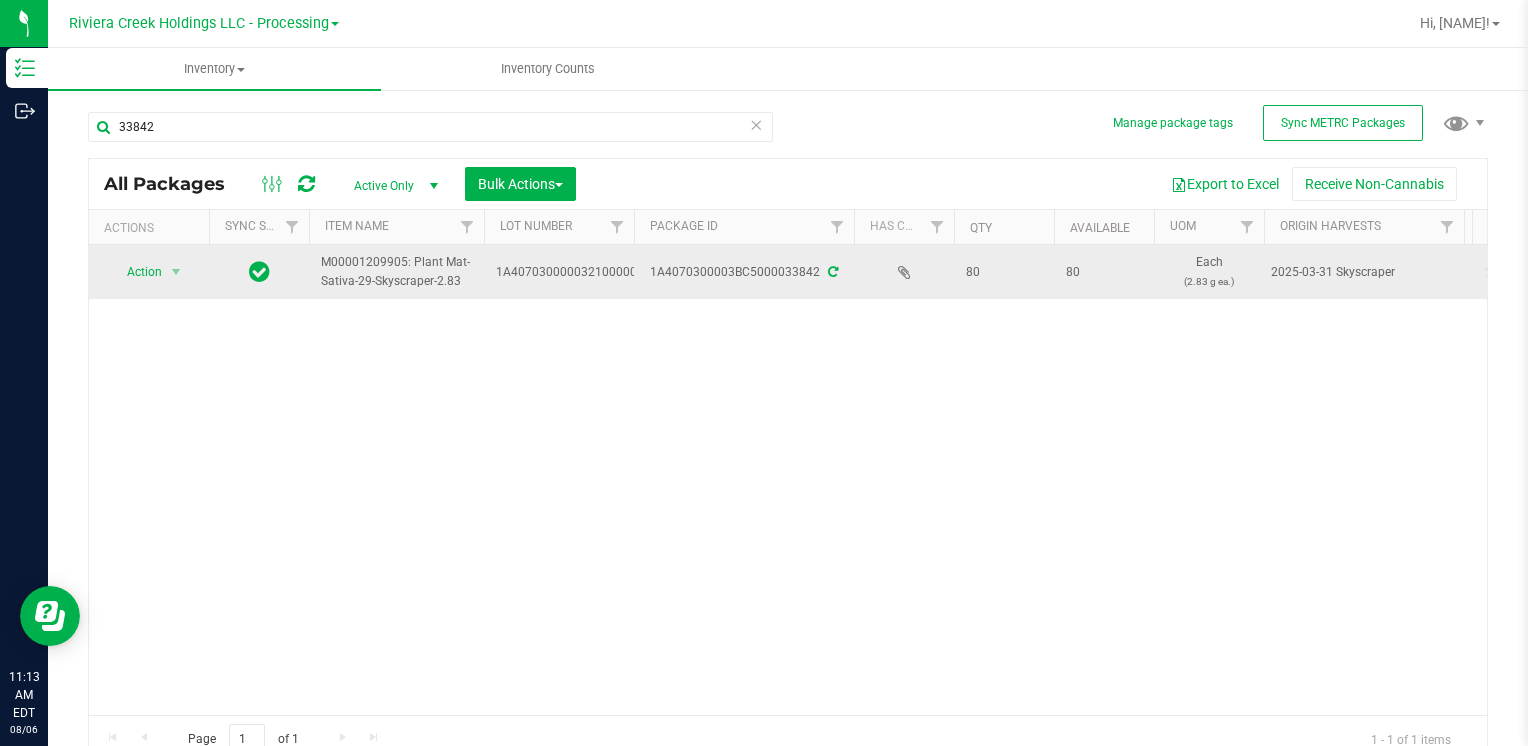 click on "Action" at bounding box center [136, 272] 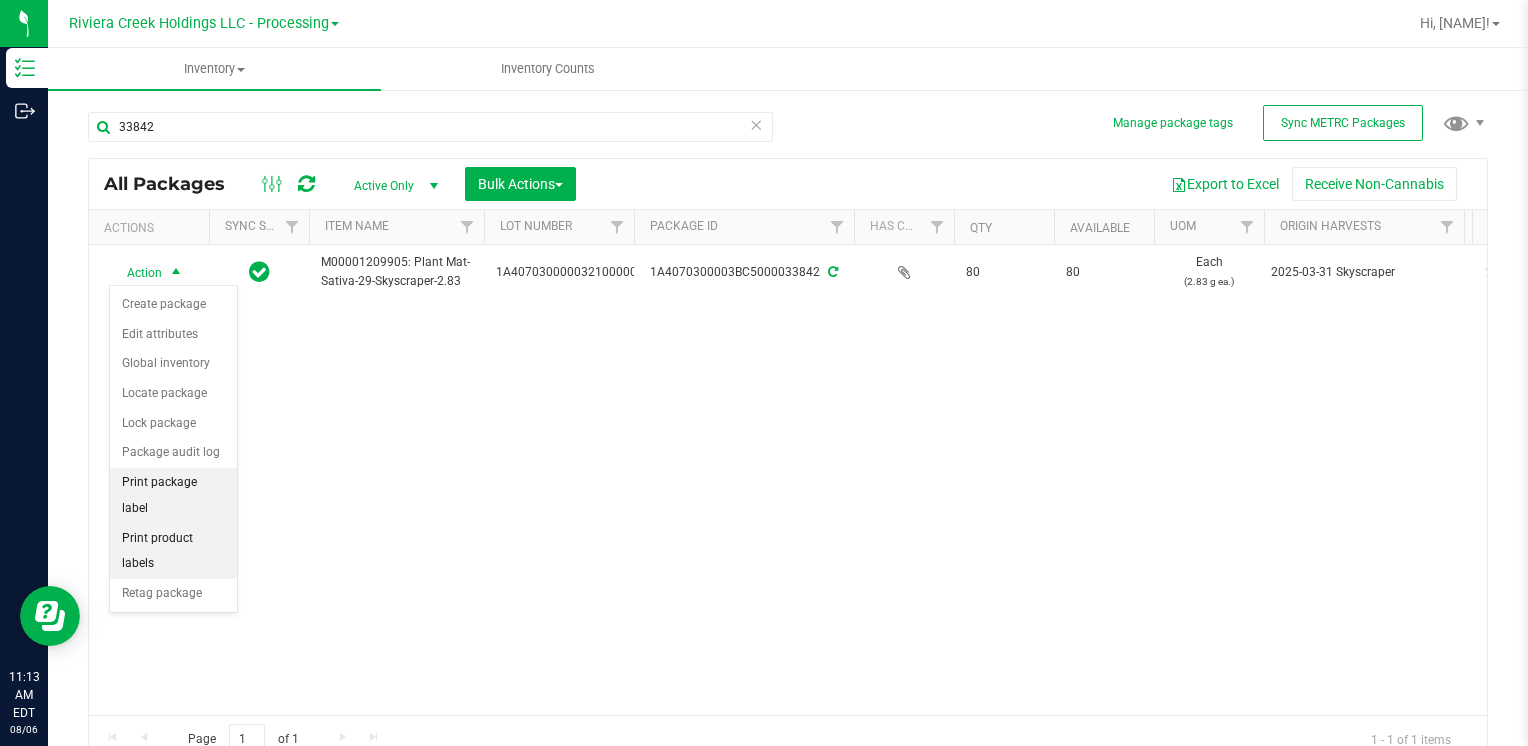 click on "Print package label" at bounding box center (173, 495) 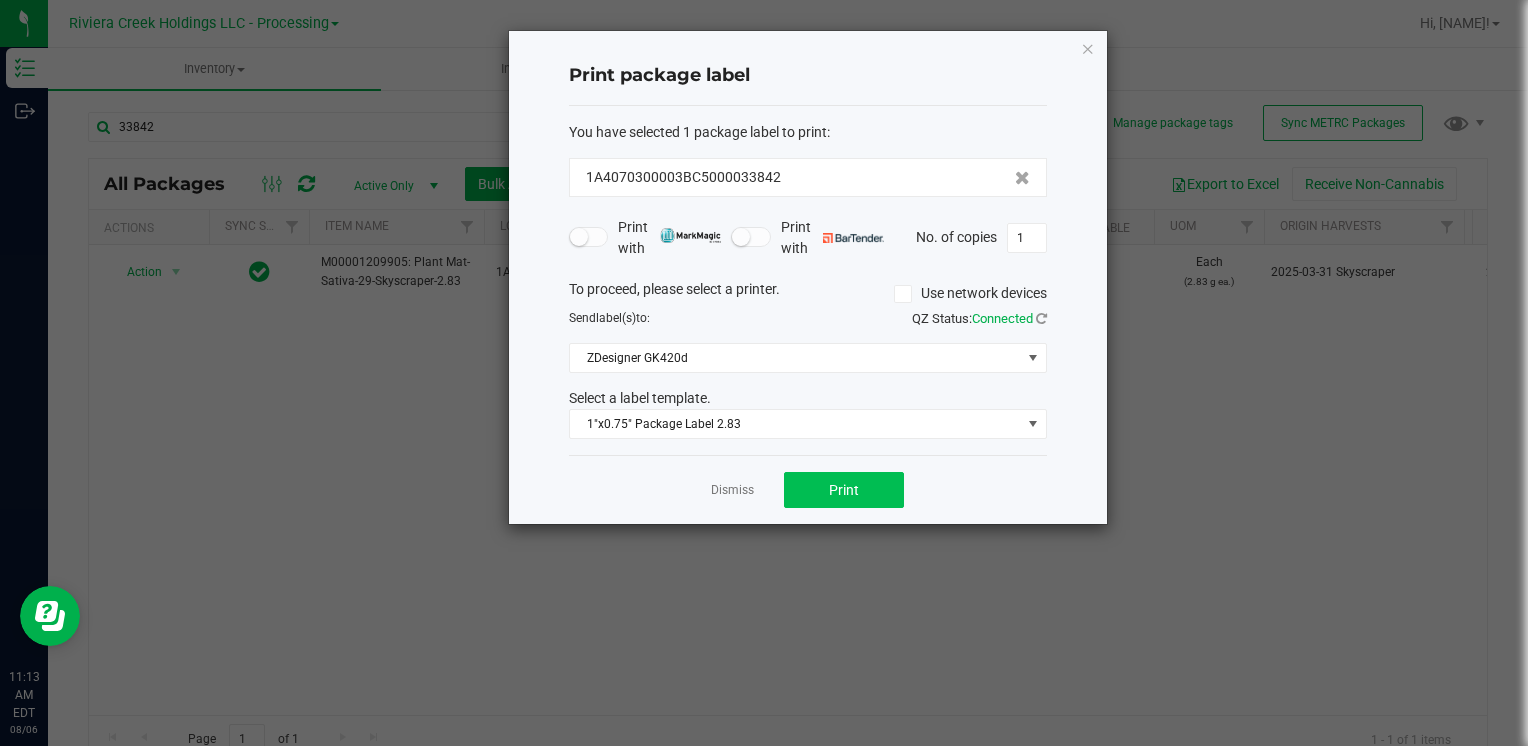 click on "Dismiss   Print" 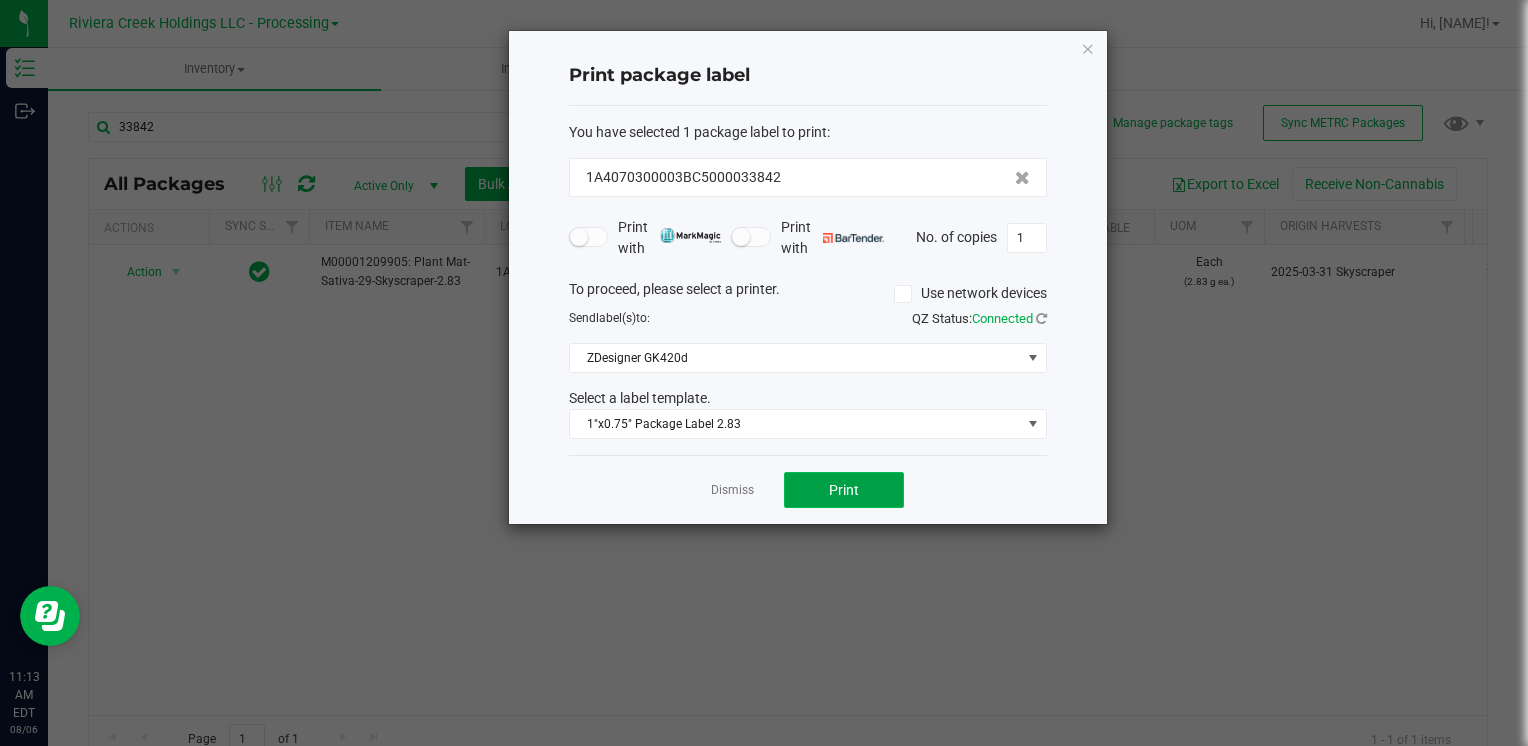 click on "Print" 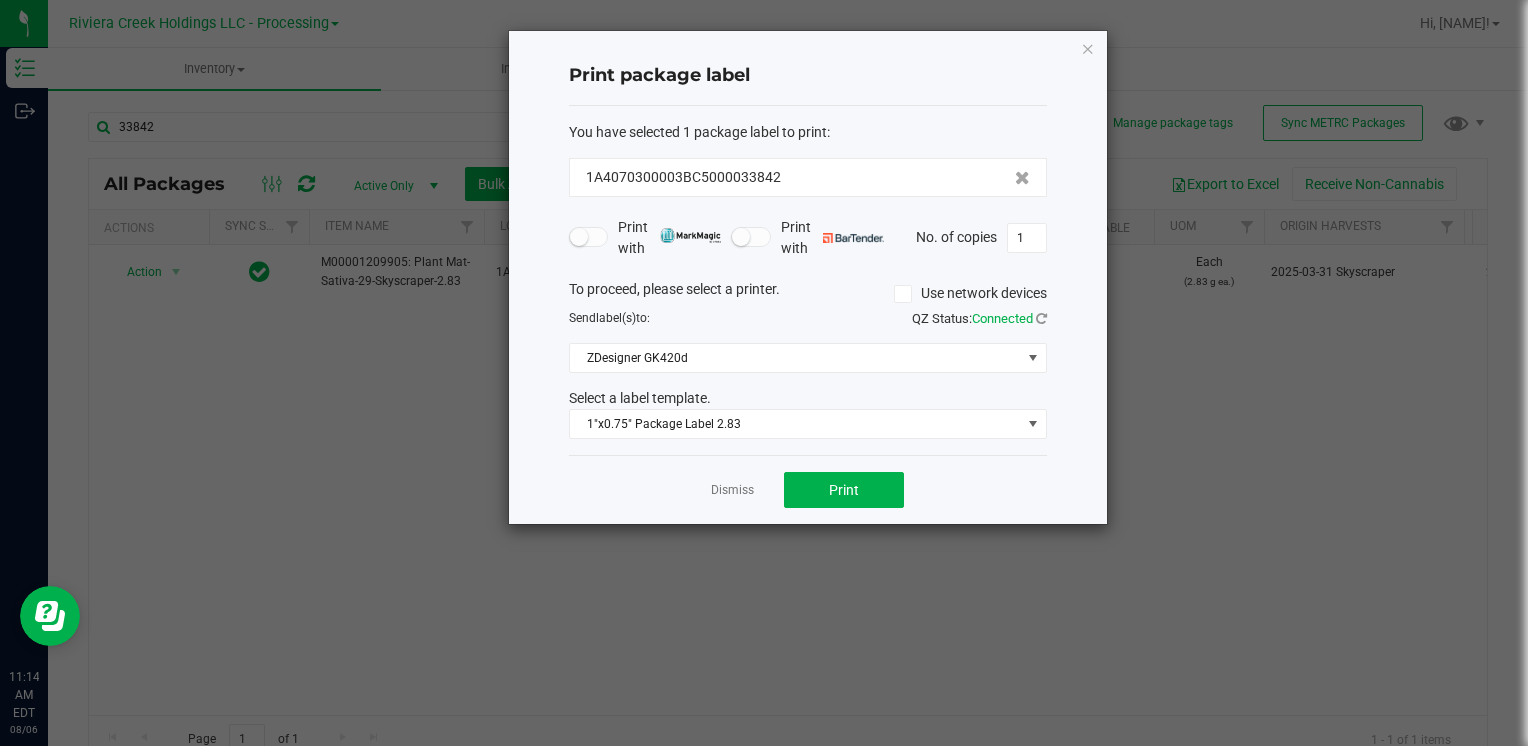 drag, startPoint x: 1091, startPoint y: 50, endPoint x: 1063, endPoint y: 65, distance: 31.764761 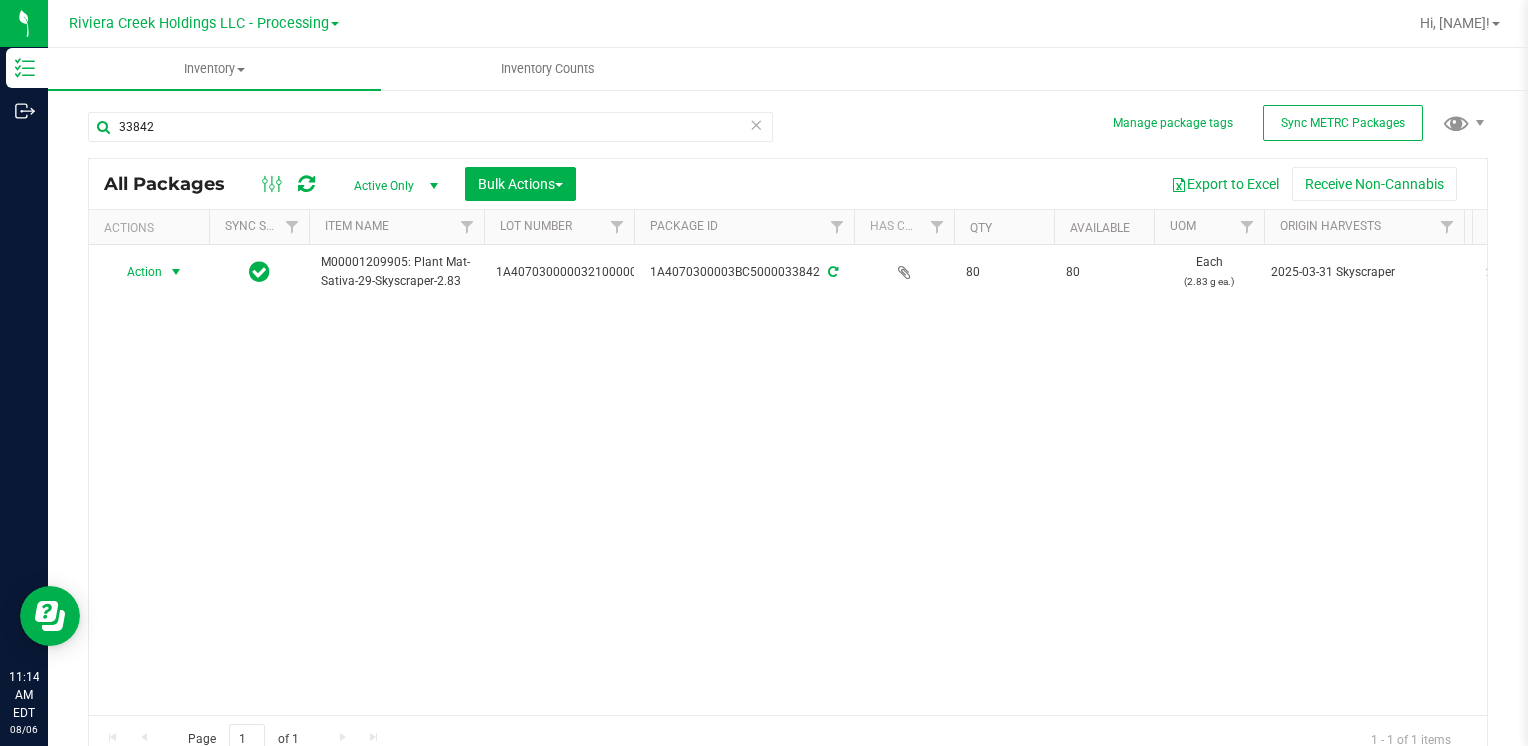 click on "33842" at bounding box center (438, 126) 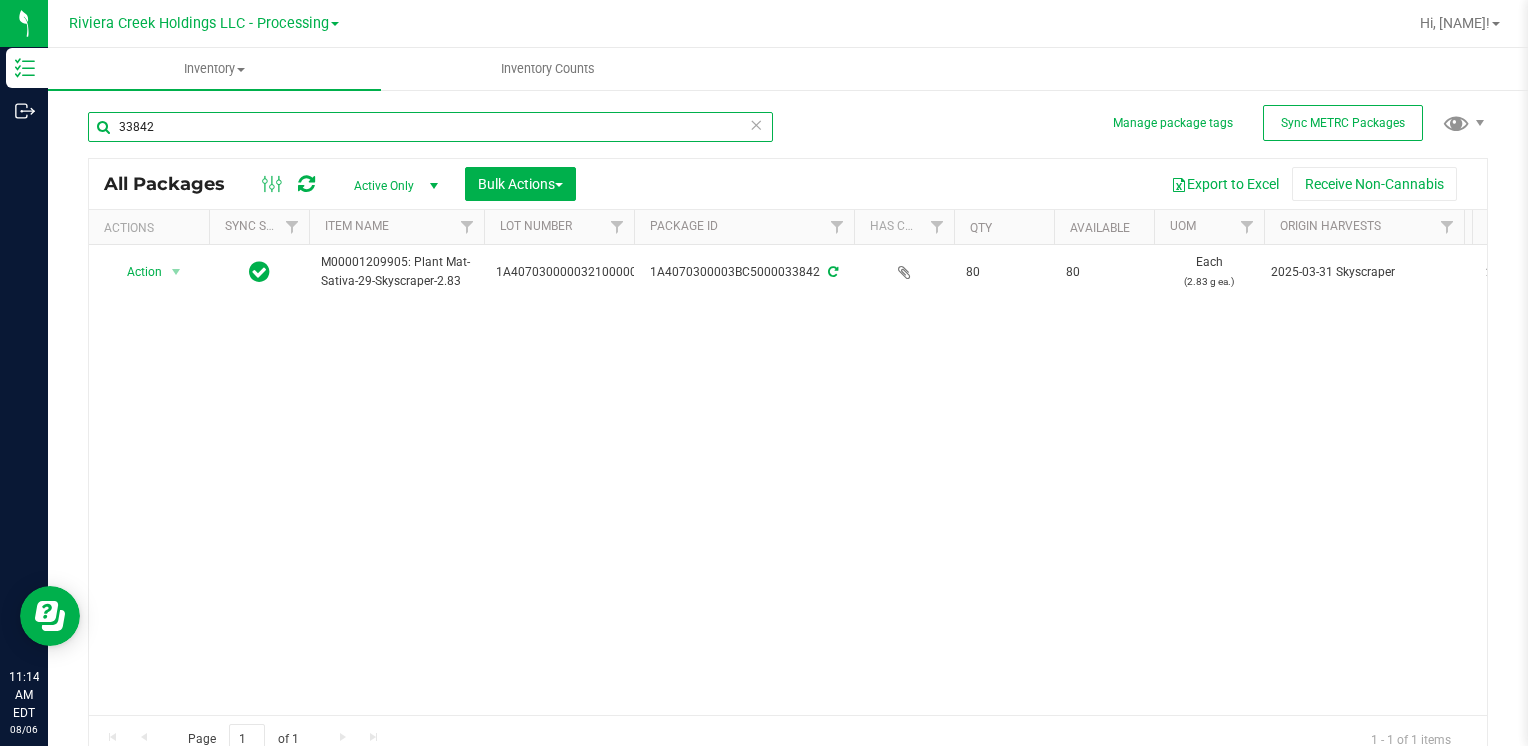 click on "33842" at bounding box center [430, 127] 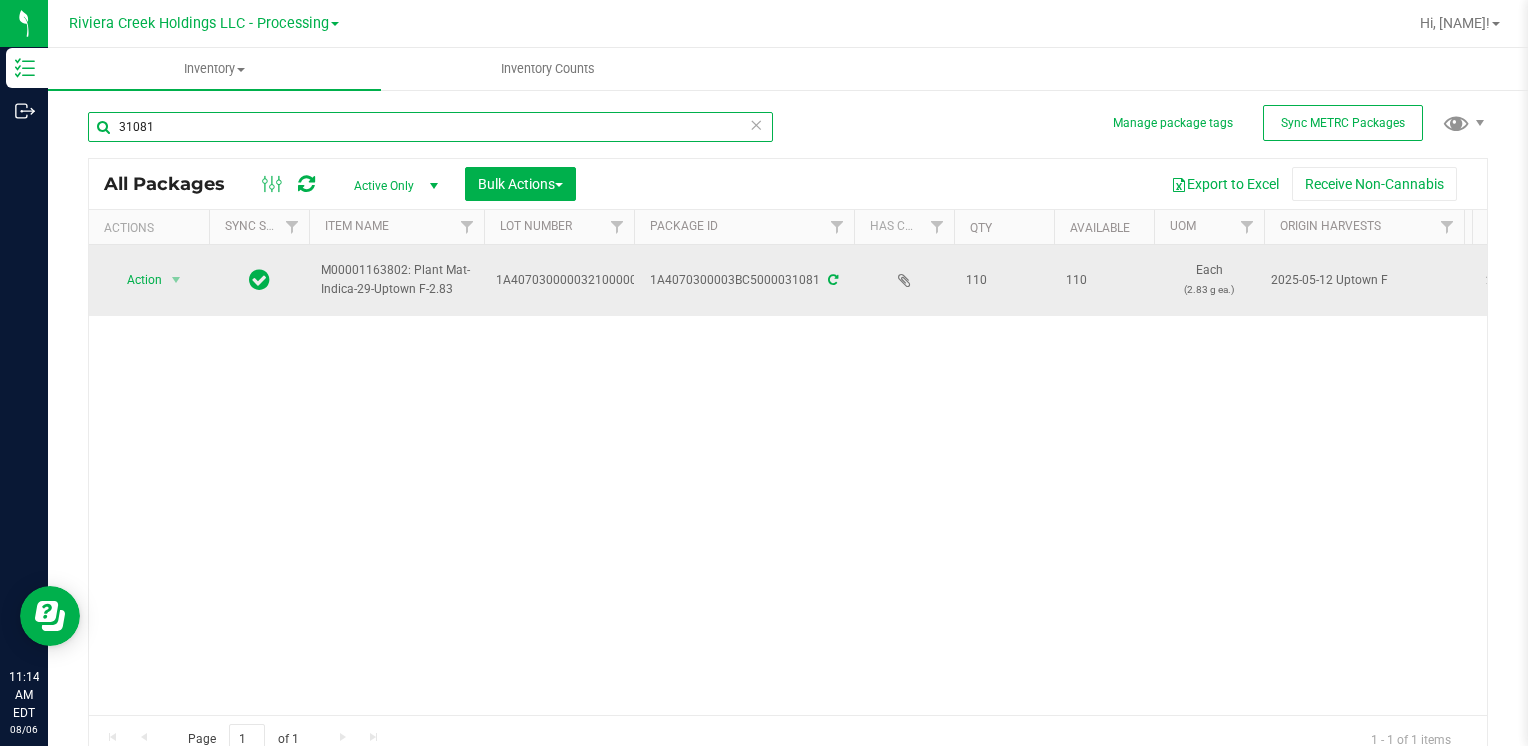 type on "31081" 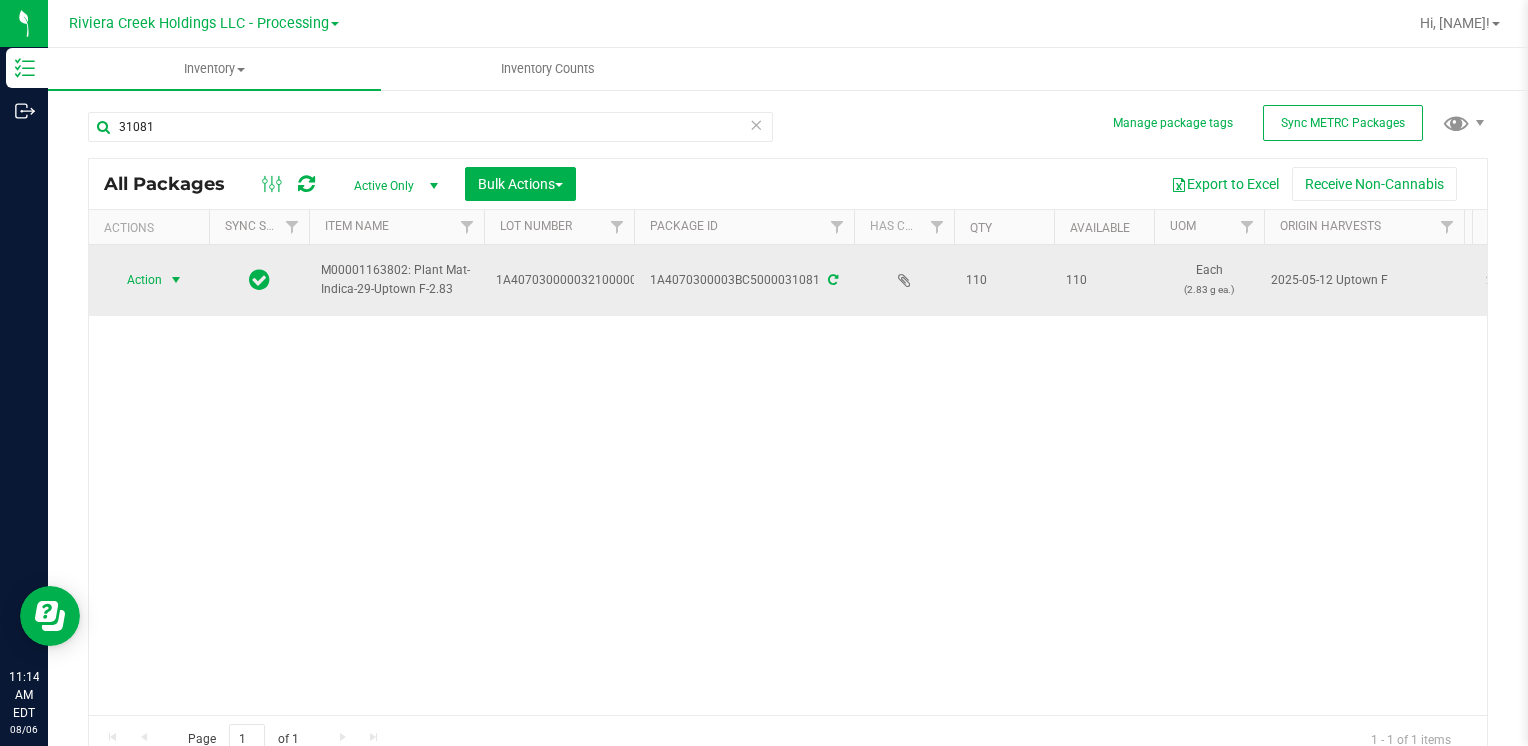 click at bounding box center [176, 280] 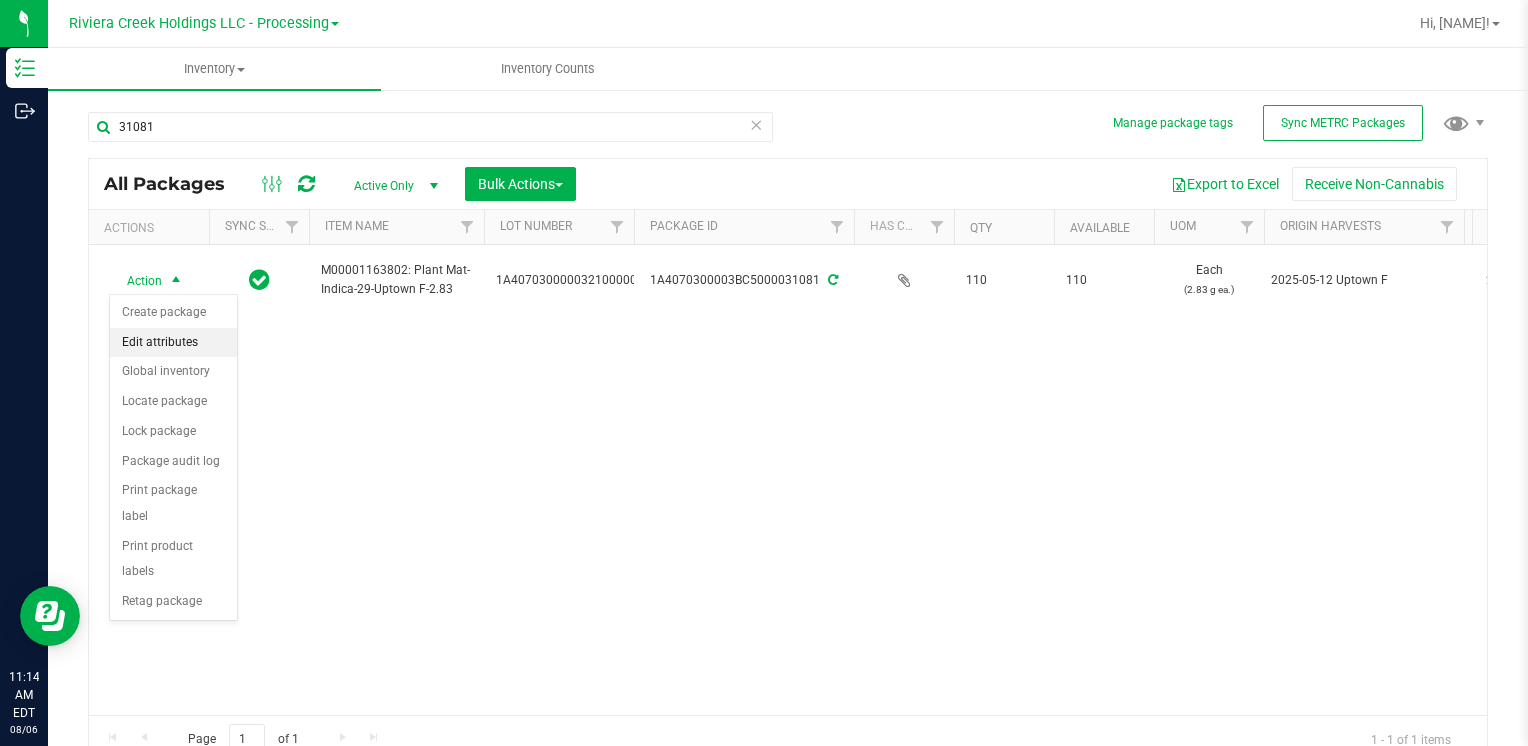 click on "Action Create package Edit attributes Global inventory Locate package Lock package Package audit log Print package label Print product labels Retag package No data found." at bounding box center (173, 458) 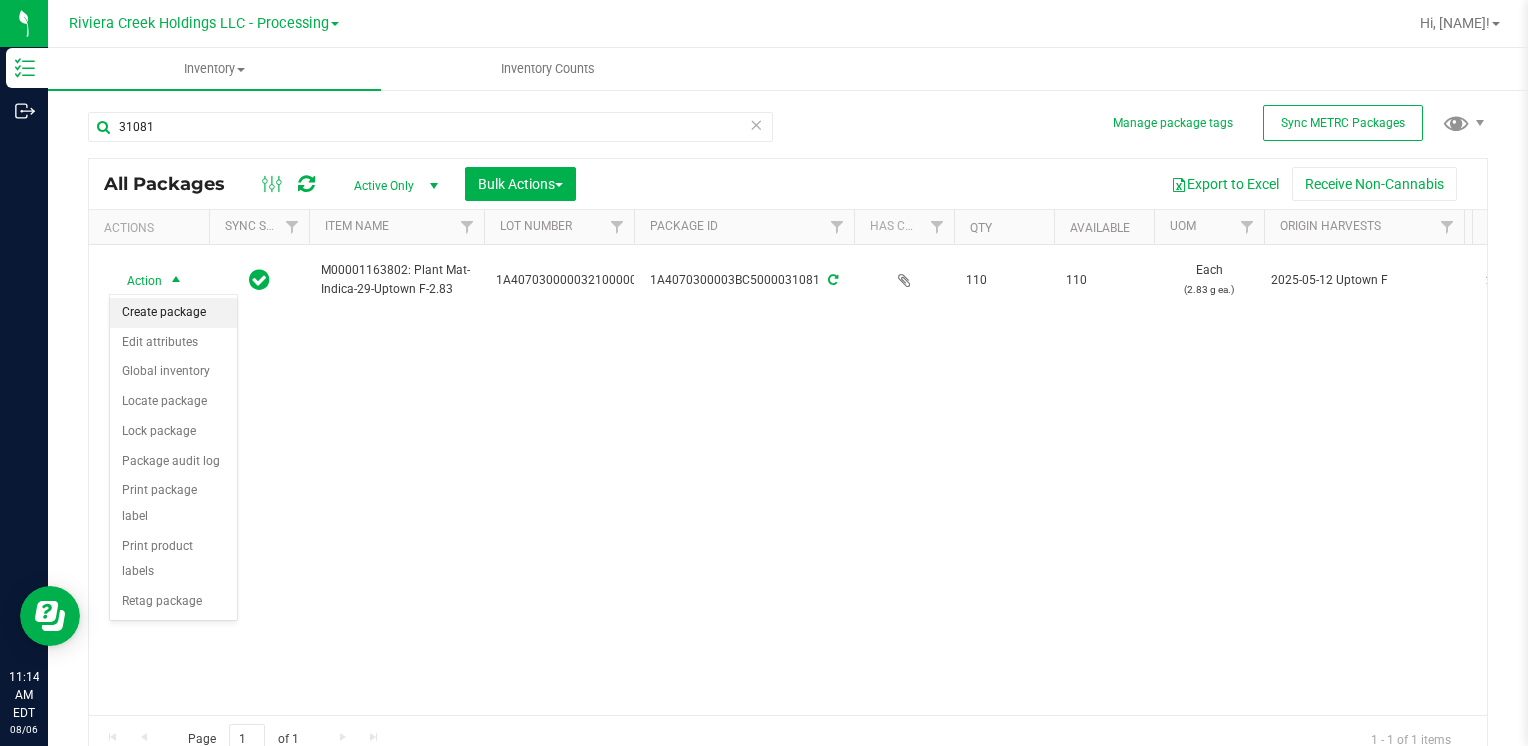 click on "Create package" at bounding box center (173, 313) 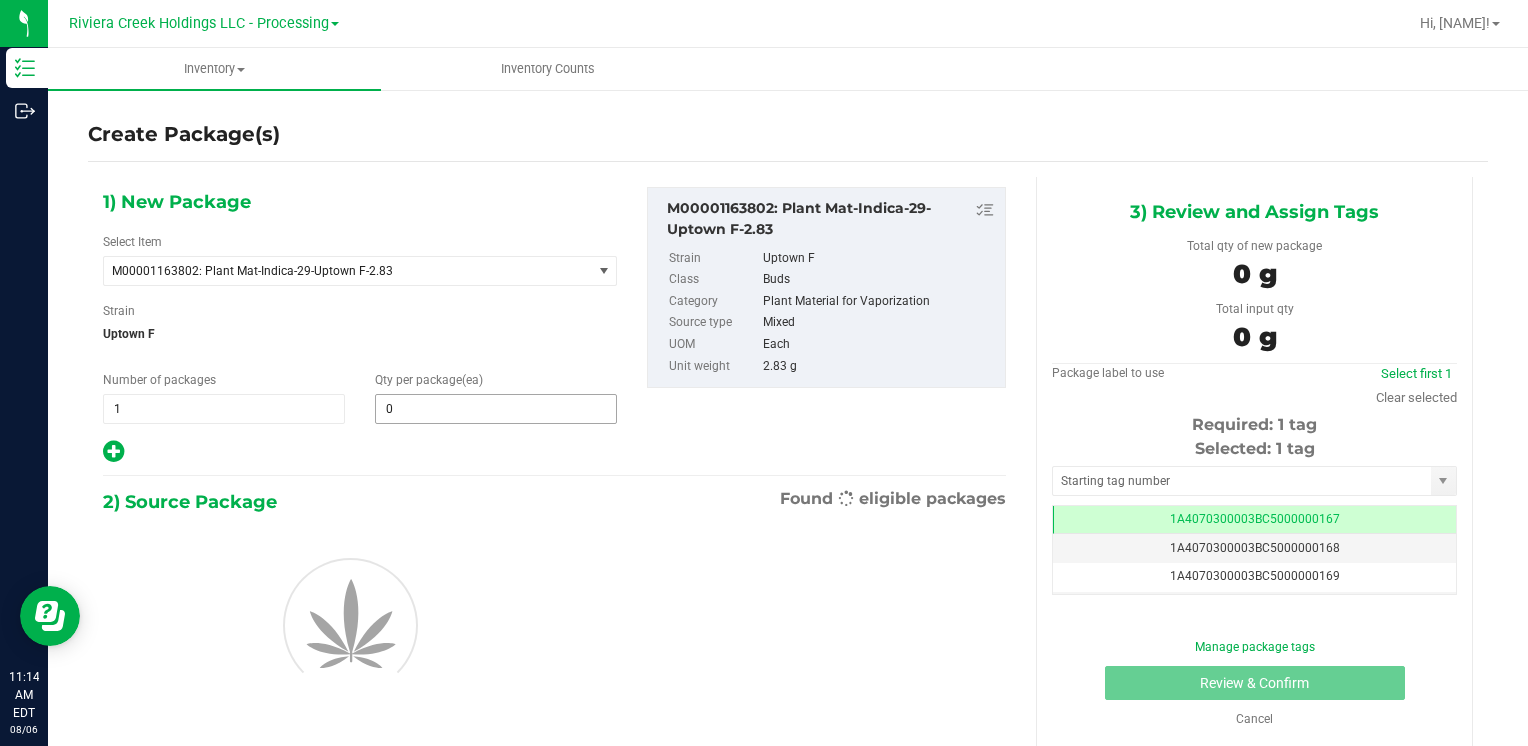 click on "0 0" at bounding box center [496, 409] 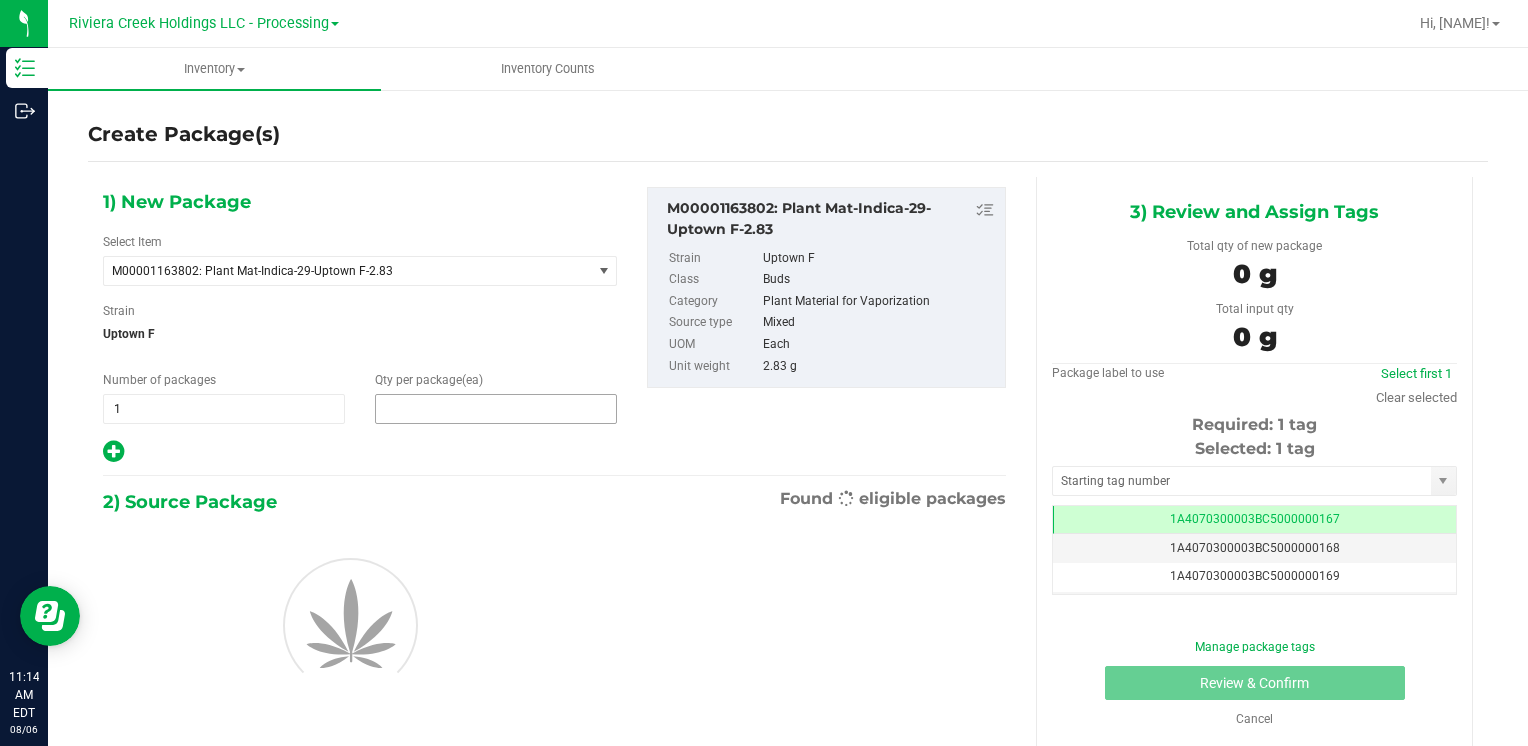 scroll, scrollTop: 0, scrollLeft: 0, axis: both 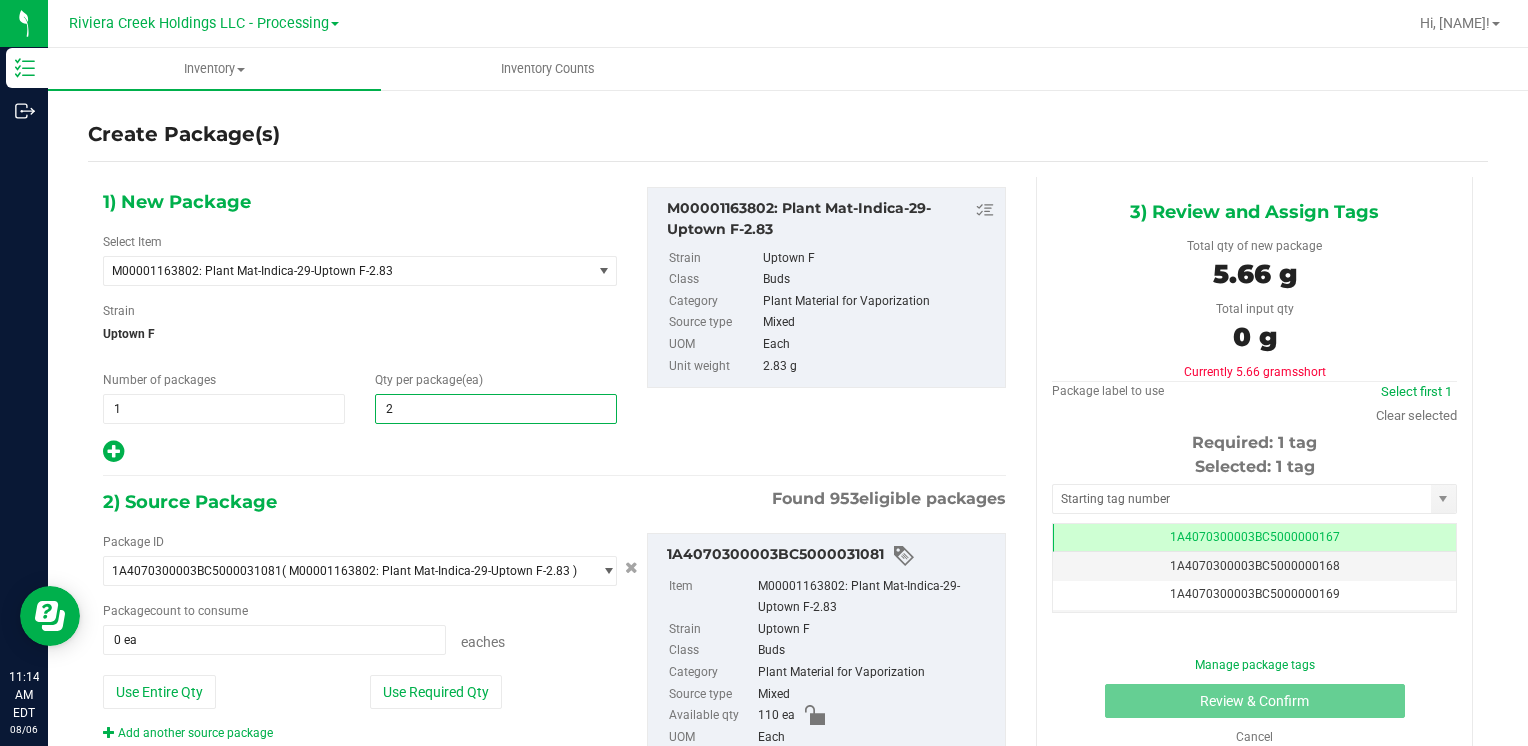 type on "20" 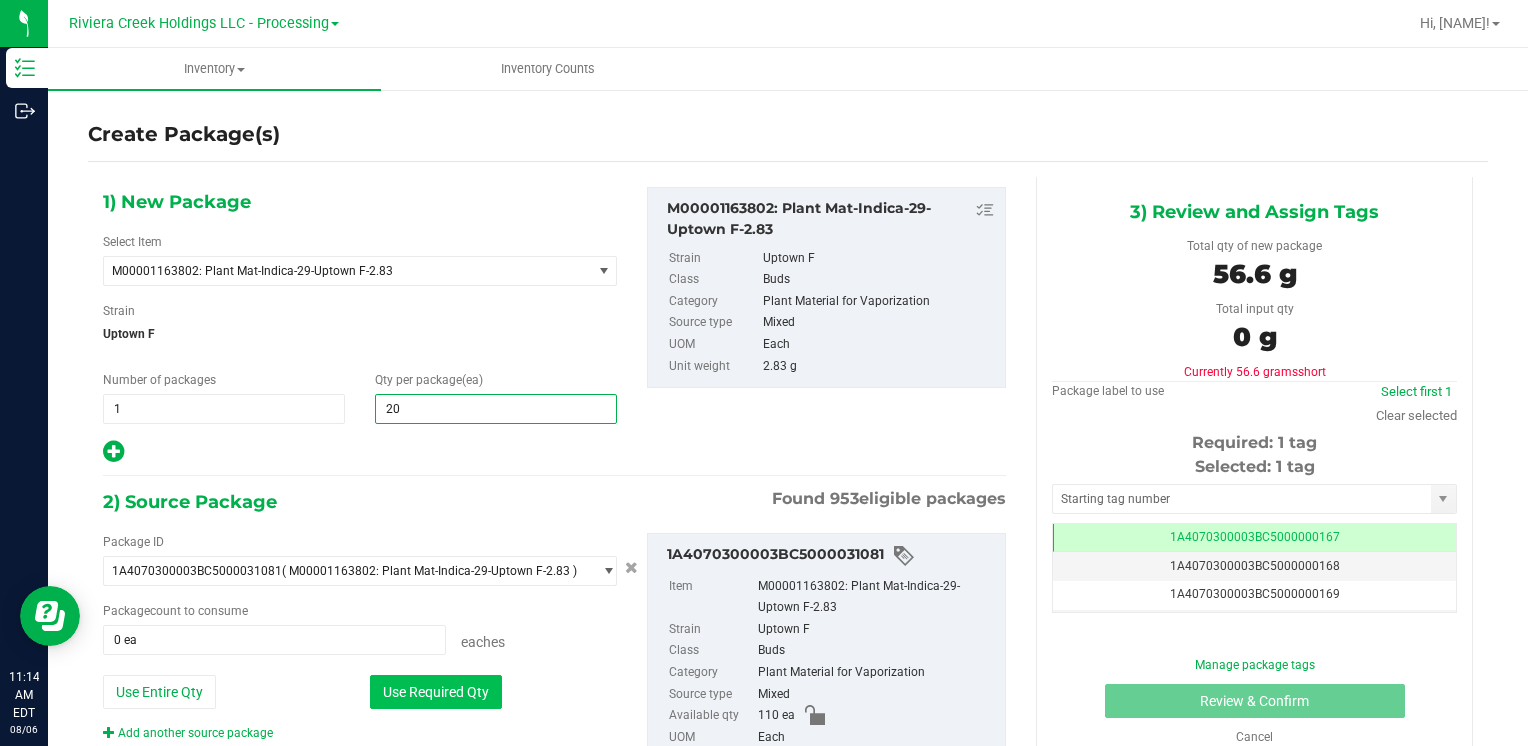 type on "20" 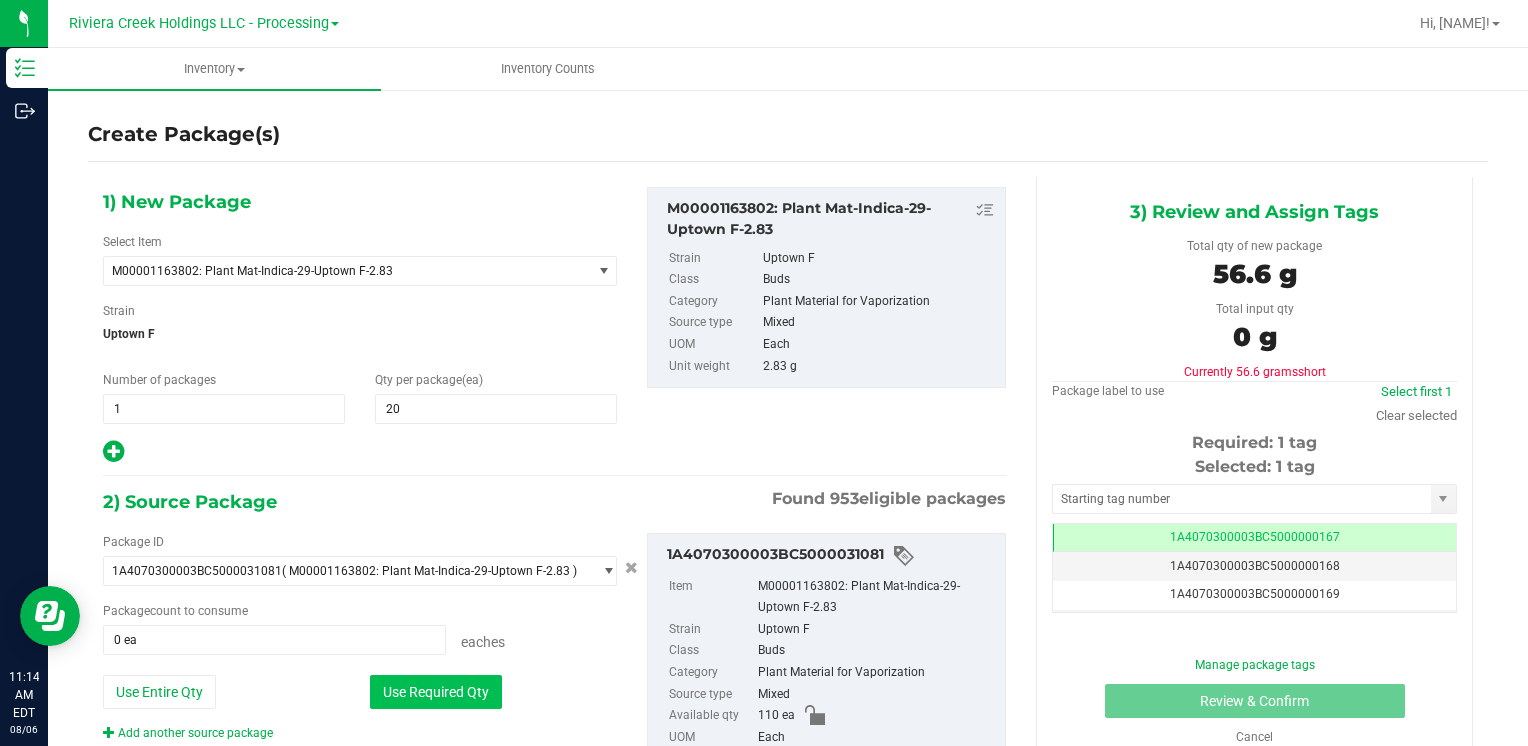 click on "Use Required Qty" at bounding box center (436, 692) 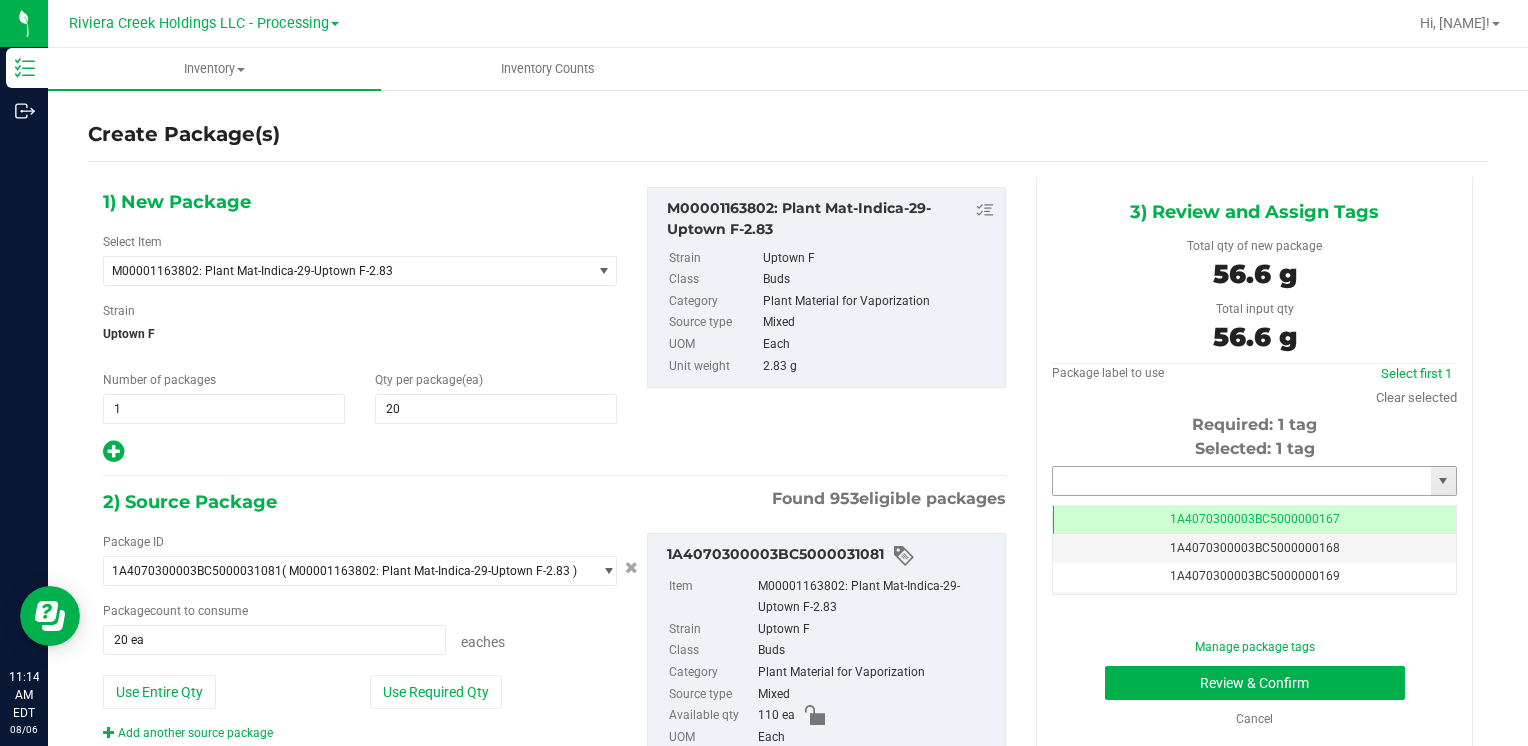 click at bounding box center (1242, 481) 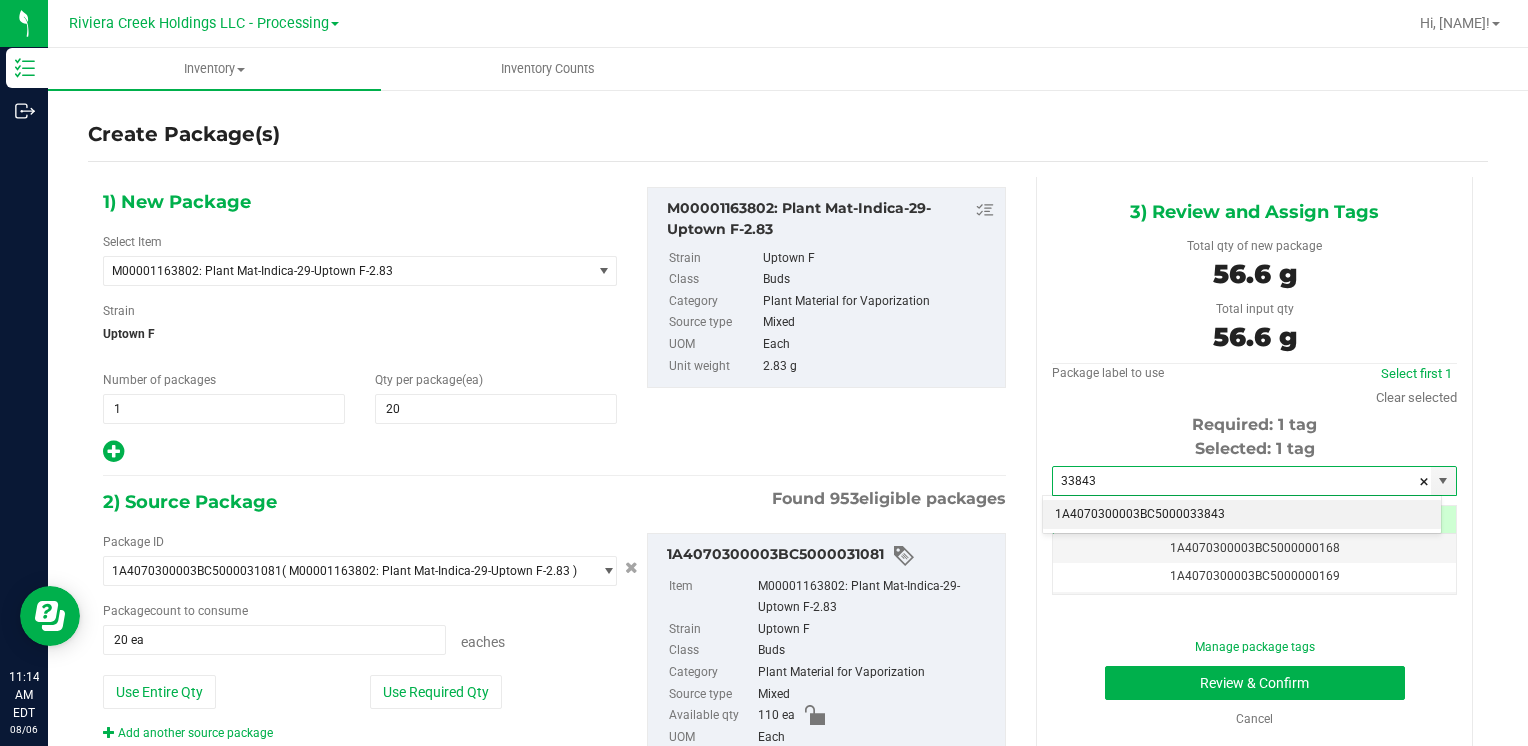 click on "1A4070300003BC5000033843" at bounding box center (1242, 515) 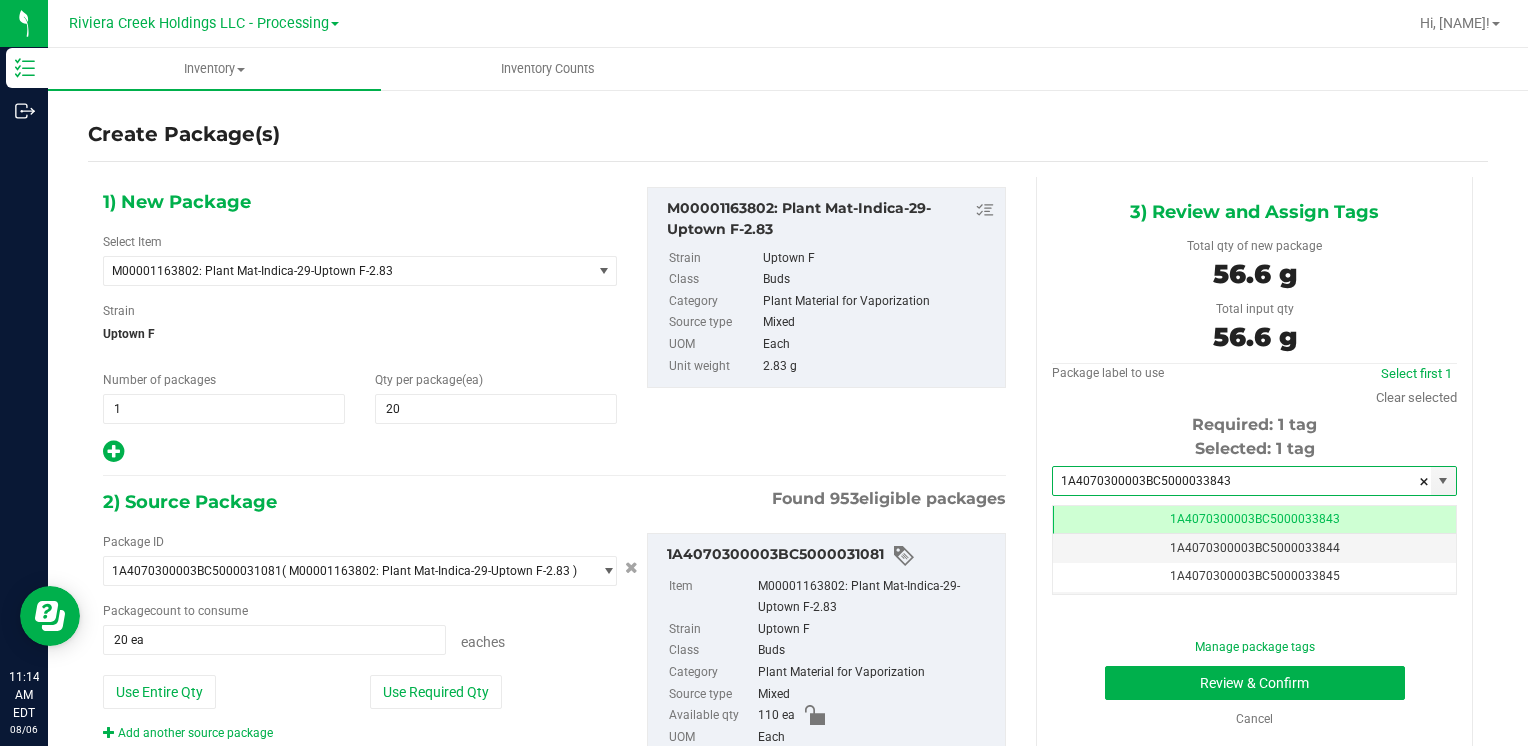 scroll, scrollTop: 0, scrollLeft: 0, axis: both 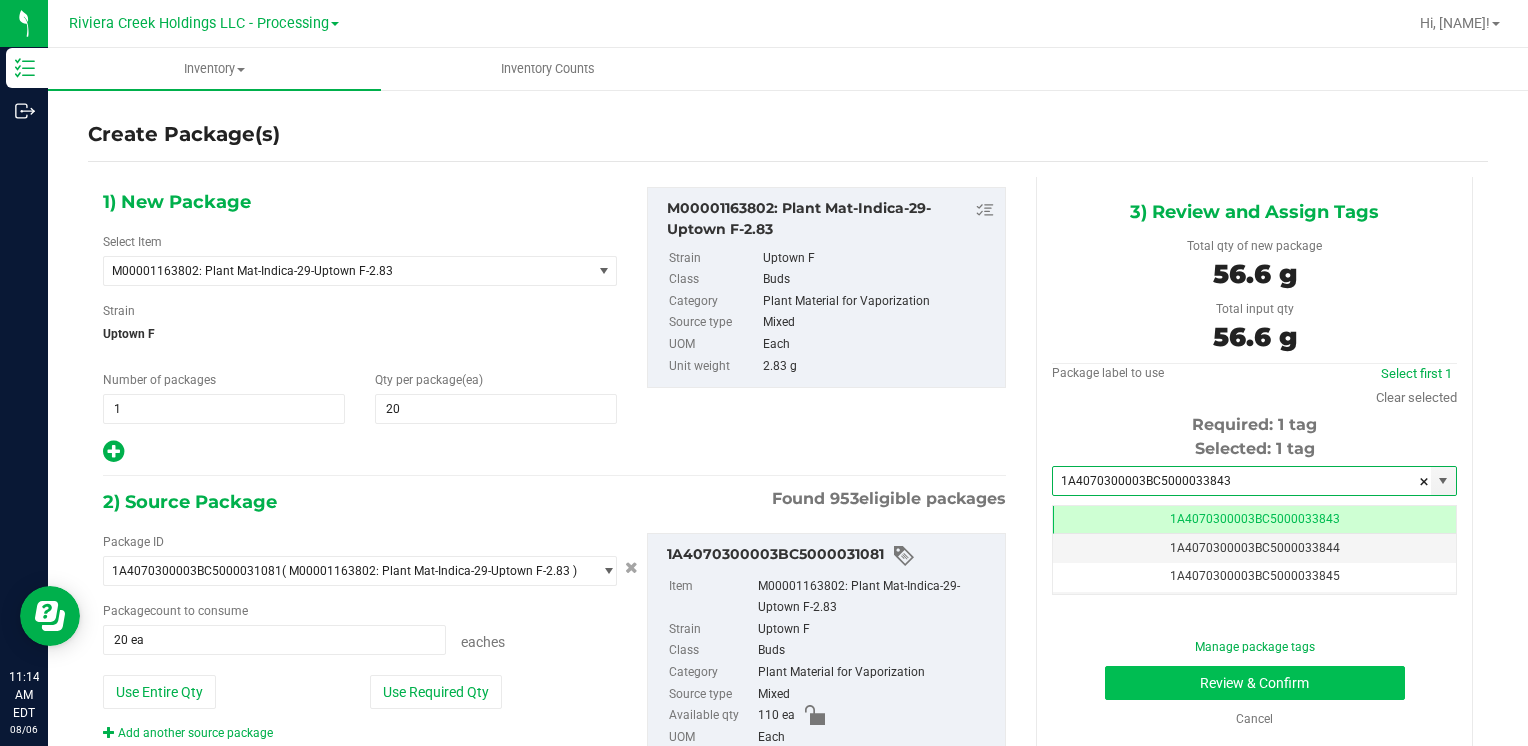 type on "1A4070300003BC5000033843" 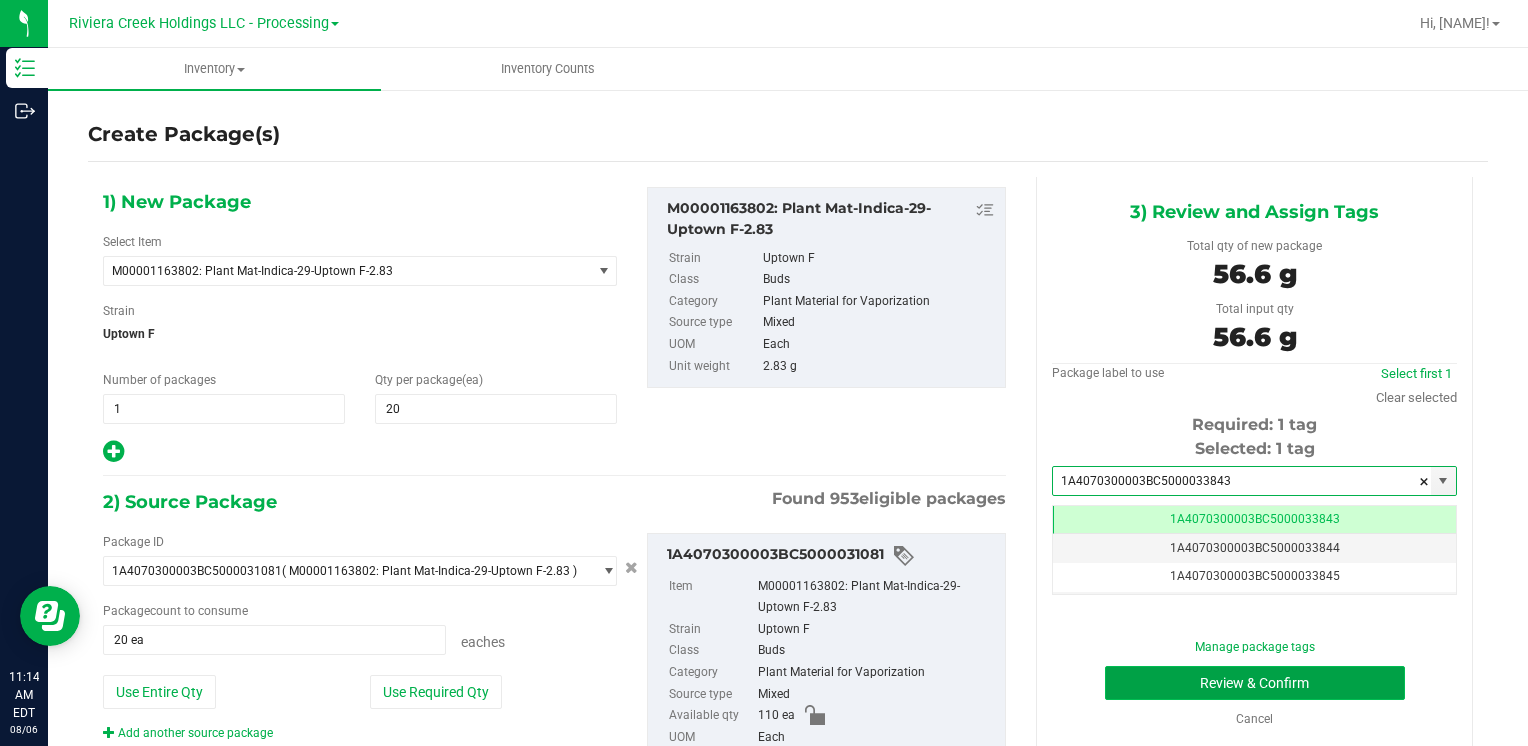 click on "Review & Confirm" at bounding box center (1255, 683) 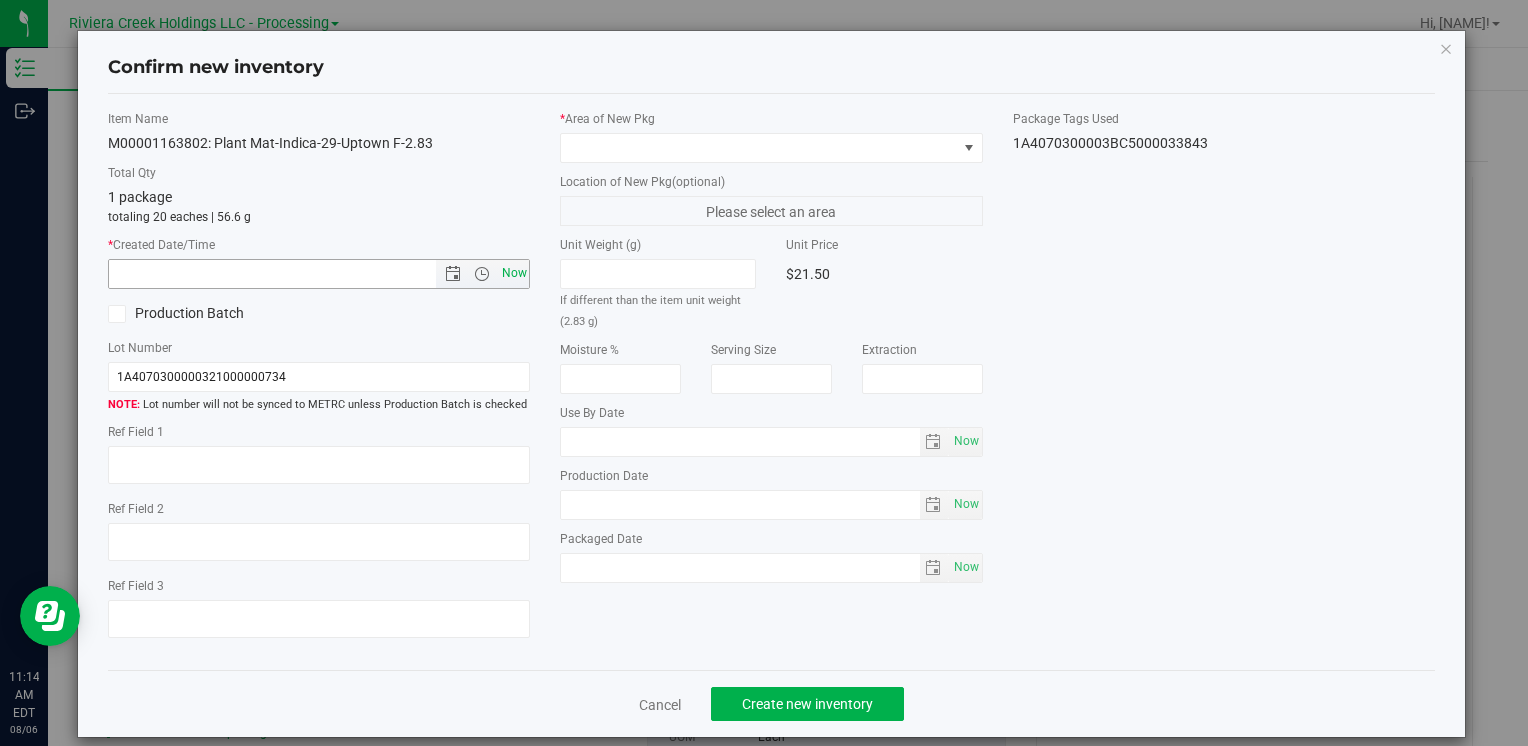 click on "Now" at bounding box center [514, 273] 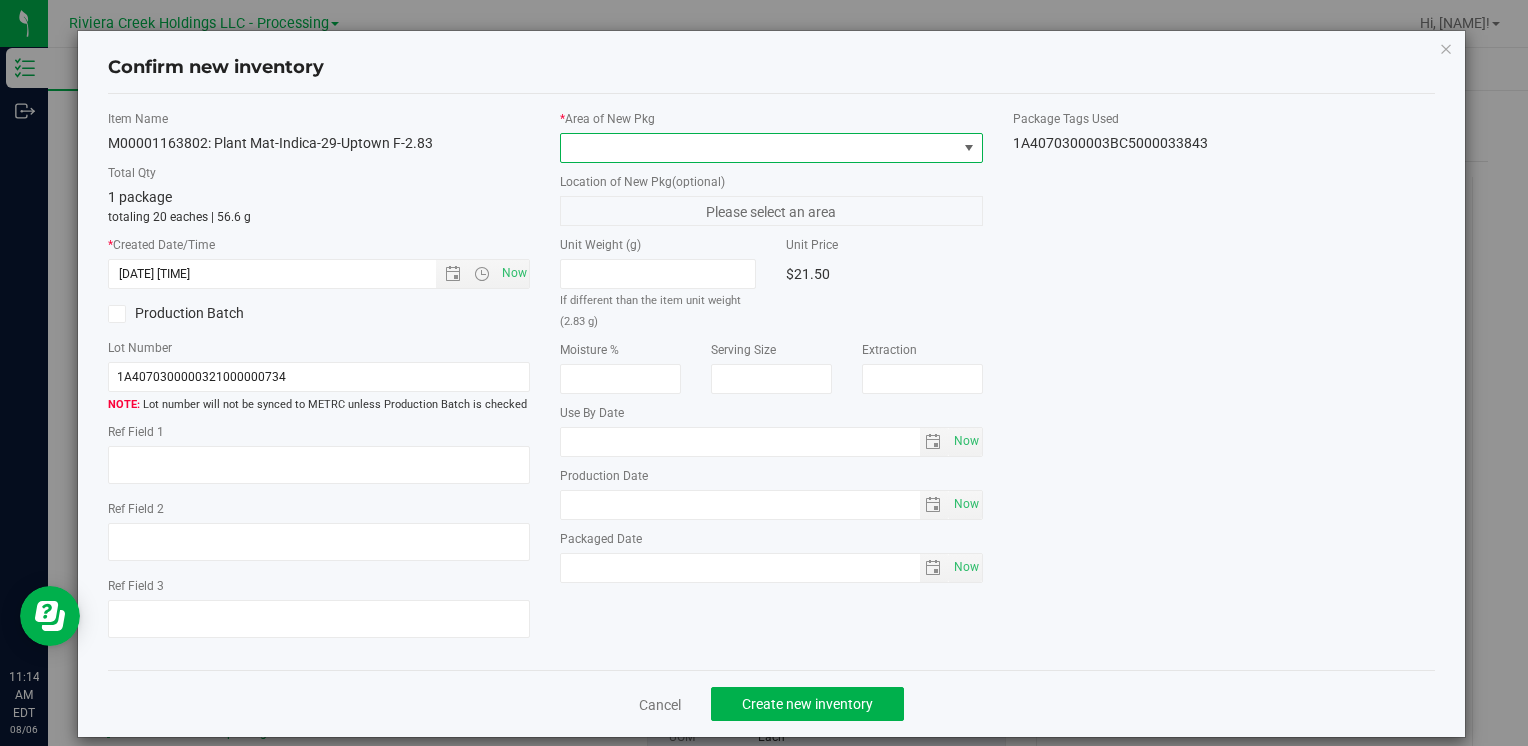 click at bounding box center (758, 148) 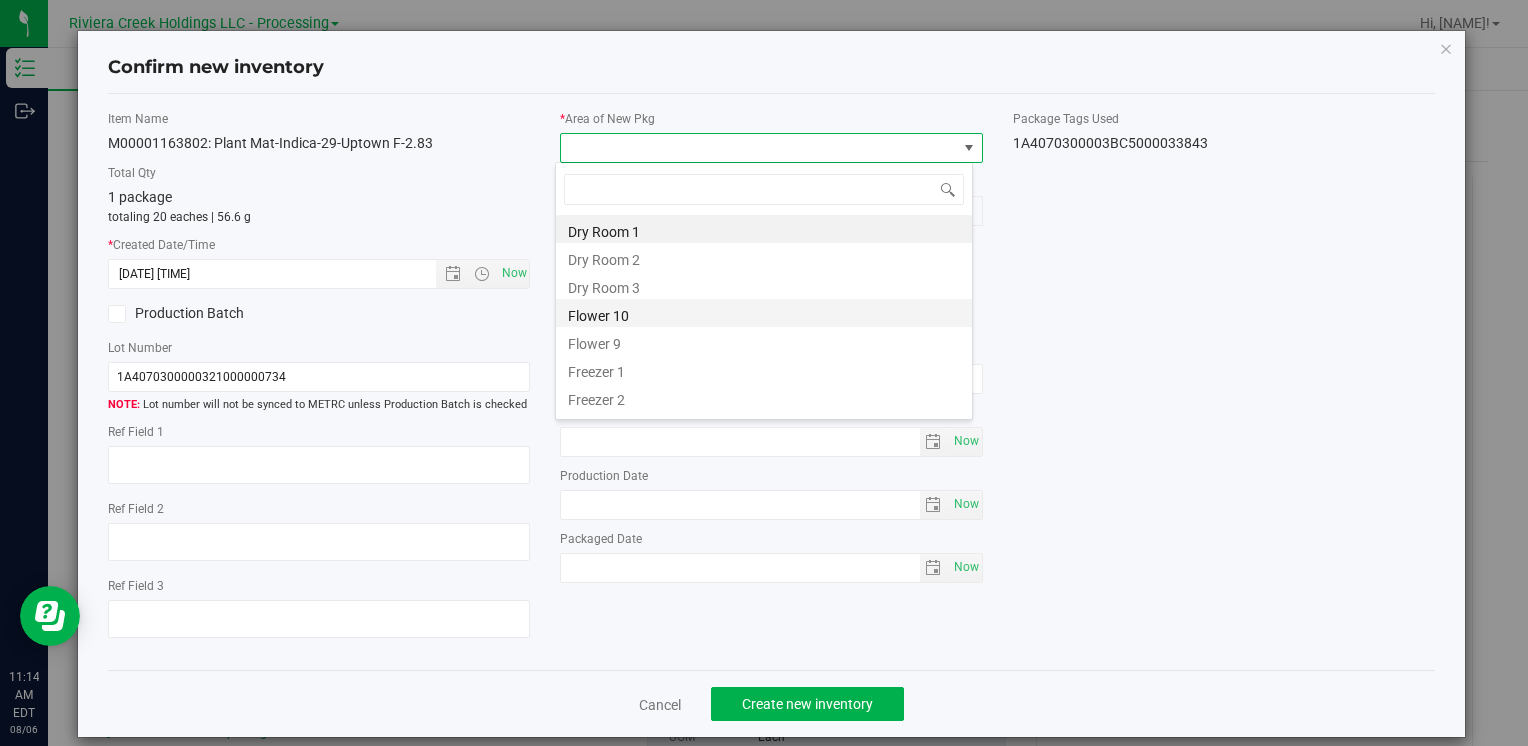 click on "Flower 10" at bounding box center (764, 313) 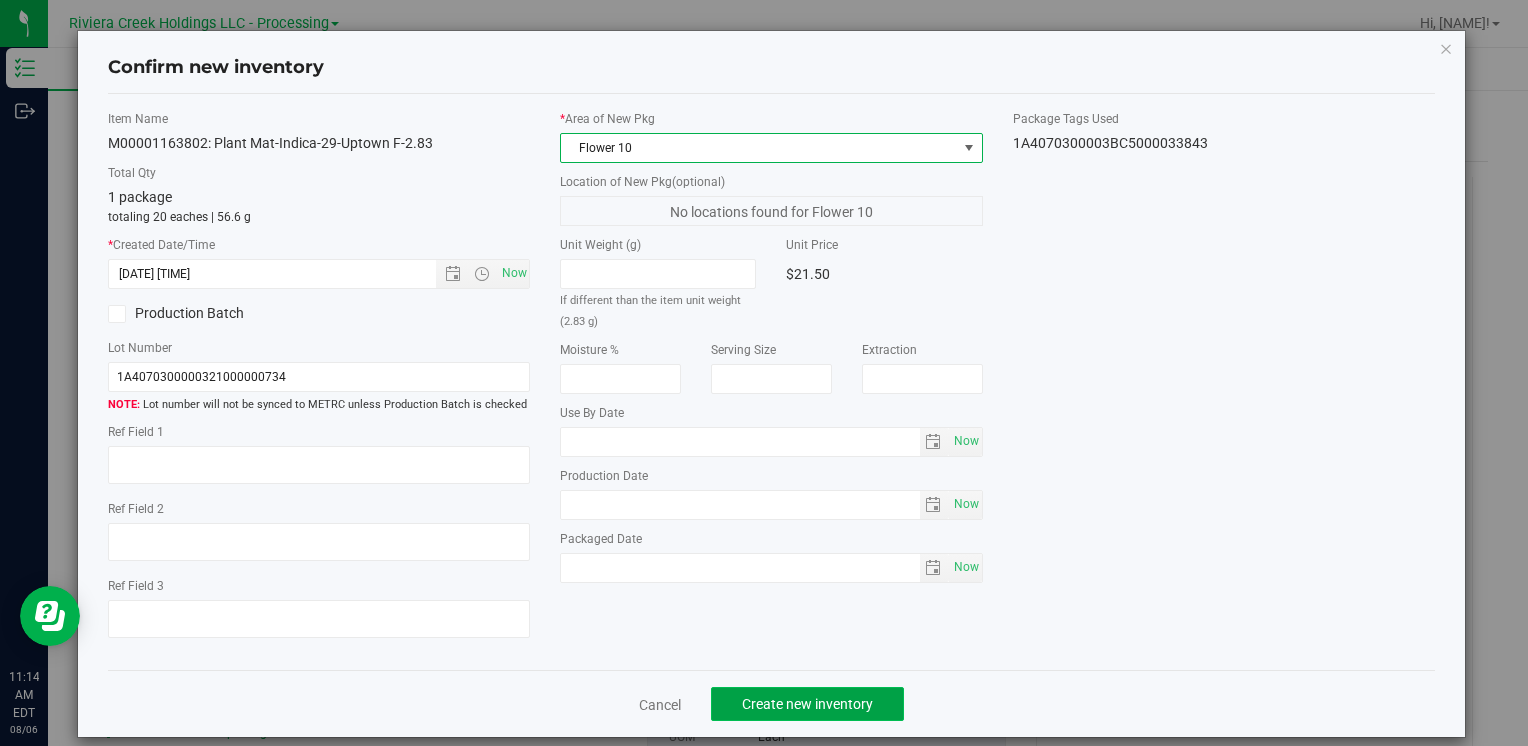click on "Create new inventory" 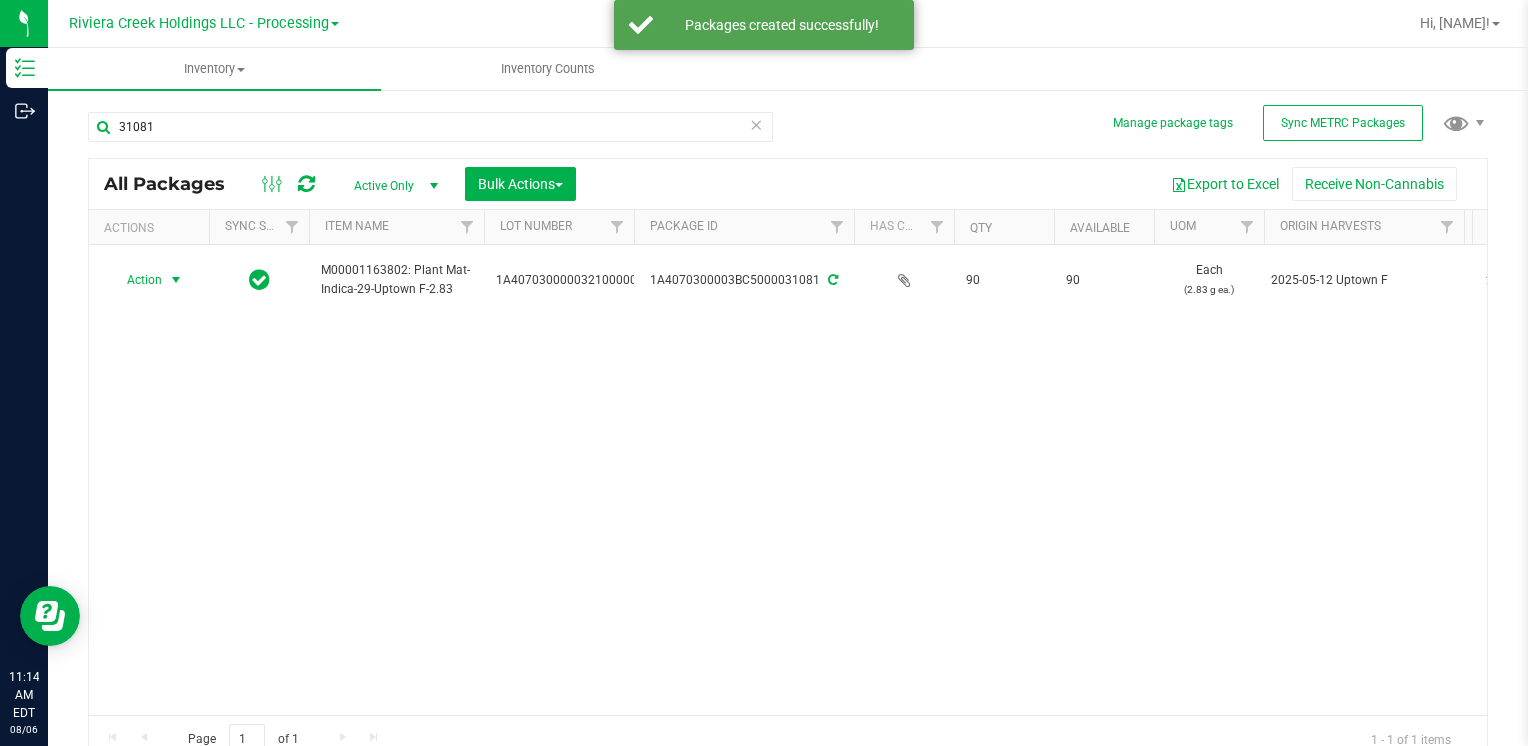 drag, startPoint x: 136, startPoint y: 281, endPoint x: 289, endPoint y: 510, distance: 275.40878 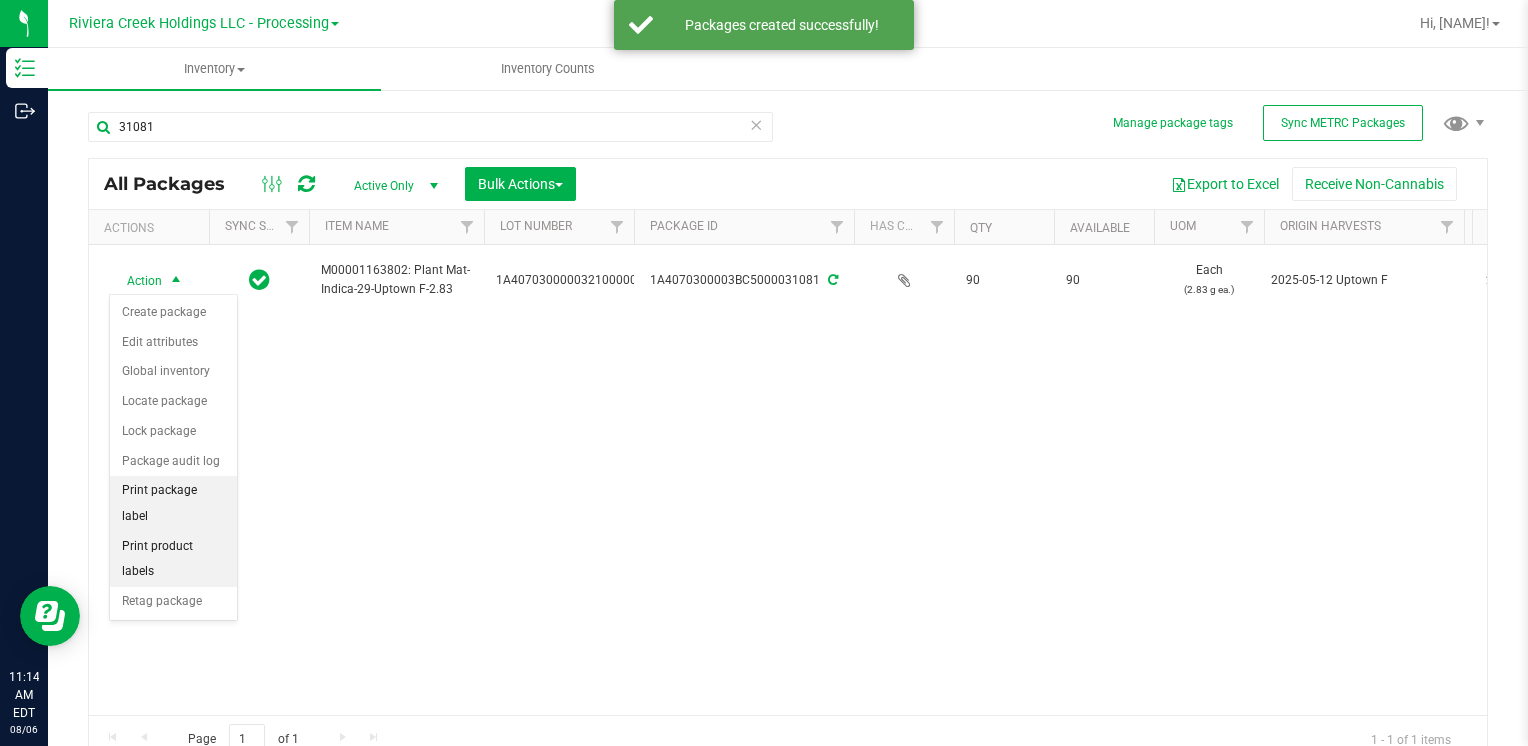 click on "Print package label" at bounding box center [173, 503] 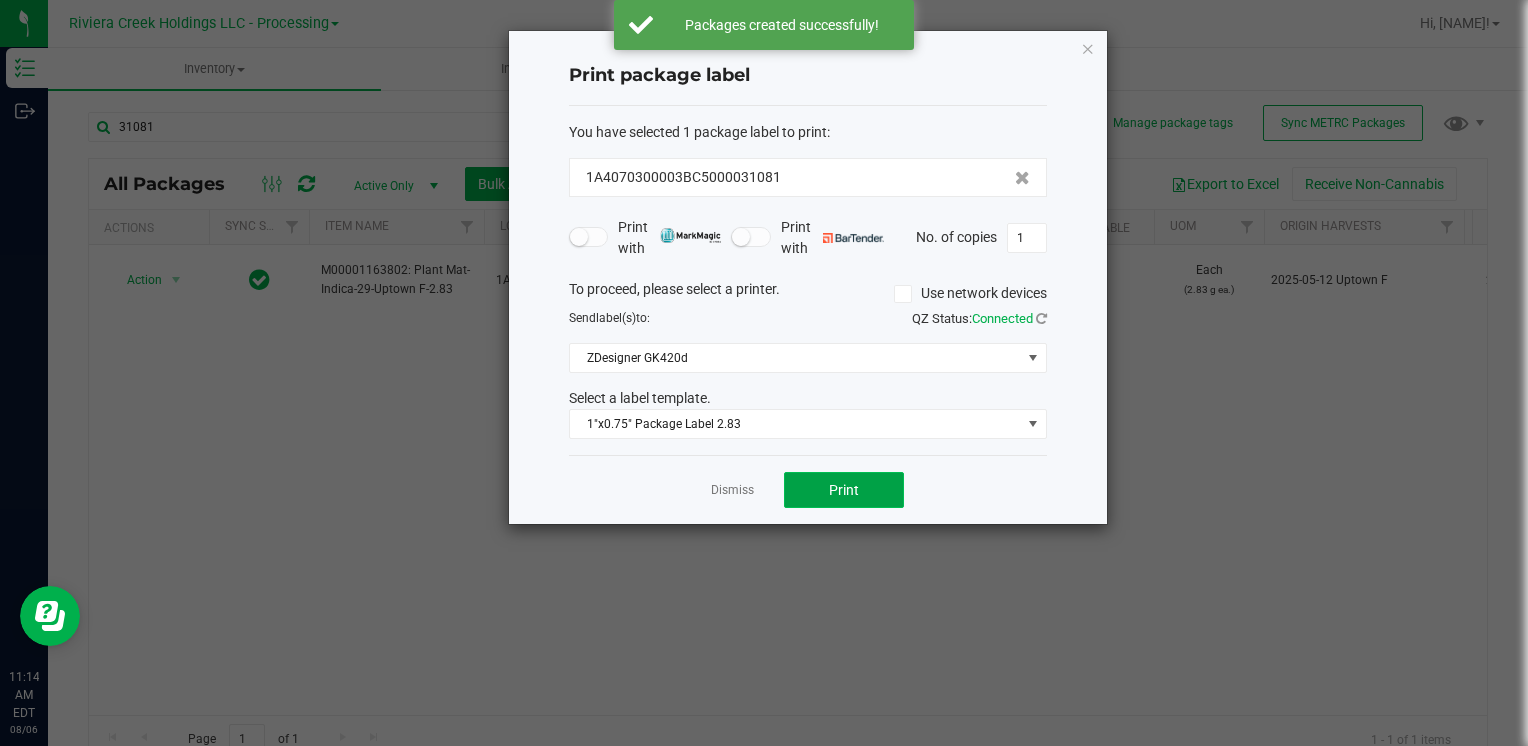 click on "Print" 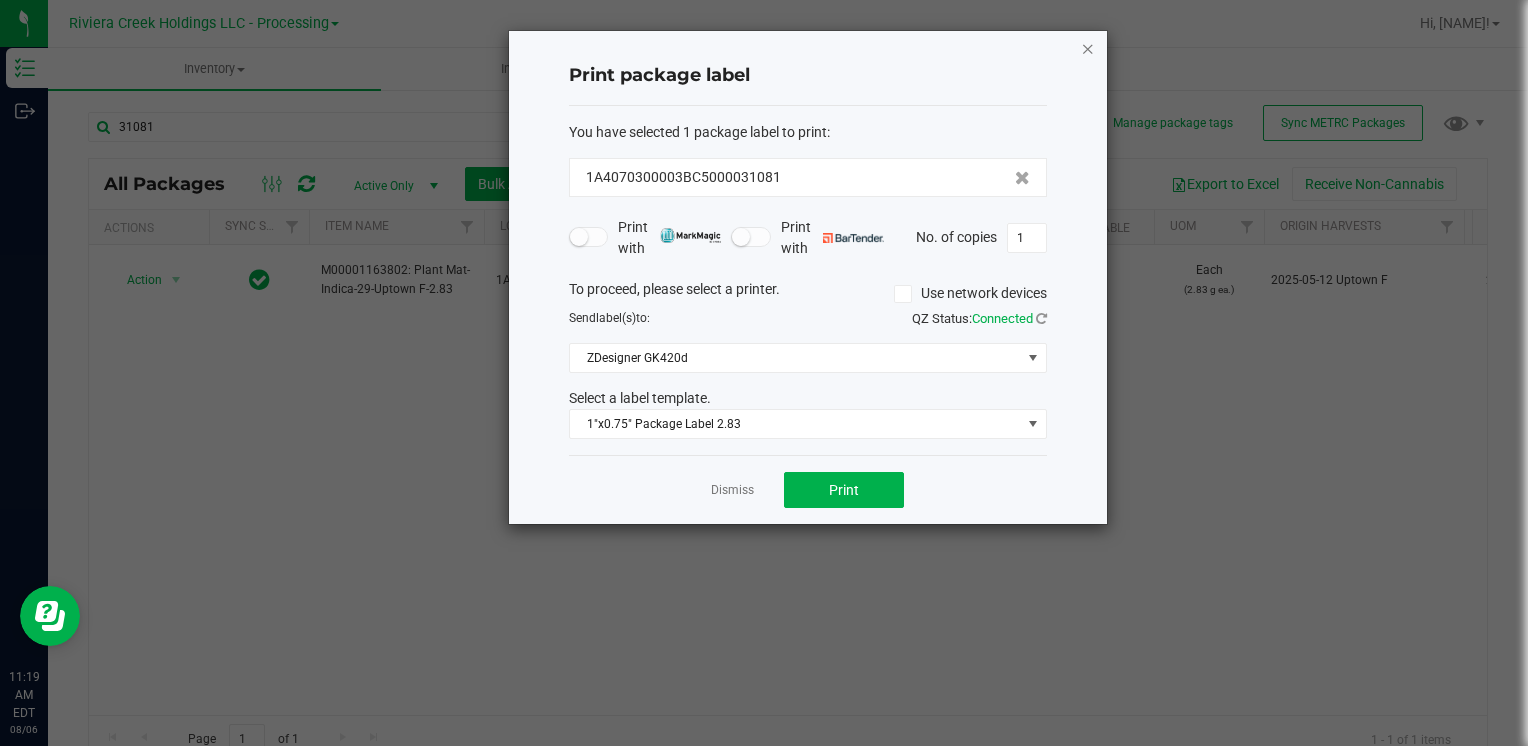 click 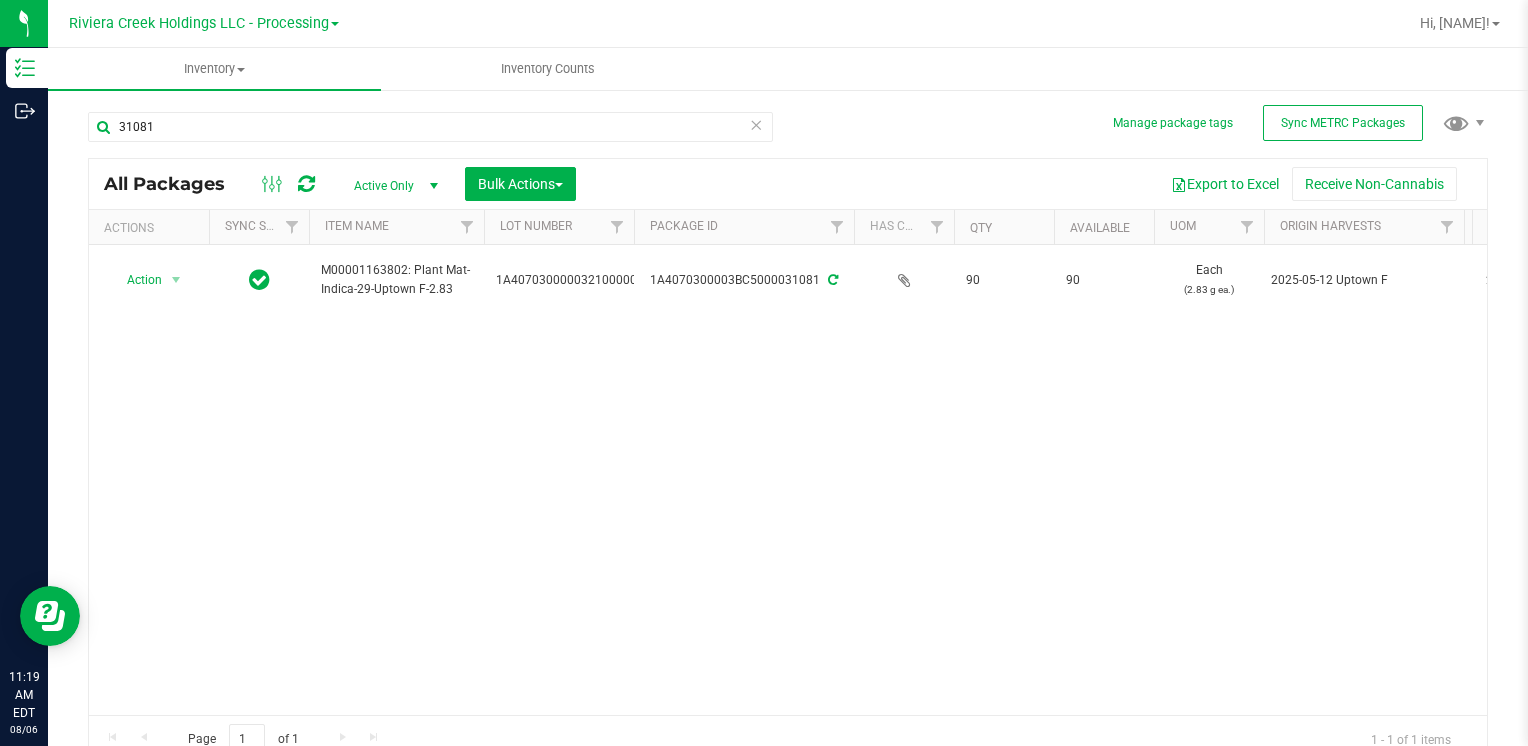 click on "31081" at bounding box center [438, 126] 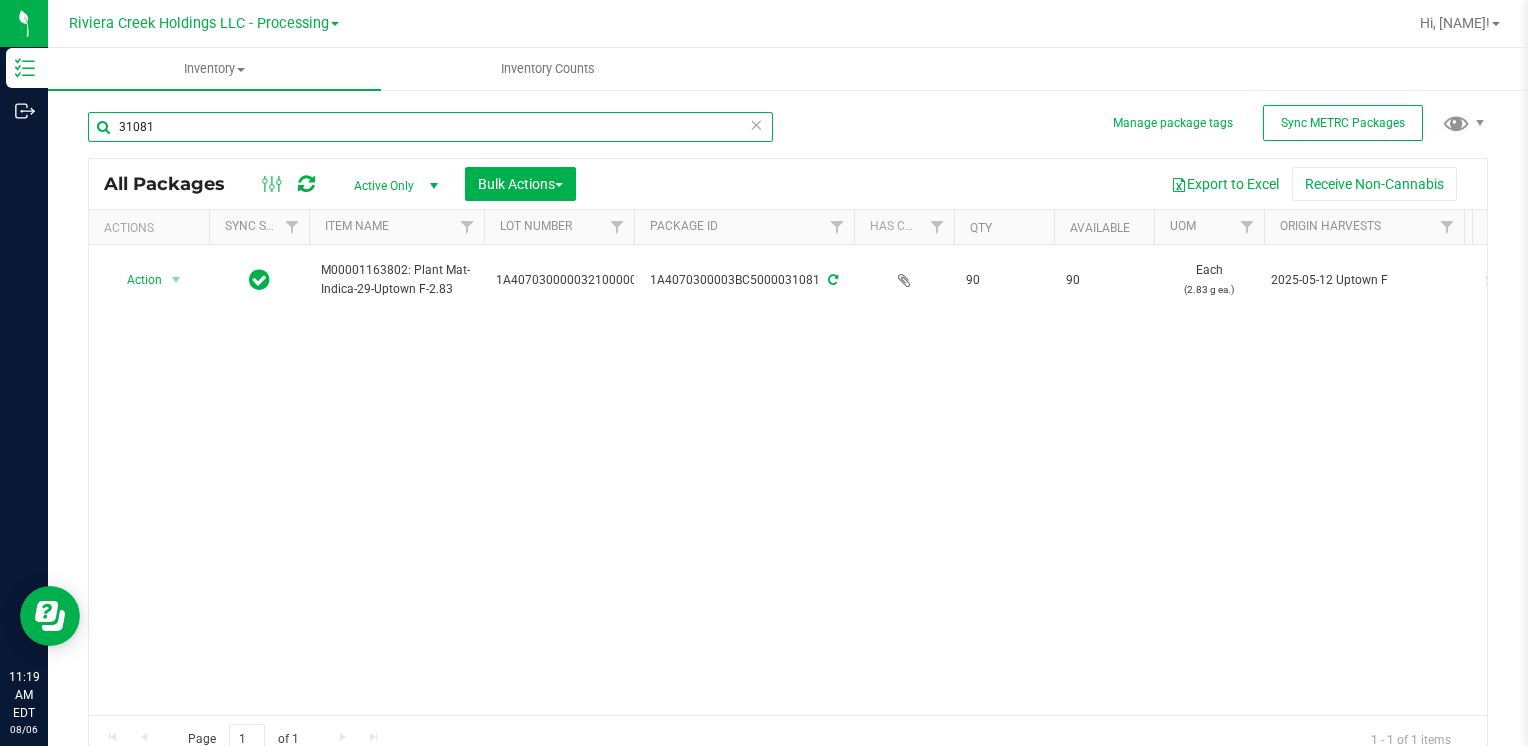 click on "31081" at bounding box center [430, 127] 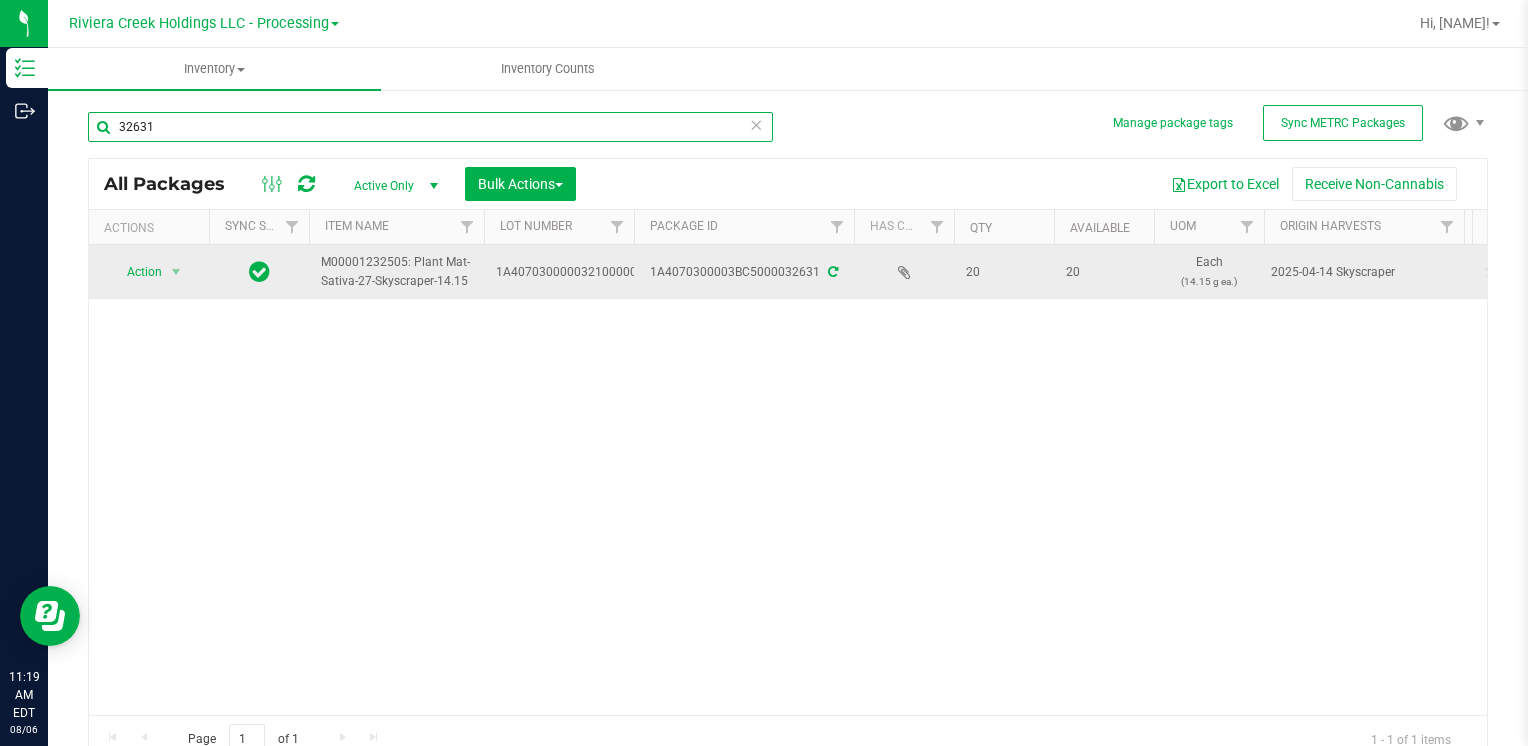 type on "32631" 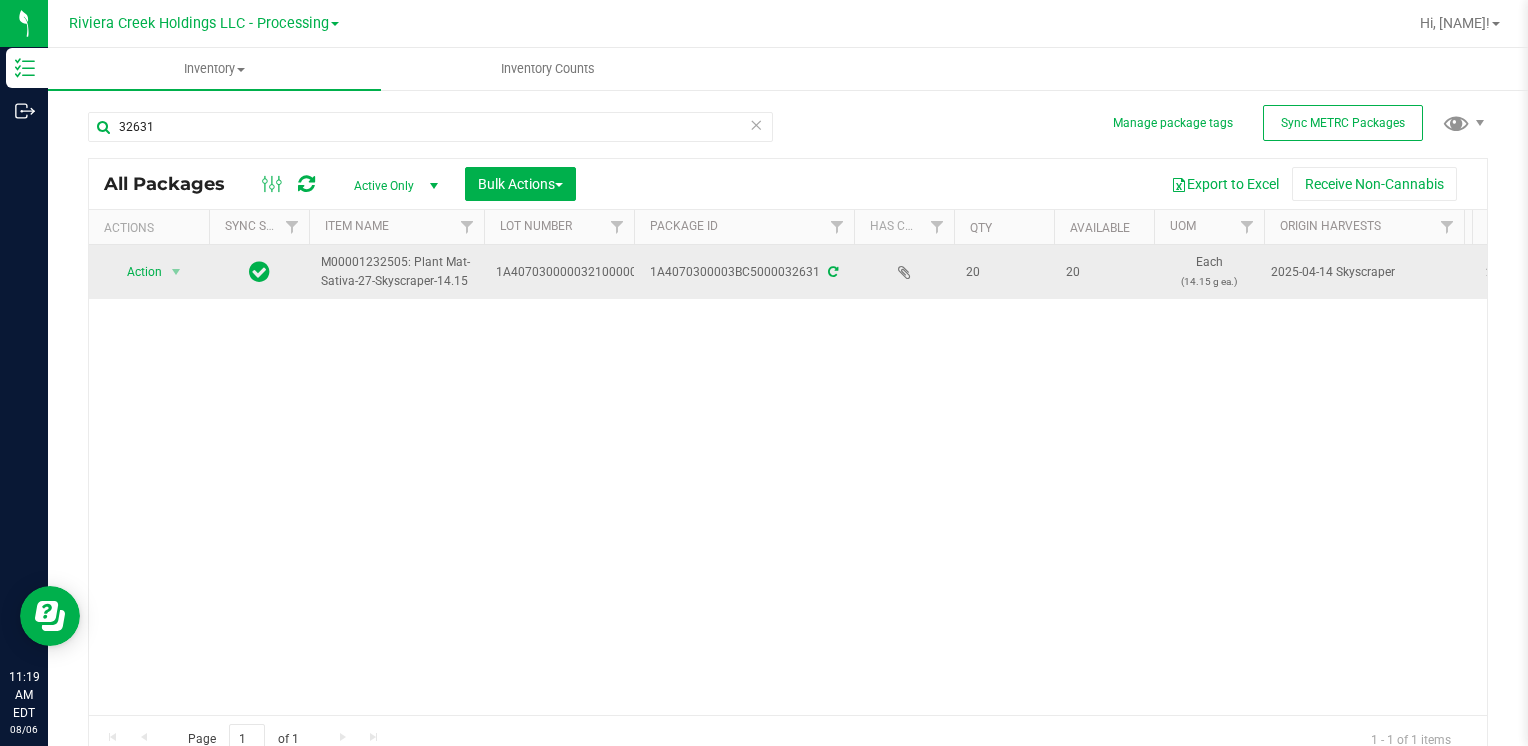 click at bounding box center [176, 272] 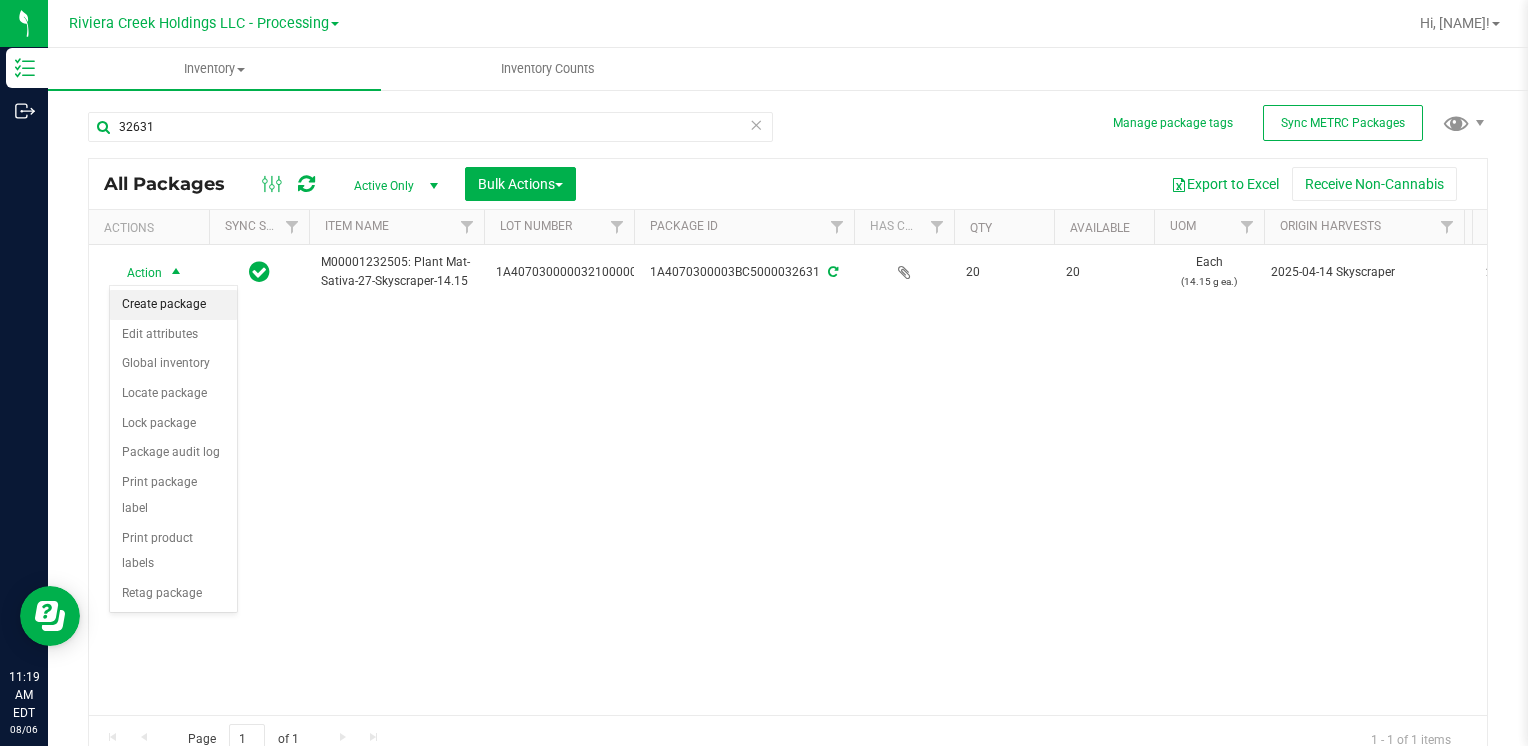 click on "Create package" at bounding box center (173, 305) 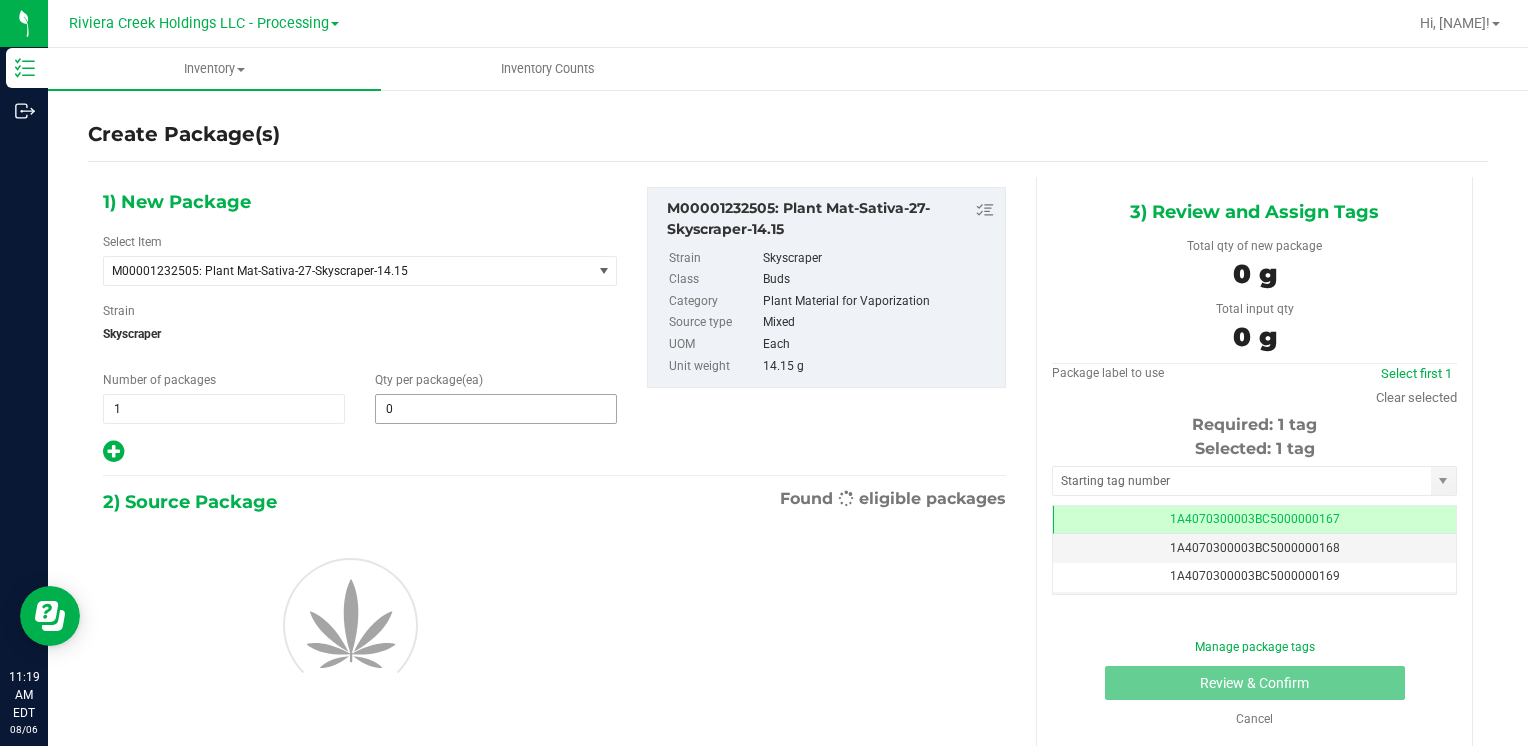 scroll, scrollTop: 0, scrollLeft: 0, axis: both 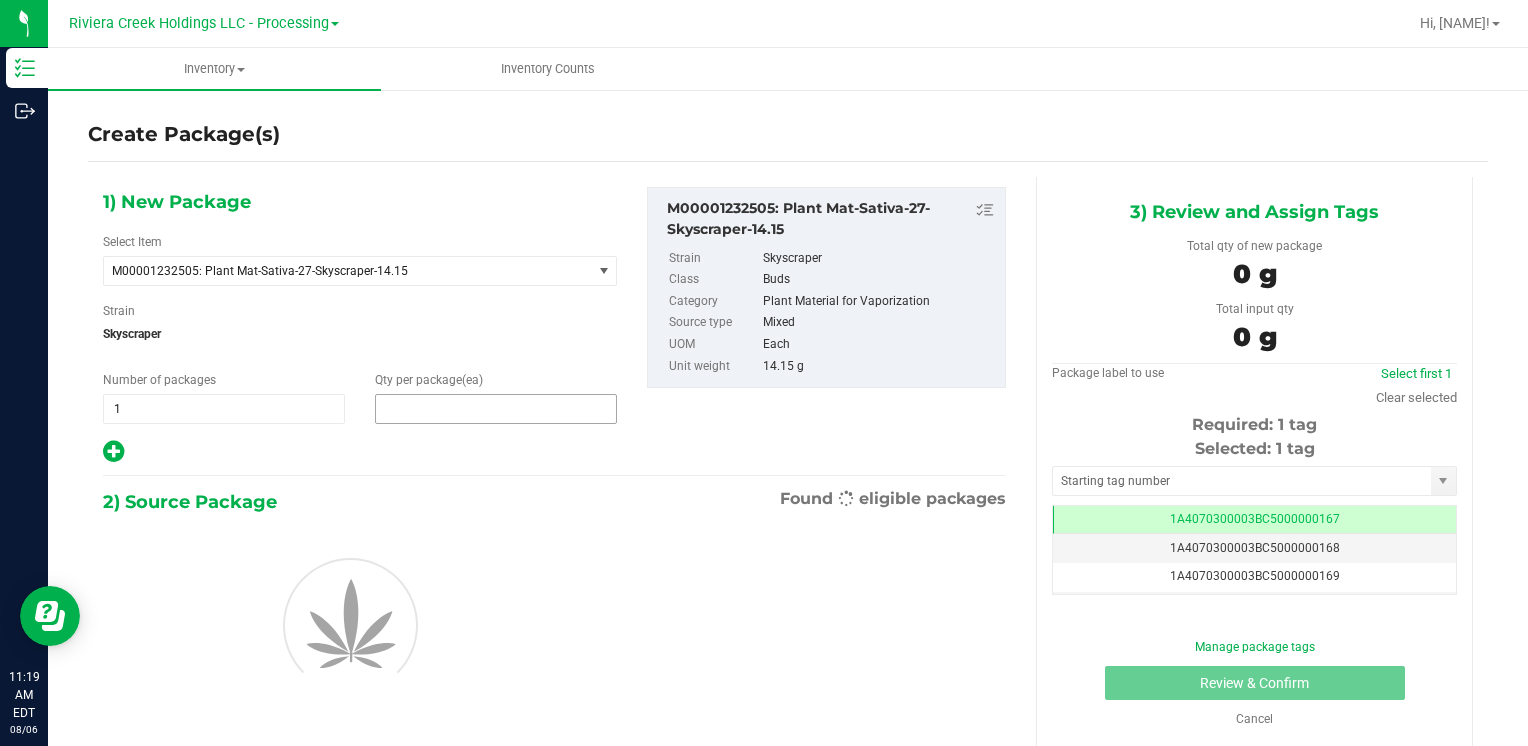click at bounding box center [496, 409] 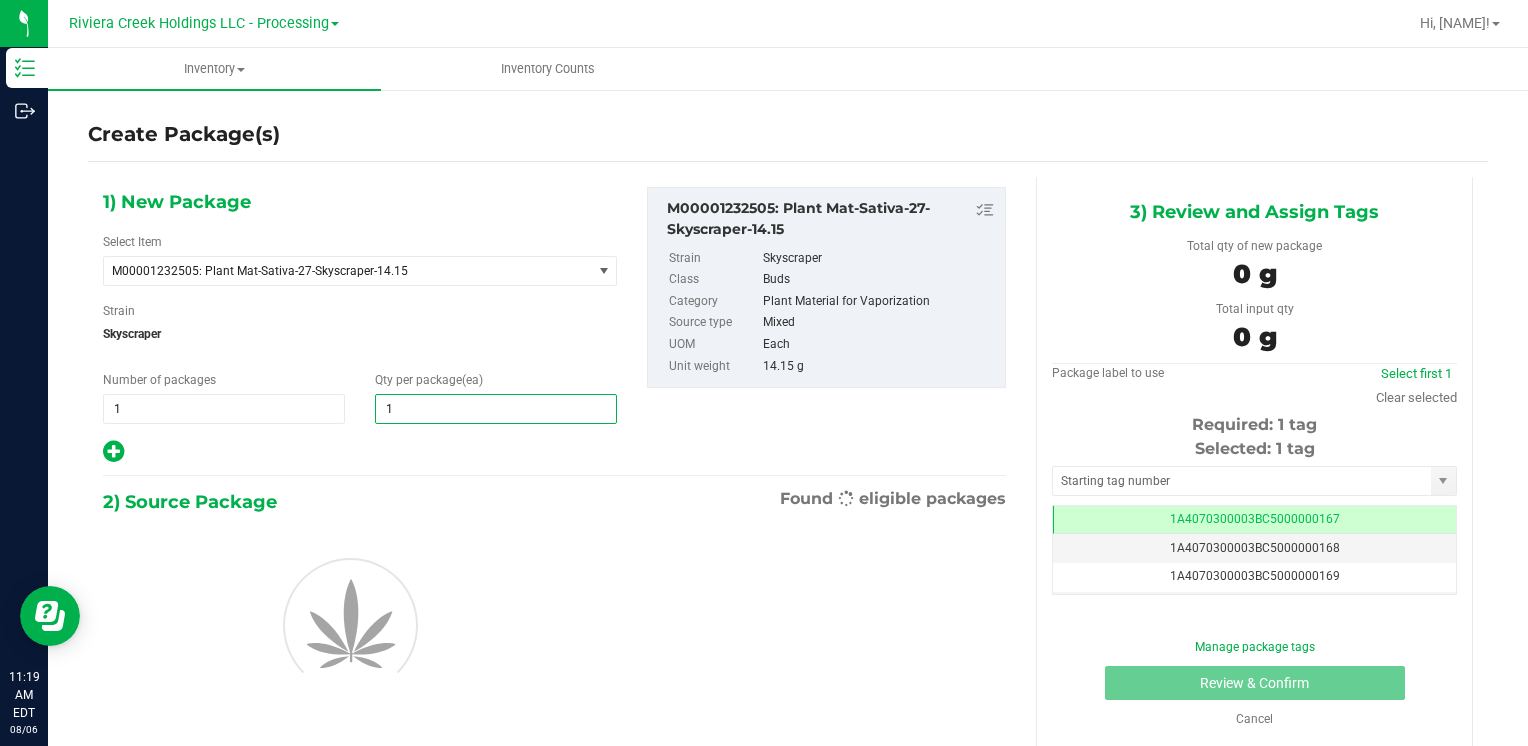 type on "10" 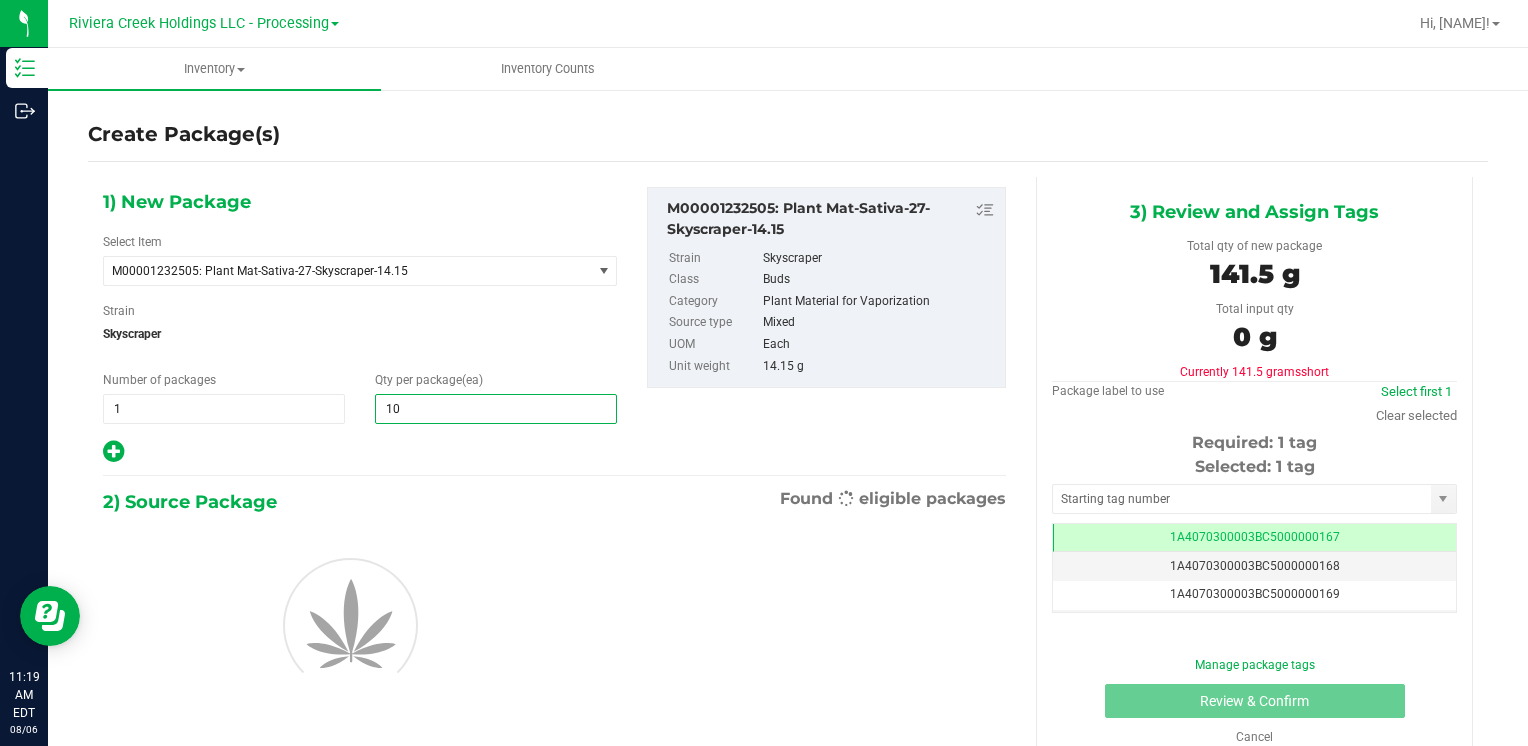 type on "10" 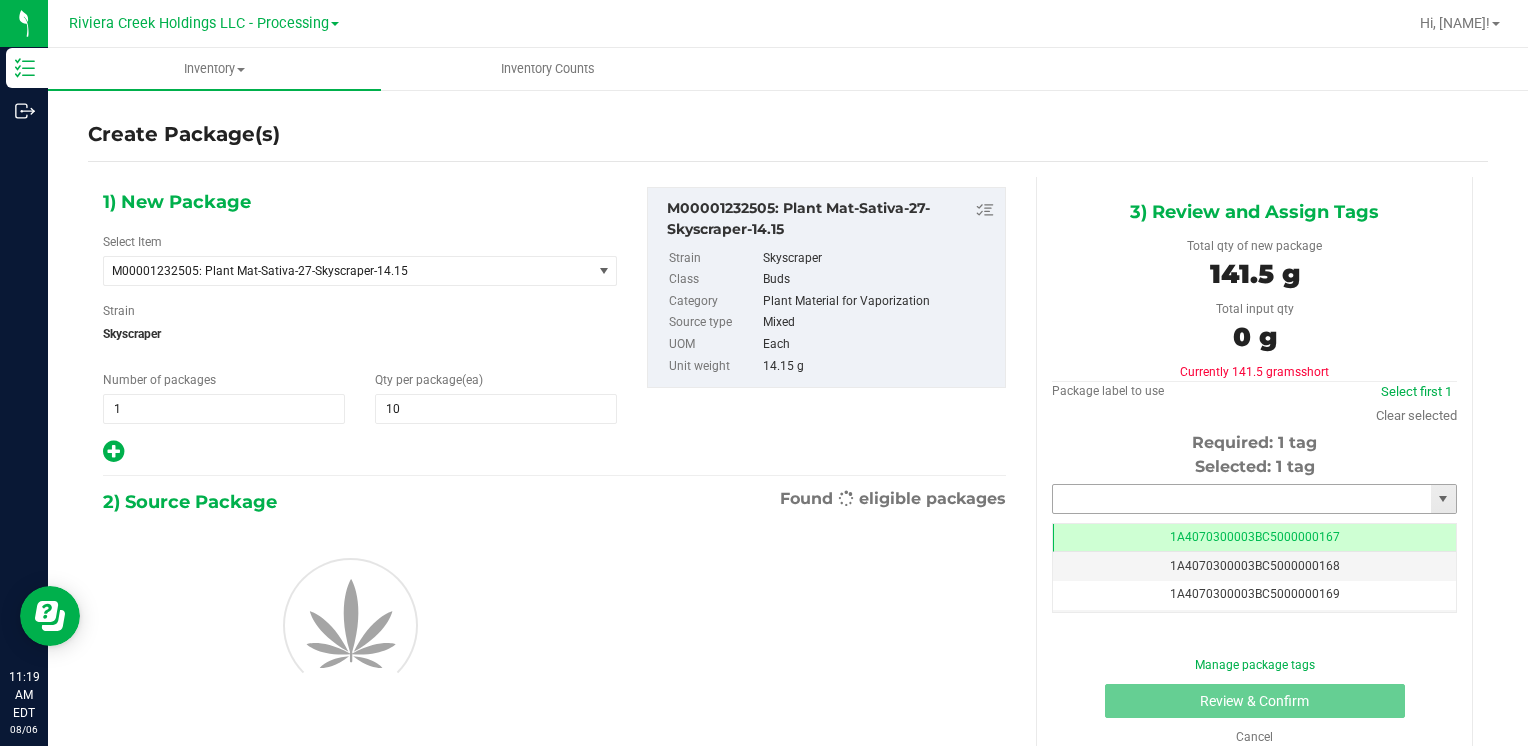 click at bounding box center [1242, 499] 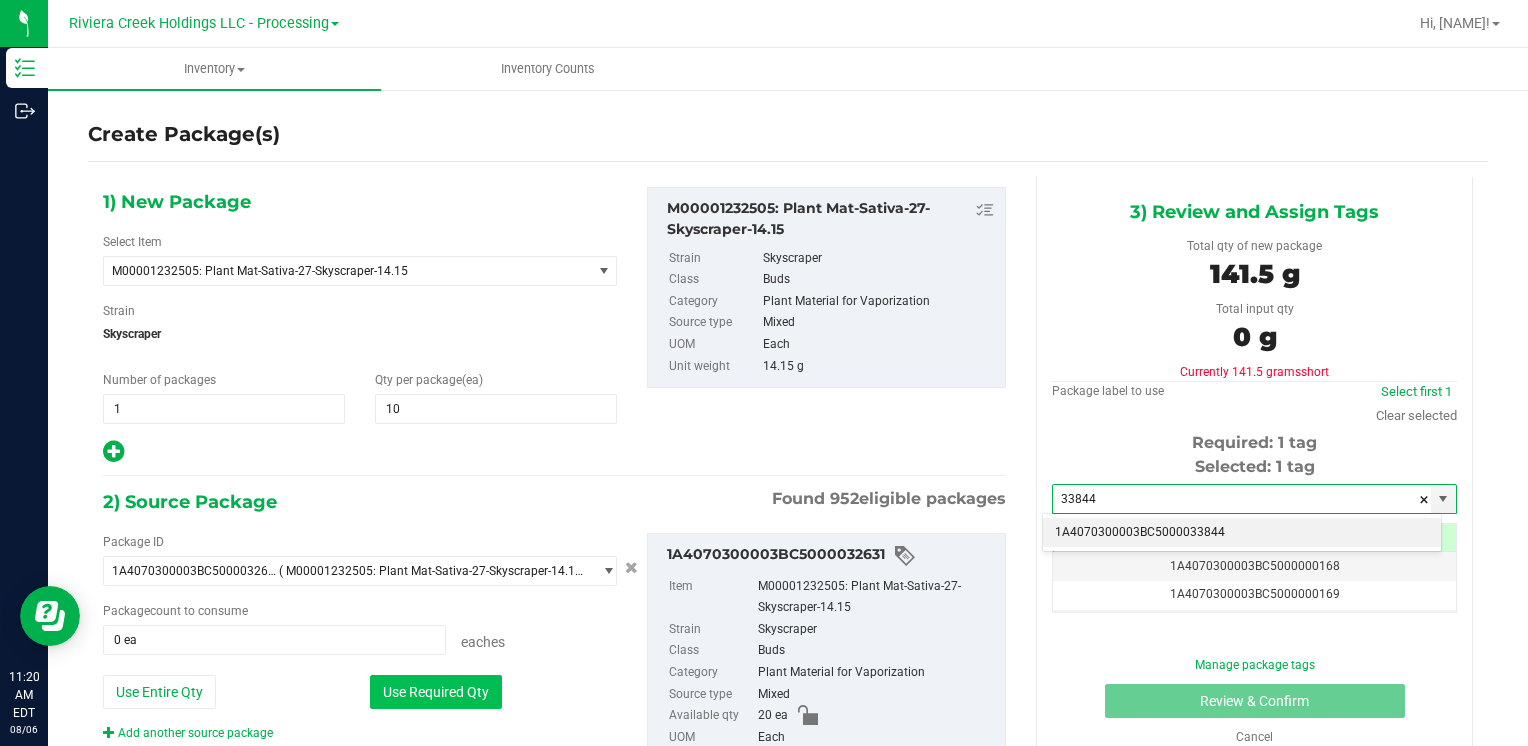 type on "33844" 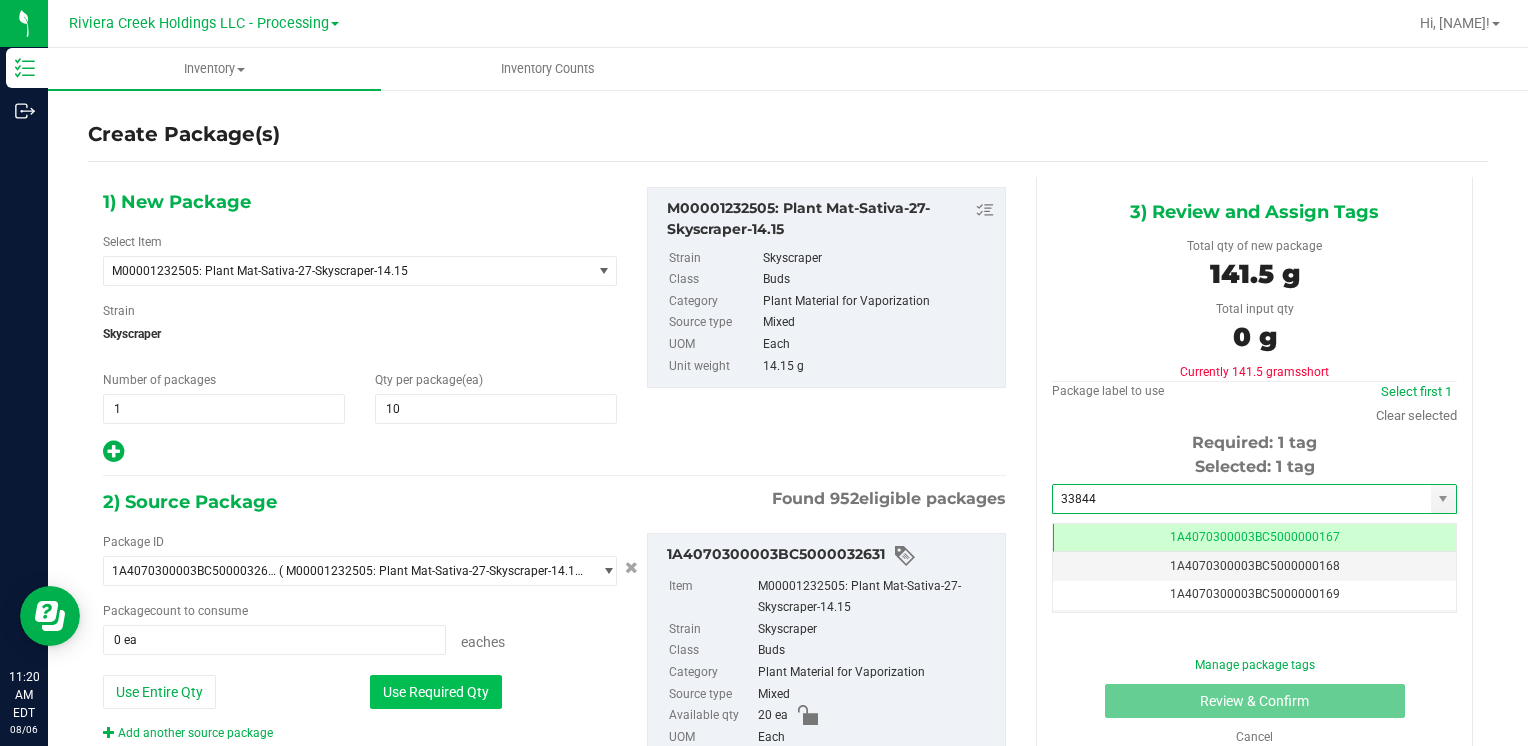click on "Use Required Qty" at bounding box center (436, 692) 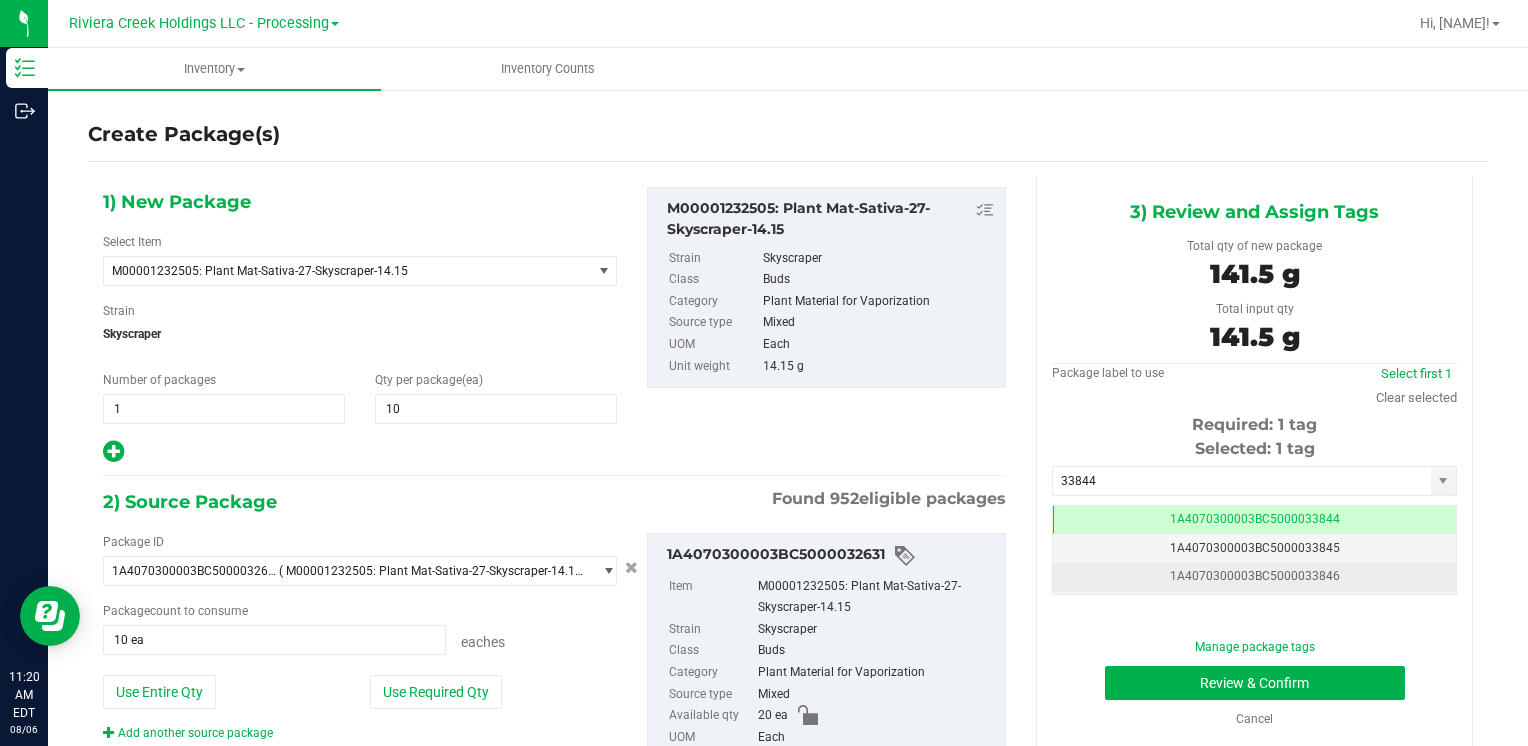 scroll, scrollTop: 0, scrollLeft: 0, axis: both 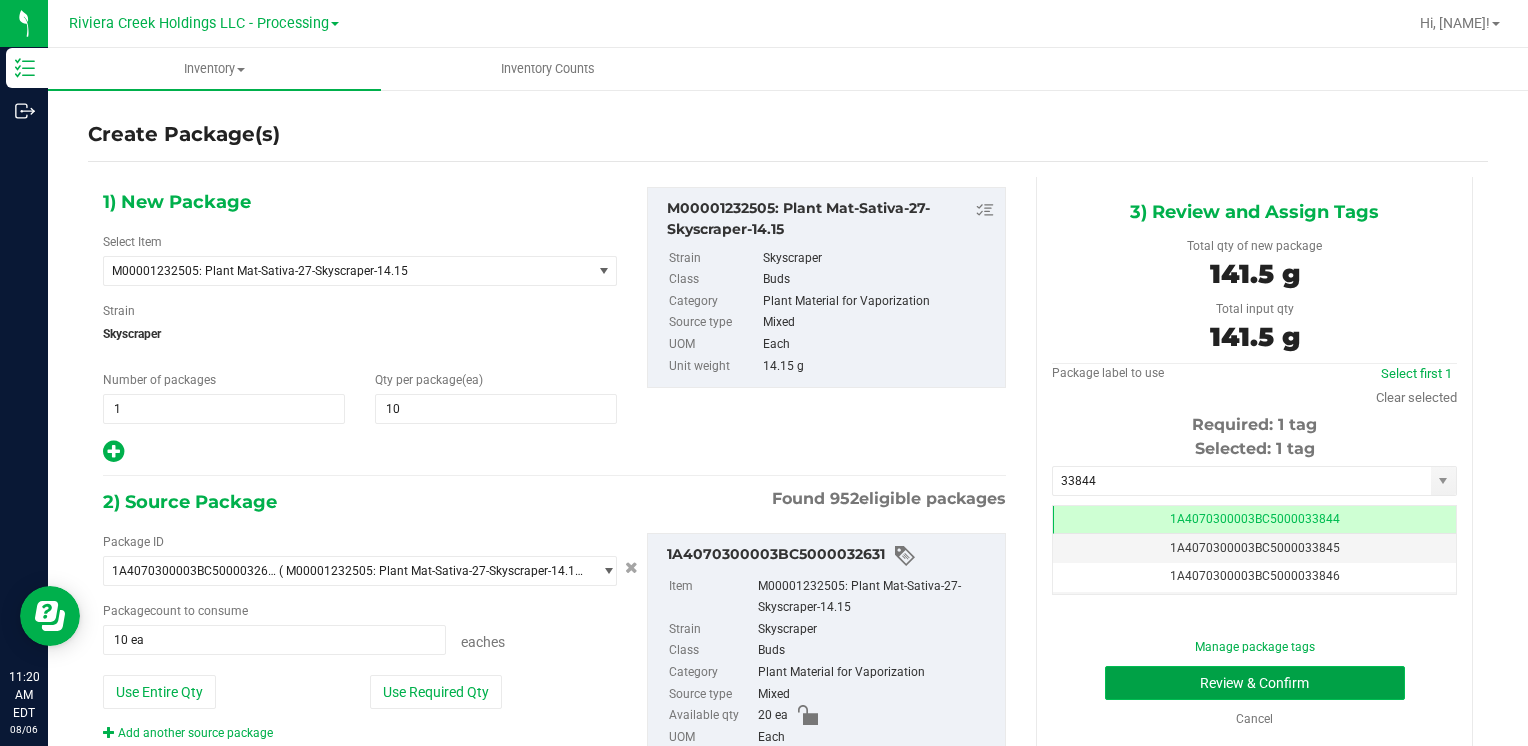click on "Review & Confirm" at bounding box center [1255, 683] 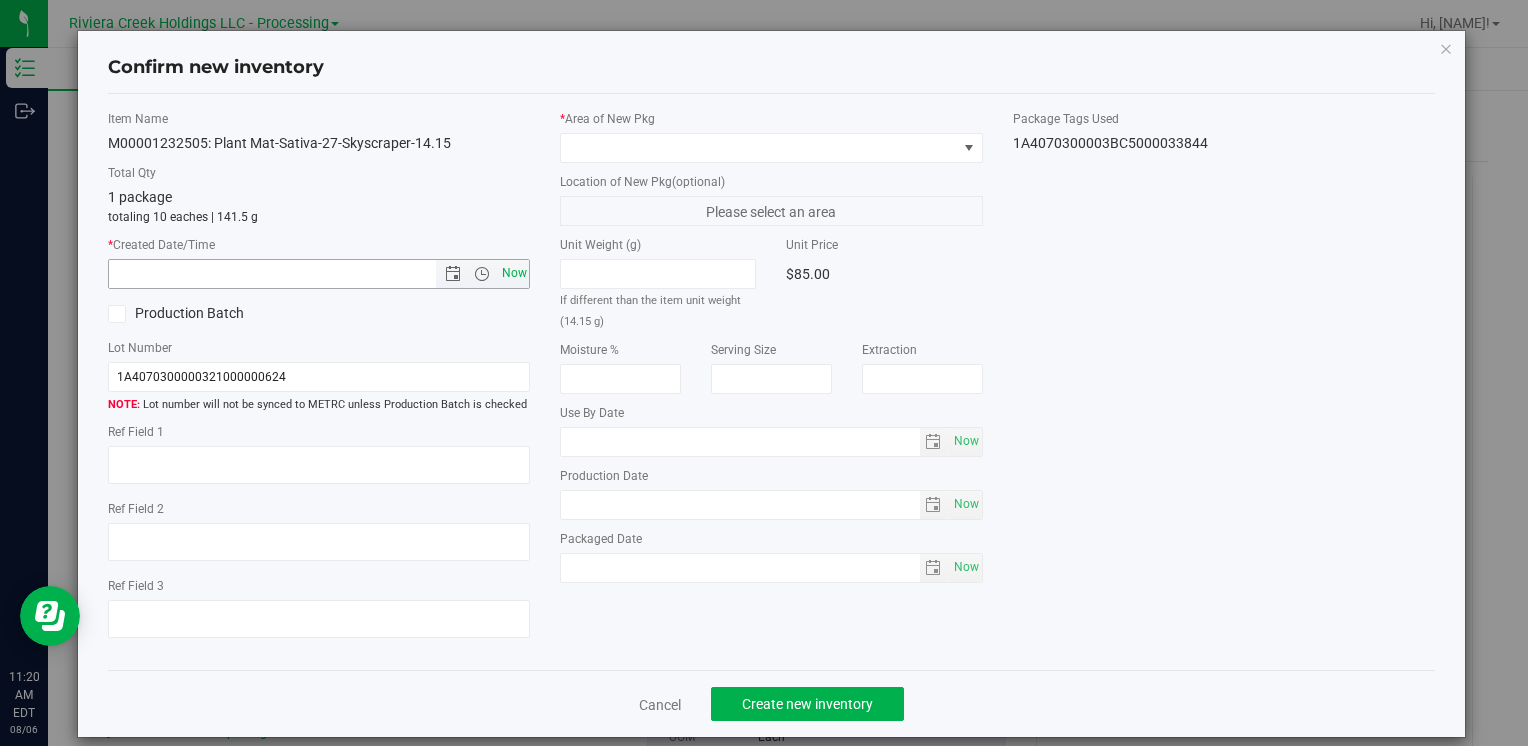 click on "Now" at bounding box center (514, 273) 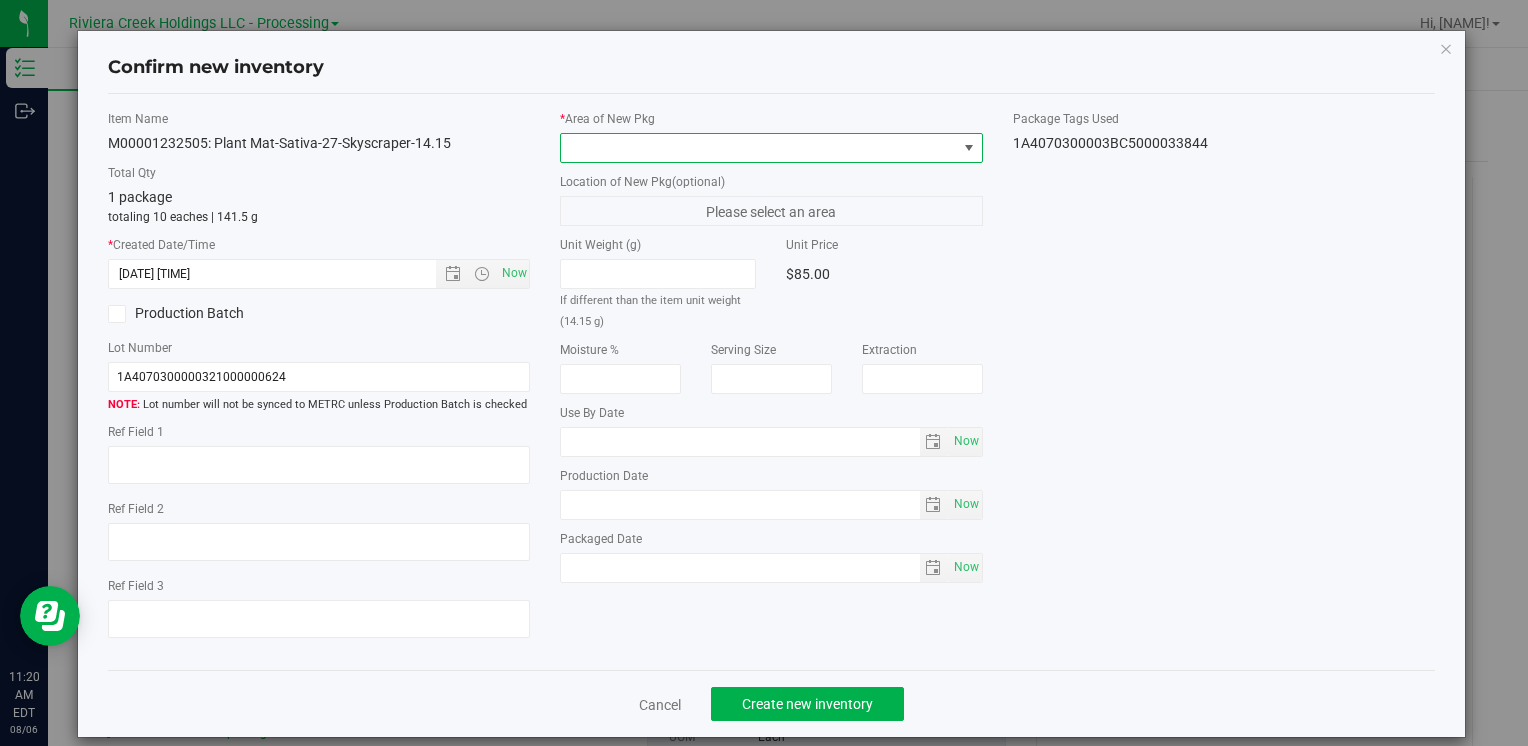 click at bounding box center [758, 148] 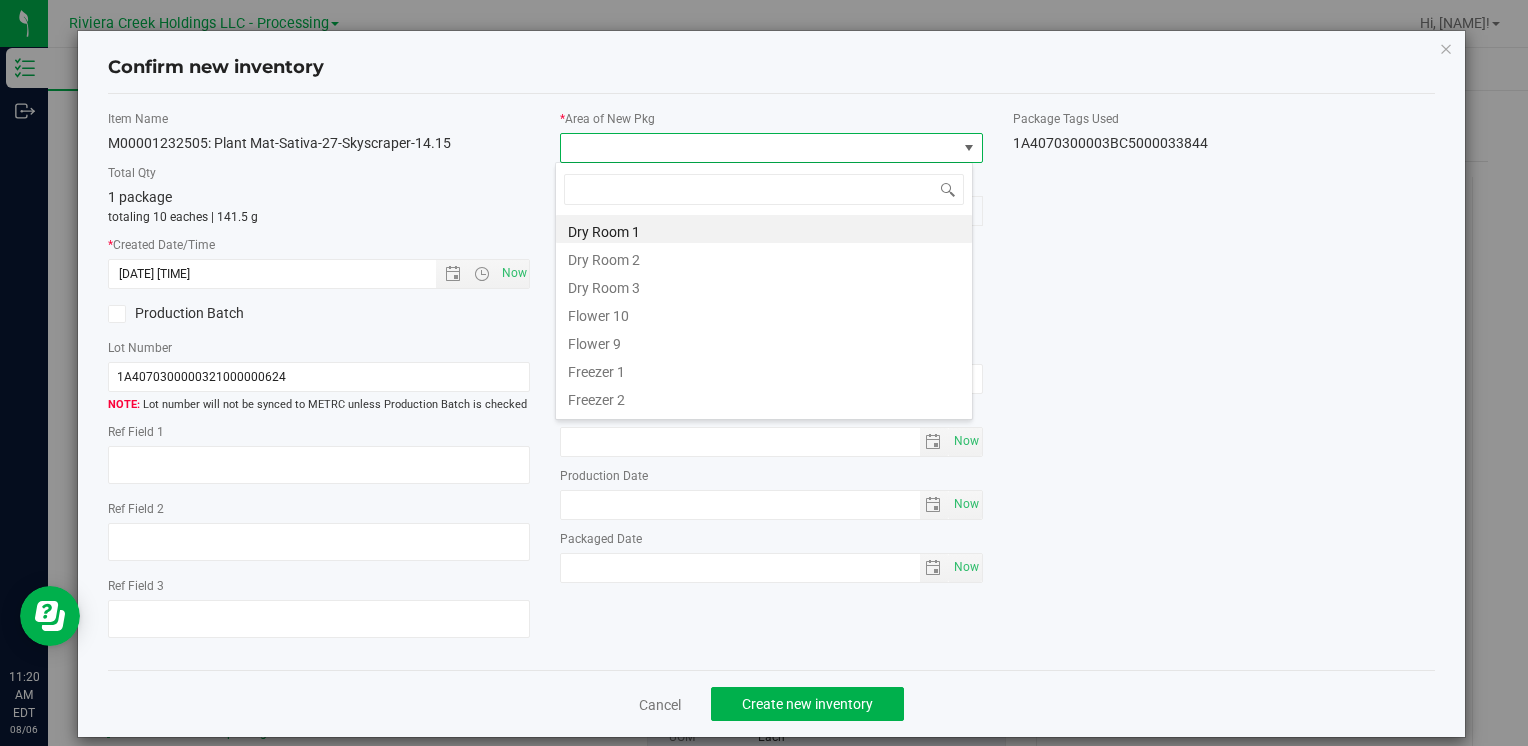 click on "Flower 10" at bounding box center [764, 313] 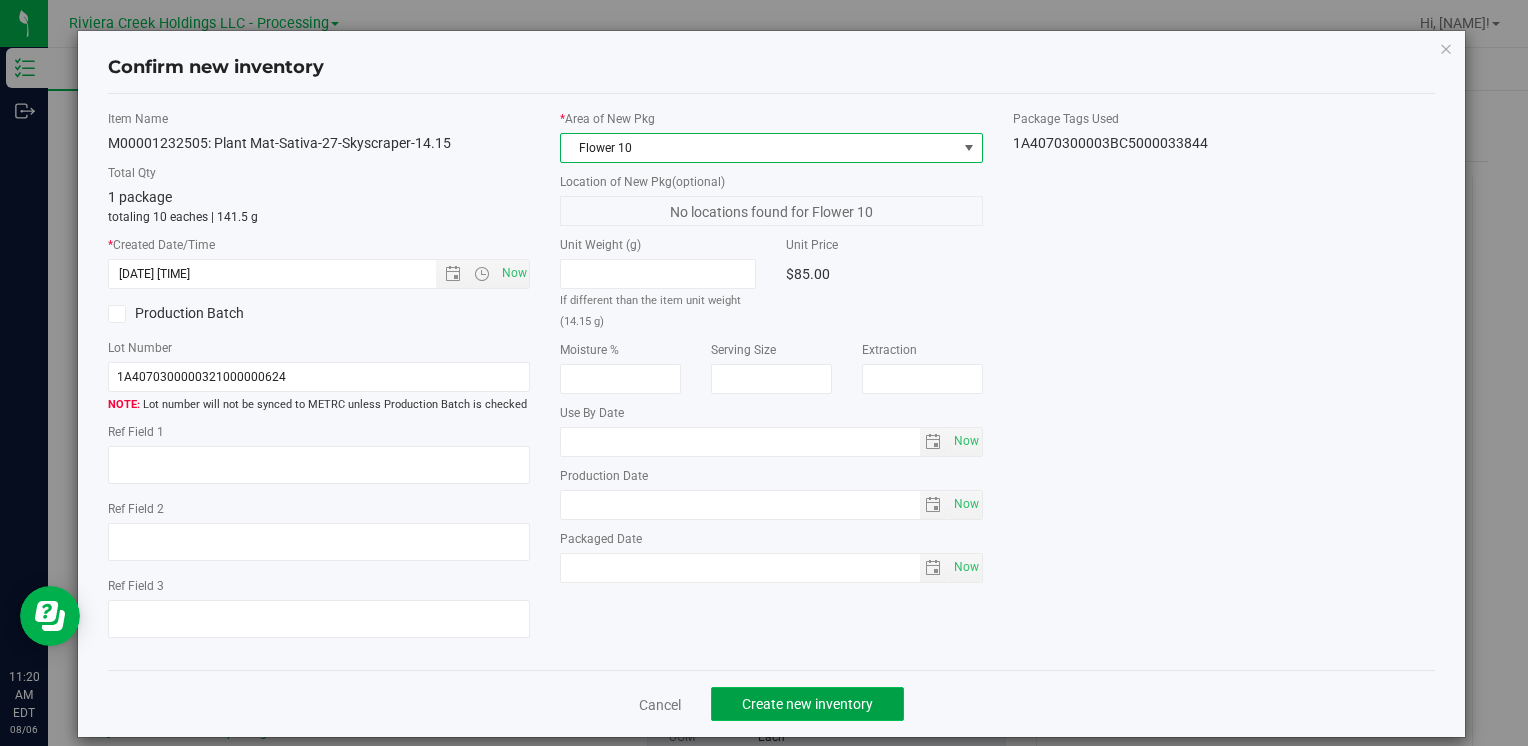 click on "Create new inventory" 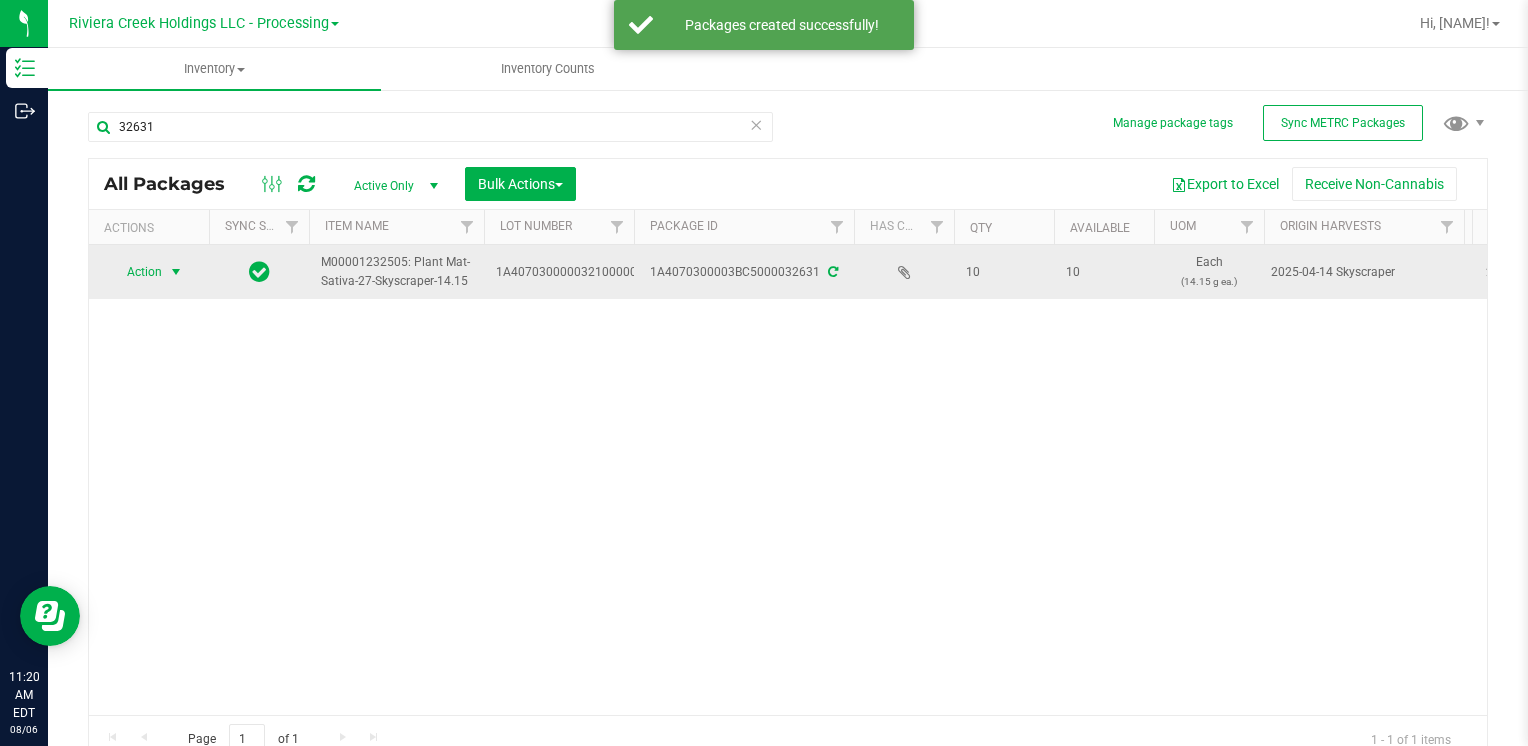 click on "Action" at bounding box center (136, 272) 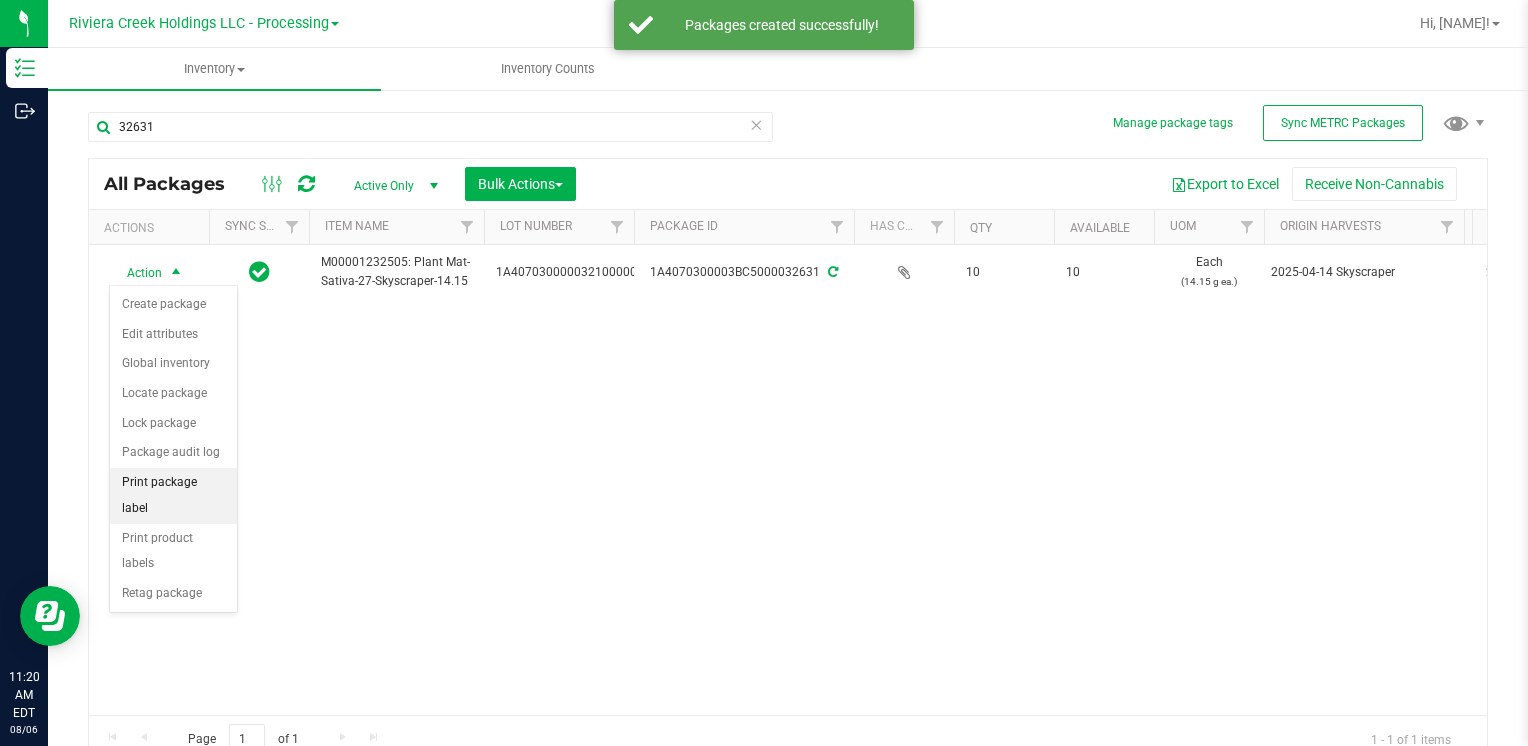 click on "Print package label" at bounding box center (173, 495) 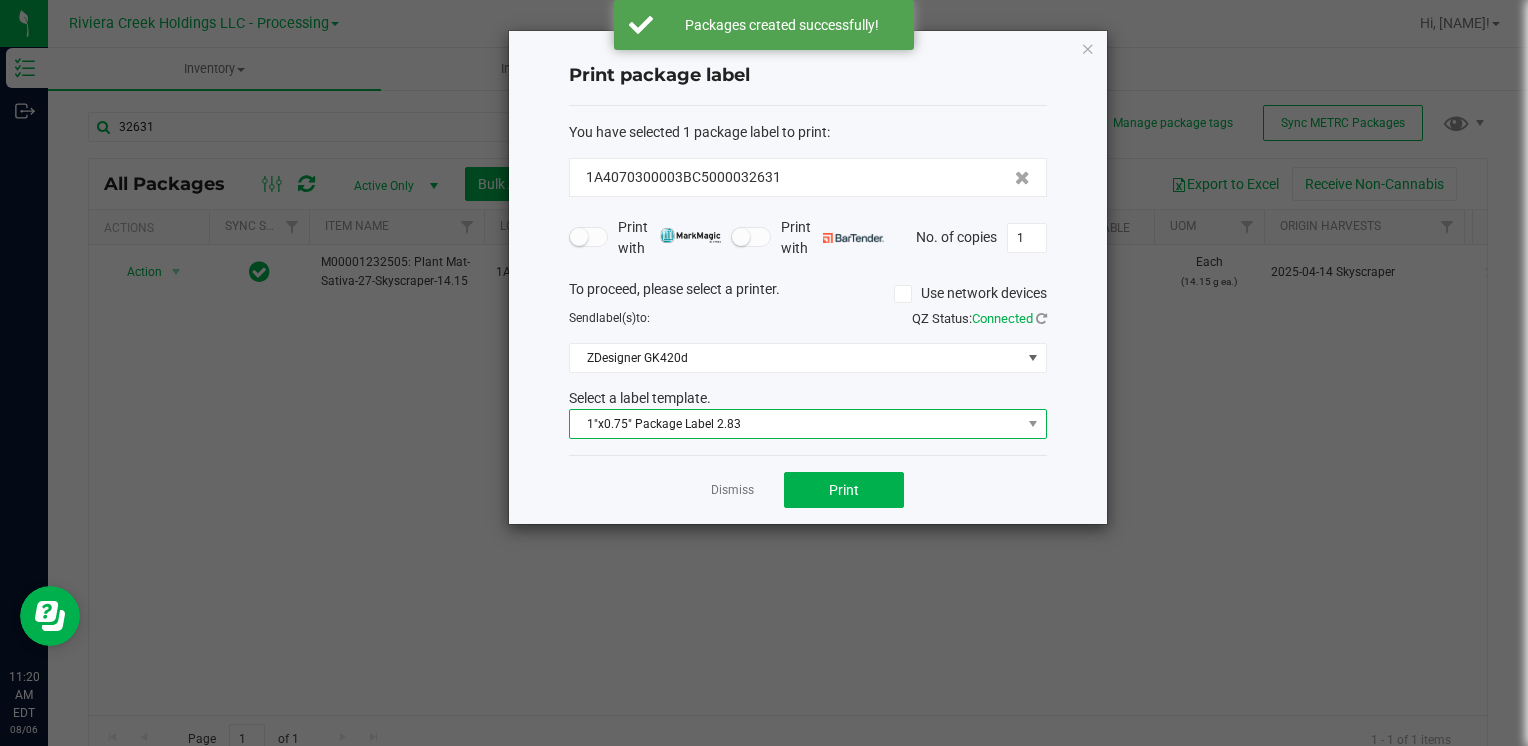 click on "1"x0.75" Package Label 2.83" at bounding box center [795, 424] 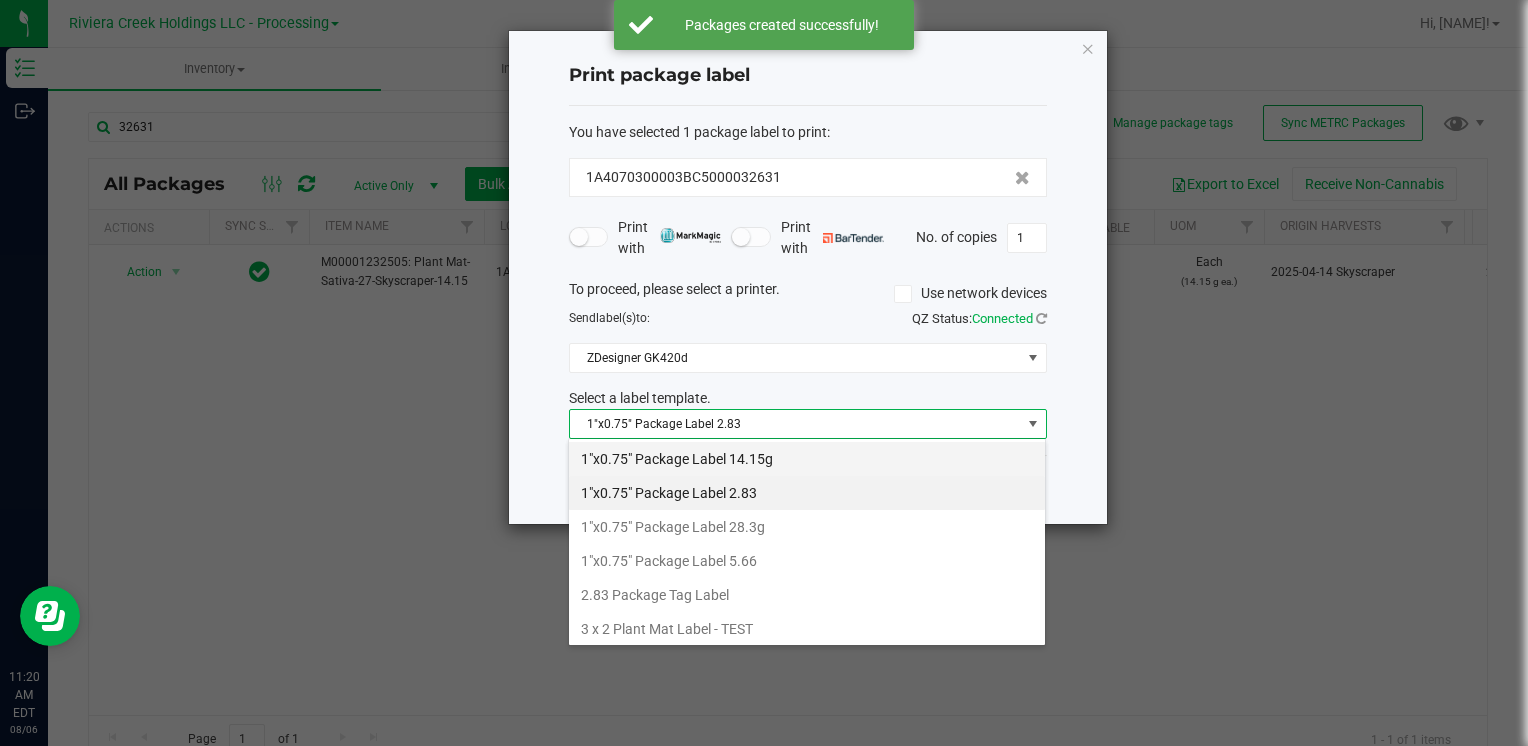 click on "1"x0.75" Package Label 14.15g" at bounding box center (807, 459) 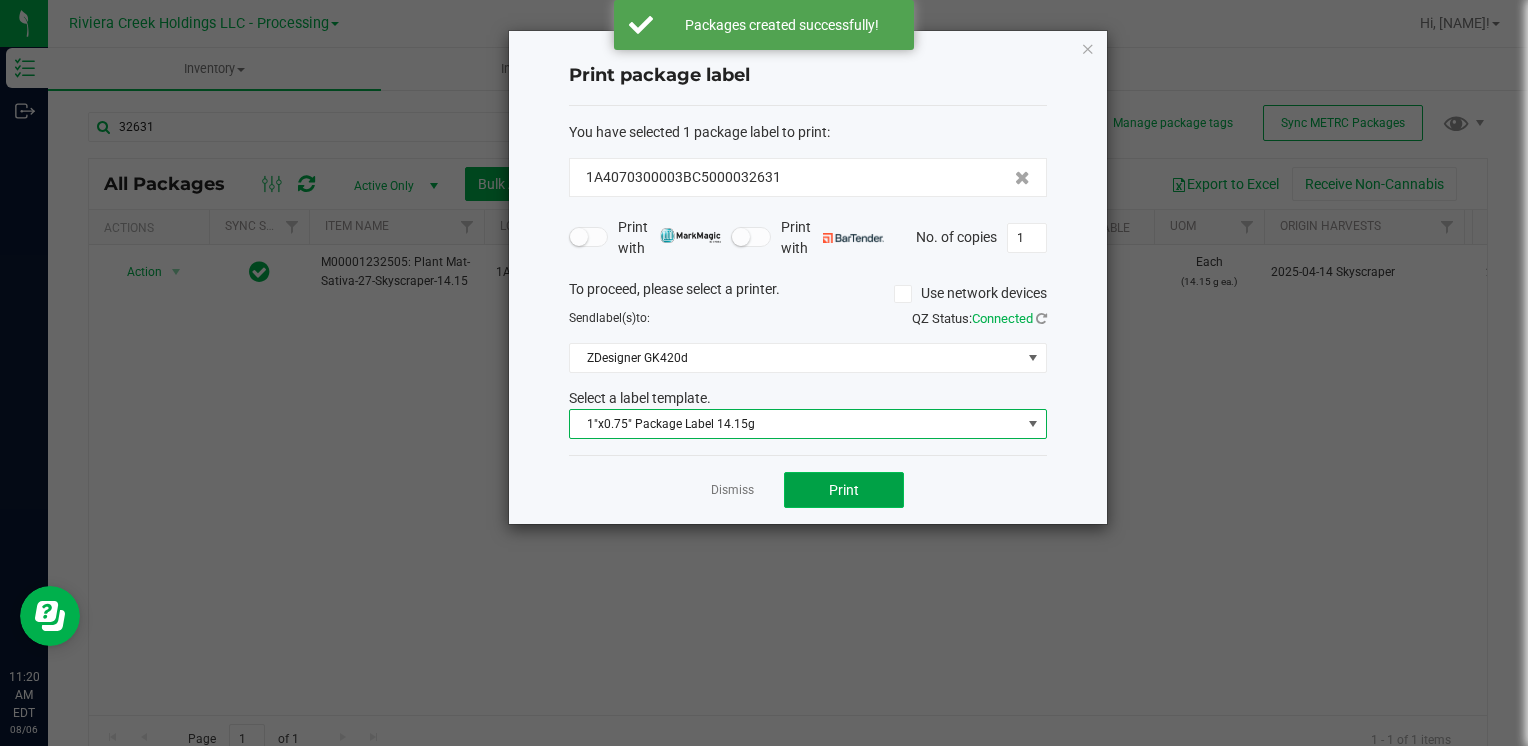 click on "Print" 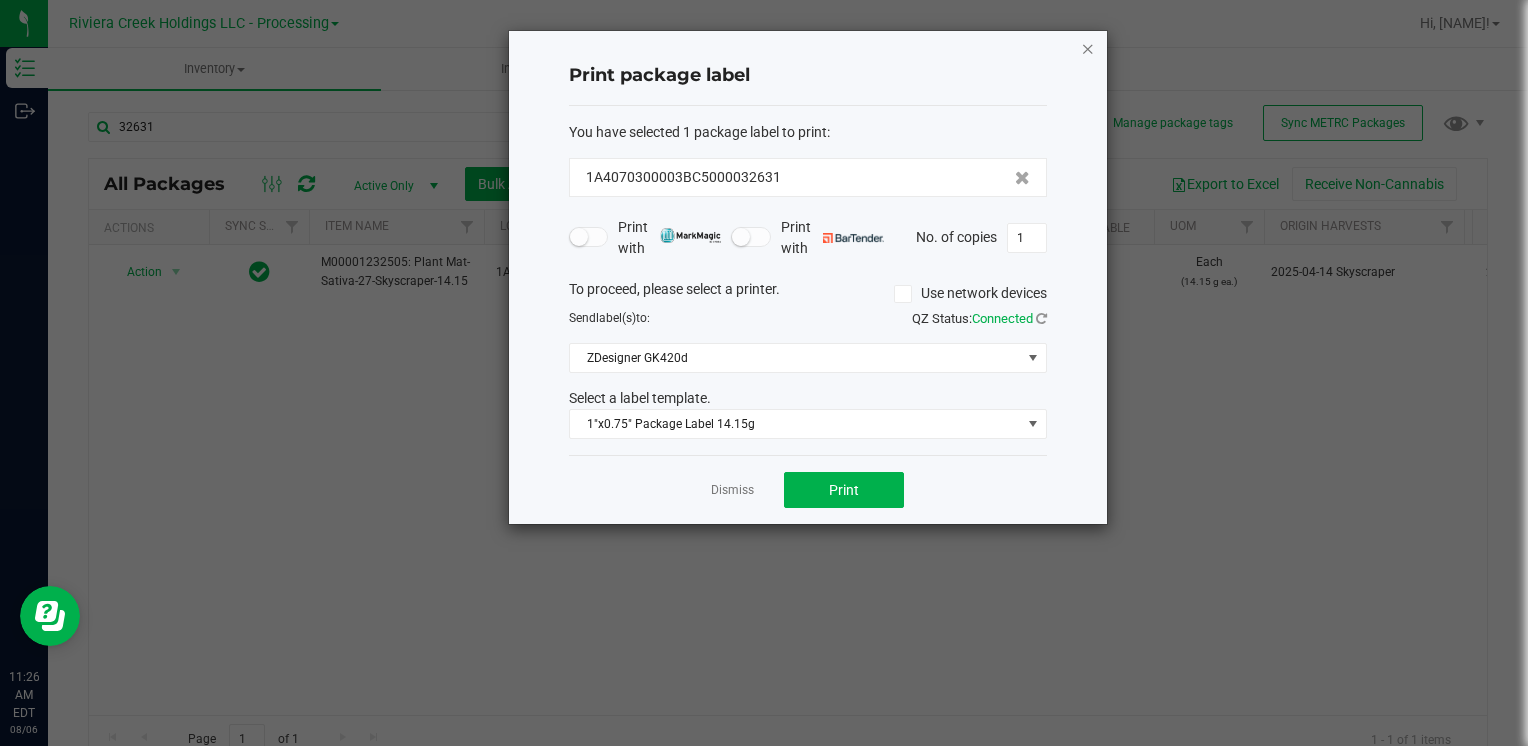 click on "Print package label  You have selected 1 package label to print  :   1A4070300003BC5000032631   Print with   Print with   No. of copies  1  To proceed, please select a printer.   Use network devices  Send  label(s)  to:  QZ Status:   Connected  ZDesigner GK420d  Select a label template.  1"x0.75" Package Label 14.15g  Dismiss   Print" 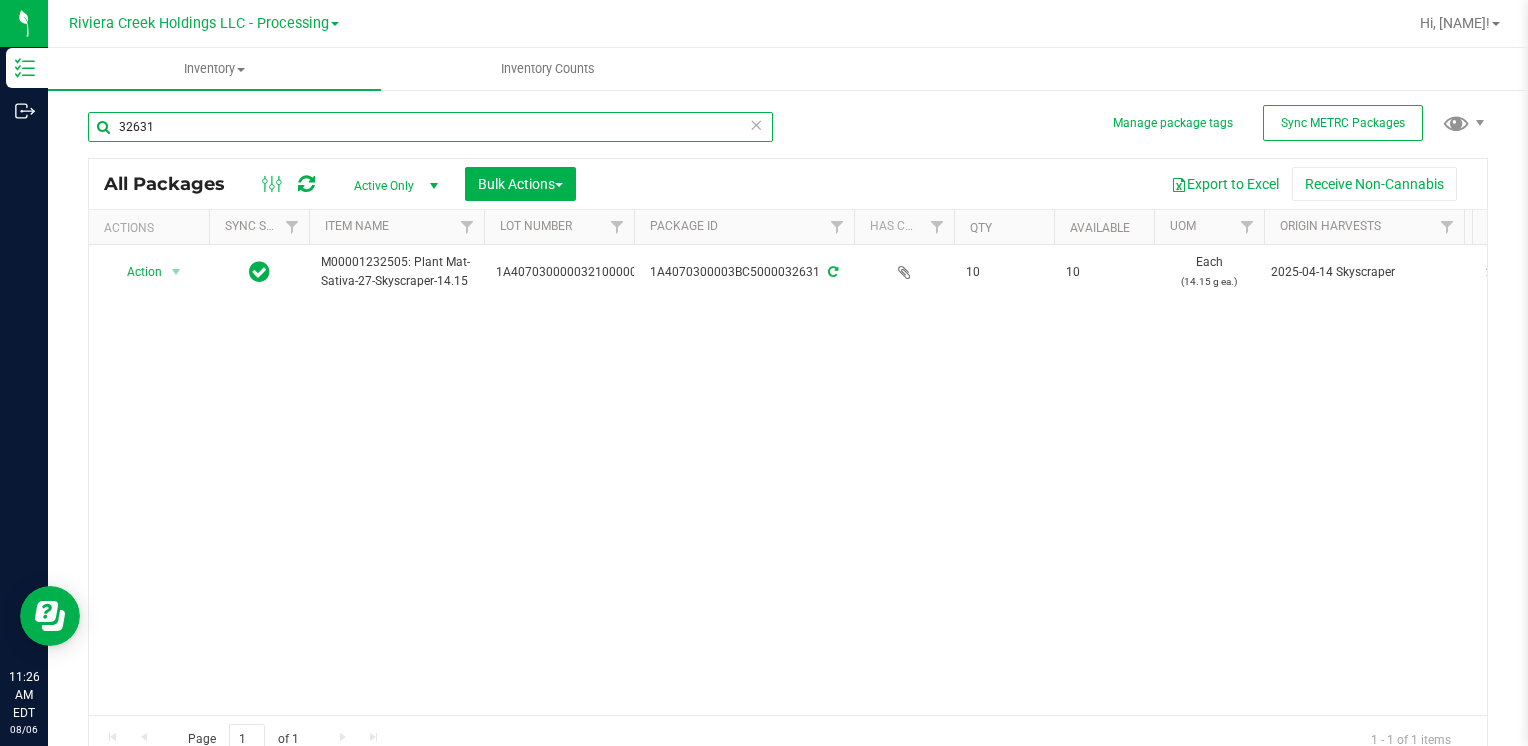 drag, startPoint x: 491, startPoint y: 118, endPoint x: 81, endPoint y: 138, distance: 410.48752 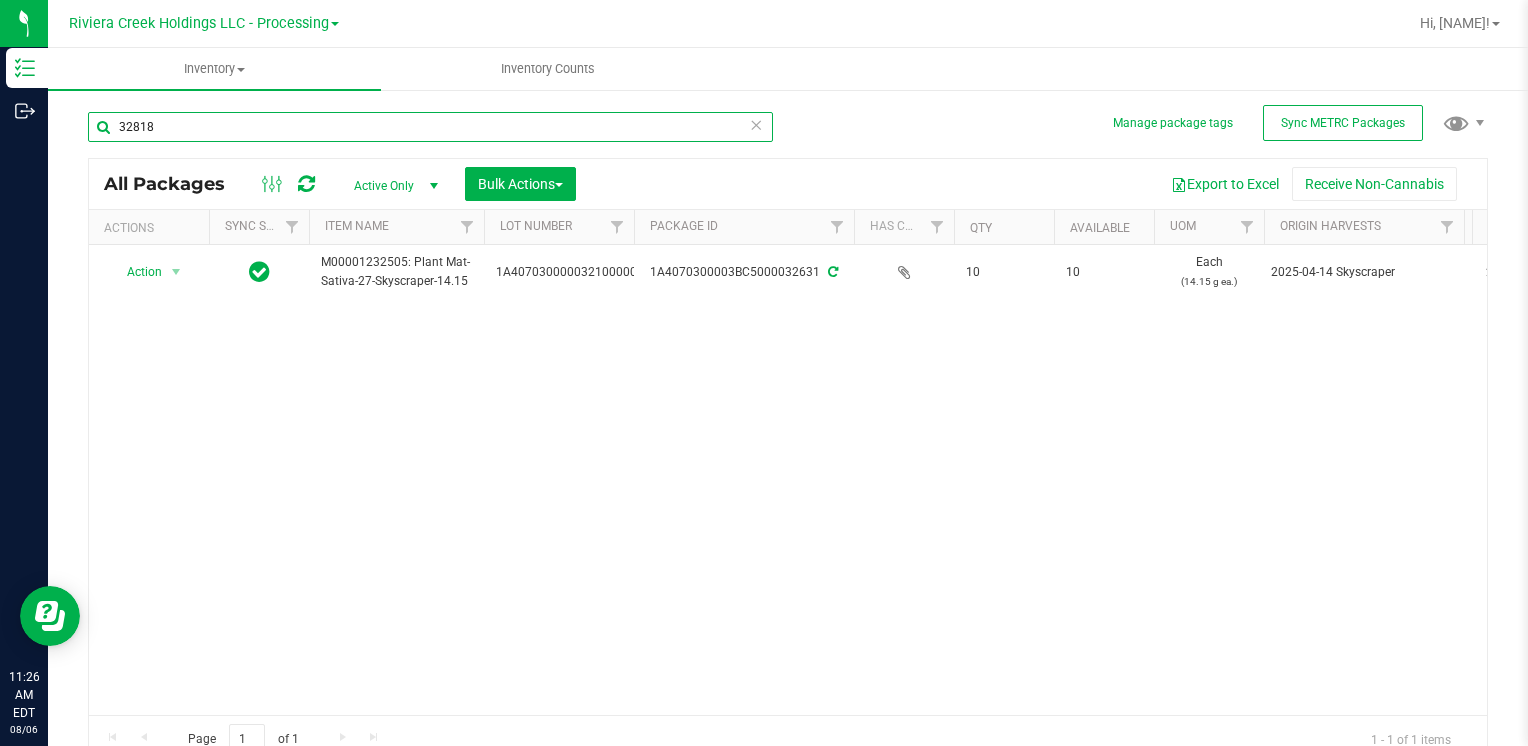 type on "32818" 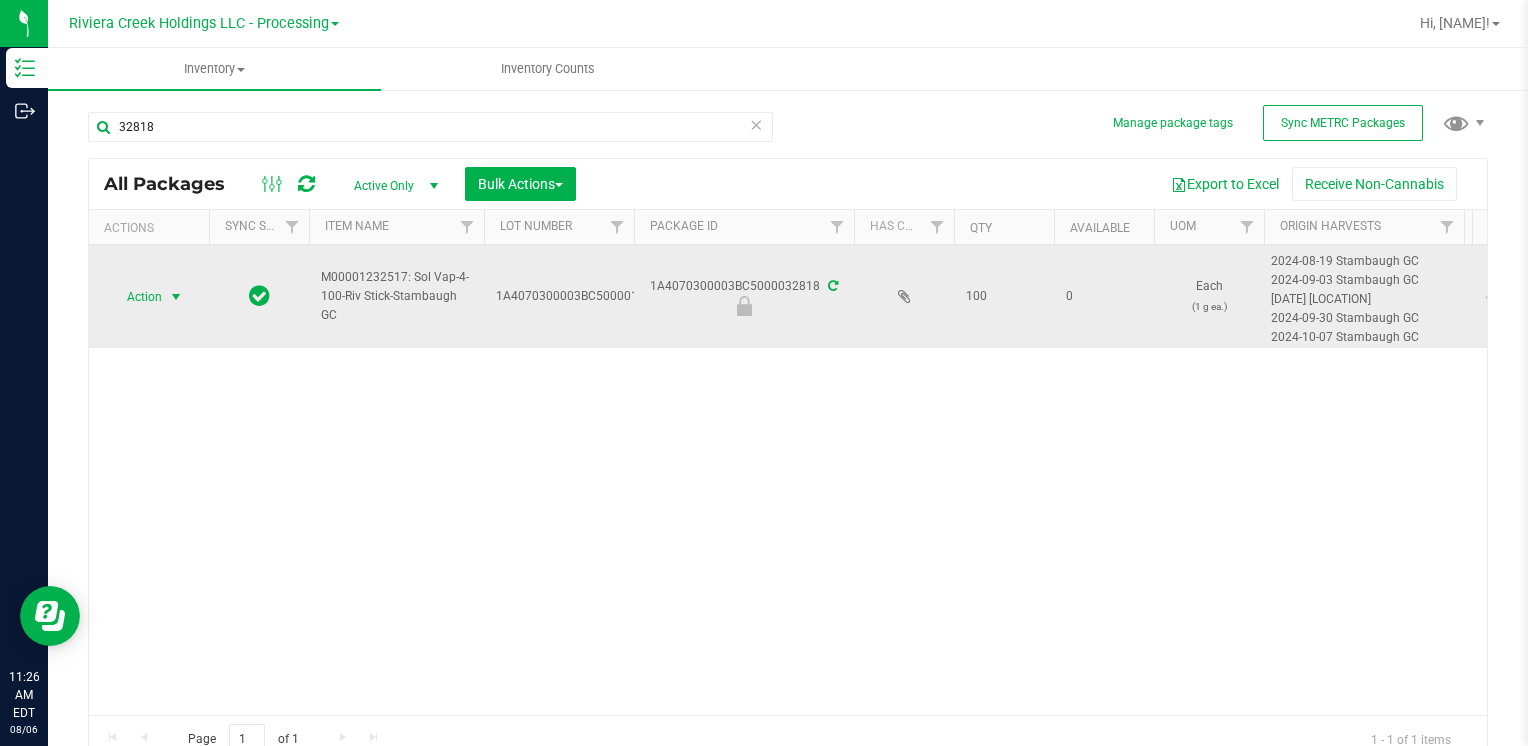 click at bounding box center (176, 297) 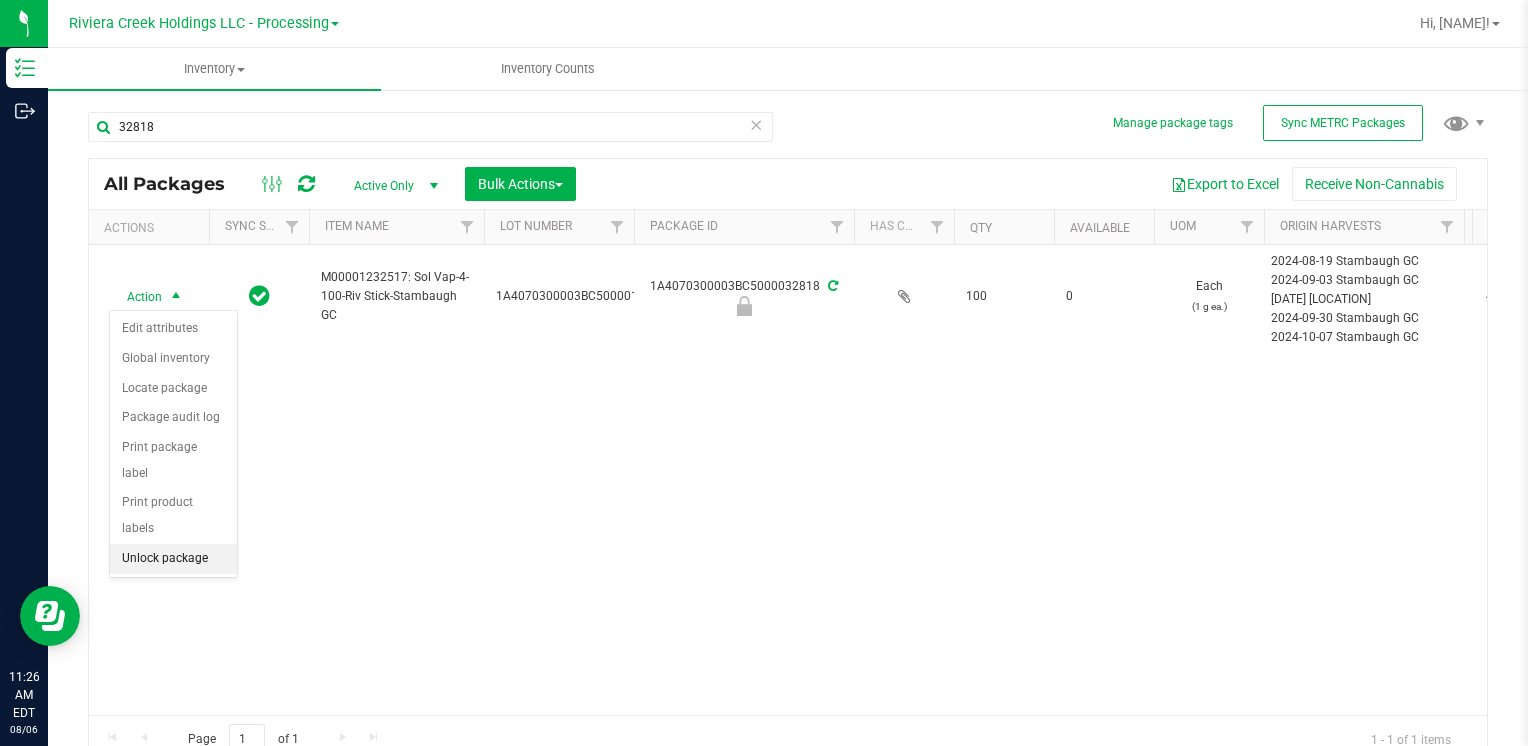 click on "Unlock package" at bounding box center (173, 559) 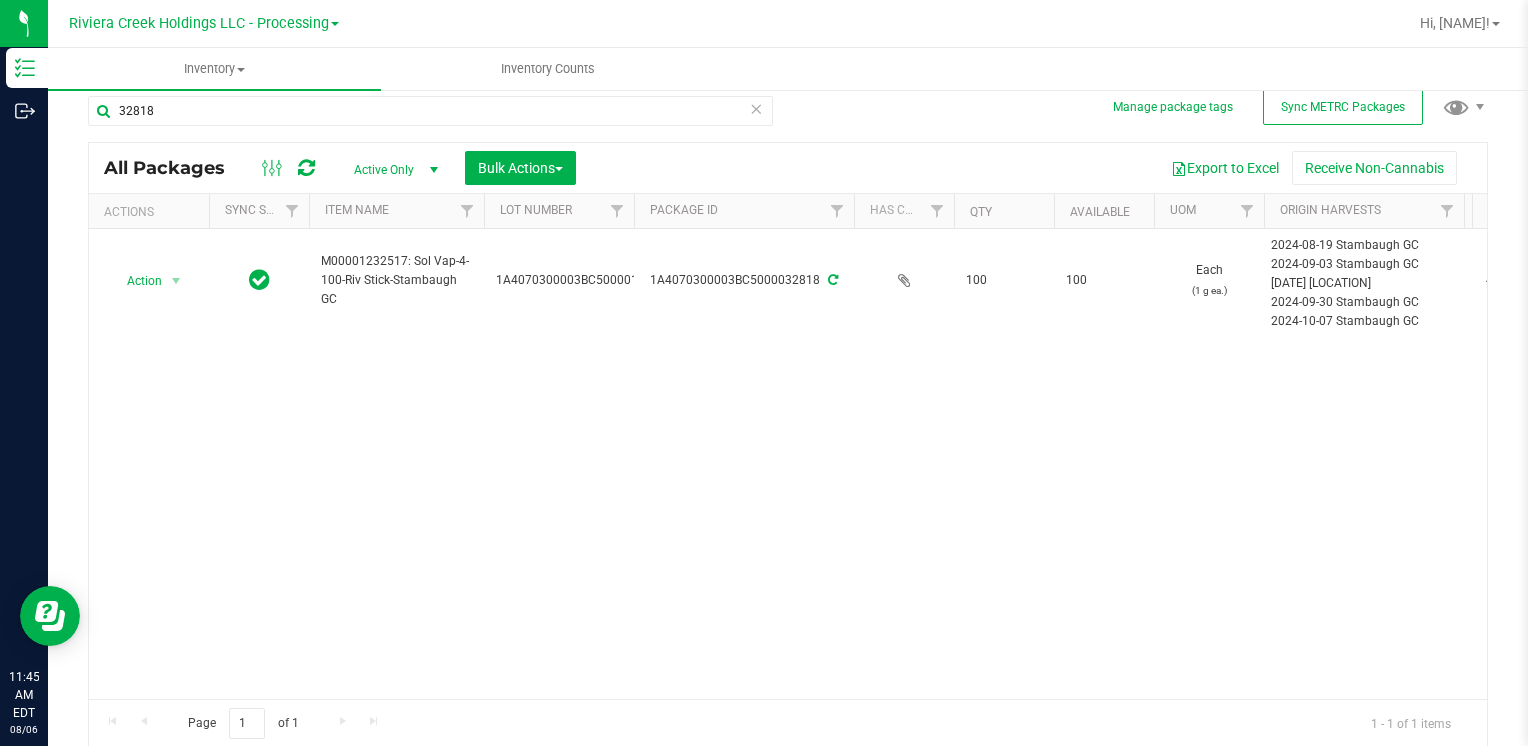 scroll, scrollTop: 1, scrollLeft: 0, axis: vertical 